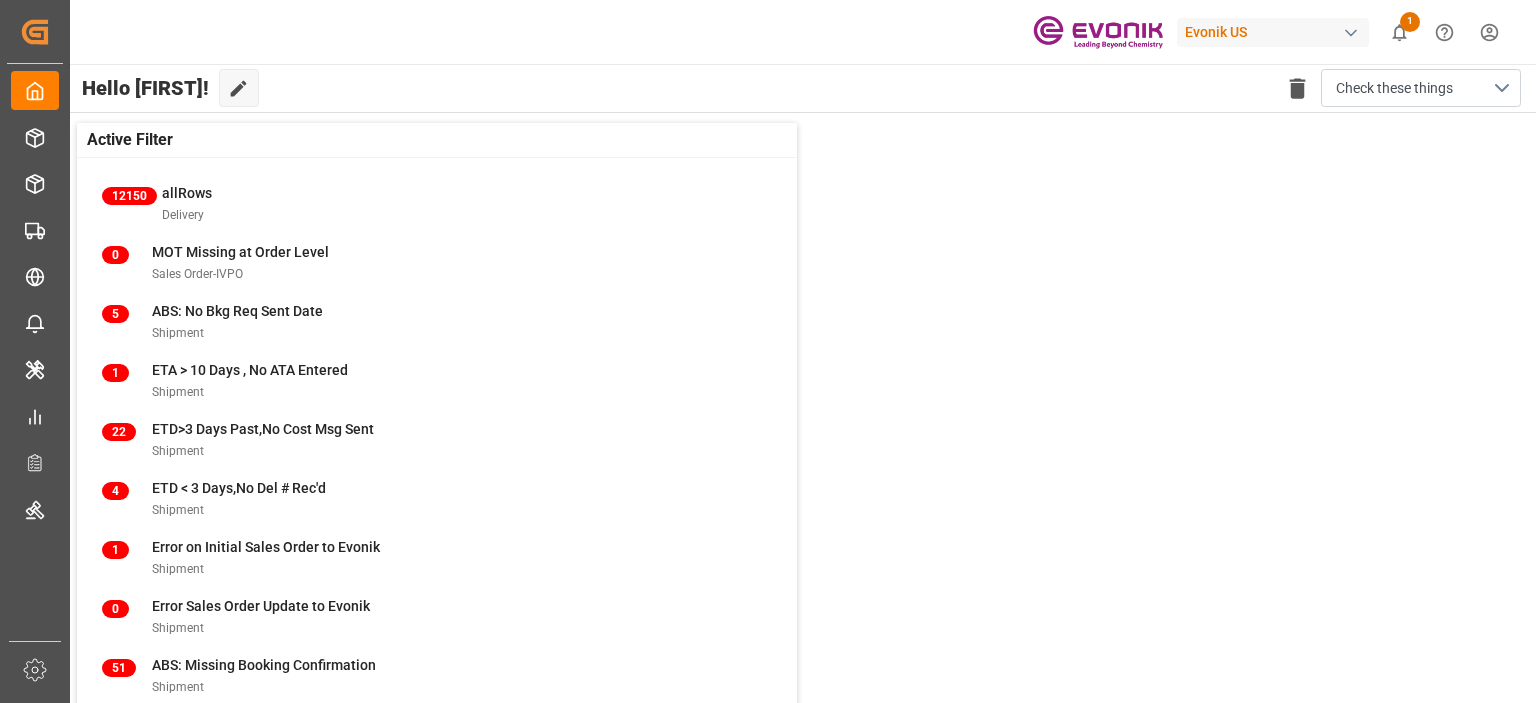 scroll, scrollTop: 0, scrollLeft: 0, axis: both 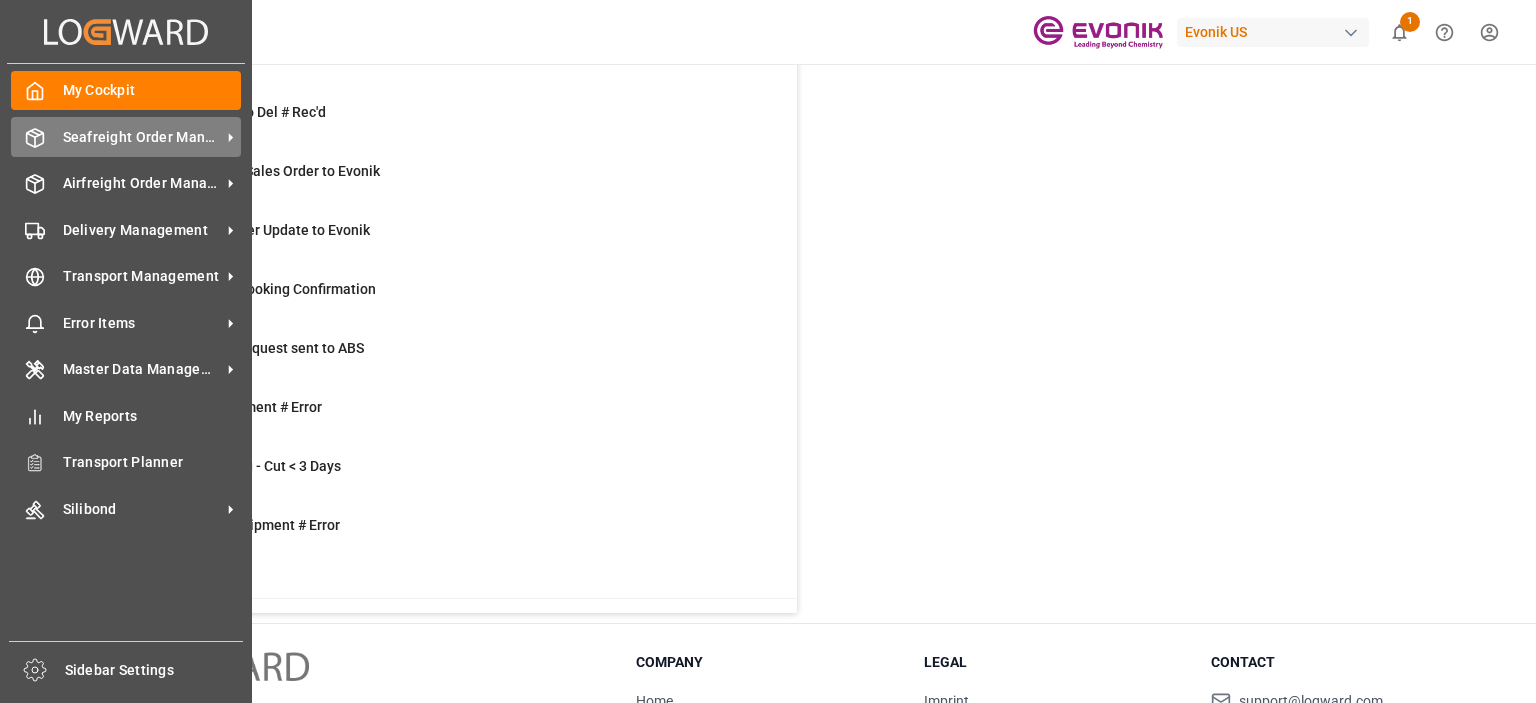 click on "Seafreight Order Management Seafreight Order Management" at bounding box center [126, 136] 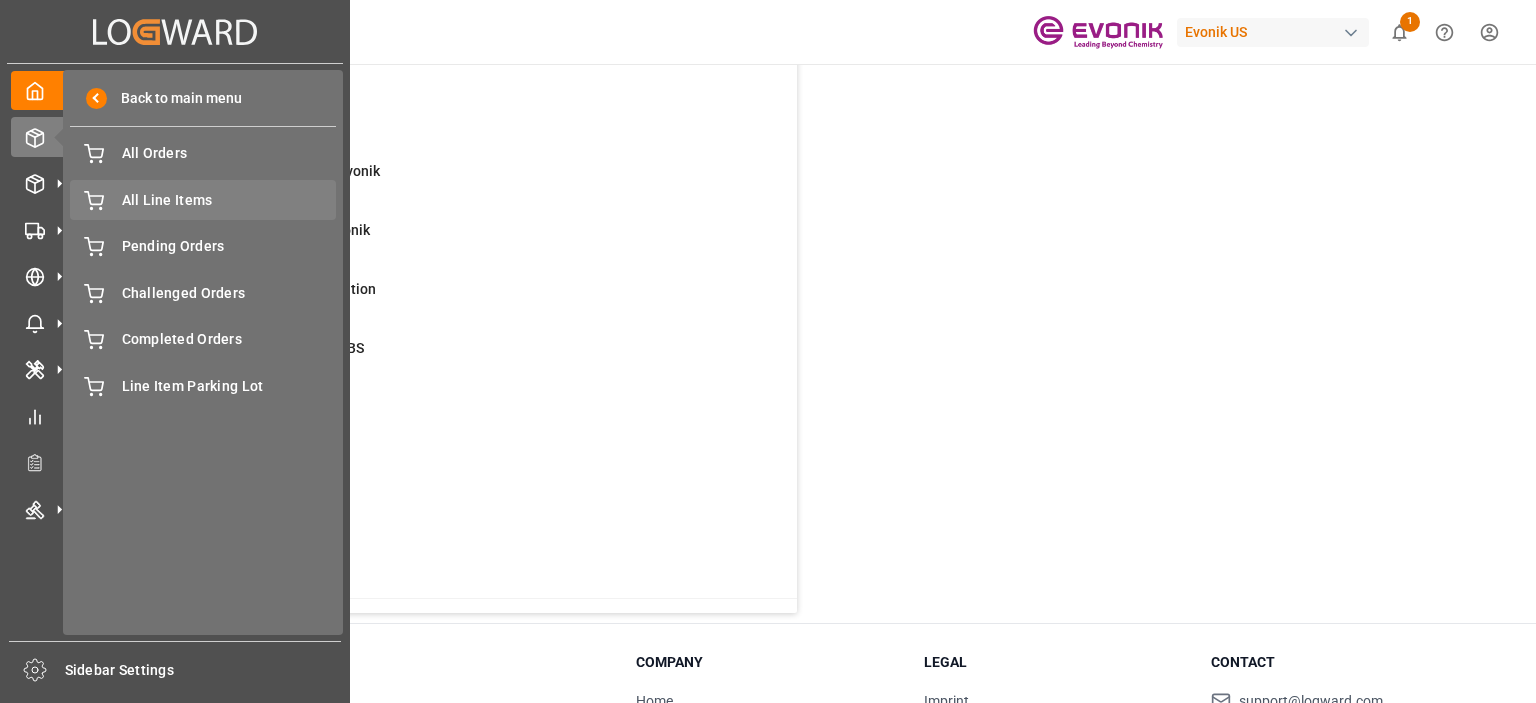 click on "All Line Items" at bounding box center (229, 200) 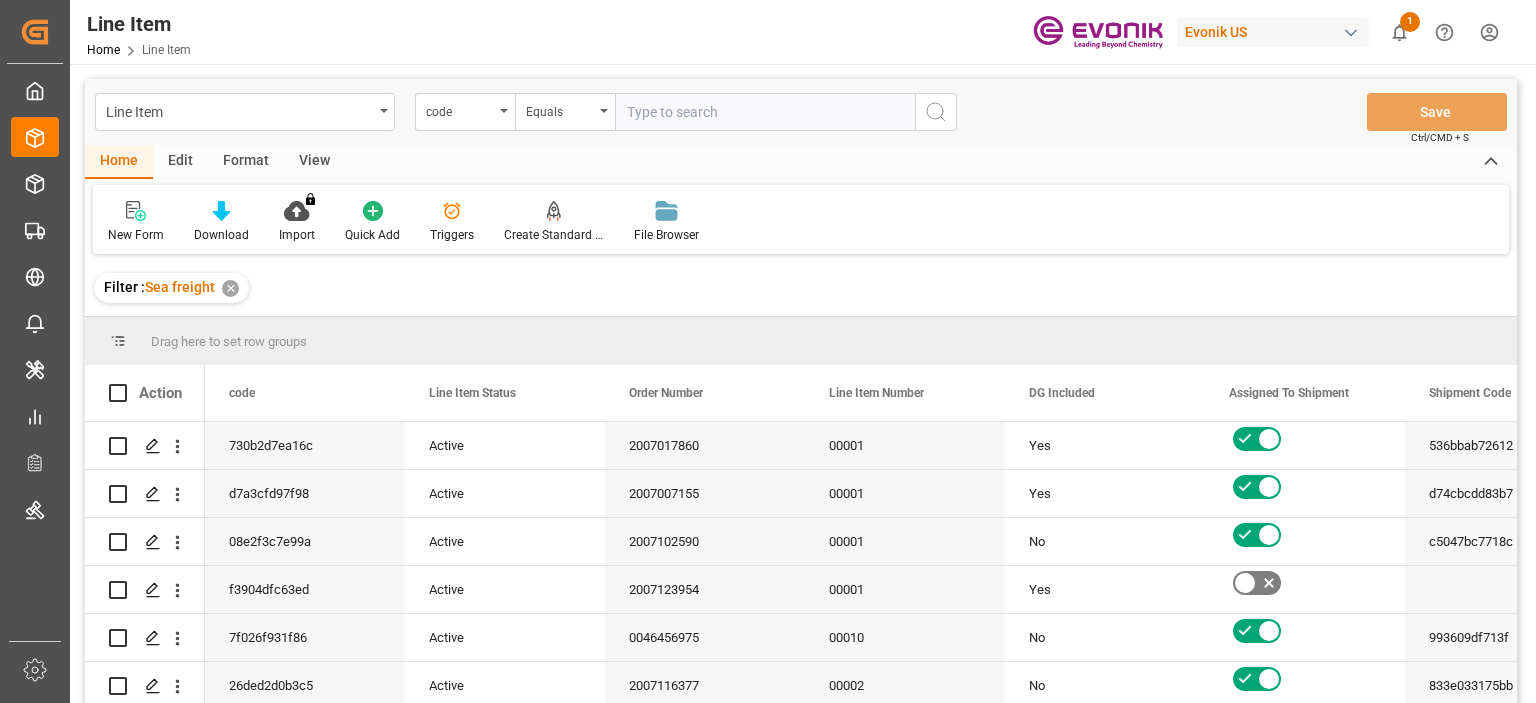 click at bounding box center (504, 111) 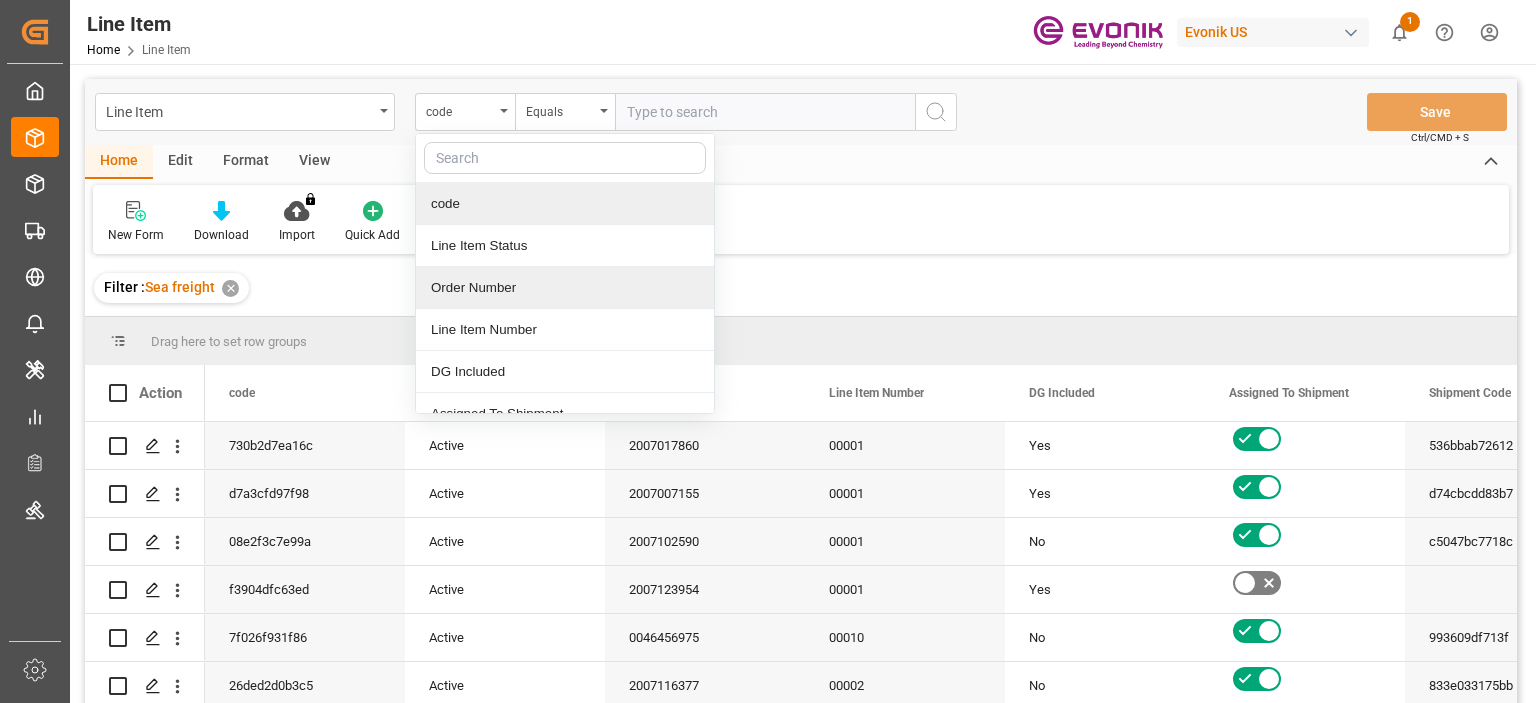 click on "Order Number" at bounding box center (565, 288) 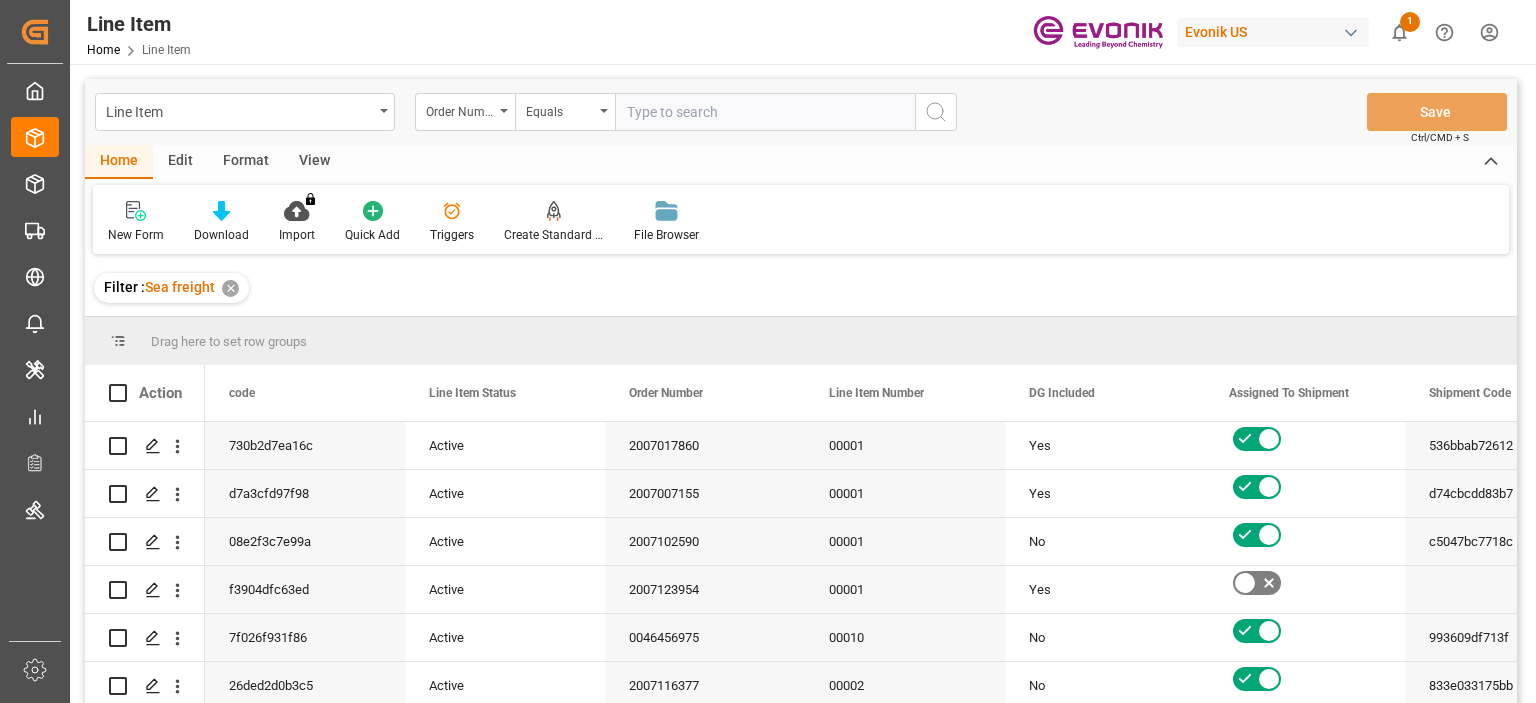 click at bounding box center (765, 112) 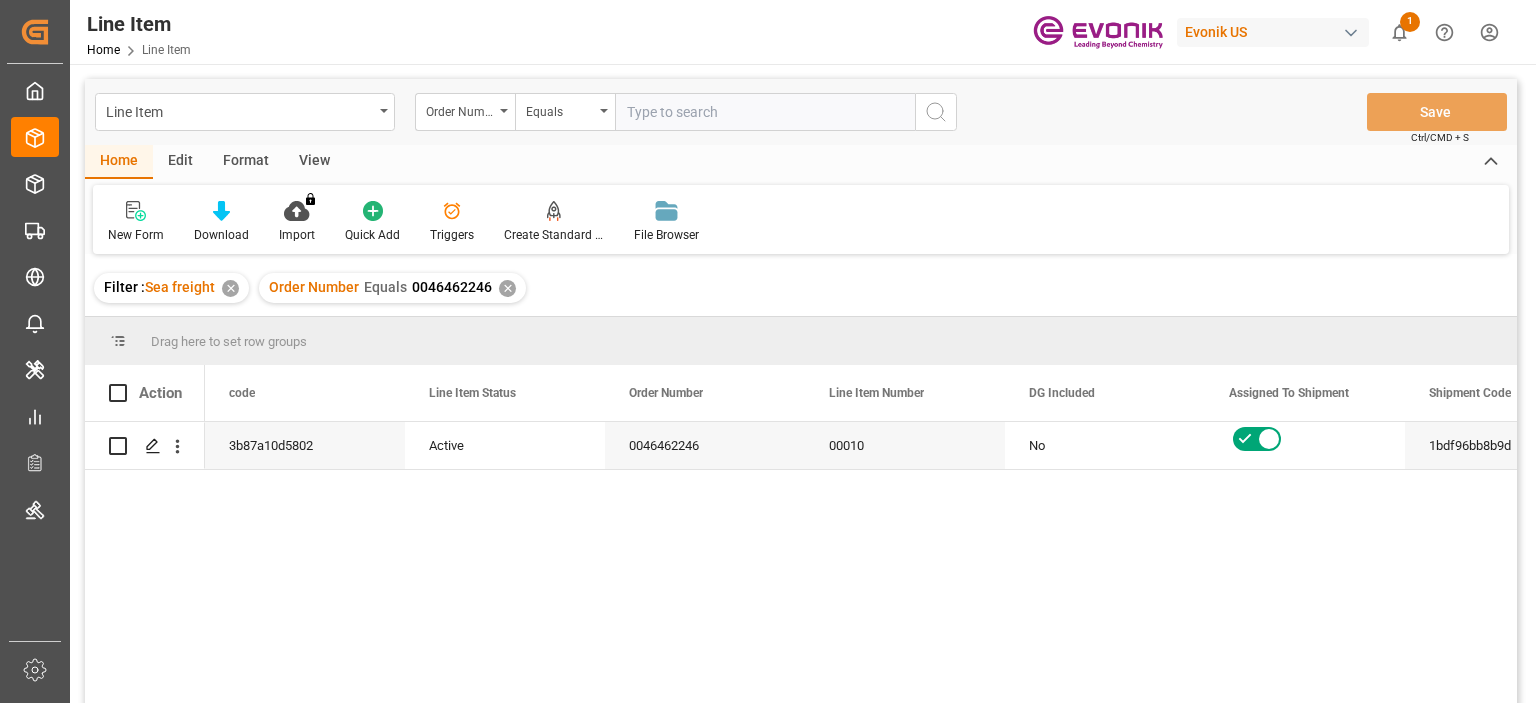 click on "View" at bounding box center [314, 162] 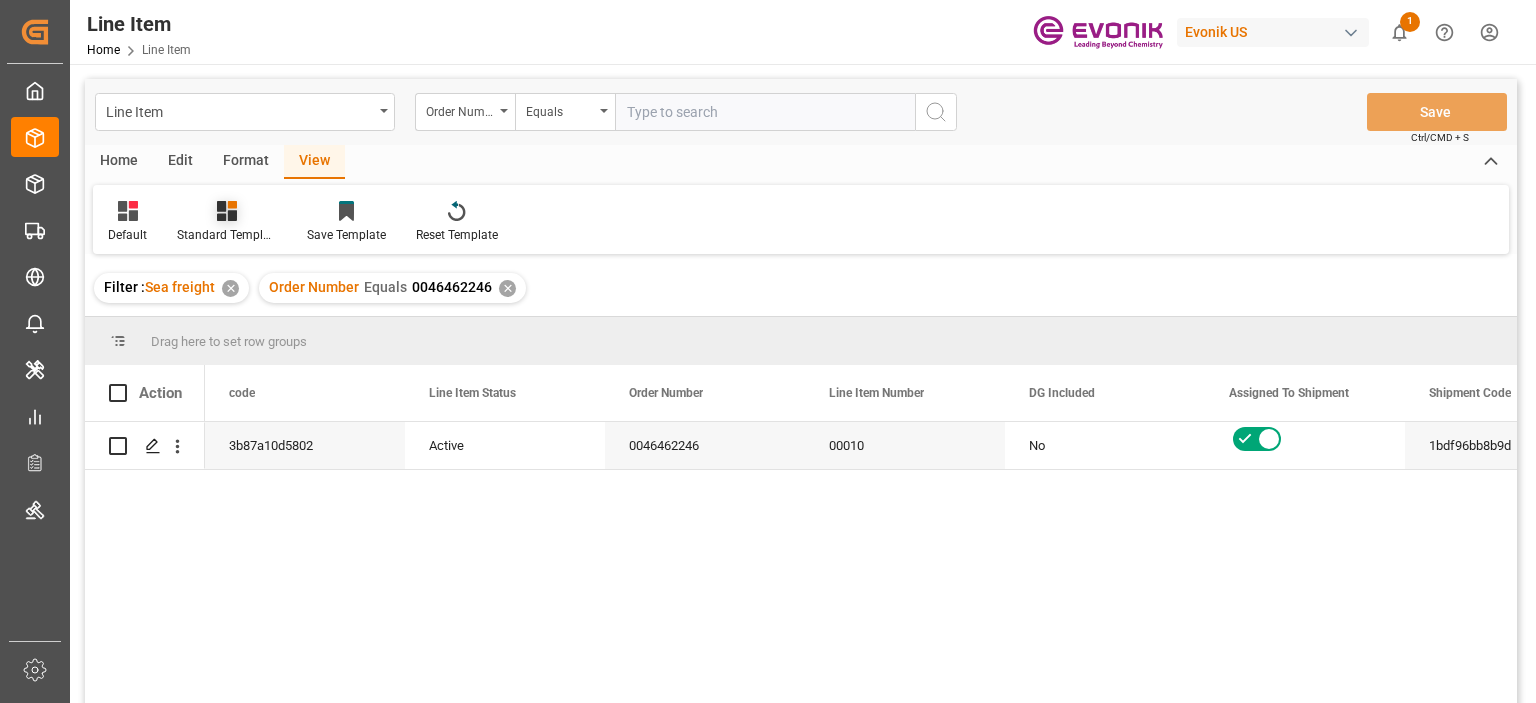 click on "Standard Templates" at bounding box center [227, 235] 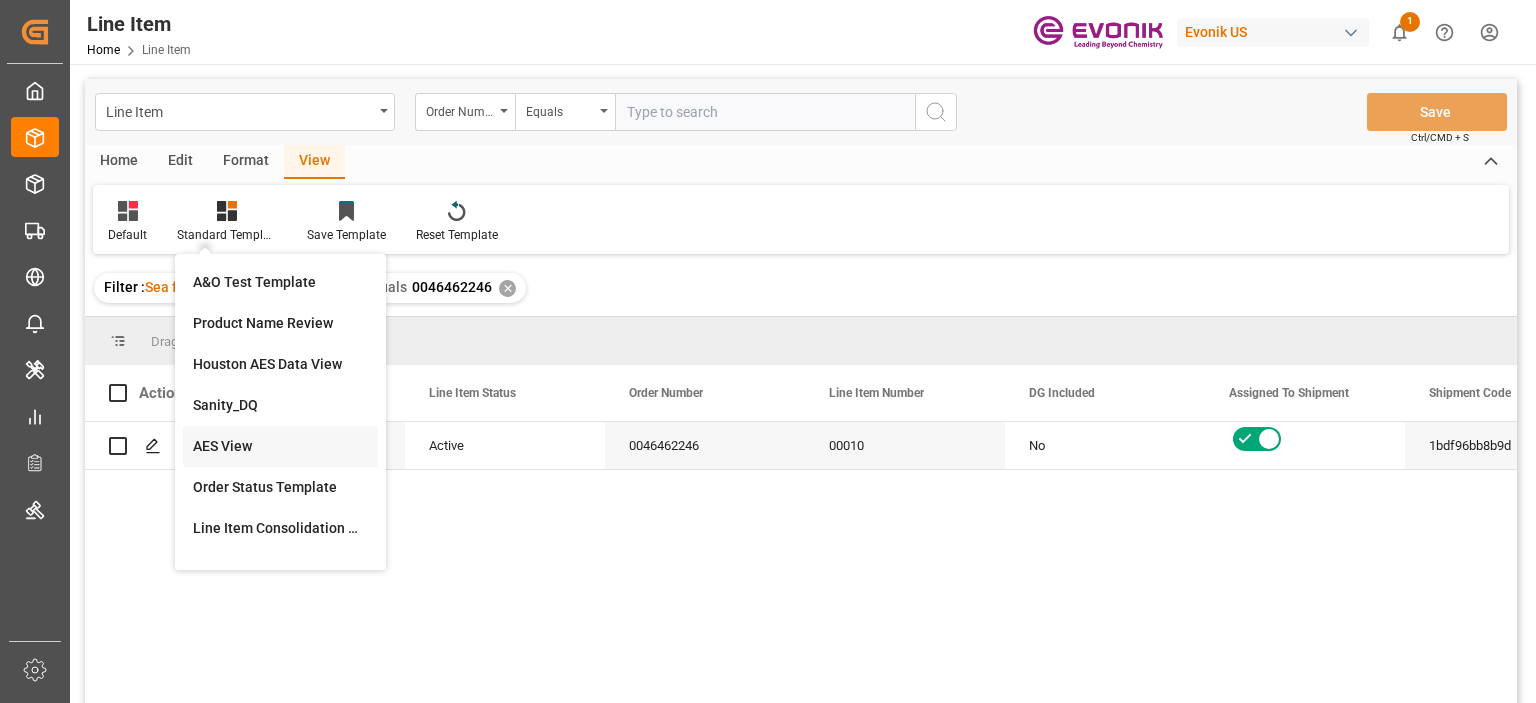 click on "AES View" at bounding box center [280, 446] 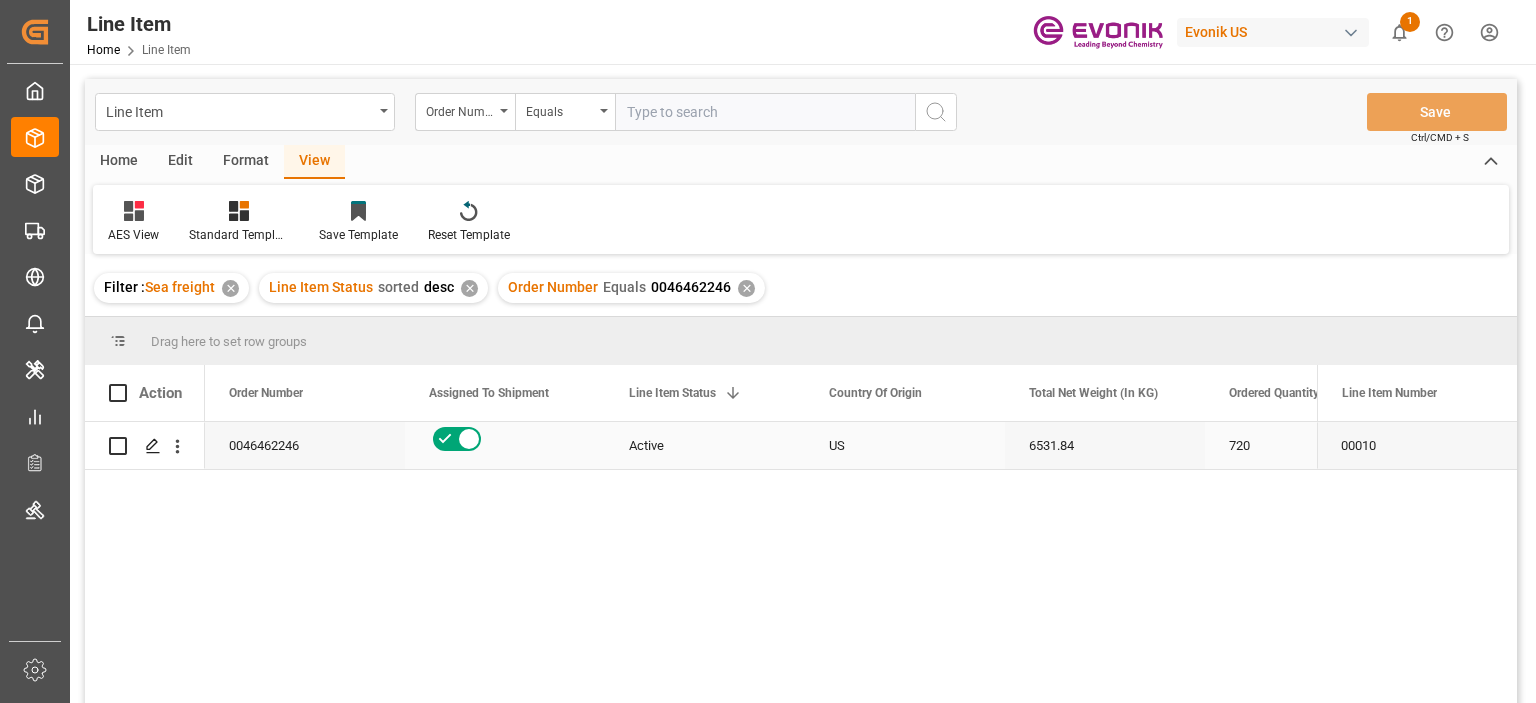 click on "0046462246" at bounding box center [305, 445] 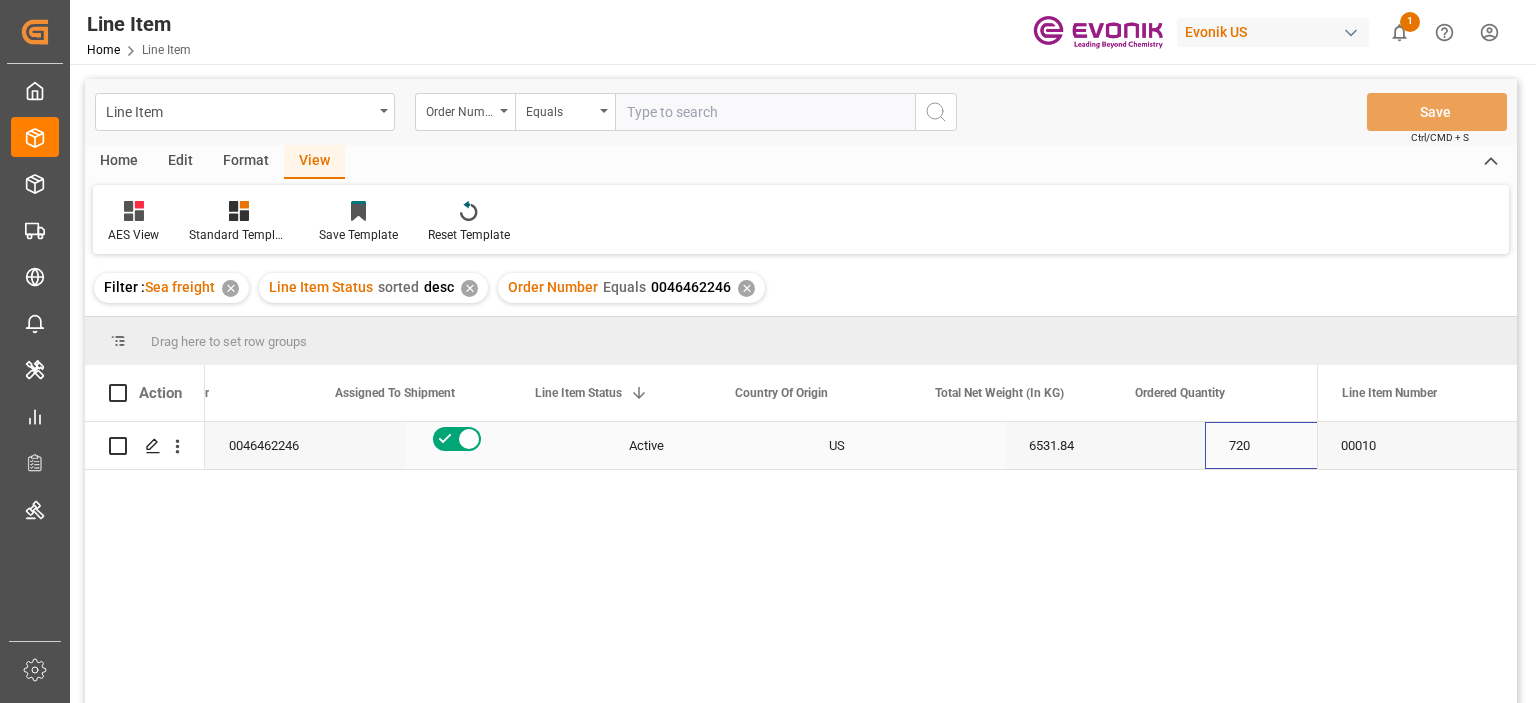 scroll, scrollTop: 0, scrollLeft: 94, axis: horizontal 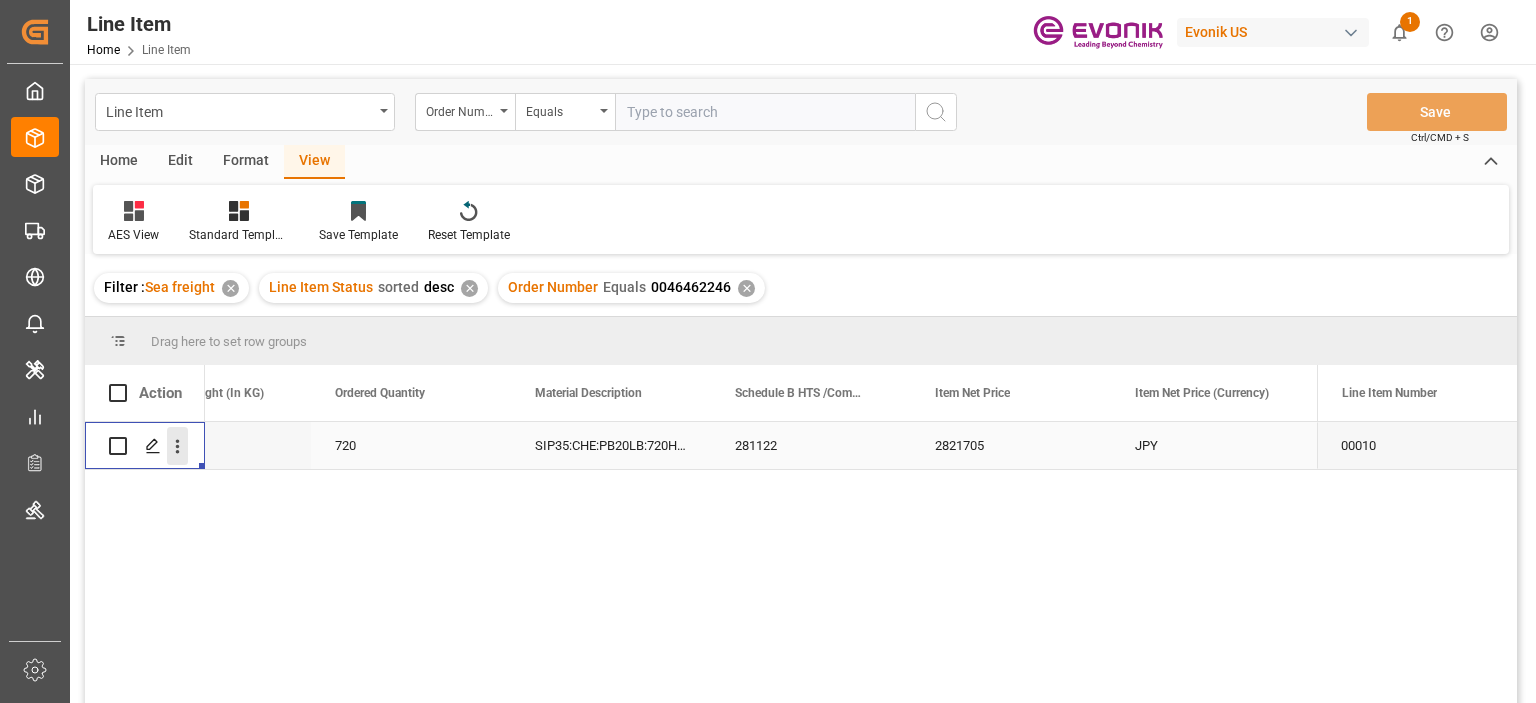 click 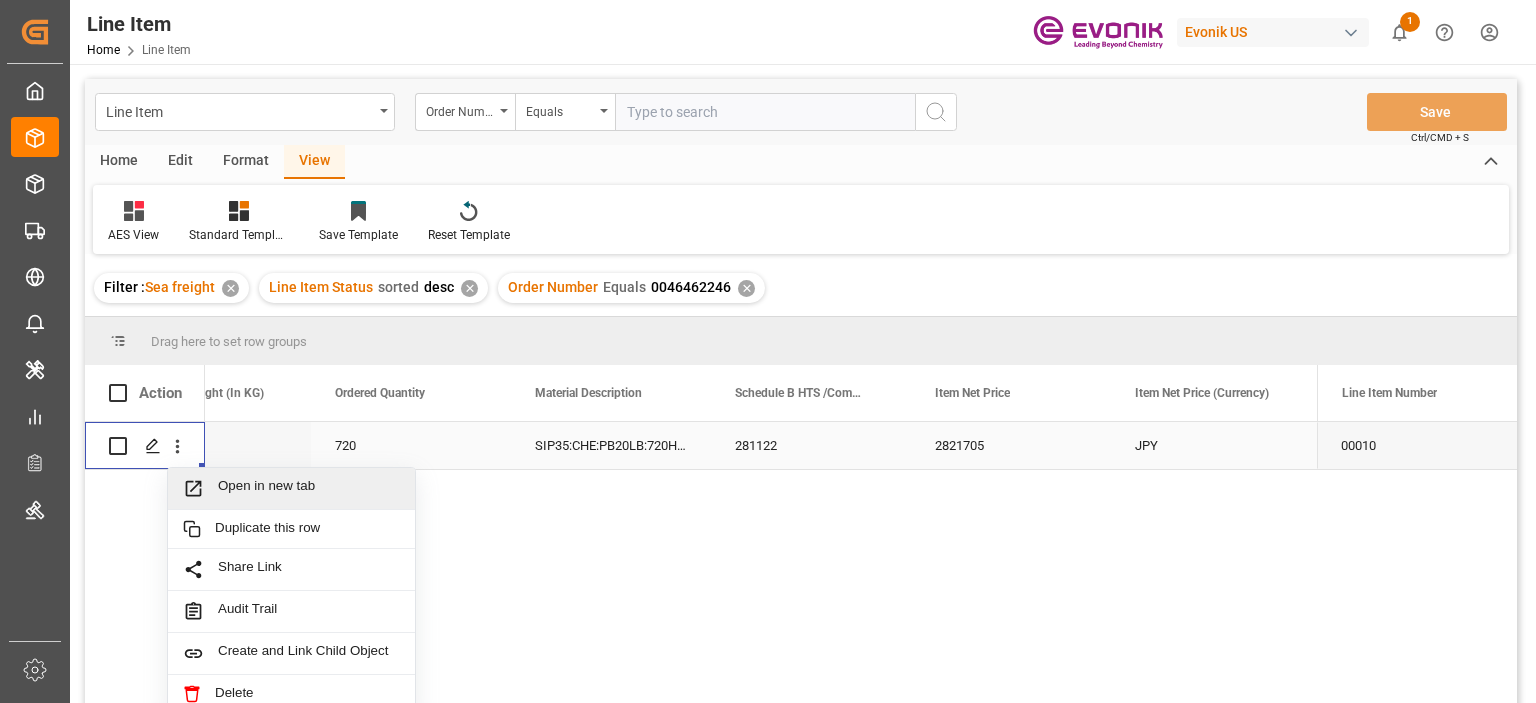 click on "Open in new tab" at bounding box center (309, 488) 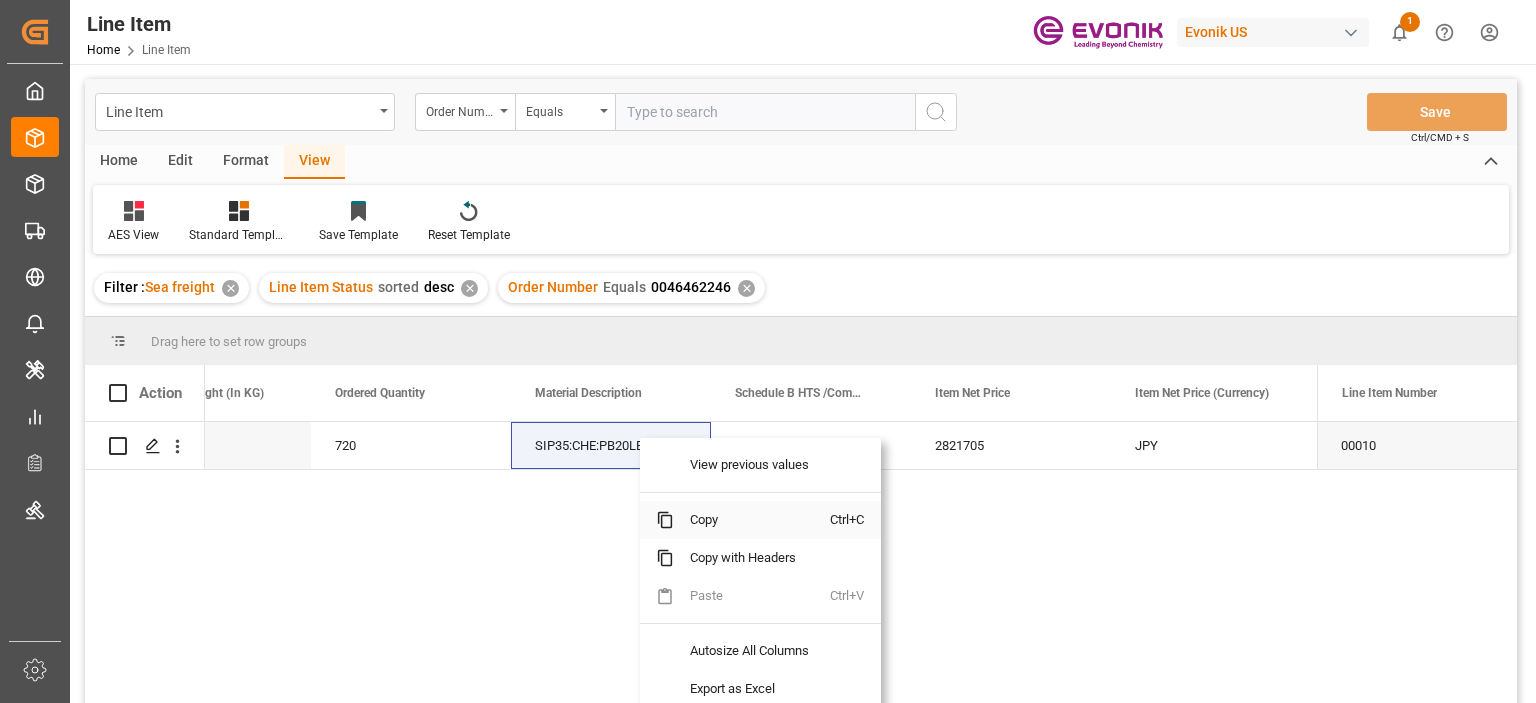 click on "Copy" at bounding box center [752, 520] 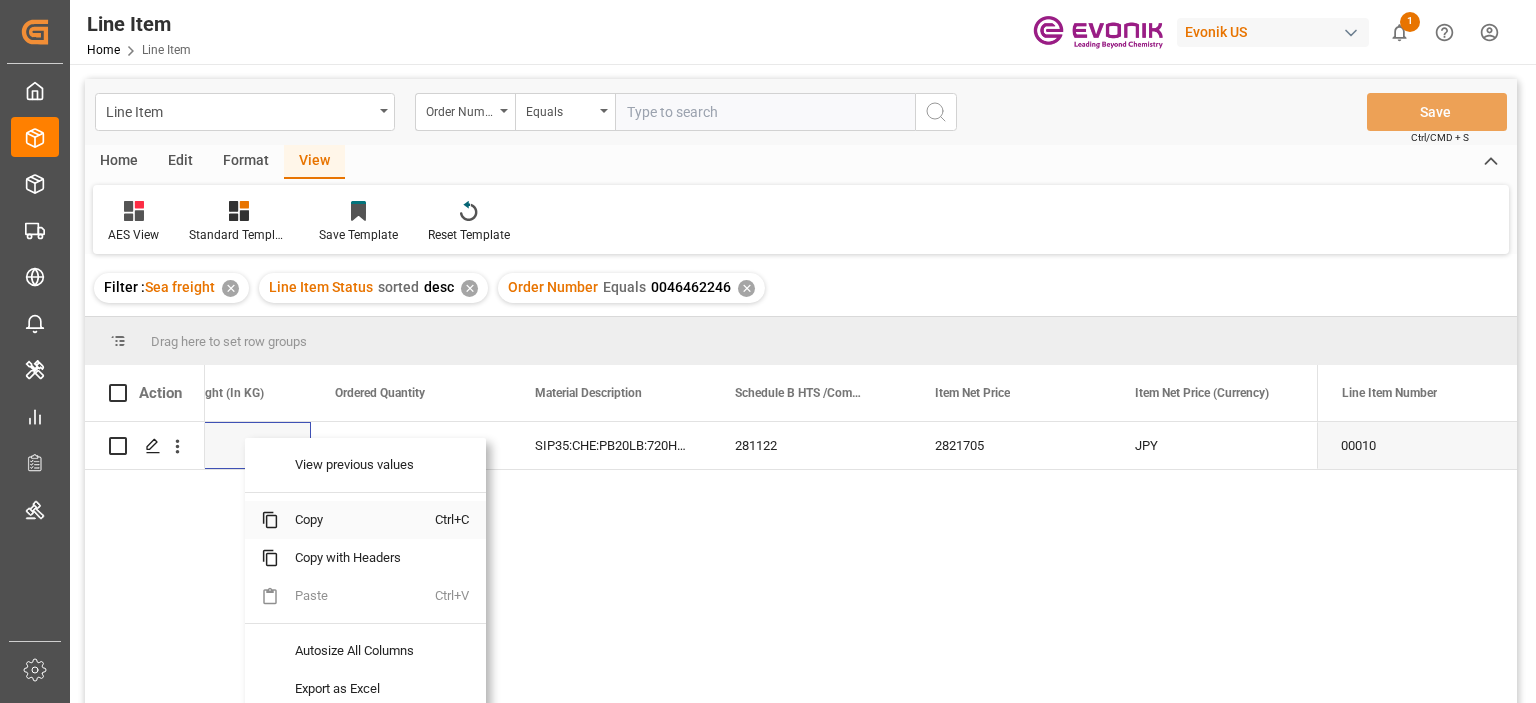 click on "Copy" at bounding box center (357, 520) 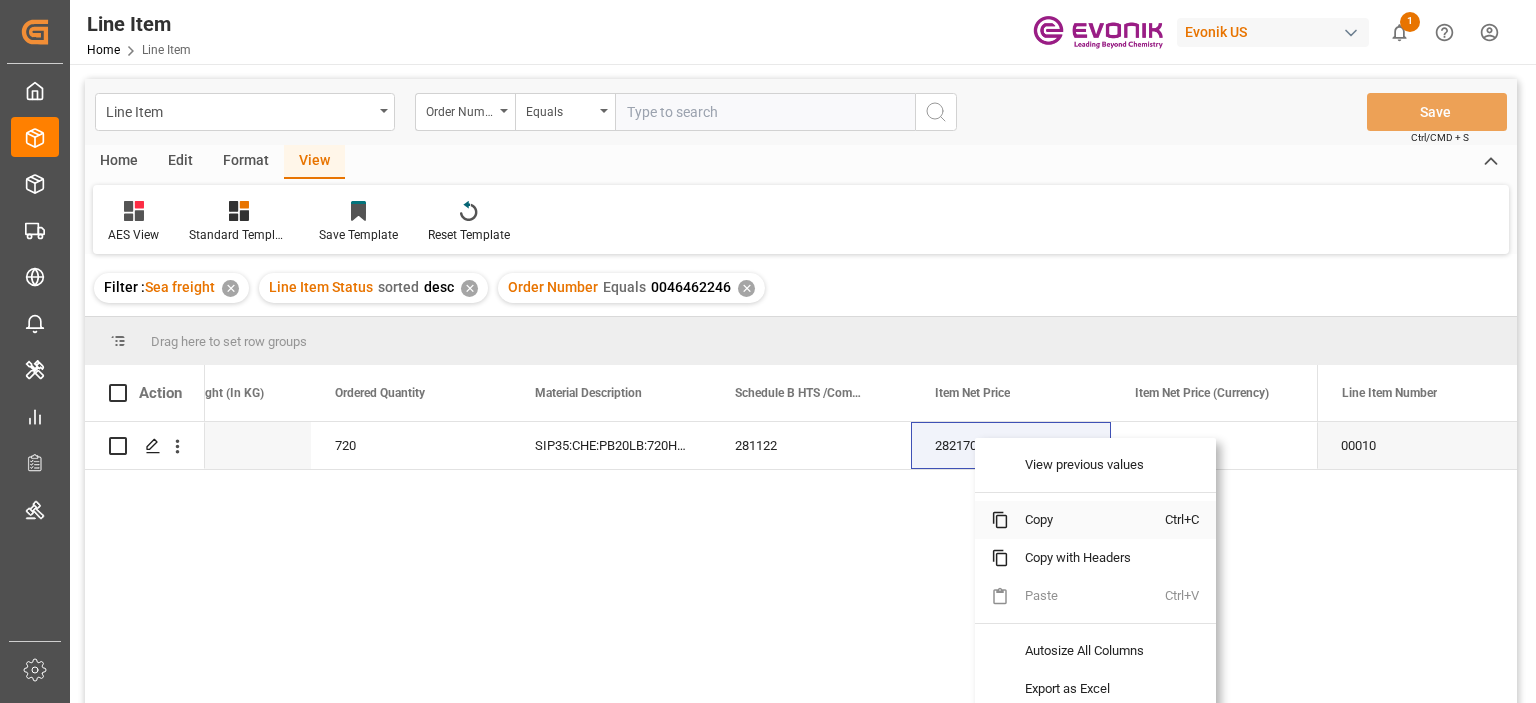 click on "Copy" at bounding box center (1087, 520) 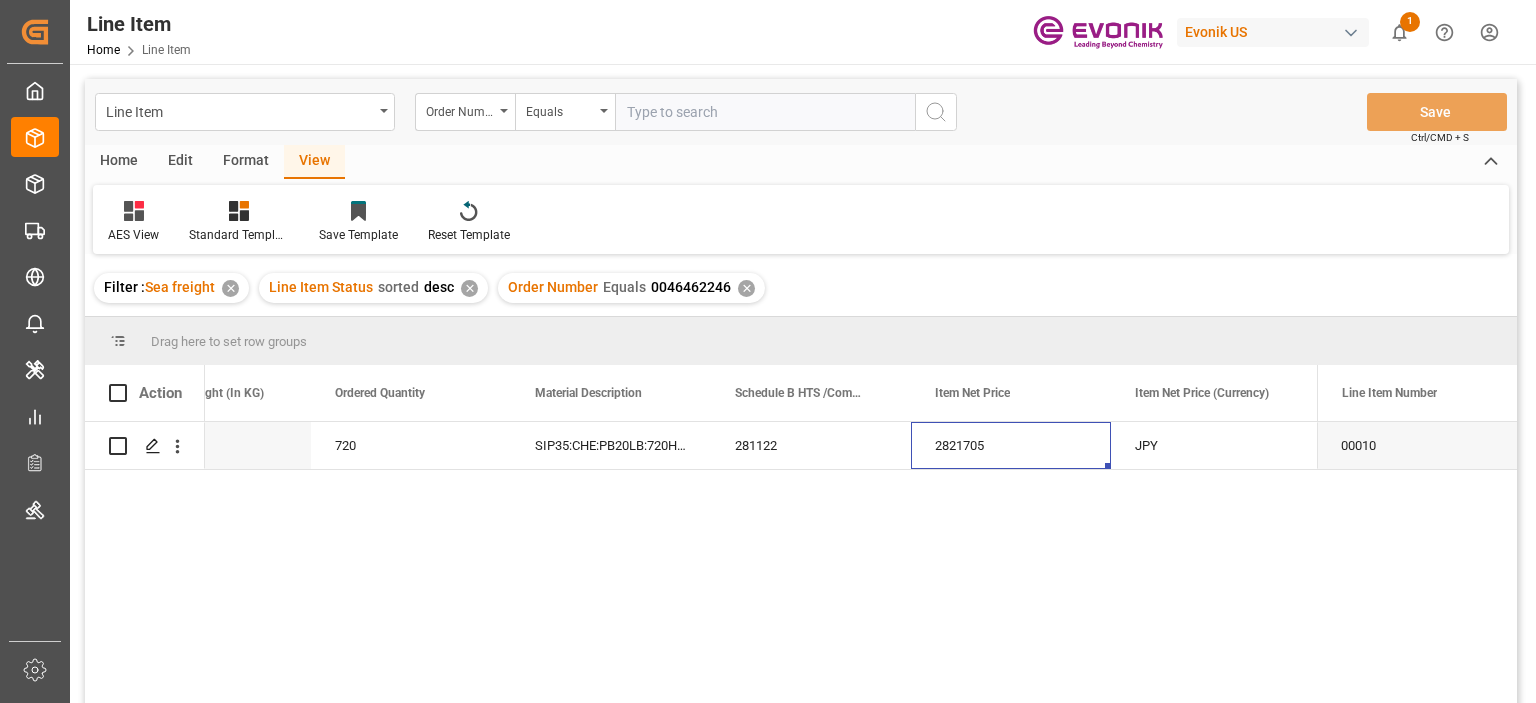 click at bounding box center (765, 112) 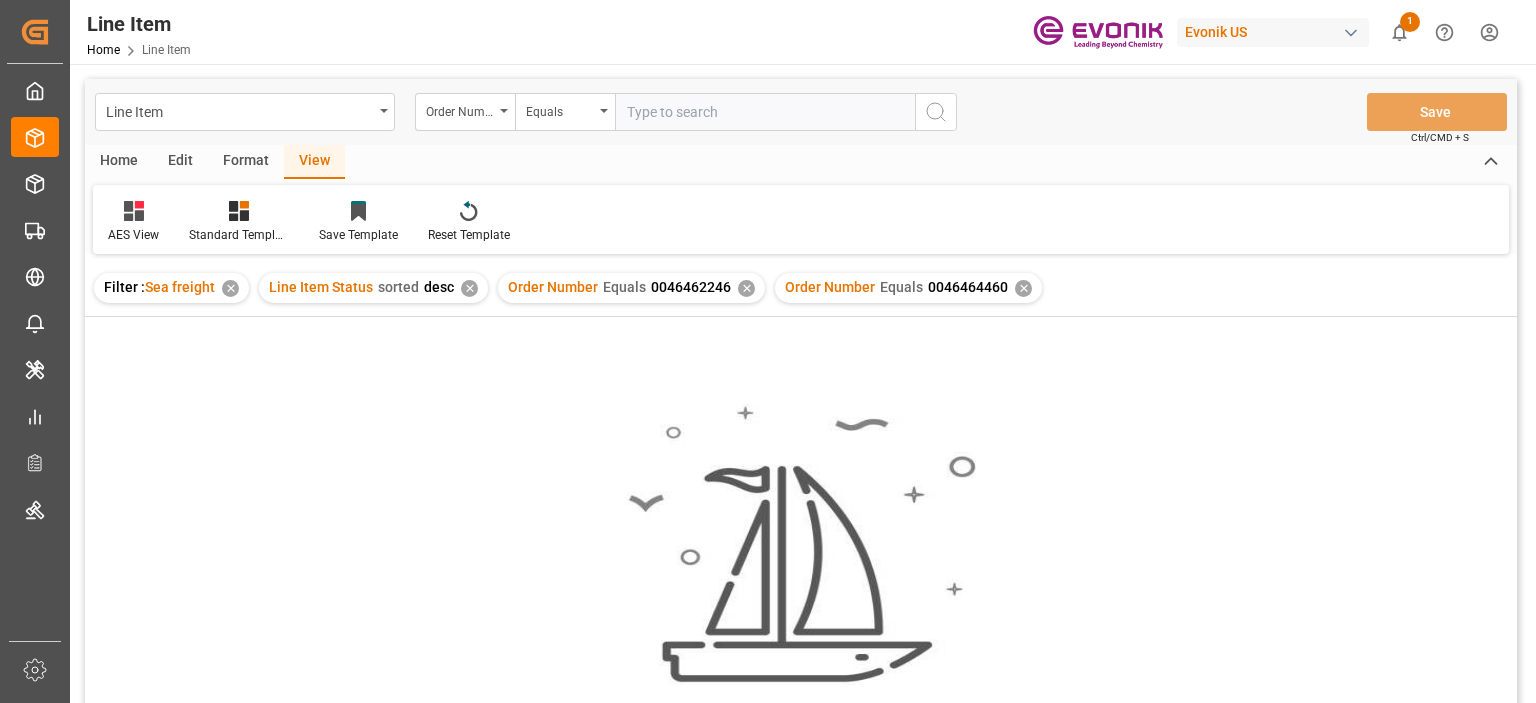 click on "✕" at bounding box center [746, 288] 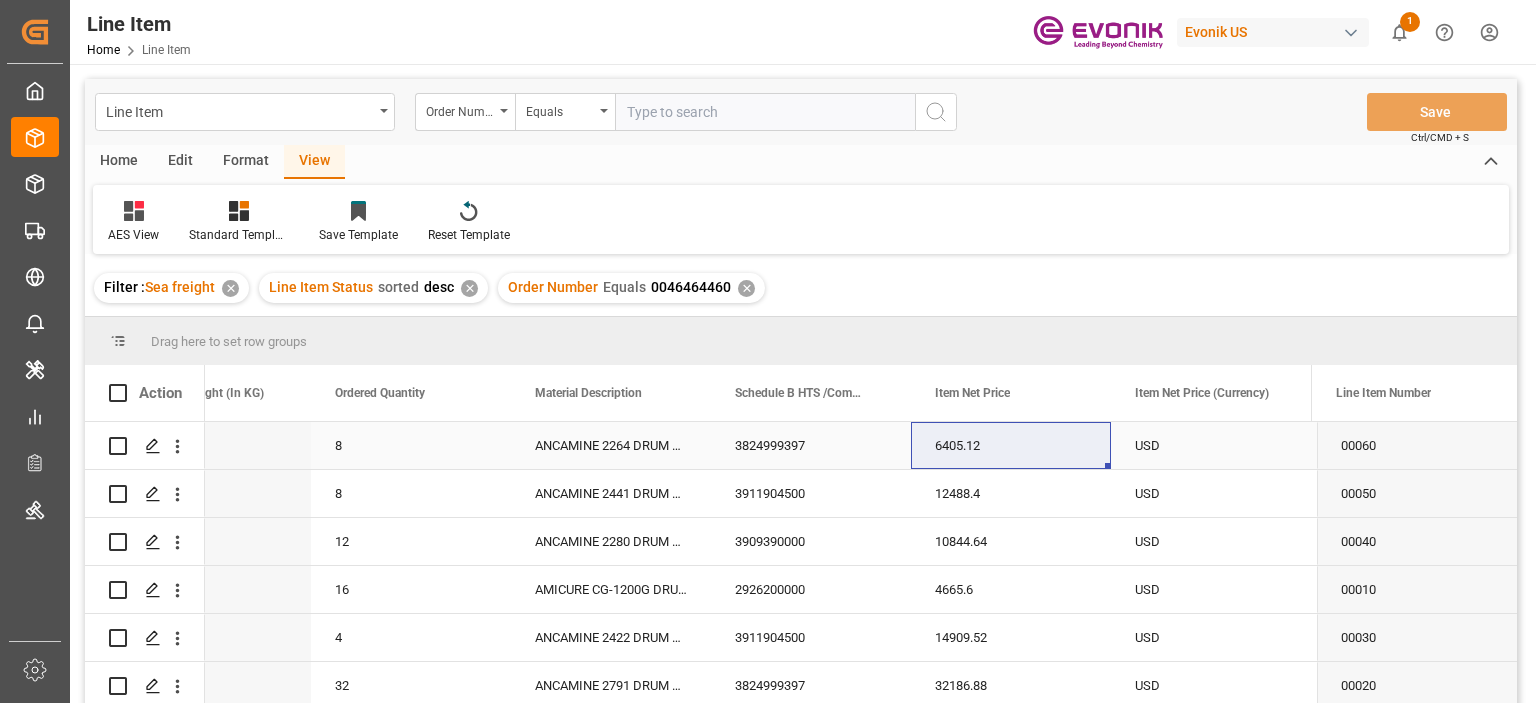 scroll, scrollTop: 6, scrollLeft: 0, axis: vertical 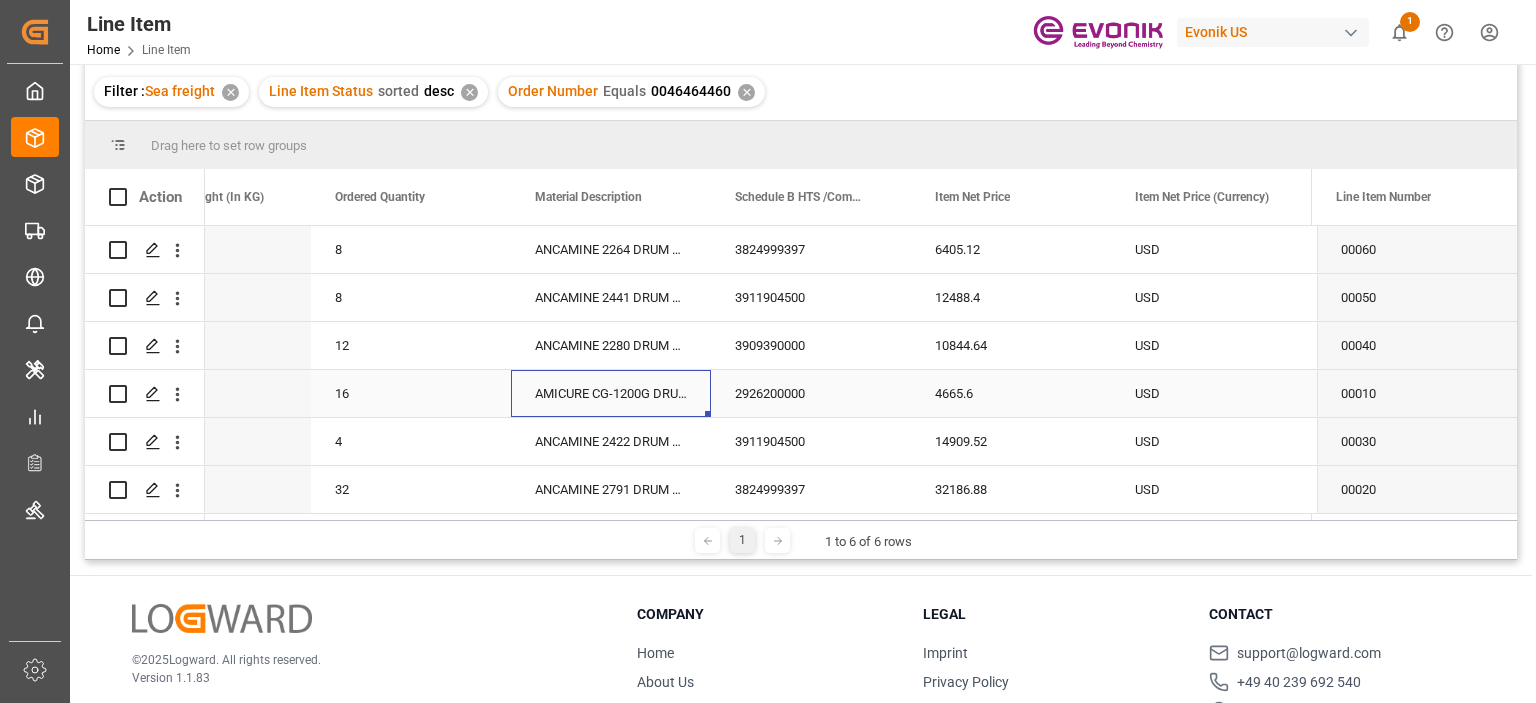 click on "AMICURE CG-1200G DRUM 45KG" at bounding box center [611, 393] 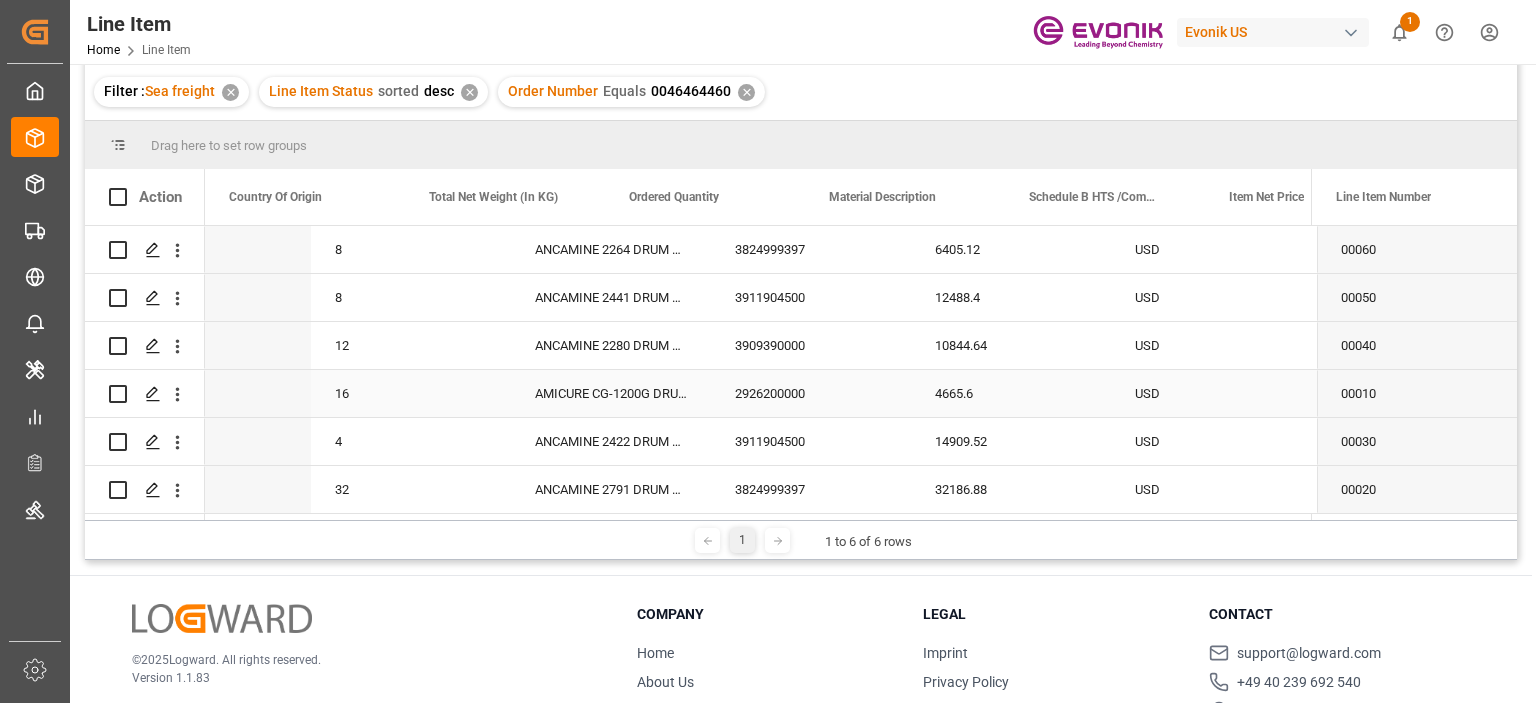 scroll, scrollTop: 0, scrollLeft: 600, axis: horizontal 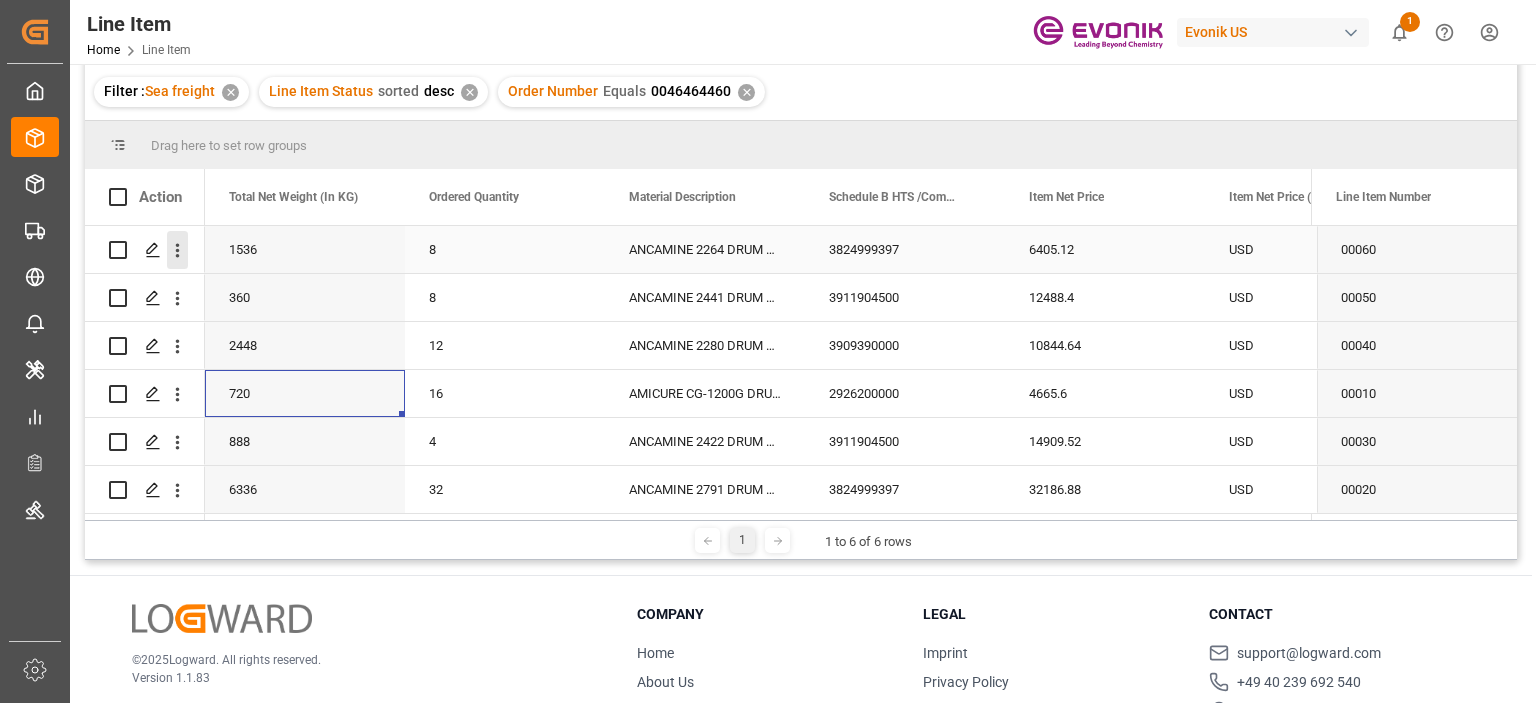 click 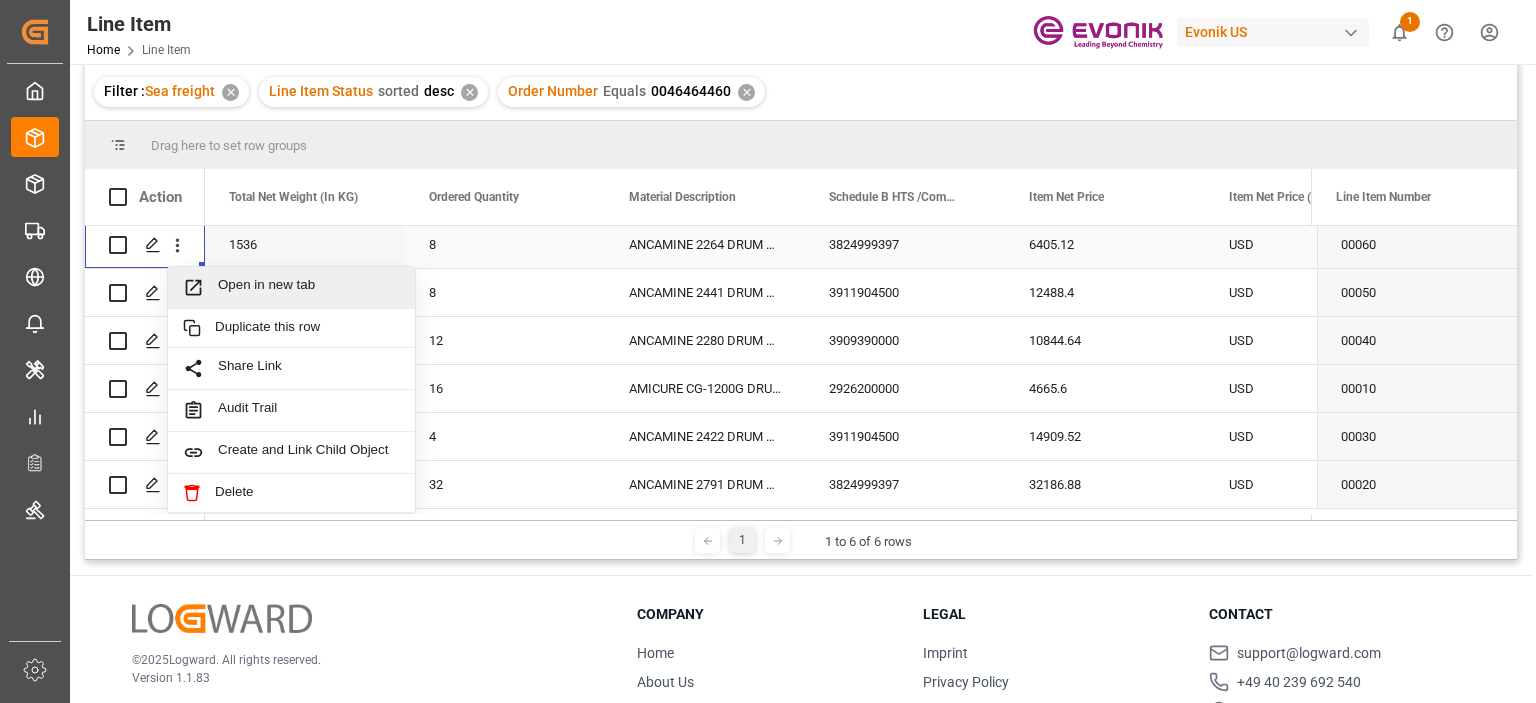 click on "Open in new tab" at bounding box center (309, 287) 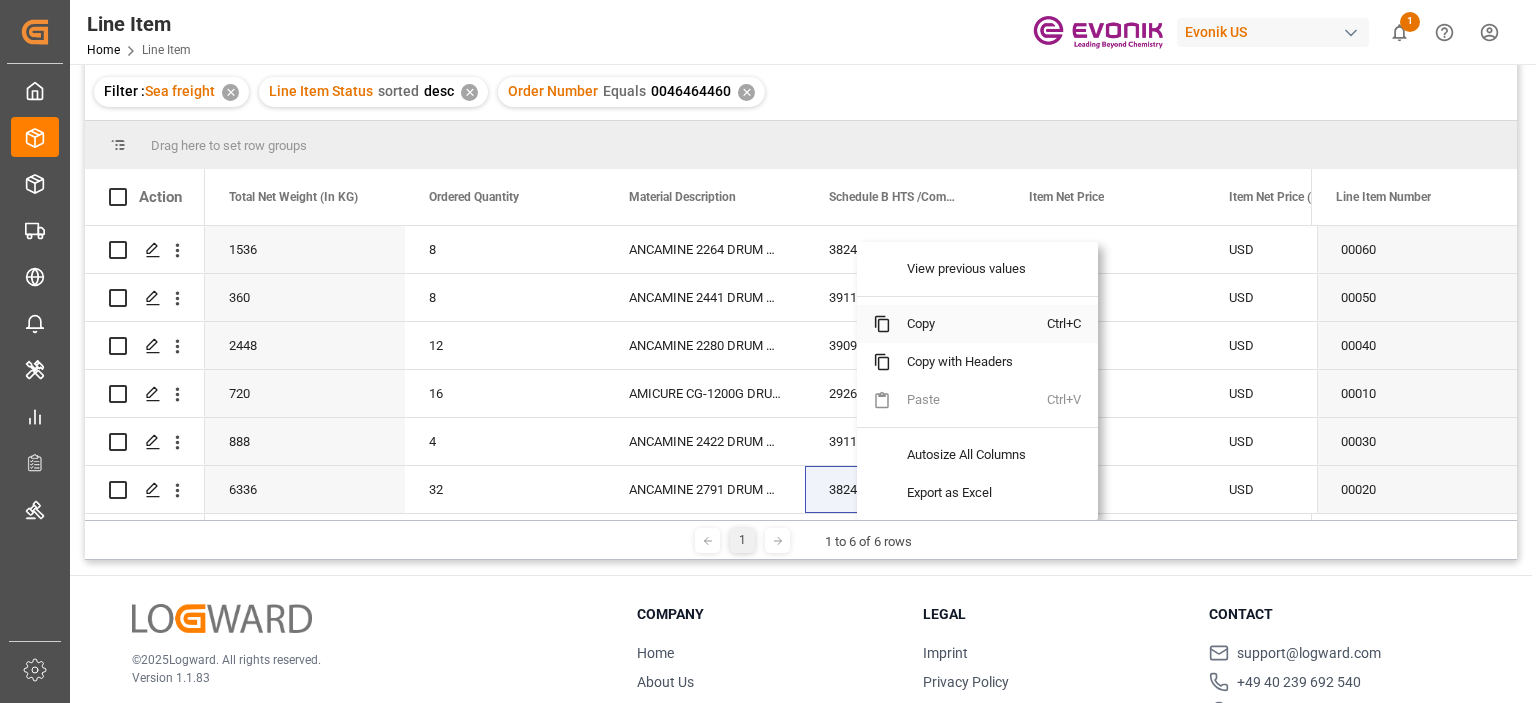 click on "Copy" at bounding box center (969, 324) 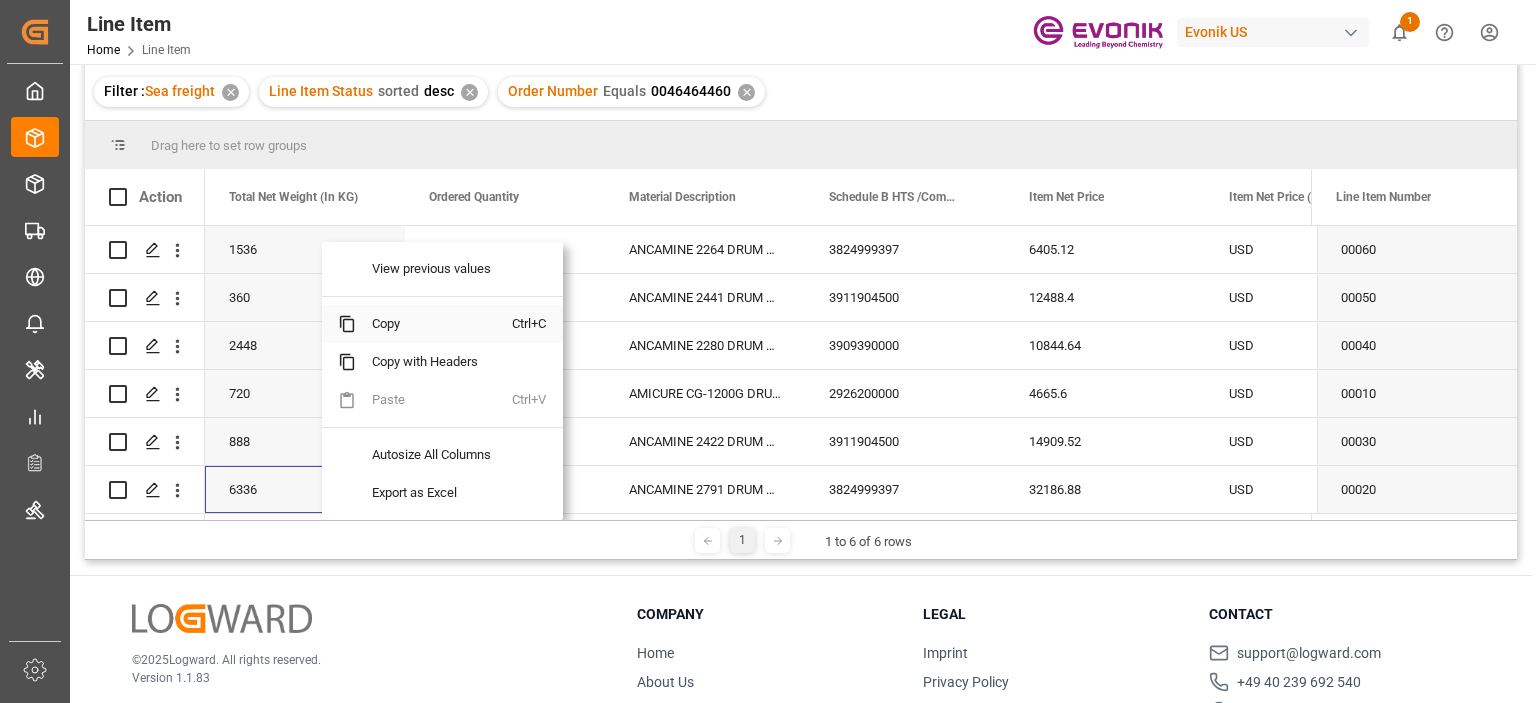 click on "Copy" at bounding box center (434, 324) 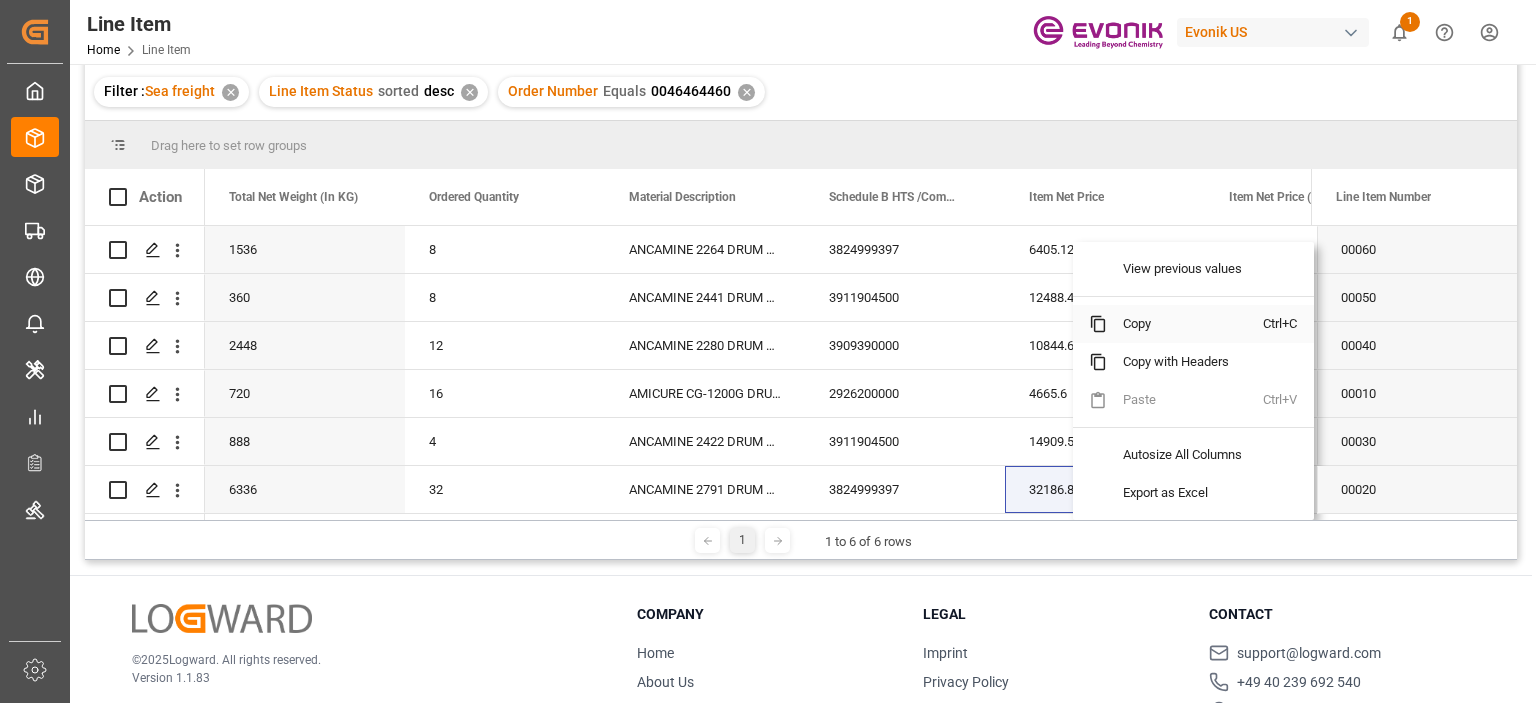 click on "Copy" at bounding box center (1185, 324) 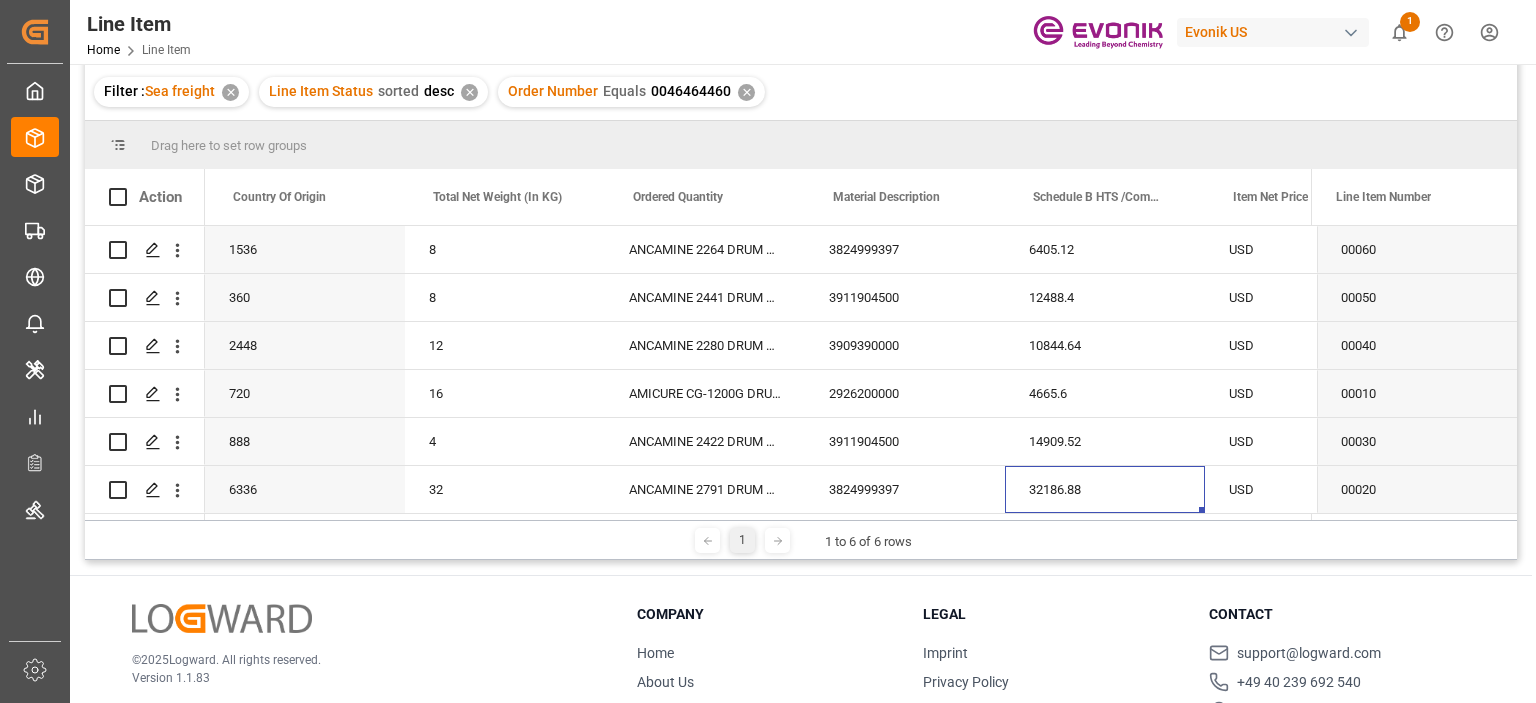 scroll, scrollTop: 0, scrollLeft: 564, axis: horizontal 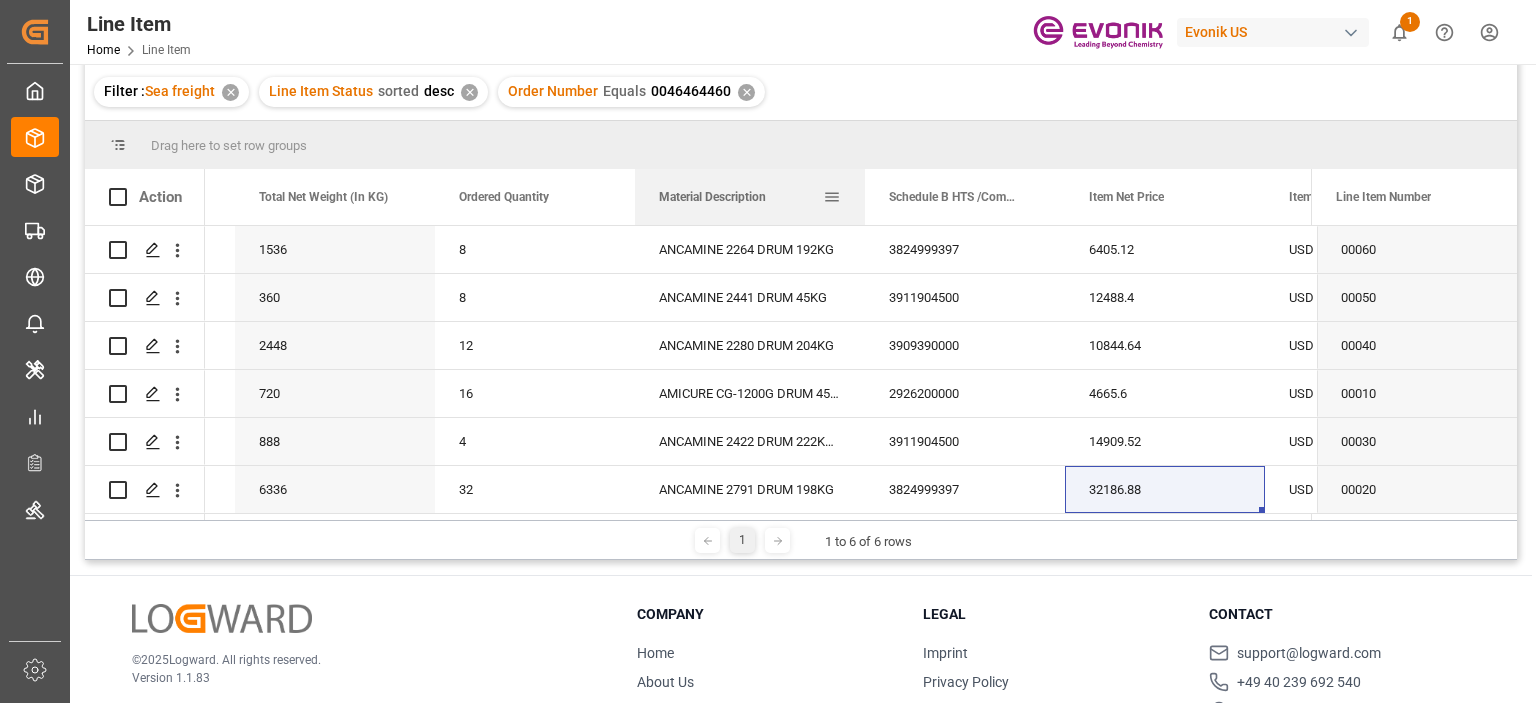 drag, startPoint x: 833, startPoint y: 185, endPoint x: 863, endPoint y: 184, distance: 30.016663 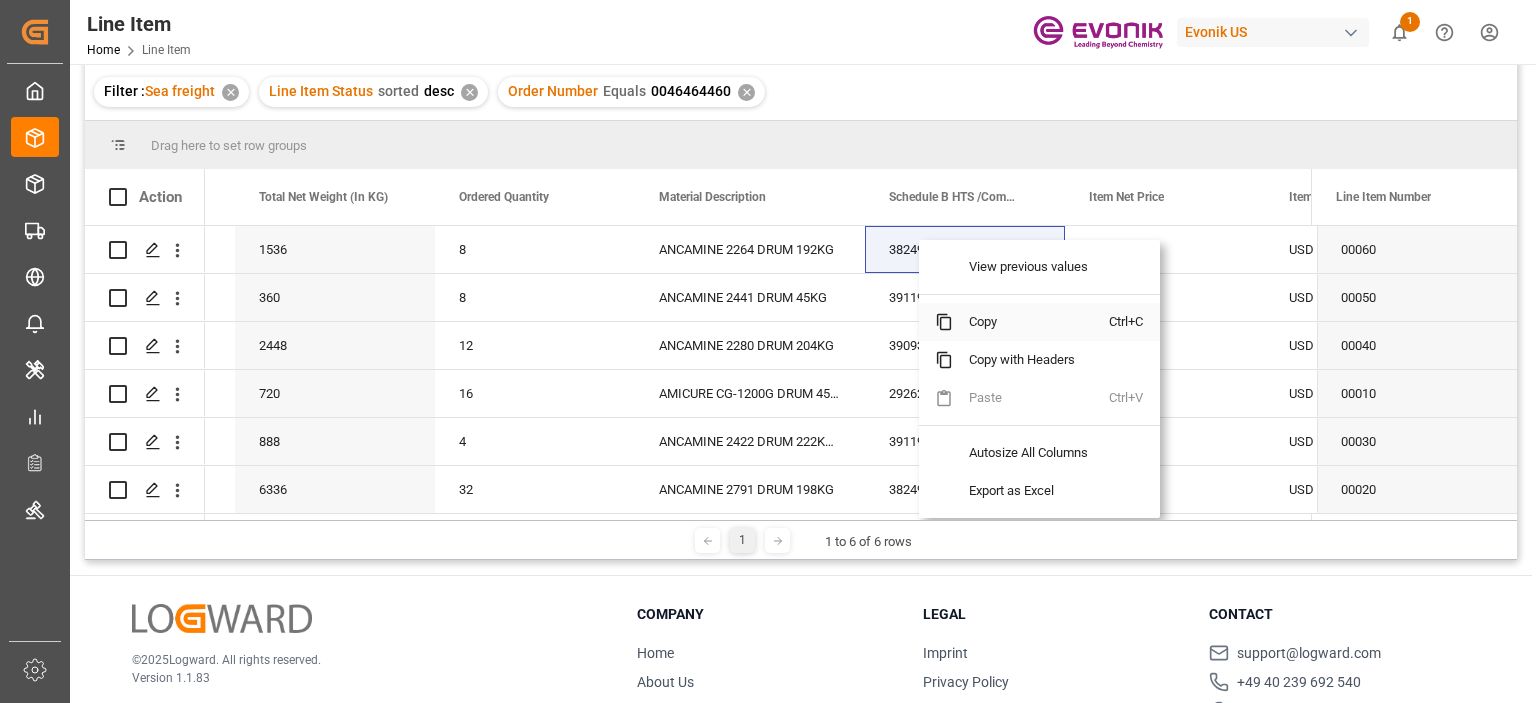 click on "Copy" at bounding box center [1031, 322] 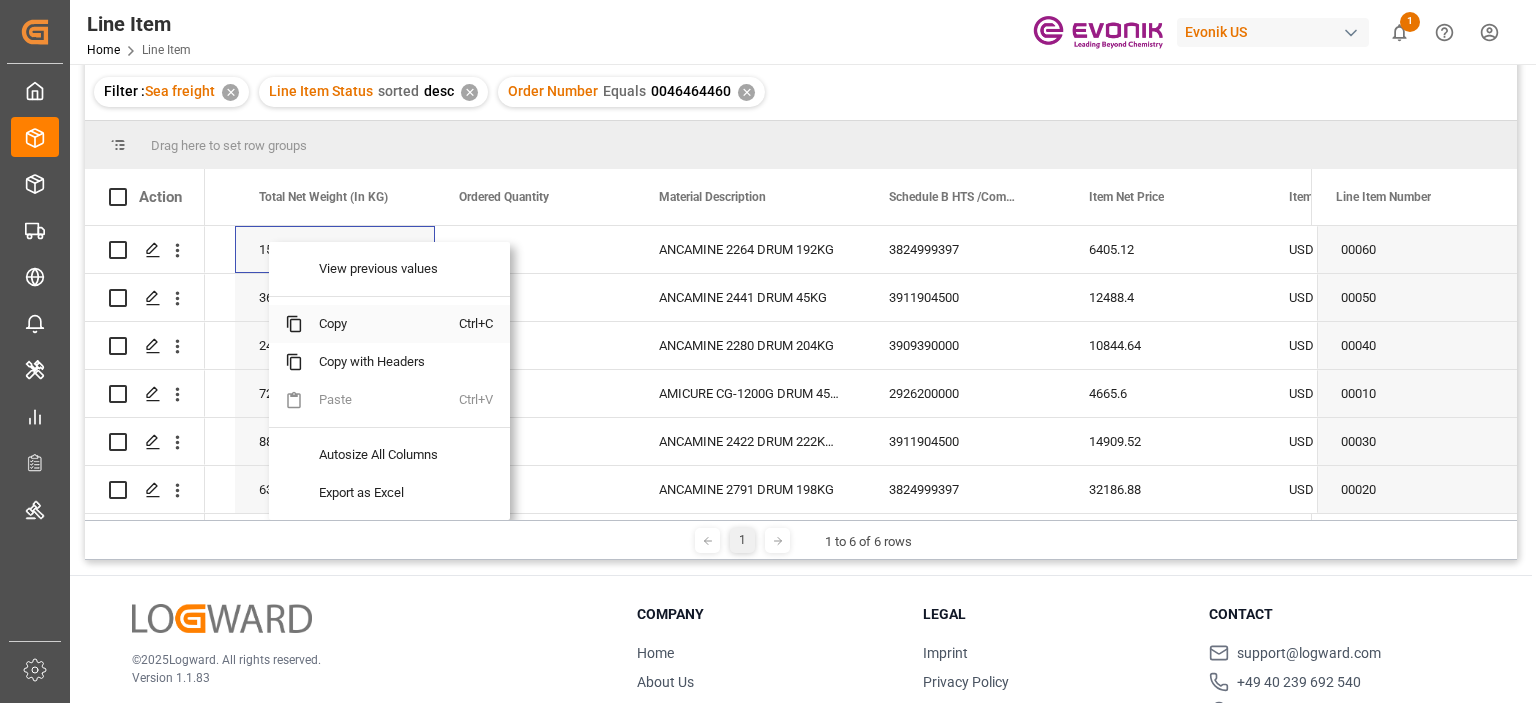 click on "Copy" at bounding box center [381, 324] 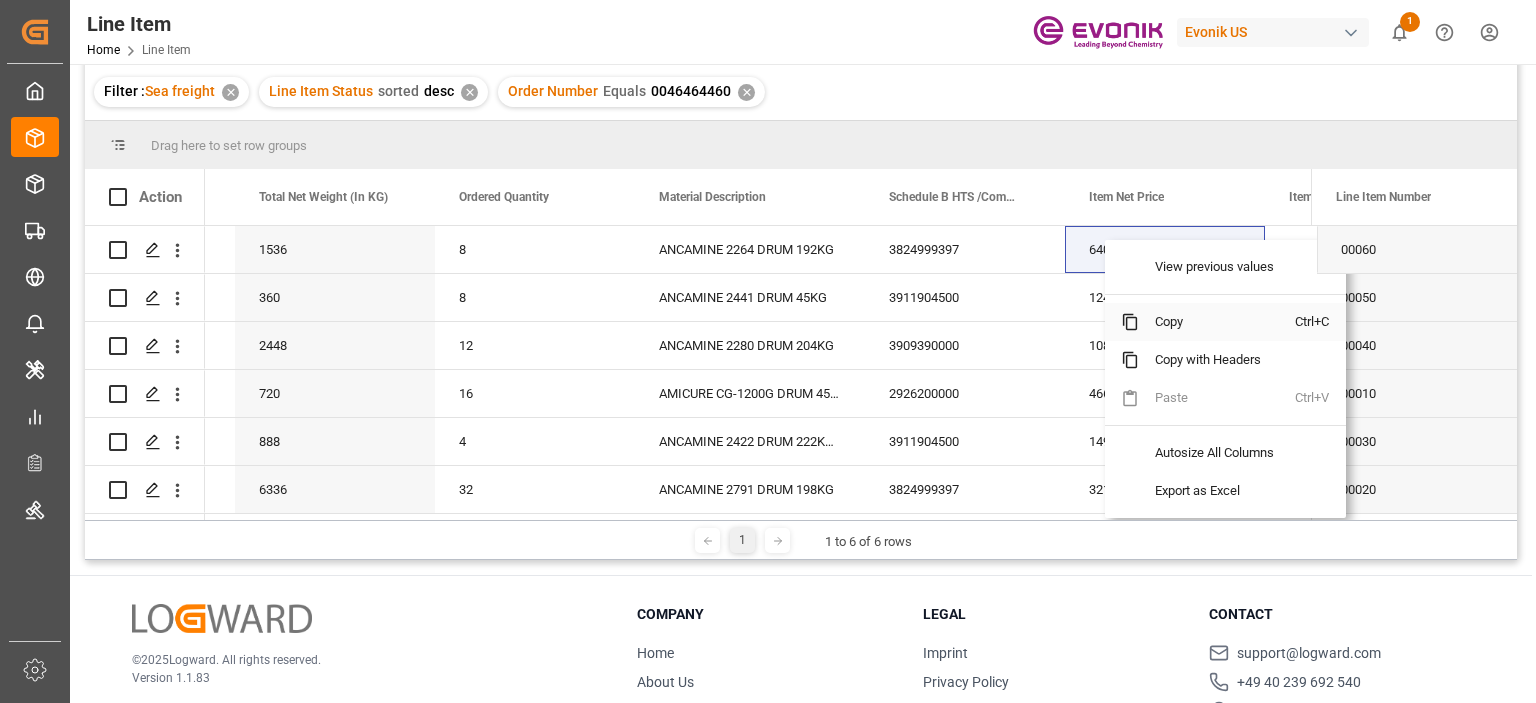 click on "Copy" at bounding box center [1217, 322] 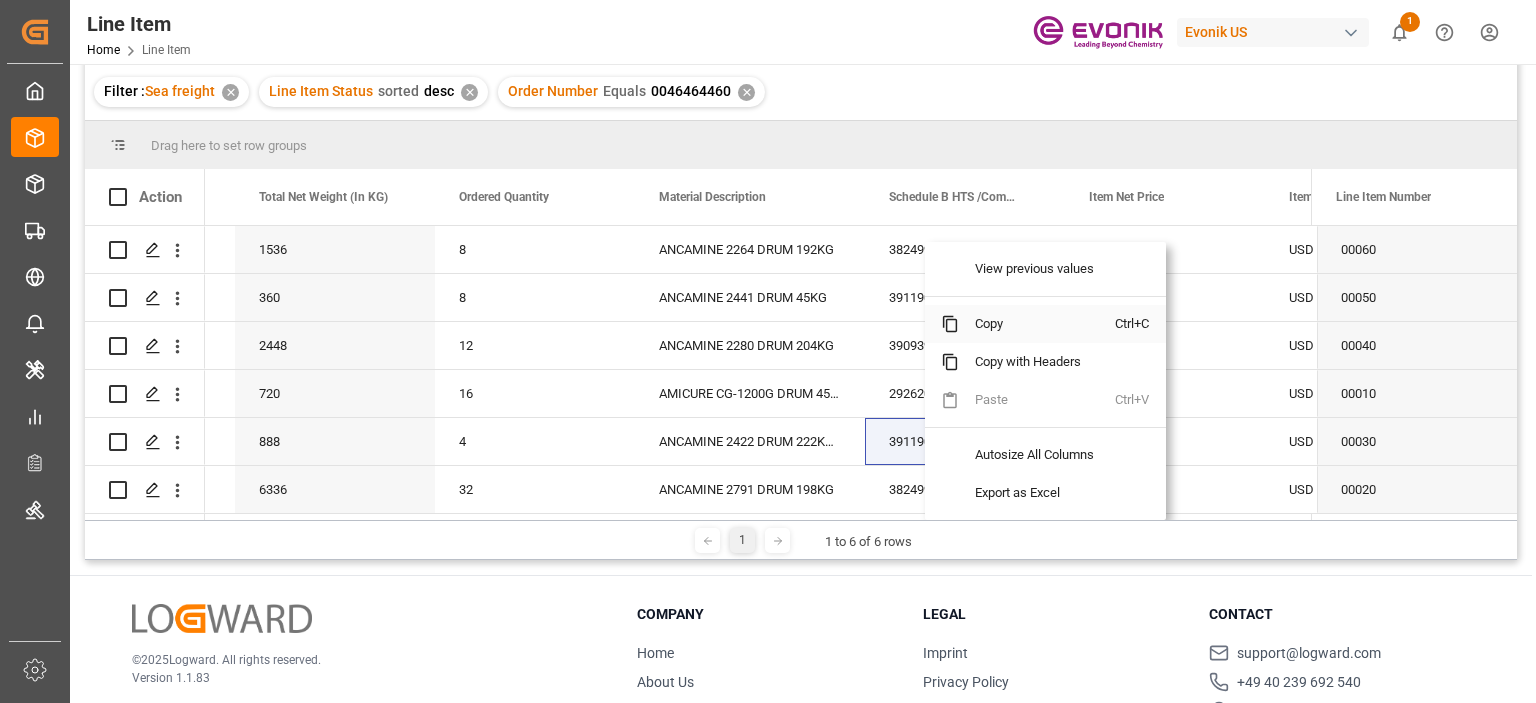 click on "Copy" at bounding box center [1037, 324] 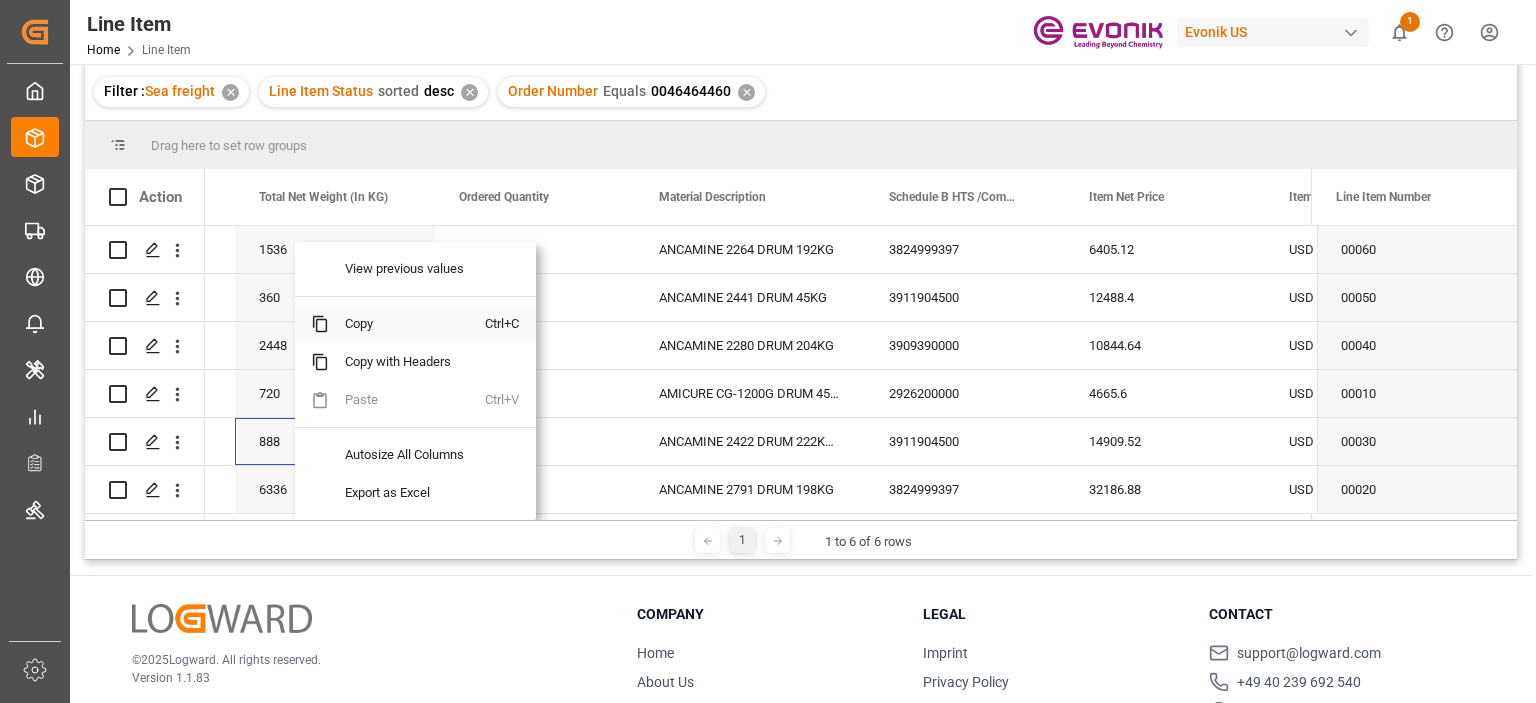 click on "Copy" at bounding box center (407, 324) 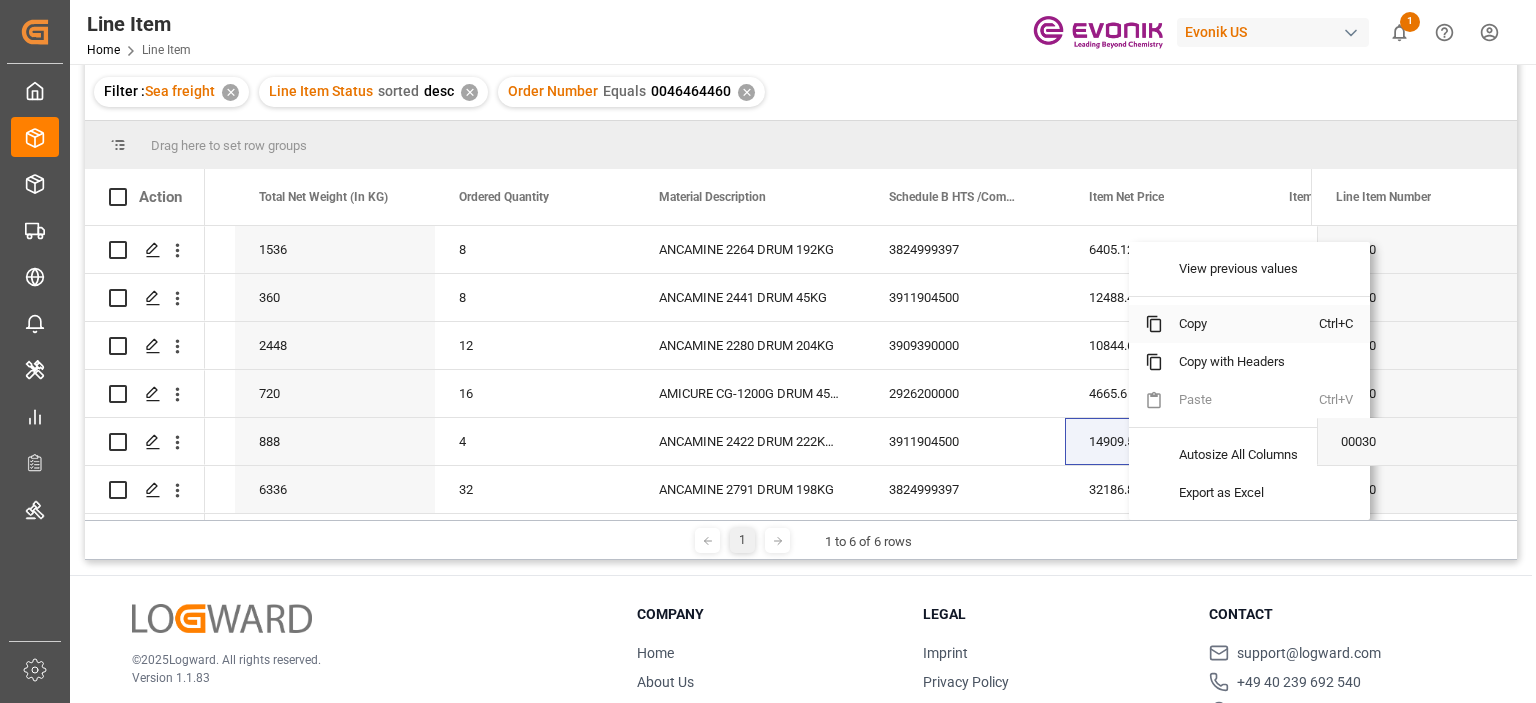 click on "Copy" at bounding box center [1241, 324] 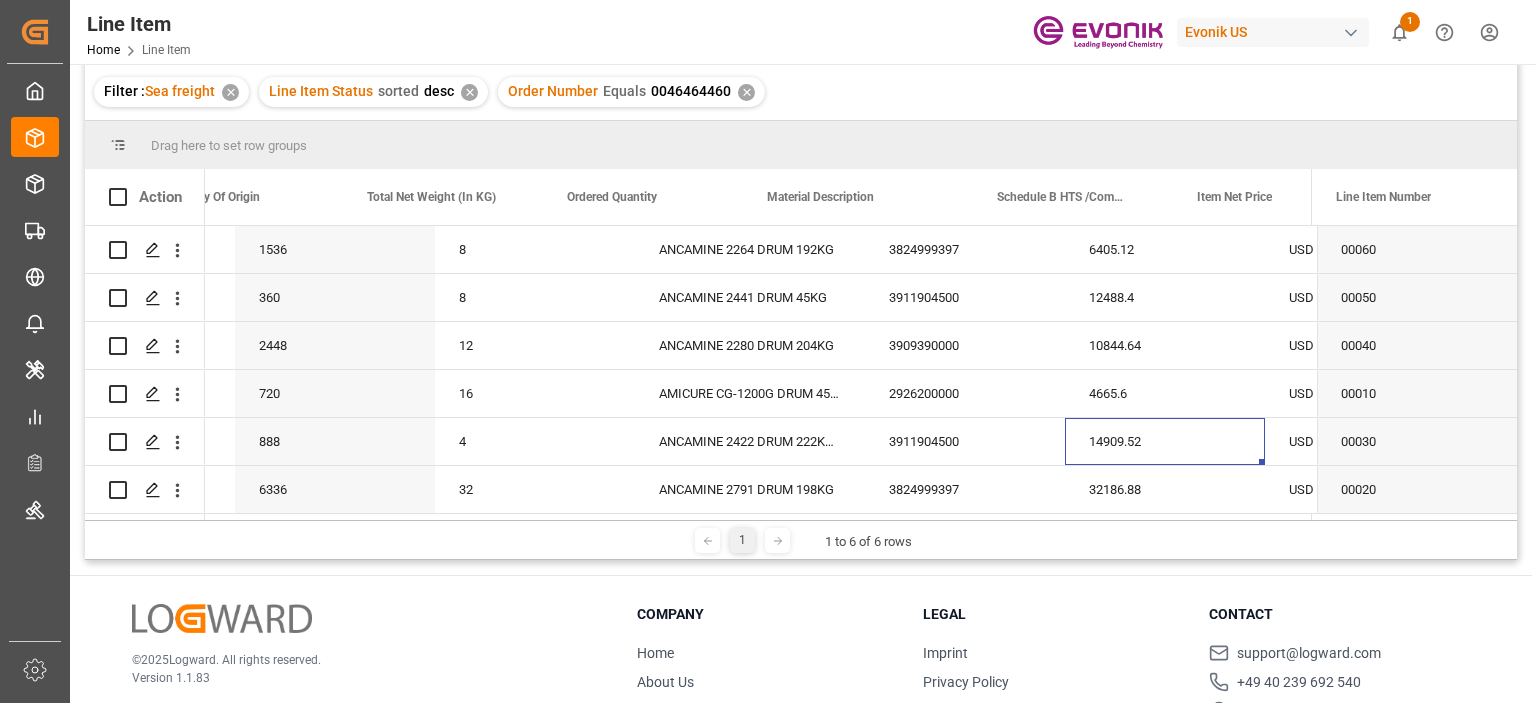 scroll, scrollTop: 0, scrollLeft: 556, axis: horizontal 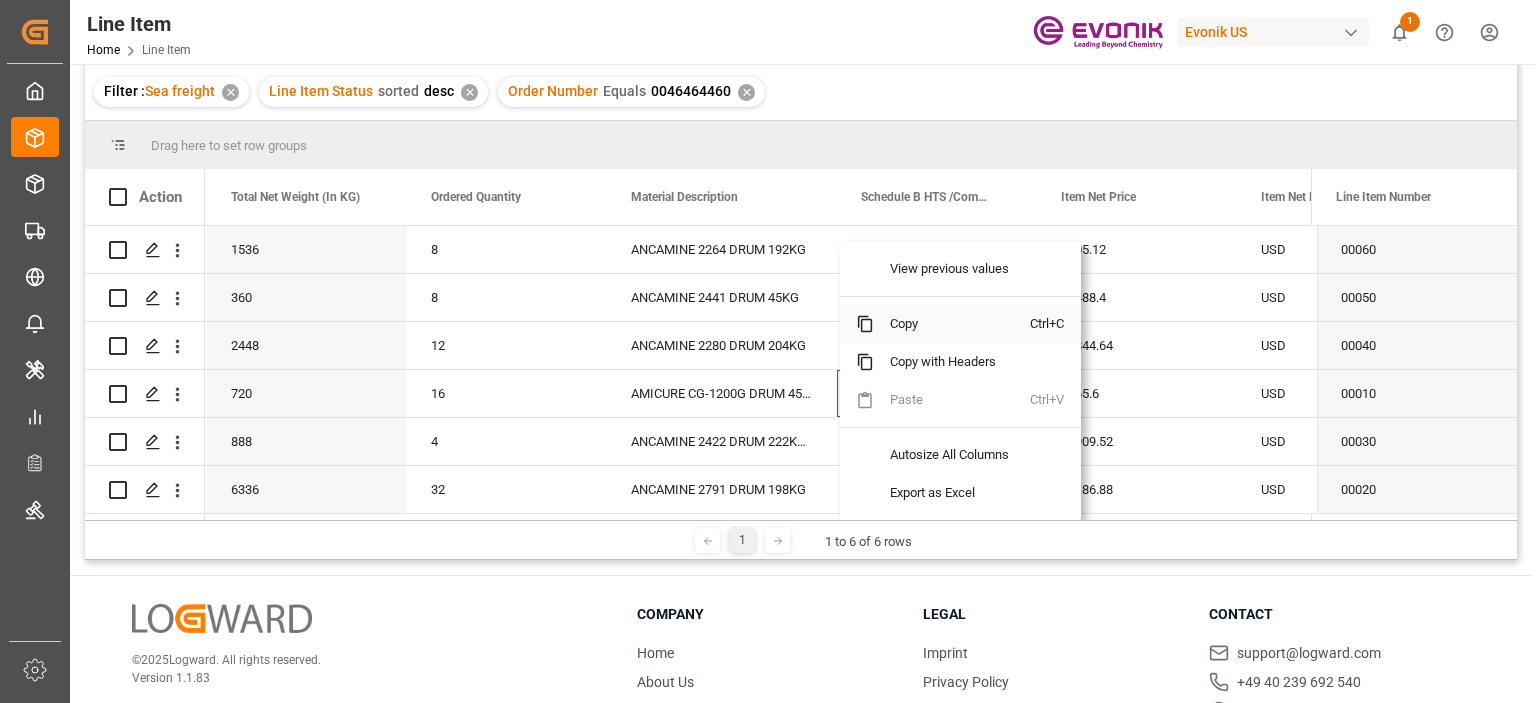 click on "Copy" at bounding box center [952, 324] 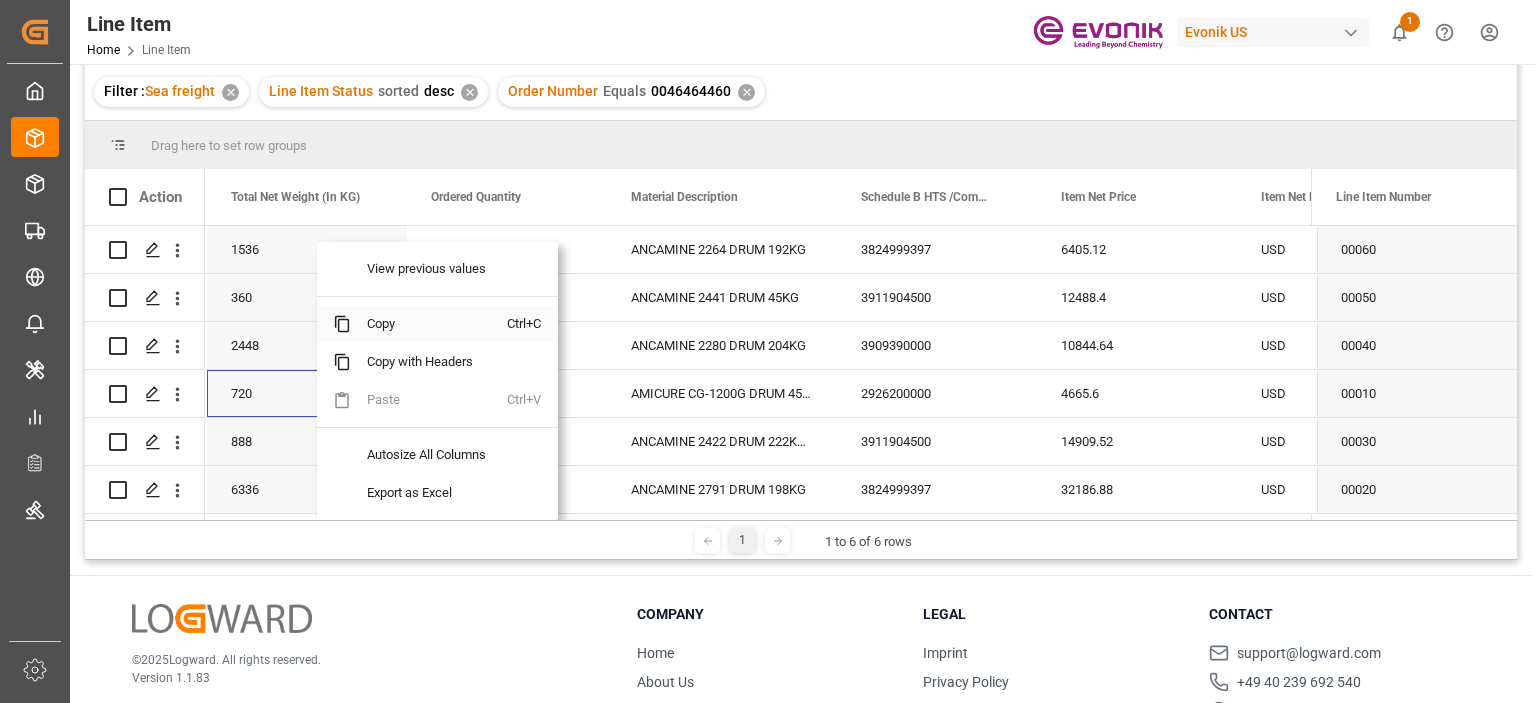 click on "Copy" at bounding box center [429, 324] 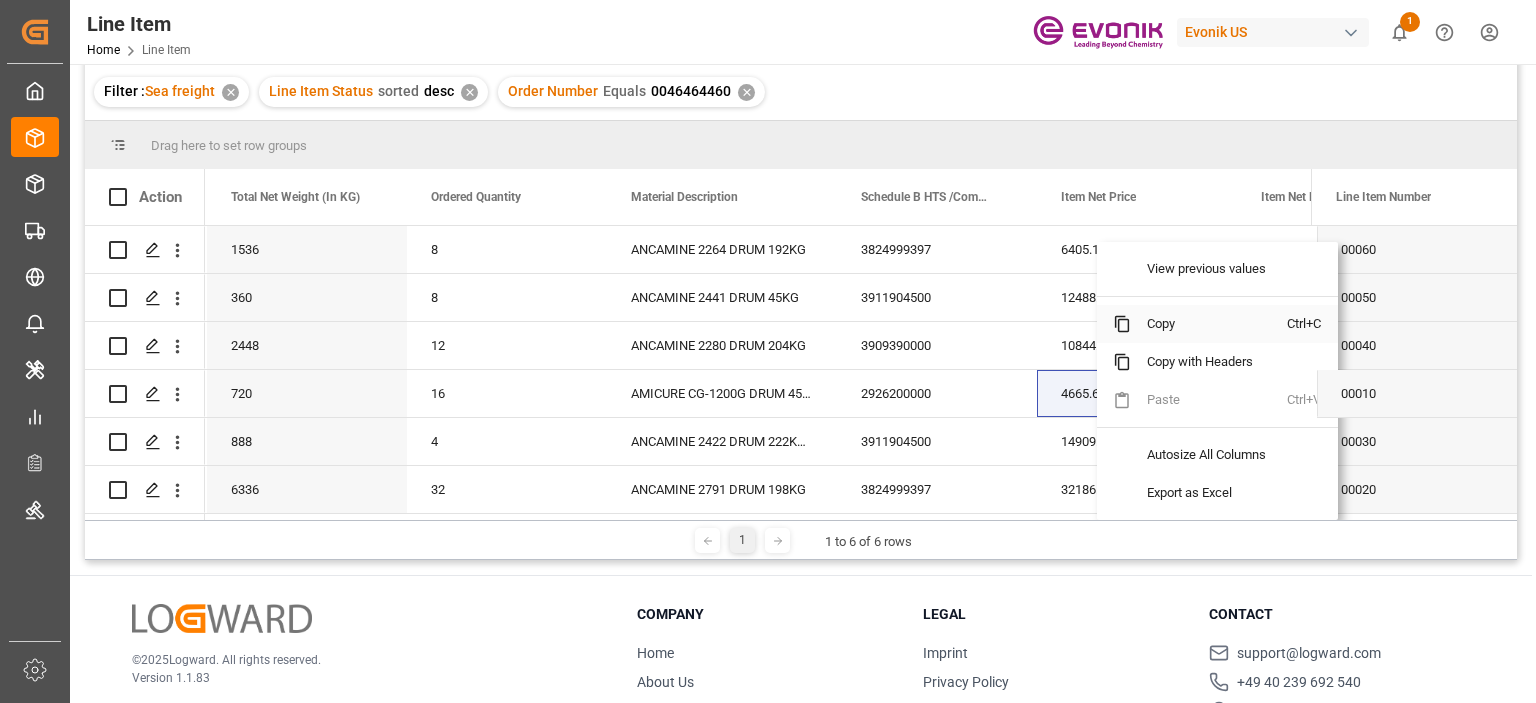 click on "Copy" at bounding box center [1209, 324] 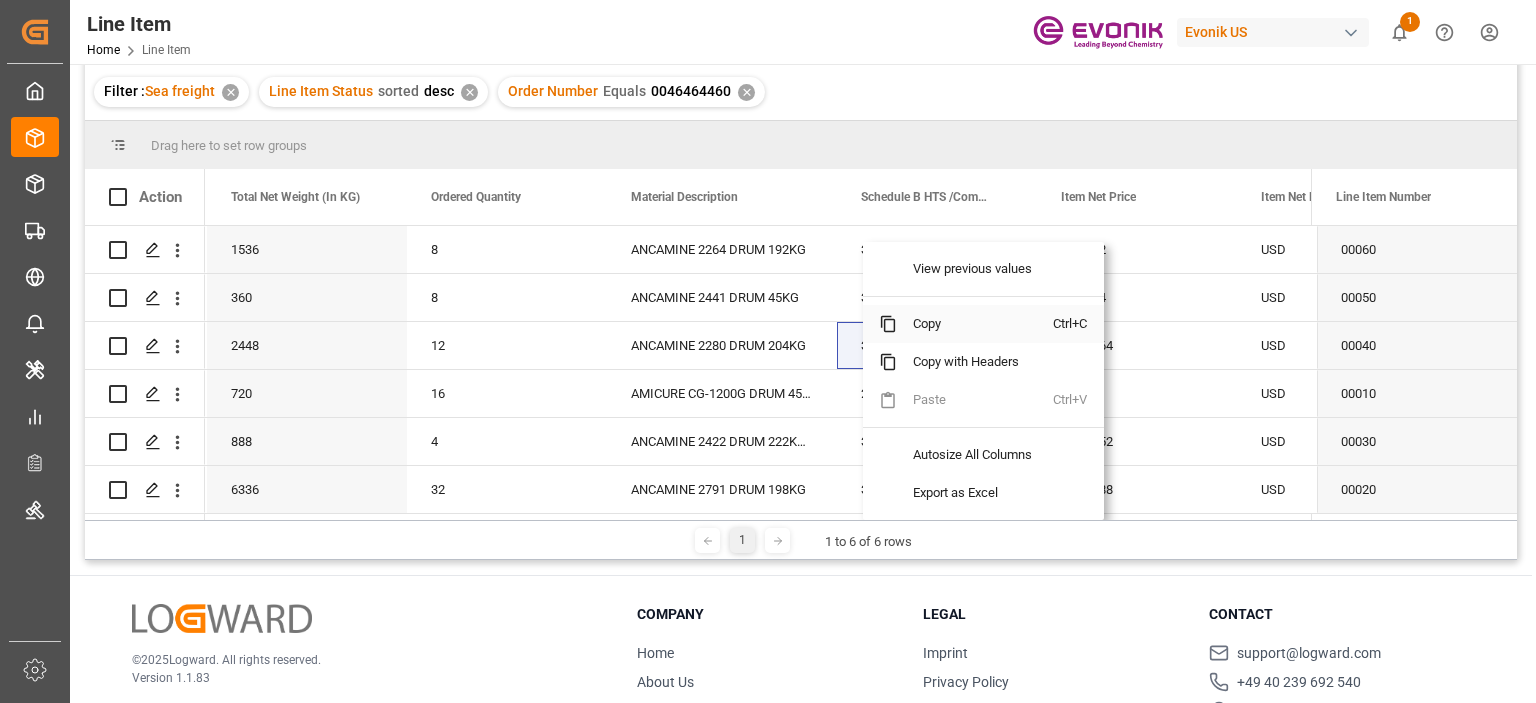click on "Copy" at bounding box center (975, 324) 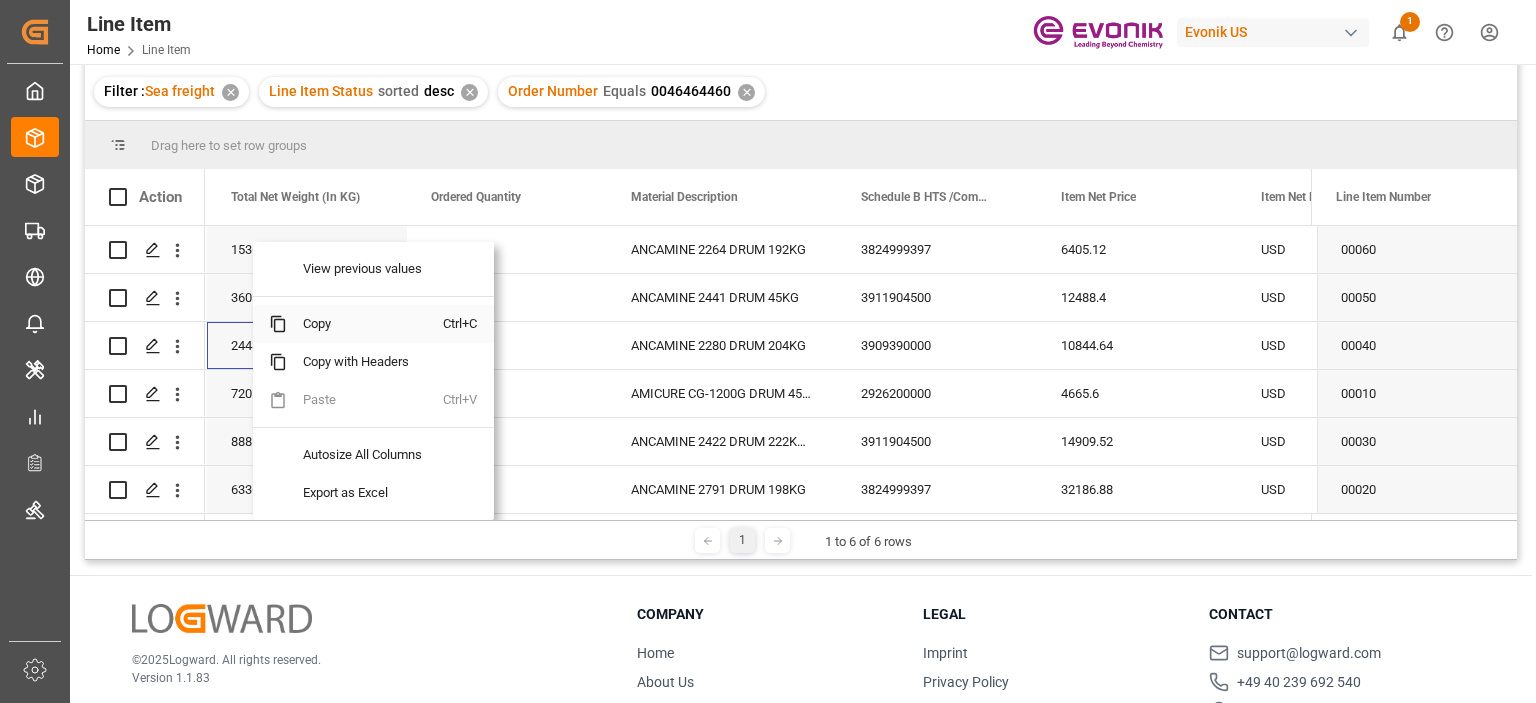 click on "Copy" at bounding box center [365, 324] 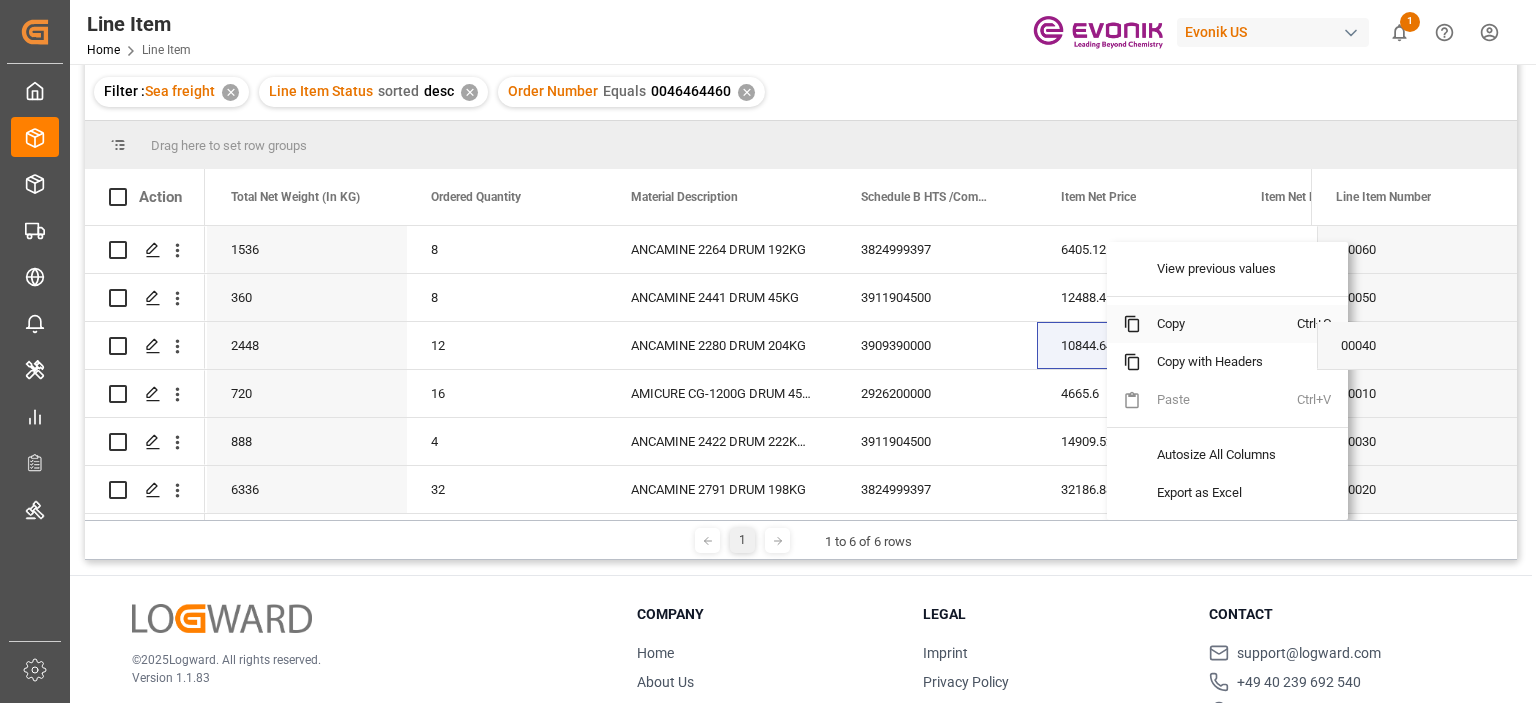 click on "Copy" at bounding box center [1219, 324] 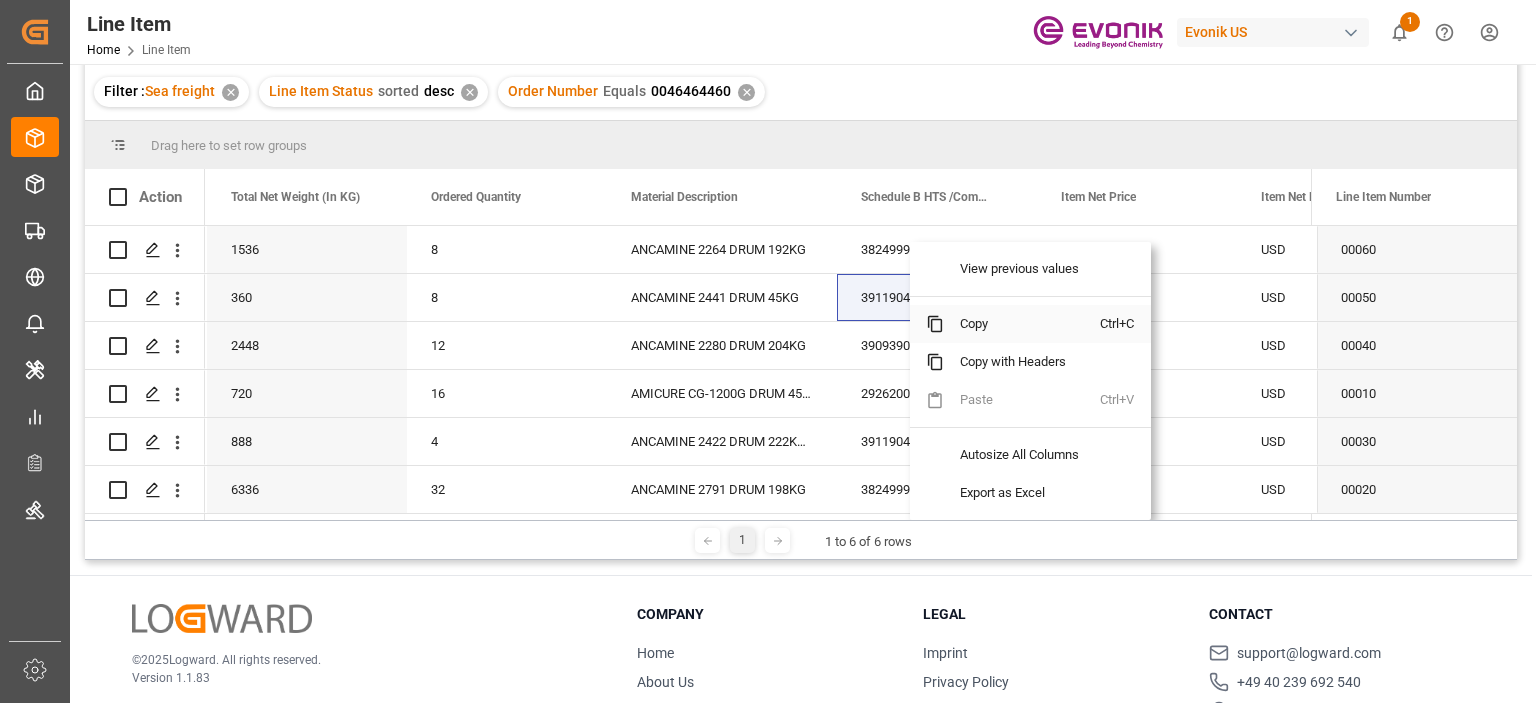 click on "Copy" at bounding box center (1022, 324) 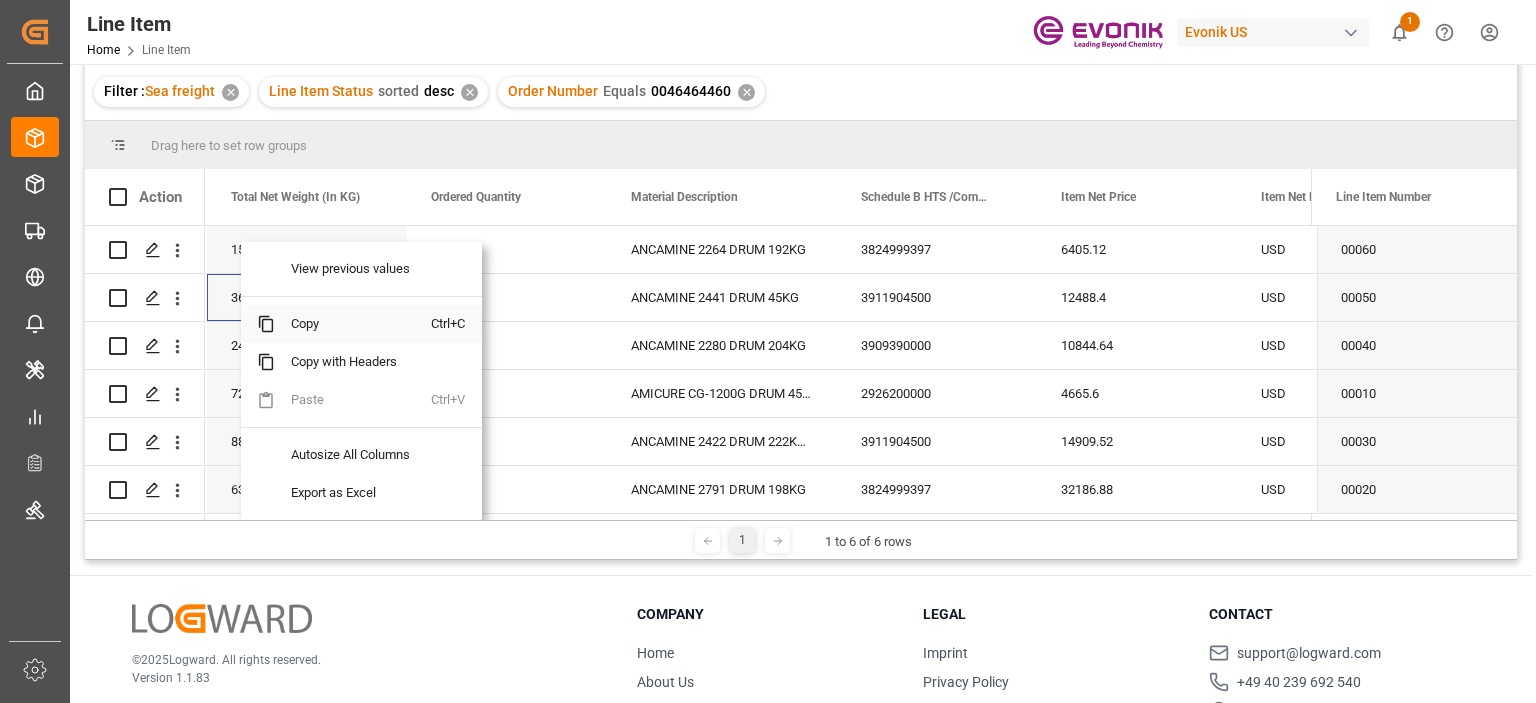 click on "Copy" at bounding box center [353, 324] 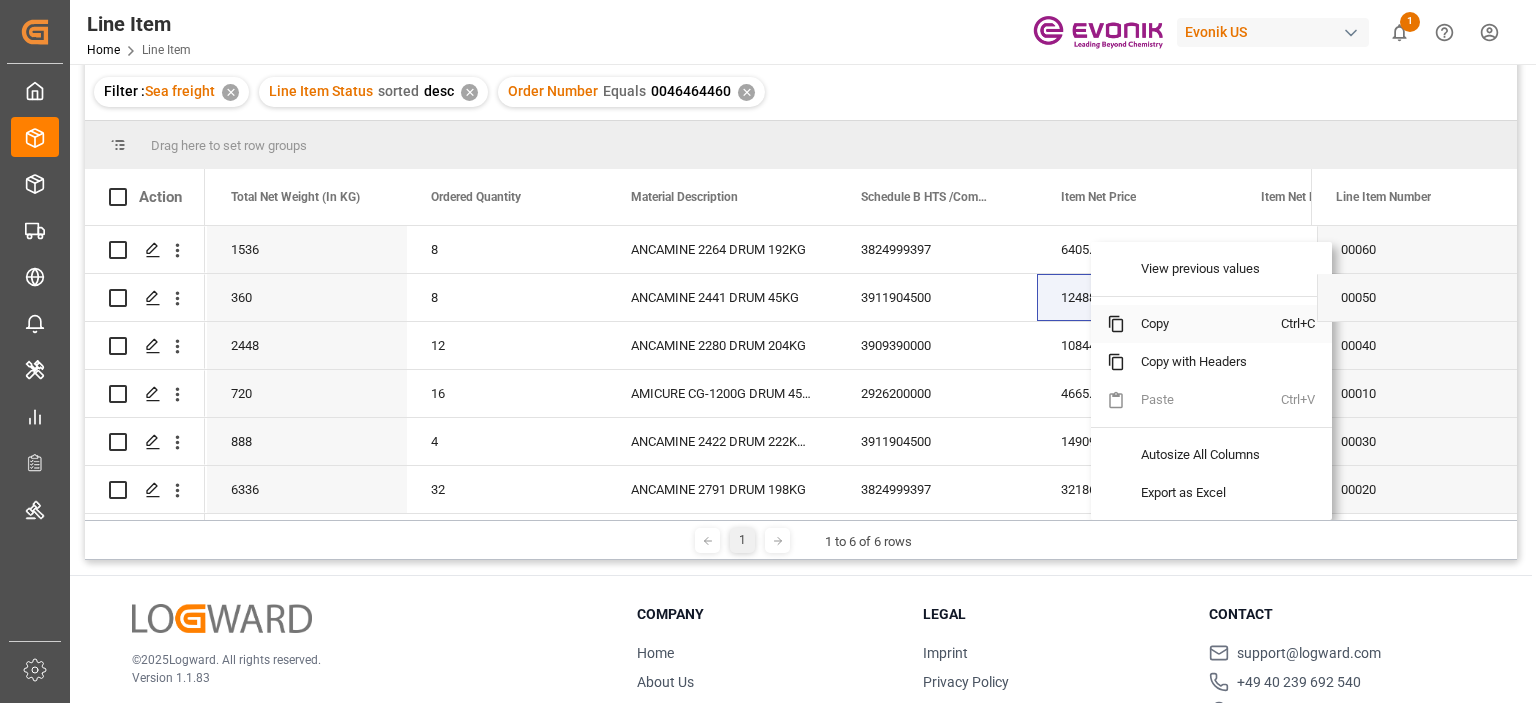 click on "Copy" at bounding box center [1203, 324] 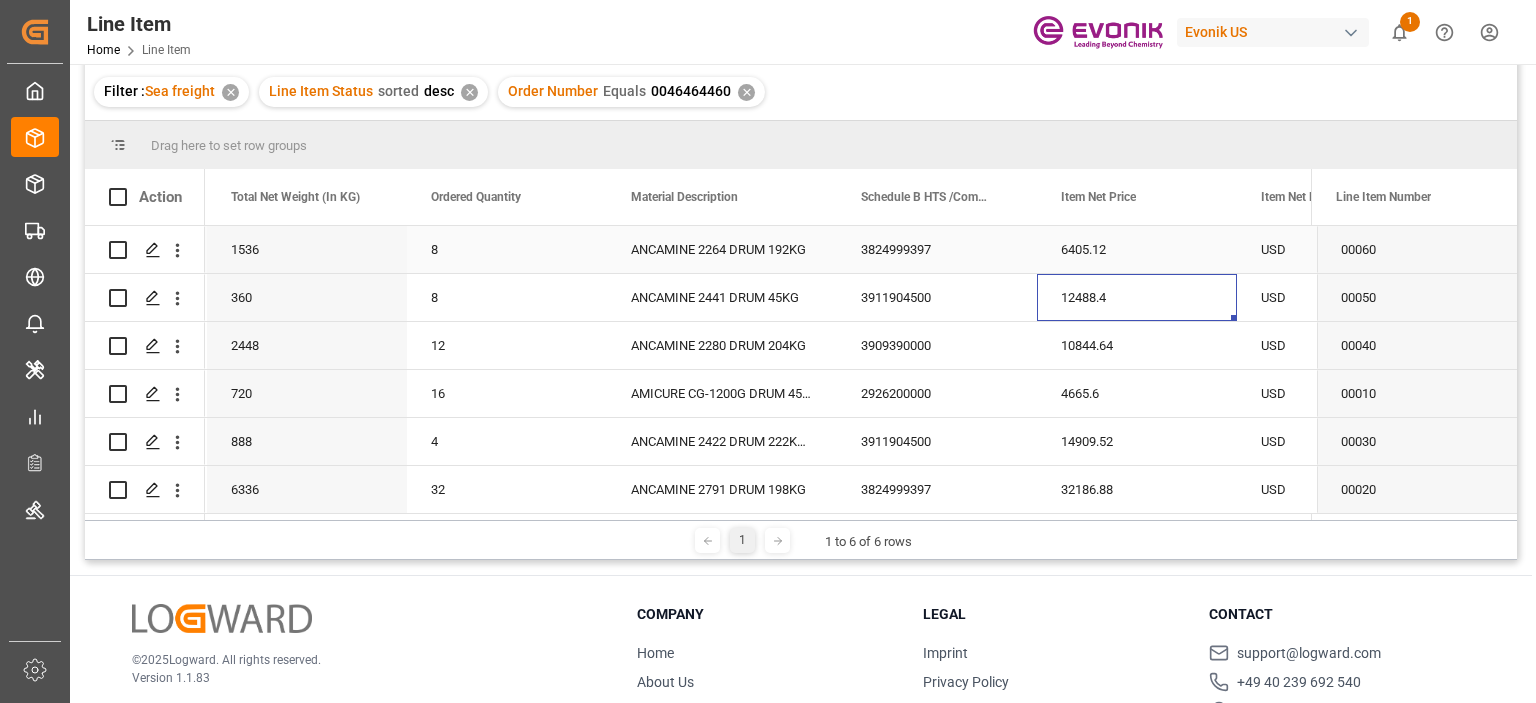 scroll, scrollTop: 0, scrollLeft: 0, axis: both 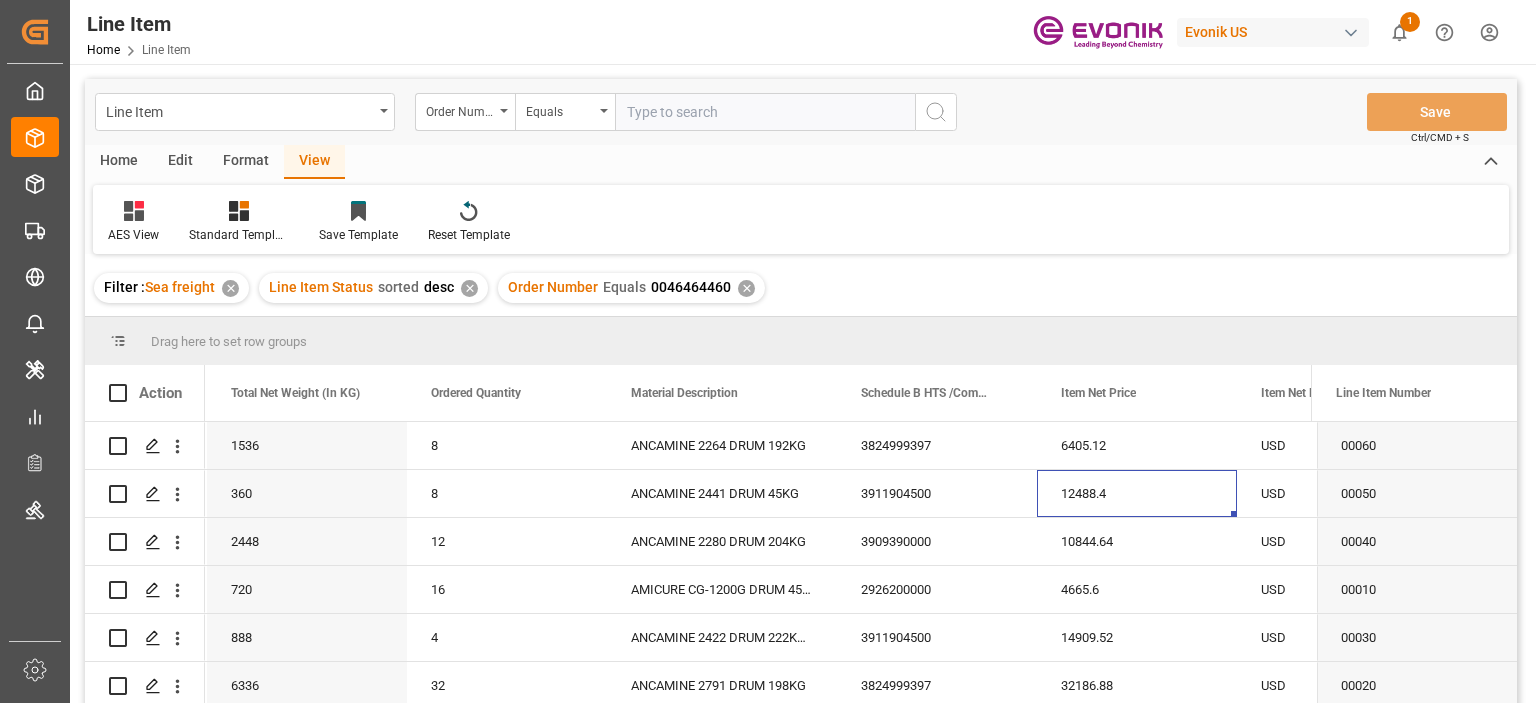 click on "Line Item Order Number Equals Save Ctrl/CMD + S" at bounding box center [801, 112] 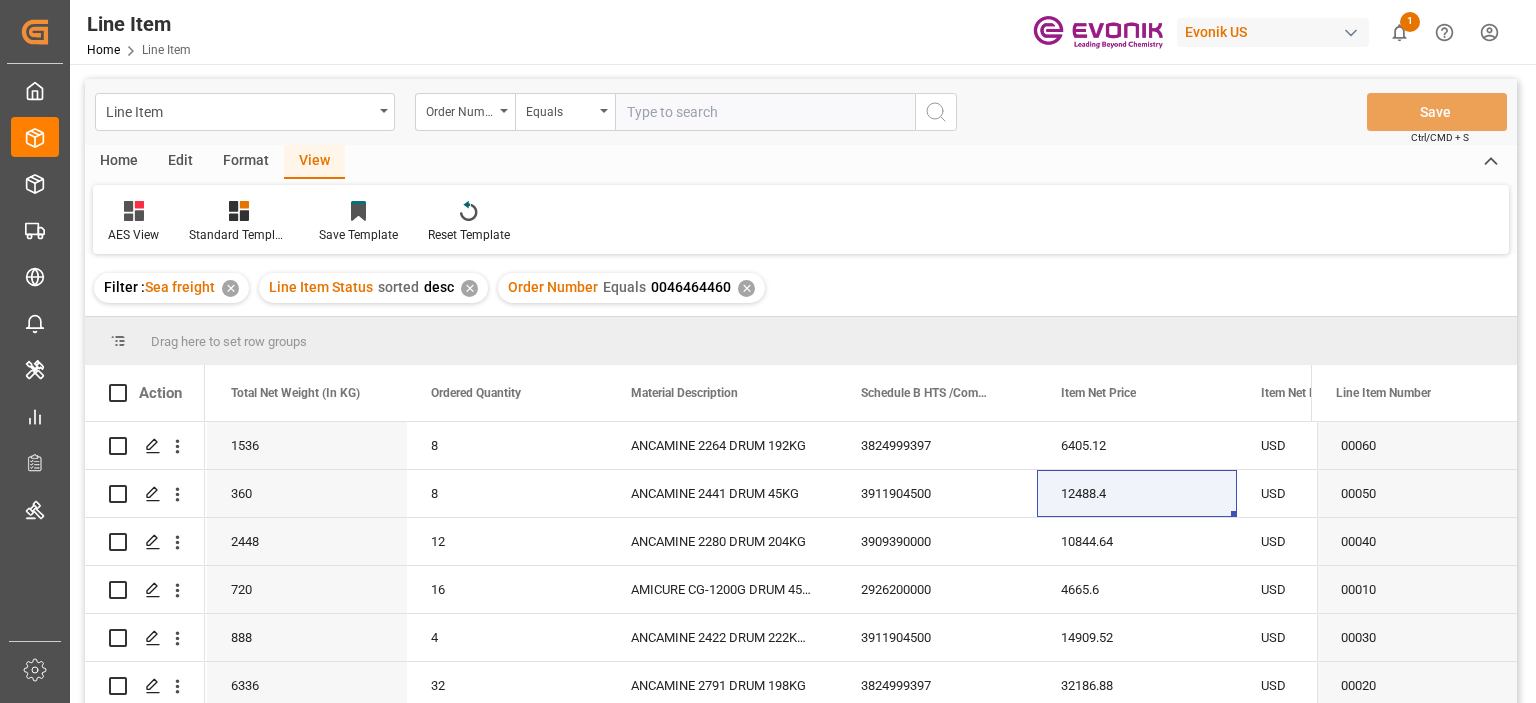click at bounding box center [765, 112] 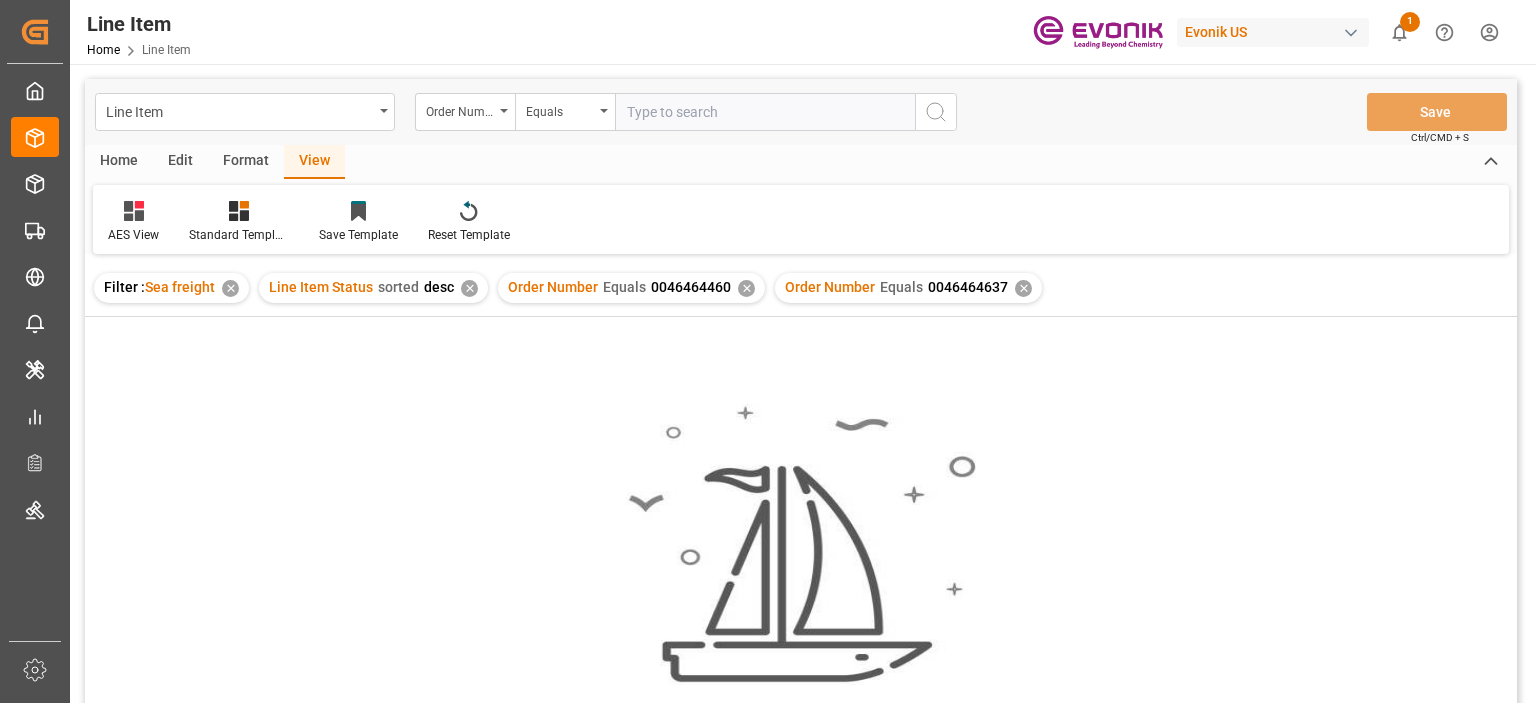 click on "✕" at bounding box center (746, 288) 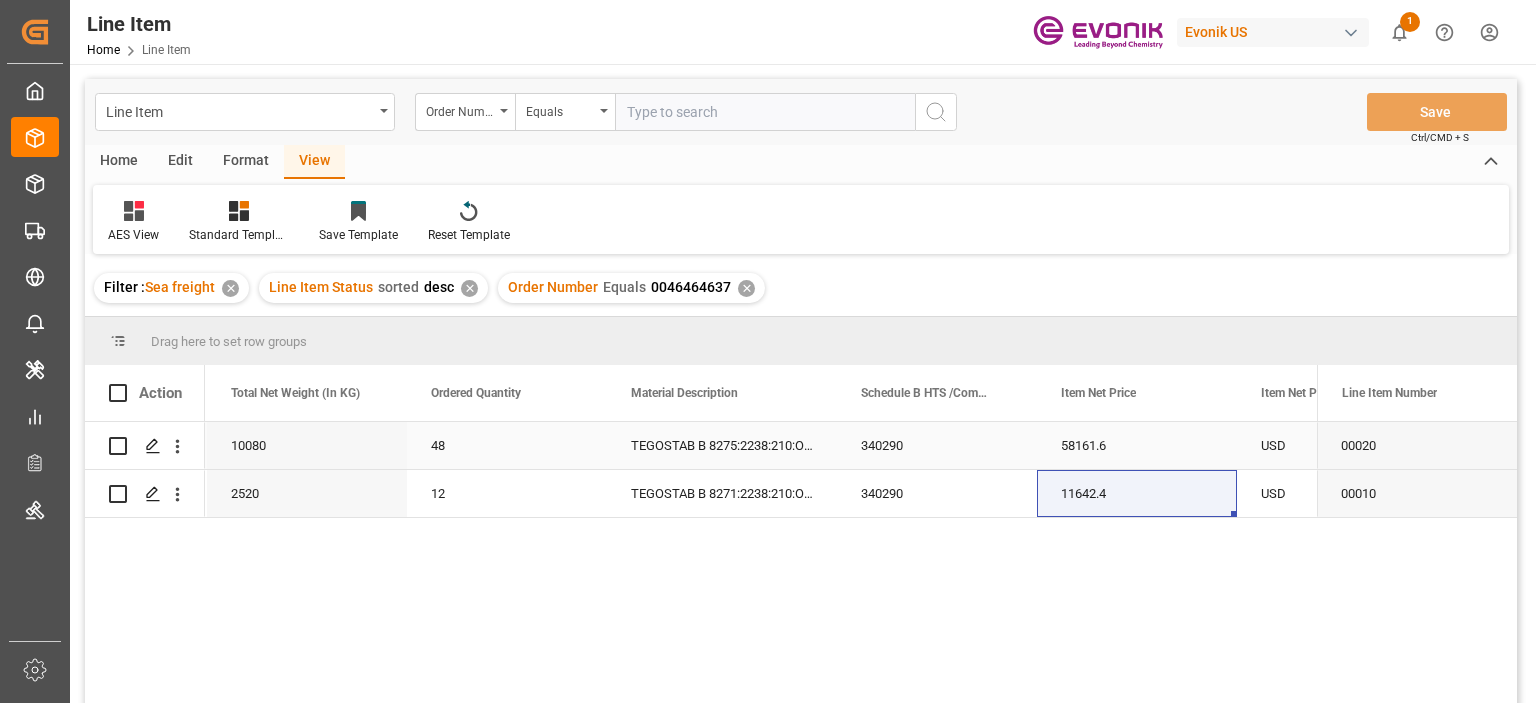 click on "48" at bounding box center [507, 445] 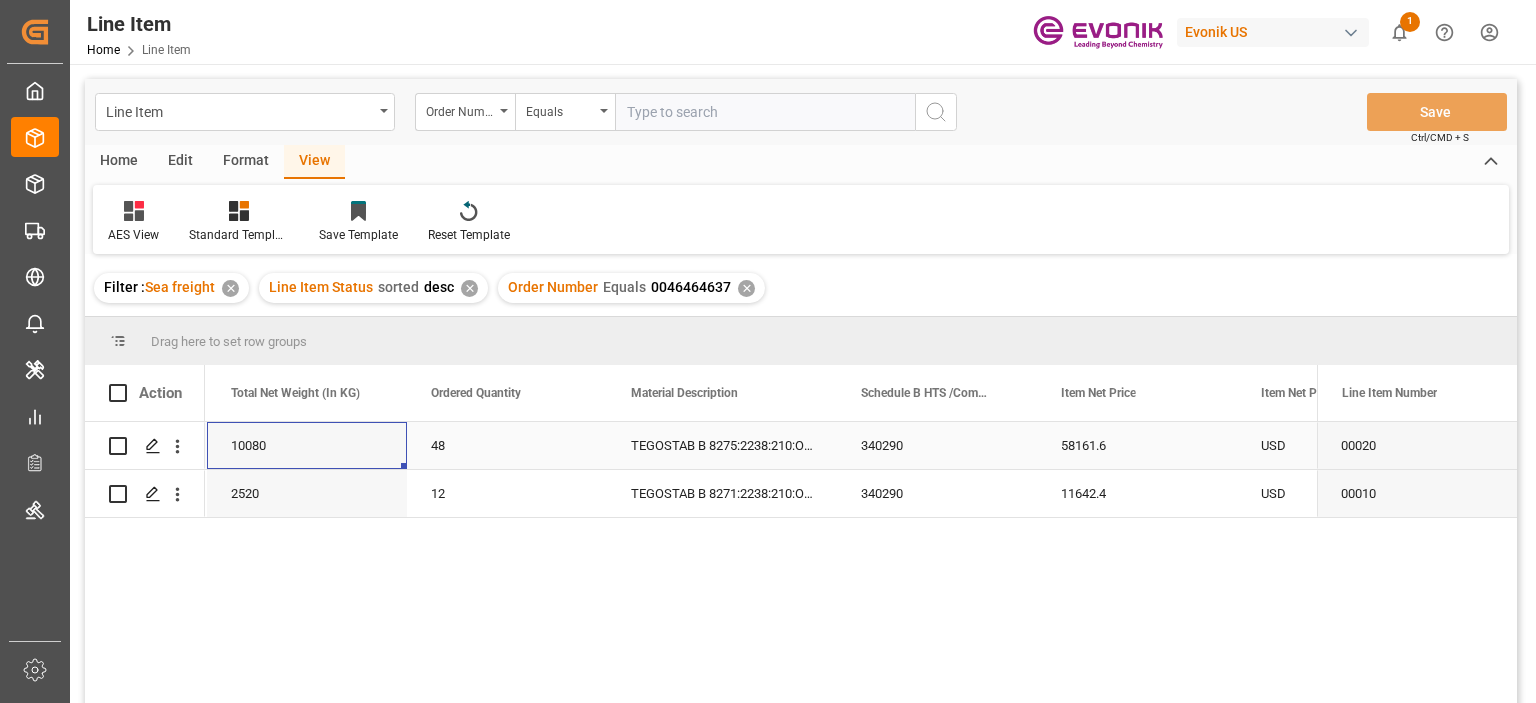scroll, scrollTop: 0, scrollLeft: 600, axis: horizontal 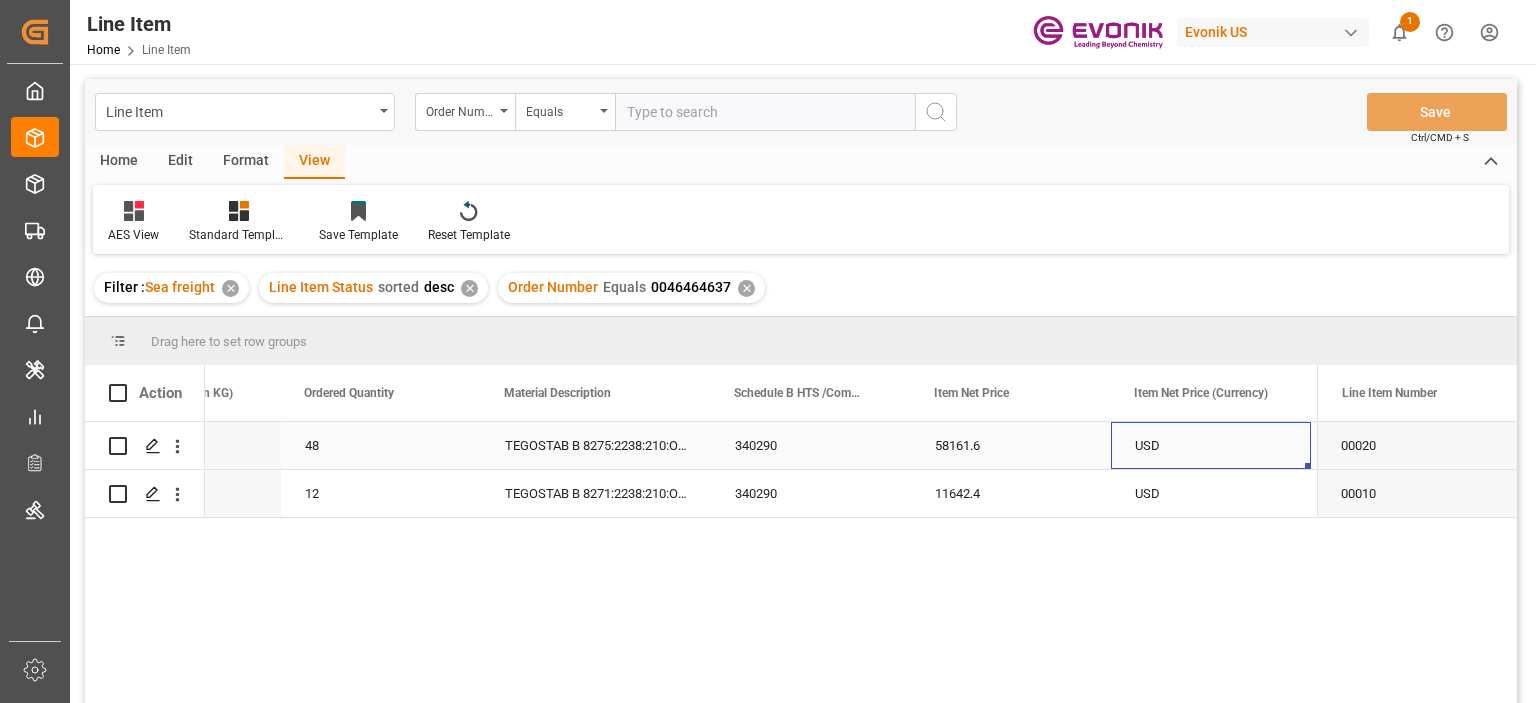 click on "10080" at bounding box center [181, 445] 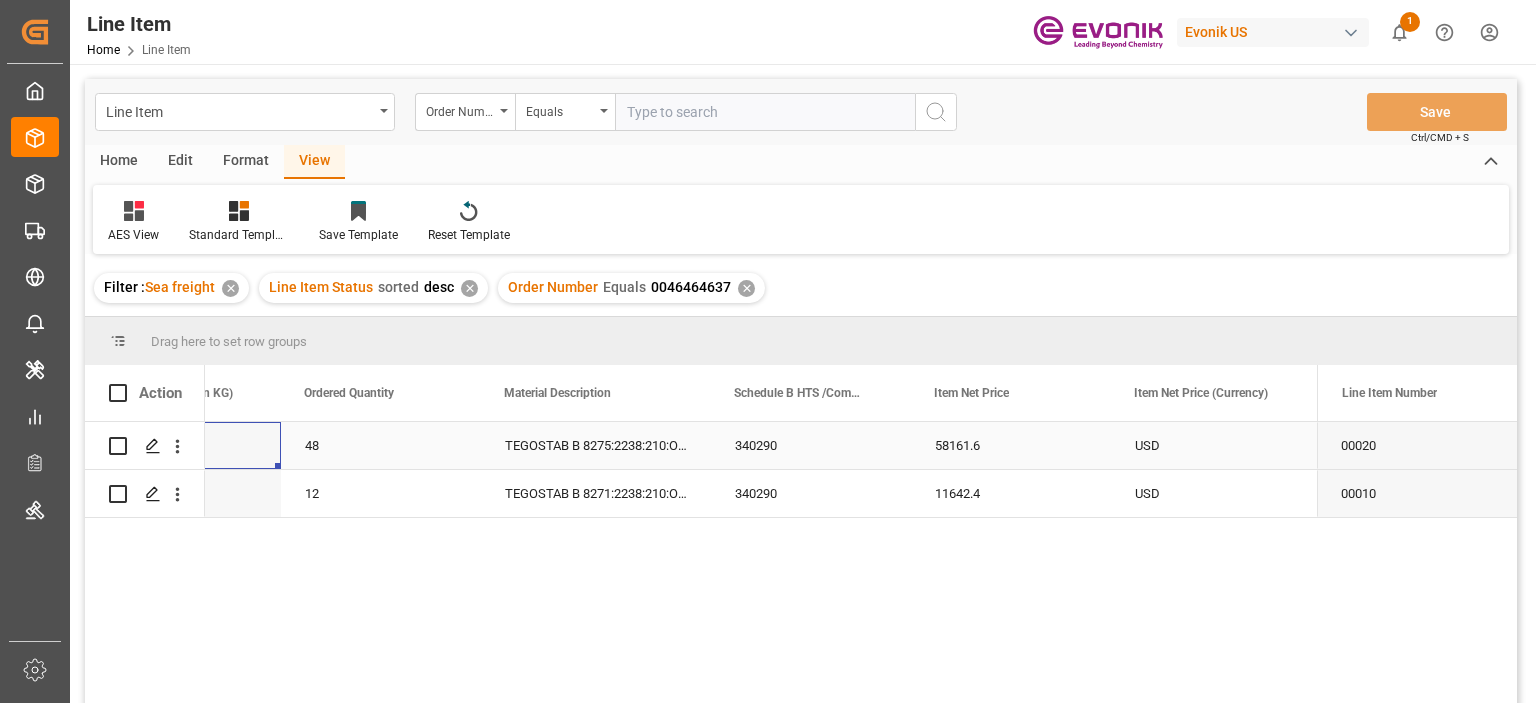 scroll, scrollTop: 0, scrollLeft: 600, axis: horizontal 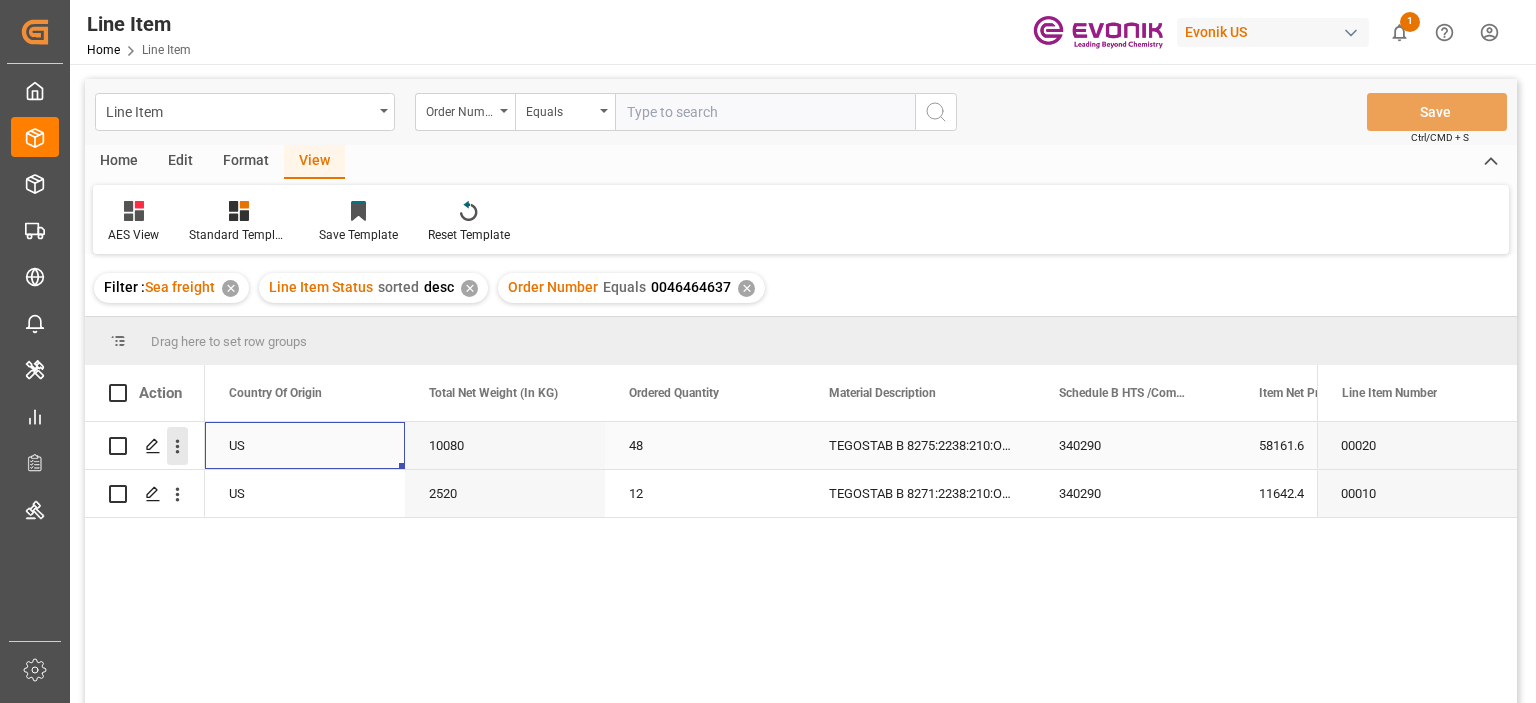 click at bounding box center [177, 446] 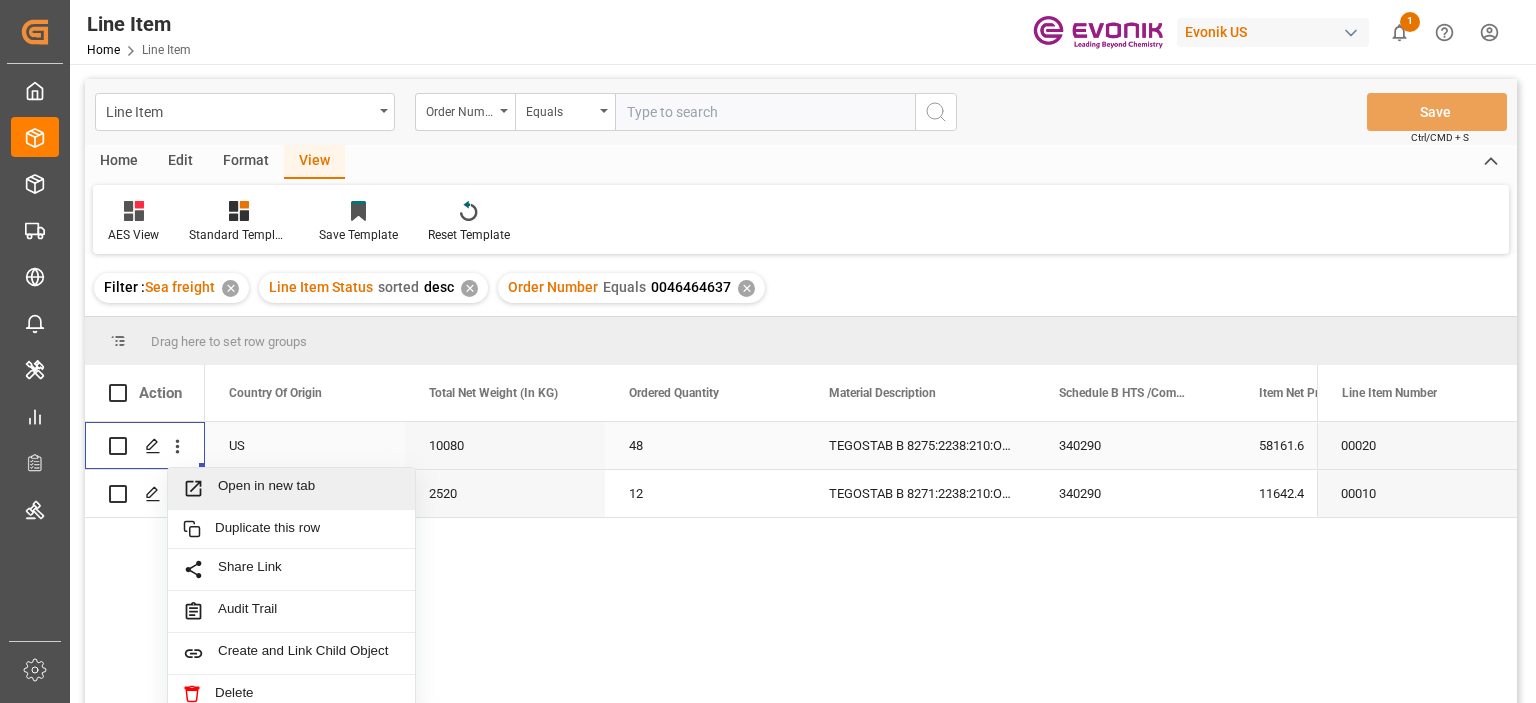 click on "Open in new tab" at bounding box center [291, 489] 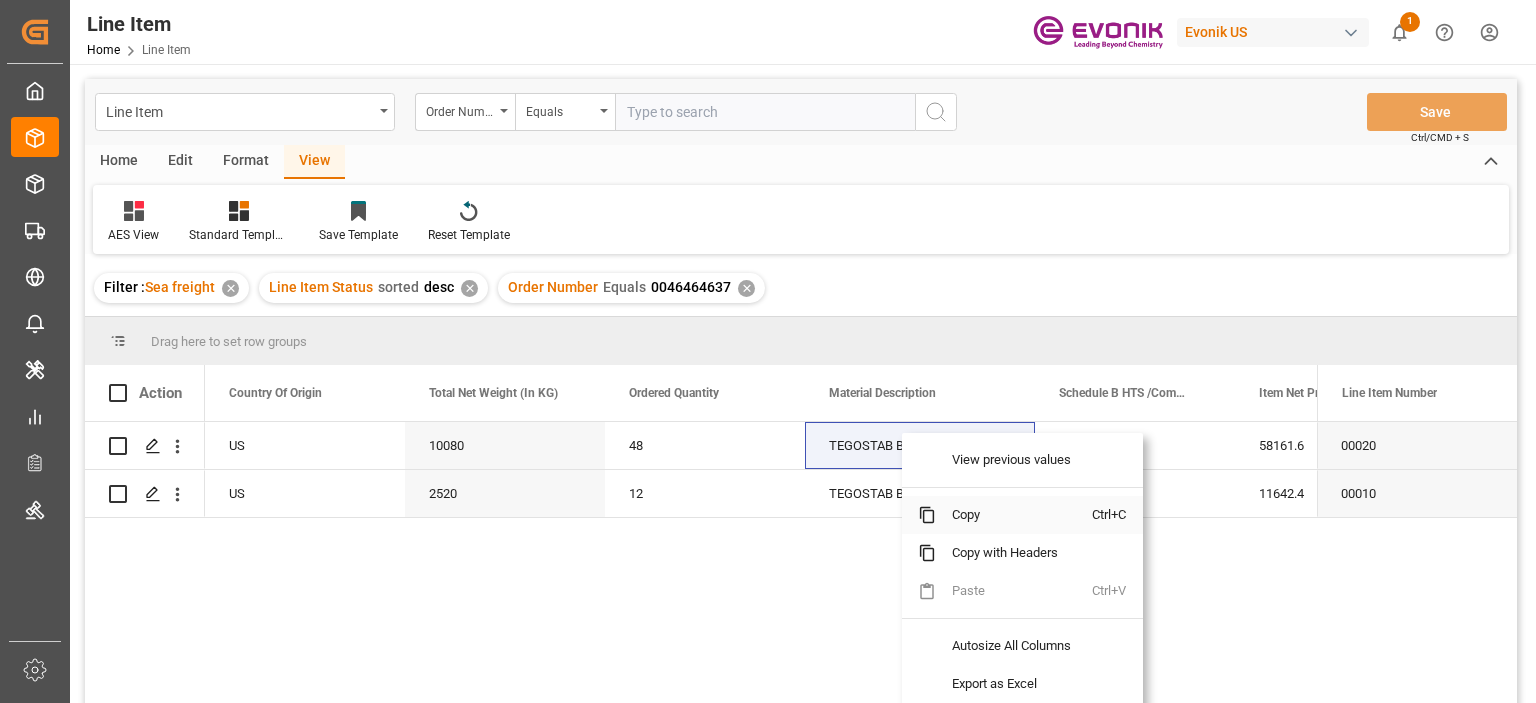 click on "Copy" at bounding box center [1014, 515] 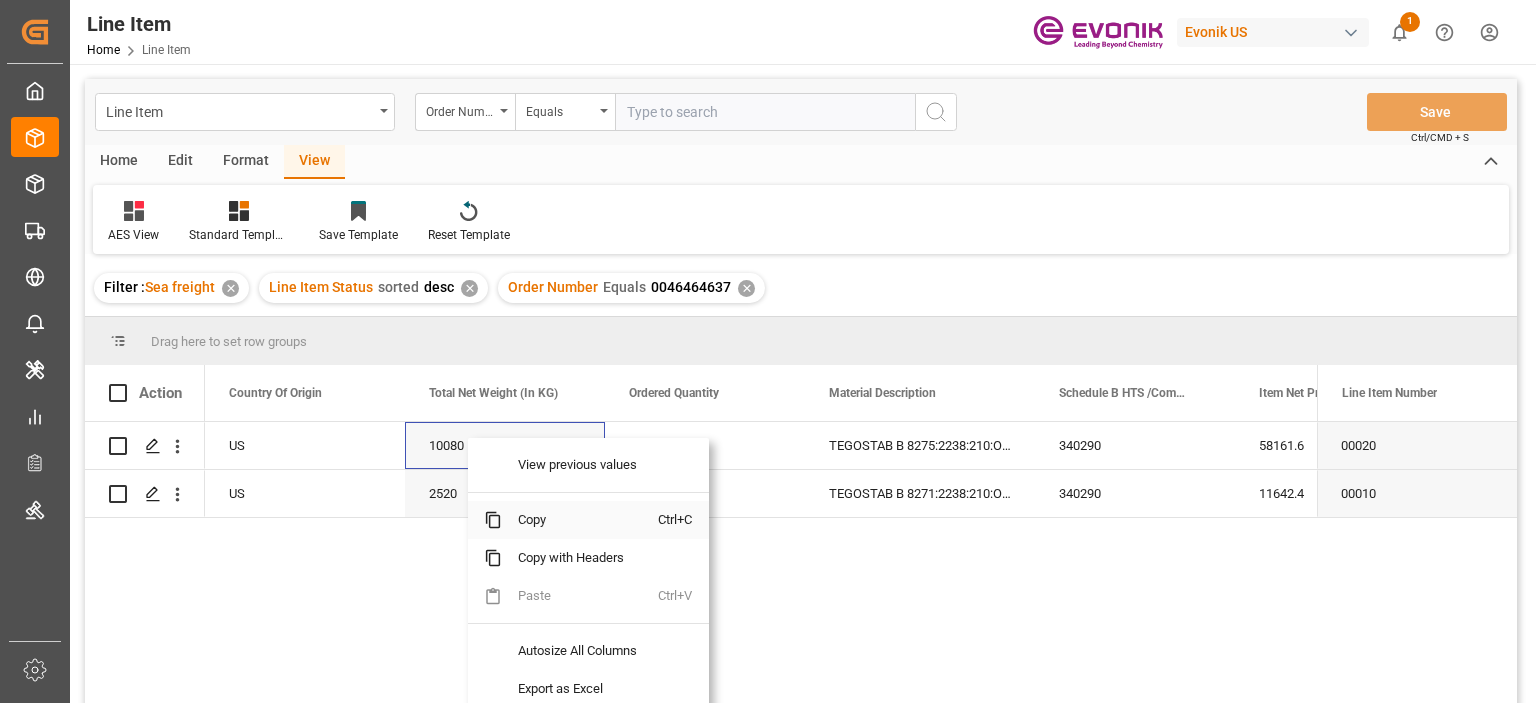 click on "Copy" at bounding box center [580, 520] 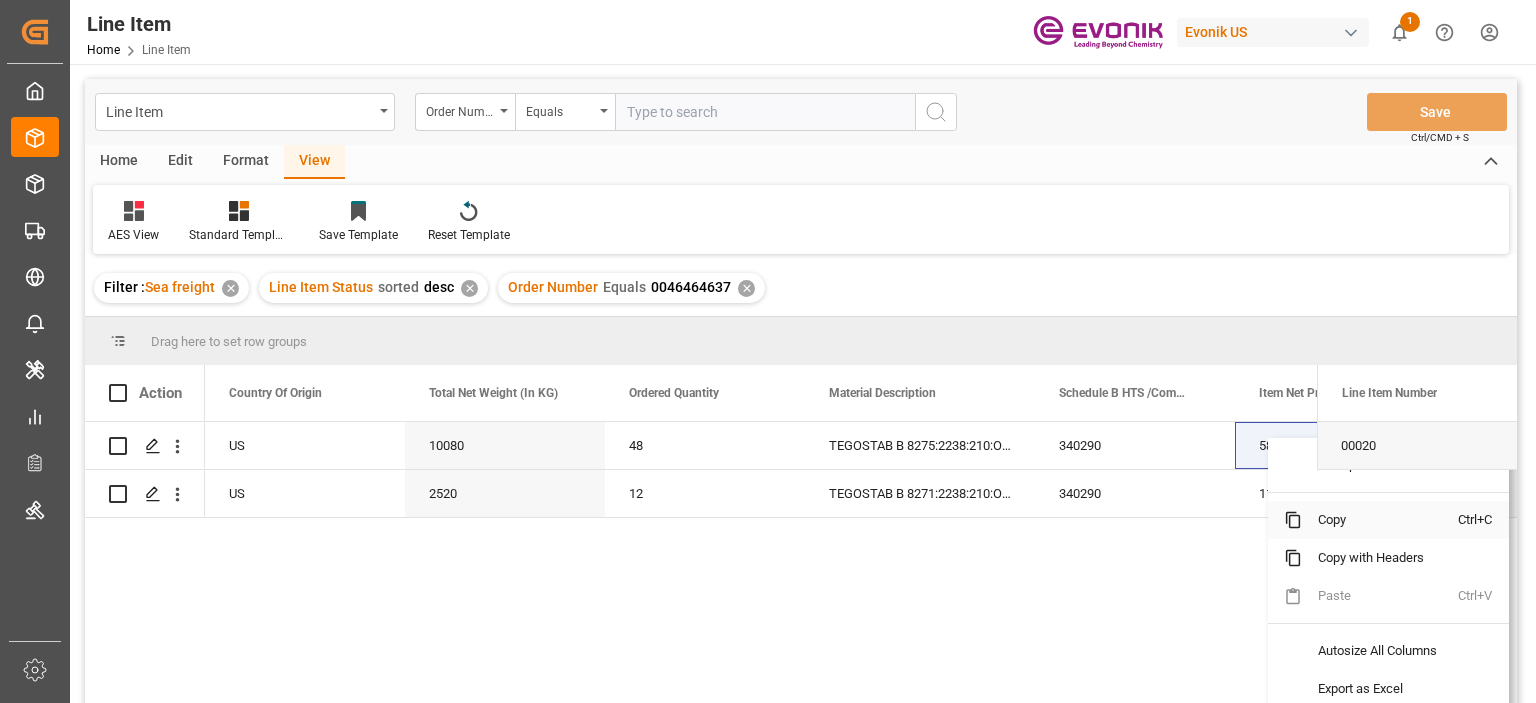 click on "Copy" at bounding box center (1380, 520) 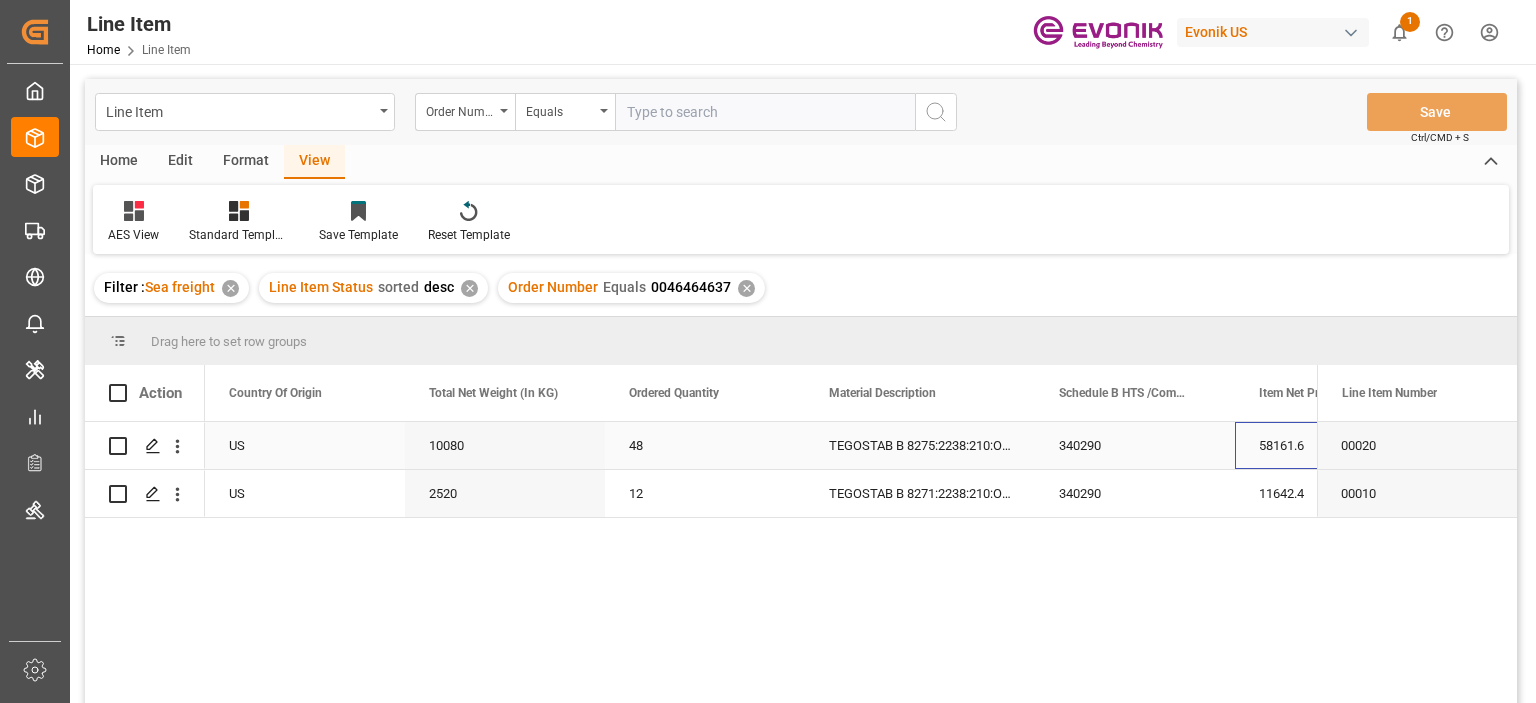 scroll, scrollTop: 0, scrollLeft: 924, axis: horizontal 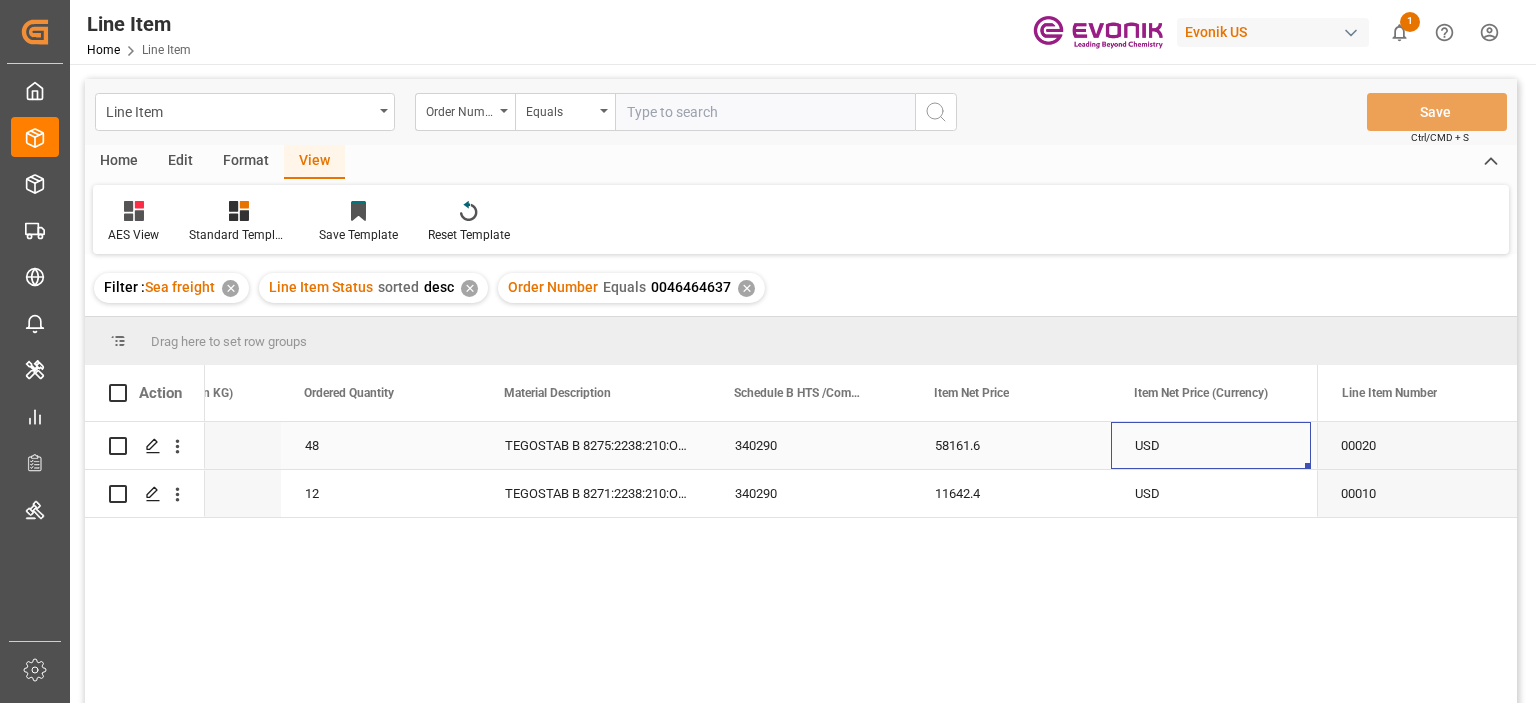 click on "10080" at bounding box center [181, 445] 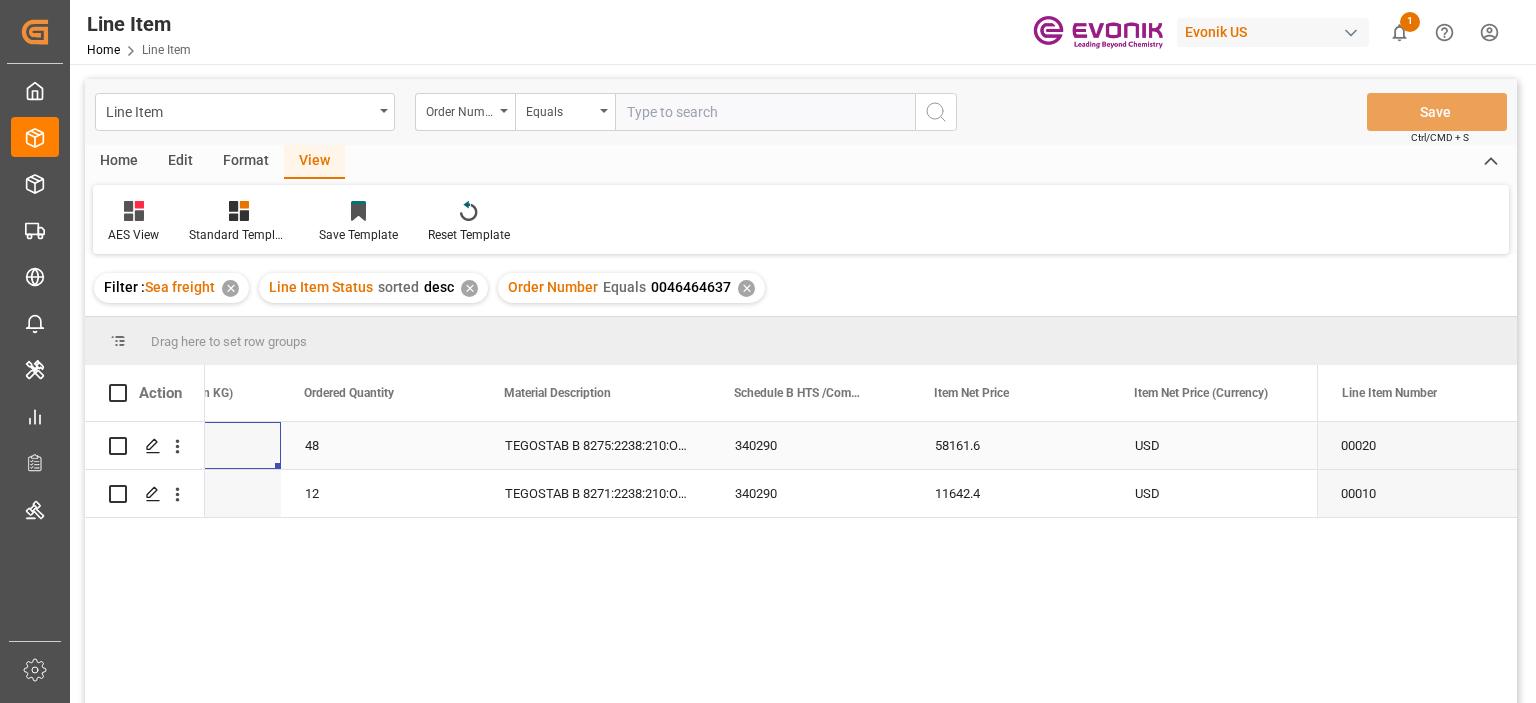 click on "10080" at bounding box center [181, 445] 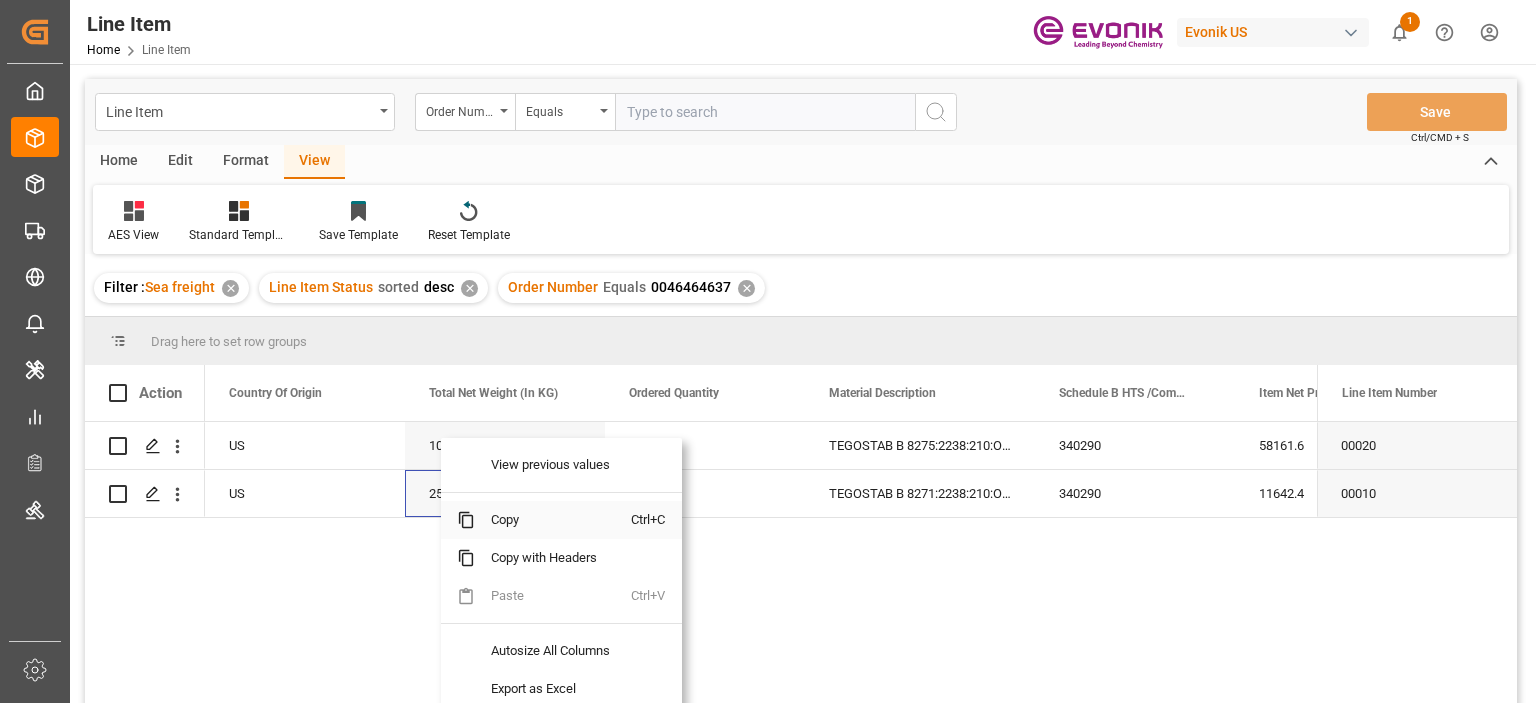 click on "Copy" at bounding box center [553, 520] 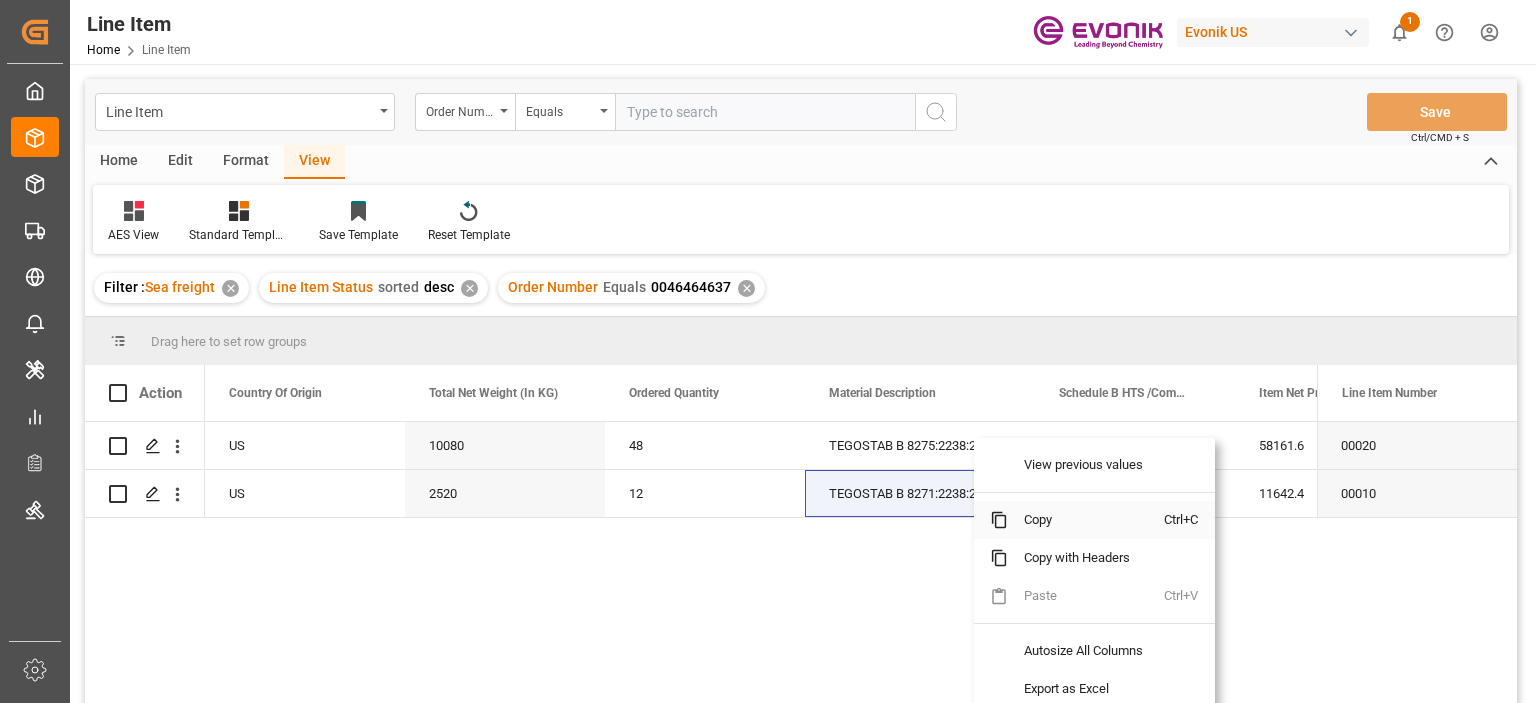 click on "Copy" at bounding box center [1086, 520] 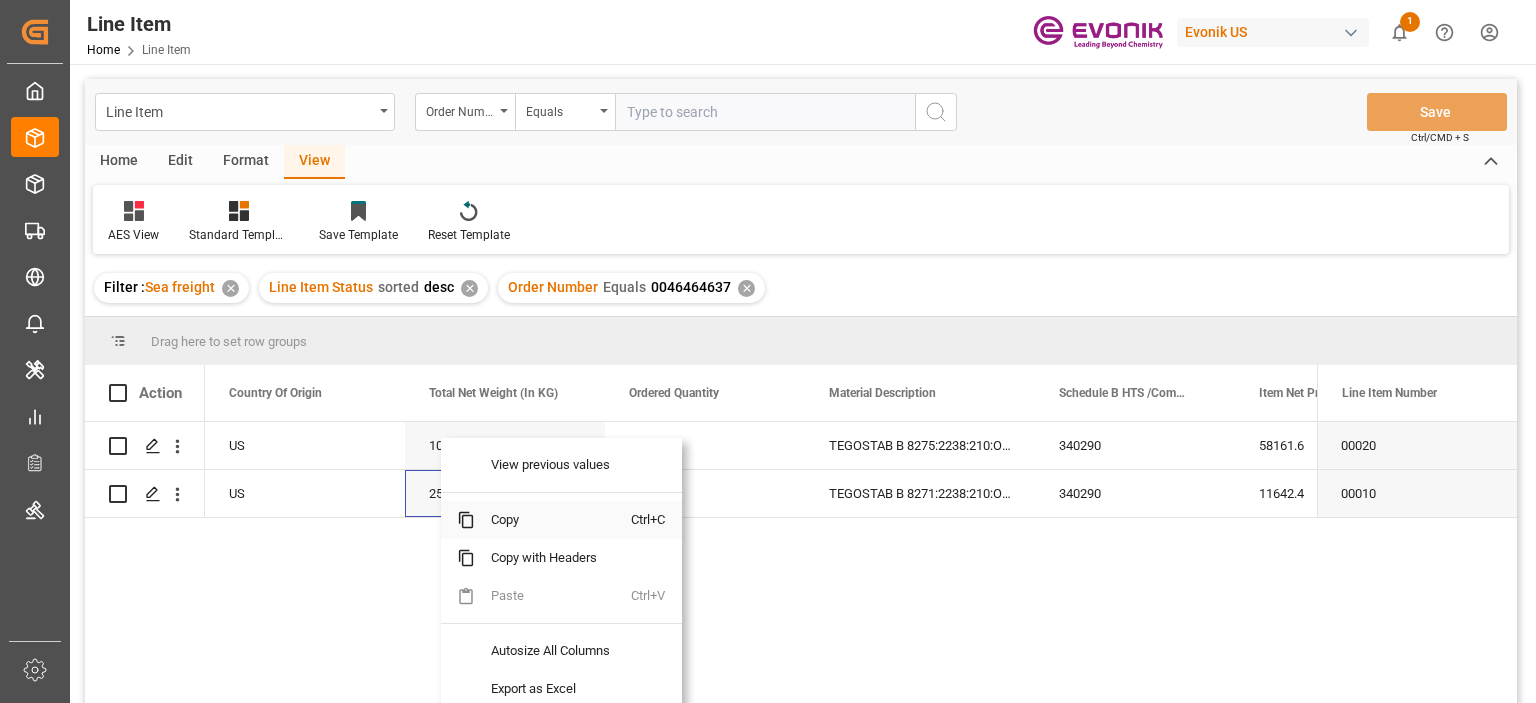 click on "Copy" at bounding box center [553, 520] 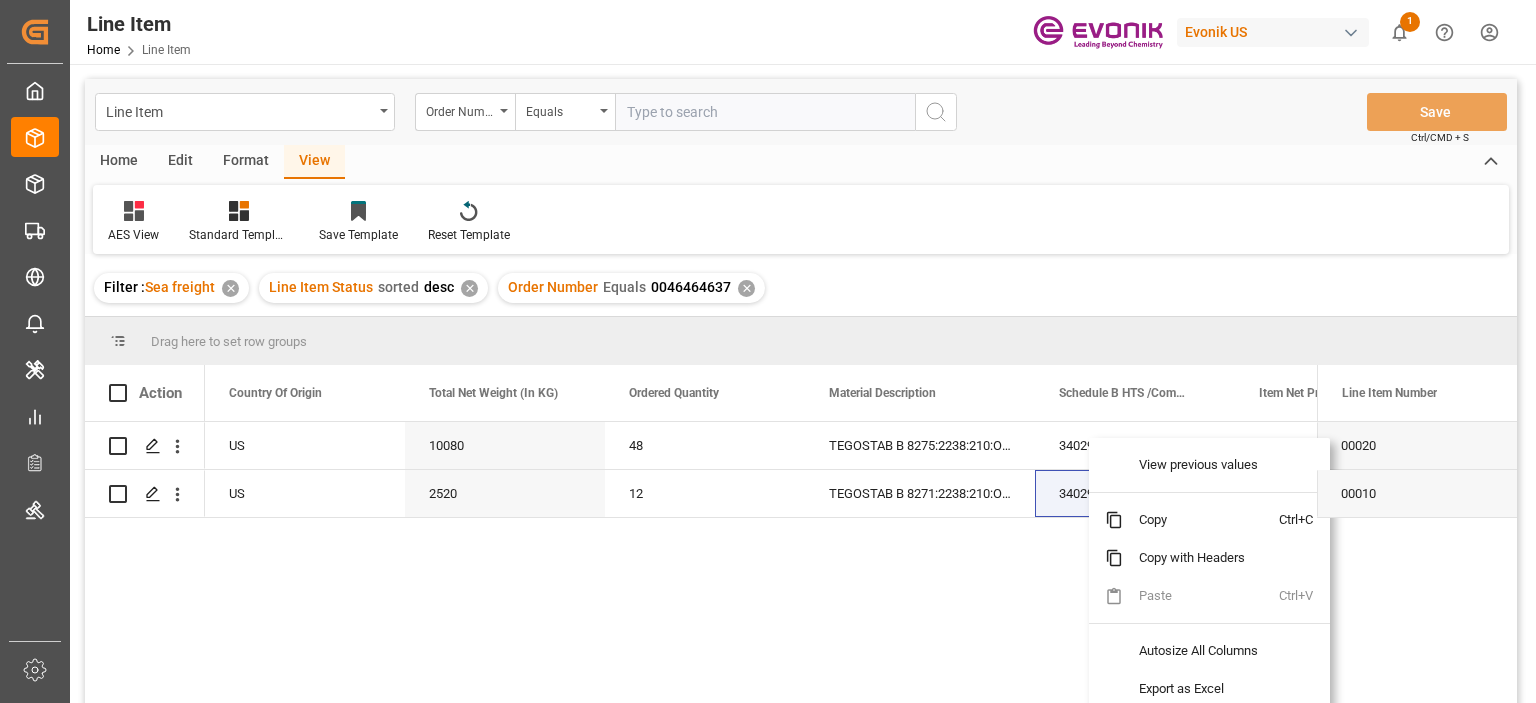 click on "US 10080 48 TEGOSTAB B 8275:2238:210:OU:P 340290 58161.6 USD Active US 2520 12 TEGOSTAB B 8271:2238:210:OU:P 340290 11642.4 USD Active" at bounding box center [761, 569] 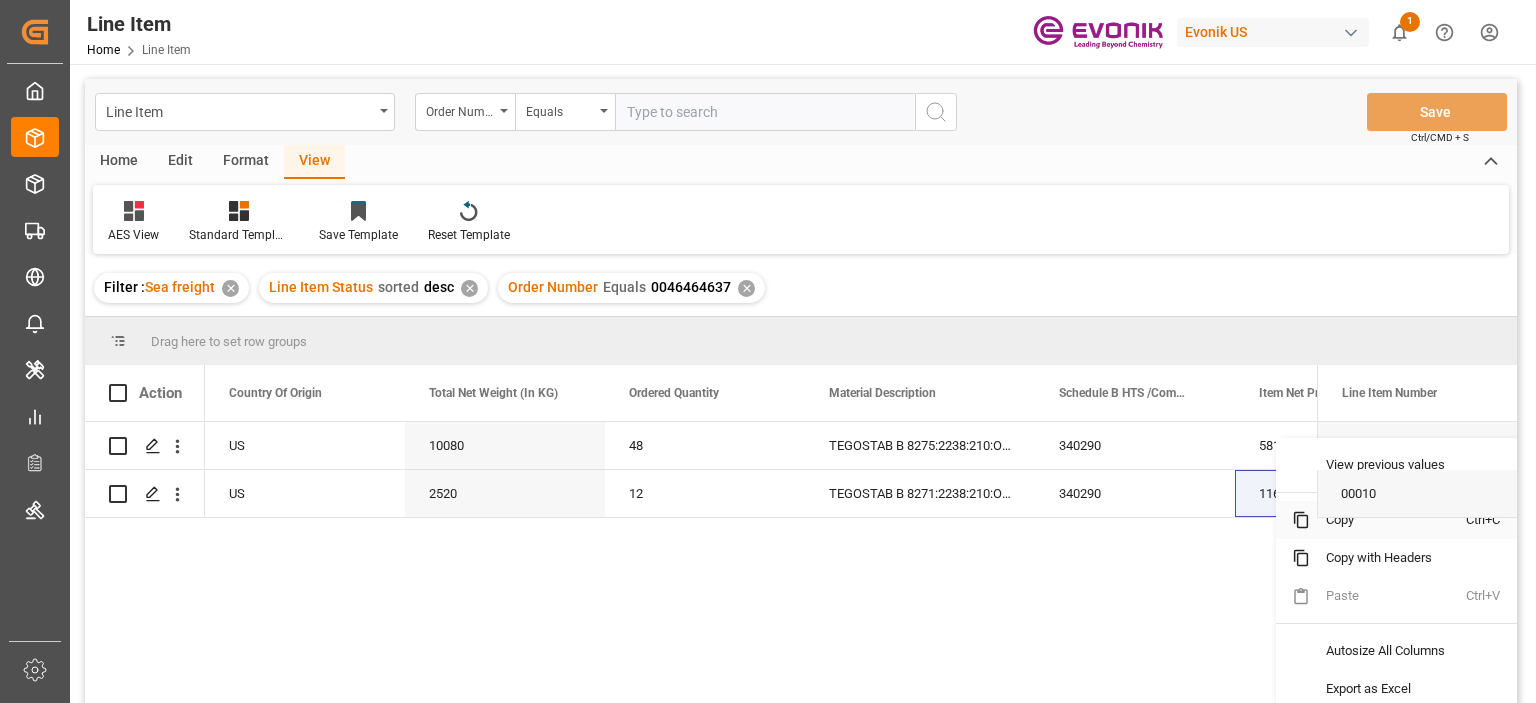 click on "Copy" at bounding box center (1388, 520) 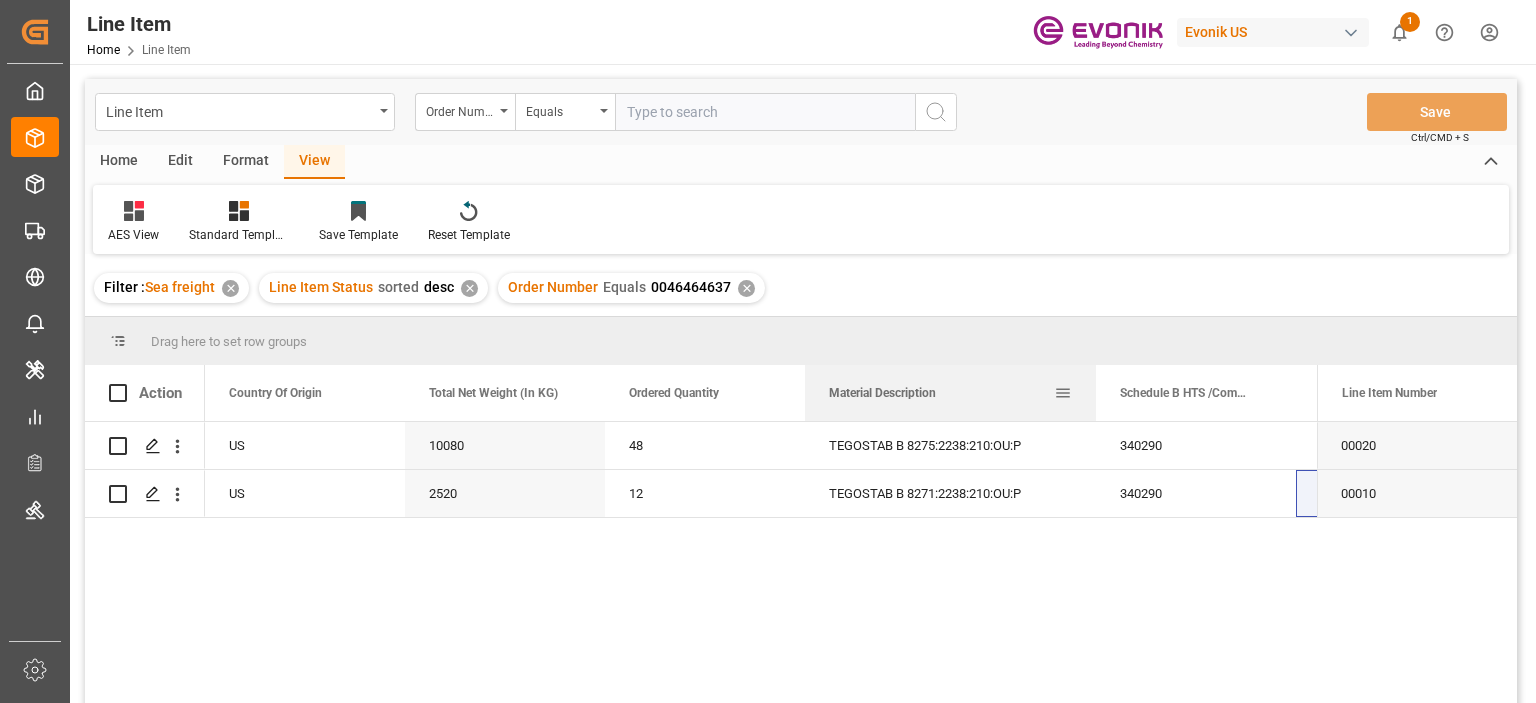 drag, startPoint x: 1033, startPoint y: 381, endPoint x: 1094, endPoint y: 387, distance: 61.294373 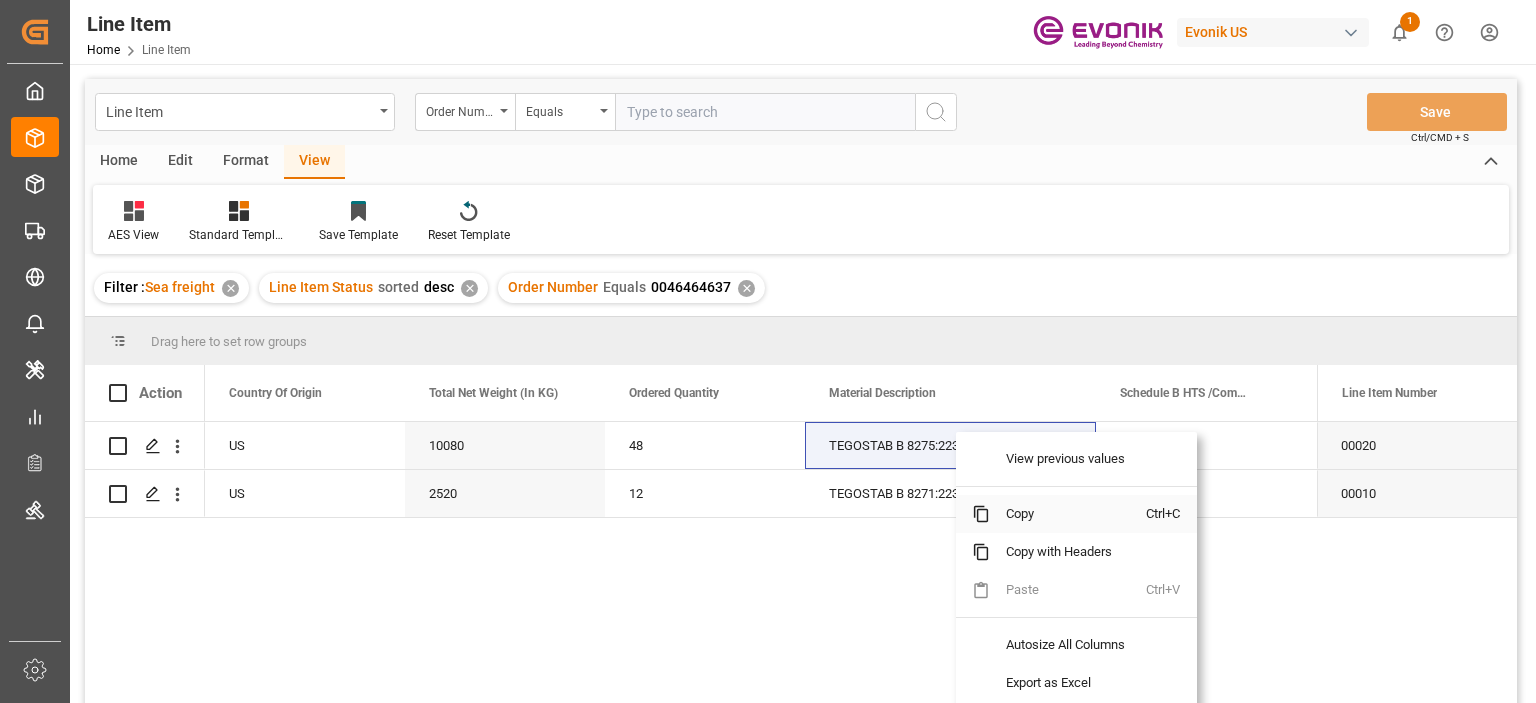 click on "Copy" at bounding box center [1068, 514] 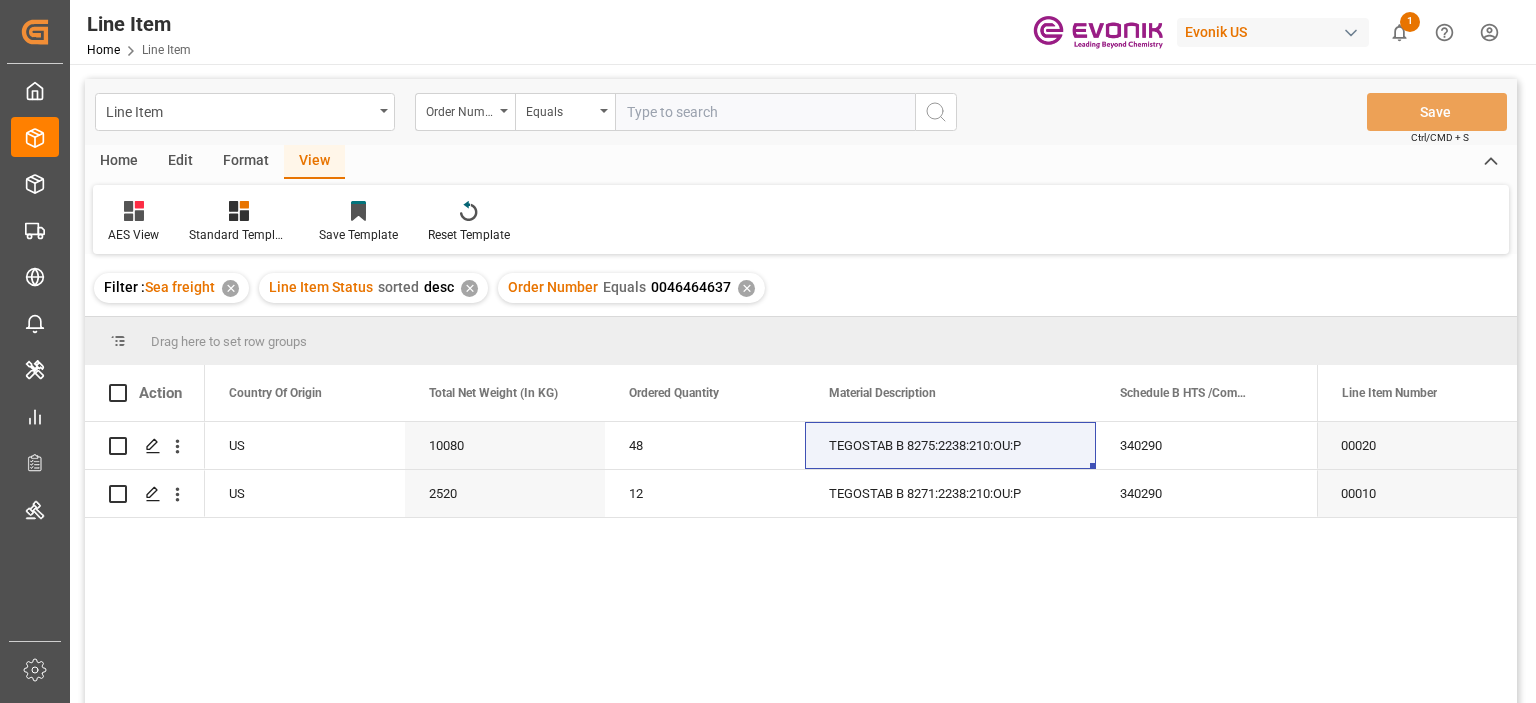click on "US 10080 48 TEGOSTAB B 8275:2238:210:OU:P 340290 58161.6 Active USD US 2520 12 TEGOSTAB B 8271:2238:210:OU:P 340290 11642.4 Active USD" at bounding box center [761, 569] 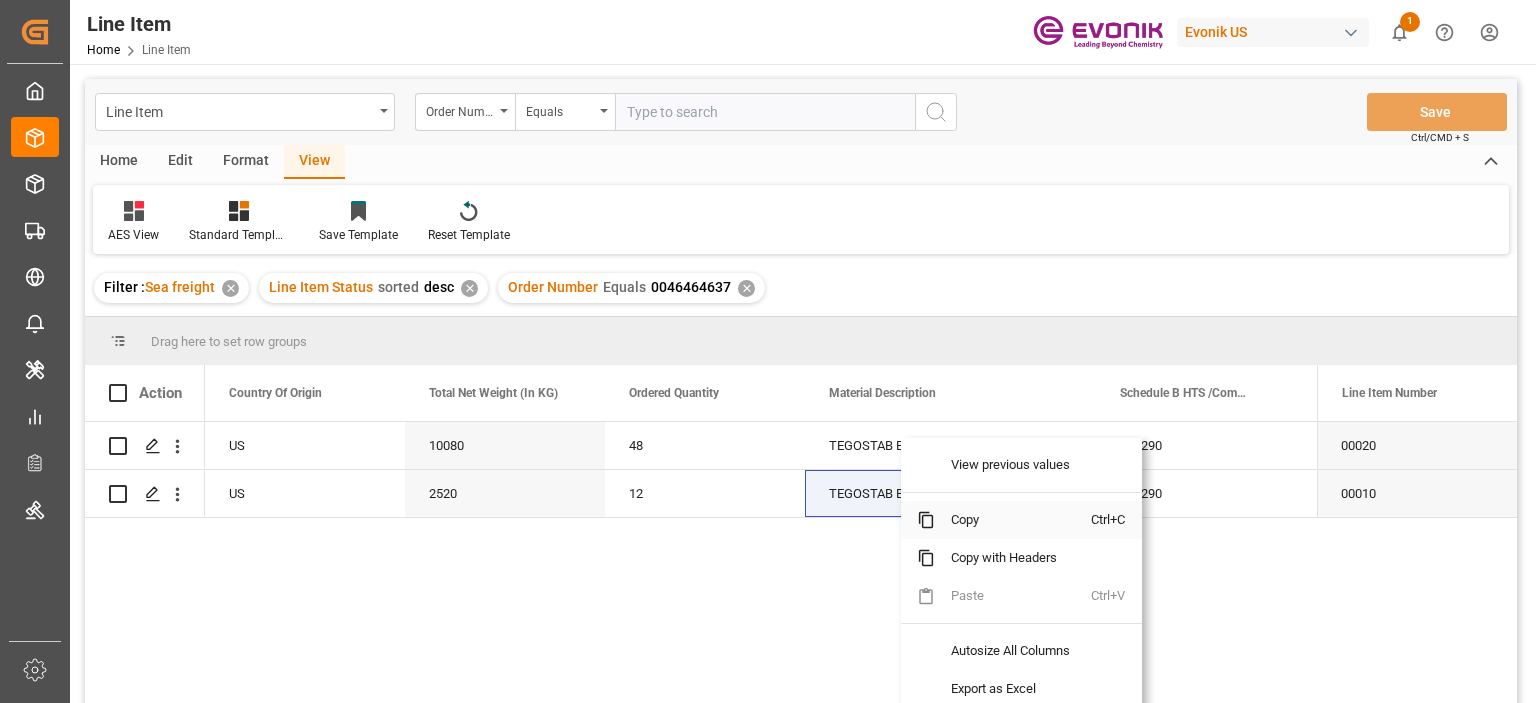 click on "Copy" at bounding box center [1013, 520] 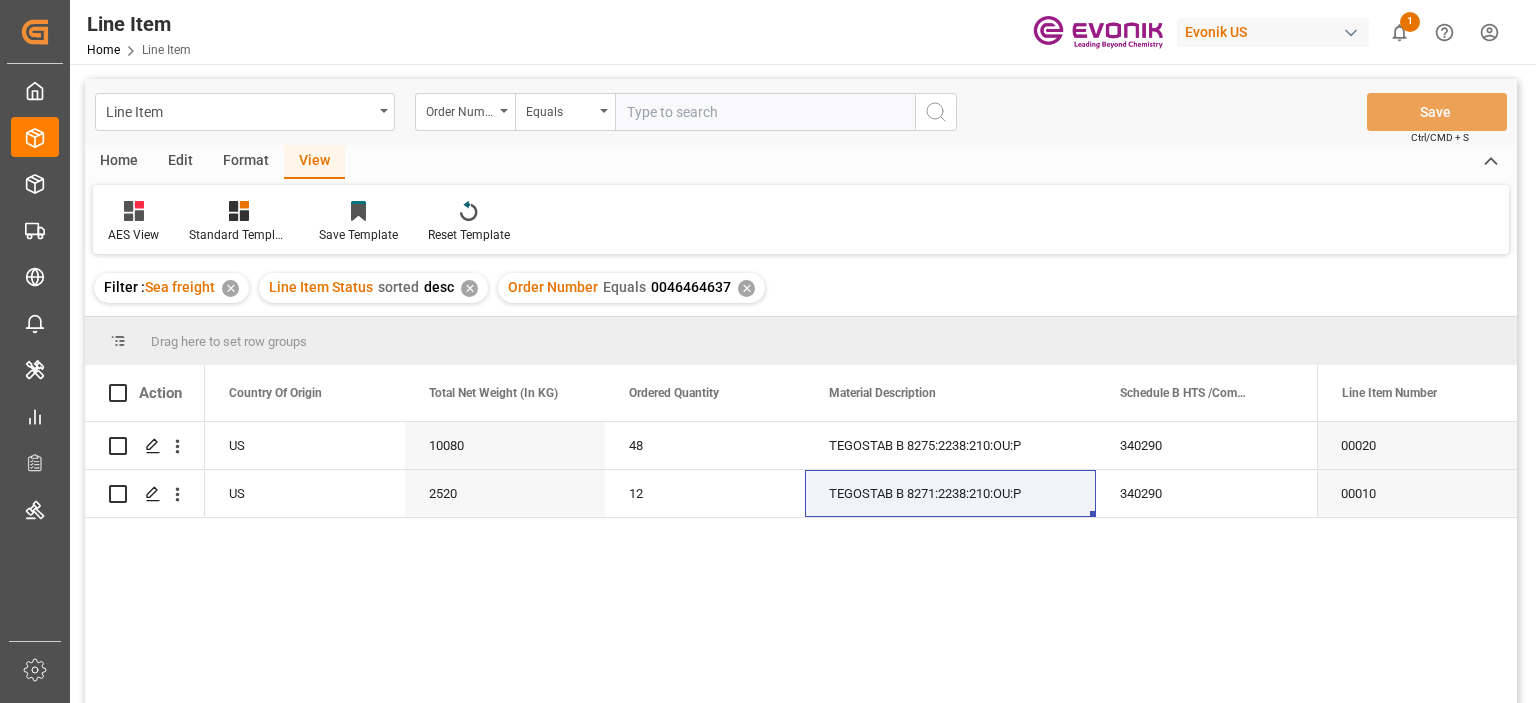 click at bounding box center (765, 112) 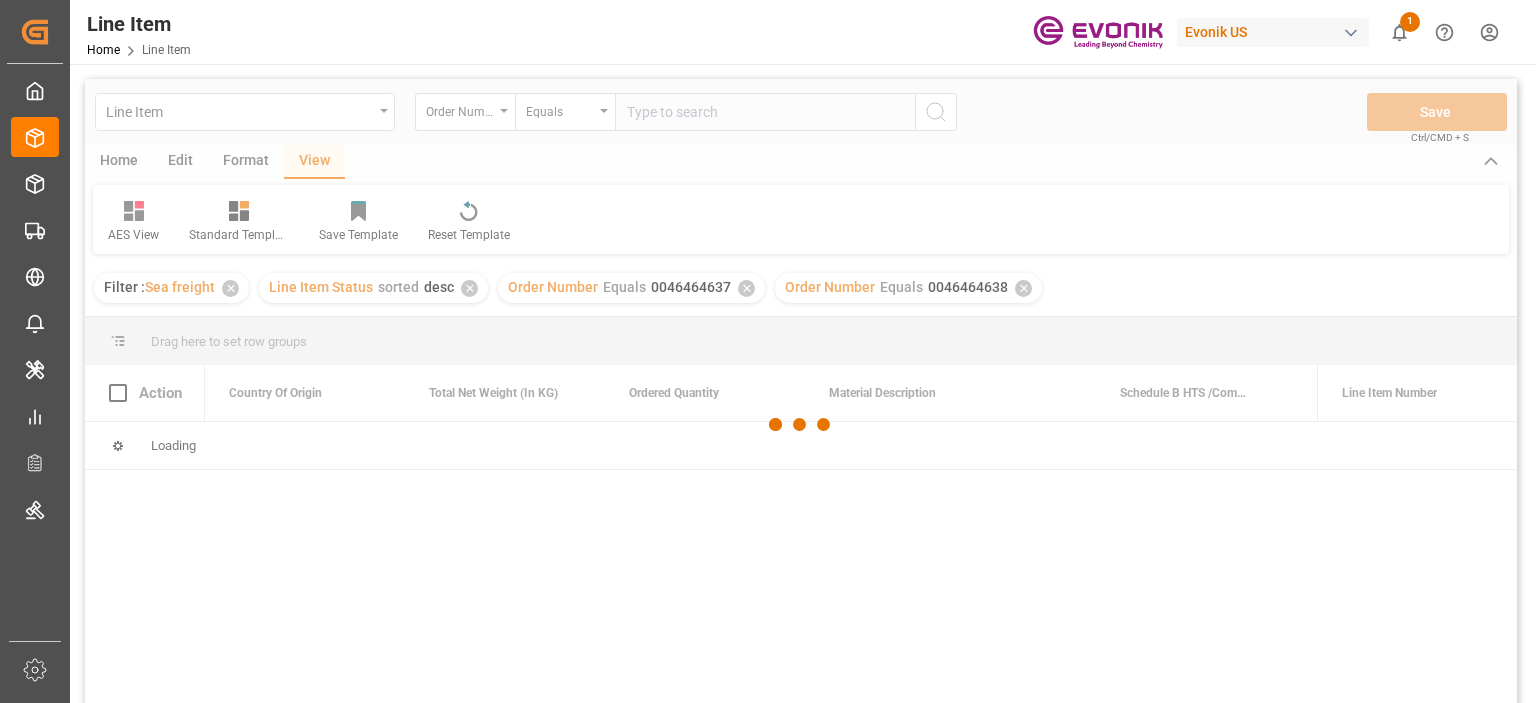 click on "✕" at bounding box center [746, 288] 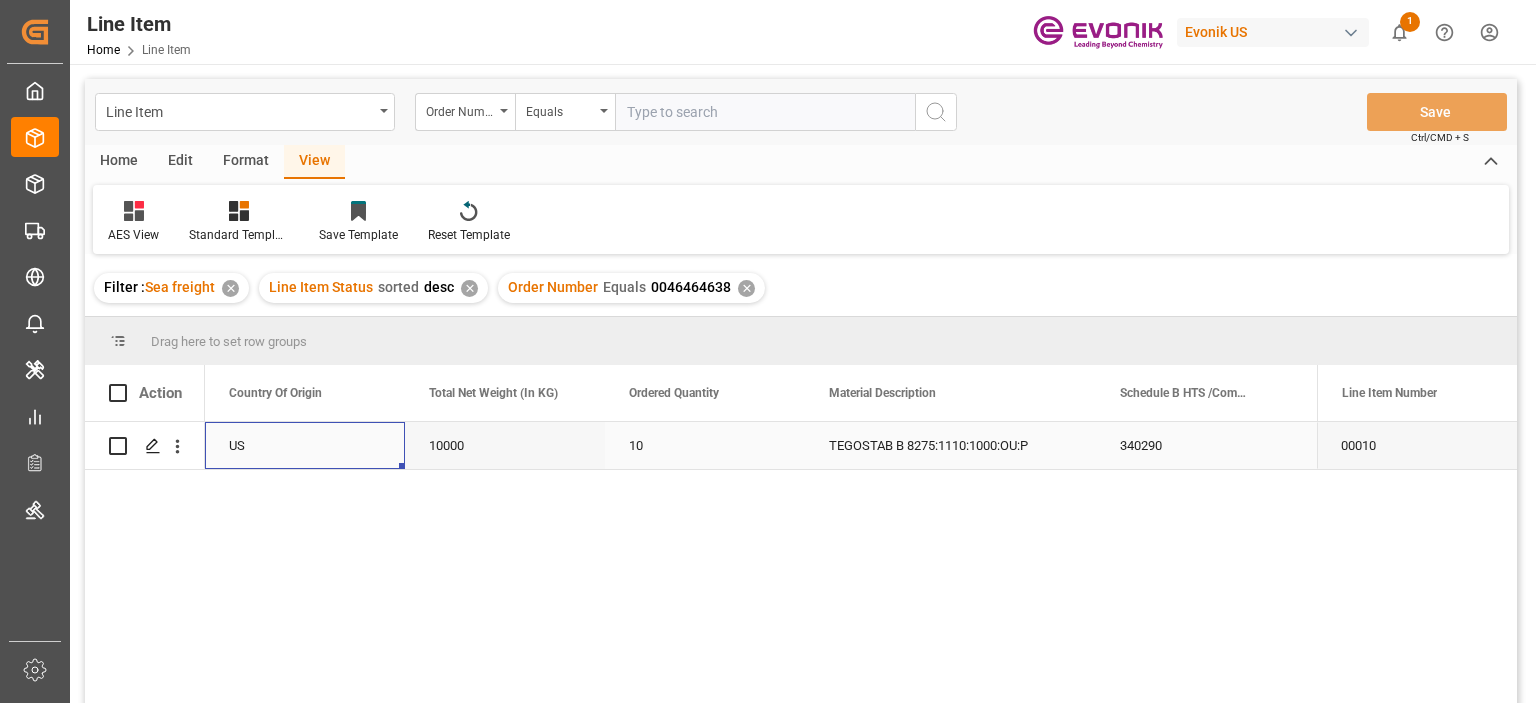 click on "US" at bounding box center [305, 445] 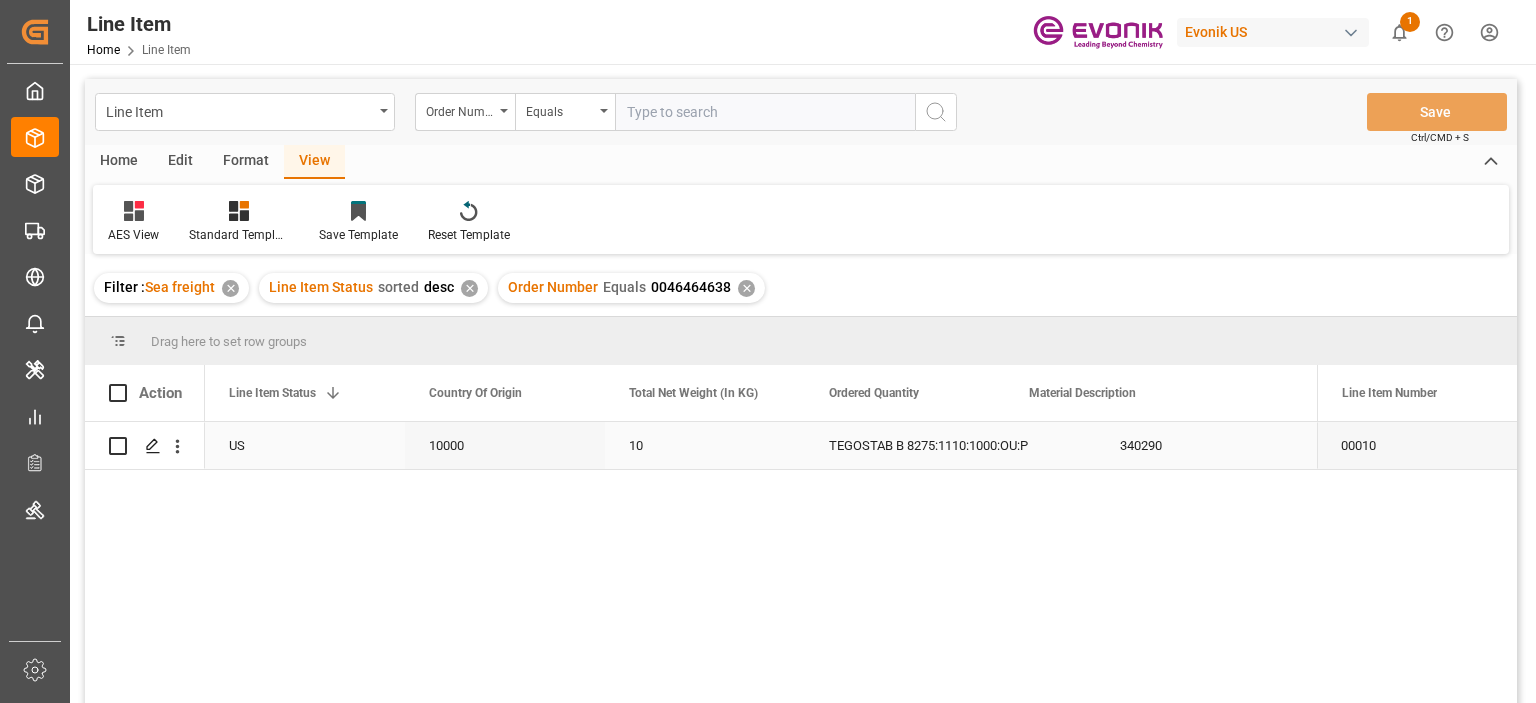 scroll, scrollTop: 0, scrollLeft: 400, axis: horizontal 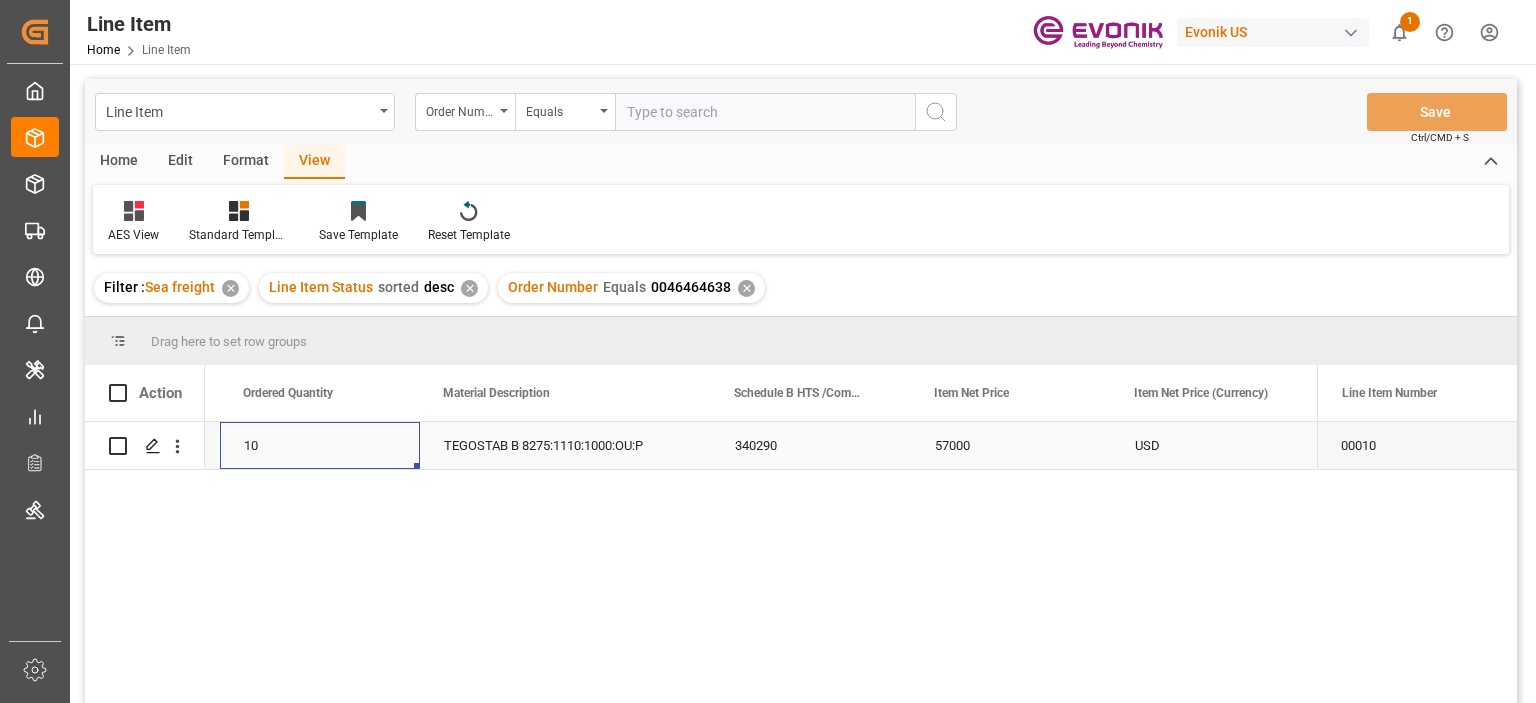 click on "10" at bounding box center [320, 445] 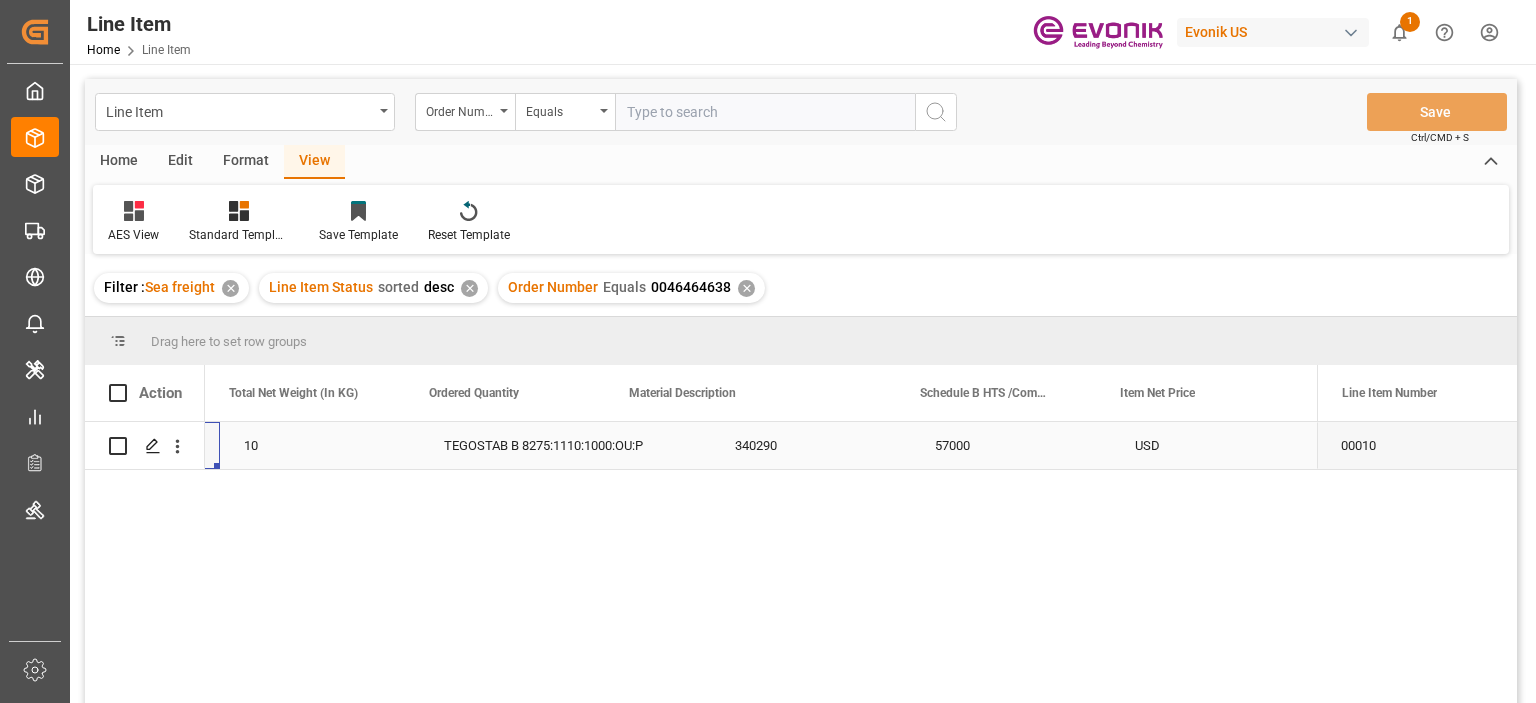 scroll, scrollTop: 0, scrollLeft: 800, axis: horizontal 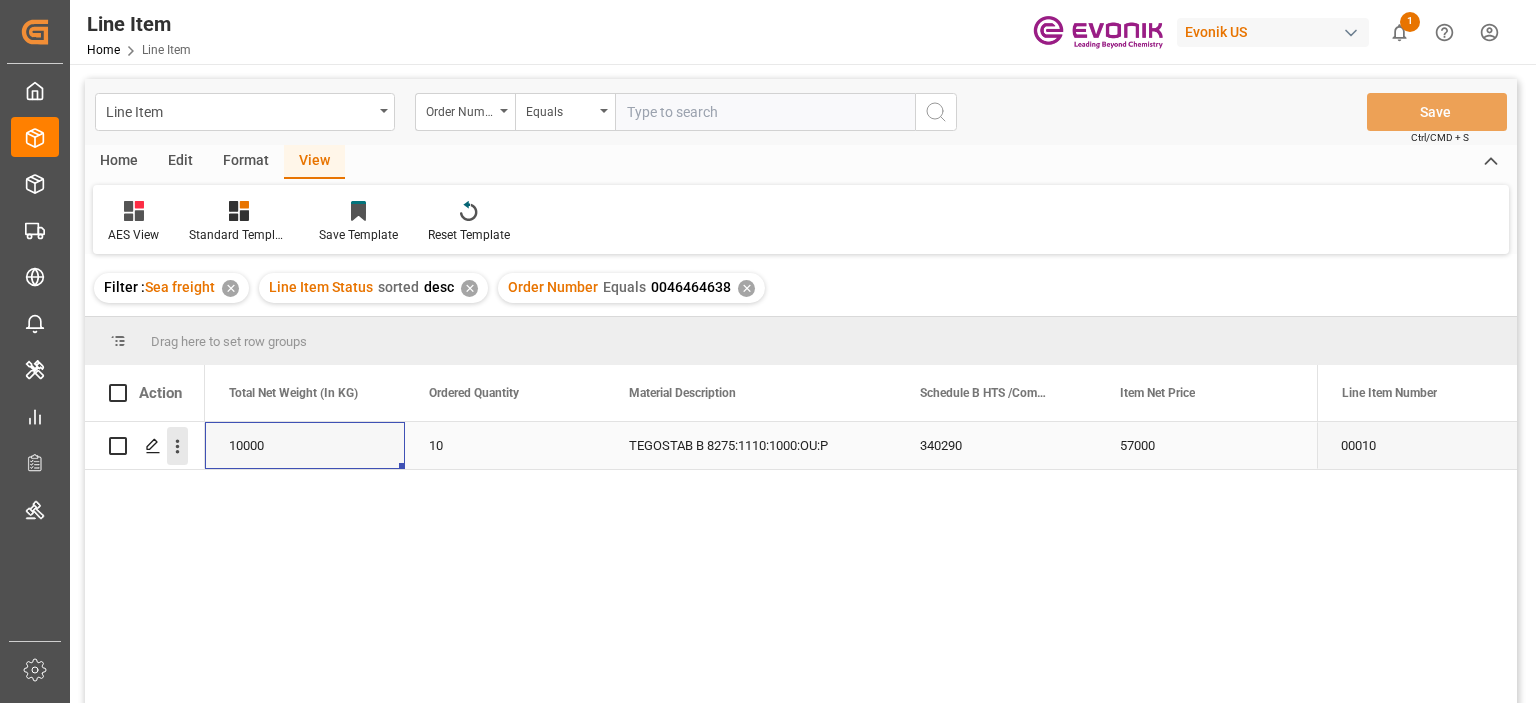 click 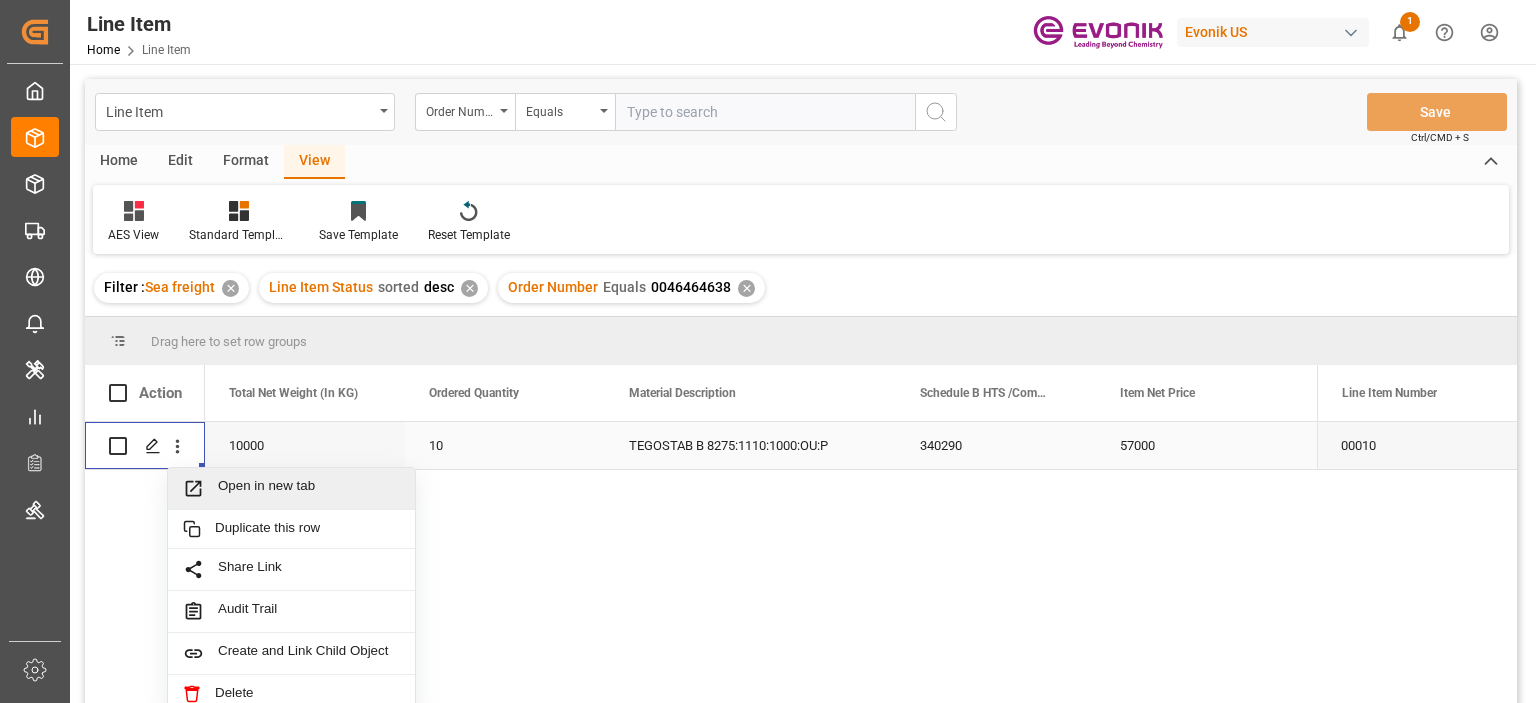 click on "Open in new tab" at bounding box center (309, 488) 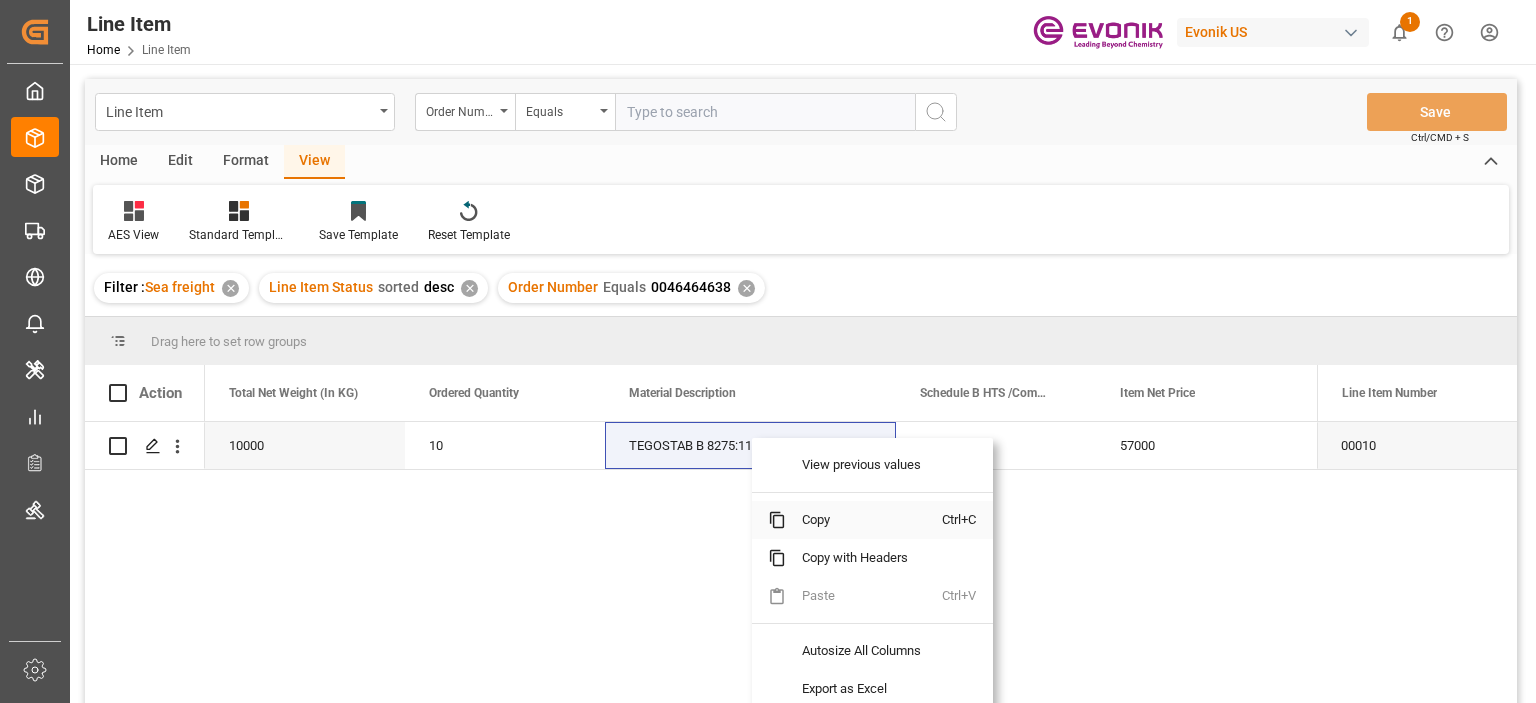 click on "Copy" at bounding box center [864, 520] 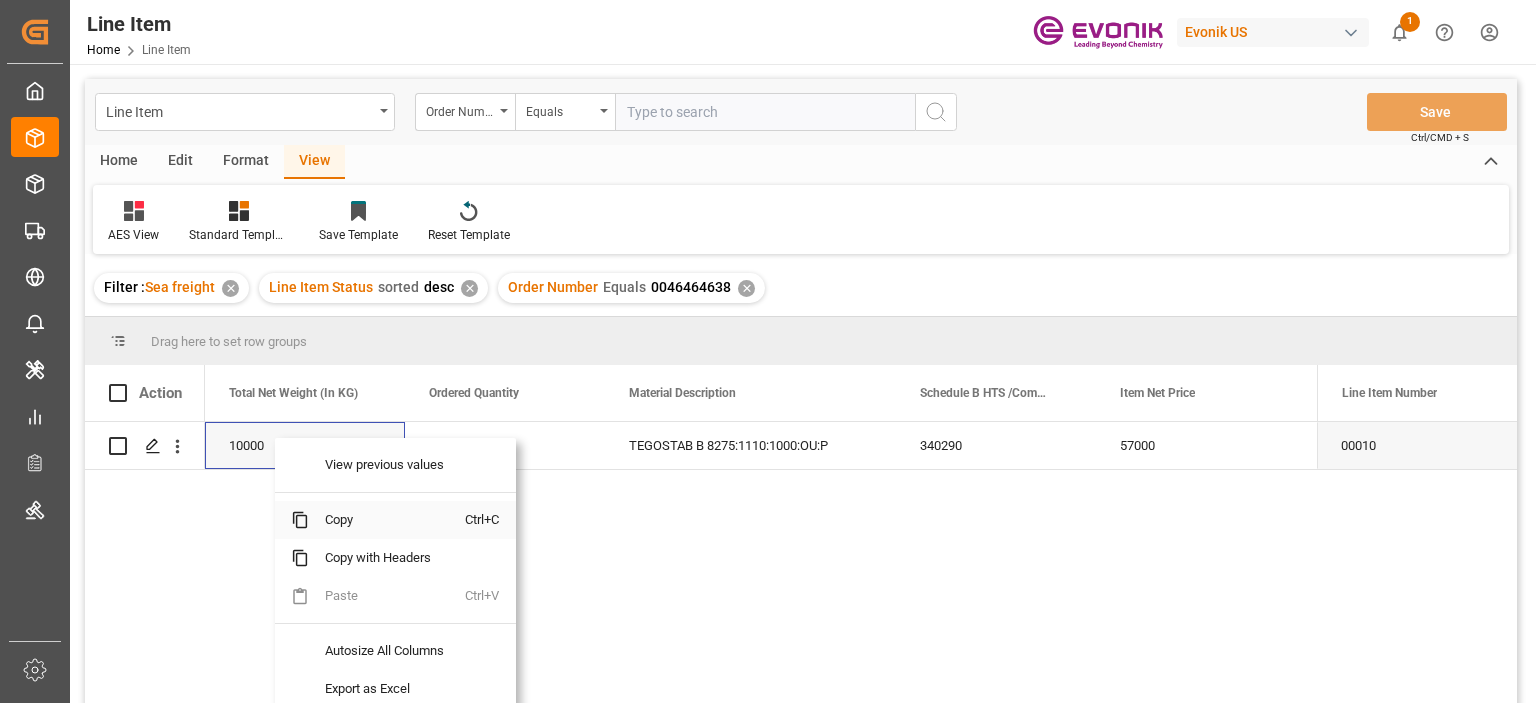 click on "Copy" at bounding box center (387, 520) 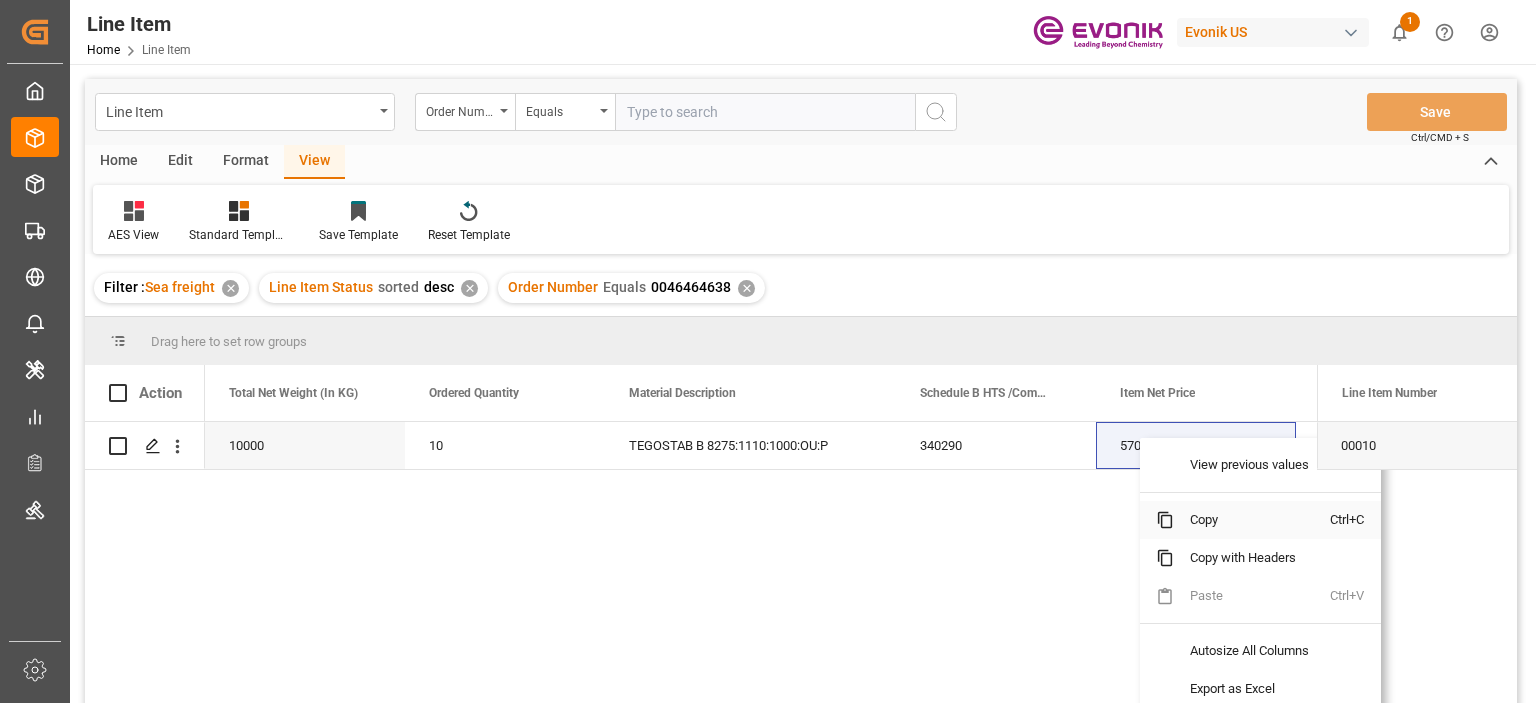 click on "Copy" at bounding box center (1252, 520) 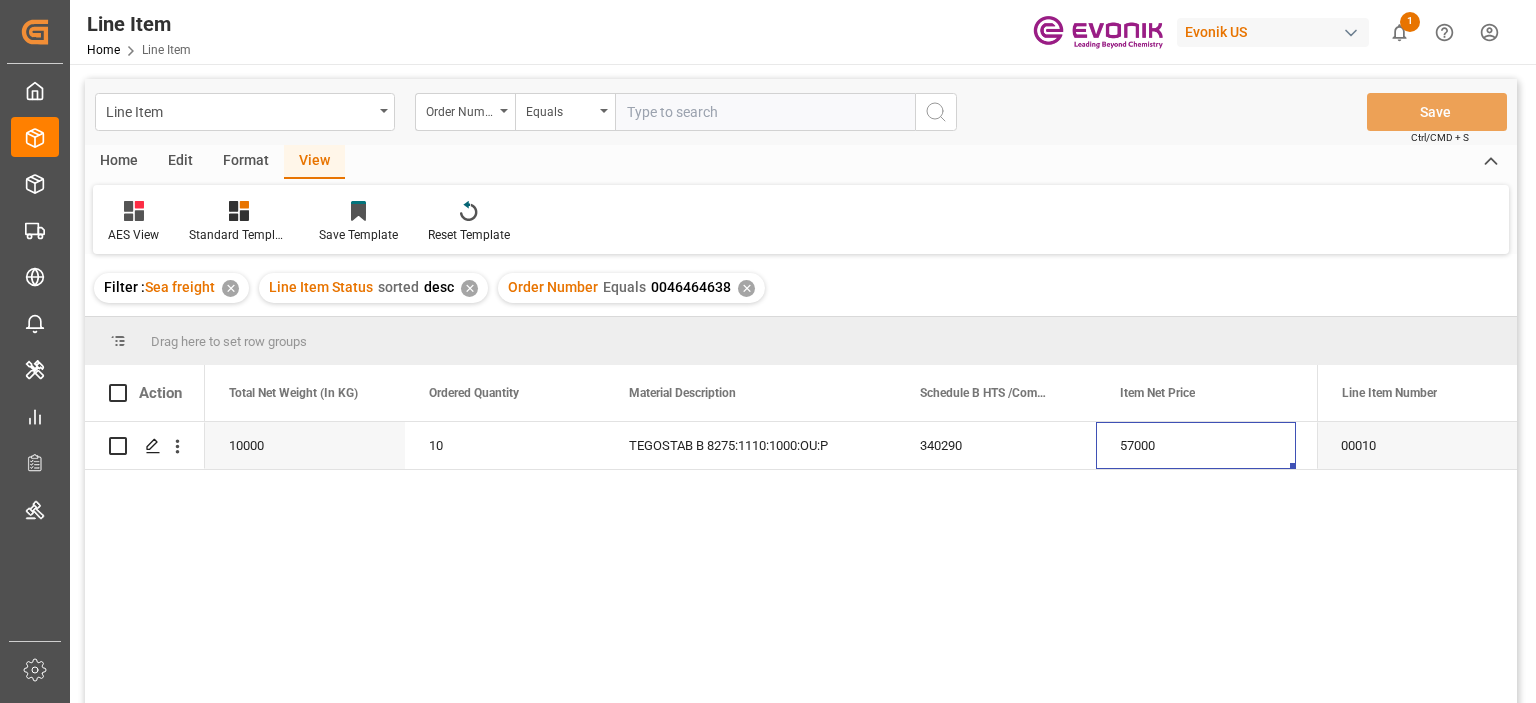 click at bounding box center [765, 112] 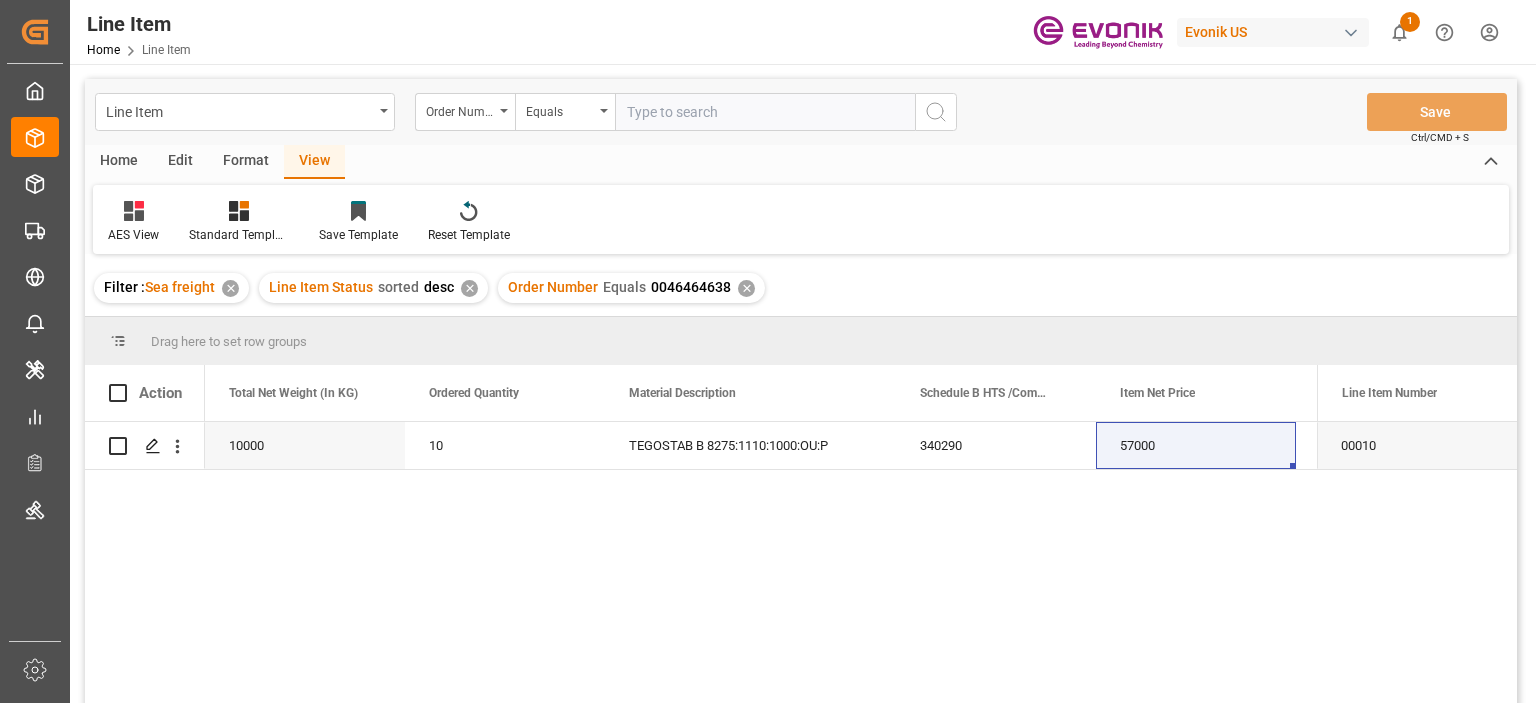 paste on "072525CYL-RET" 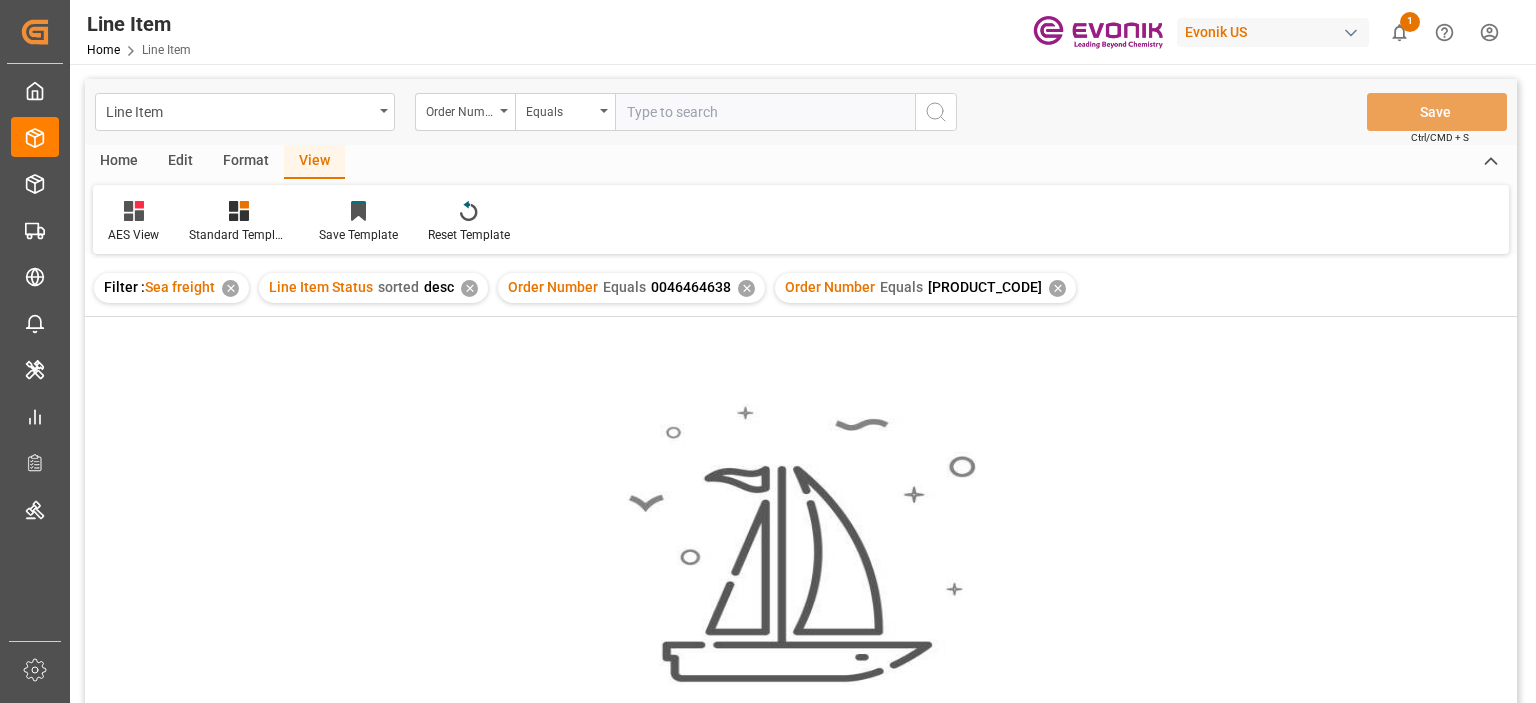click on "Order Number Equals 0046464638 ✕" at bounding box center (631, 288) 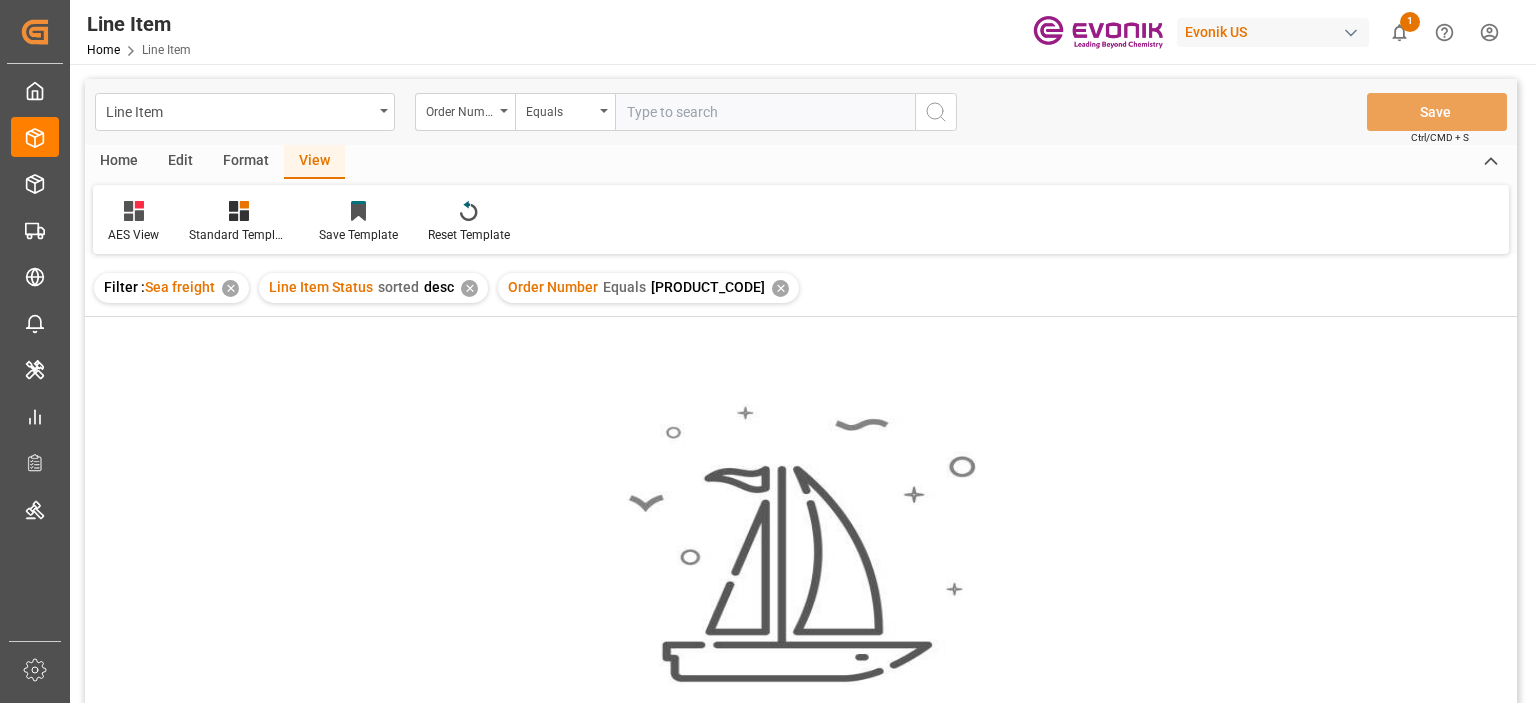 click at bounding box center (765, 112) 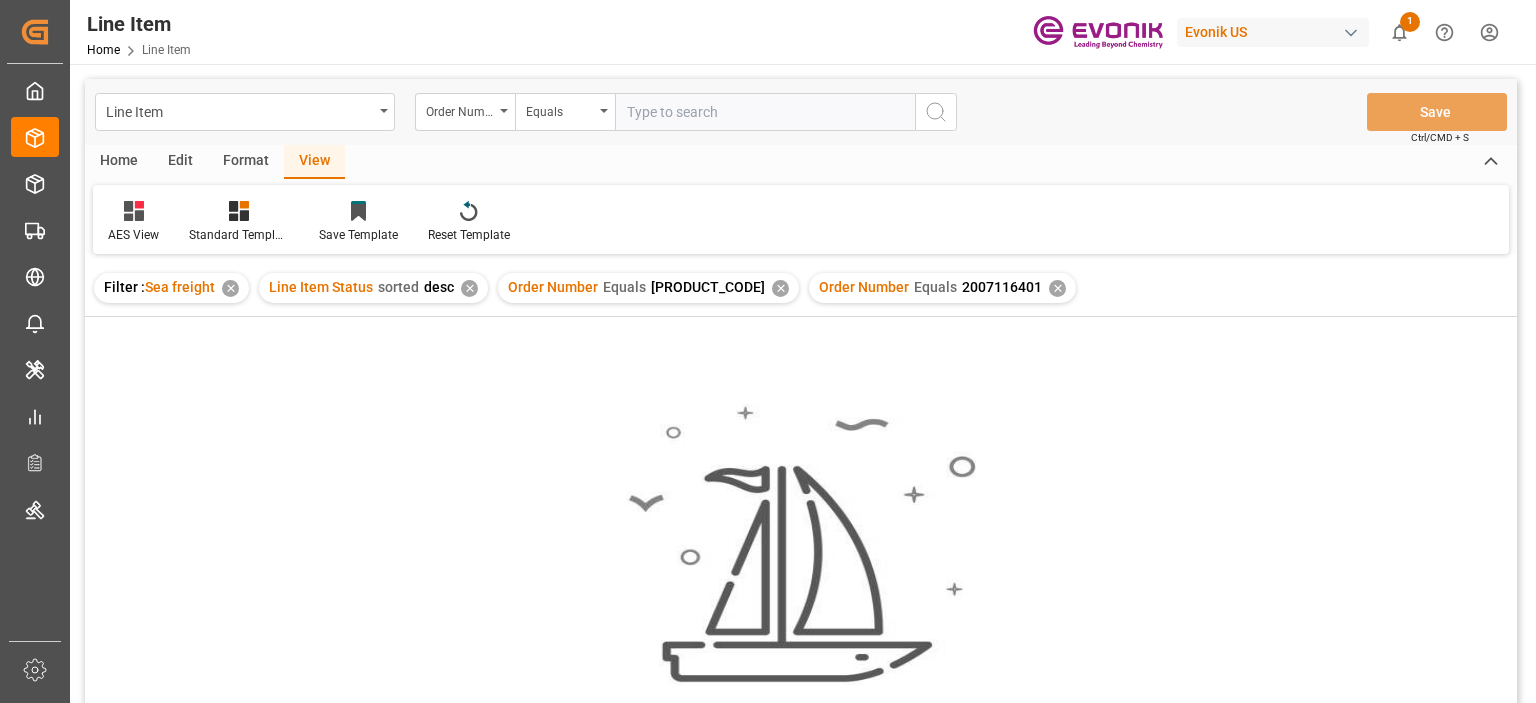 click on "✕" at bounding box center [780, 288] 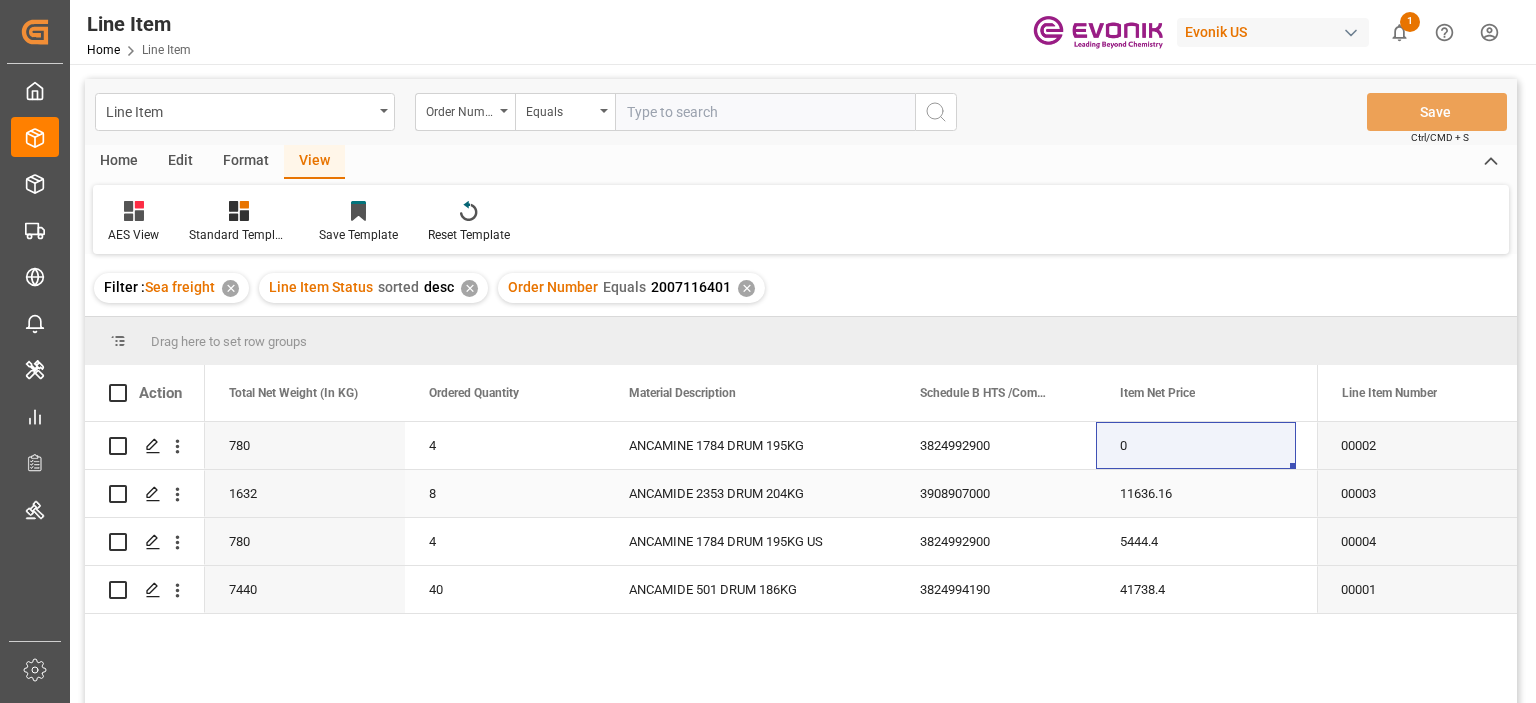 click on "8" at bounding box center [505, 493] 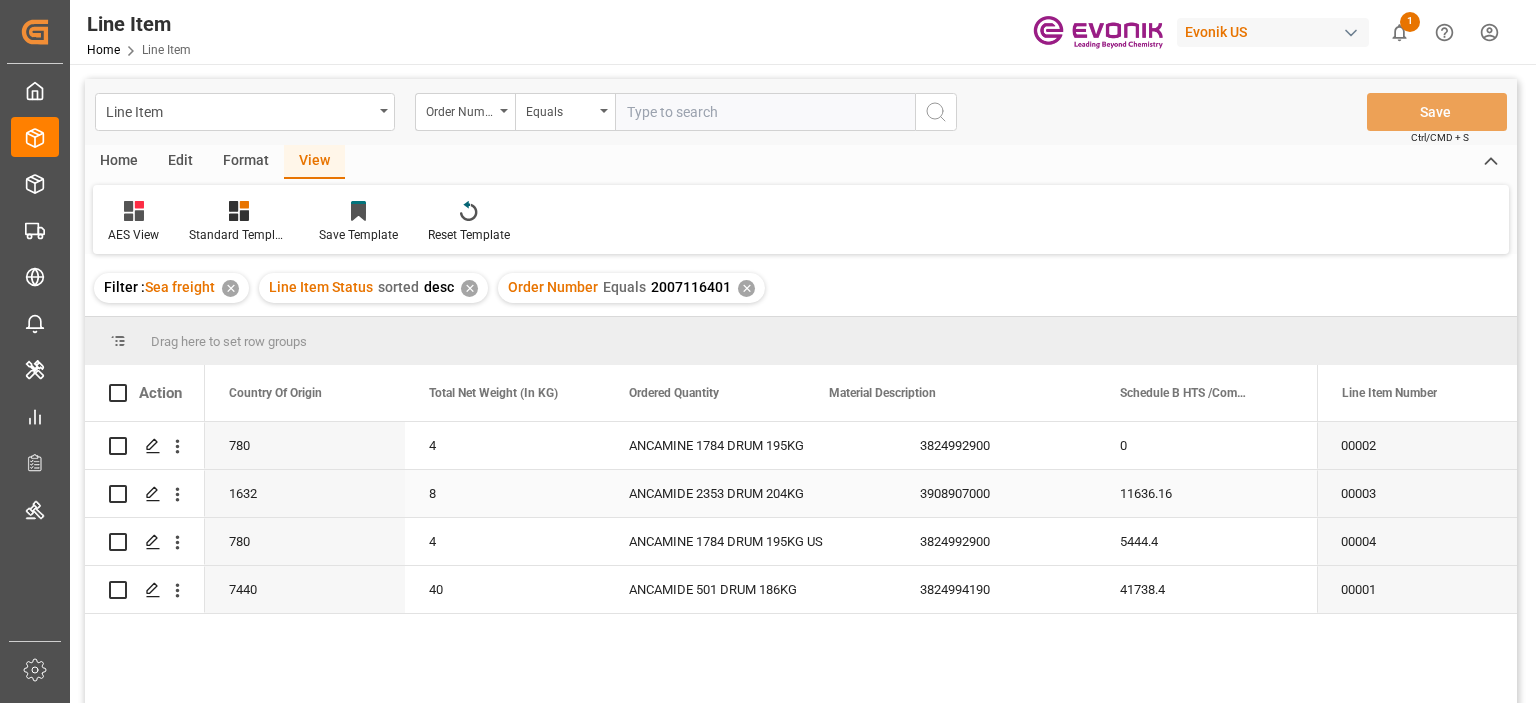 scroll, scrollTop: 0, scrollLeft: 600, axis: horizontal 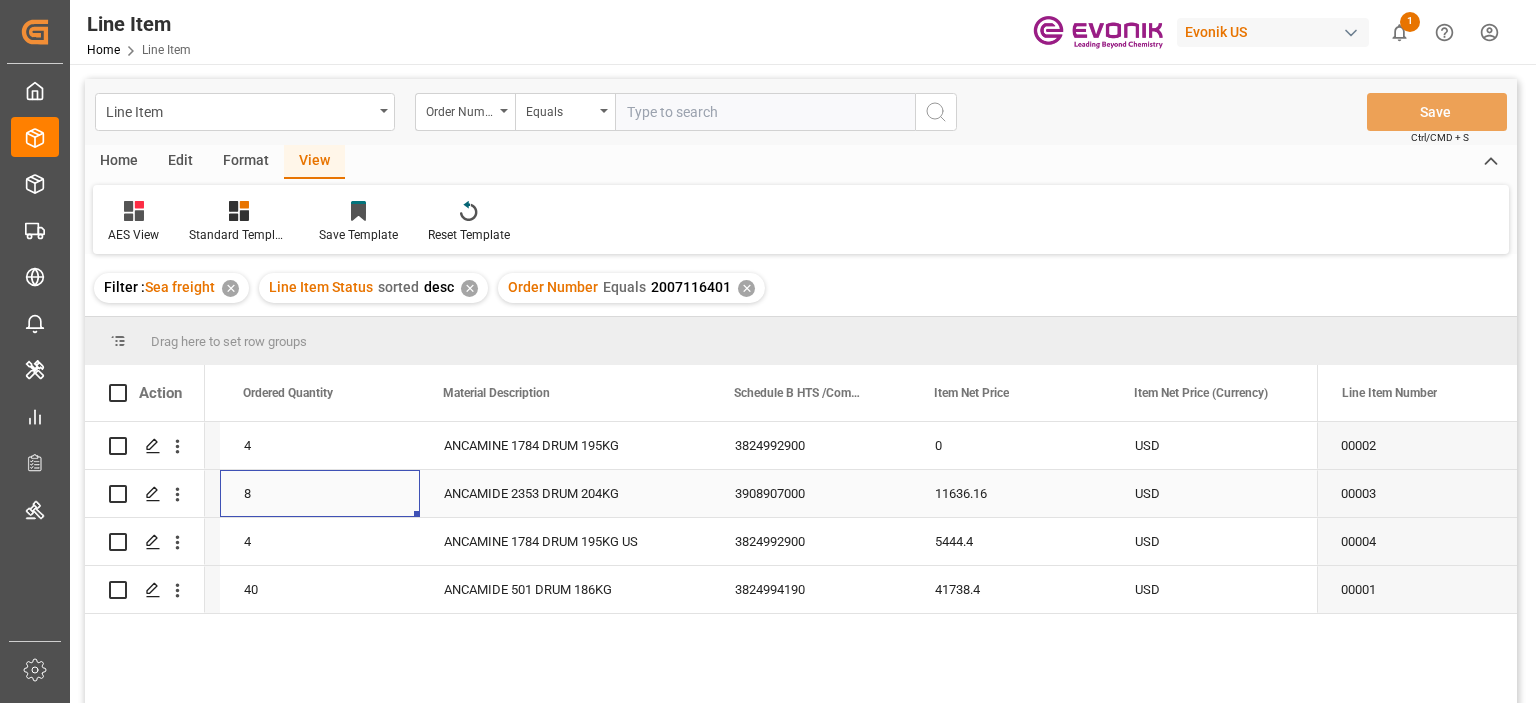 click on "8" at bounding box center (320, 493) 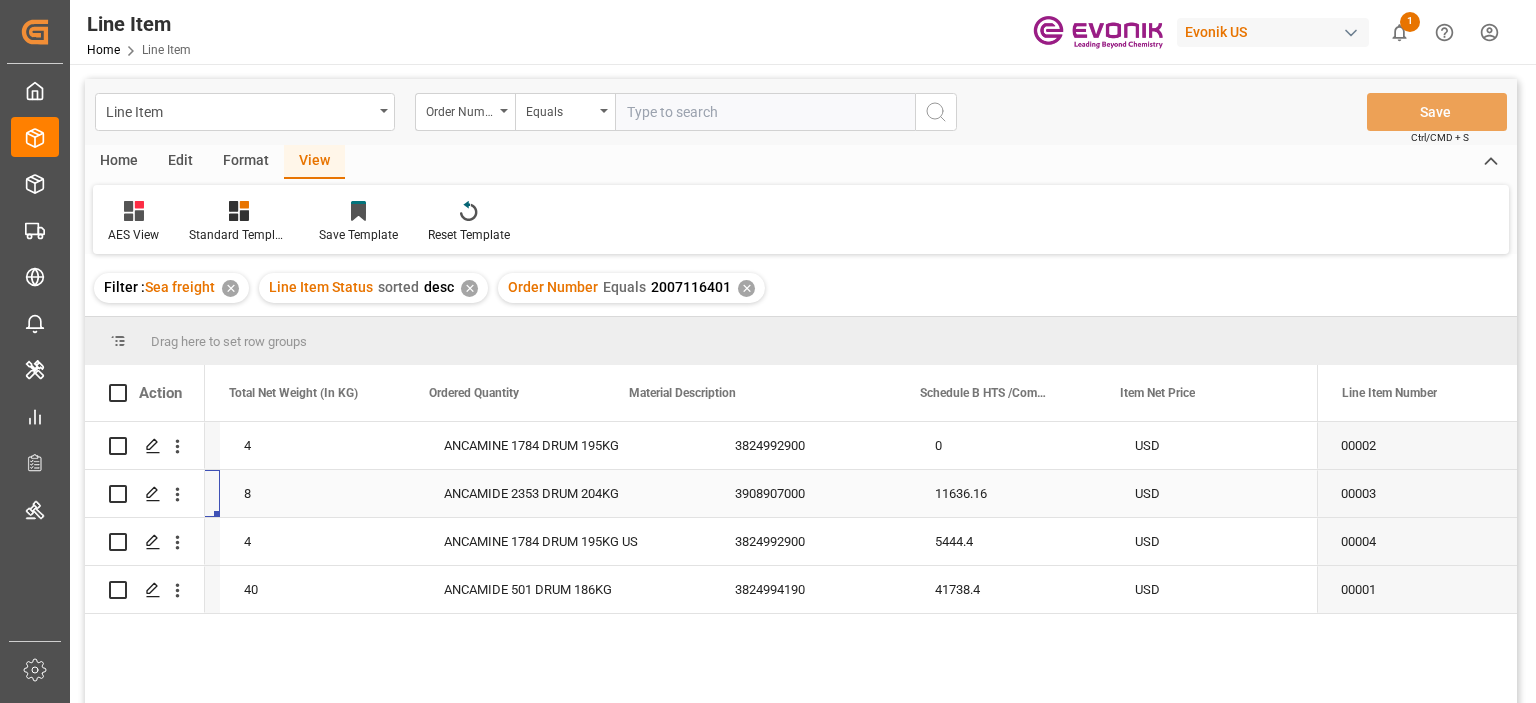 scroll, scrollTop: 0, scrollLeft: 800, axis: horizontal 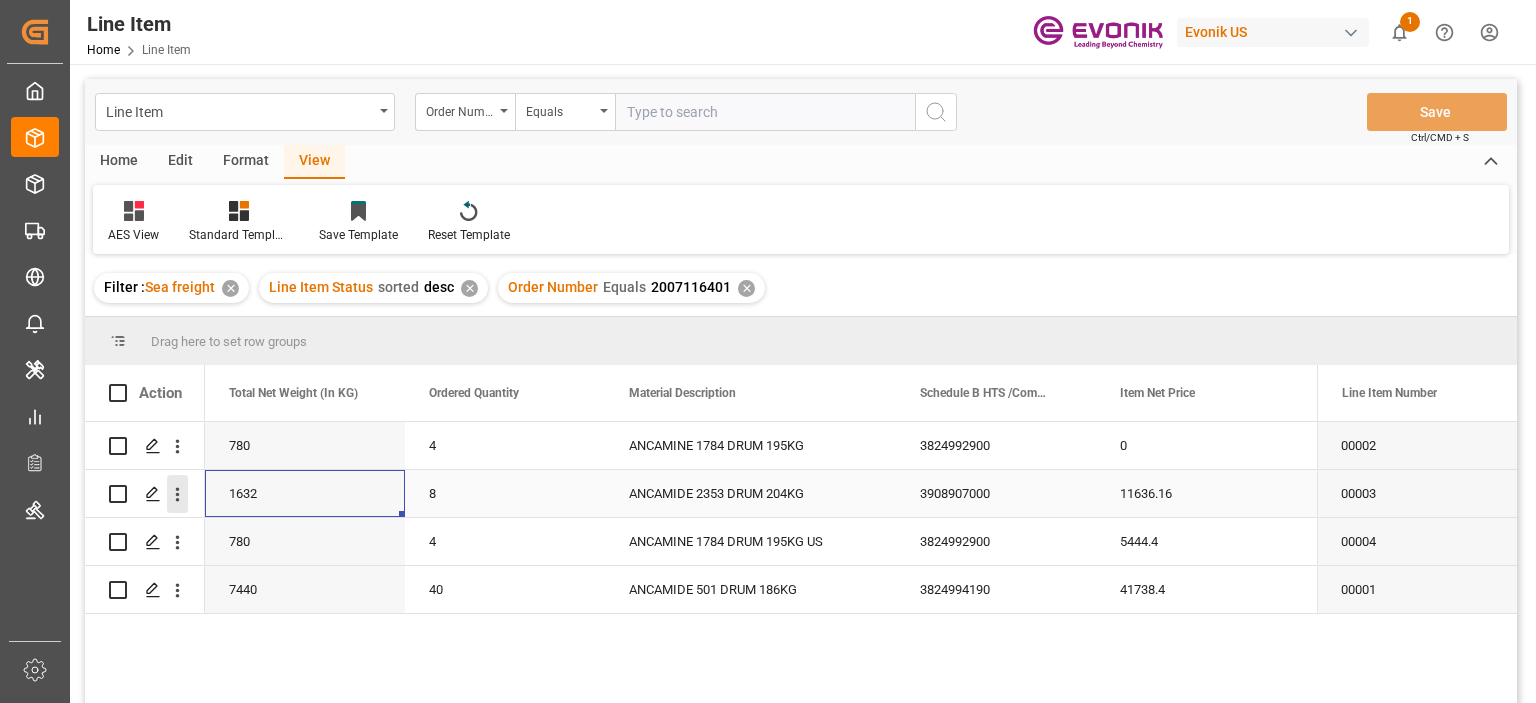 click 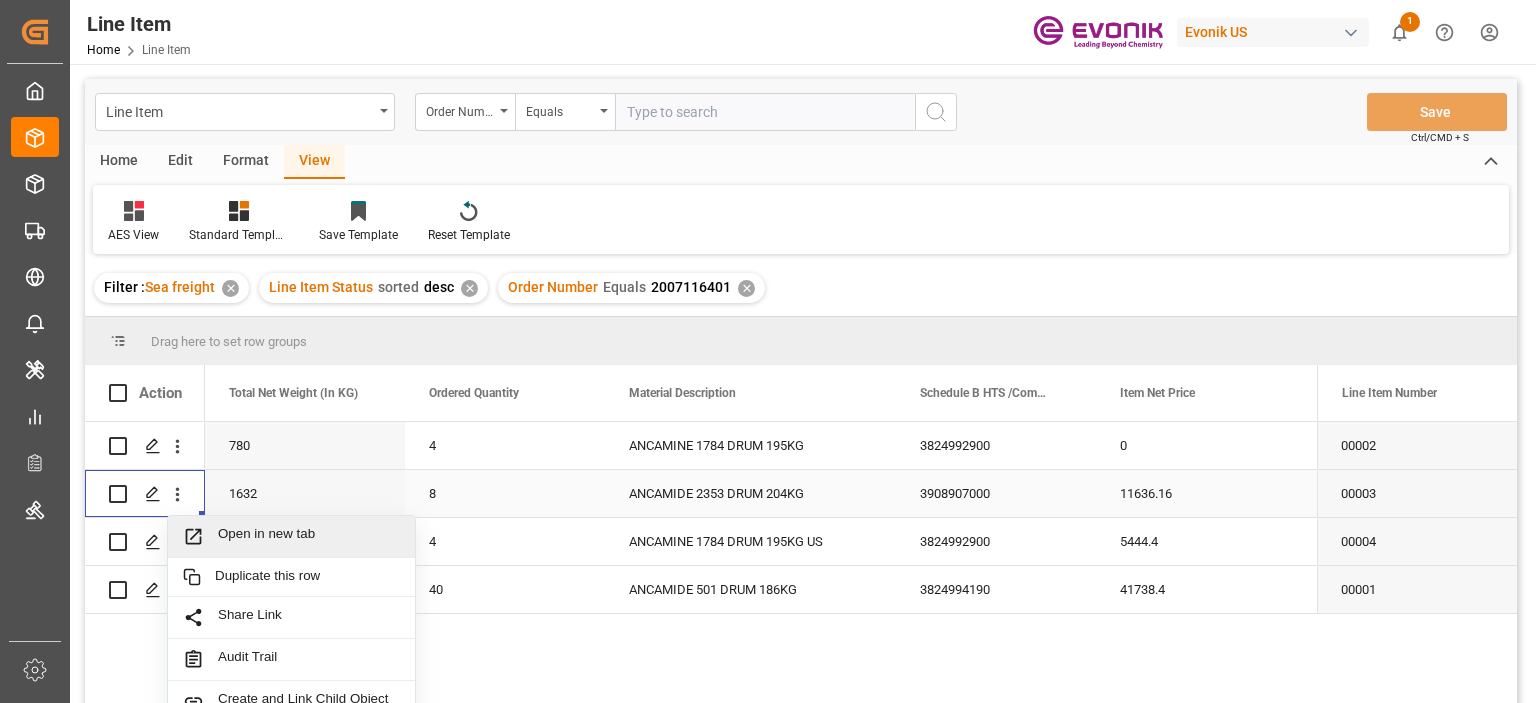 click on "Open in new tab" at bounding box center (309, 536) 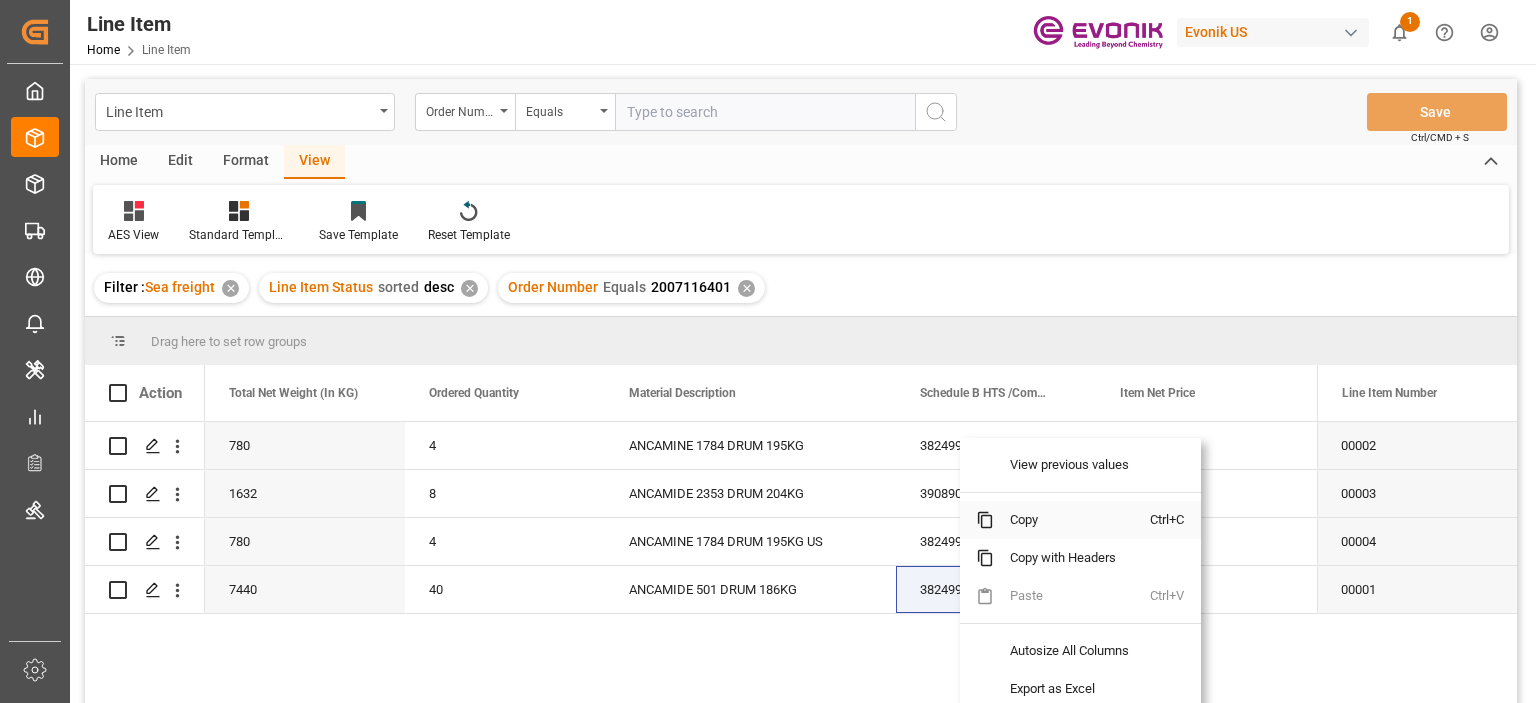 click on "Copy" at bounding box center (1072, 520) 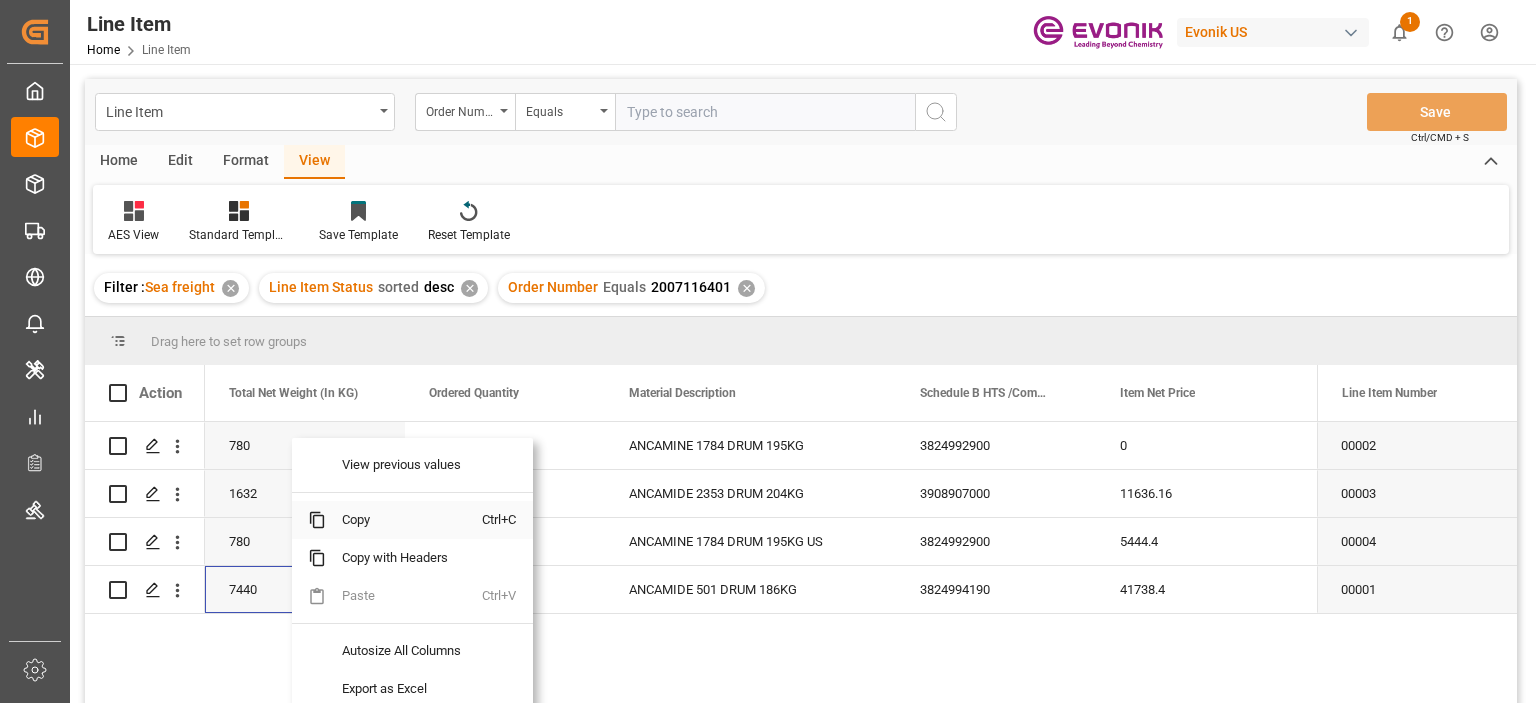click on "Copy" at bounding box center [404, 520] 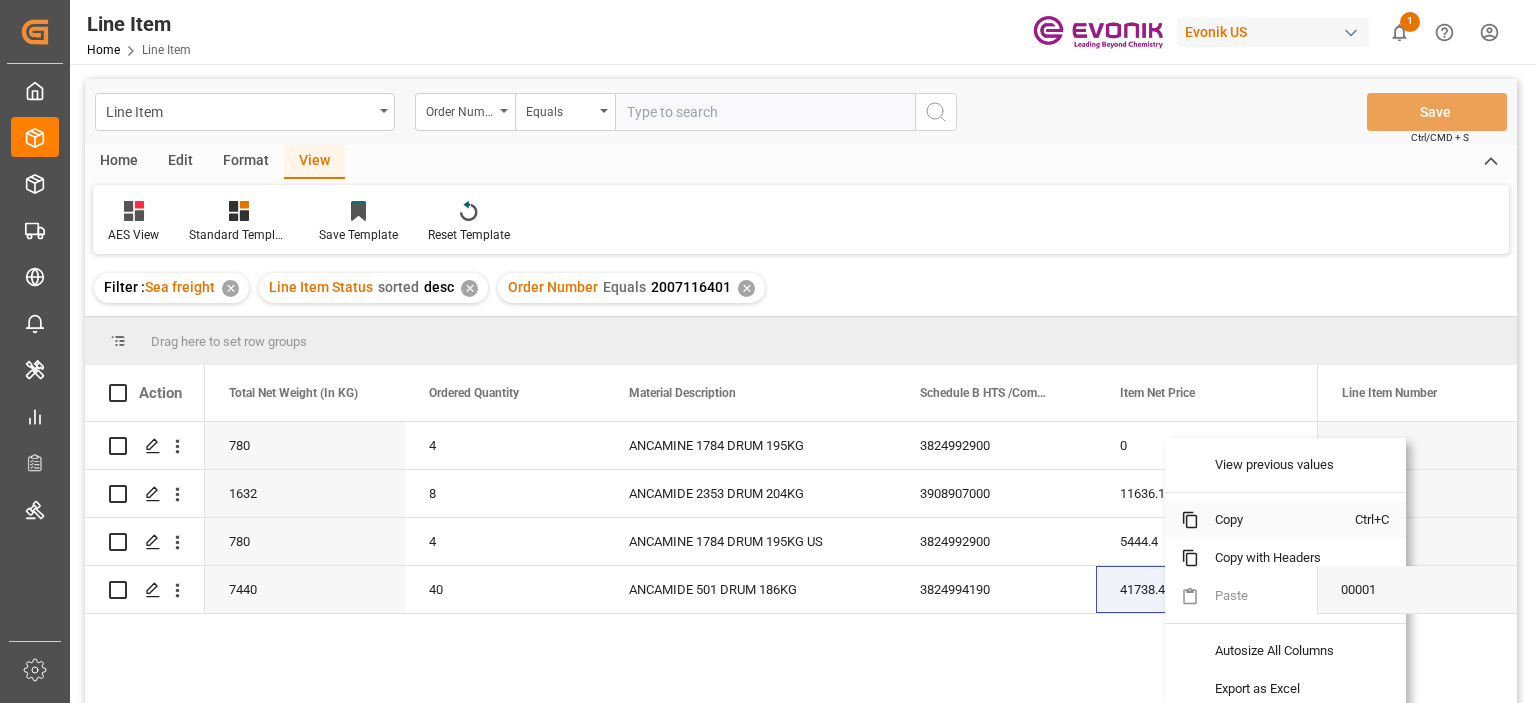 click on "Copy" at bounding box center (1277, 520) 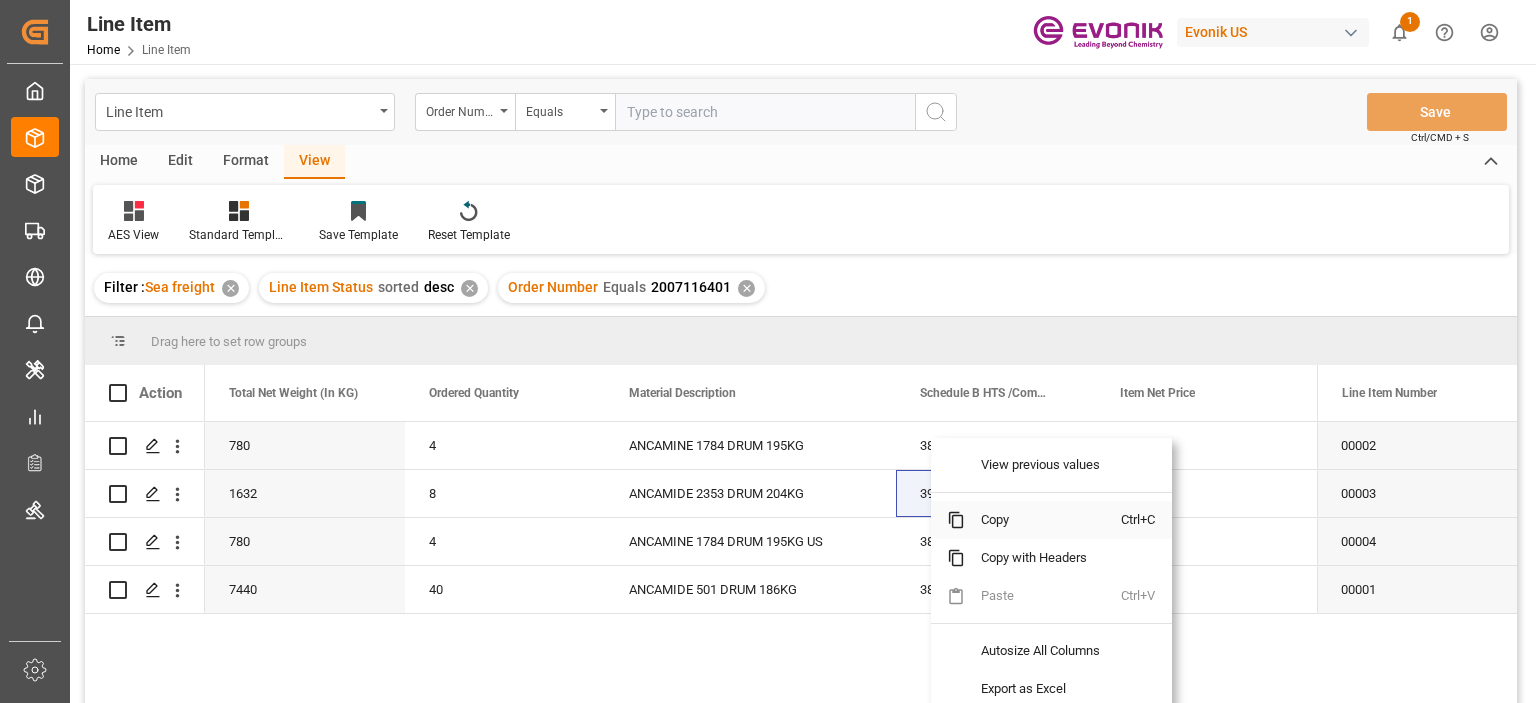 click on "Copy" at bounding box center [1043, 520] 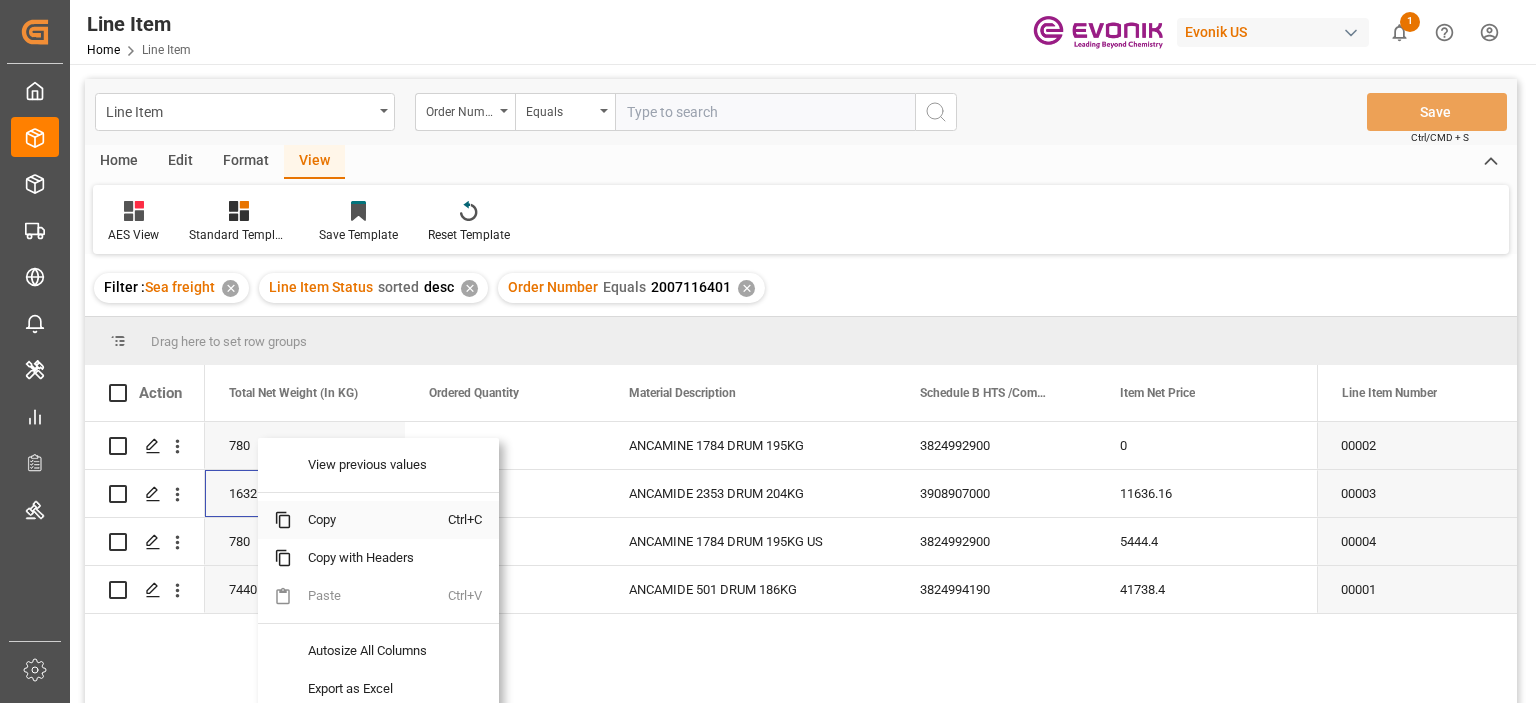 click on "Copy" at bounding box center (370, 520) 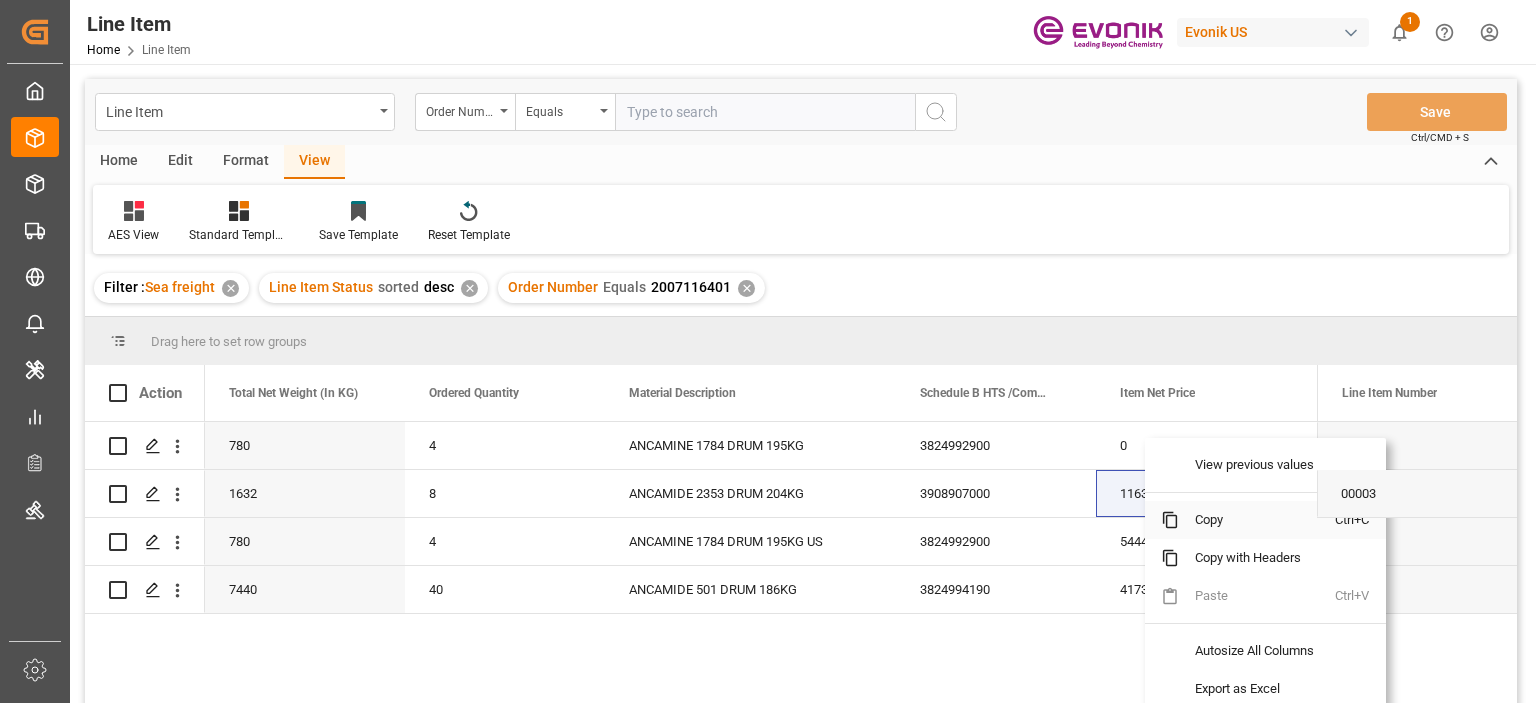 click on "Copy" at bounding box center [1257, 520] 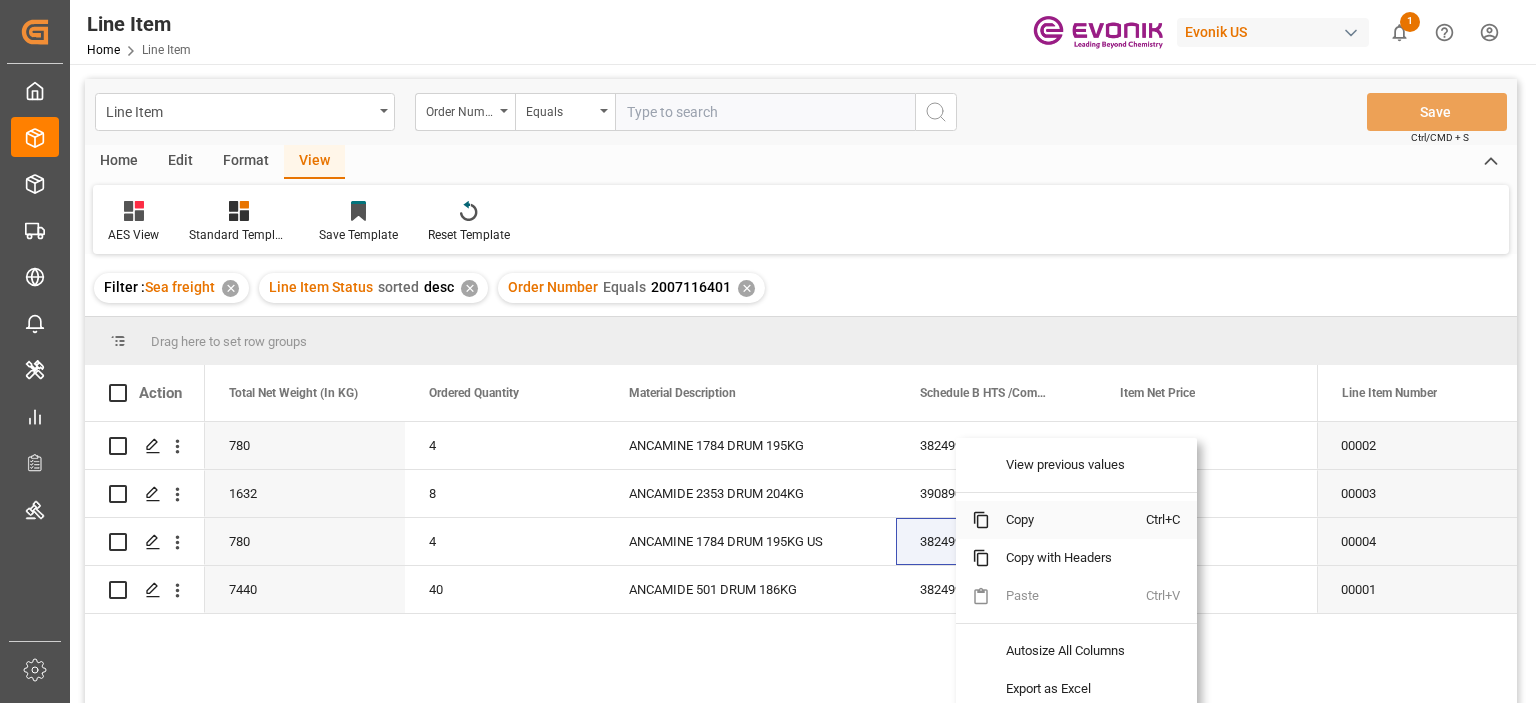 click on "Copy" at bounding box center [1068, 520] 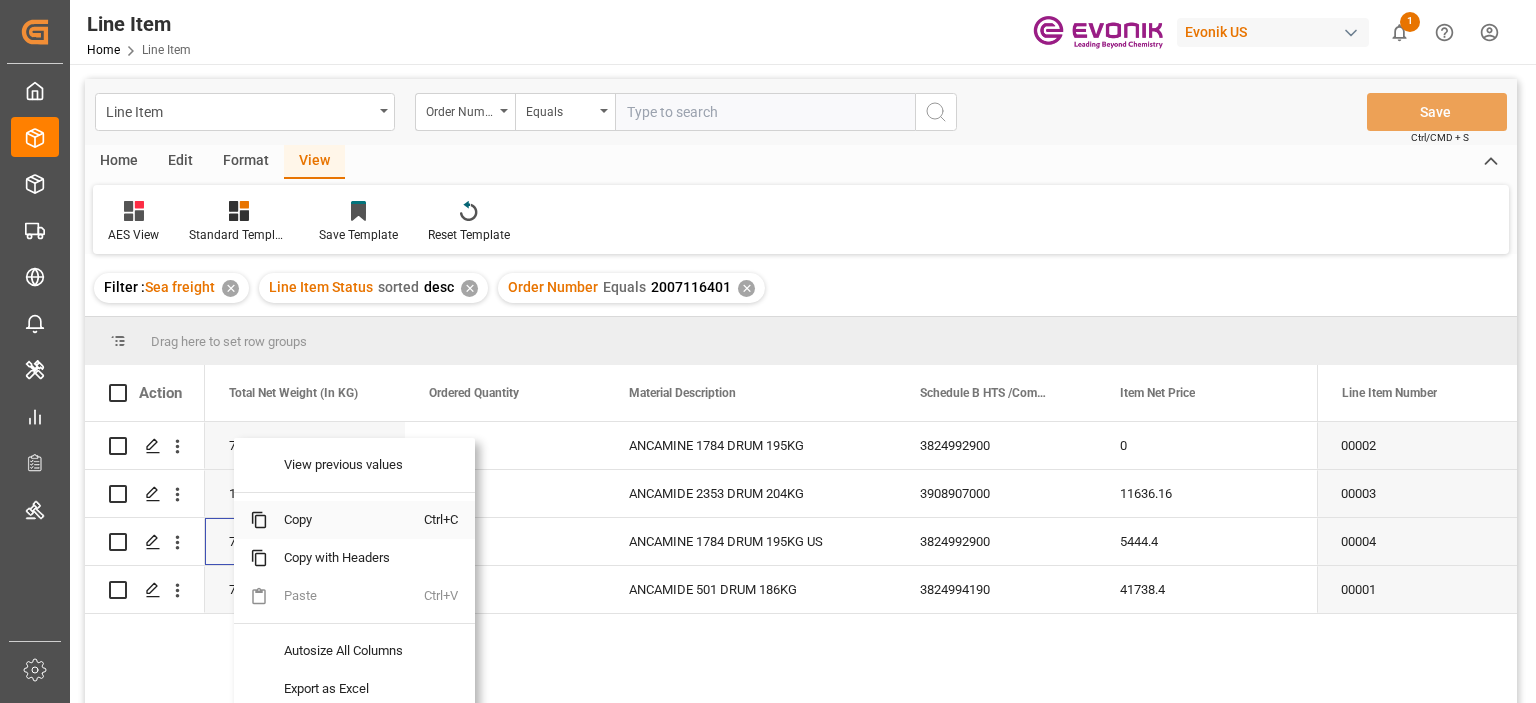 click on "Copy" at bounding box center (346, 520) 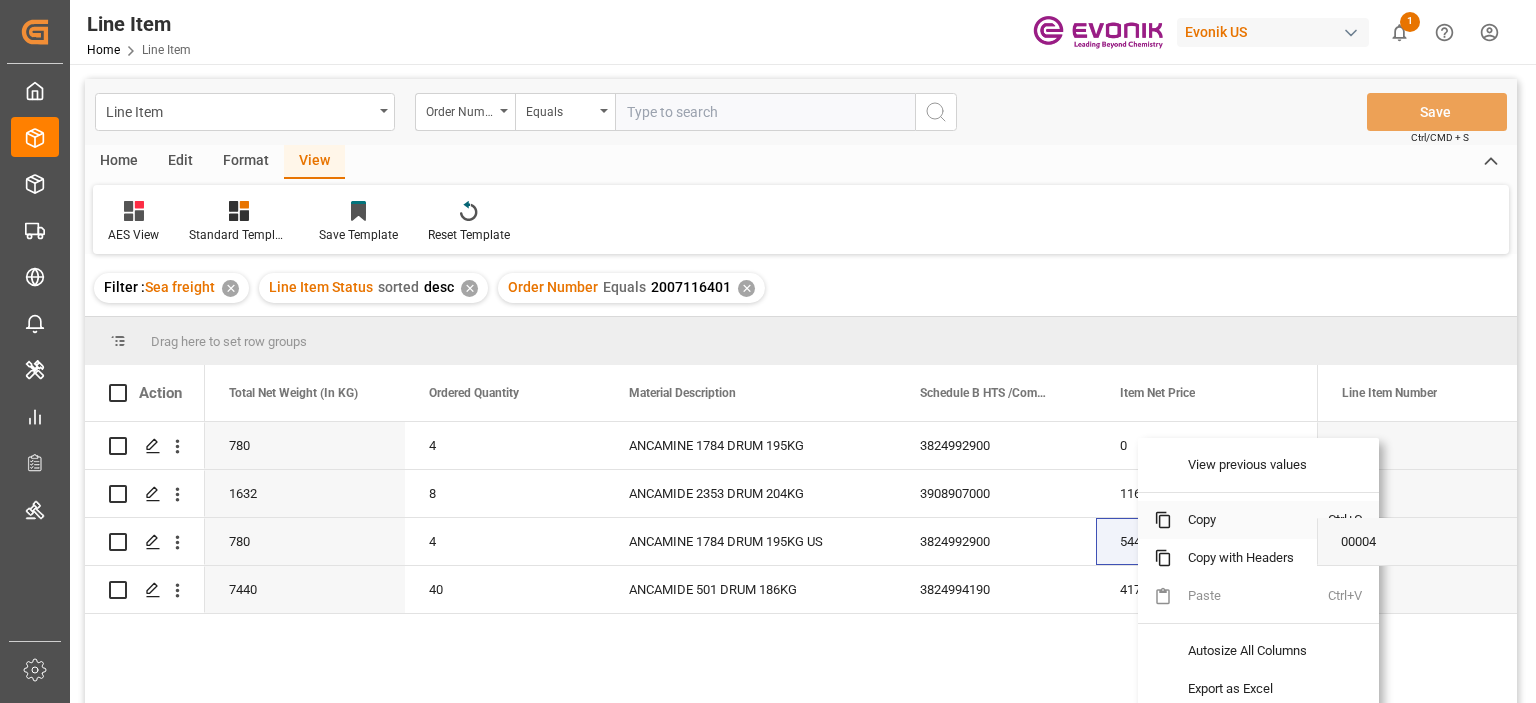 click on "Copy" at bounding box center (1250, 520) 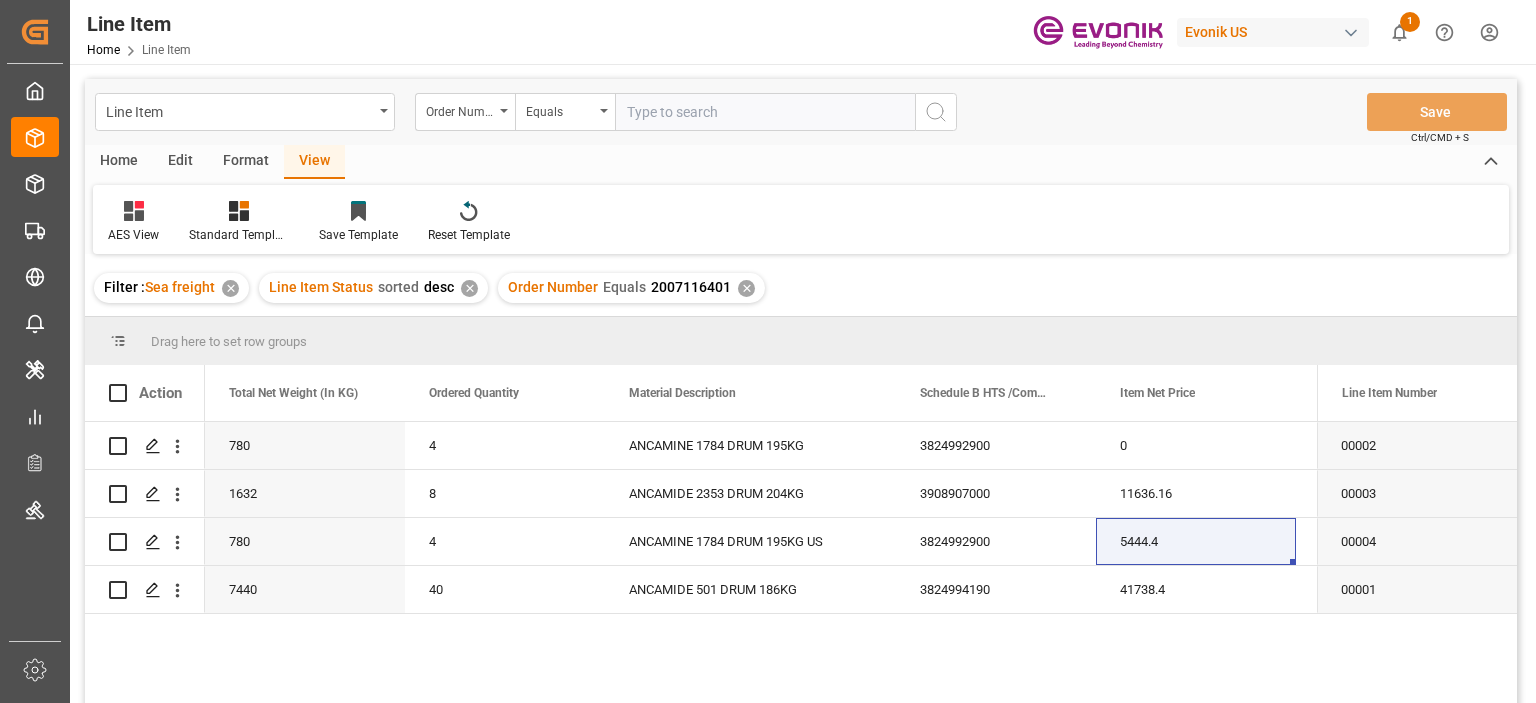 click at bounding box center (765, 112) 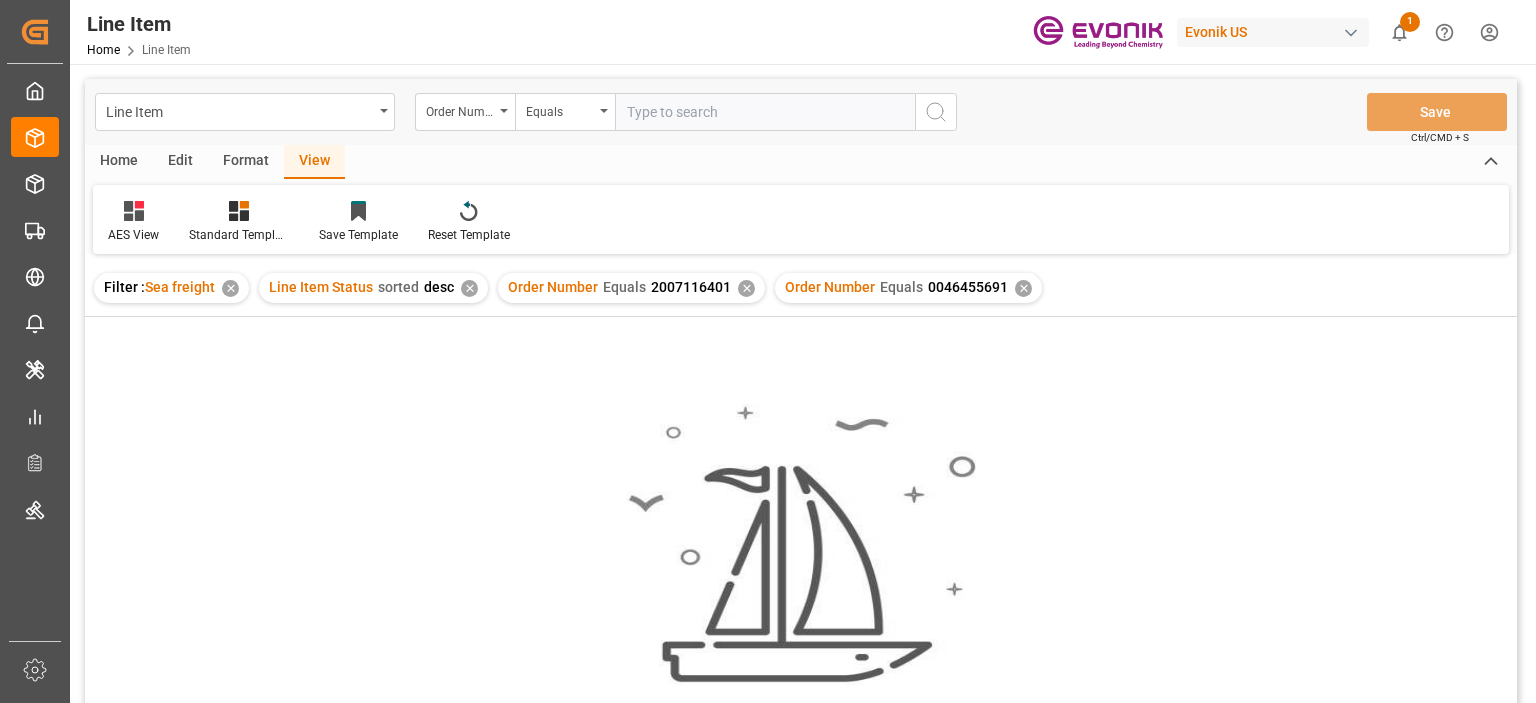 click on "✕" at bounding box center (746, 288) 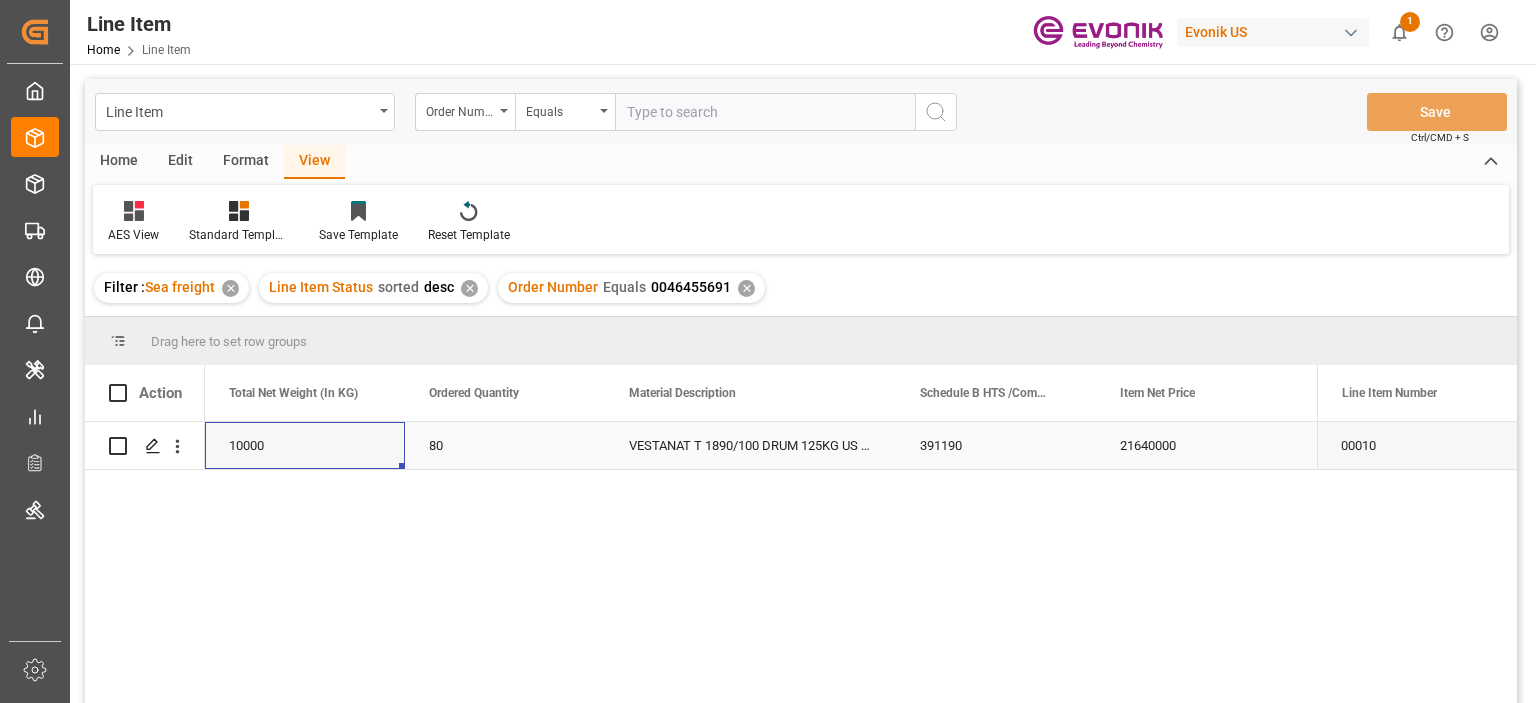 click on "10000" at bounding box center [305, 445] 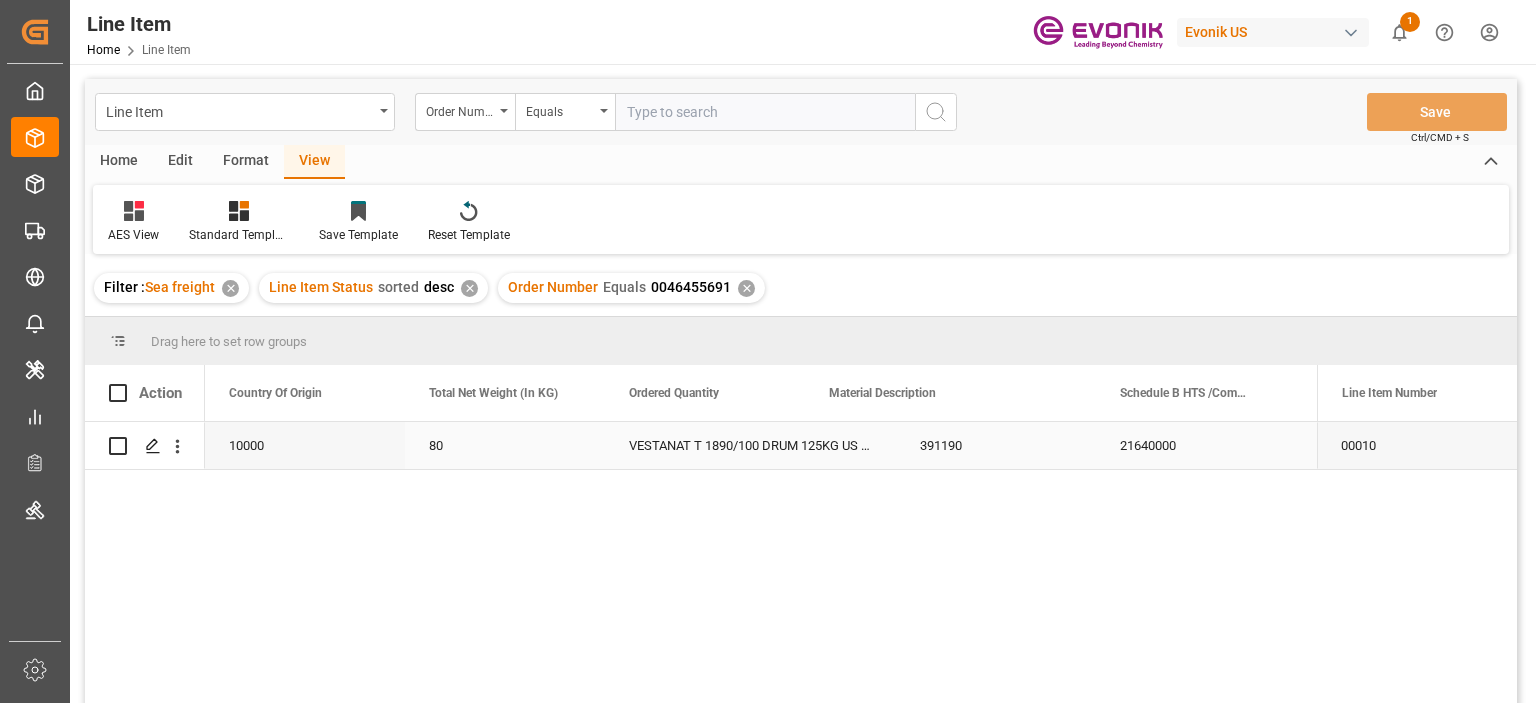 scroll, scrollTop: 0, scrollLeft: 600, axis: horizontal 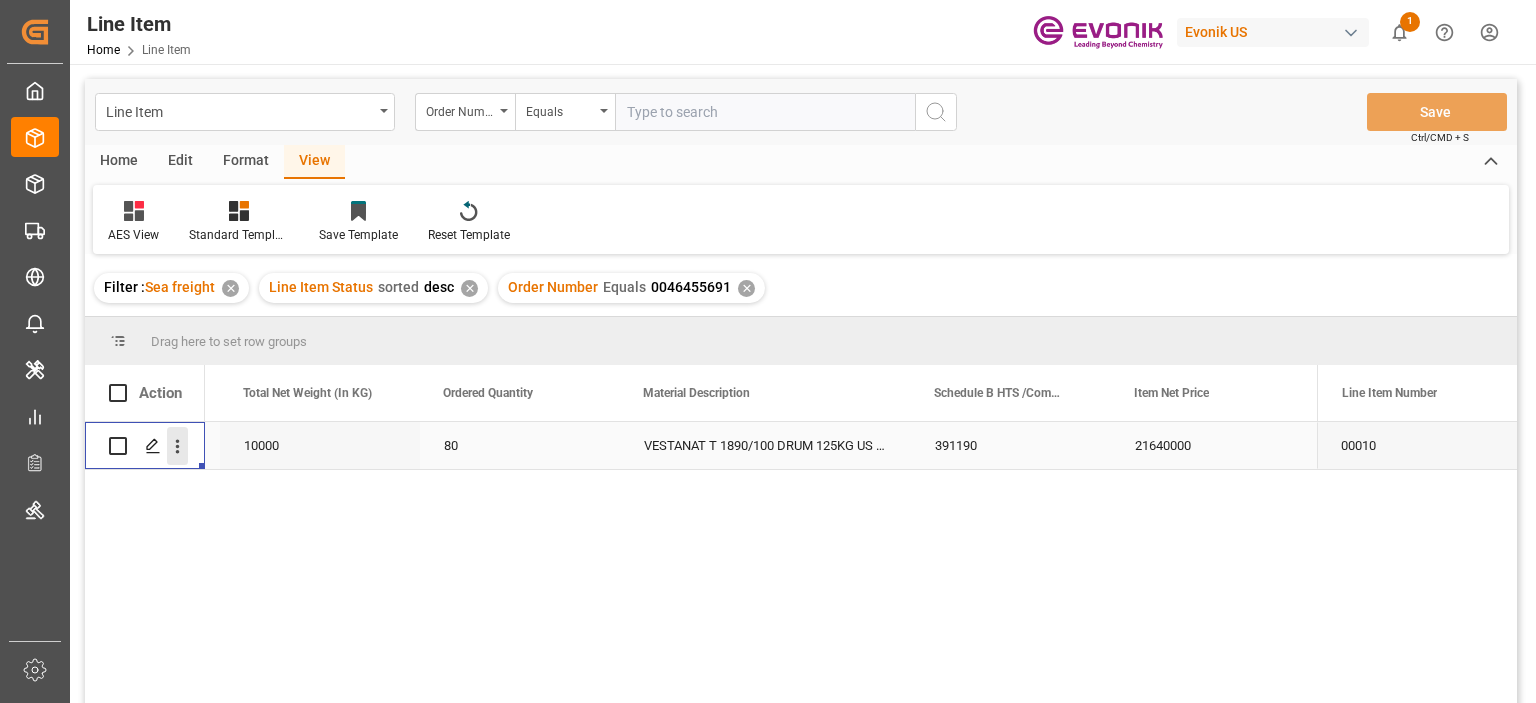 click 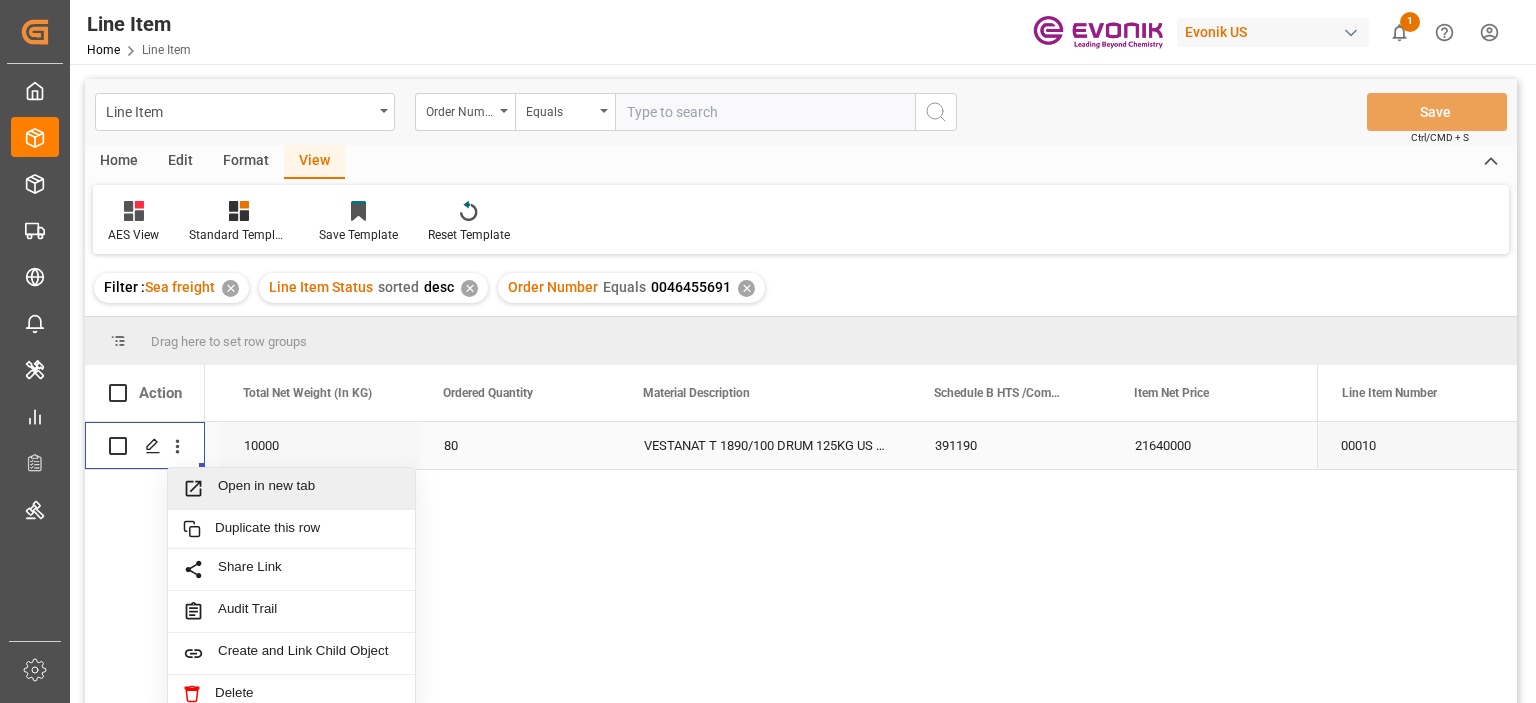 click on "Open in new tab" at bounding box center [291, 489] 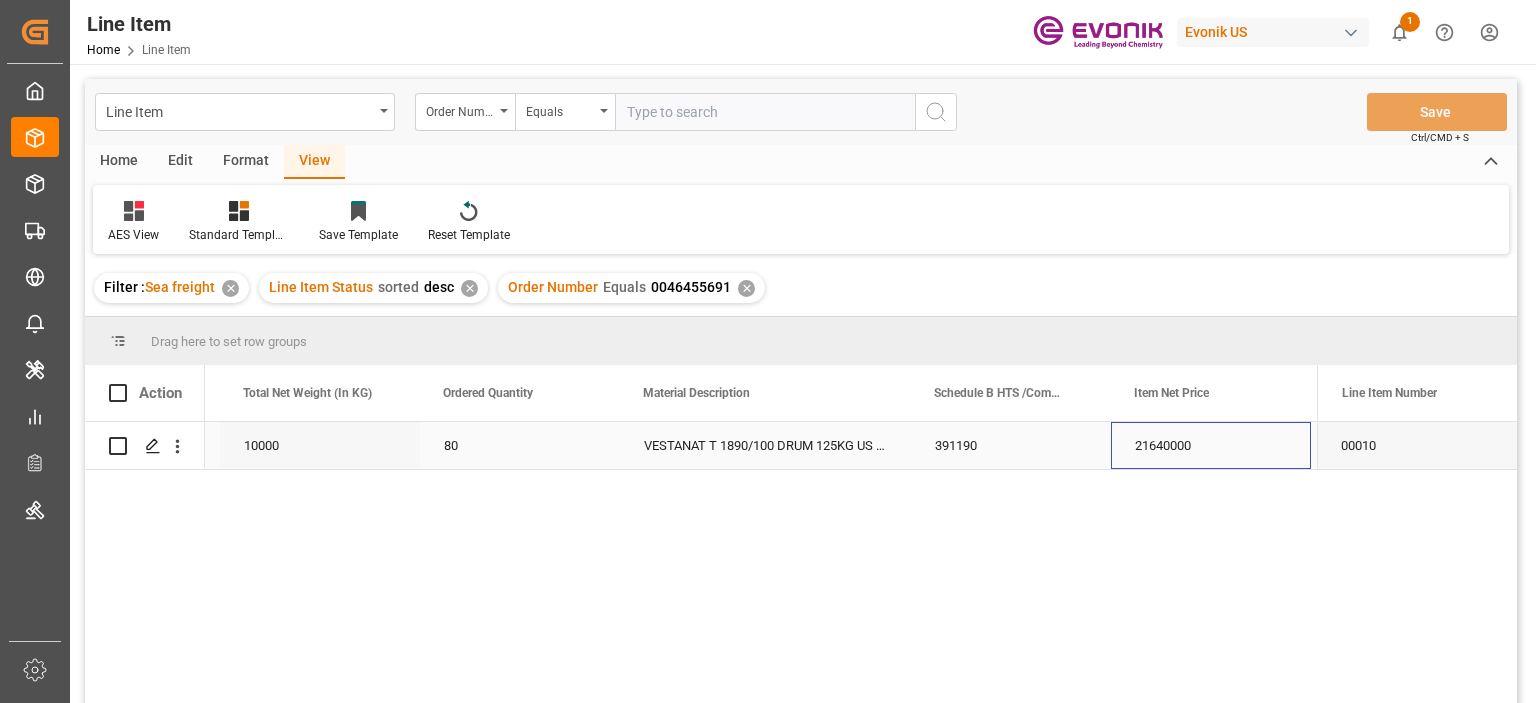 click on "21640000" at bounding box center (1211, 445) 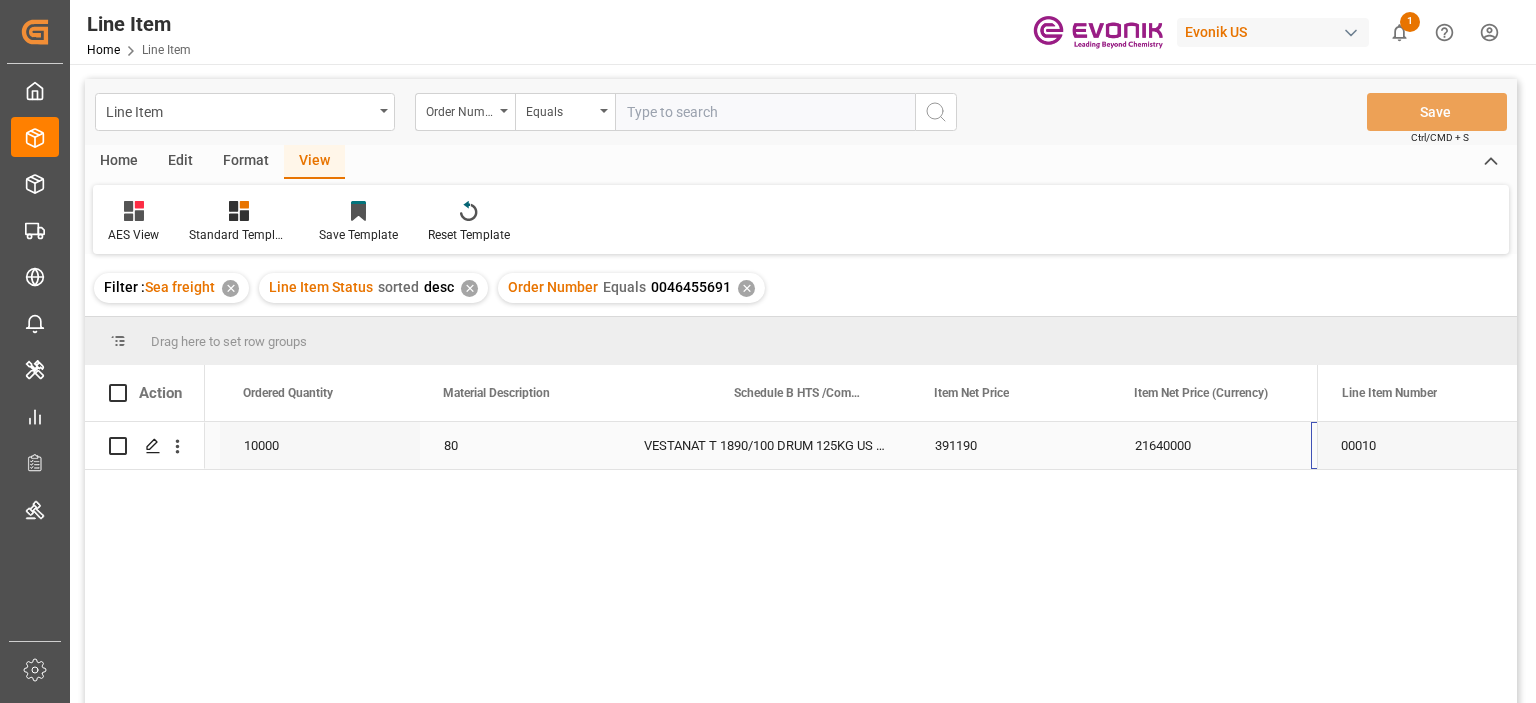 scroll, scrollTop: 0, scrollLeft: 985, axis: horizontal 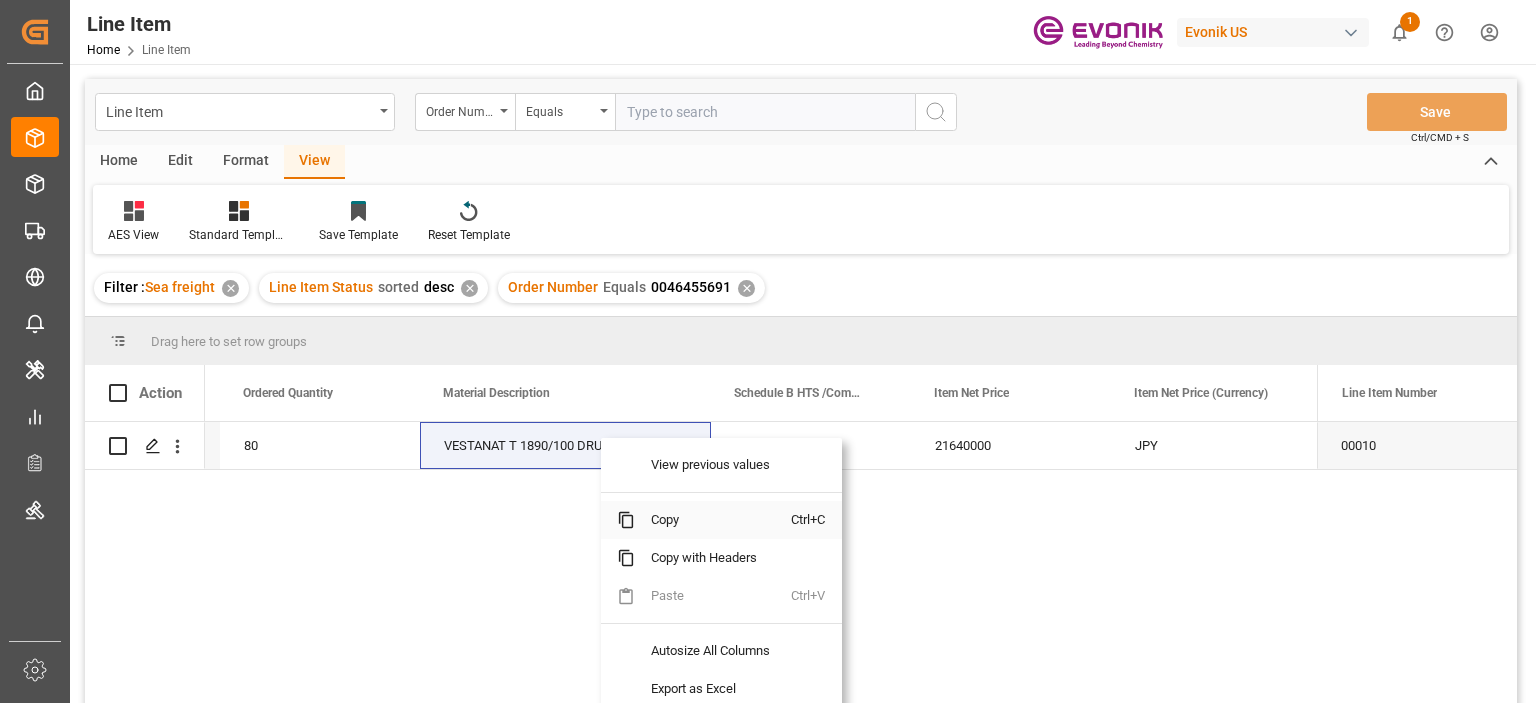 click on "Copy" at bounding box center [713, 520] 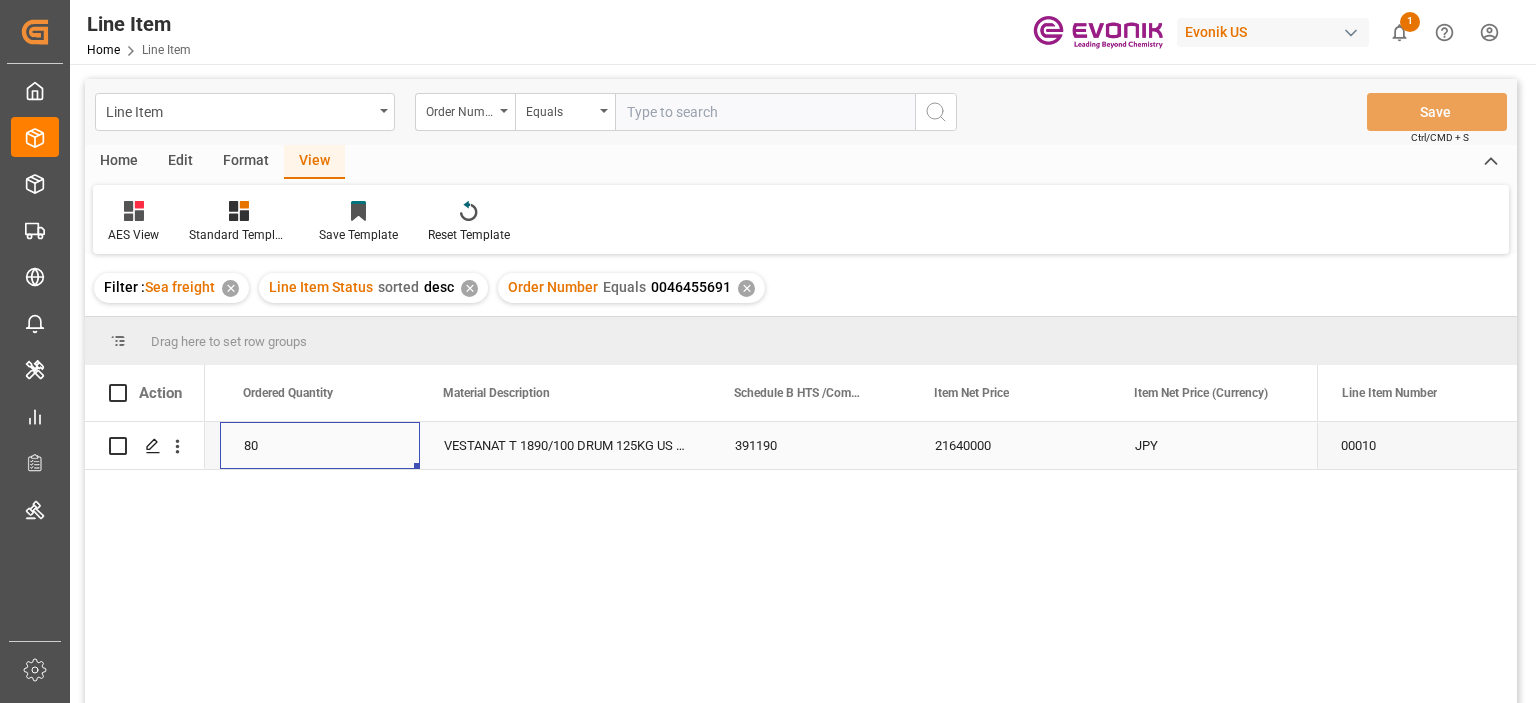 click on "80" at bounding box center [320, 445] 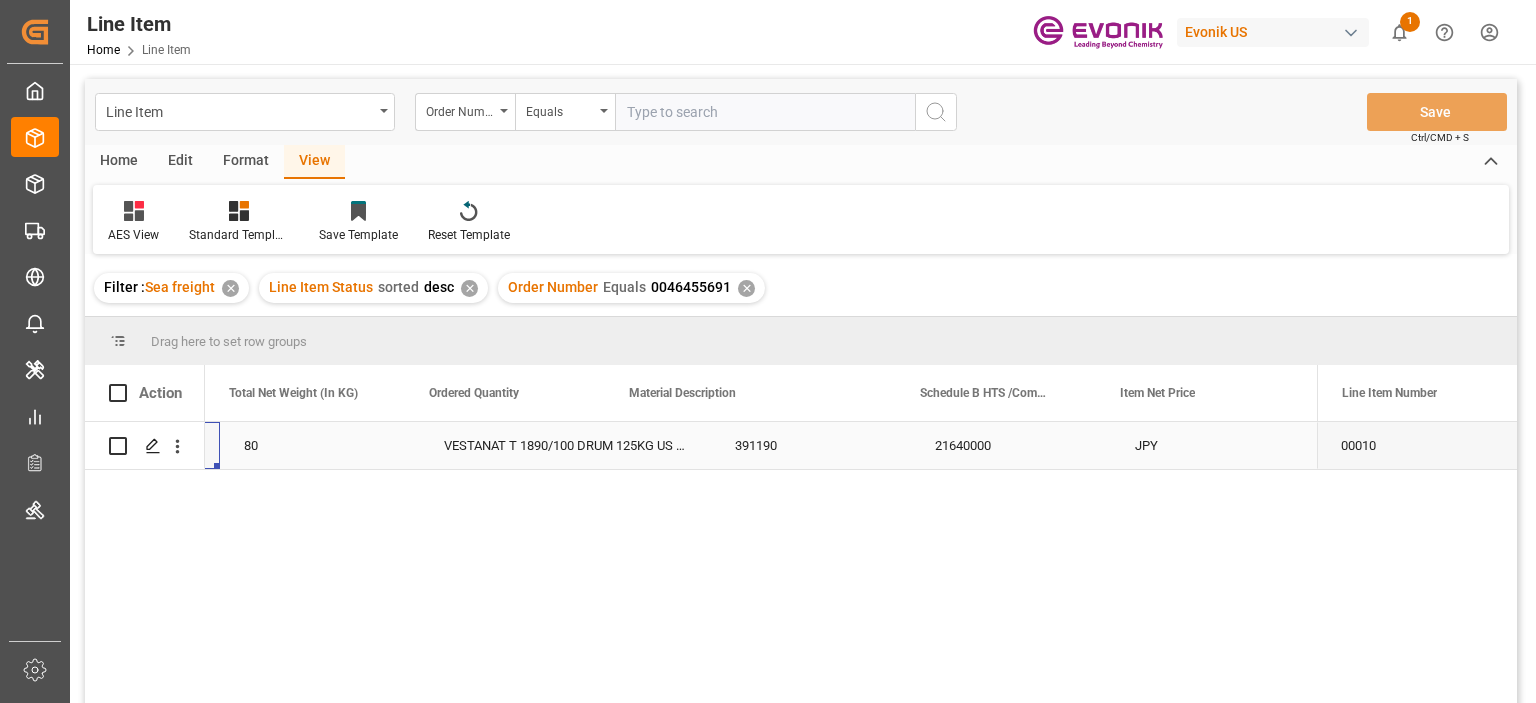 scroll, scrollTop: 0, scrollLeft: 800, axis: horizontal 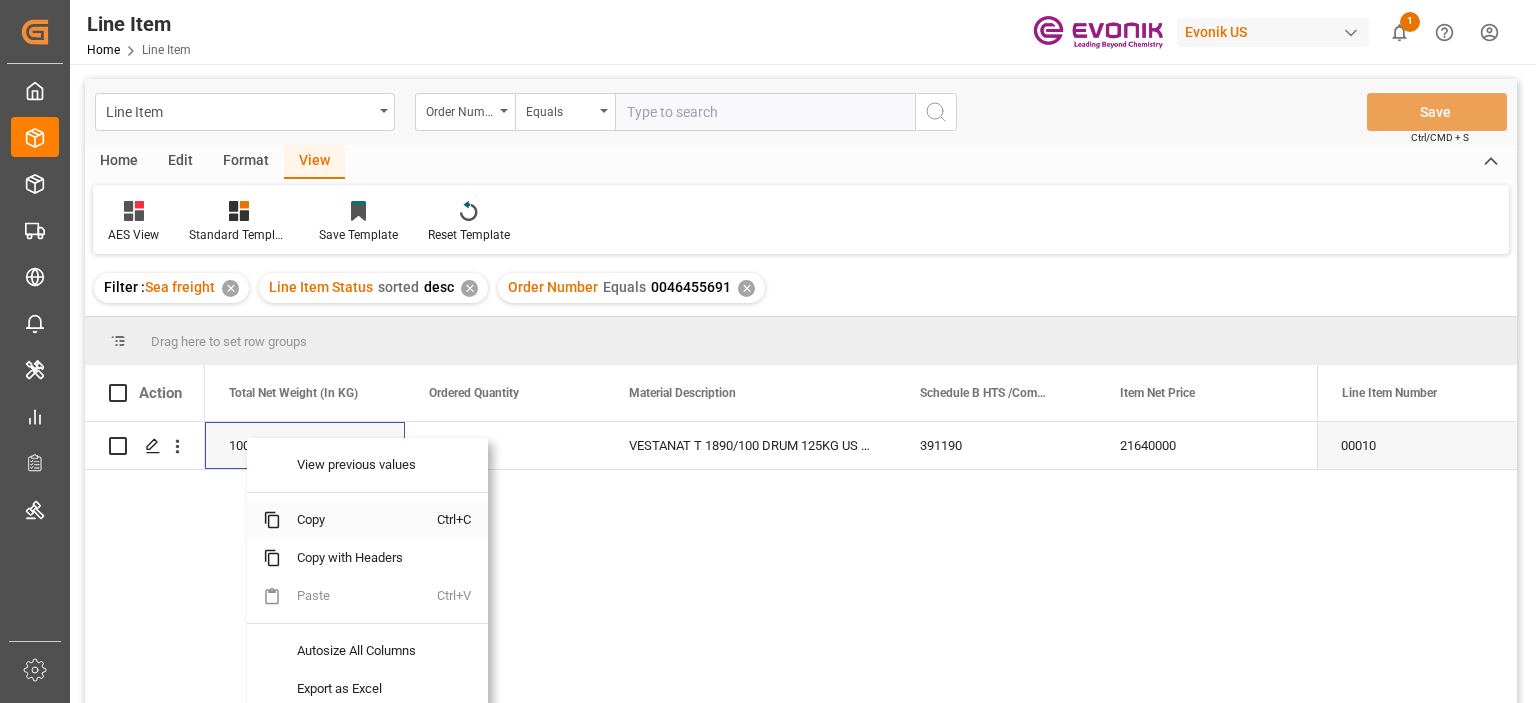 click on "Copy" at bounding box center [359, 520] 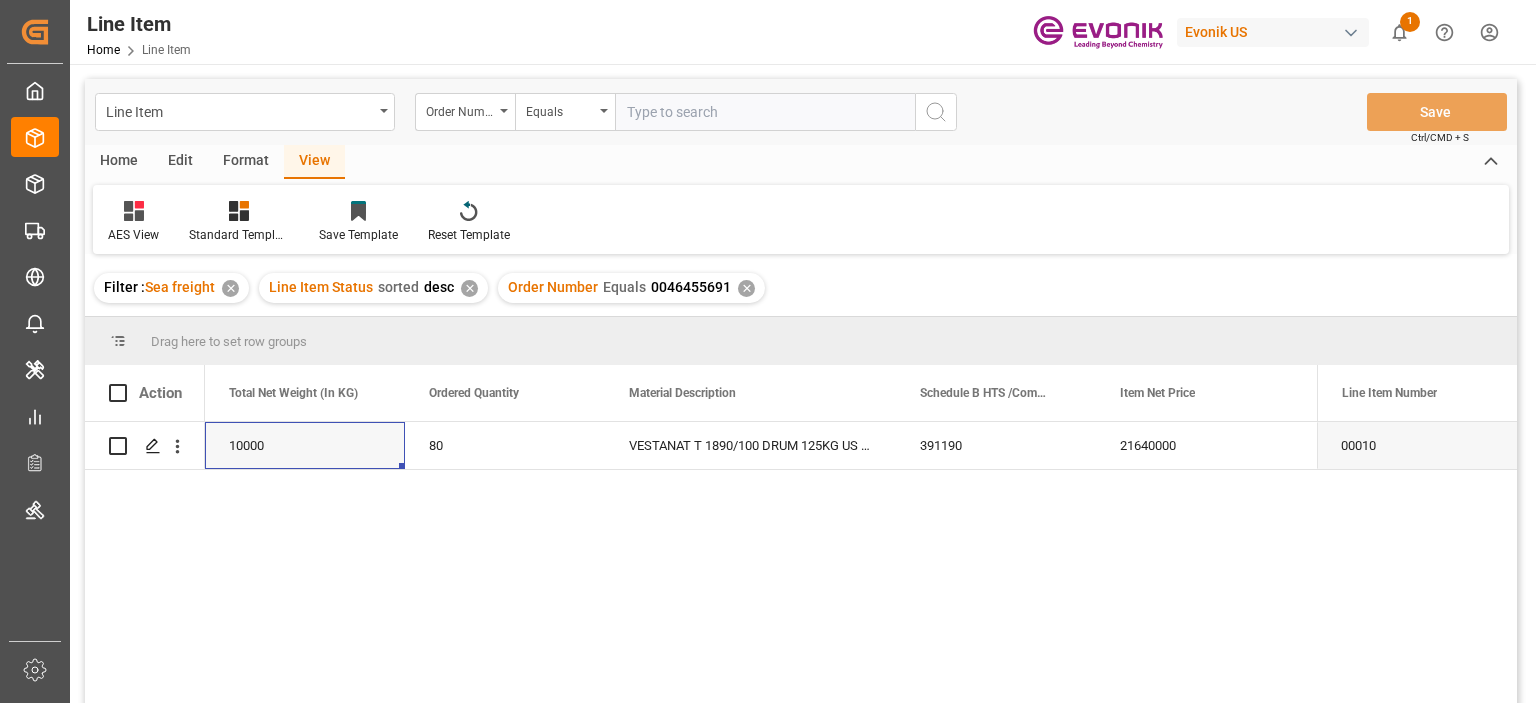 click on "Filter :  Sea freight ✕ Line Item Status sorted desc ✕ Order Number Equals 0046455691 ✕" at bounding box center [801, 288] 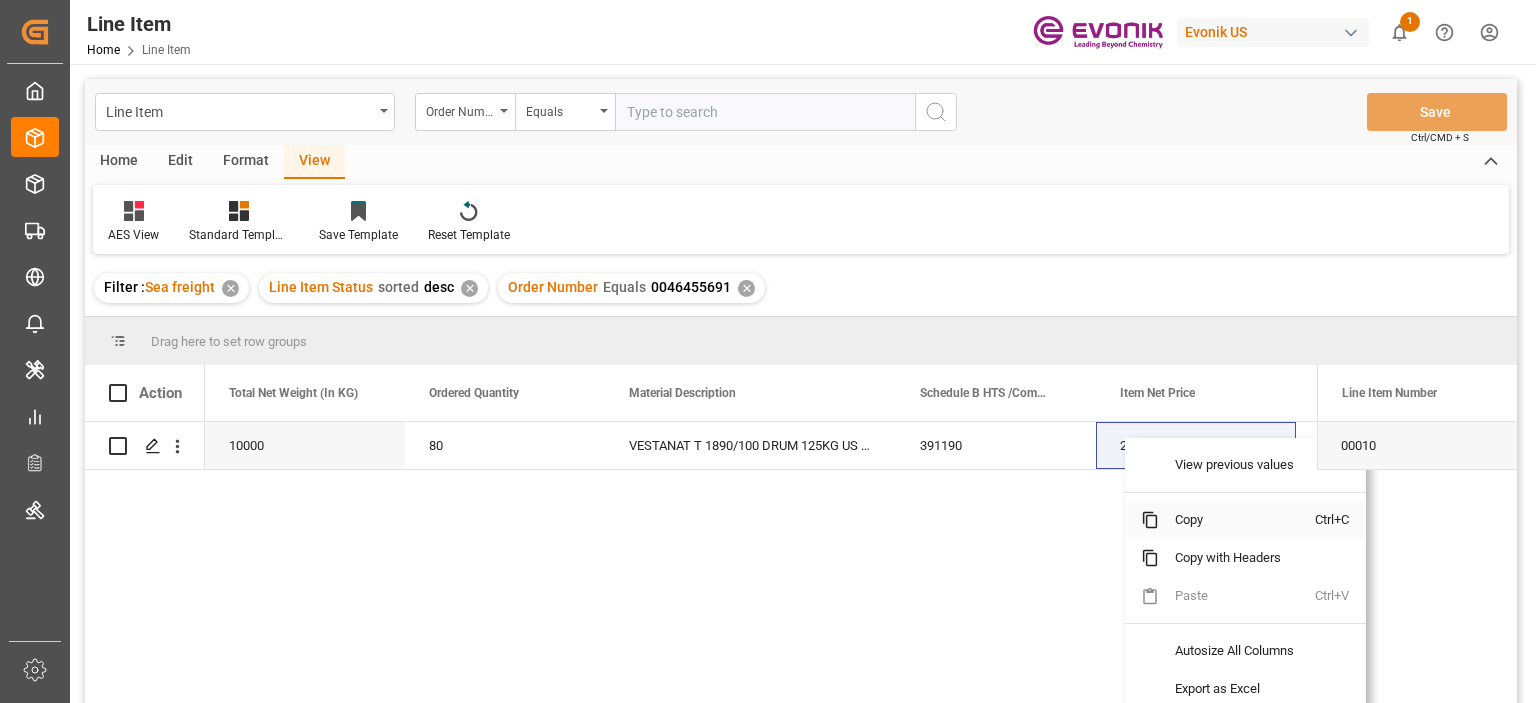click at bounding box center [1150, 520] 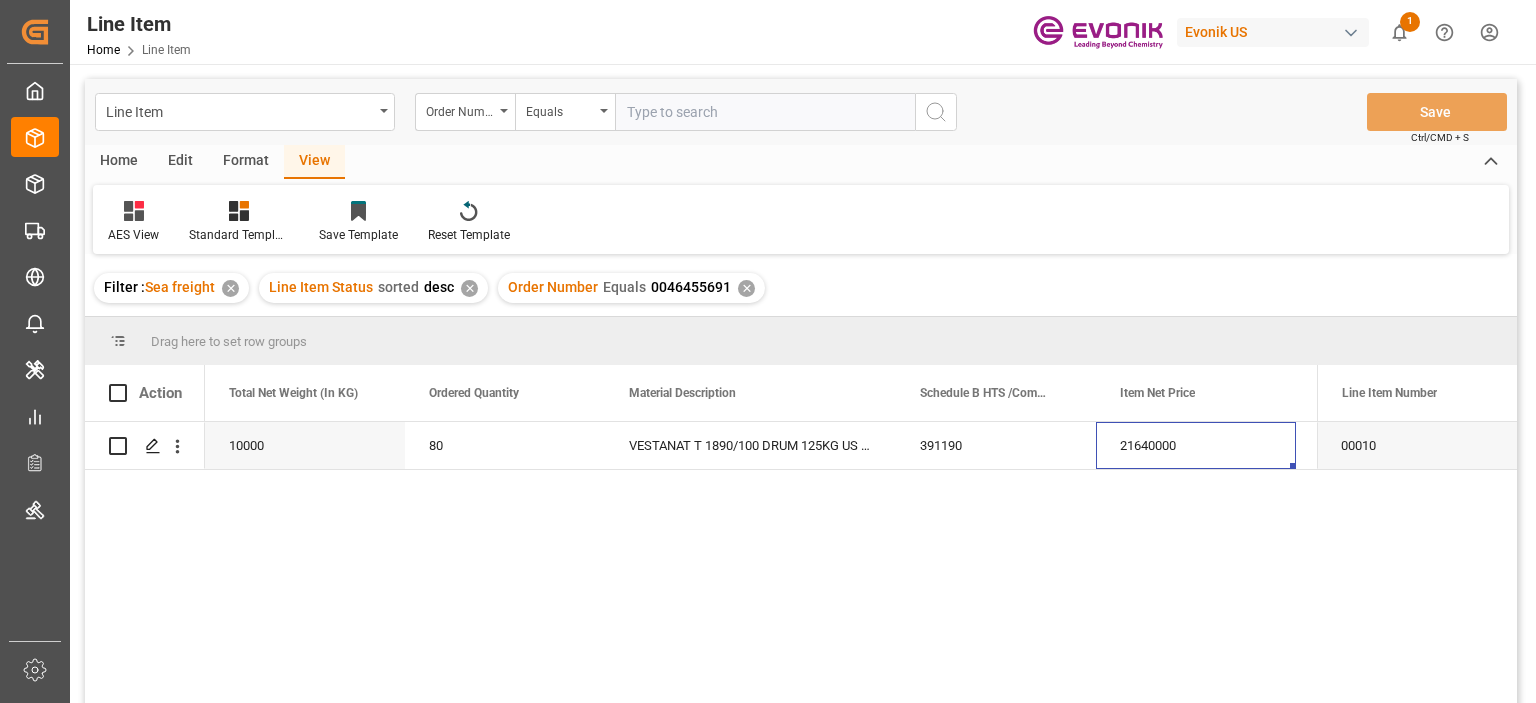 click at bounding box center (765, 112) 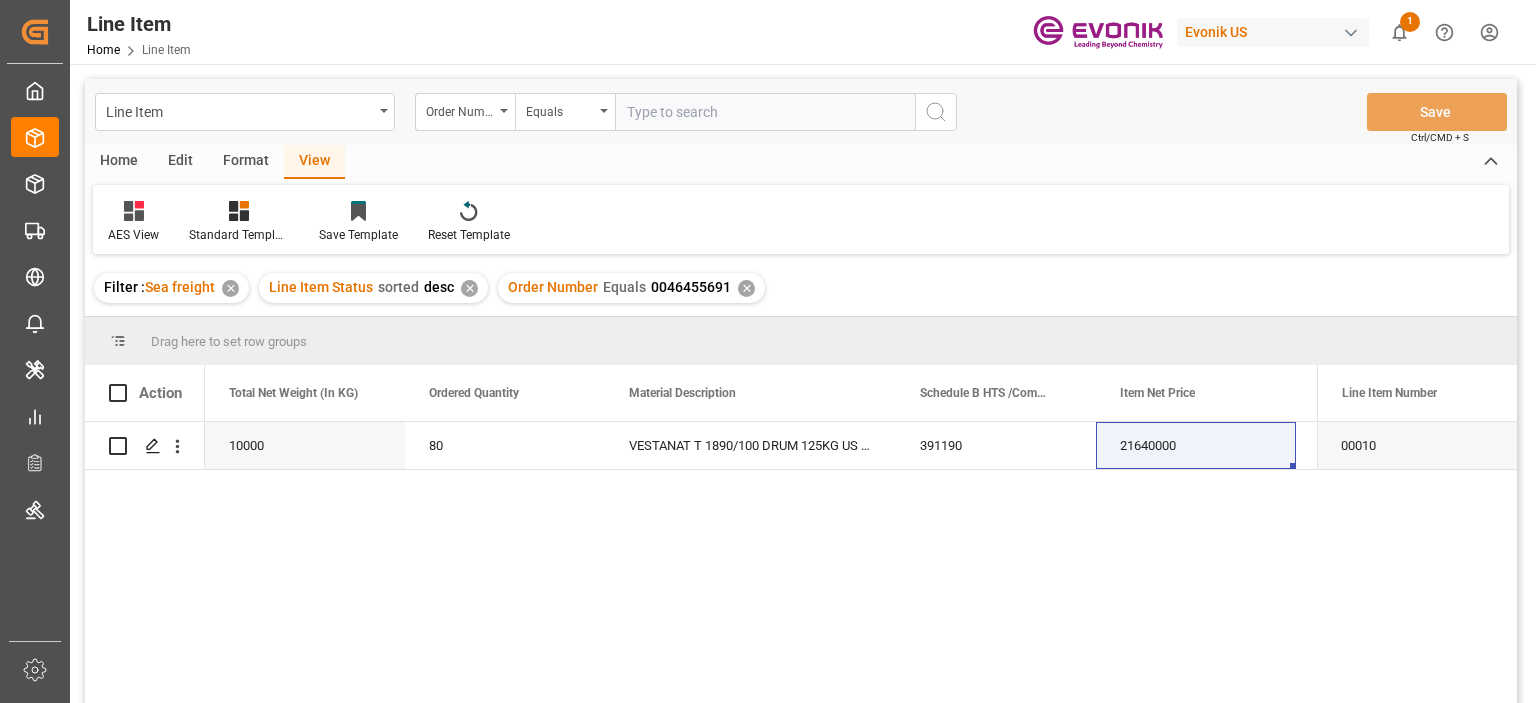 paste on "0046465072" 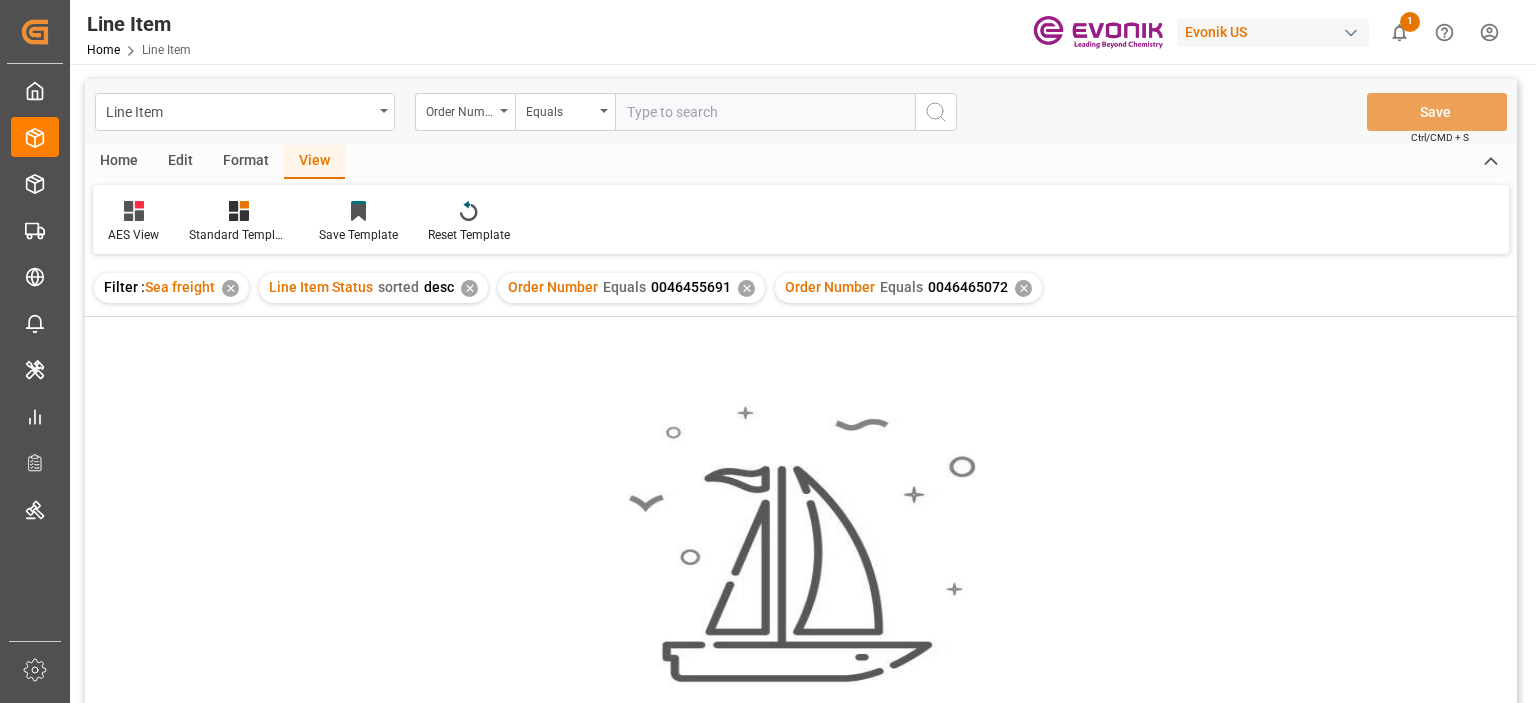 click on "Order Number Equals 0046455691 ✕" at bounding box center [631, 288] 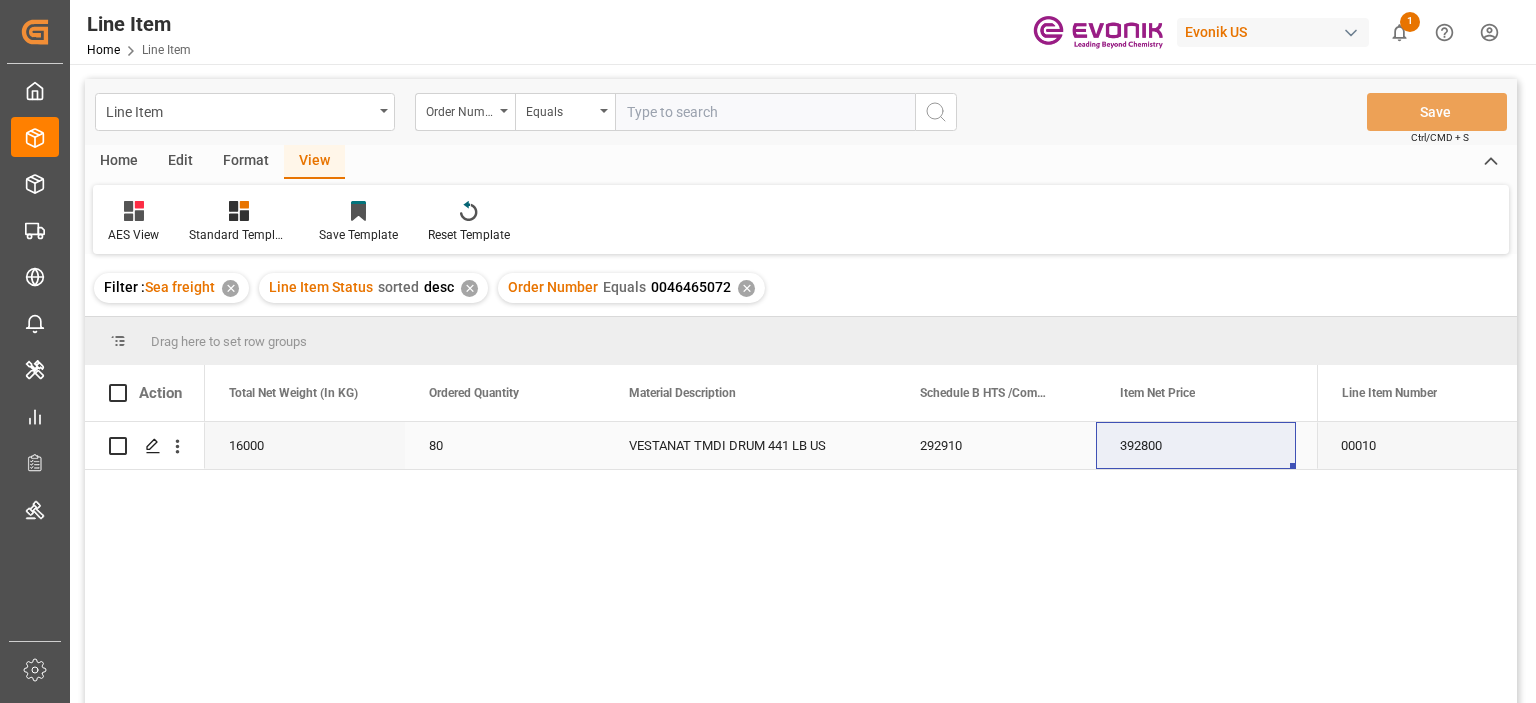 click on "VESTANAT TMDI DRUM 441 LB US" at bounding box center (750, 445) 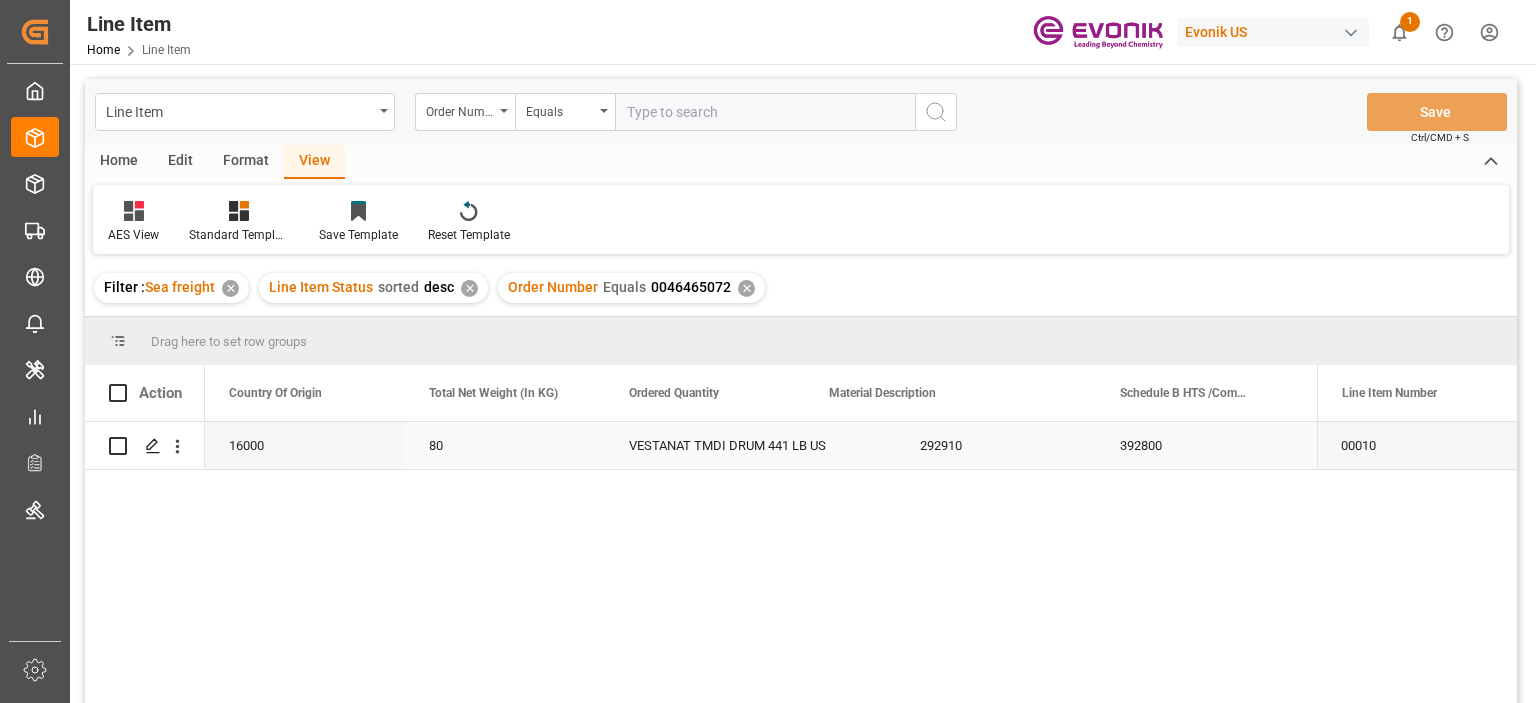 scroll, scrollTop: 0, scrollLeft: 600, axis: horizontal 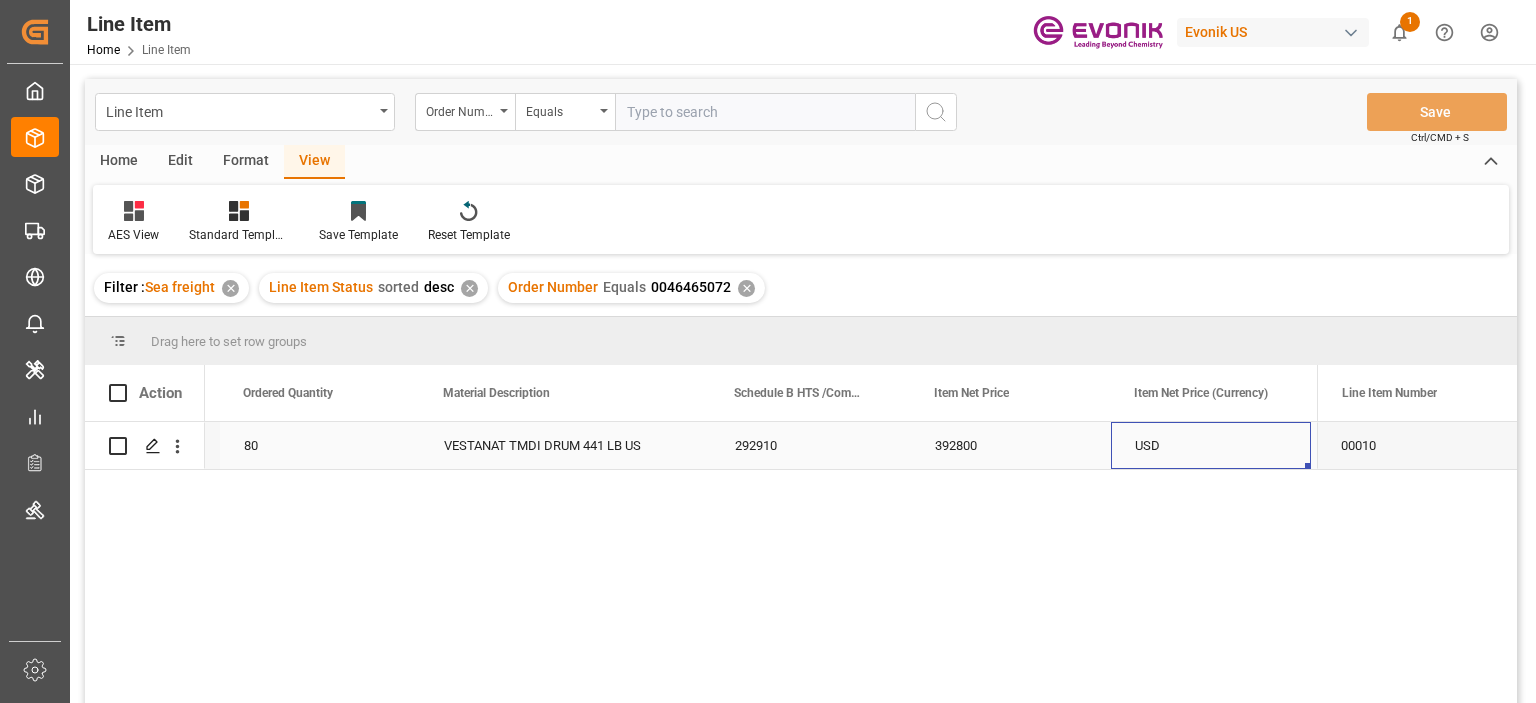 click on "80" at bounding box center (320, 445) 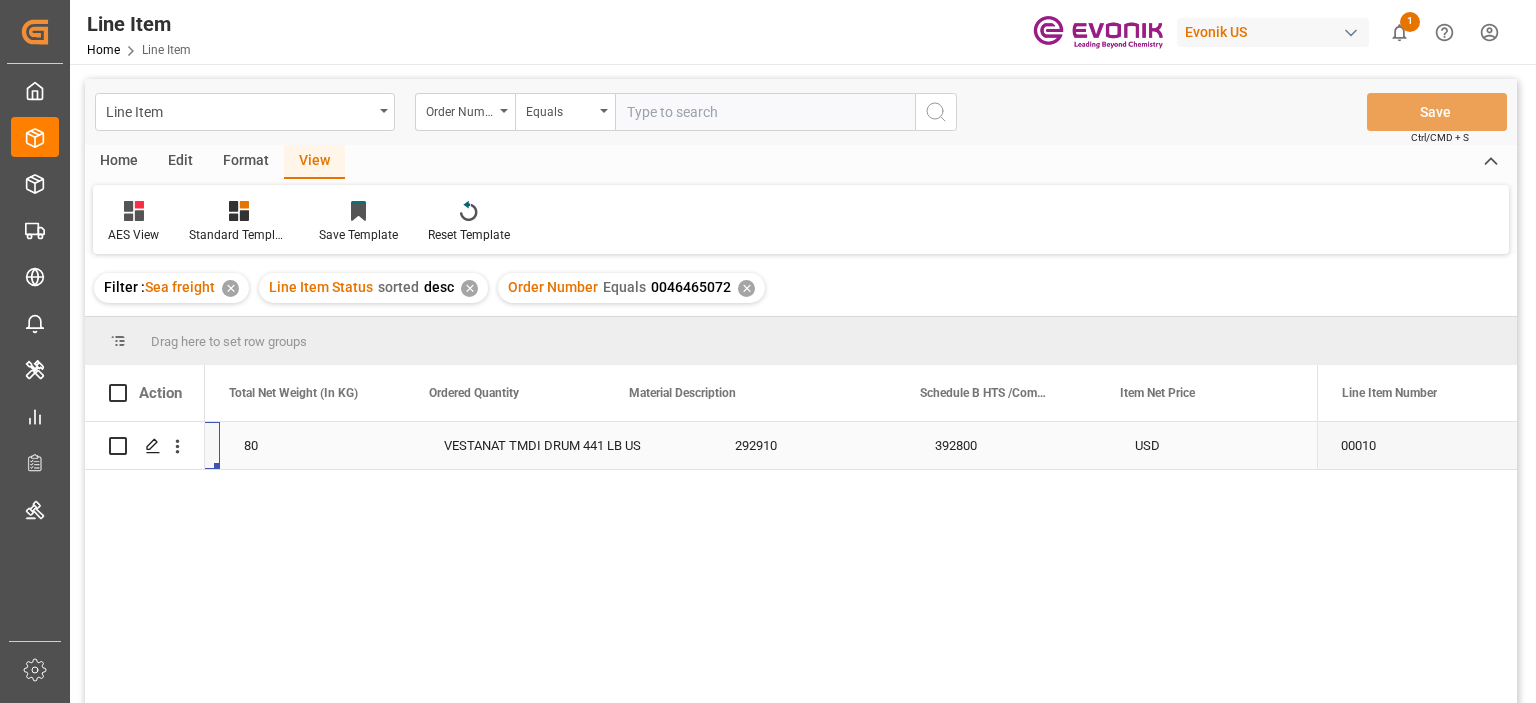 scroll, scrollTop: 0, scrollLeft: 800, axis: horizontal 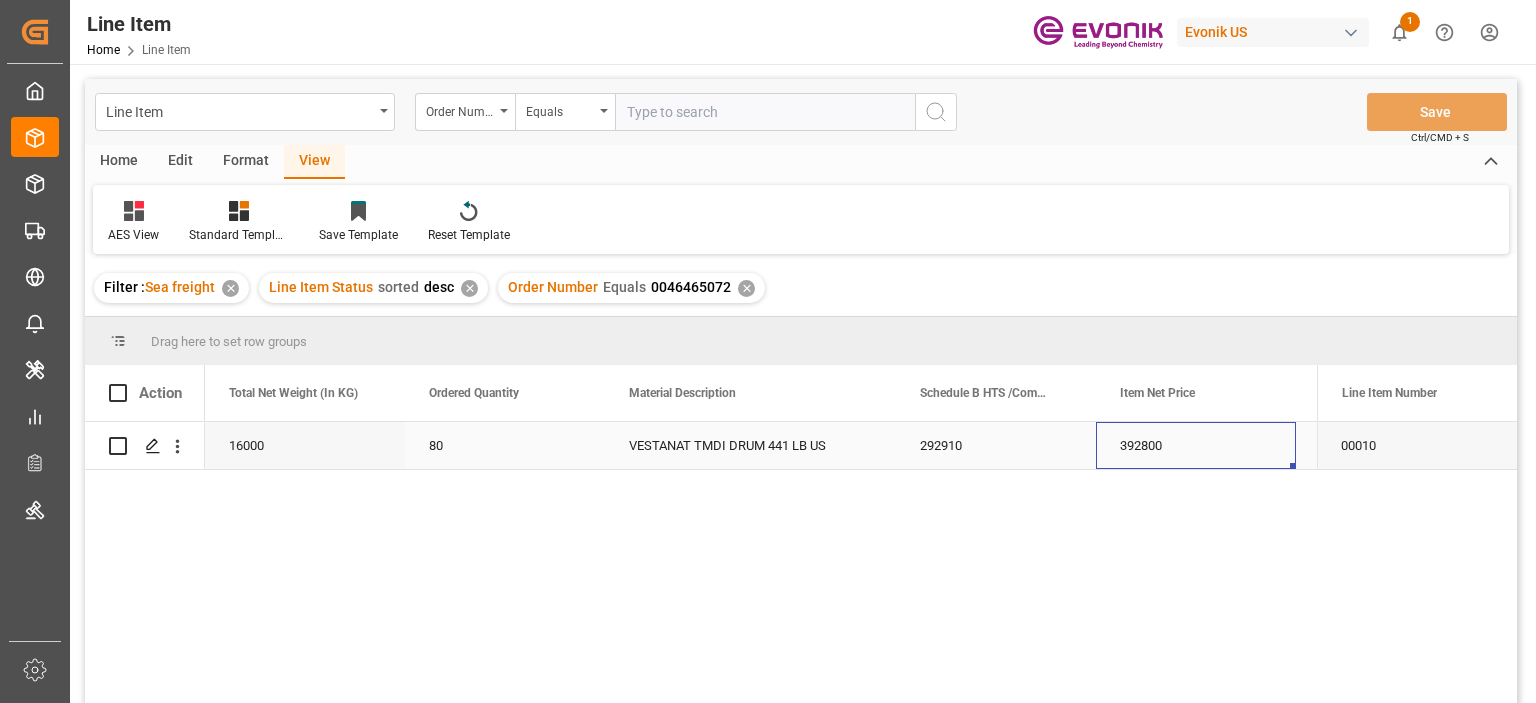 click on "392800" at bounding box center [1196, 445] 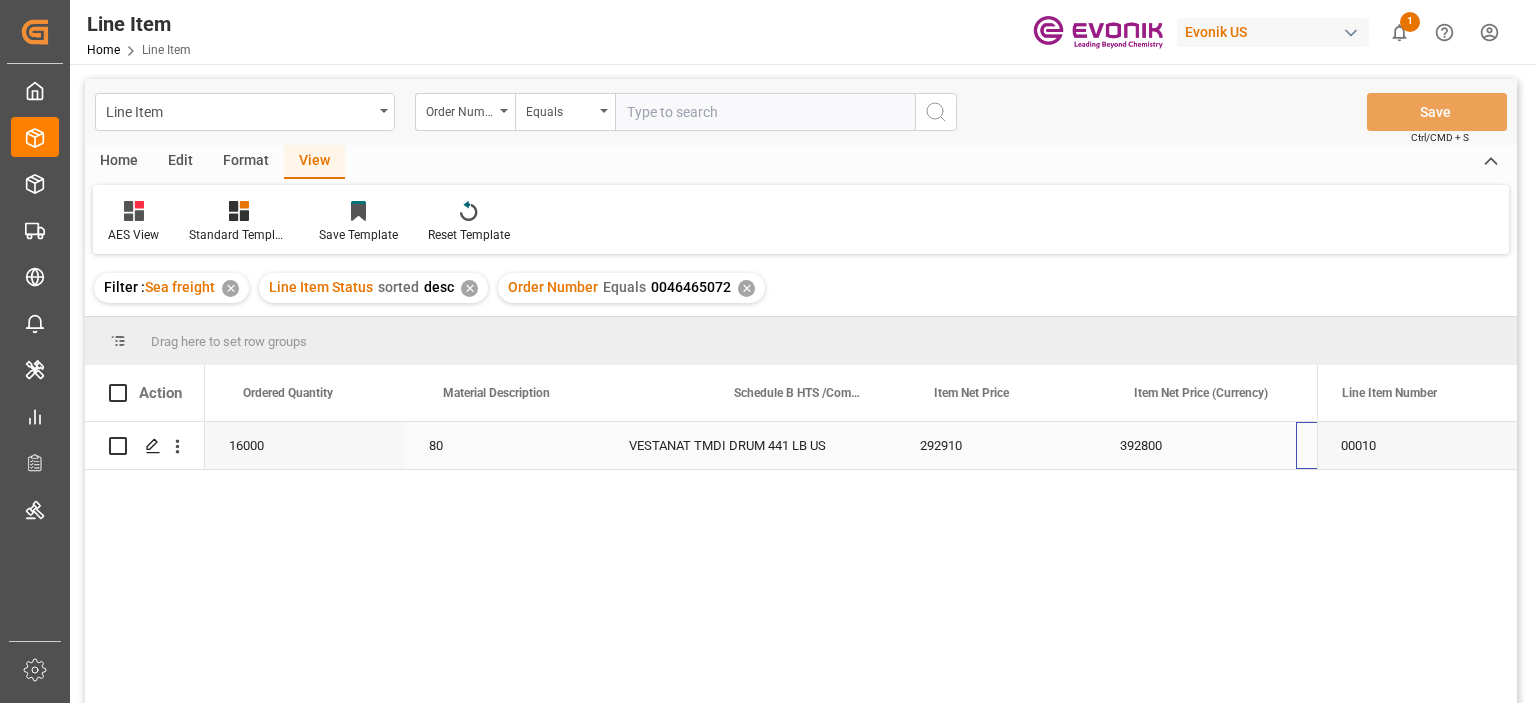 scroll, scrollTop: 0, scrollLeft: 985, axis: horizontal 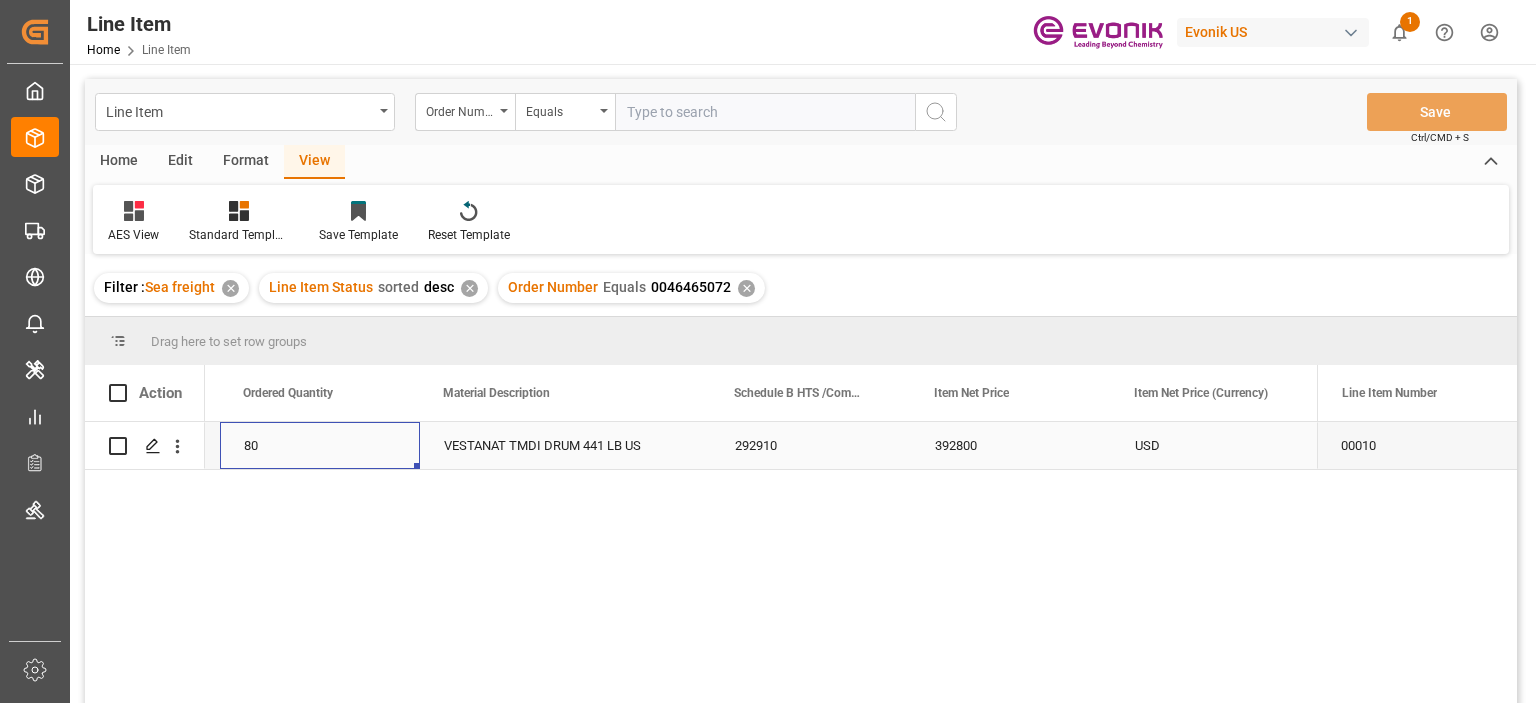 click on "80" at bounding box center (320, 445) 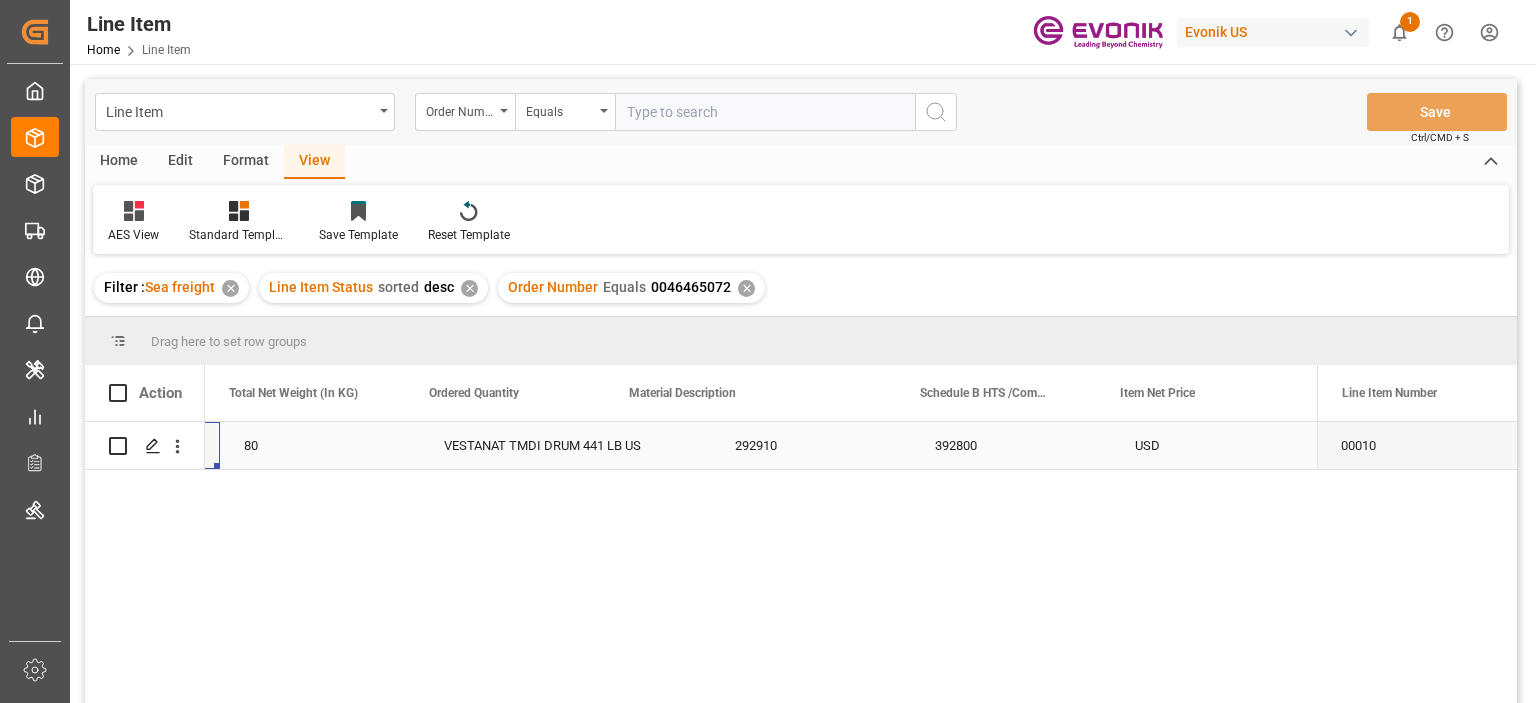 scroll, scrollTop: 0, scrollLeft: 800, axis: horizontal 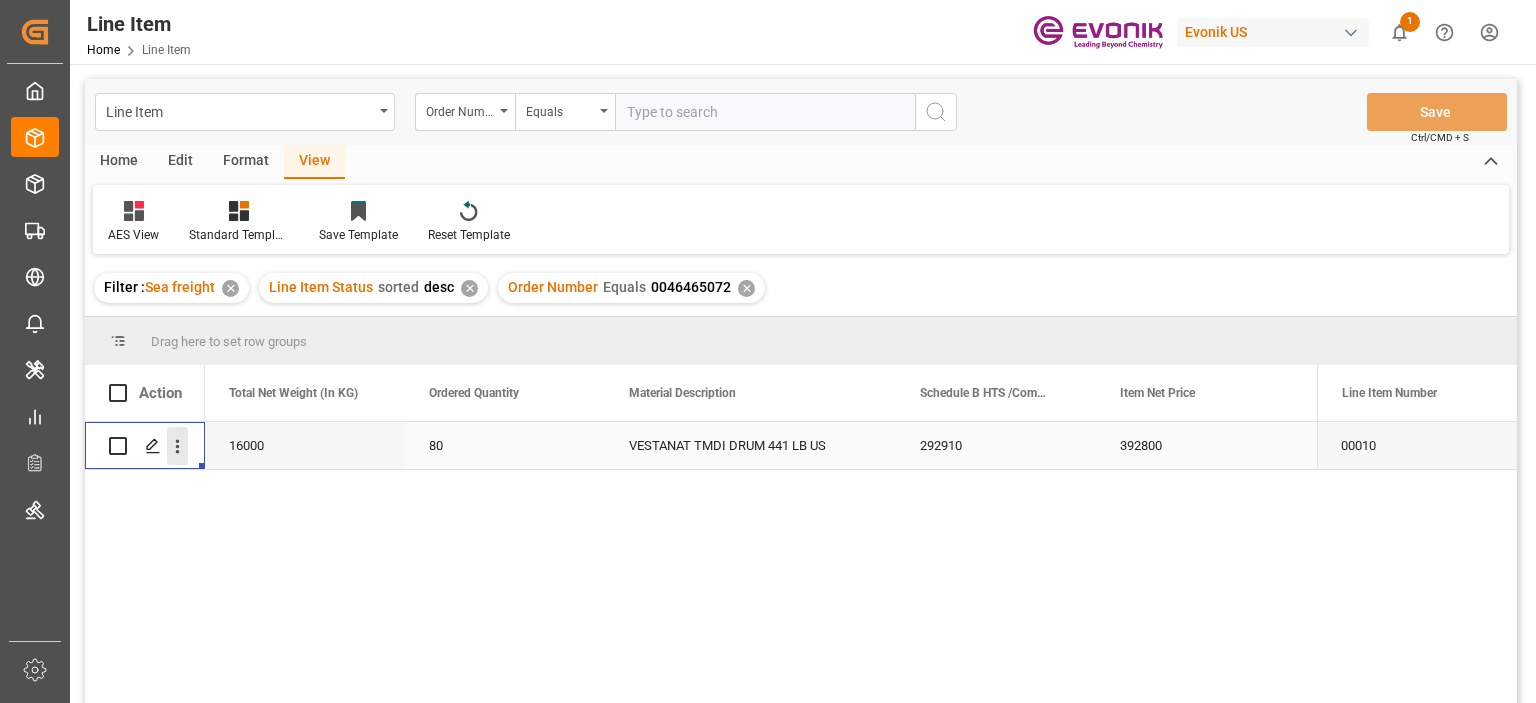 click 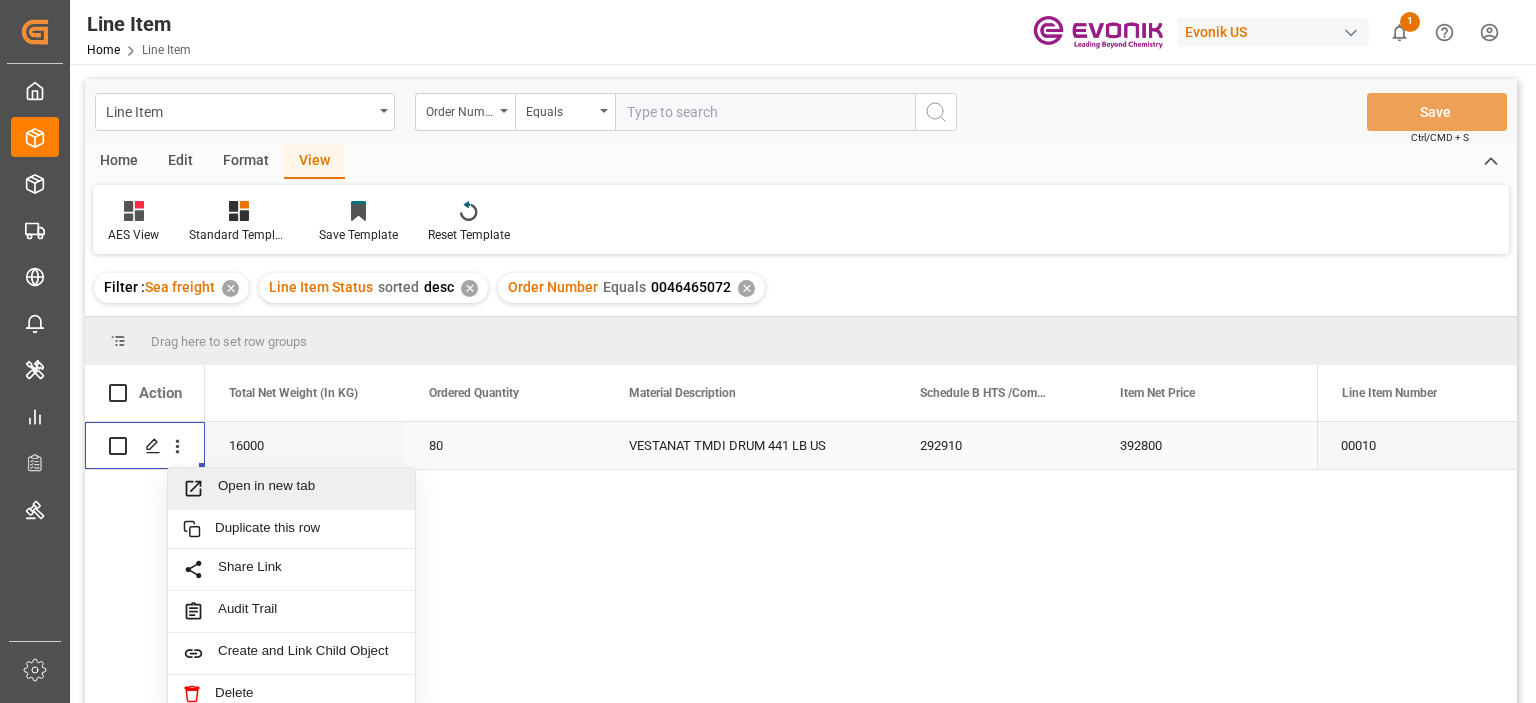 click on "Open in new tab" at bounding box center (291, 489) 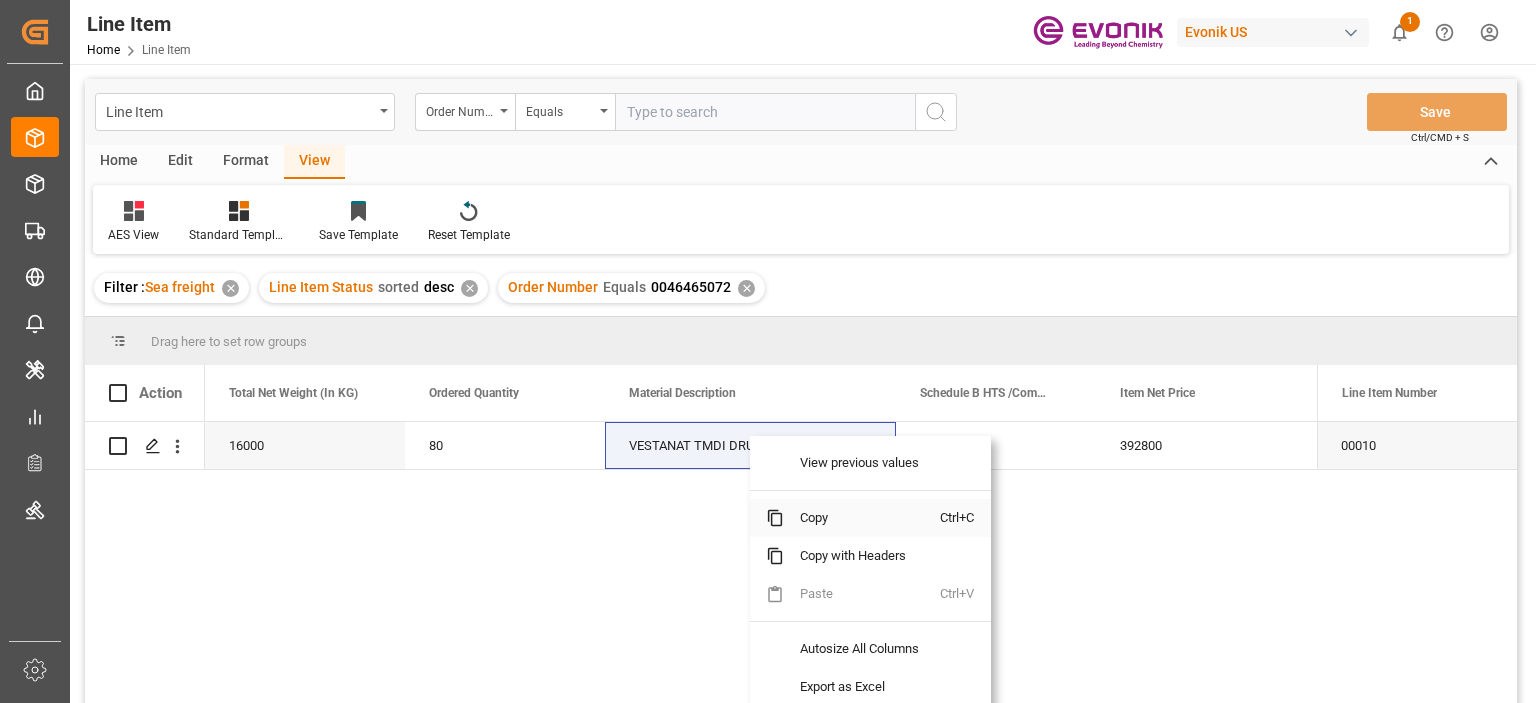 click on "Copy" at bounding box center [862, 518] 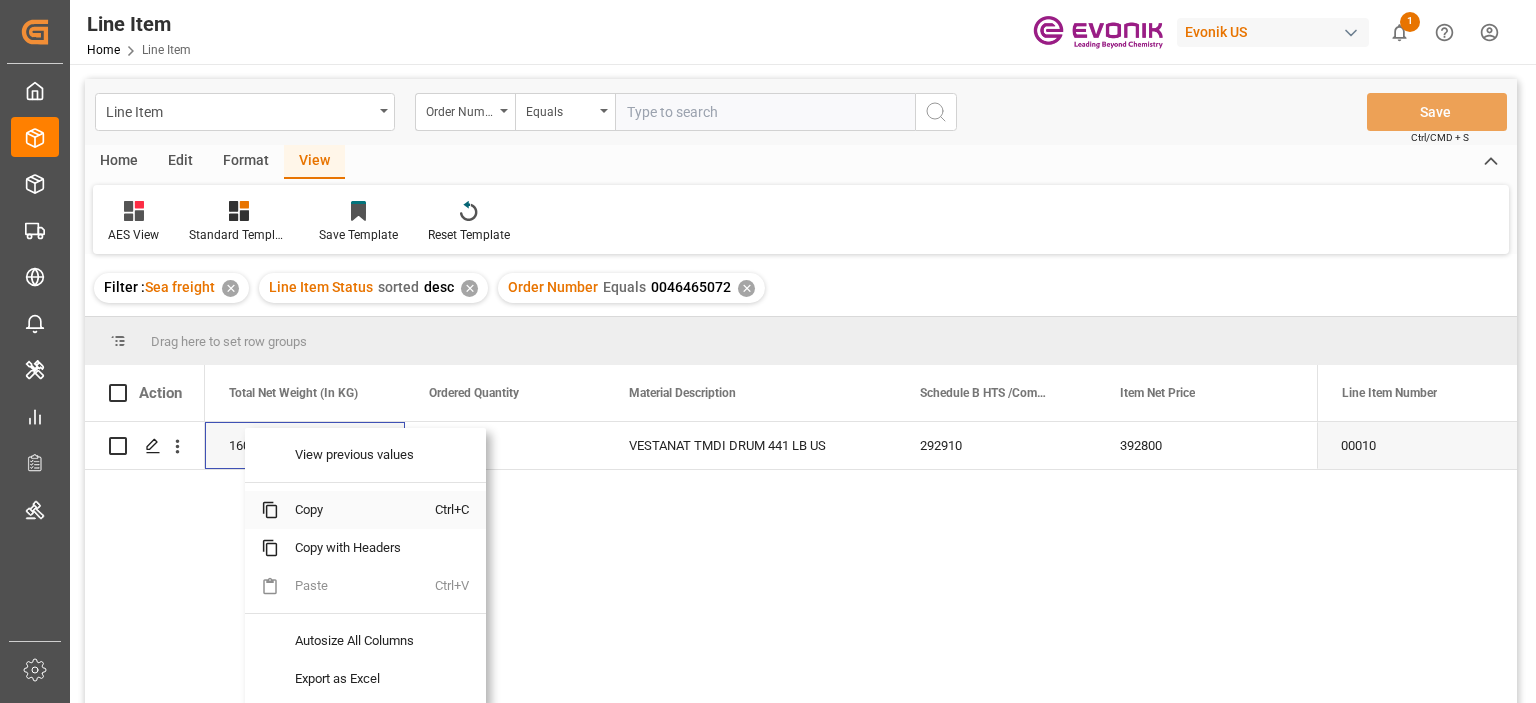 click on "Copy" at bounding box center [357, 510] 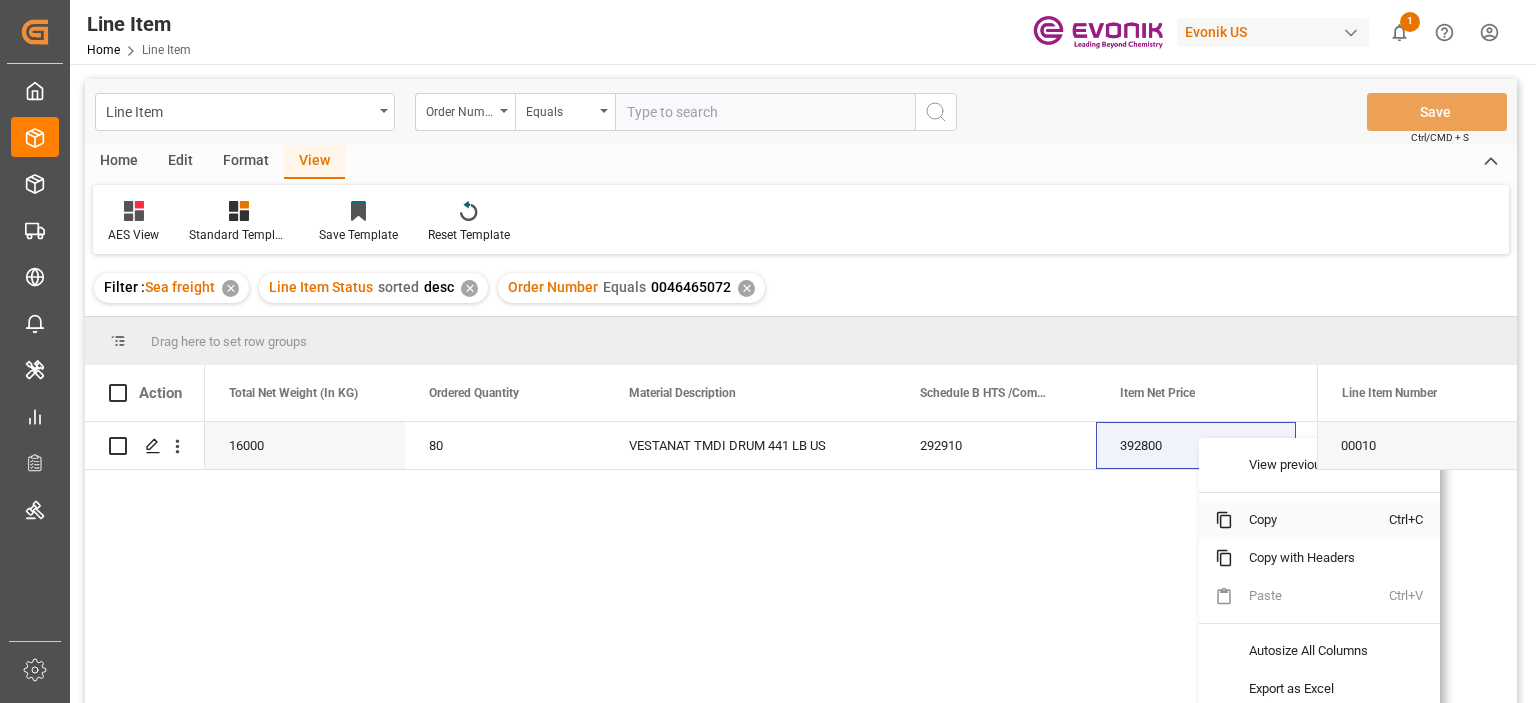 click on "Copy" at bounding box center (1311, 520) 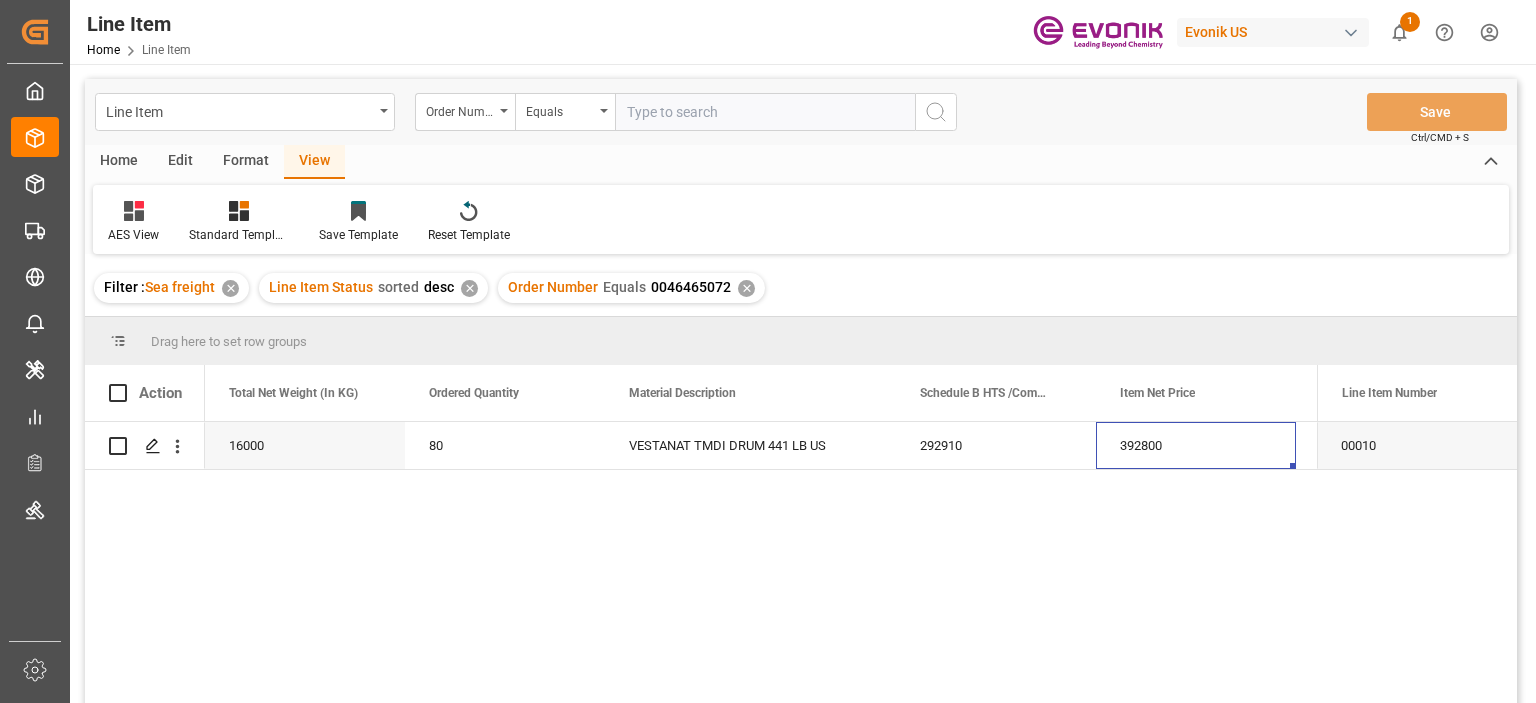 click at bounding box center (765, 112) 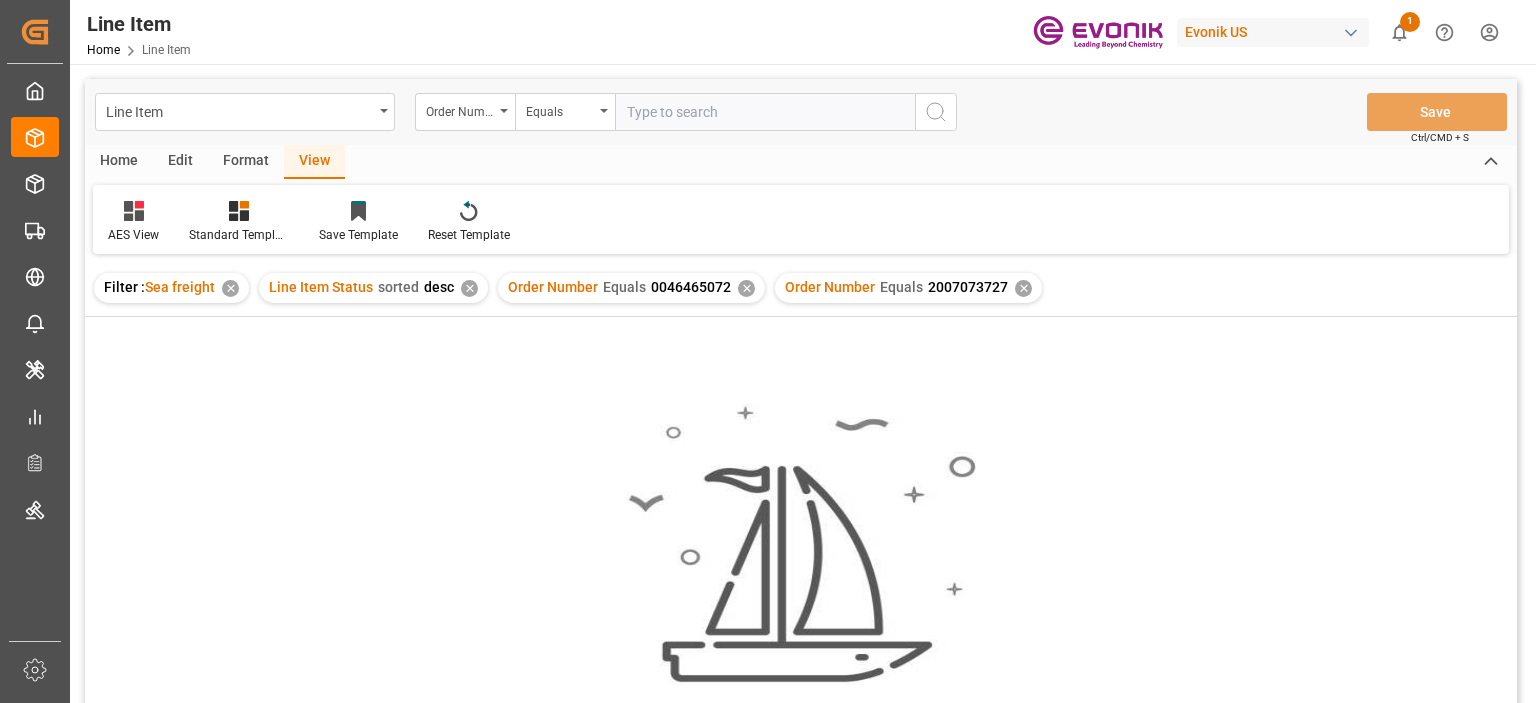 click on "✕" at bounding box center [746, 288] 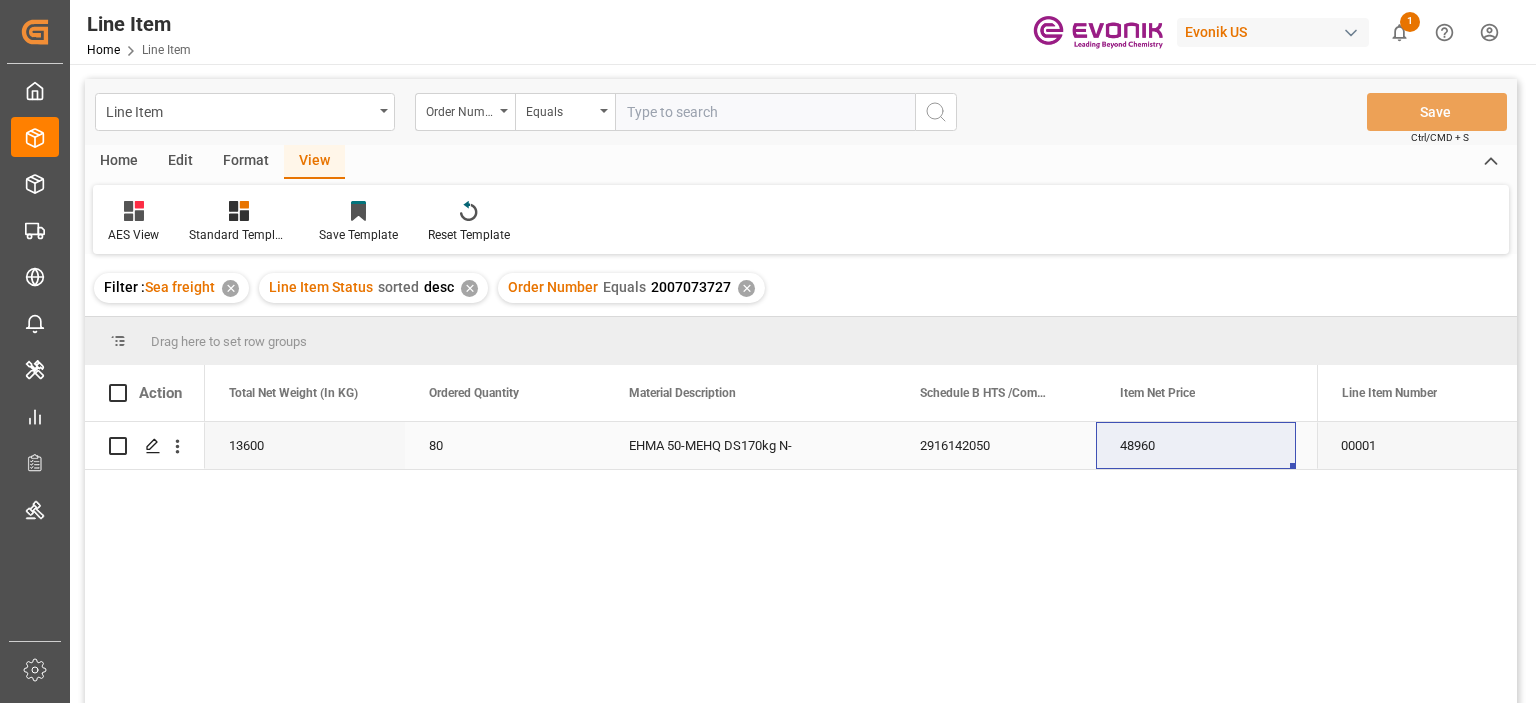 click on "13600" at bounding box center (305, 445) 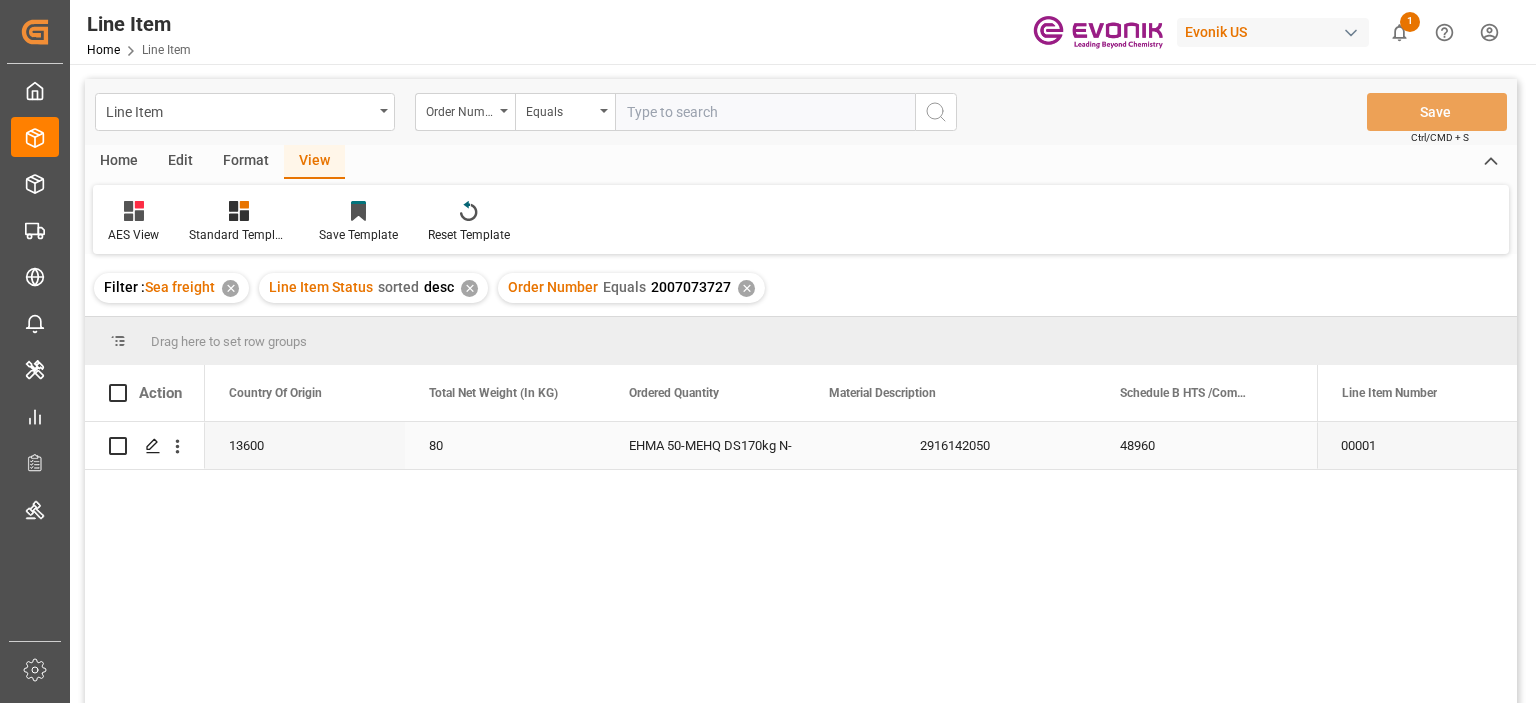 scroll, scrollTop: 0, scrollLeft: 600, axis: horizontal 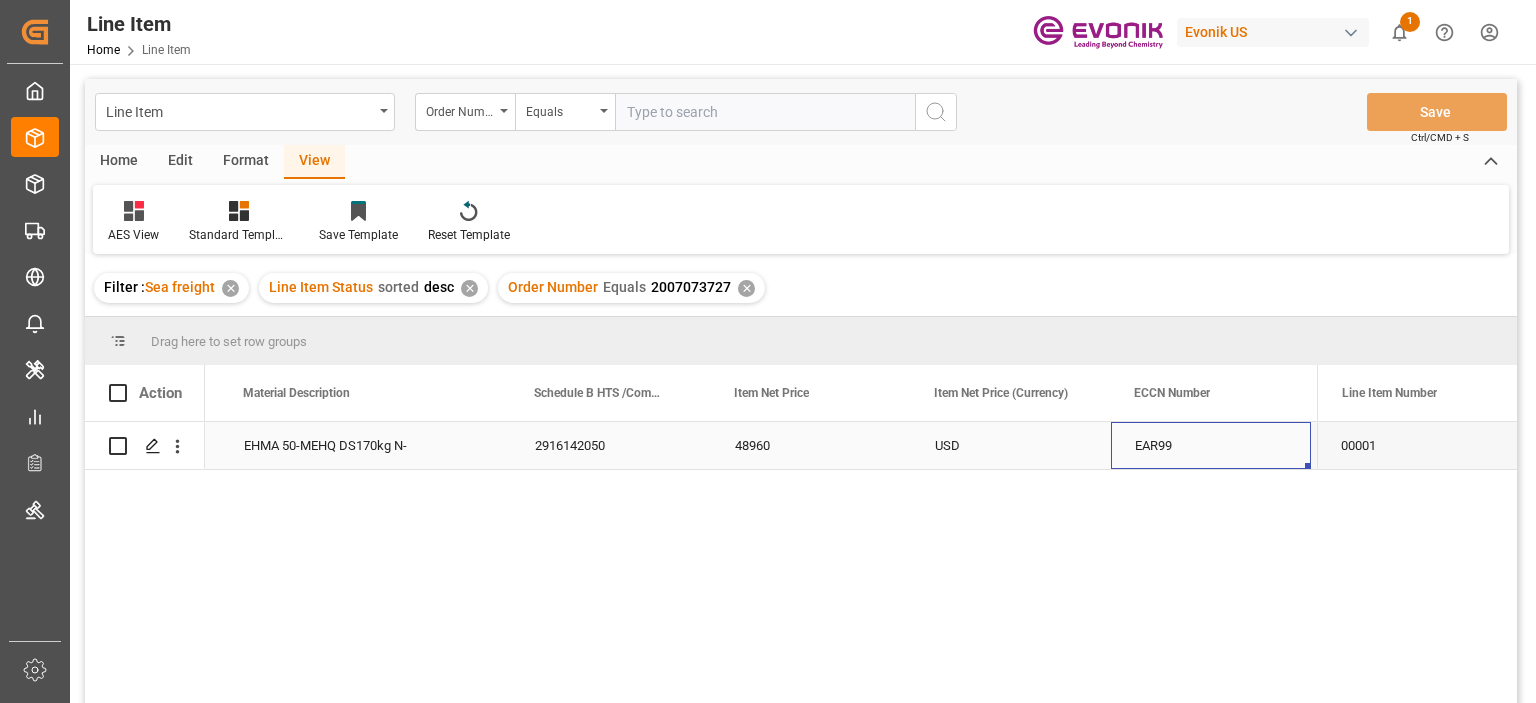 click on "EHMA 50-MEHQ DS170kg N-" at bounding box center [365, 445] 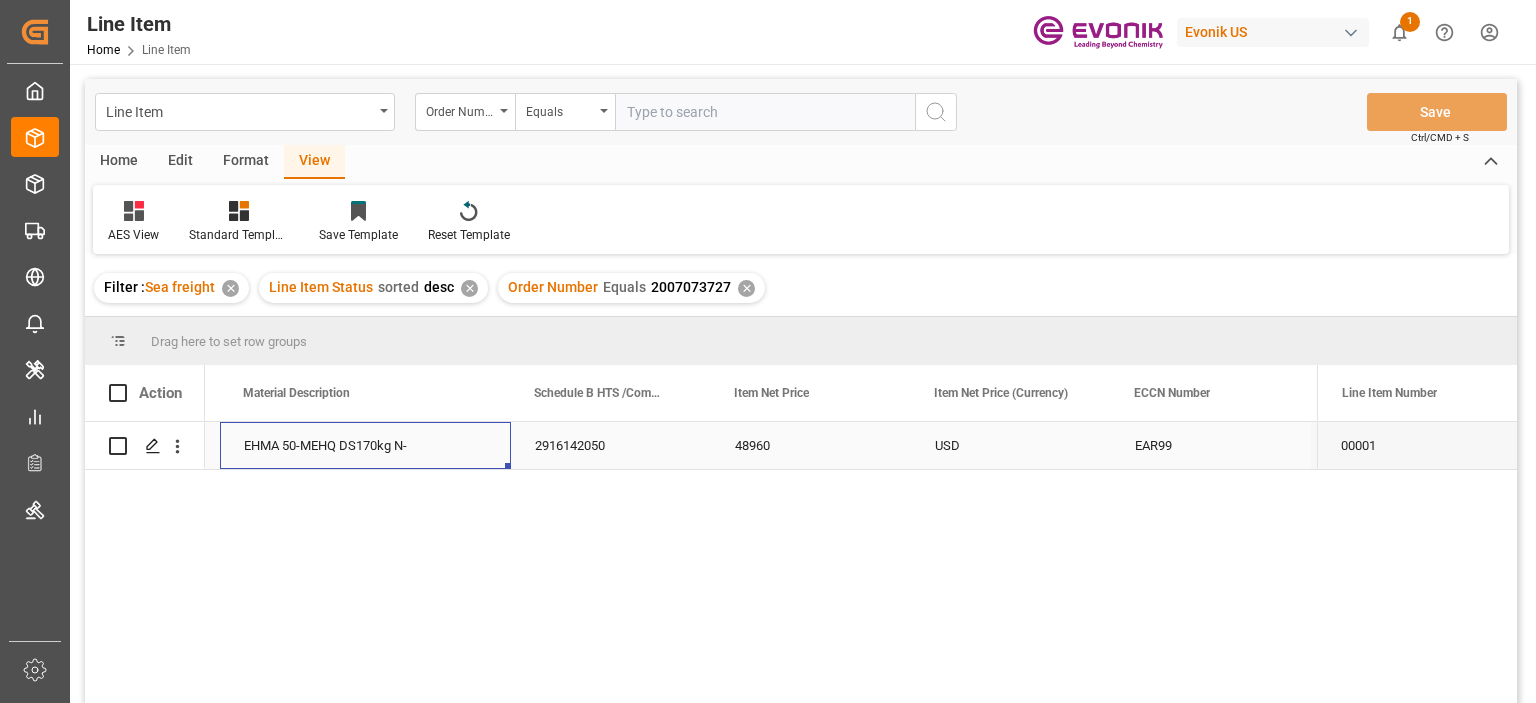 scroll, scrollTop: 0, scrollLeft: 1000, axis: horizontal 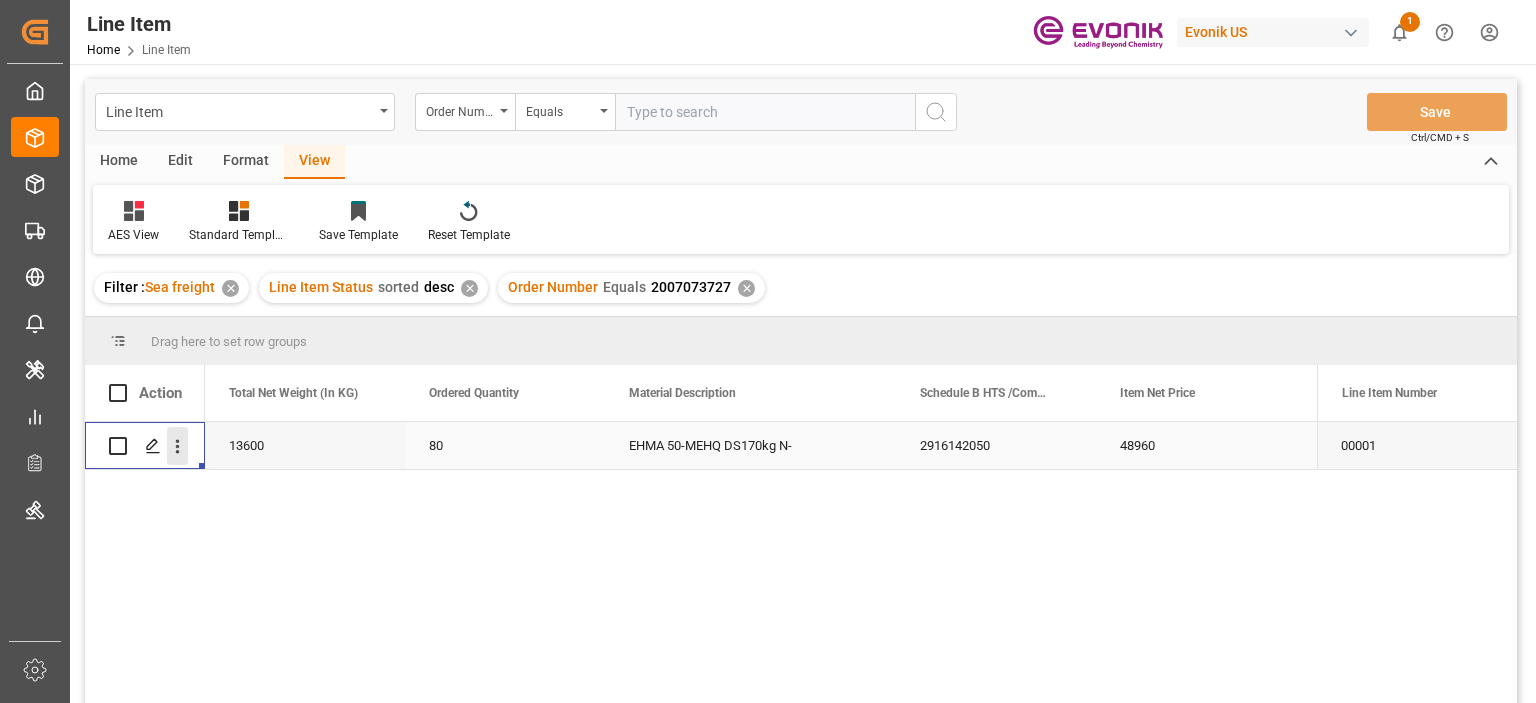 click 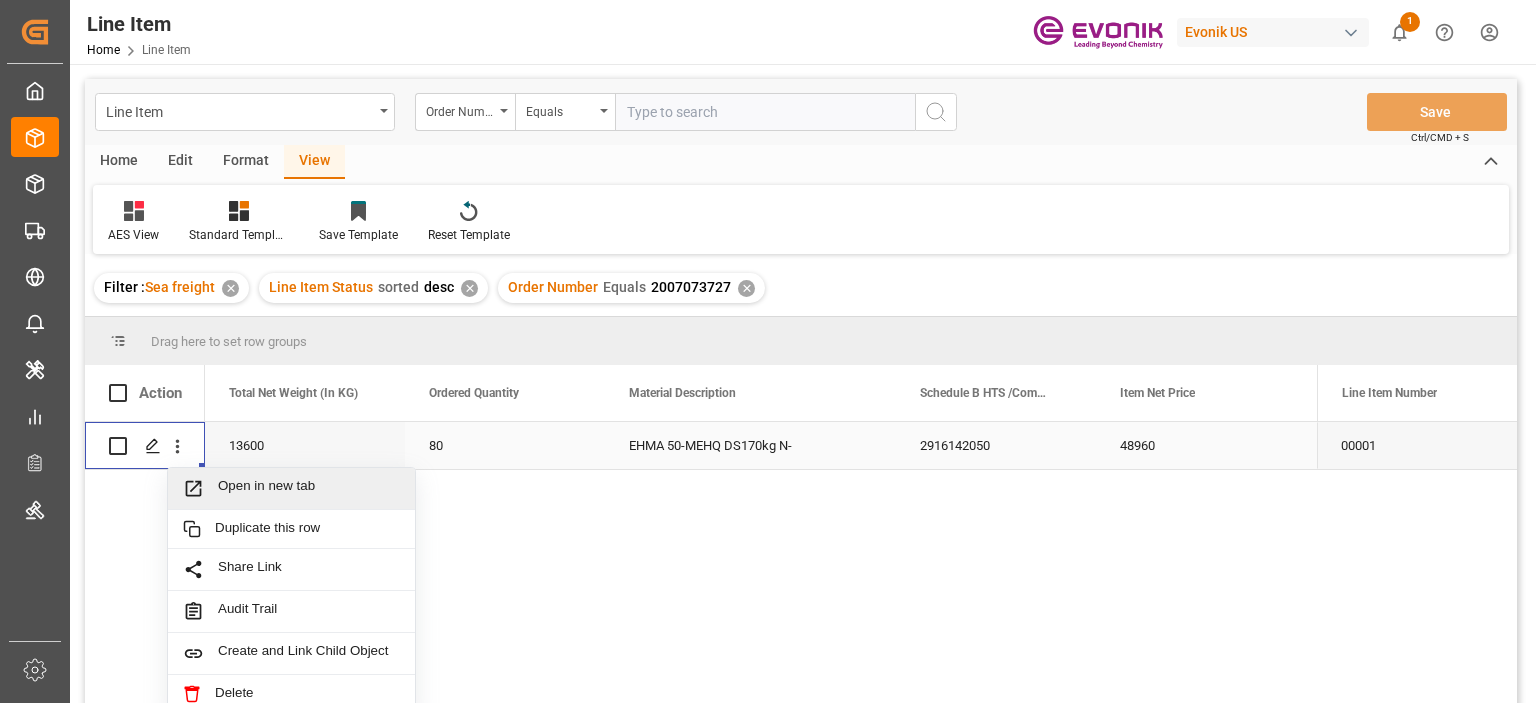 click on "Open in new tab" at bounding box center (309, 488) 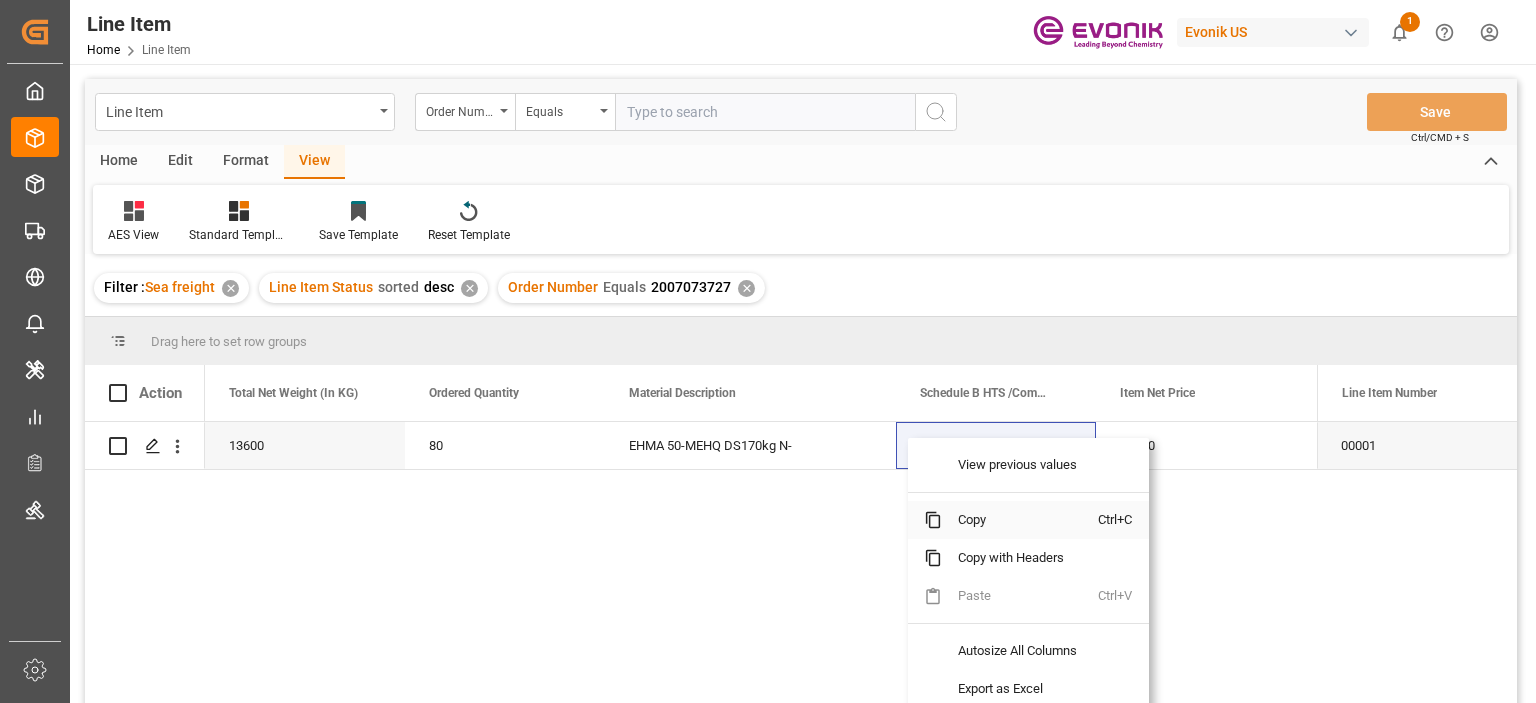 click on "Copy" at bounding box center [1020, 520] 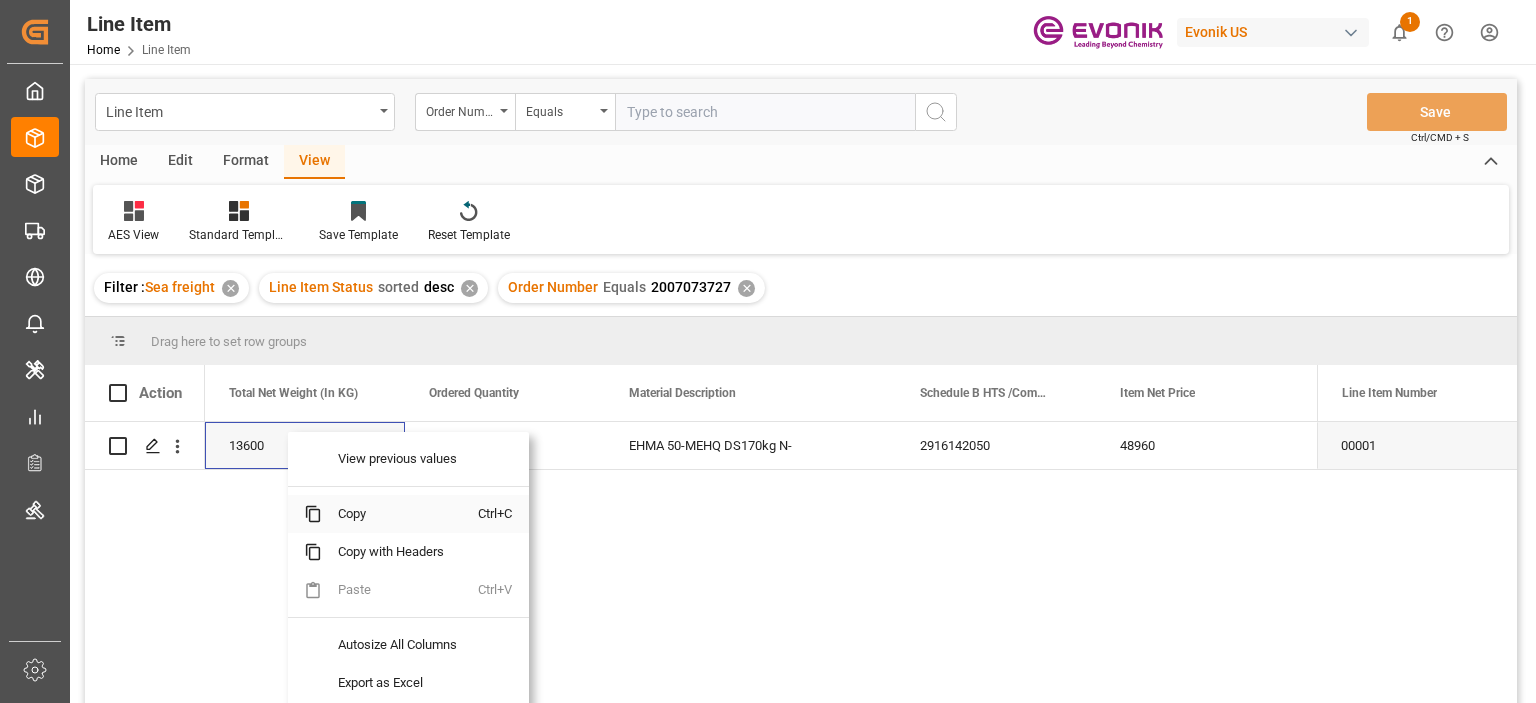 click on "Copy" at bounding box center (400, 514) 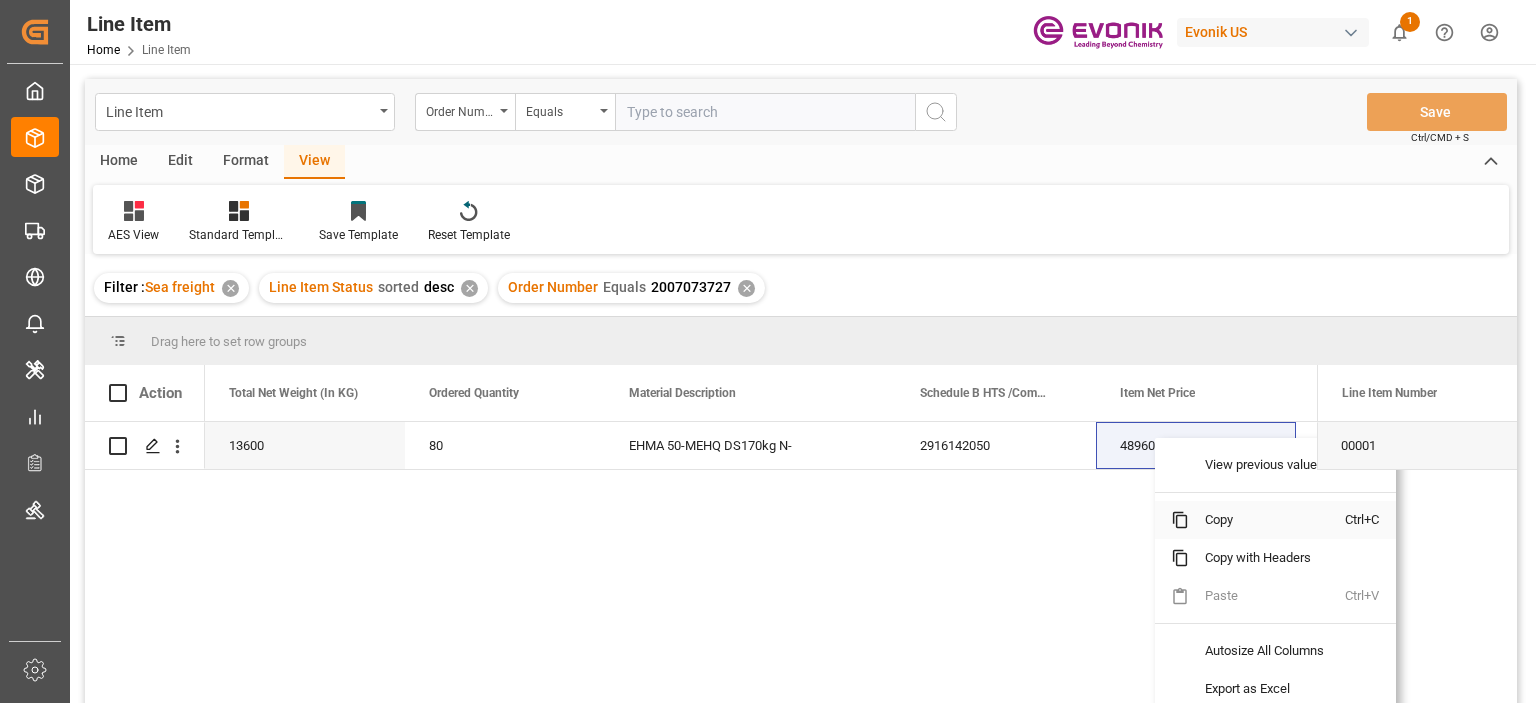 click on "Copy" at bounding box center [1267, 520] 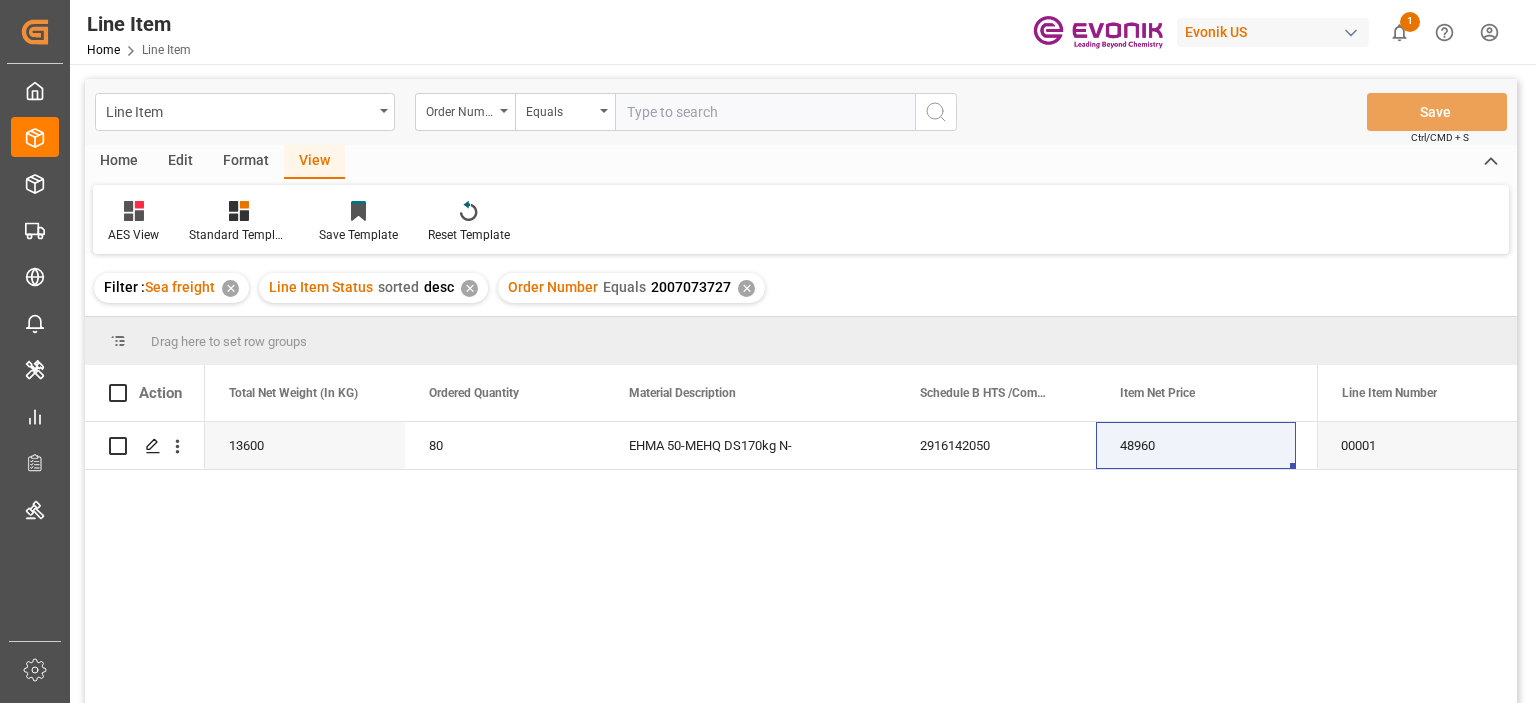 click at bounding box center [765, 112] 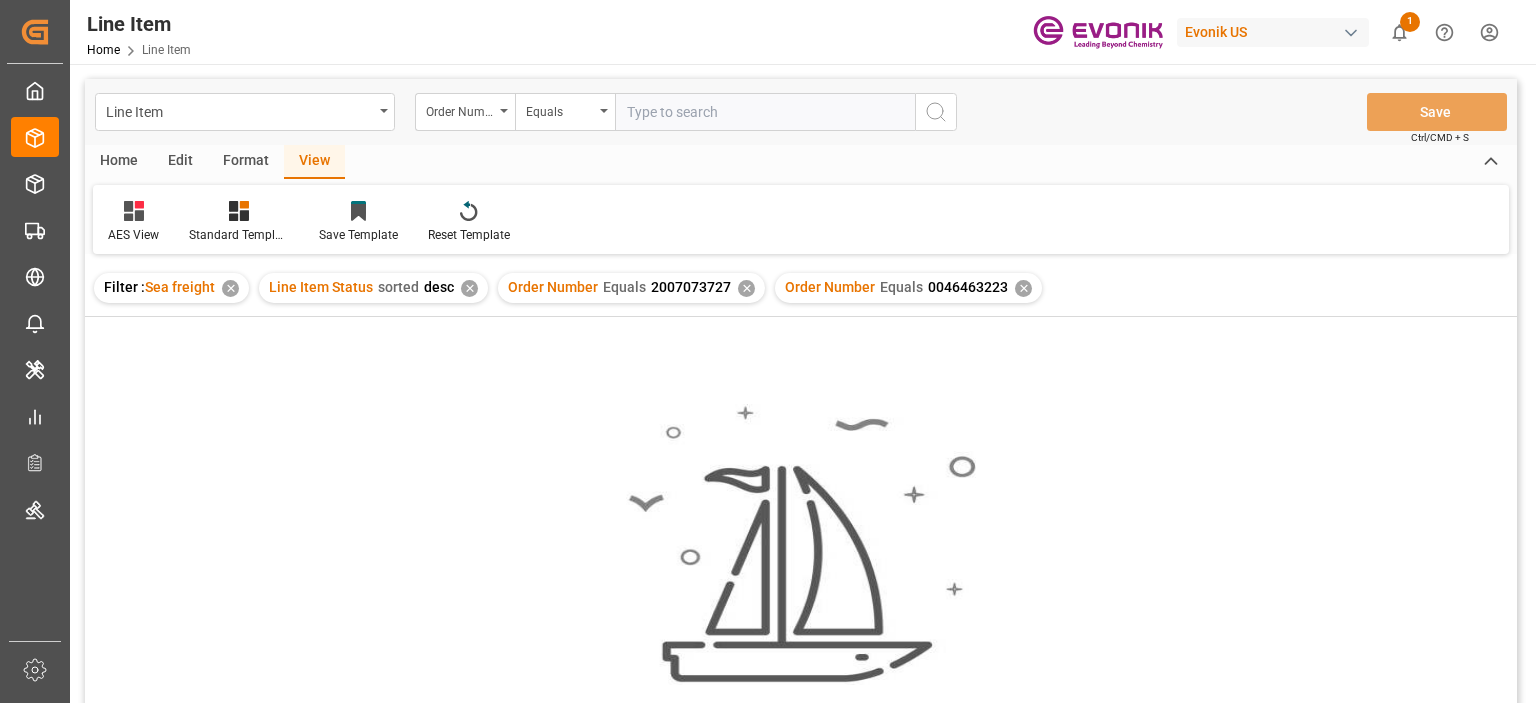 click on "✕" at bounding box center (746, 288) 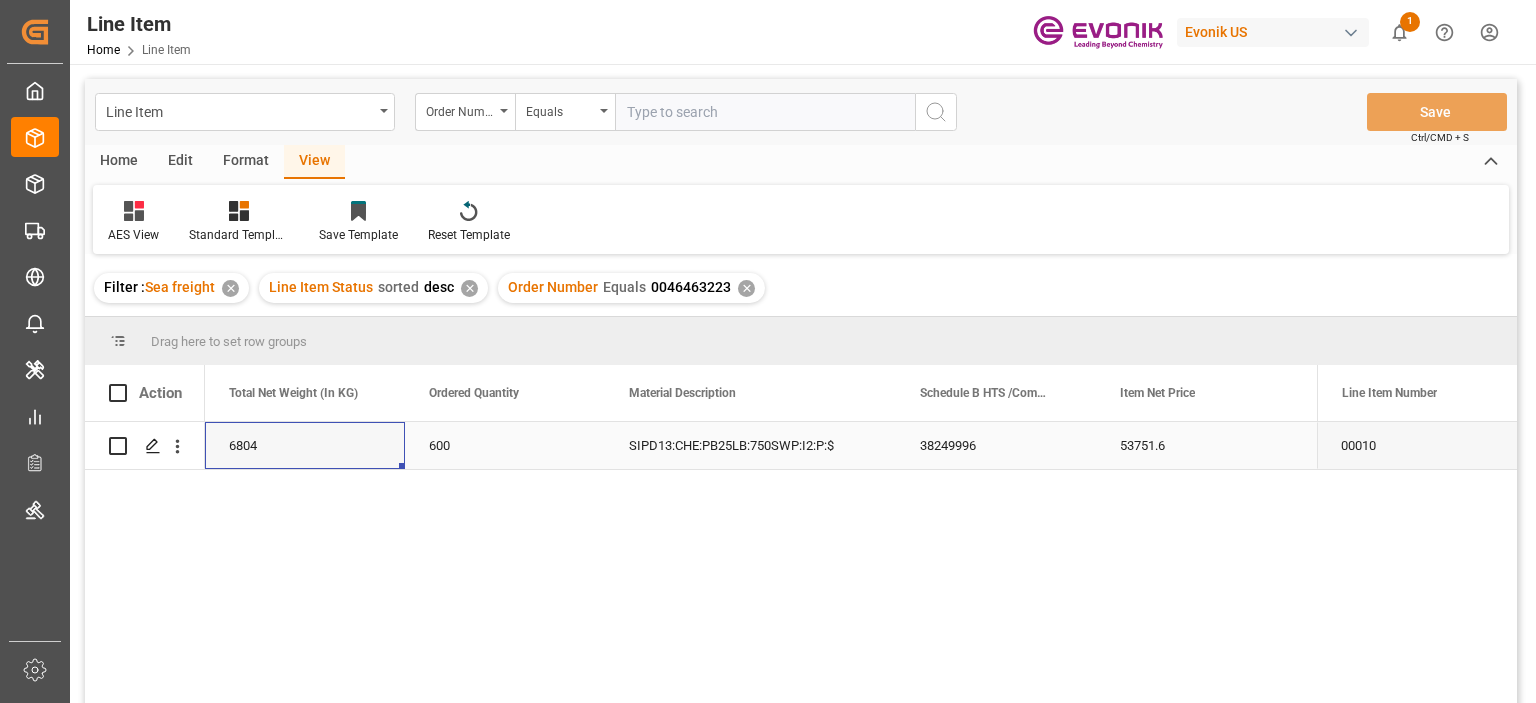 click on "6804" at bounding box center (305, 445) 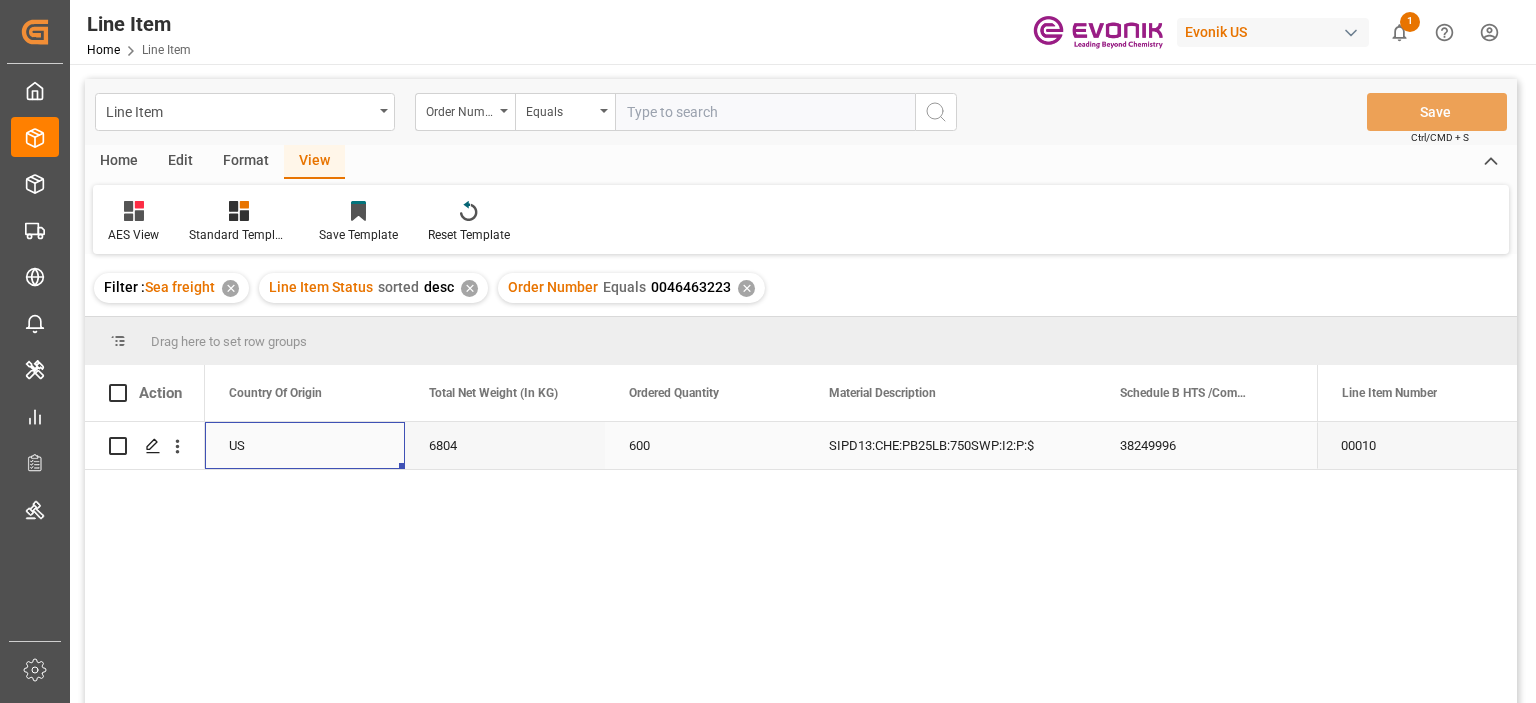 scroll, scrollTop: 0, scrollLeft: 0, axis: both 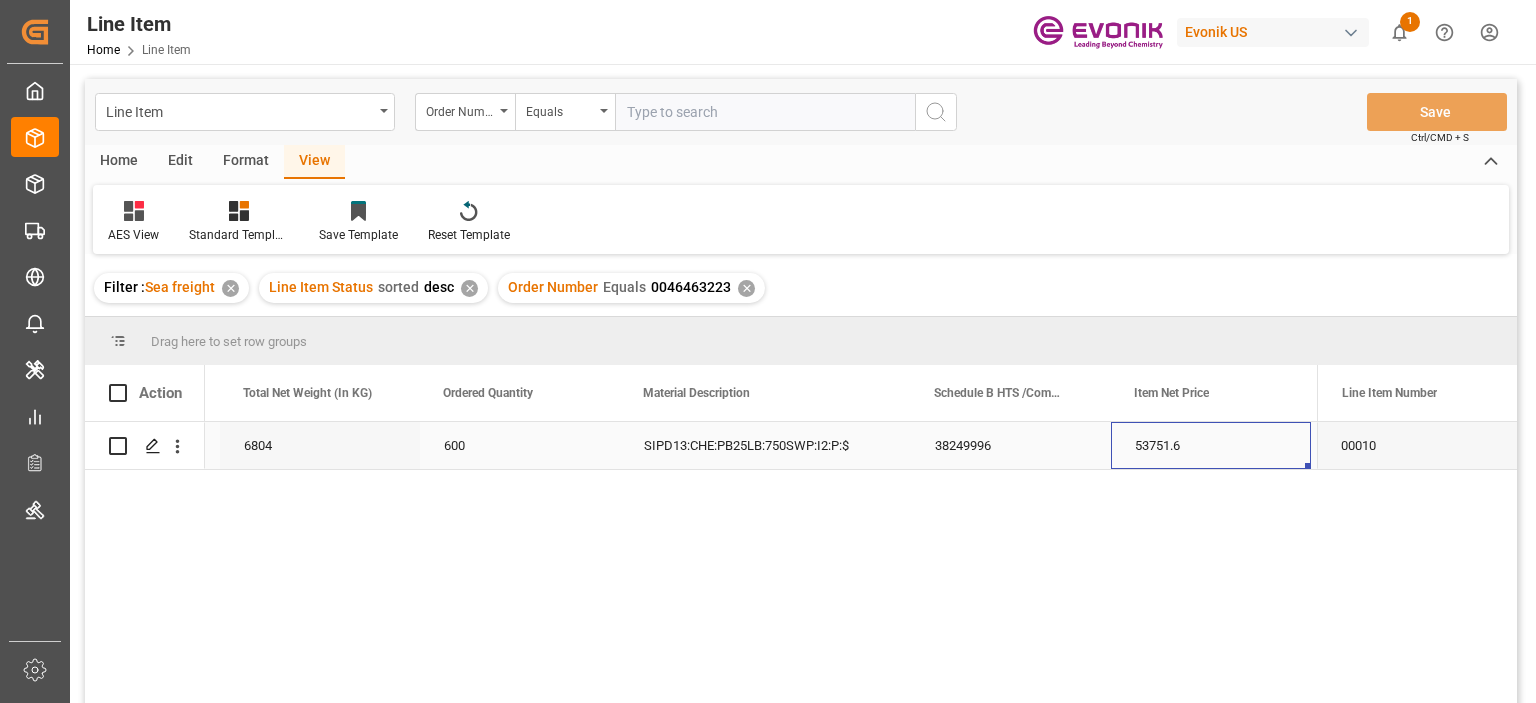 click on "53751.6" at bounding box center [1211, 445] 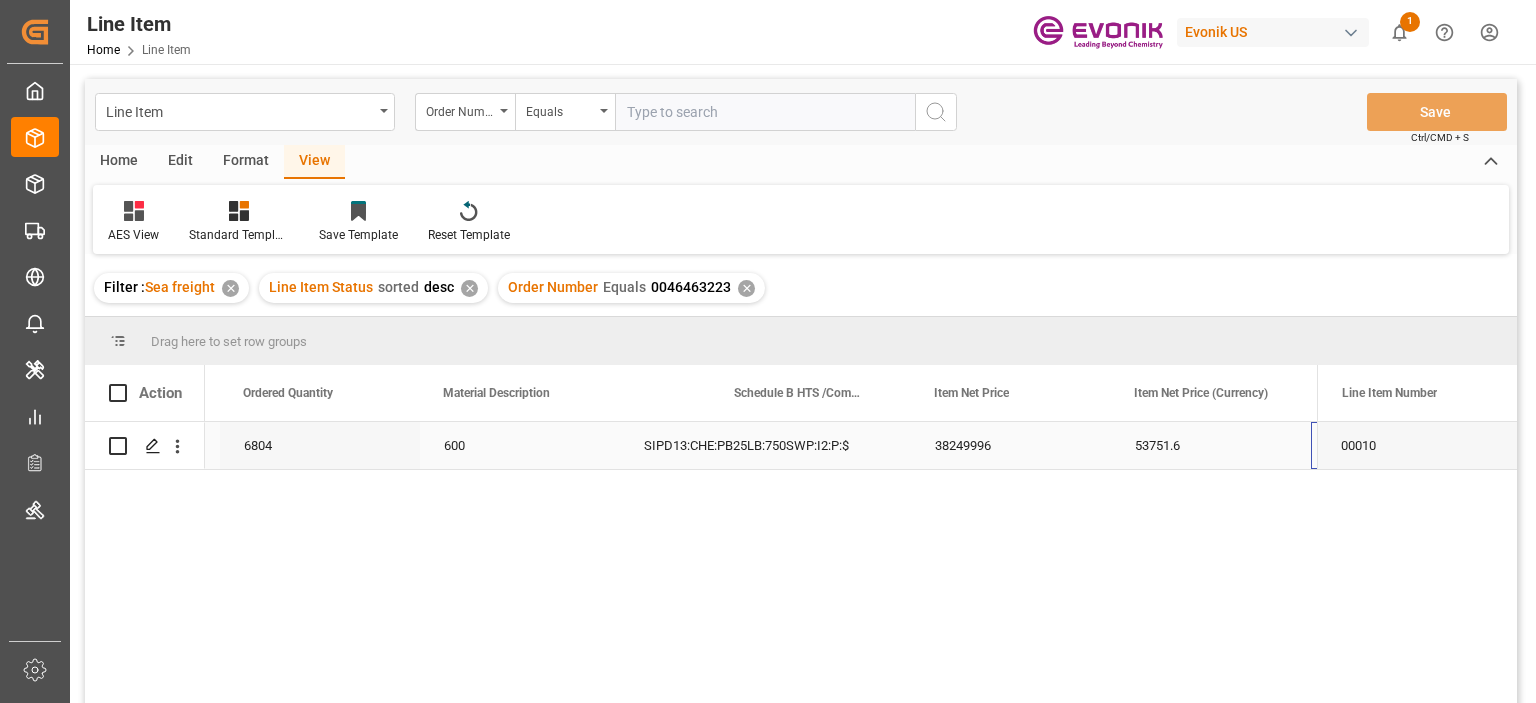 scroll, scrollTop: 0, scrollLeft: 985, axis: horizontal 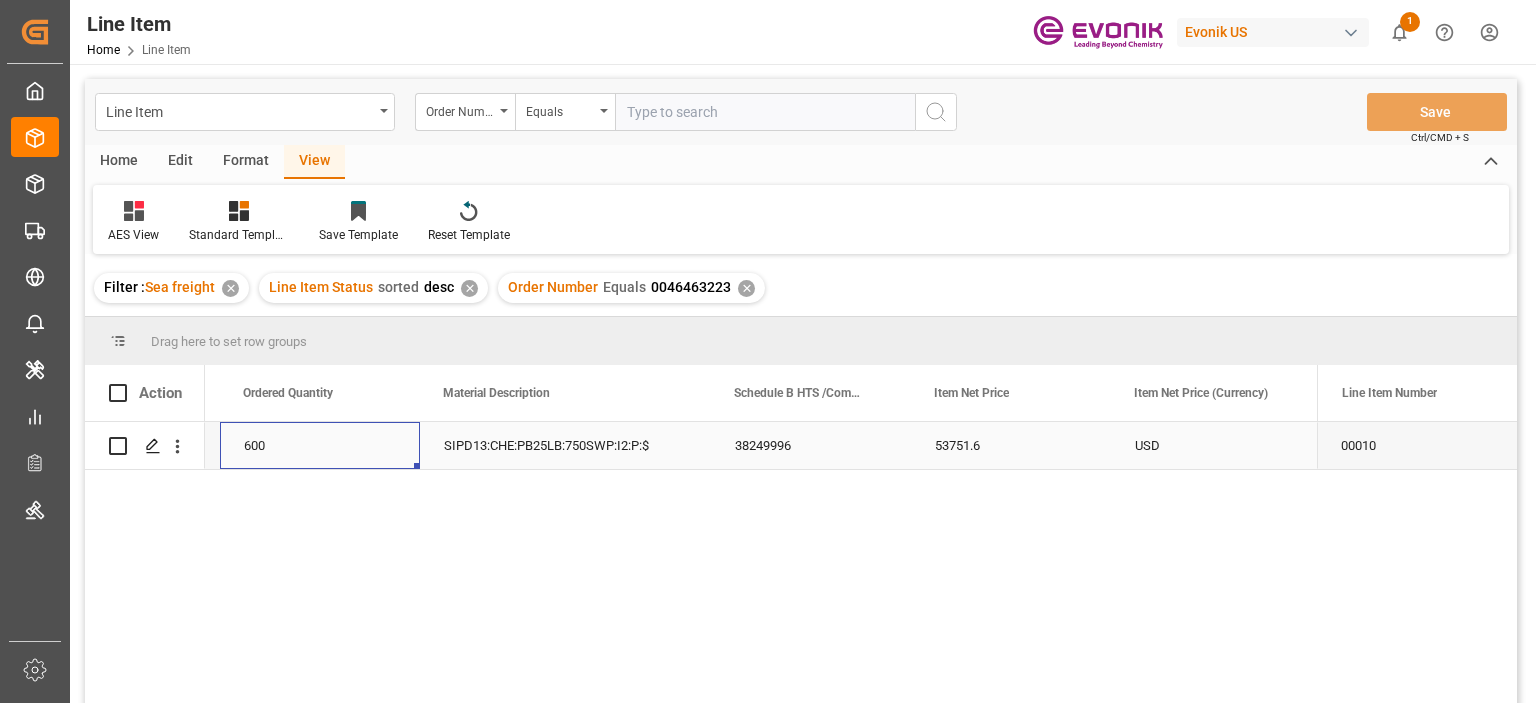 click on "600" at bounding box center [320, 445] 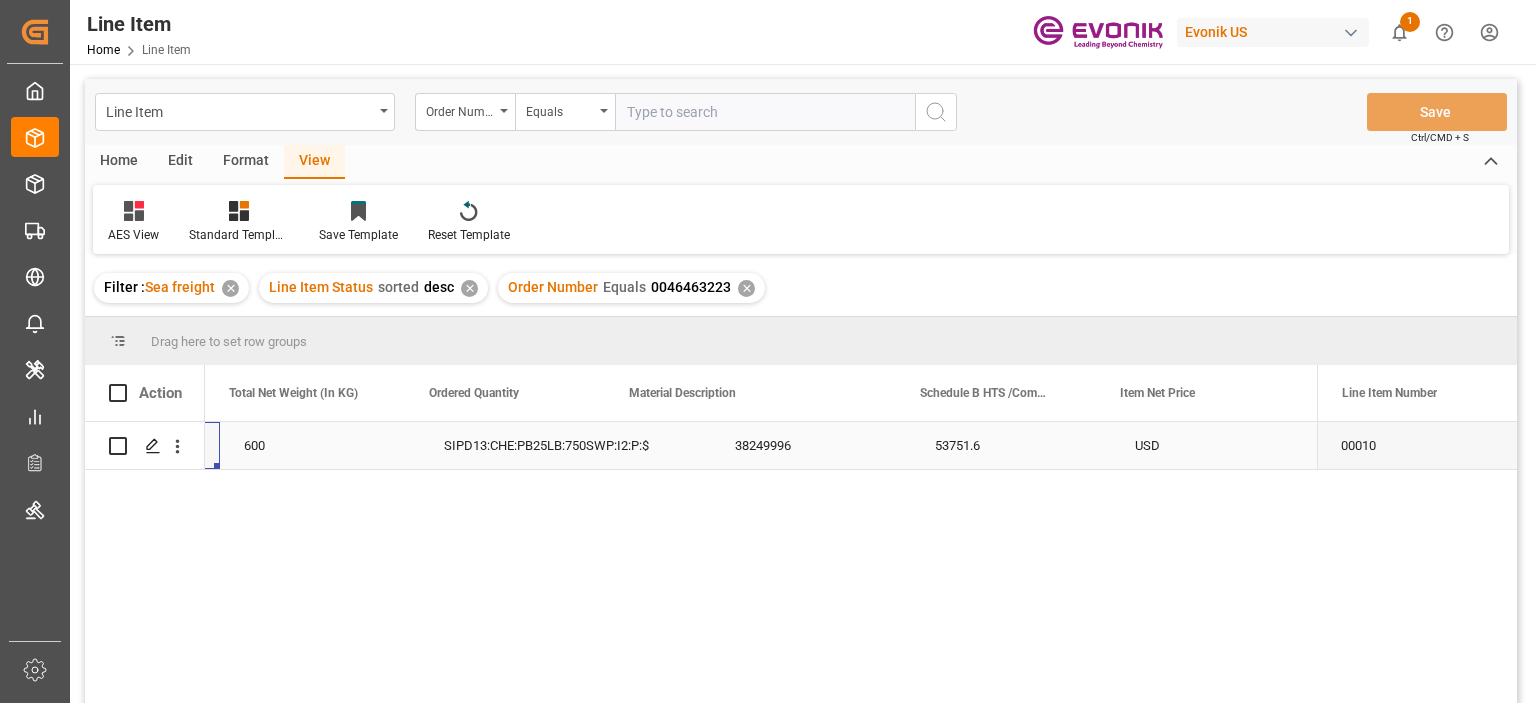 scroll, scrollTop: 0, scrollLeft: 800, axis: horizontal 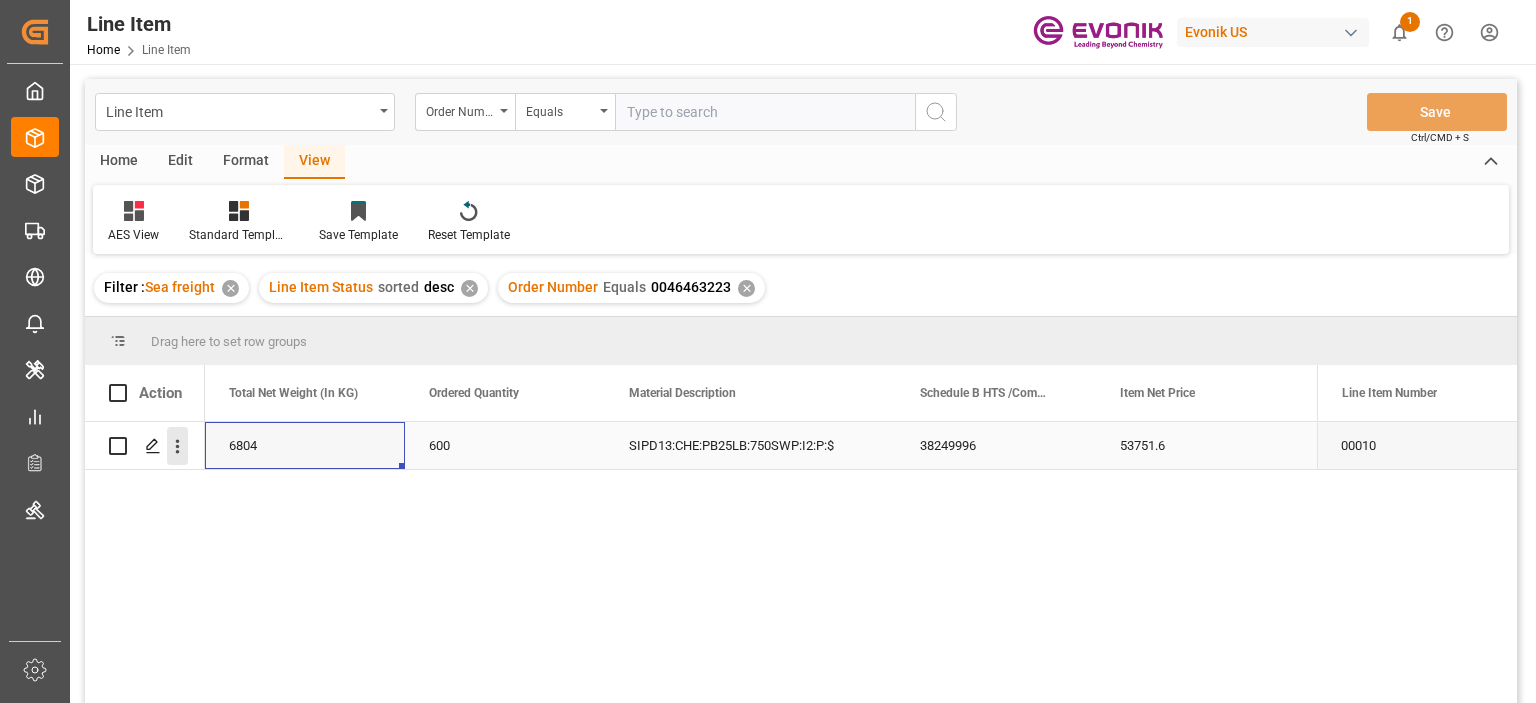 click 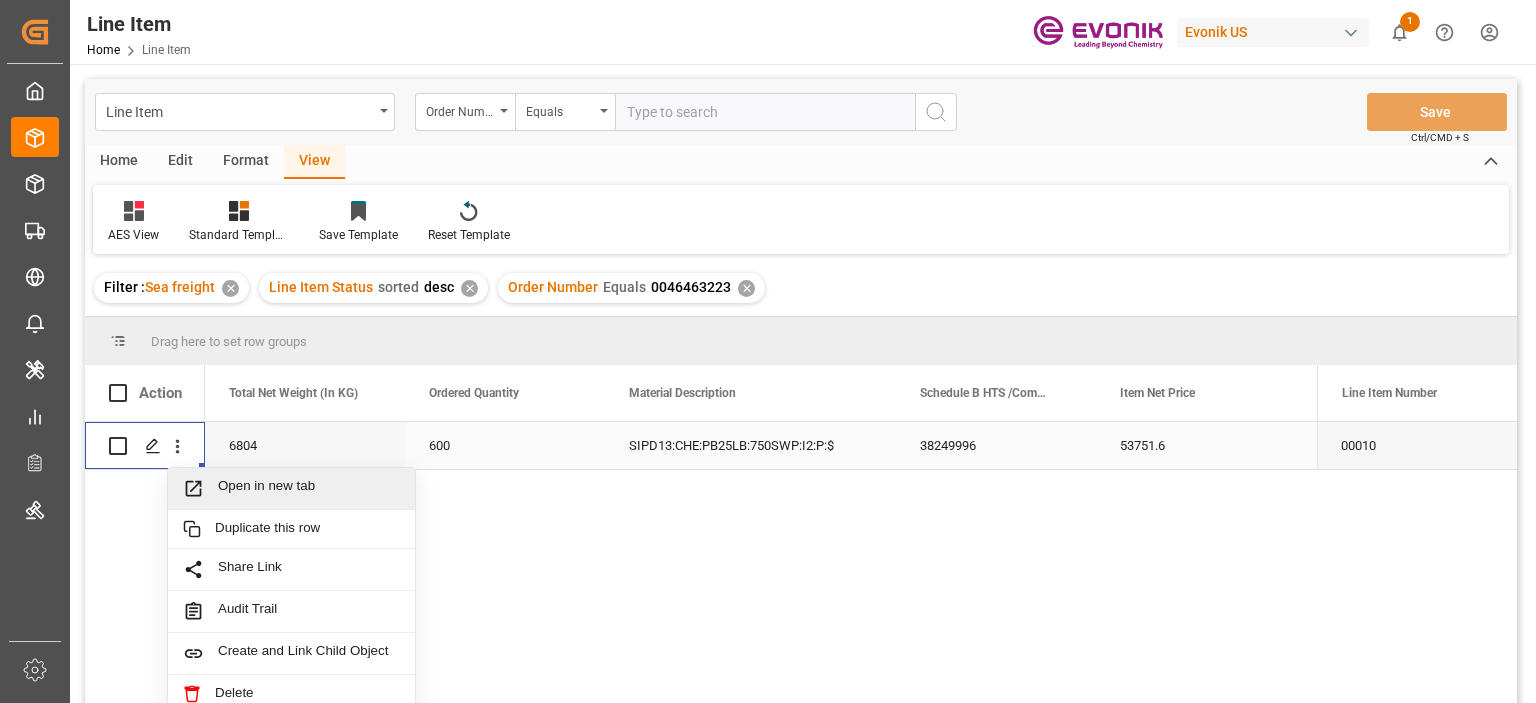 click on "Open in new tab" at bounding box center (309, 488) 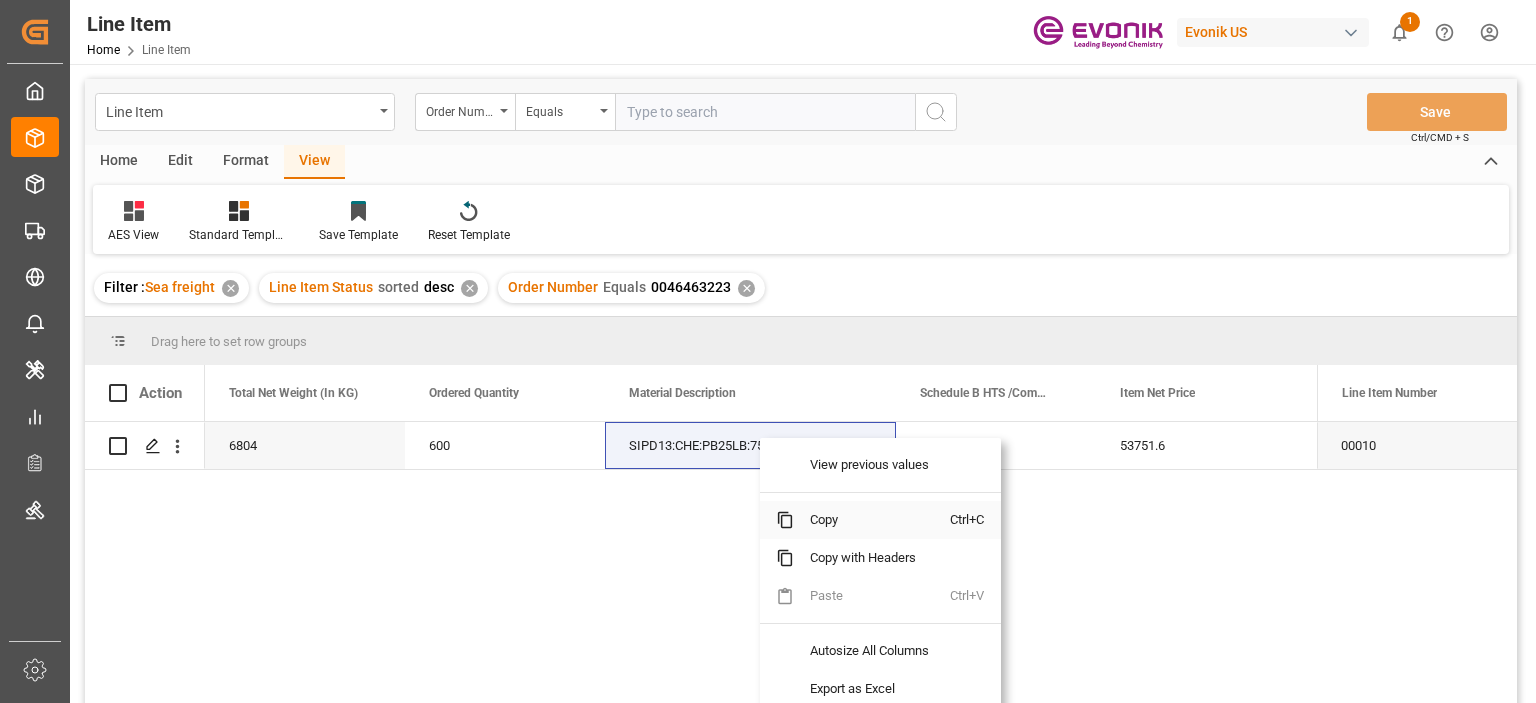 click on "Copy" at bounding box center [872, 520] 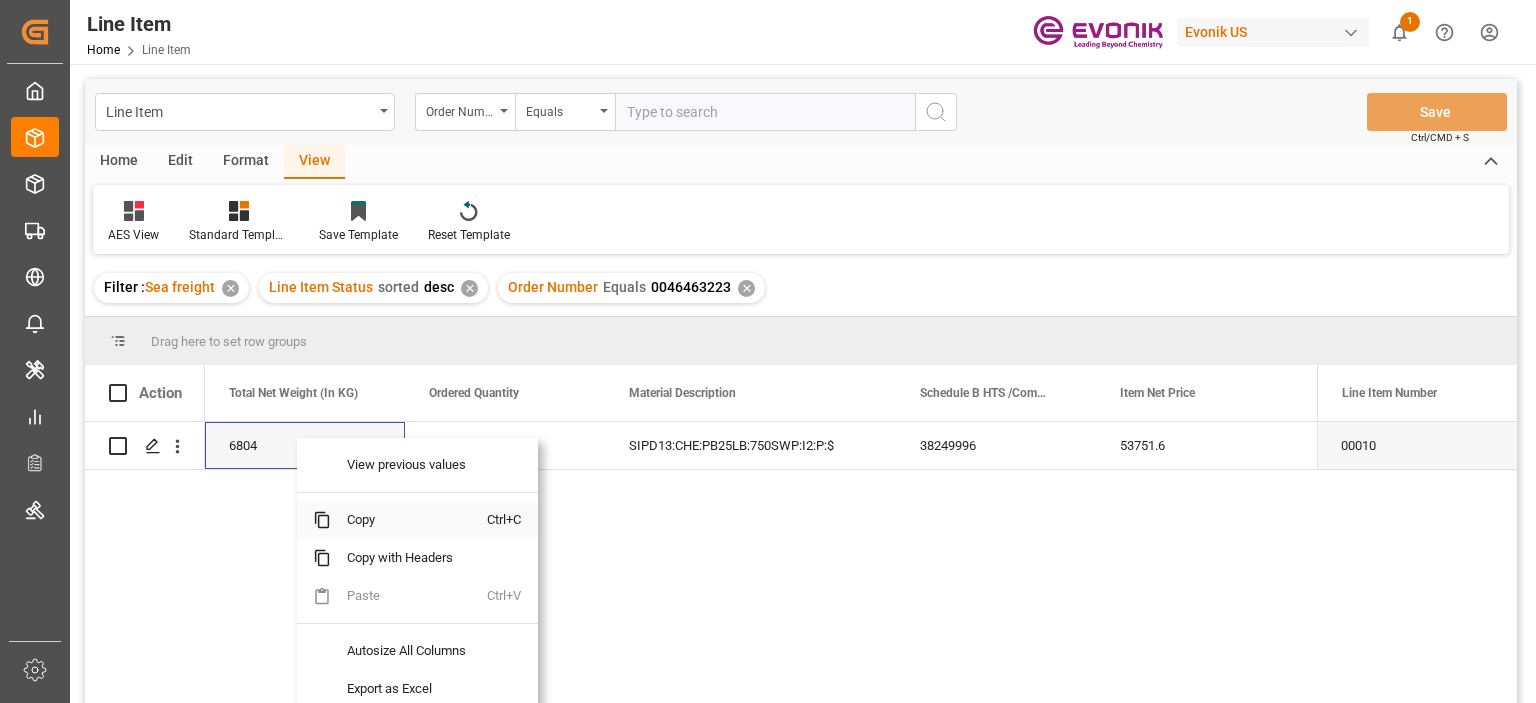 click on "Copy" at bounding box center (409, 520) 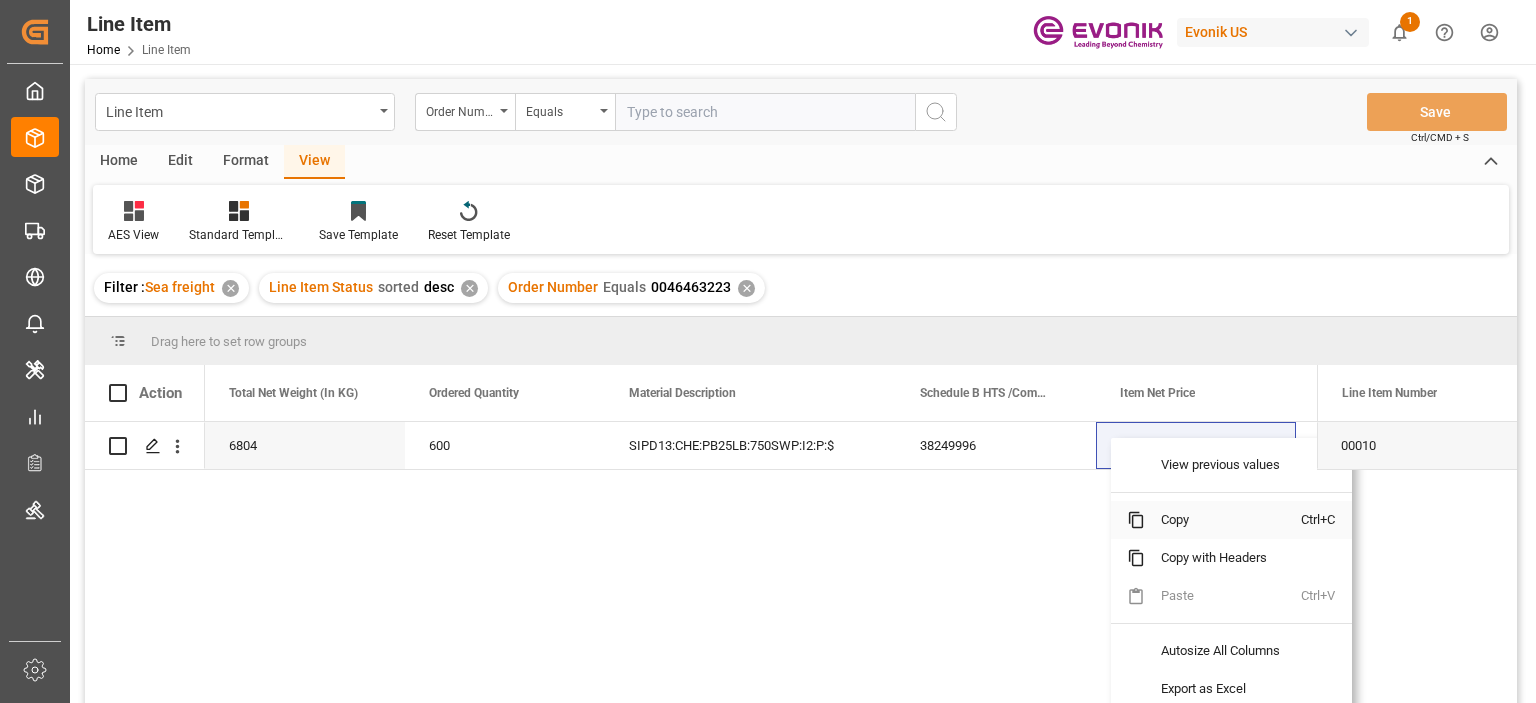 click on "Copy" at bounding box center (1223, 520) 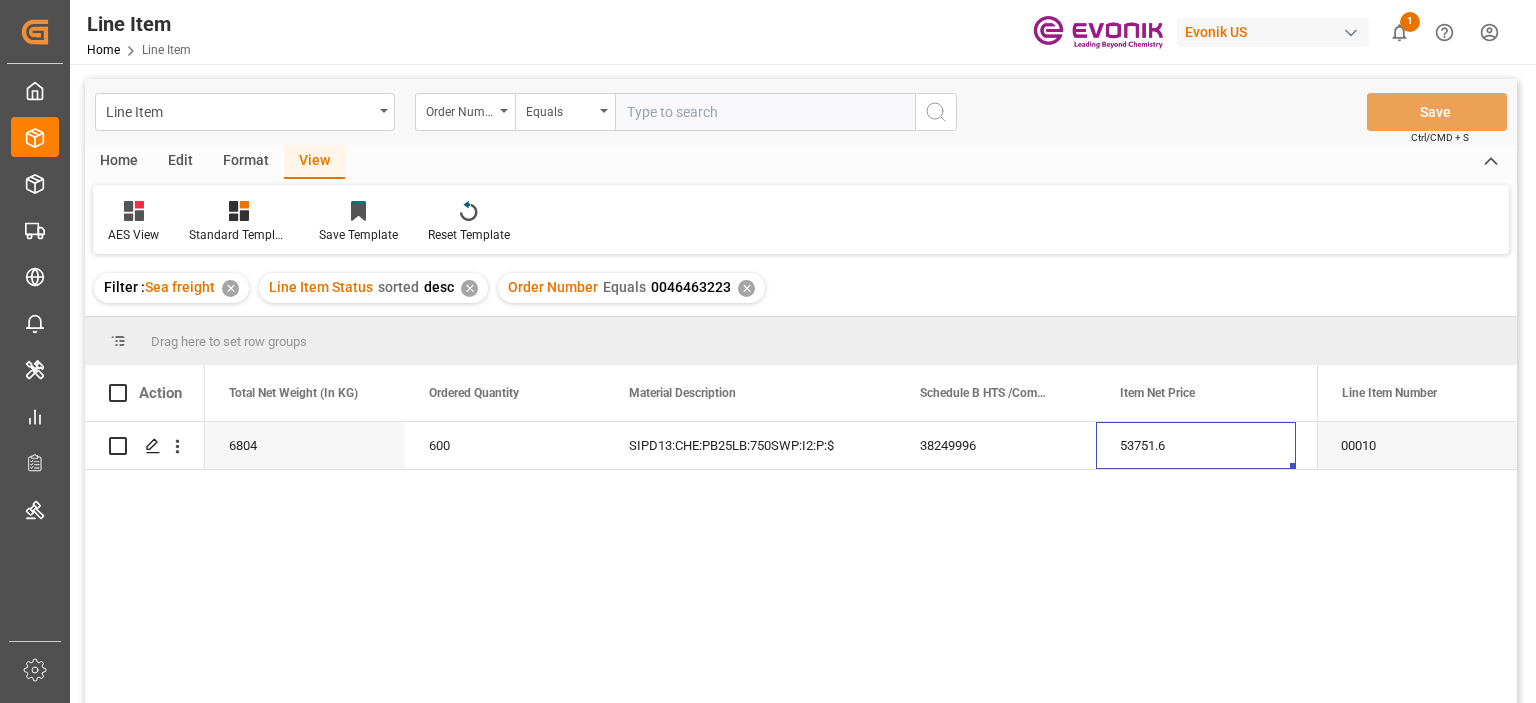 click at bounding box center (765, 112) 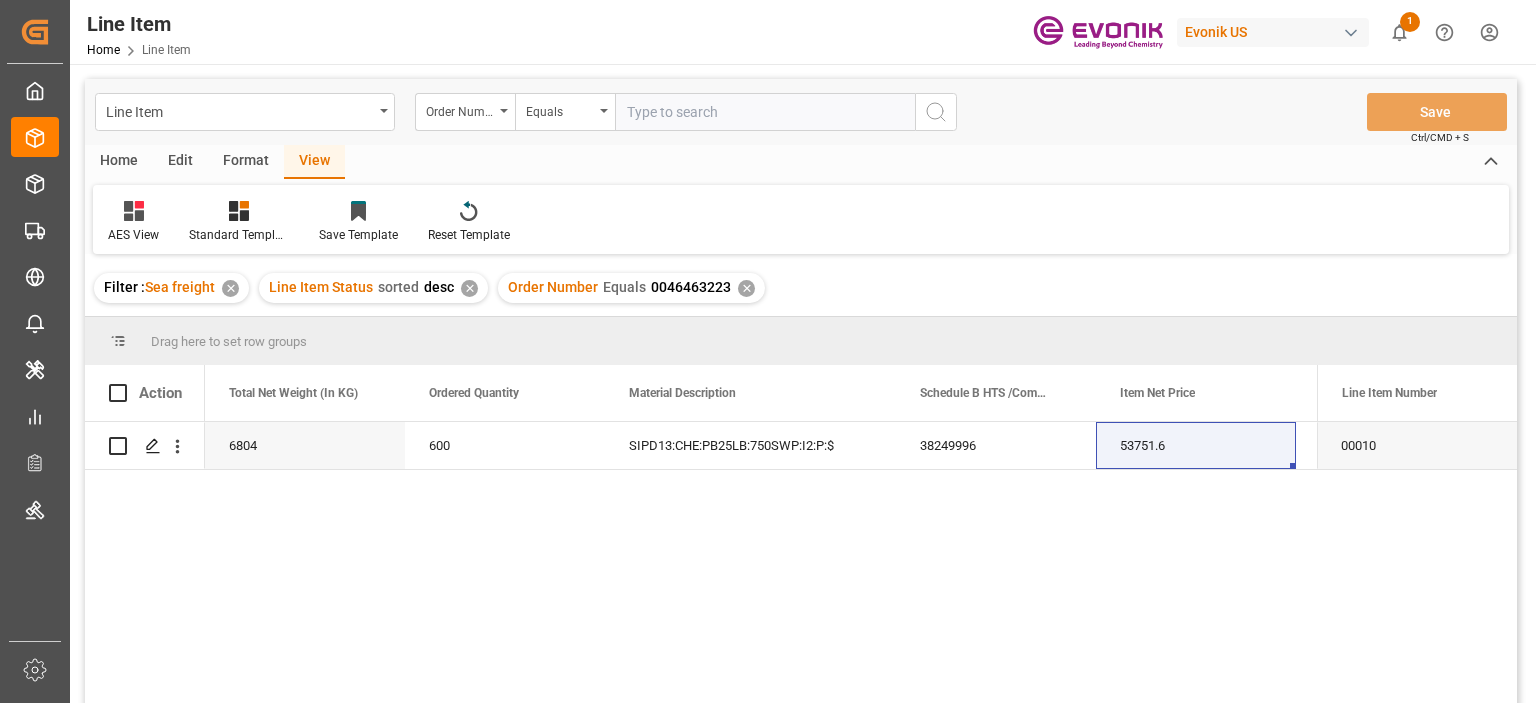 paste on "0046465575" 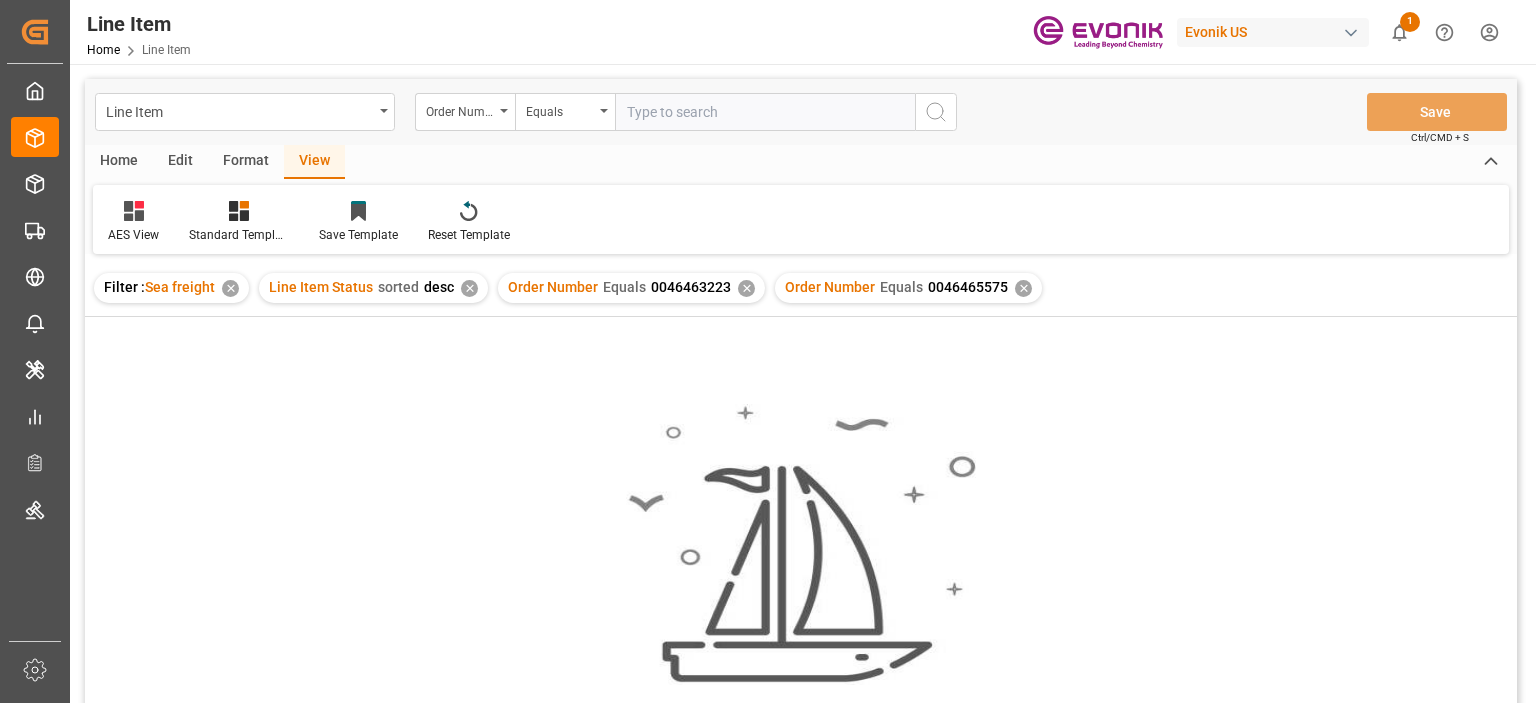 click on "✕" at bounding box center (746, 288) 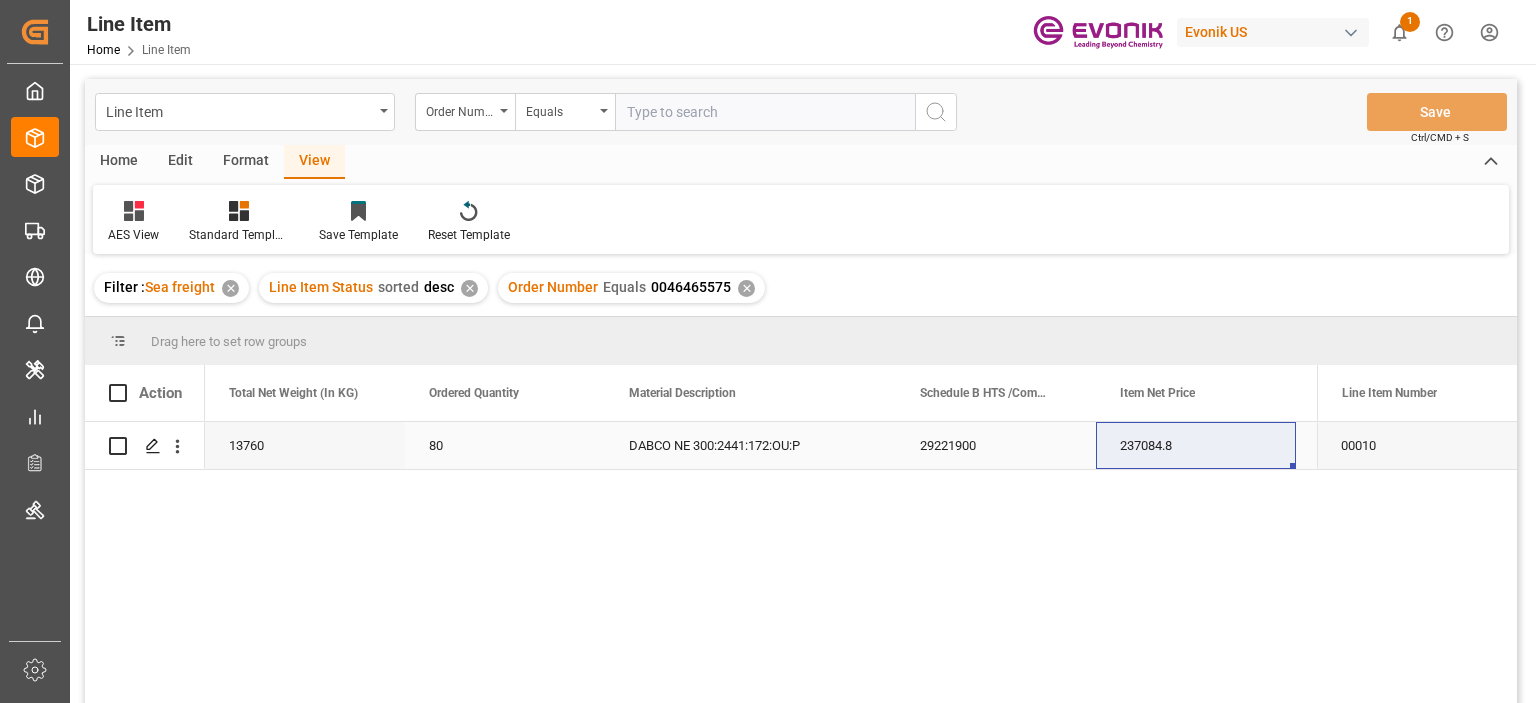 click on "13760" at bounding box center (305, 445) 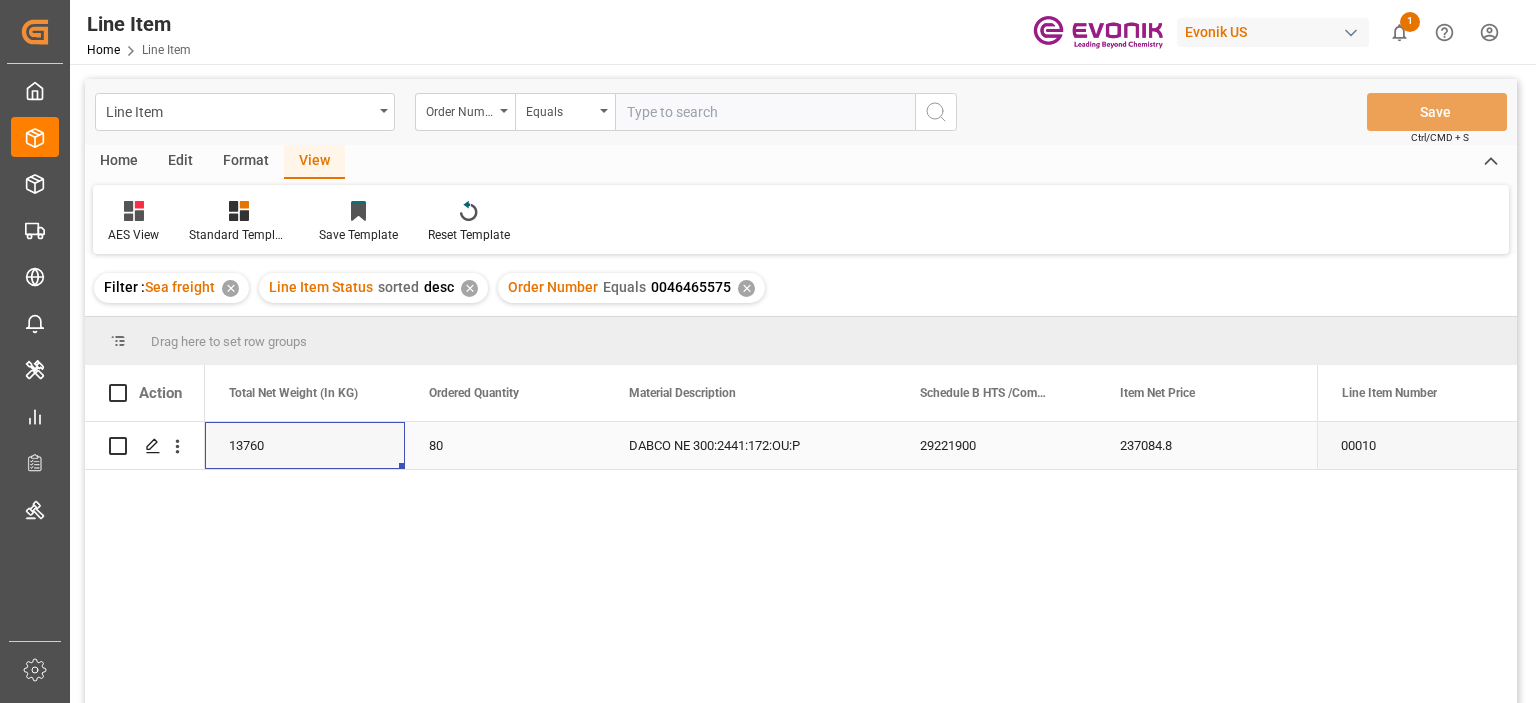 scroll, scrollTop: 0, scrollLeft: 600, axis: horizontal 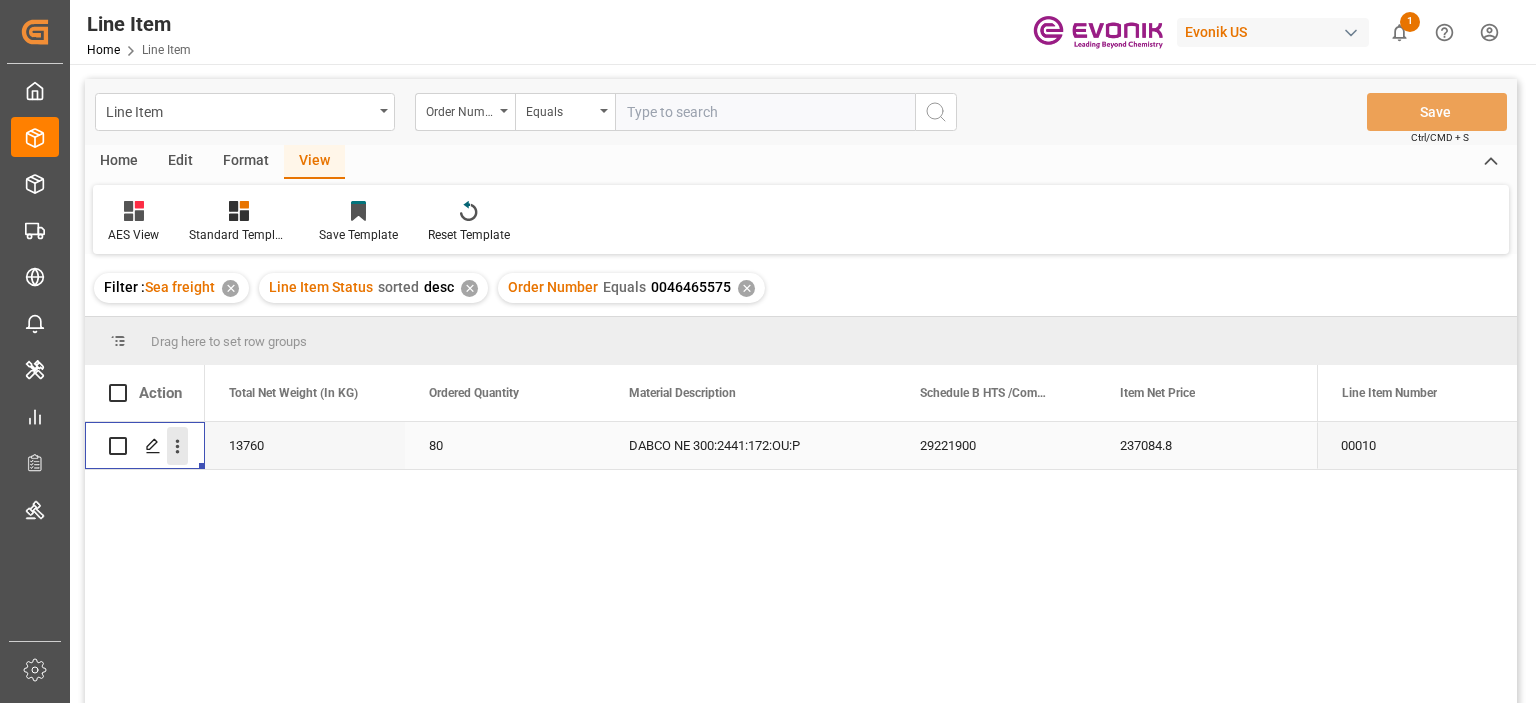 click 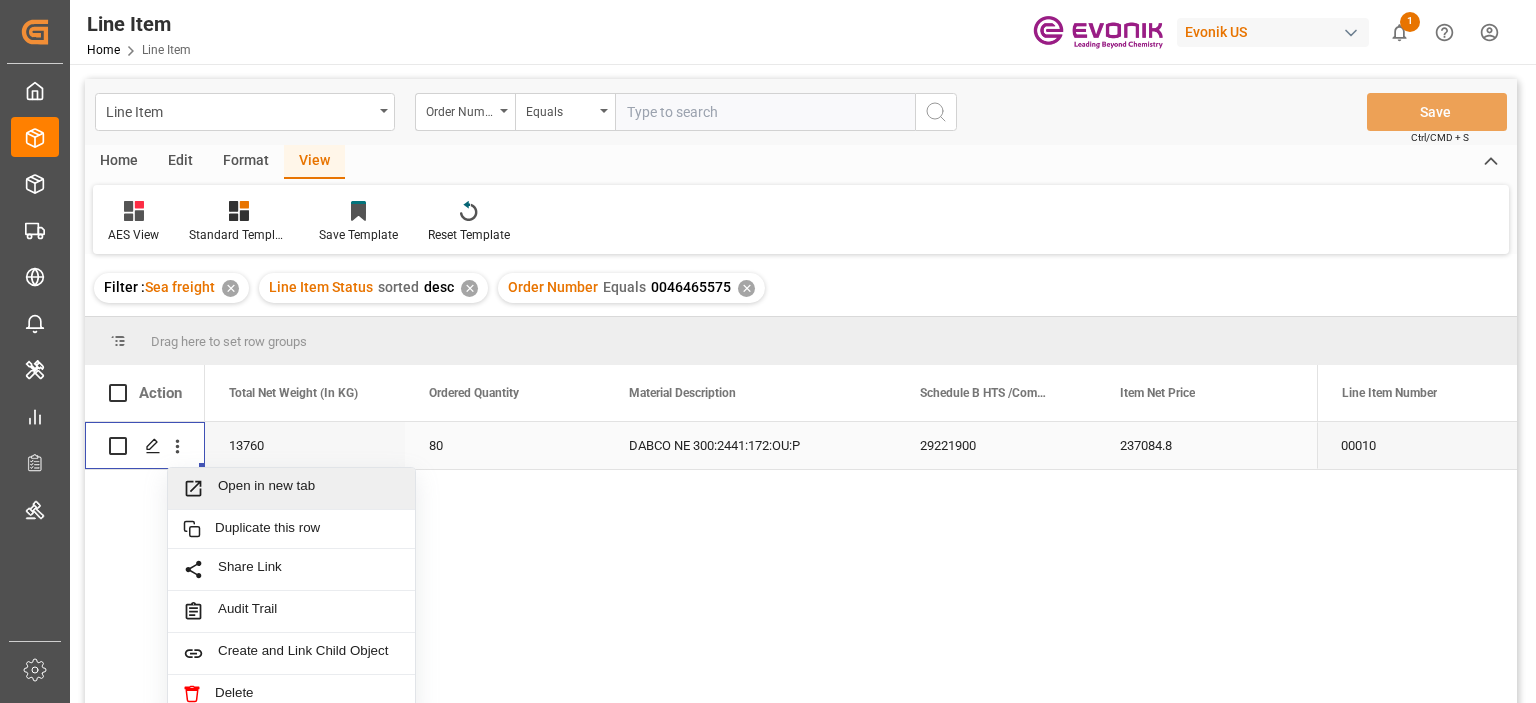 click on "Open in new tab" at bounding box center (309, 488) 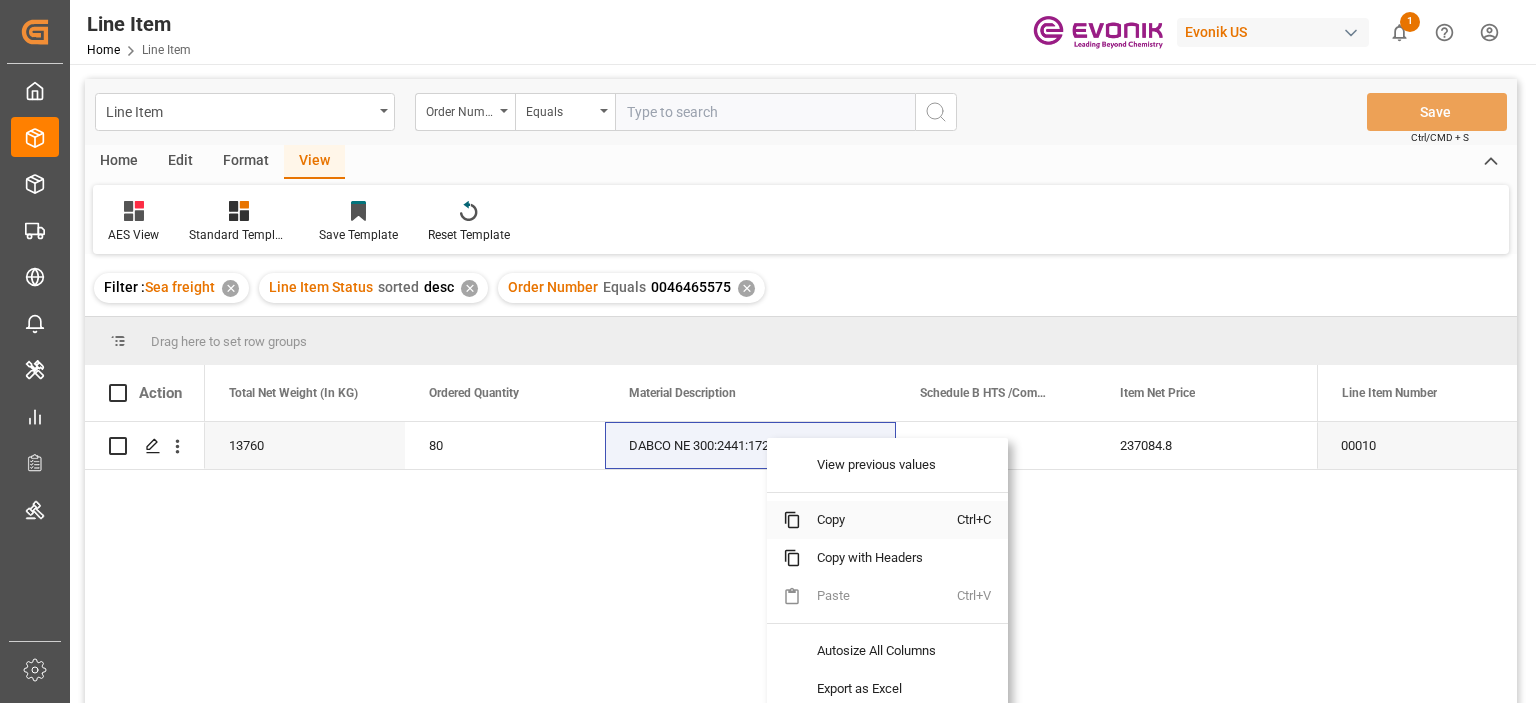 click on "Copy" at bounding box center [879, 520] 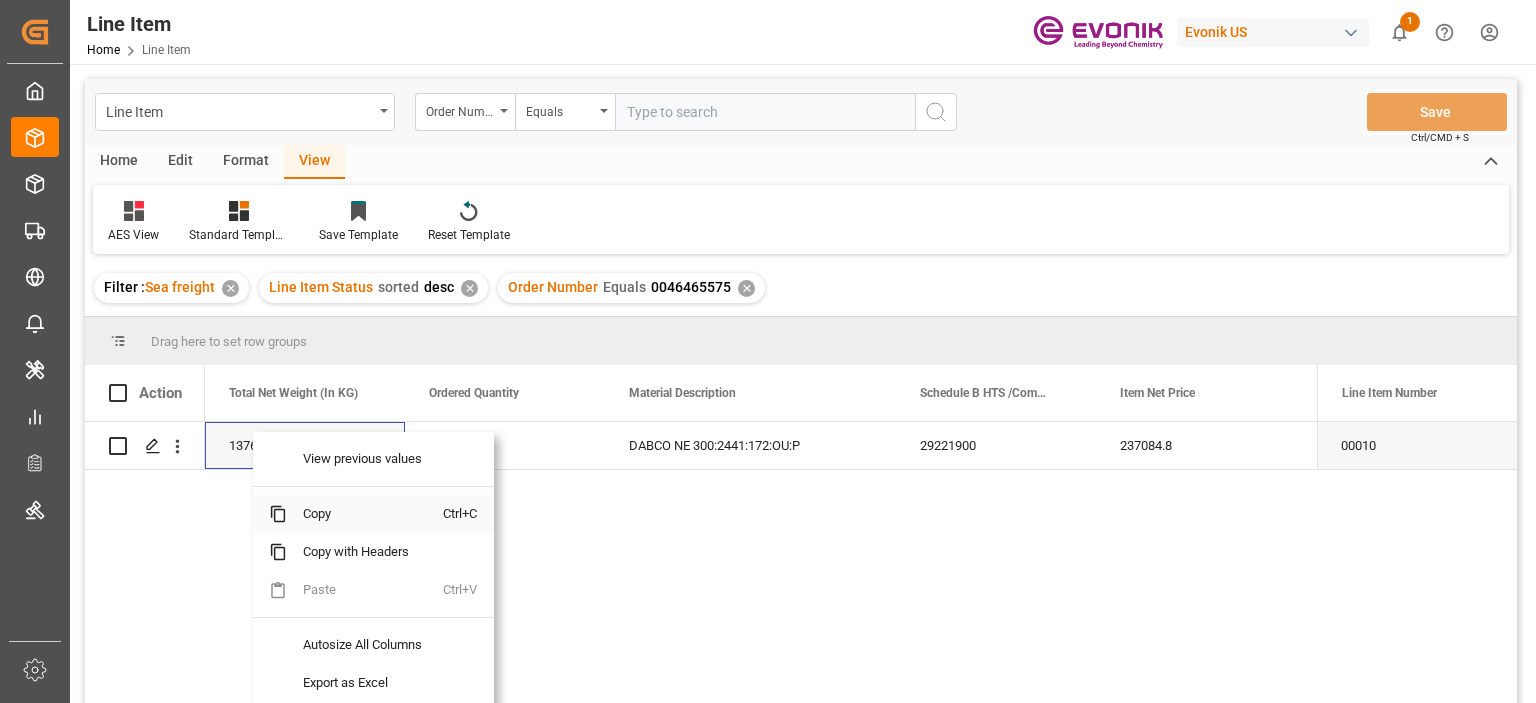 click on "Copy" at bounding box center (365, 514) 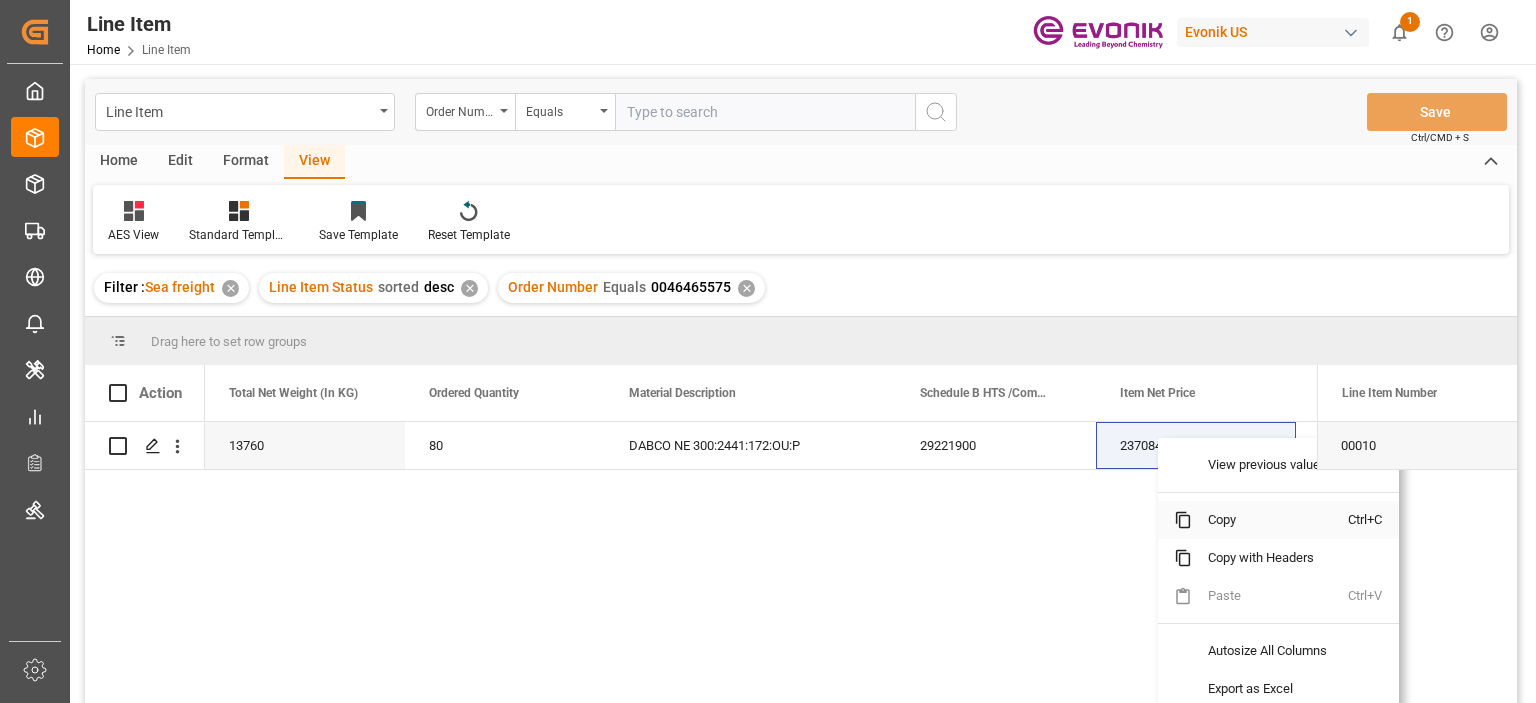 click on "Copy" at bounding box center [1270, 520] 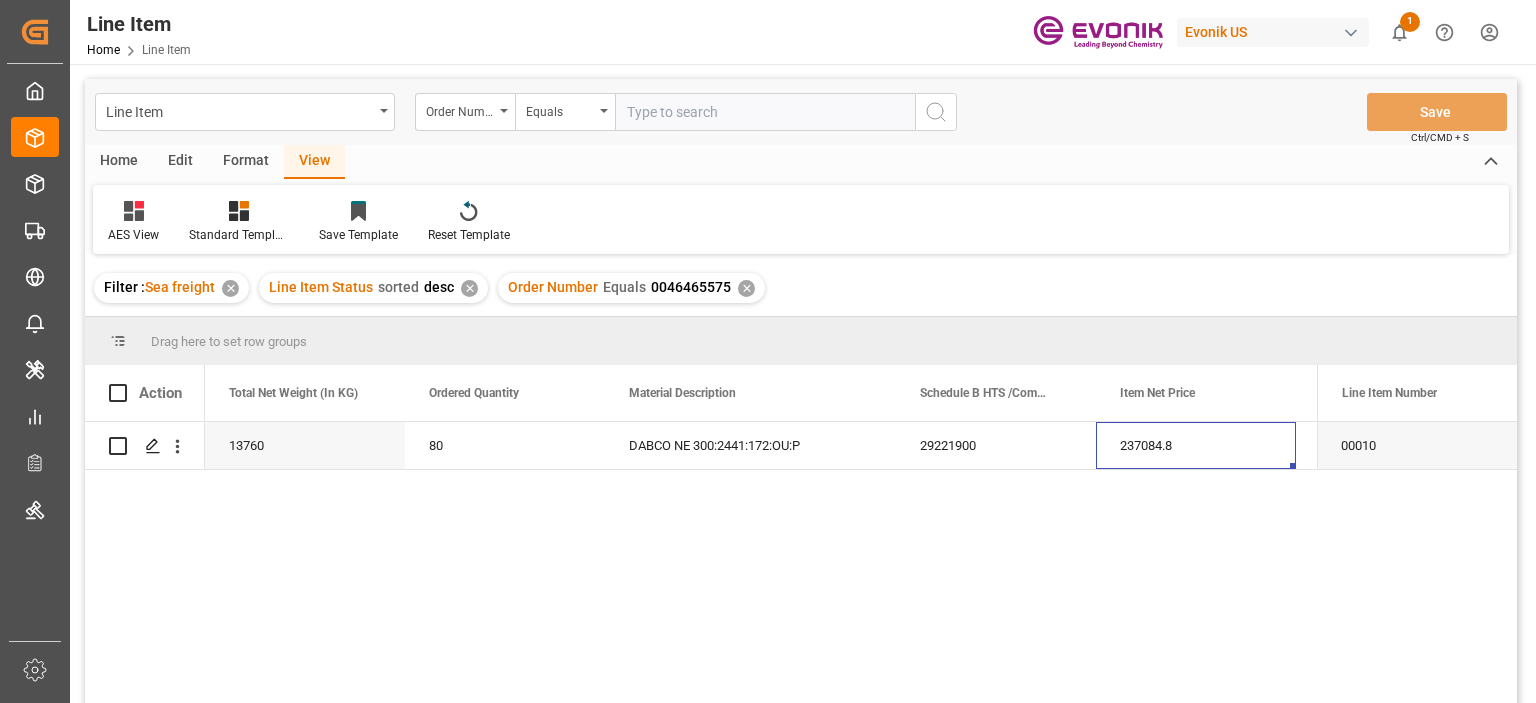 click at bounding box center (765, 112) 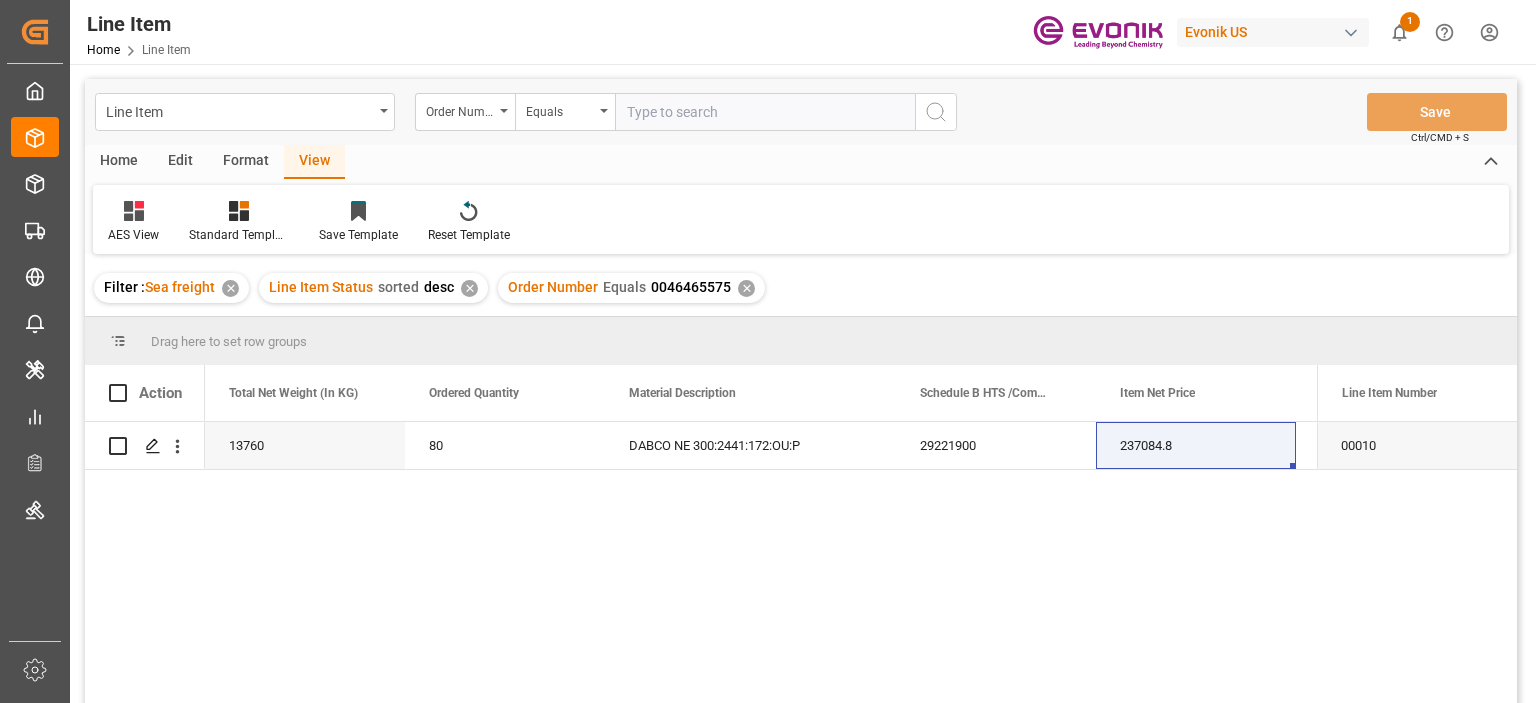 paste on "2007085155" 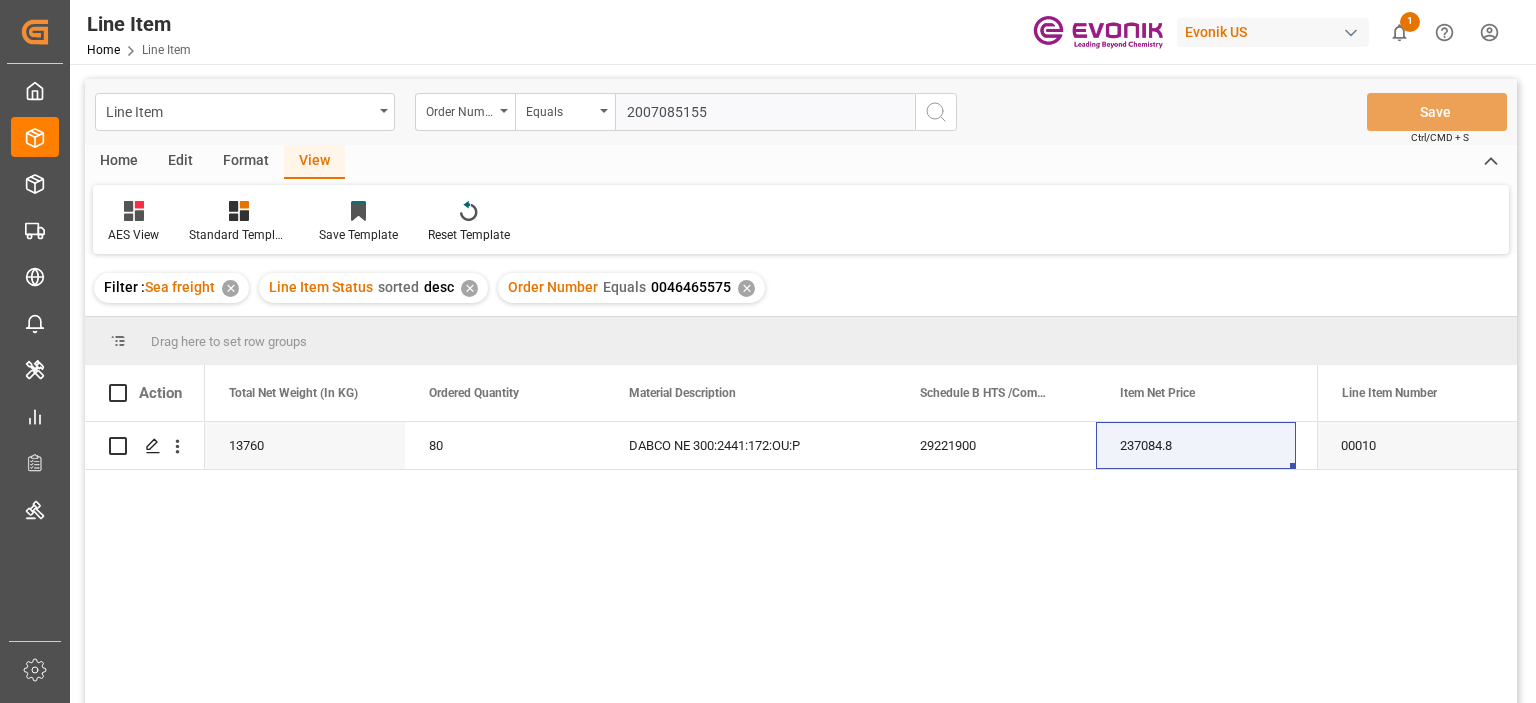 type 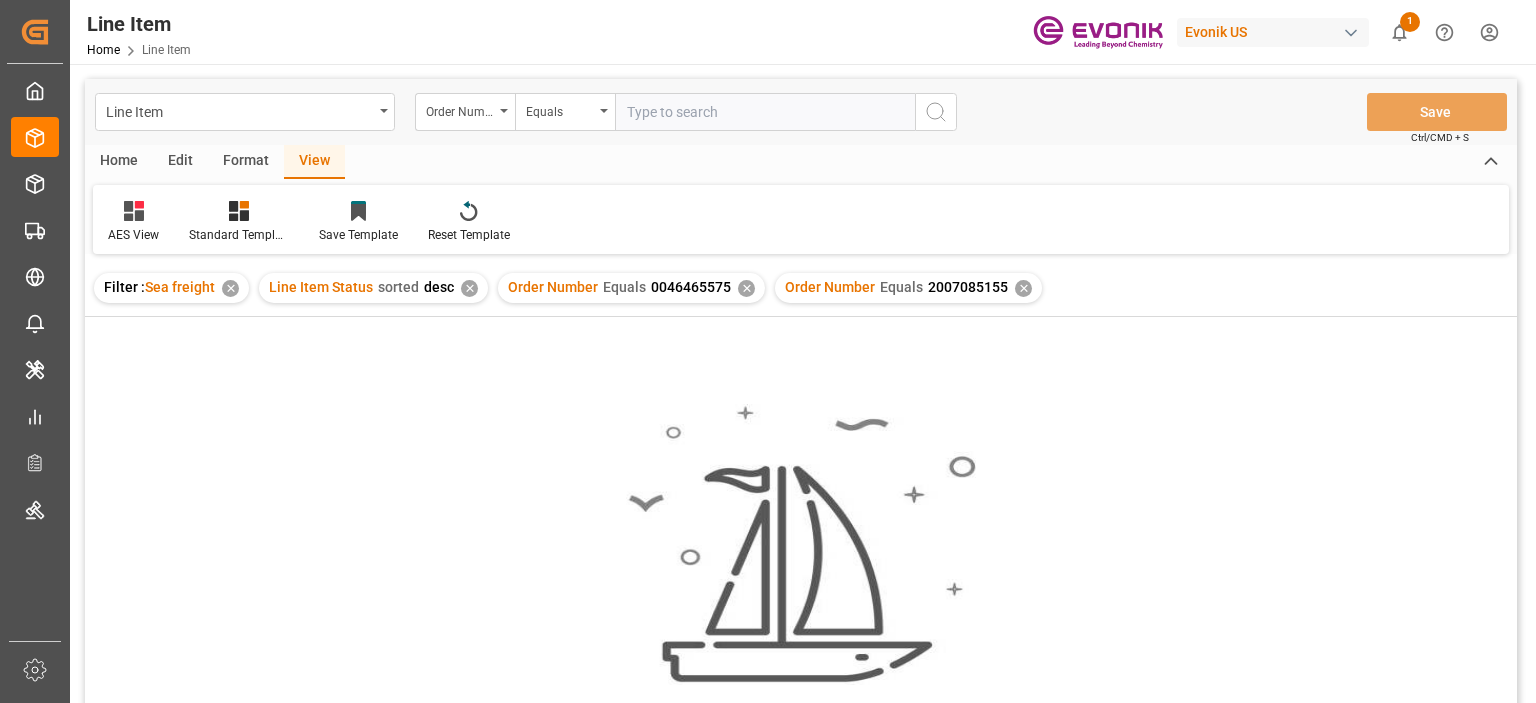 click on "✕" at bounding box center [746, 288] 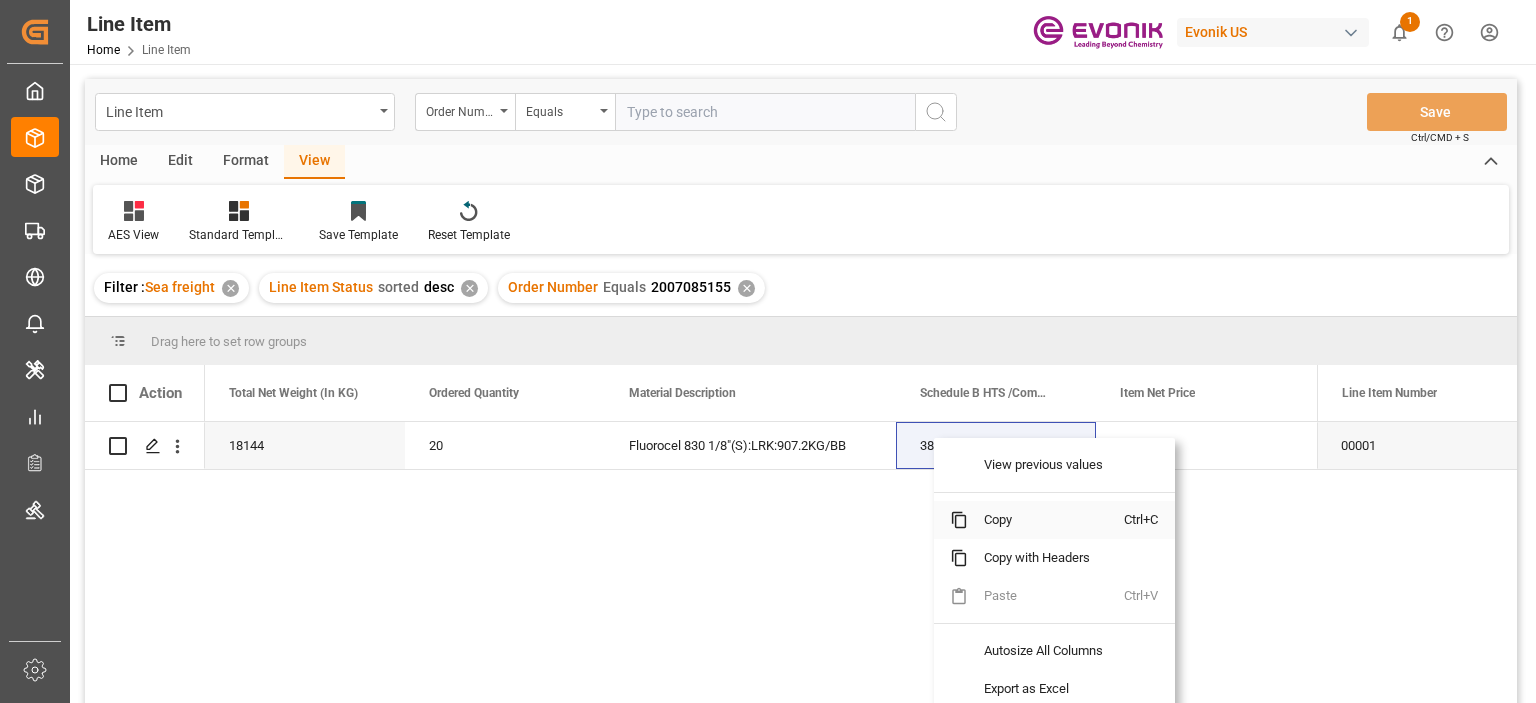 click on "Copy" at bounding box center (1046, 520) 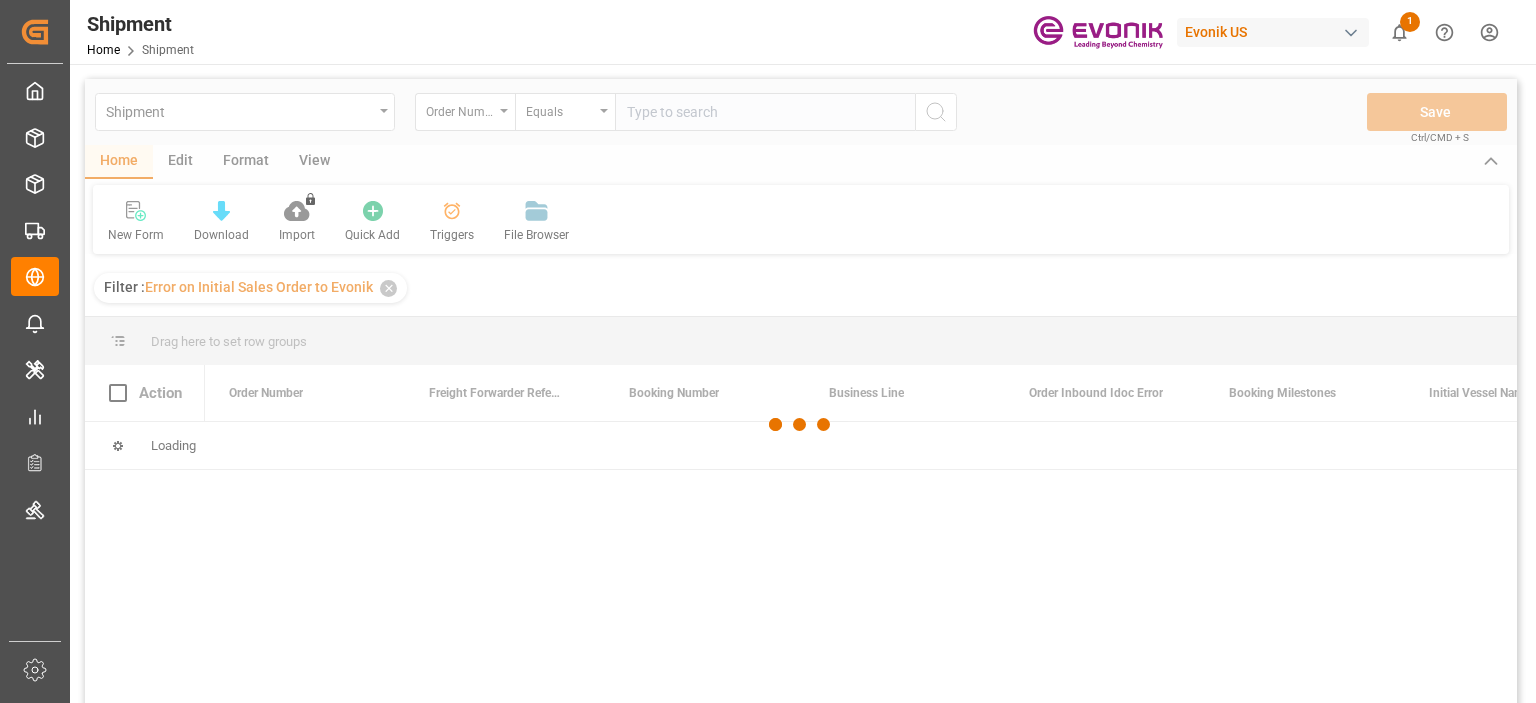 scroll, scrollTop: 0, scrollLeft: 0, axis: both 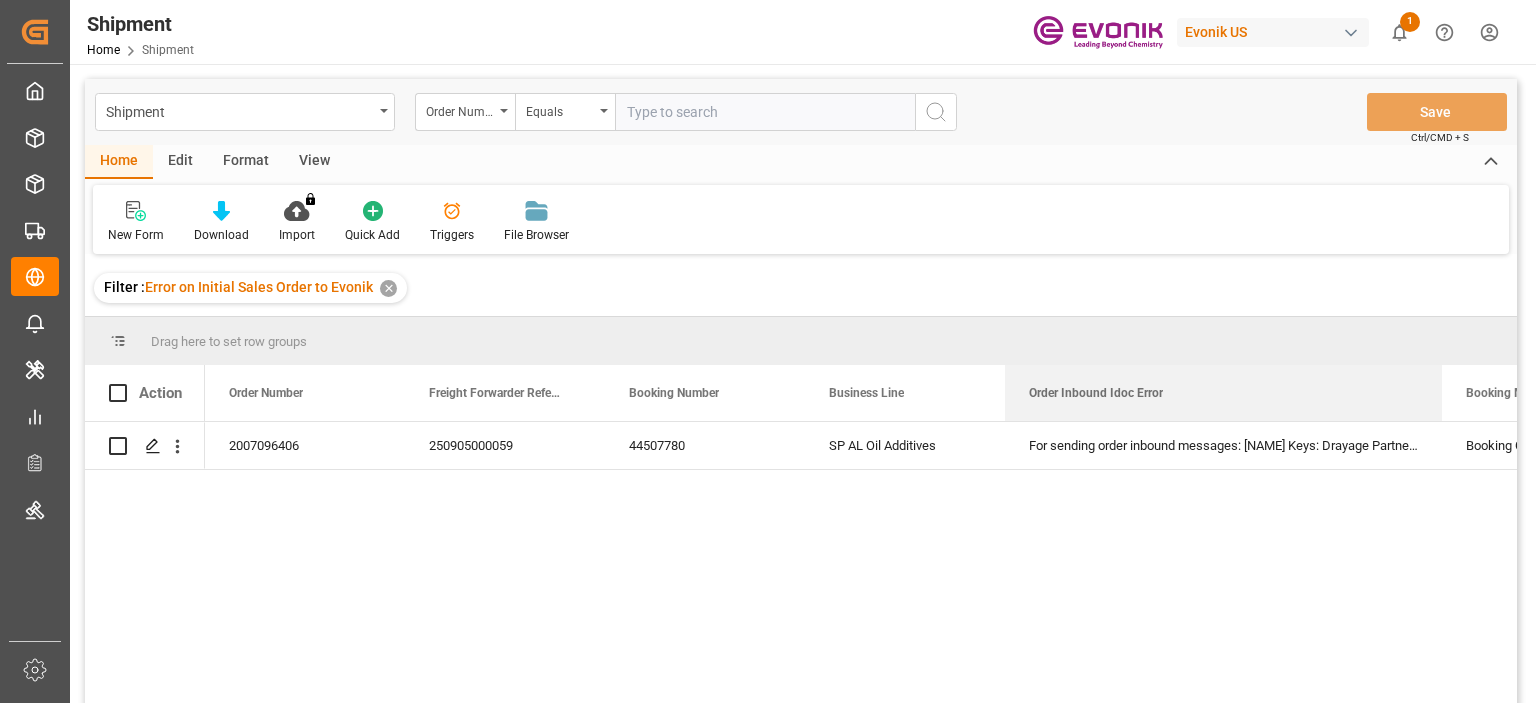 drag, startPoint x: 1201, startPoint y: 380, endPoint x: 1438, endPoint y: 363, distance: 237.60892 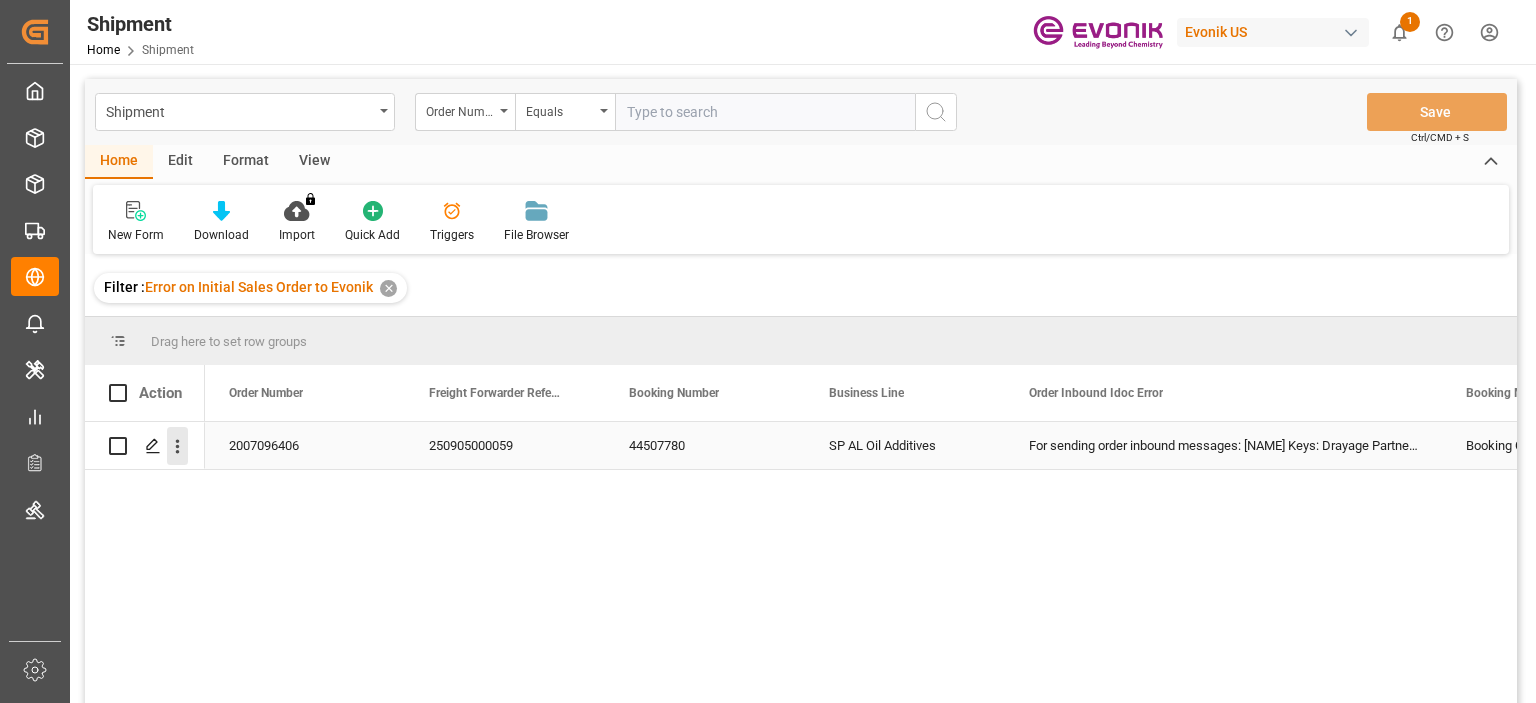 click 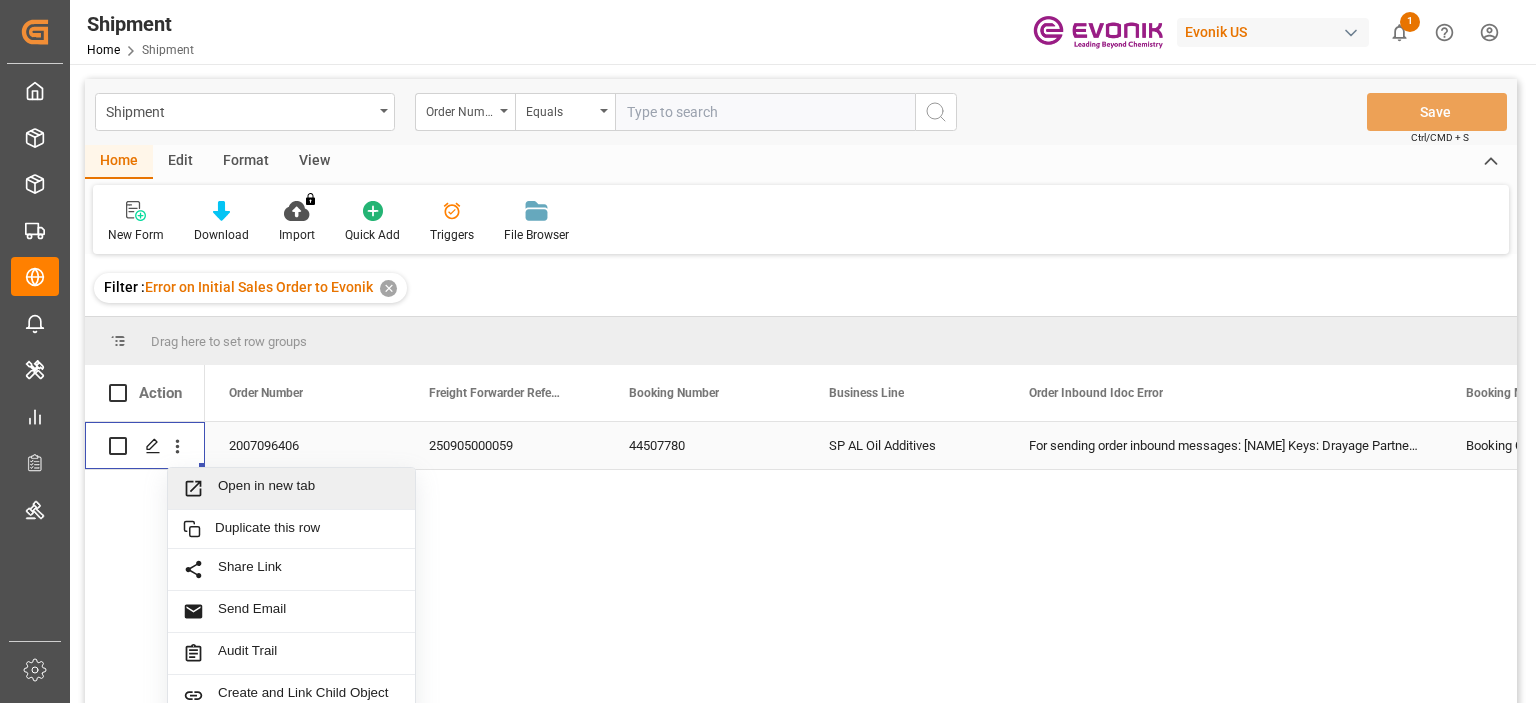 click on "Open in new tab" at bounding box center (291, 489) 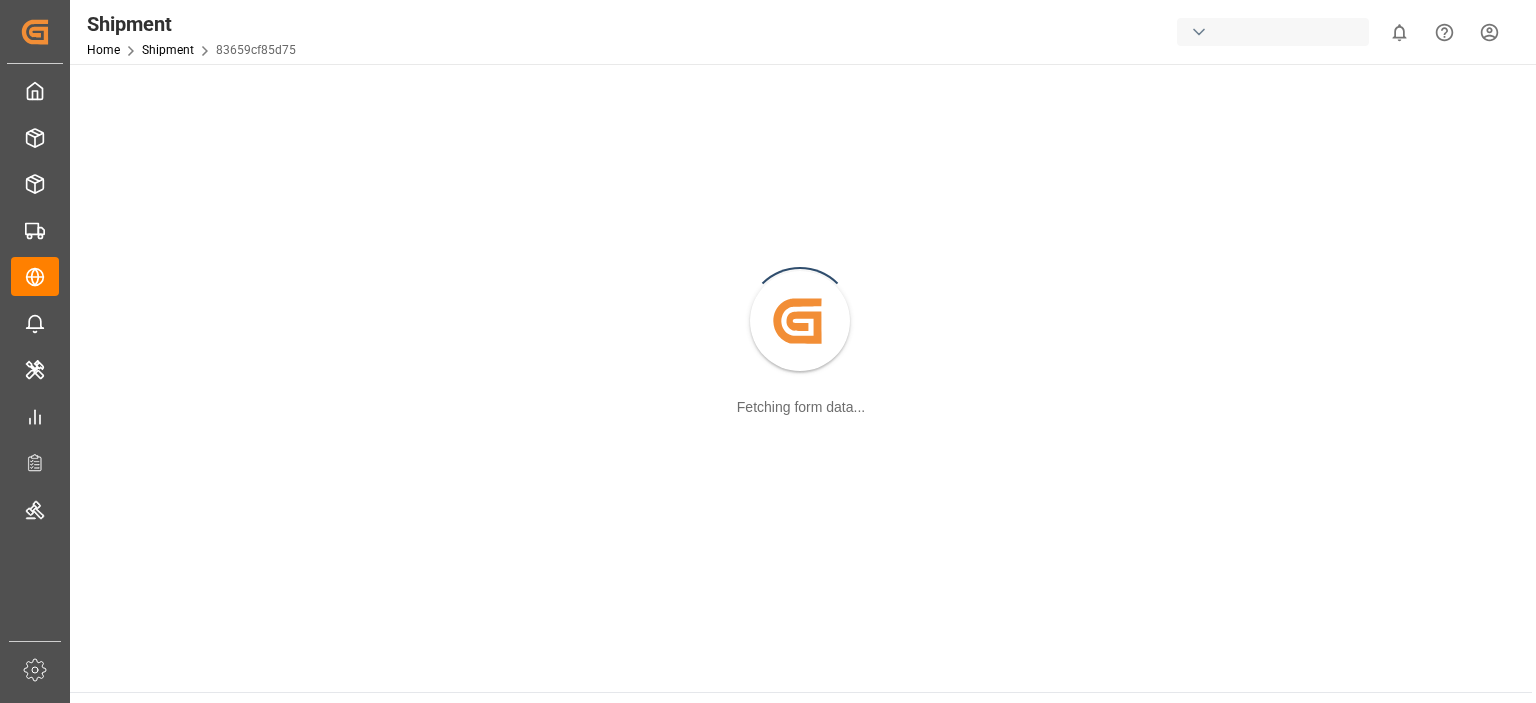 scroll, scrollTop: 0, scrollLeft: 0, axis: both 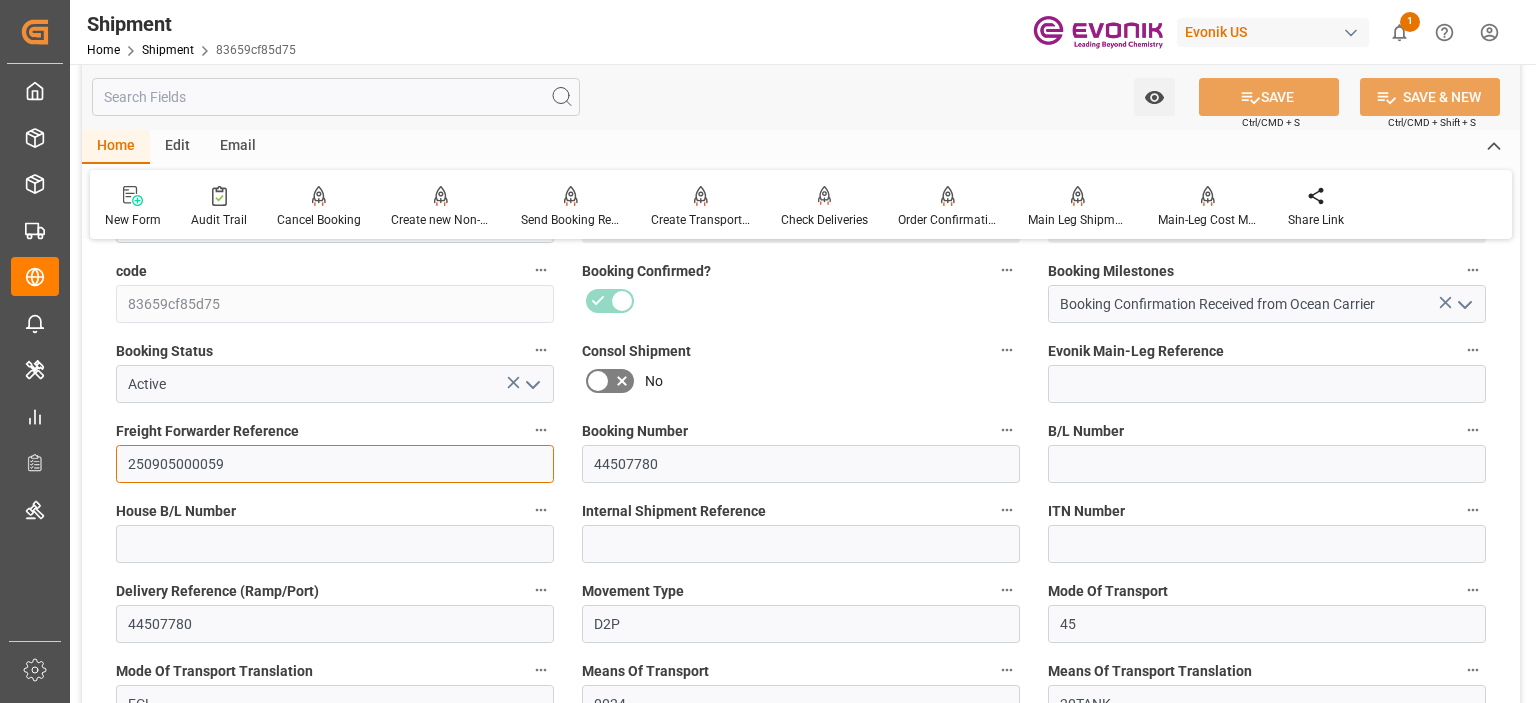 click on "250905000059" at bounding box center [335, 464] 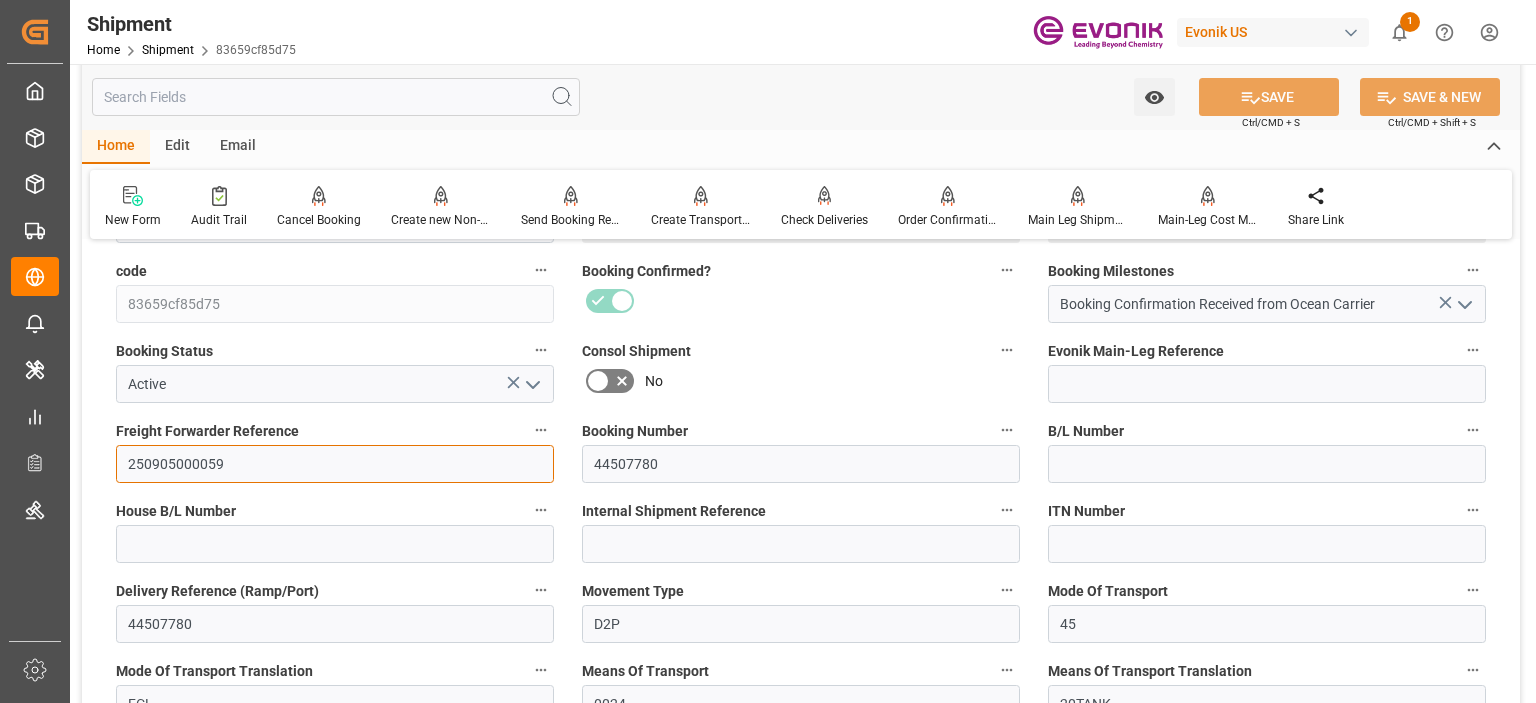 click on "250905000059" at bounding box center [335, 464] 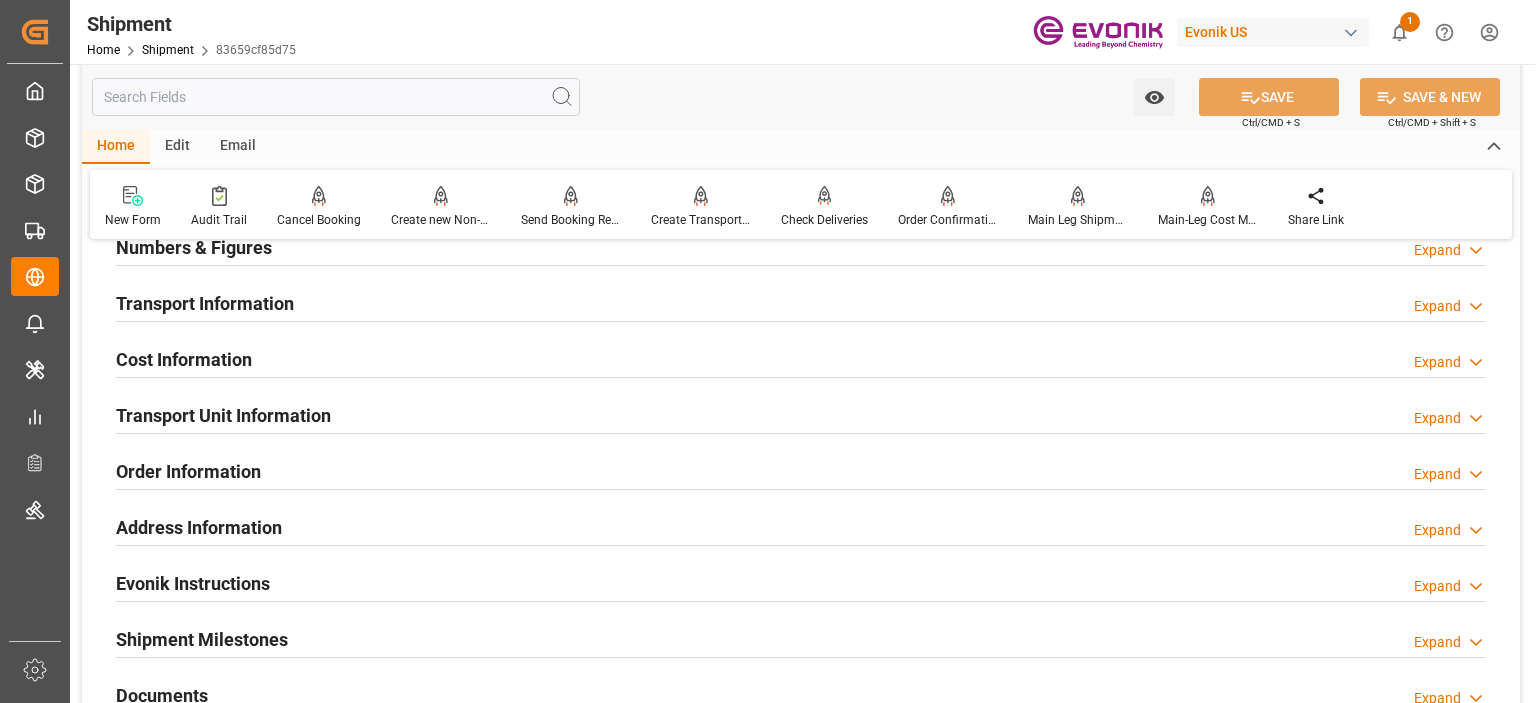 scroll, scrollTop: 1000, scrollLeft: 0, axis: vertical 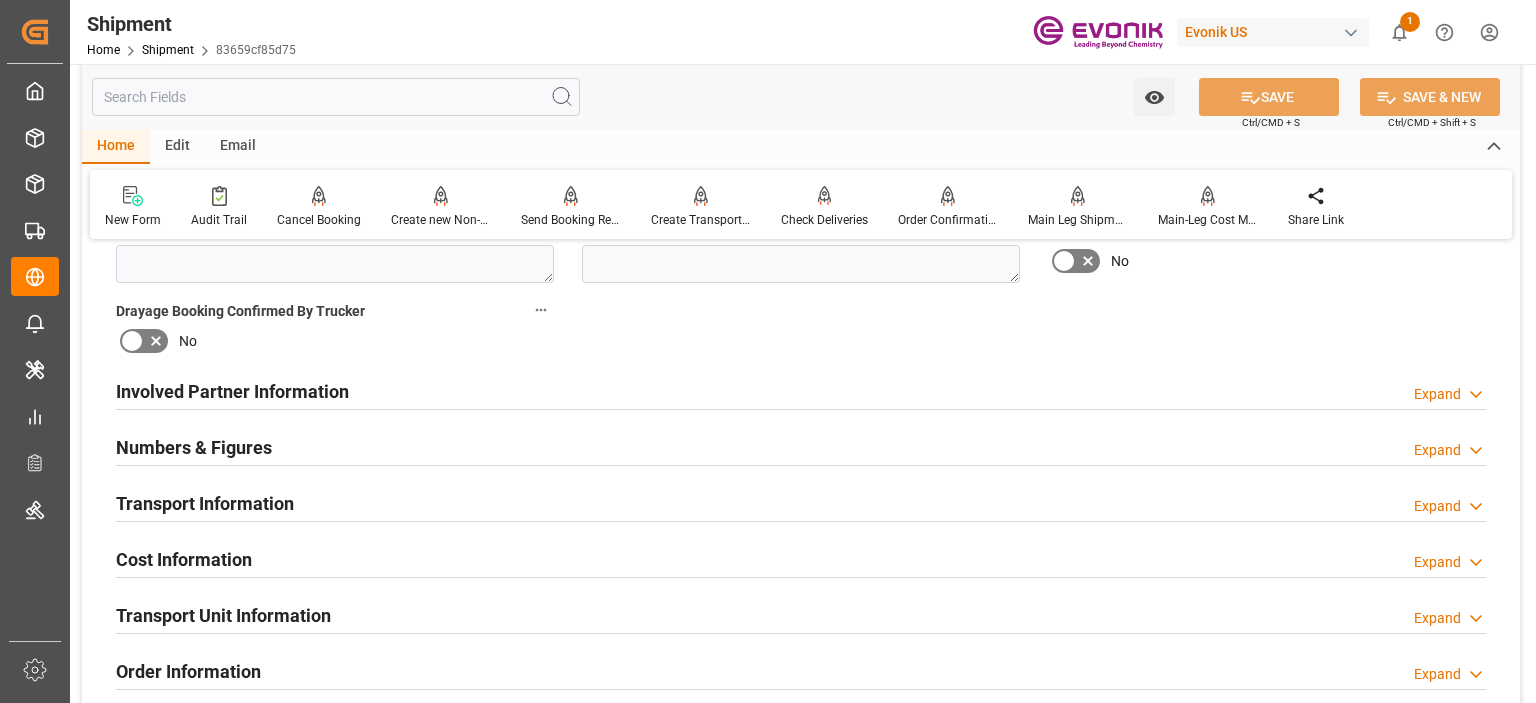 click on "Involved Partner Information" at bounding box center (232, 391) 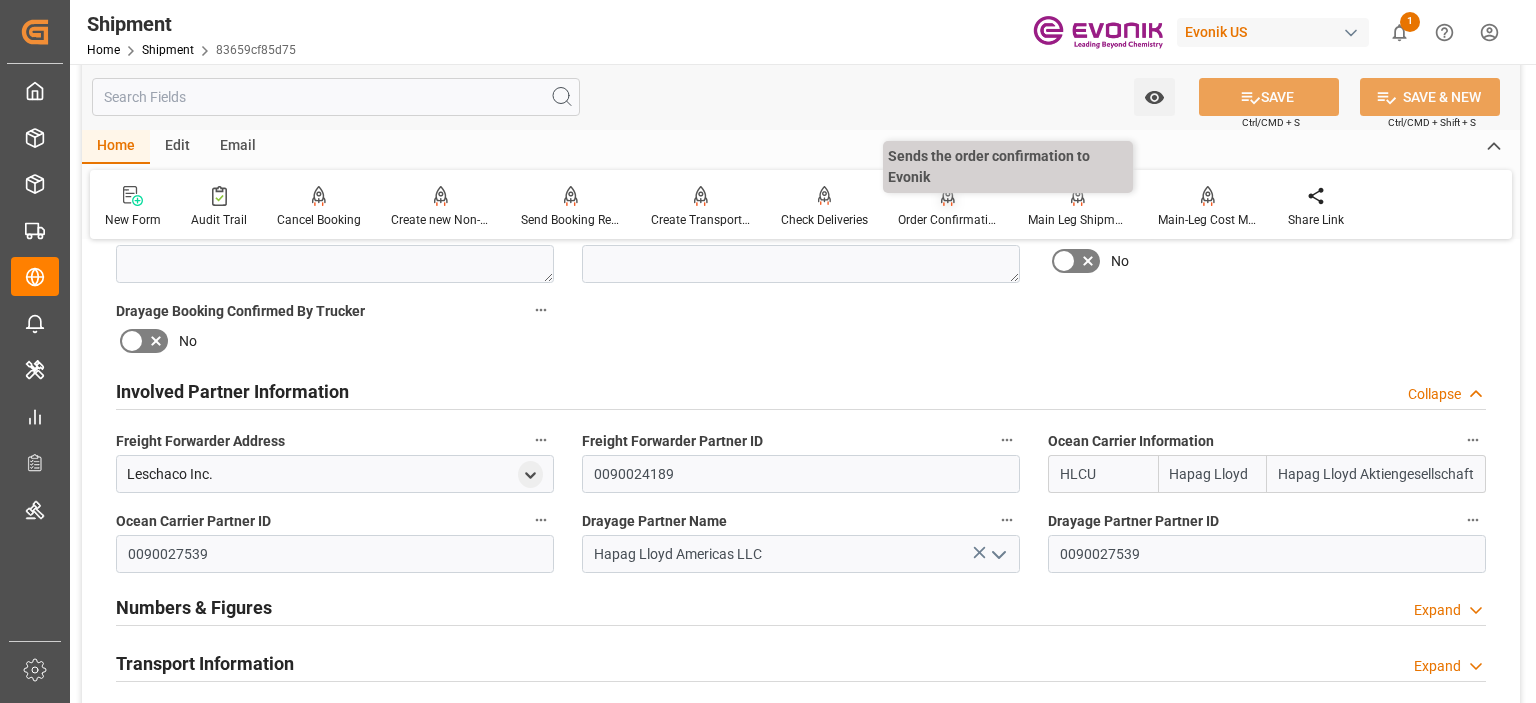 click on "Order Confirmation" at bounding box center (948, 207) 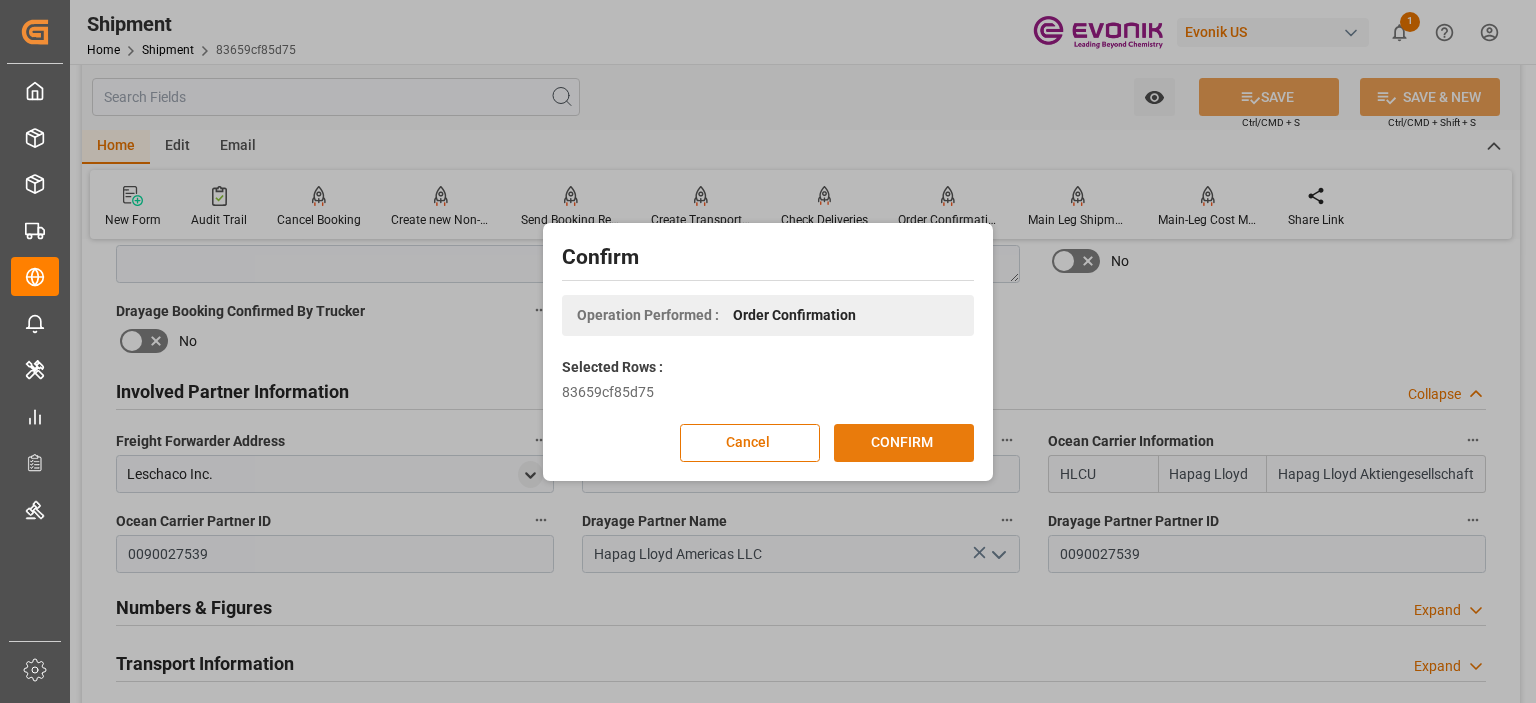 click on "CONFIRM" at bounding box center (904, 443) 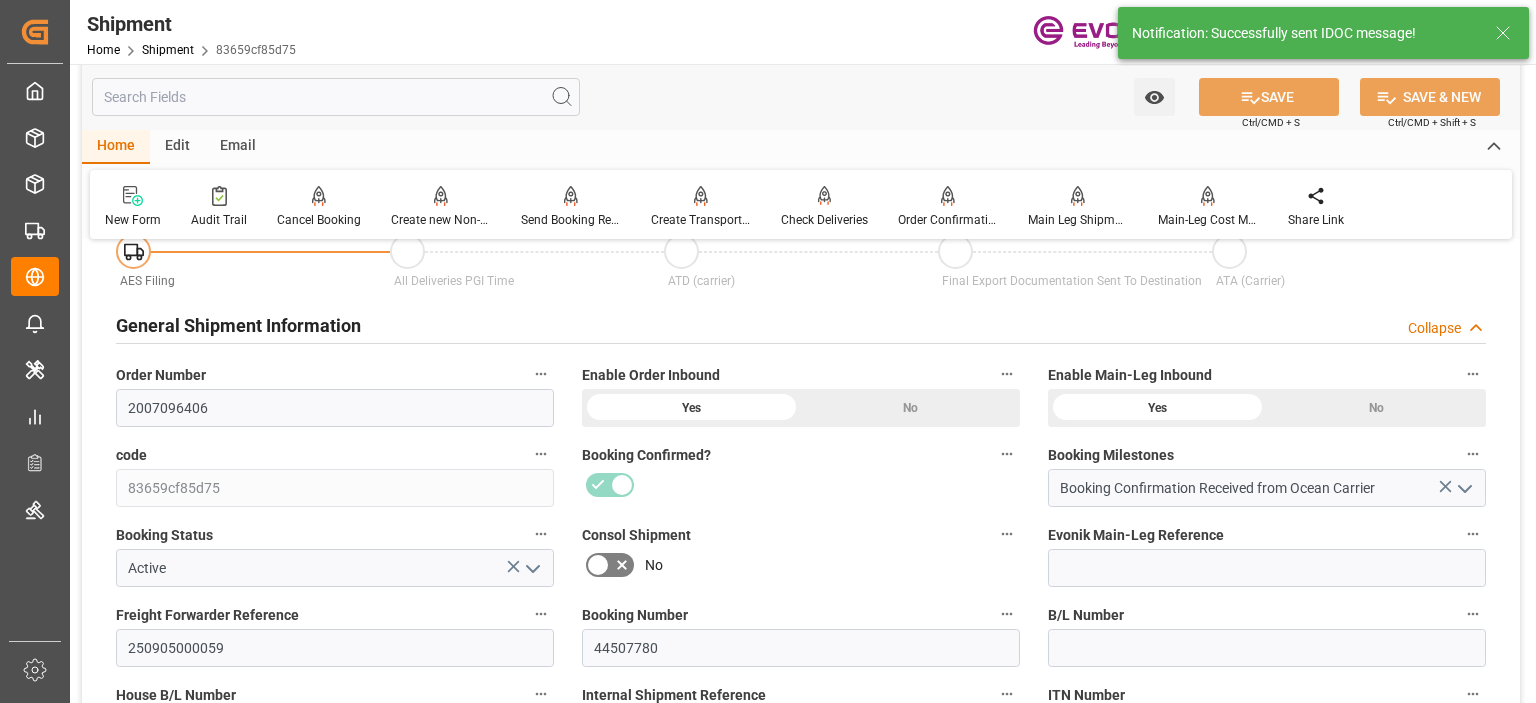 scroll, scrollTop: 1000, scrollLeft: 0, axis: vertical 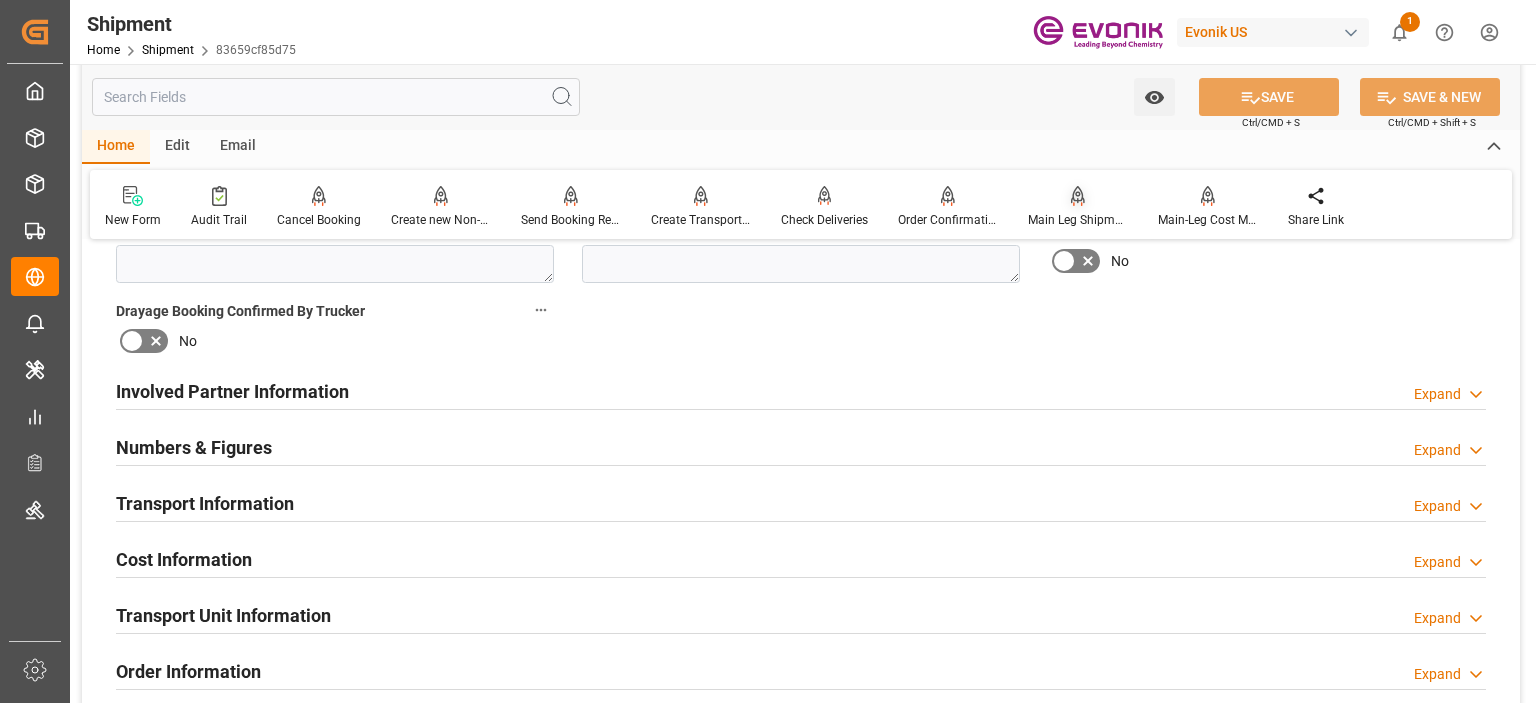 click on "Main Leg Shipment" at bounding box center (1078, 220) 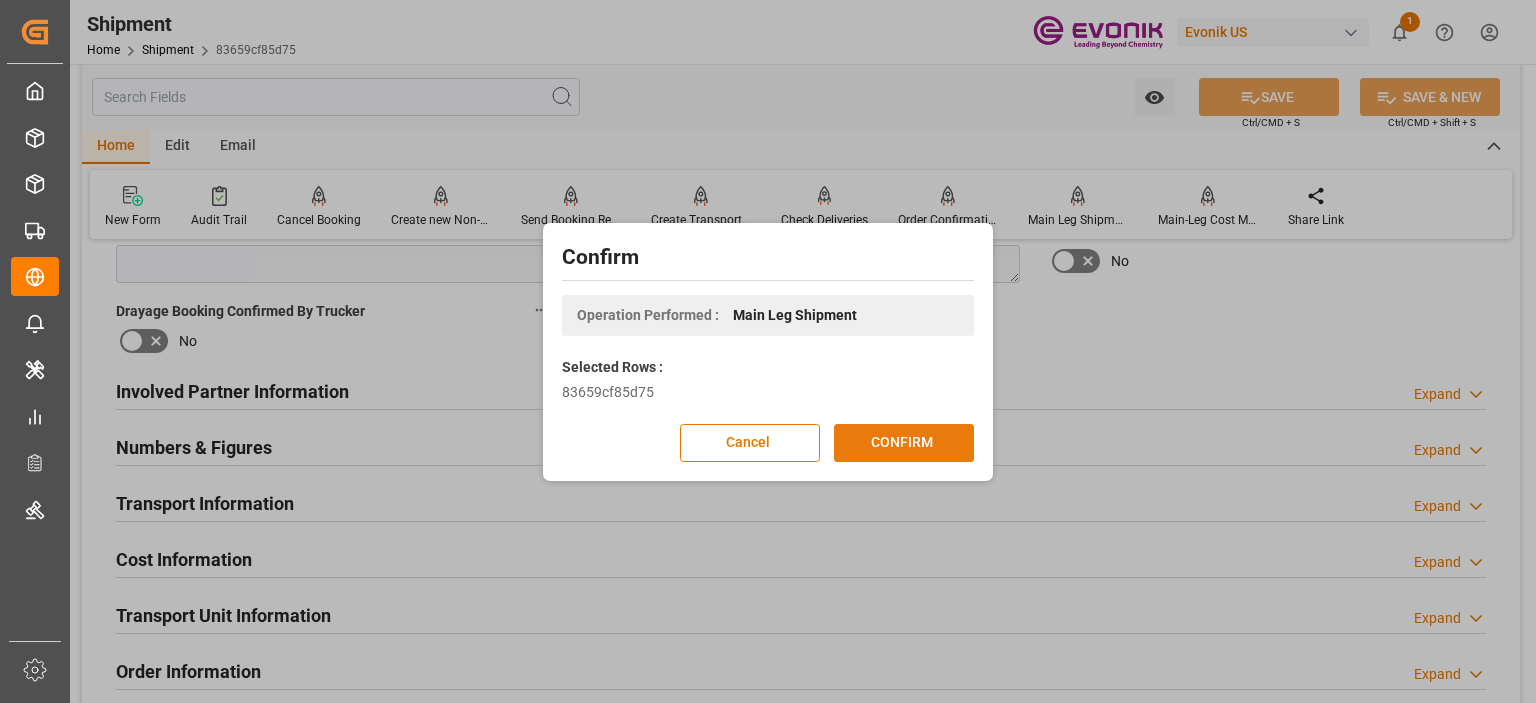 click on "CONFIRM" at bounding box center [904, 443] 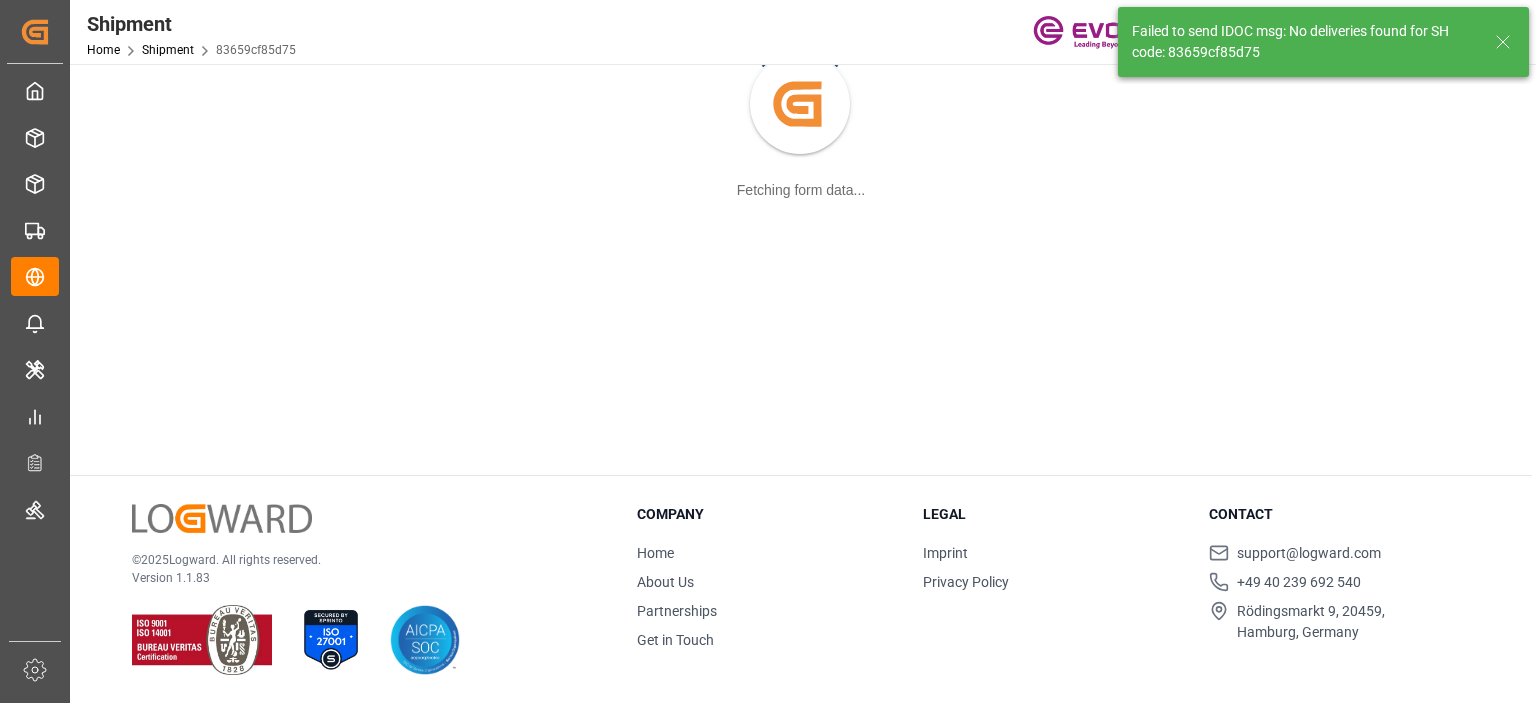 scroll, scrollTop: 216, scrollLeft: 0, axis: vertical 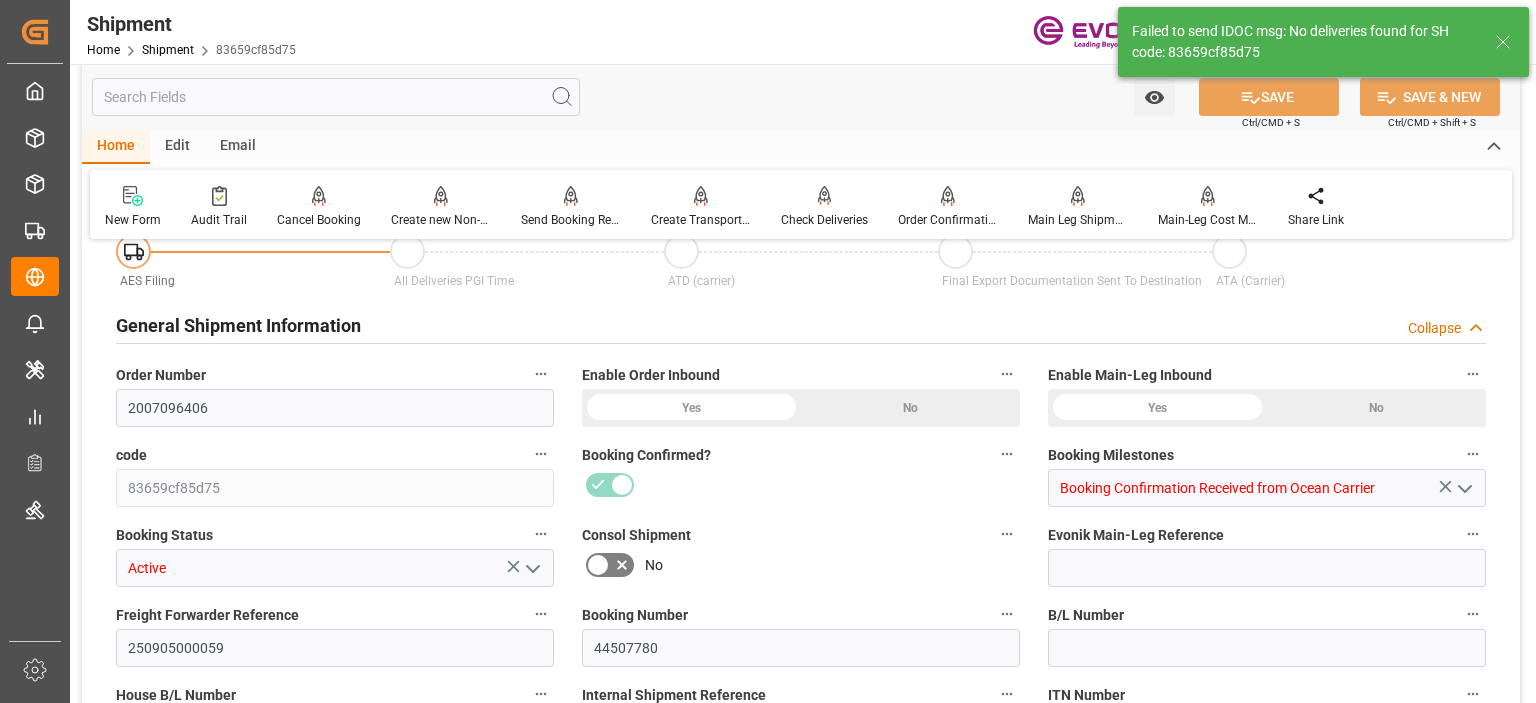 type on "2007096406" 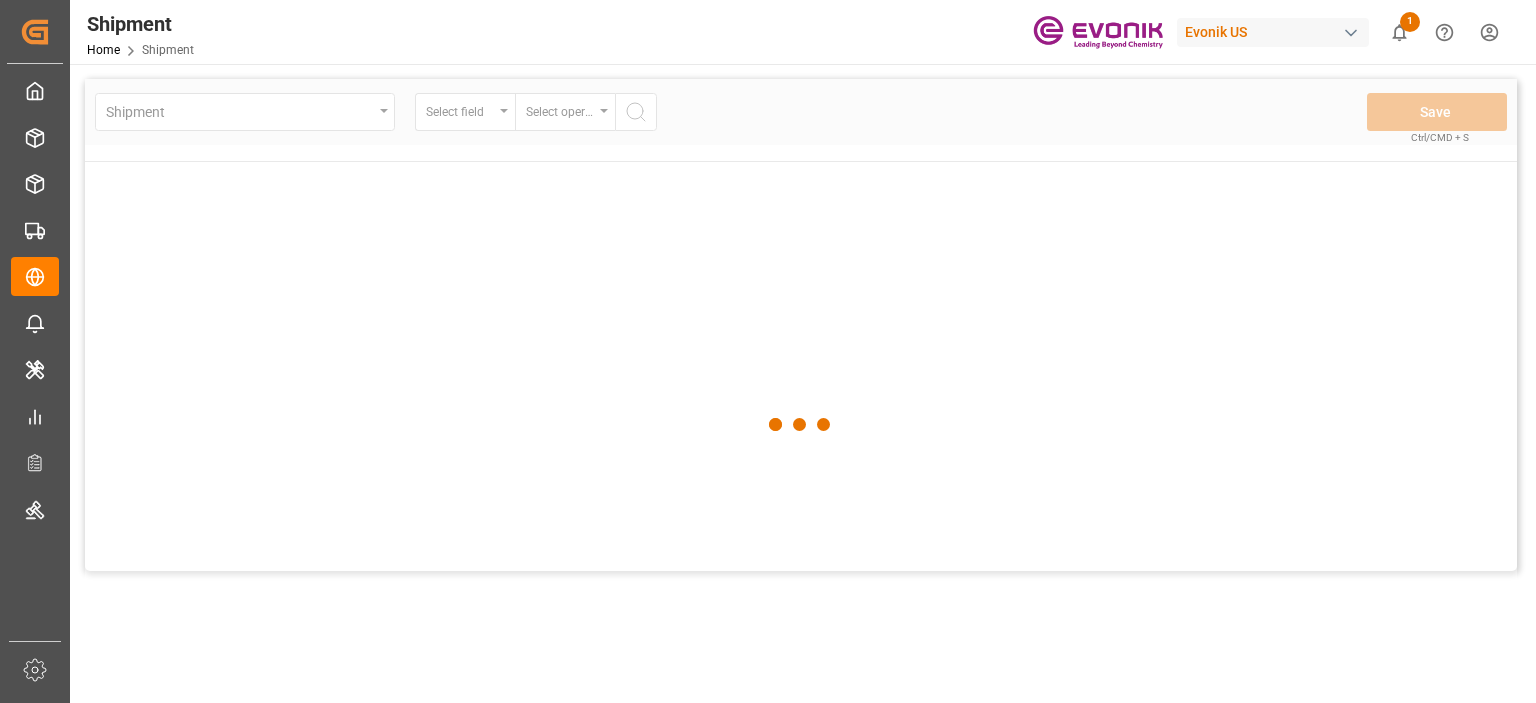 scroll, scrollTop: 0, scrollLeft: 0, axis: both 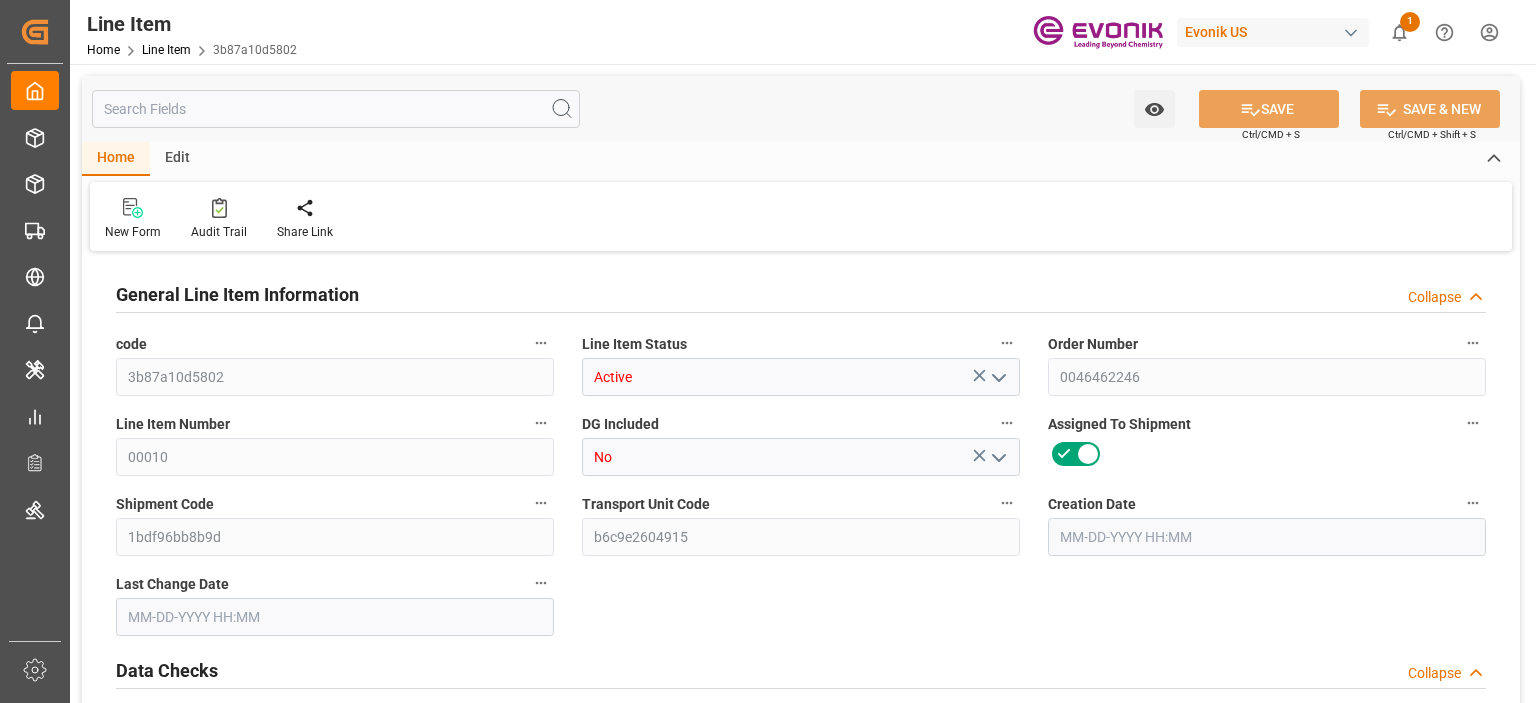type on "20" 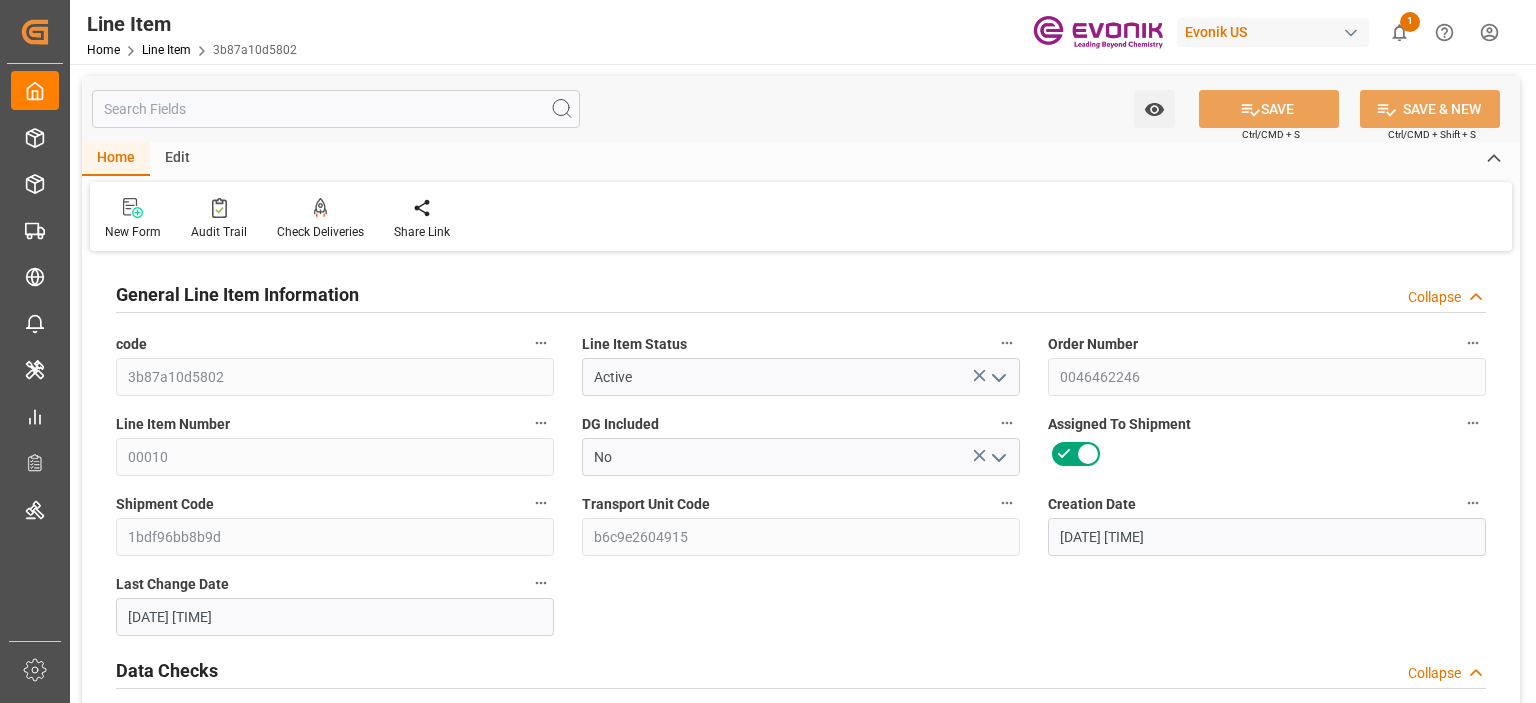 type on "07-16-2025 12:22" 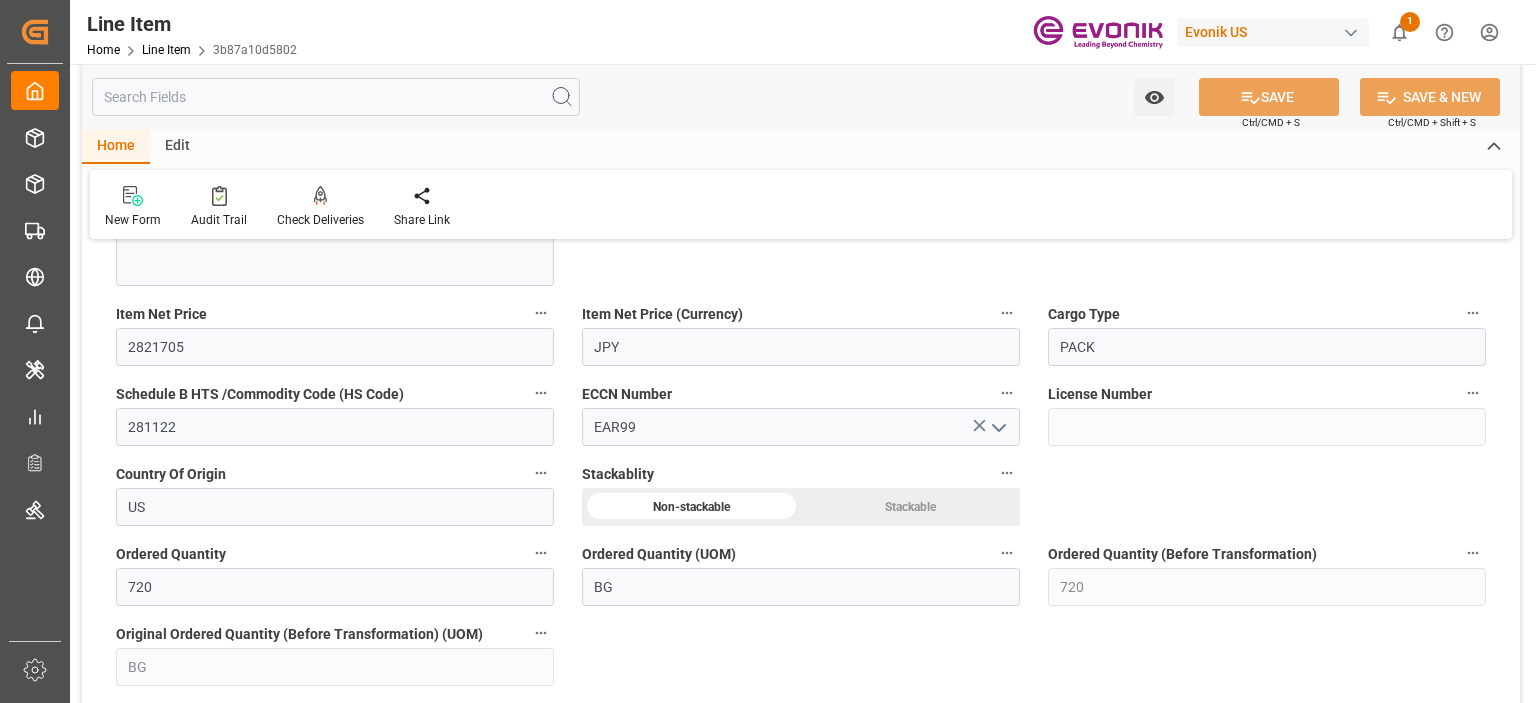 scroll, scrollTop: 1600, scrollLeft: 0, axis: vertical 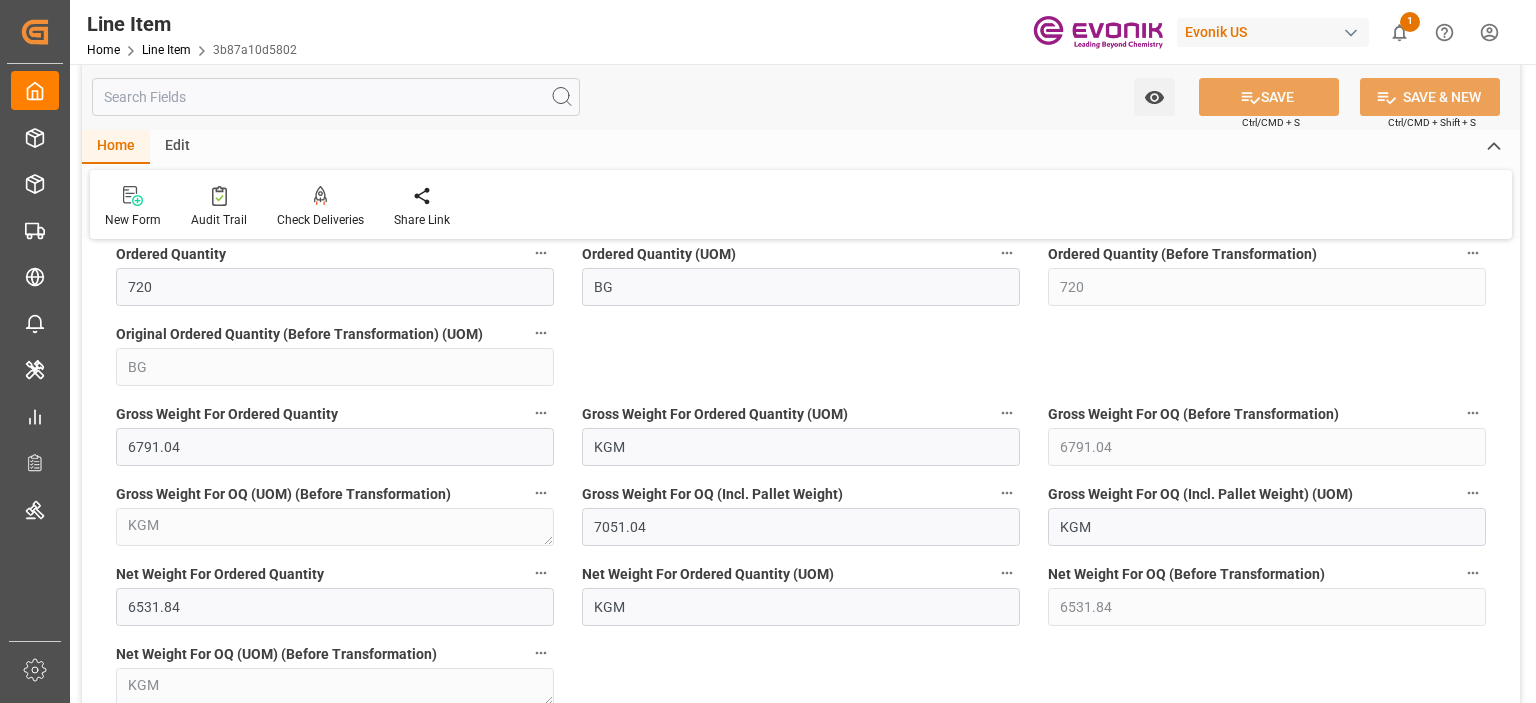 click at bounding box center (336, 97) 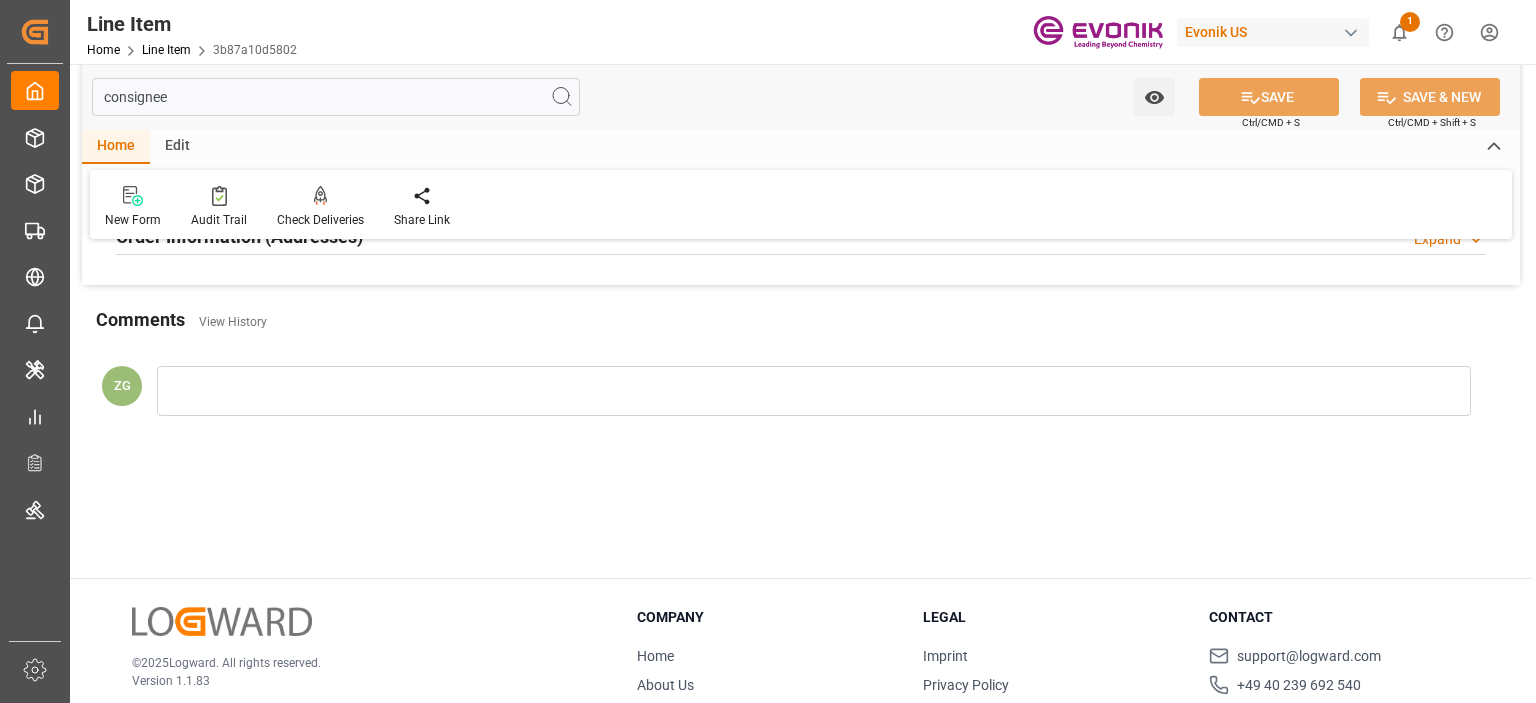 scroll, scrollTop: 0, scrollLeft: 0, axis: both 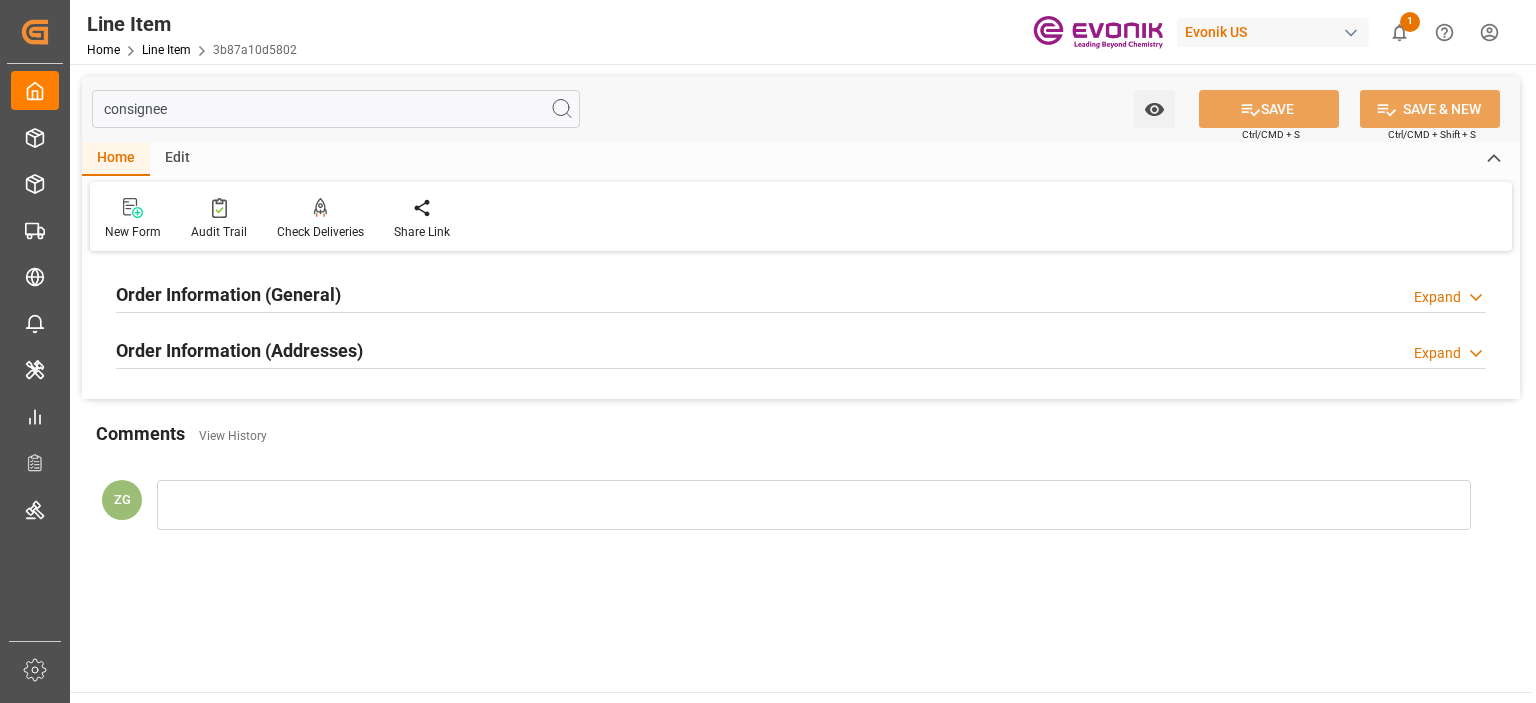 type on "consignee" 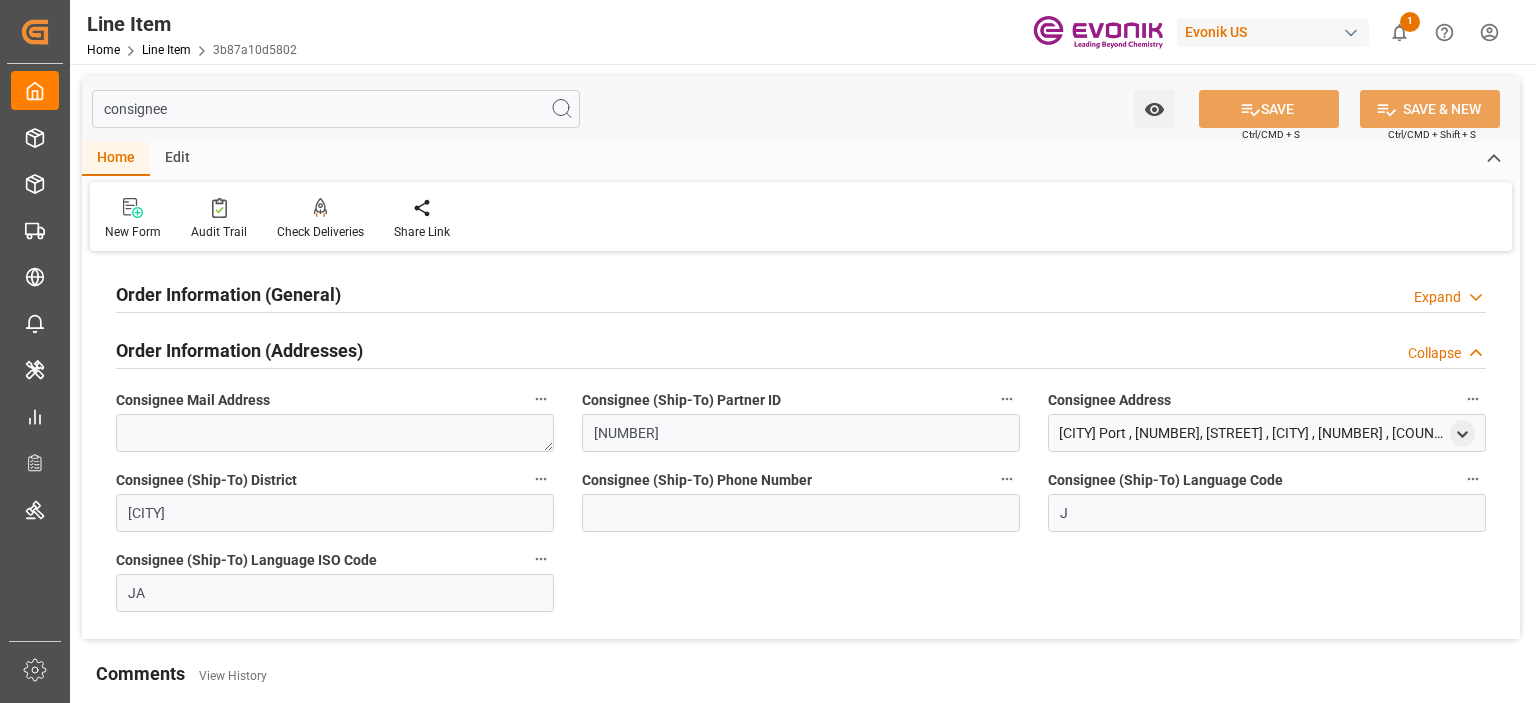 click on "Order Information (General)" at bounding box center (228, 294) 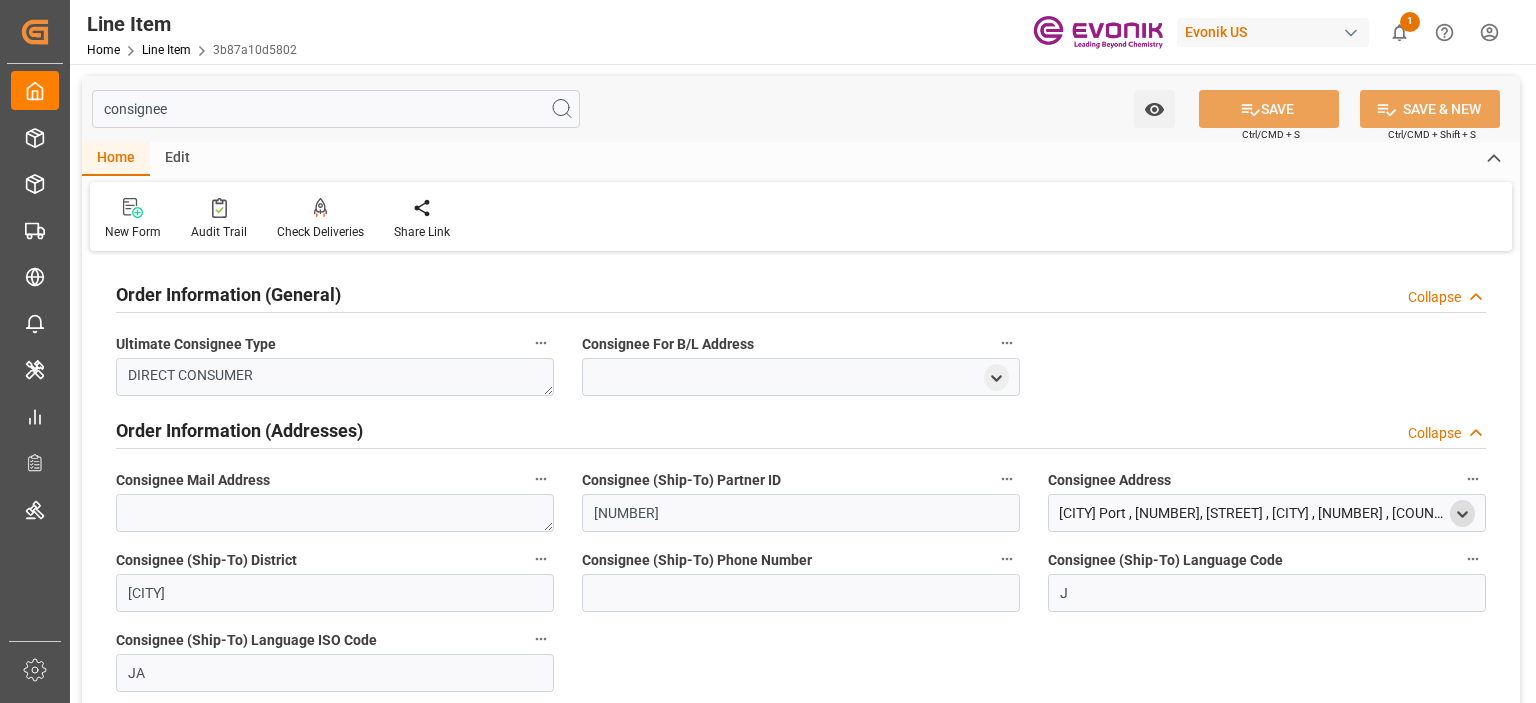 click at bounding box center [1462, 513] 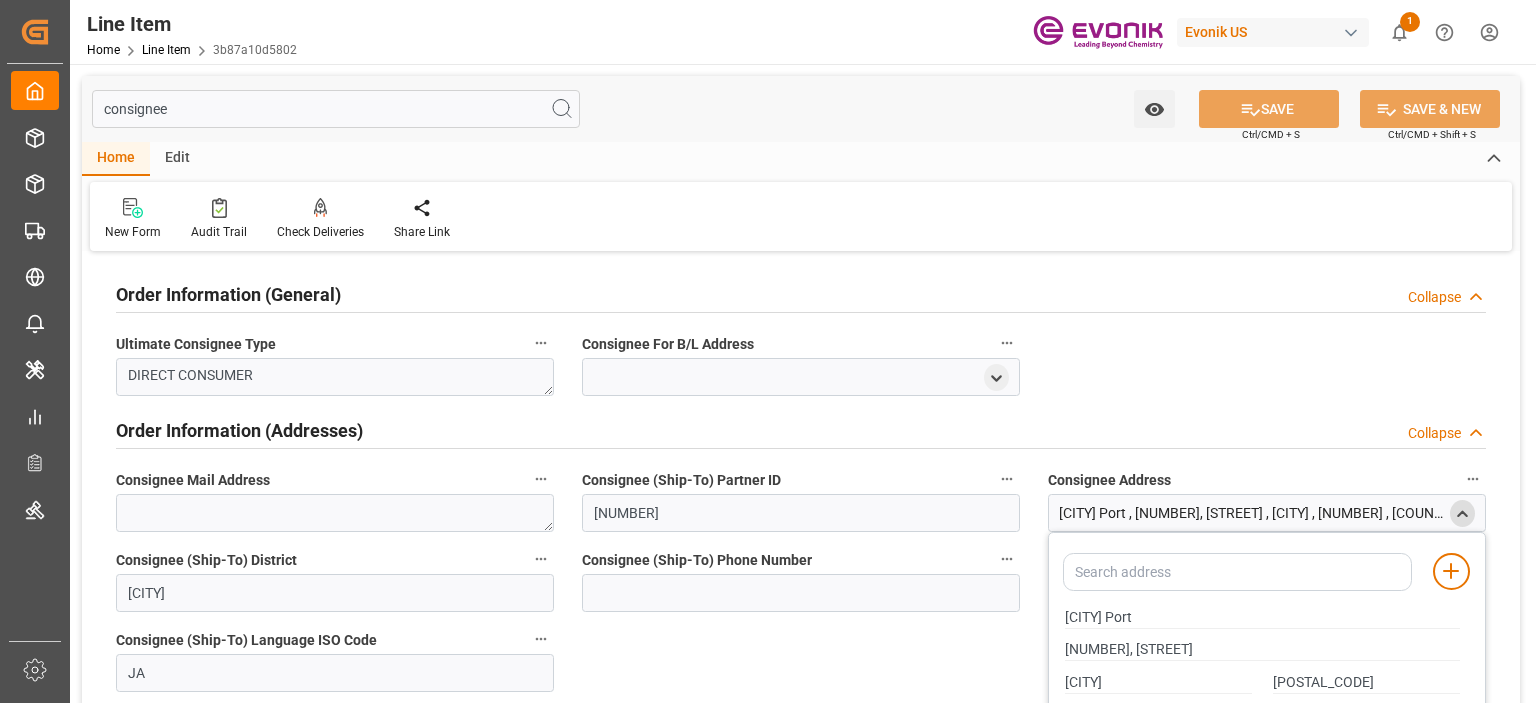 scroll, scrollTop: 100, scrollLeft: 0, axis: vertical 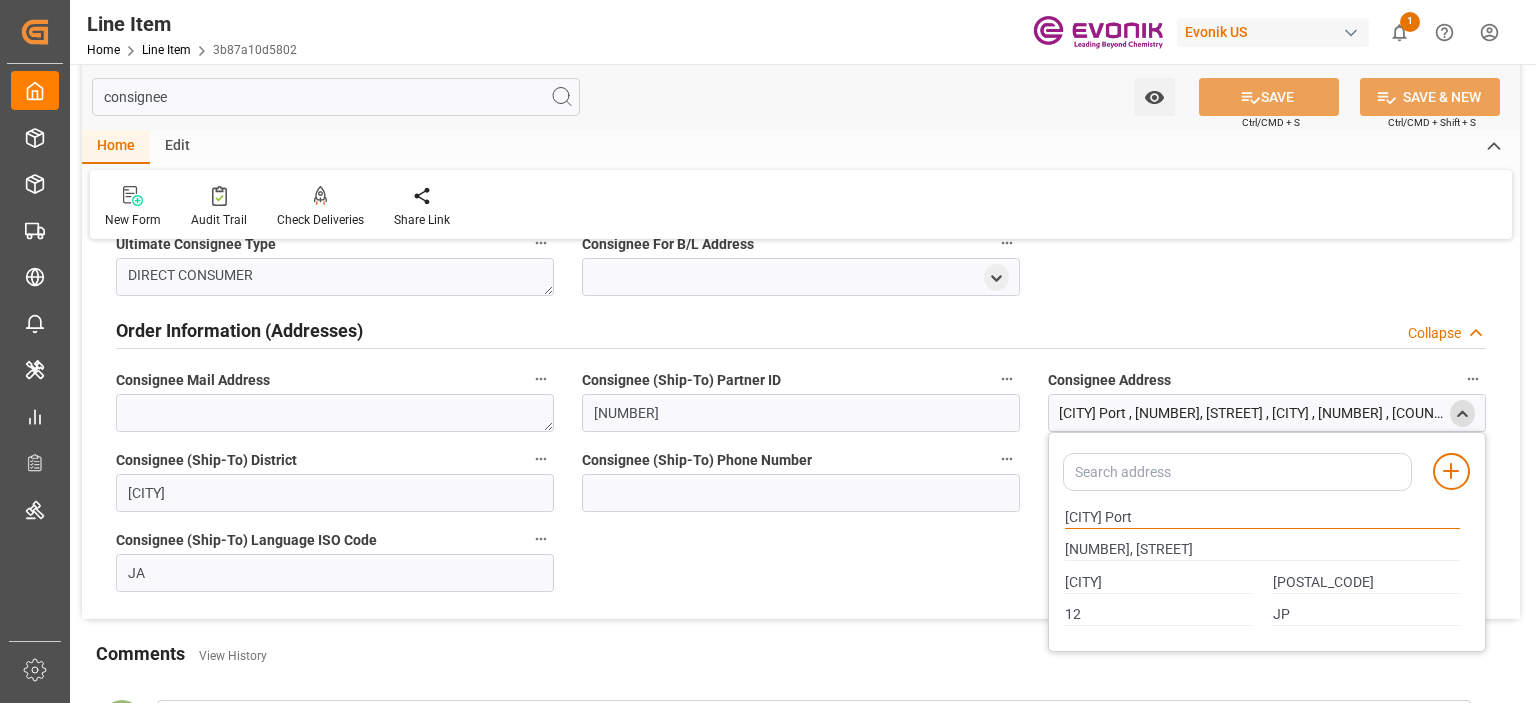 drag, startPoint x: 1068, startPoint y: 515, endPoint x: 1130, endPoint y: 521, distance: 62.289646 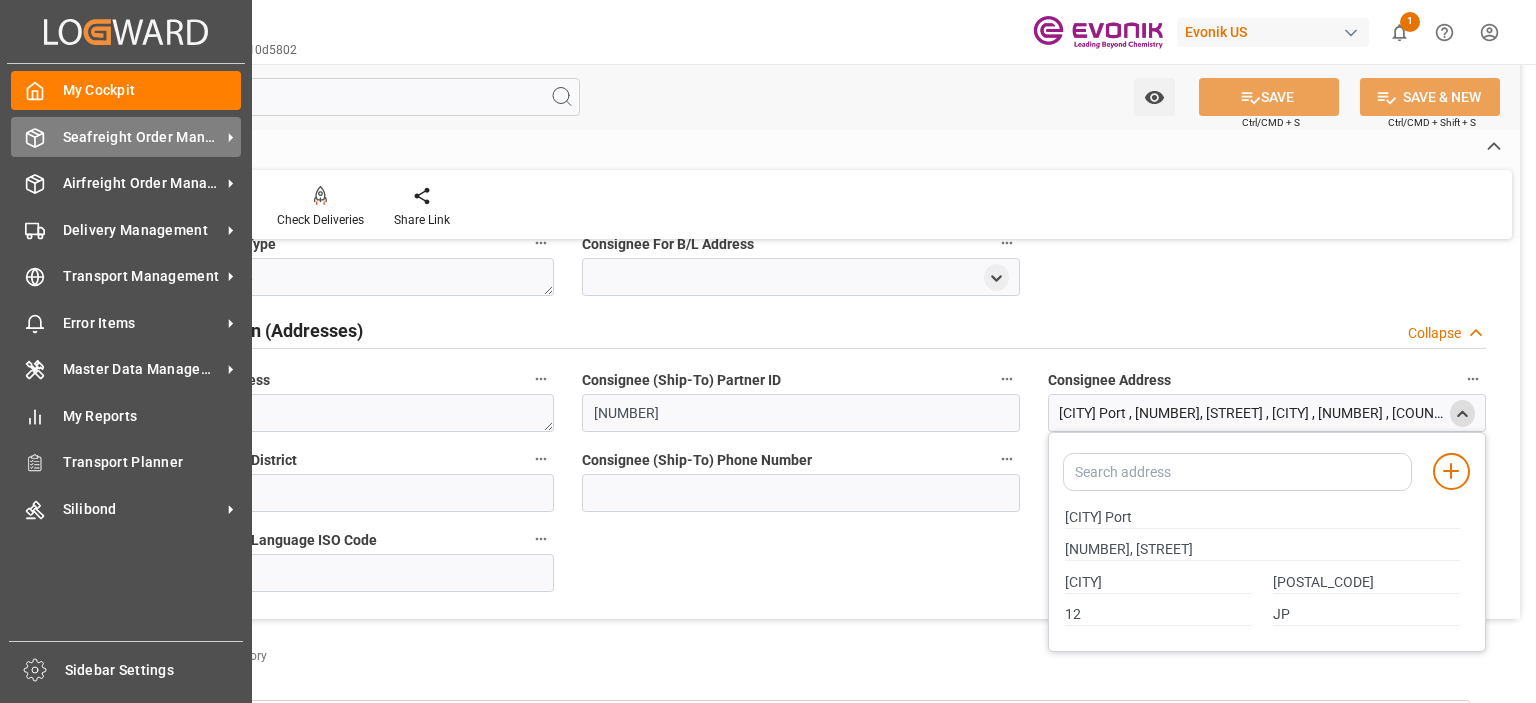 click 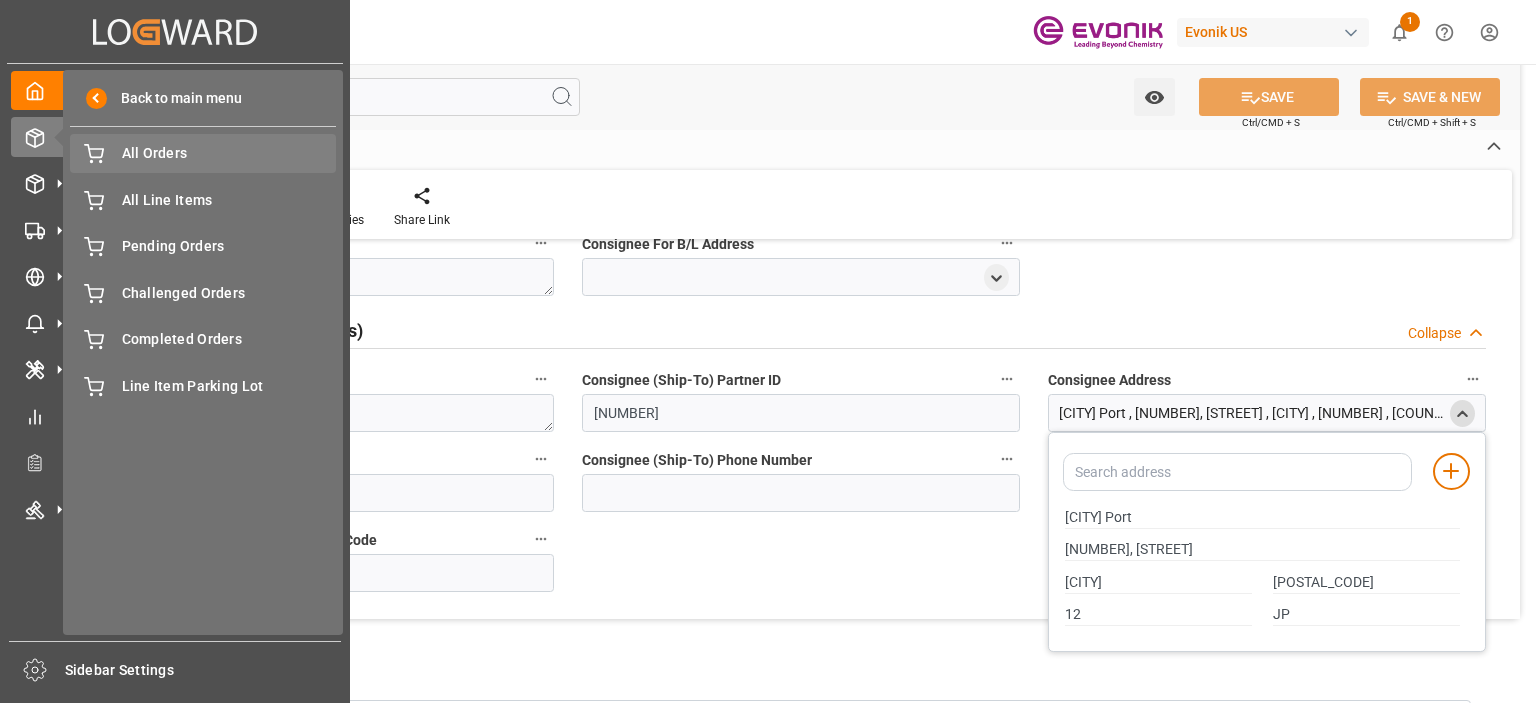 click on "All Orders" at bounding box center (229, 153) 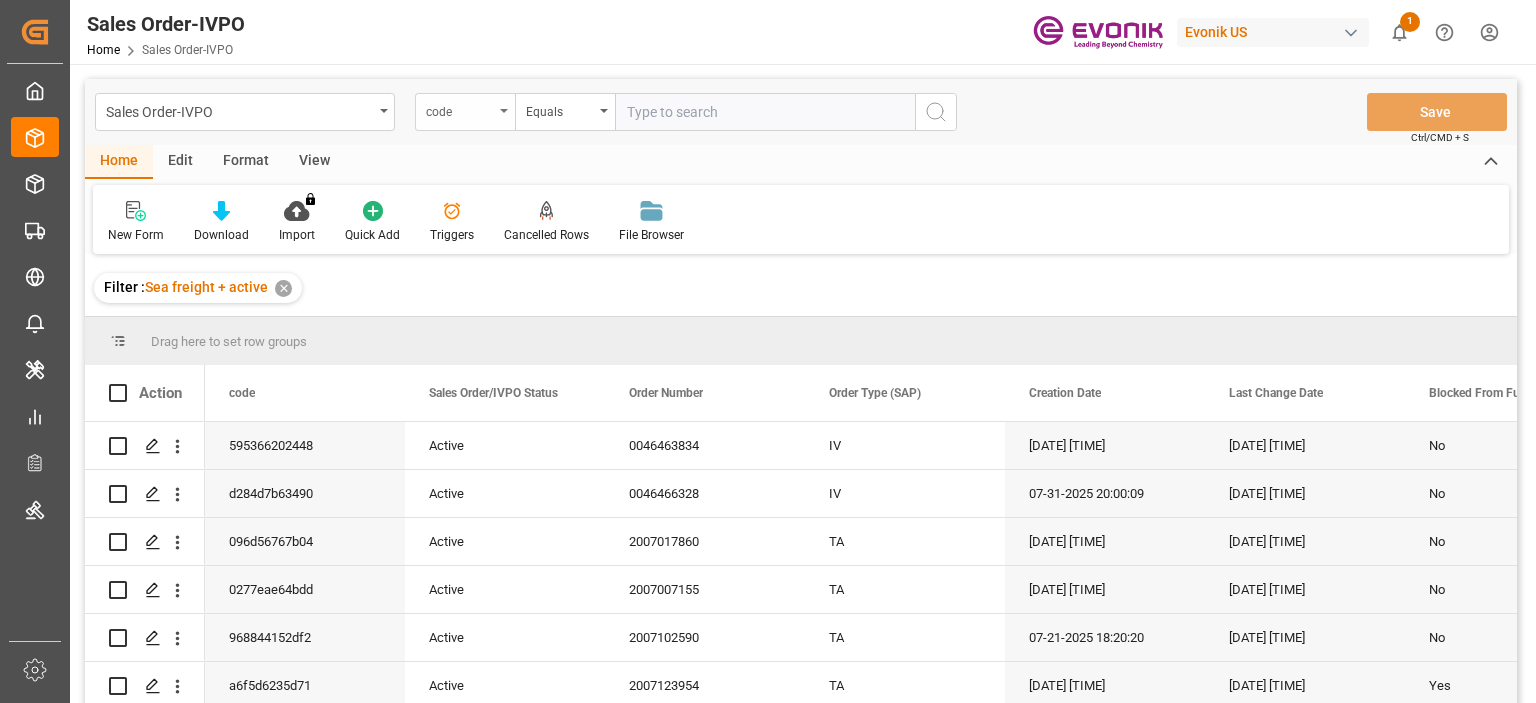 click on "code" at bounding box center [460, 109] 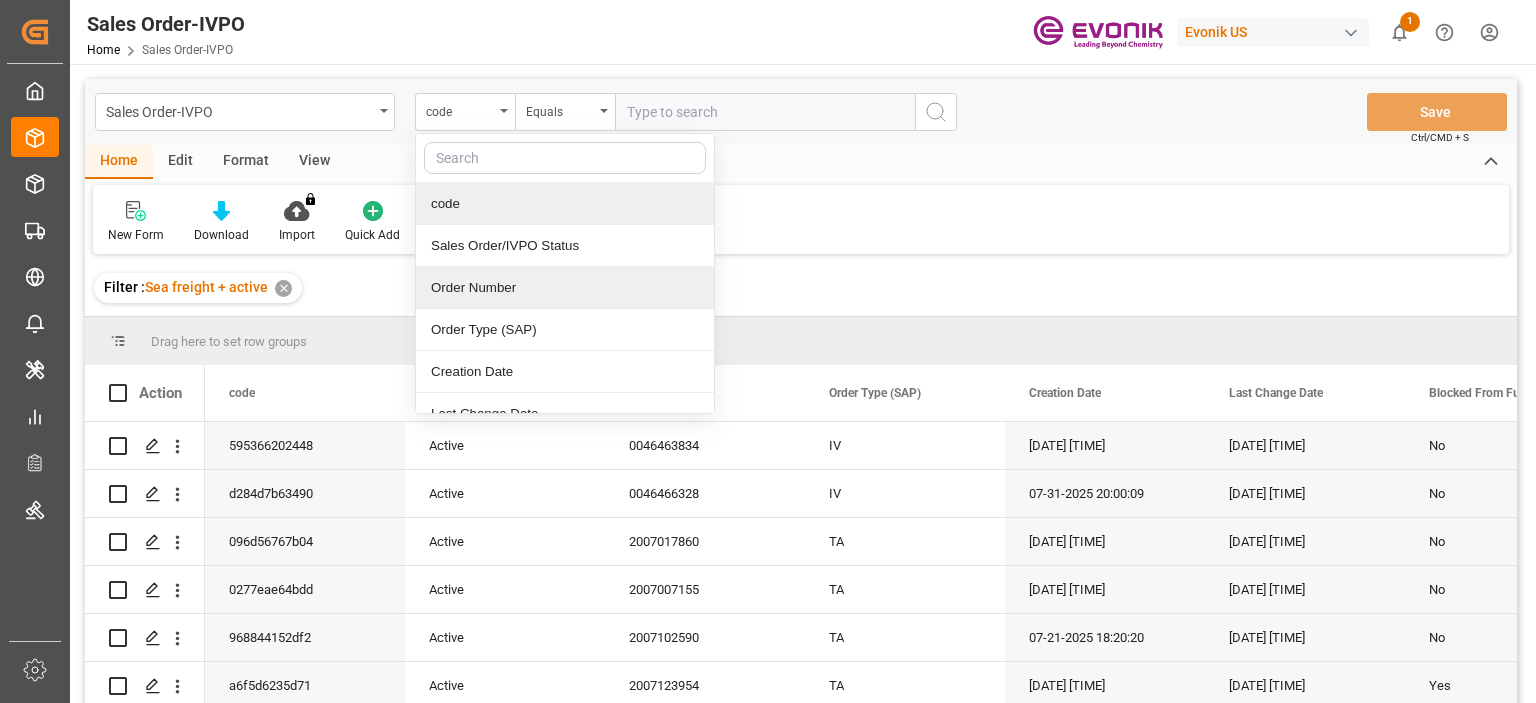 click on "Order Number" at bounding box center [565, 288] 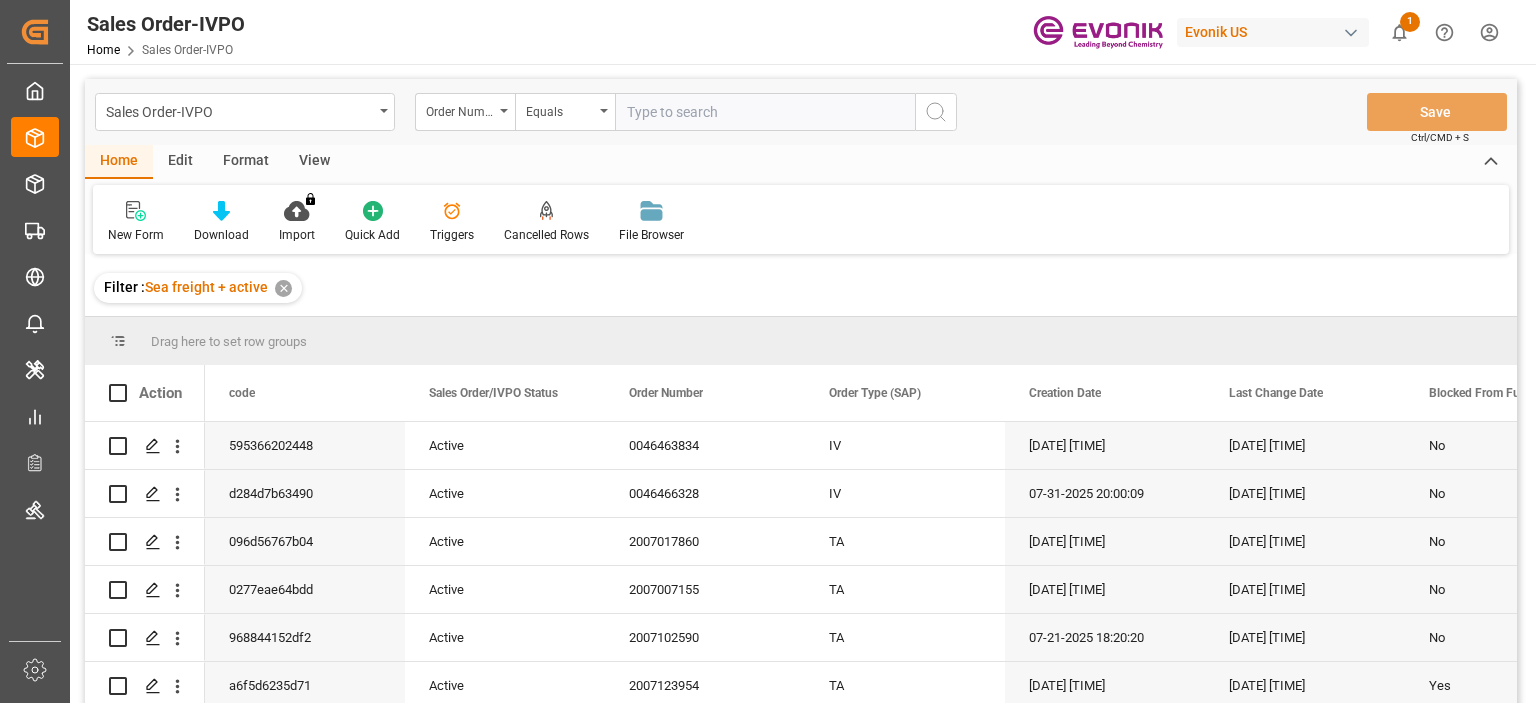 click at bounding box center [765, 112] 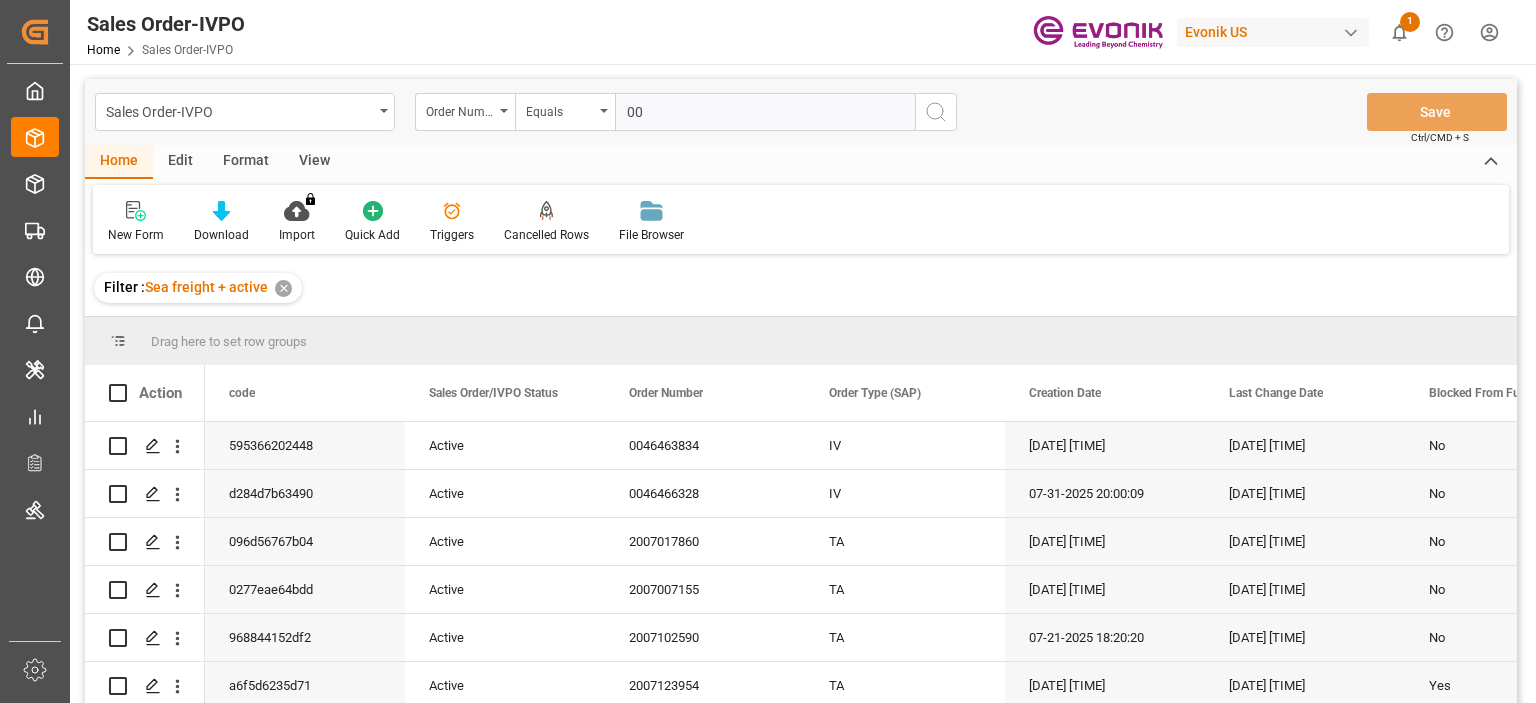 paste on "46459103" 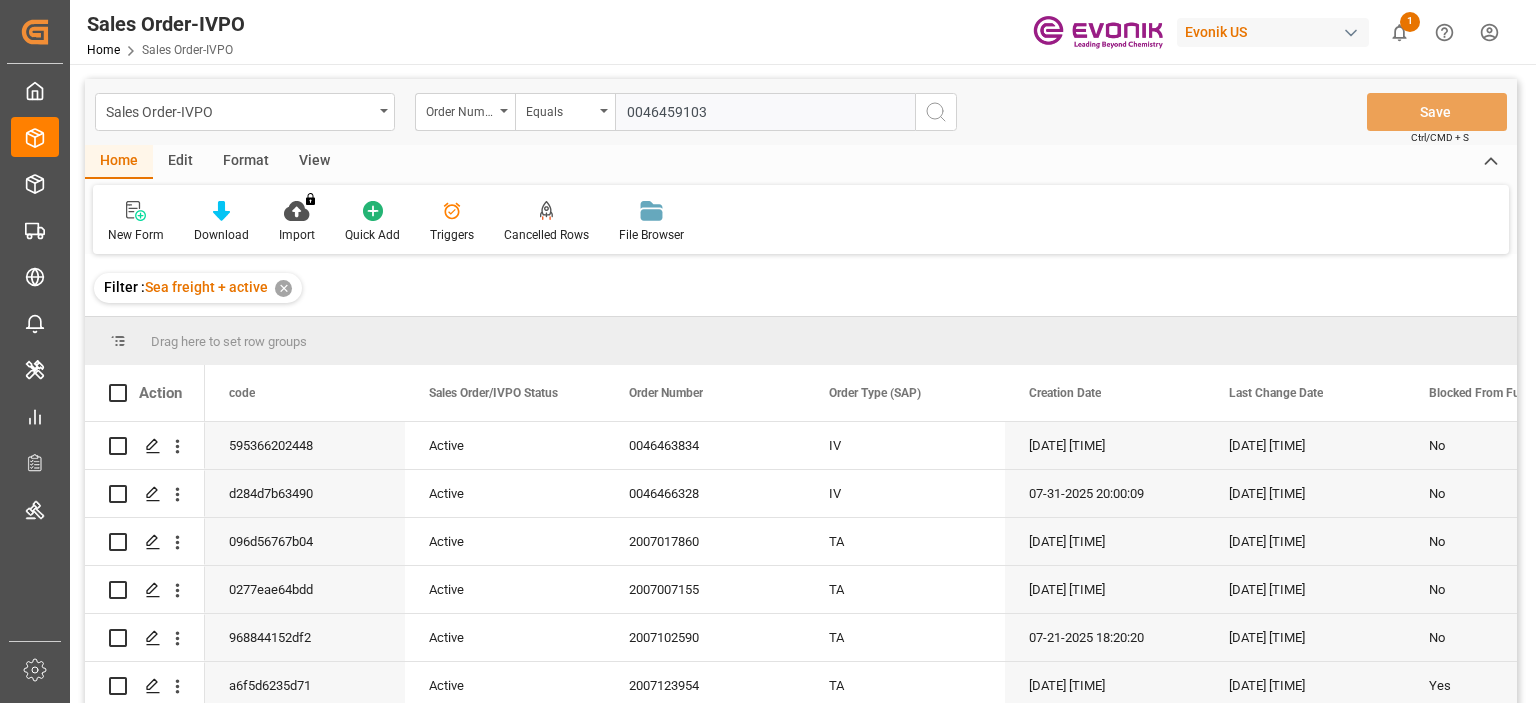 type on "0046459103" 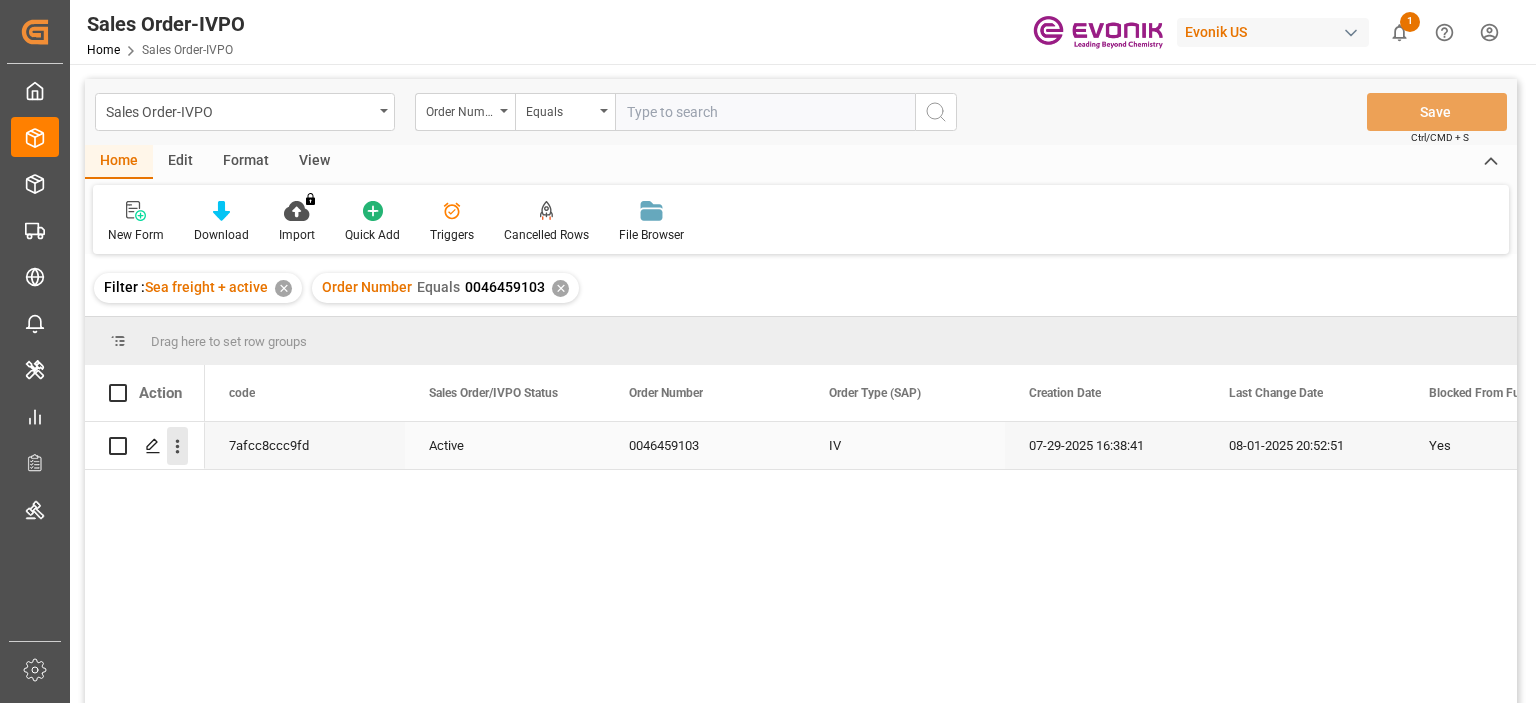click 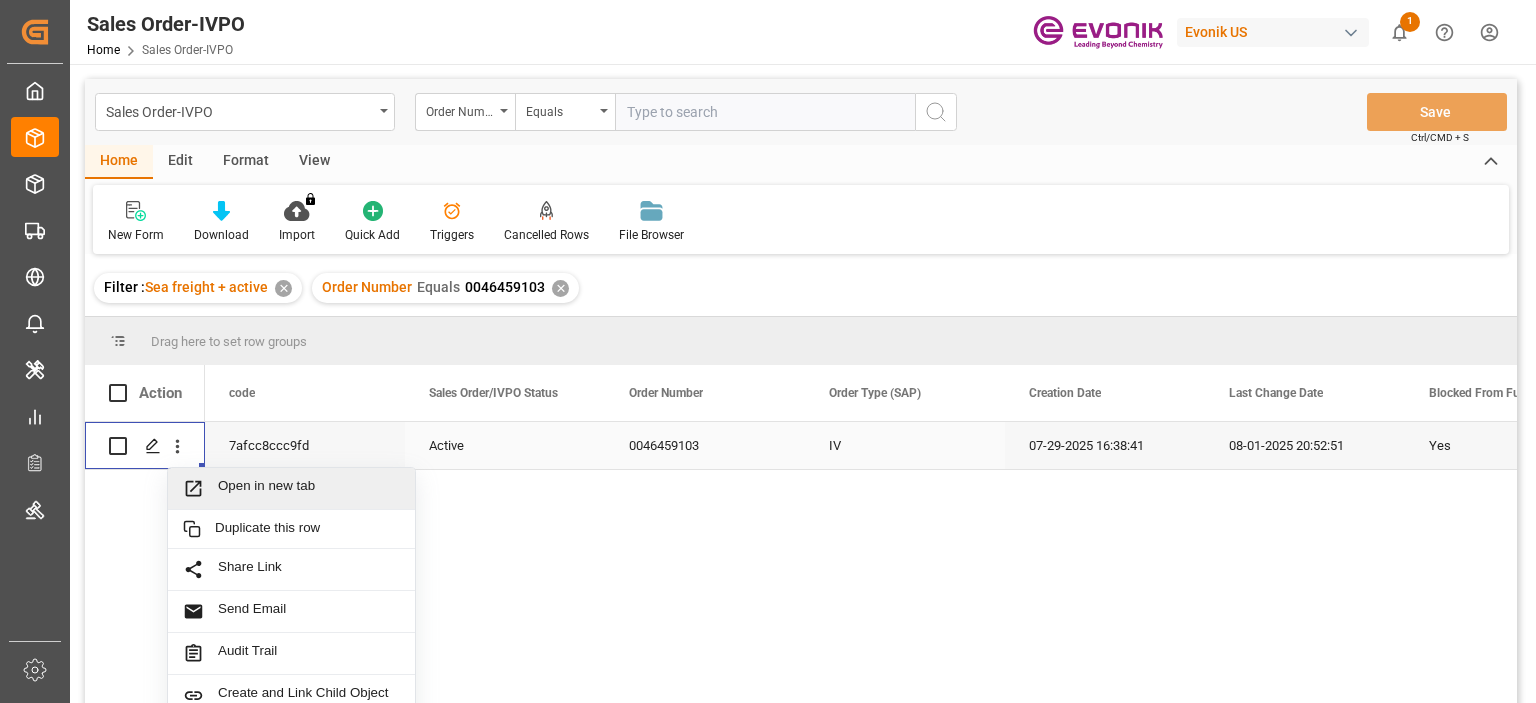 click on "Open in new tab" at bounding box center [309, 488] 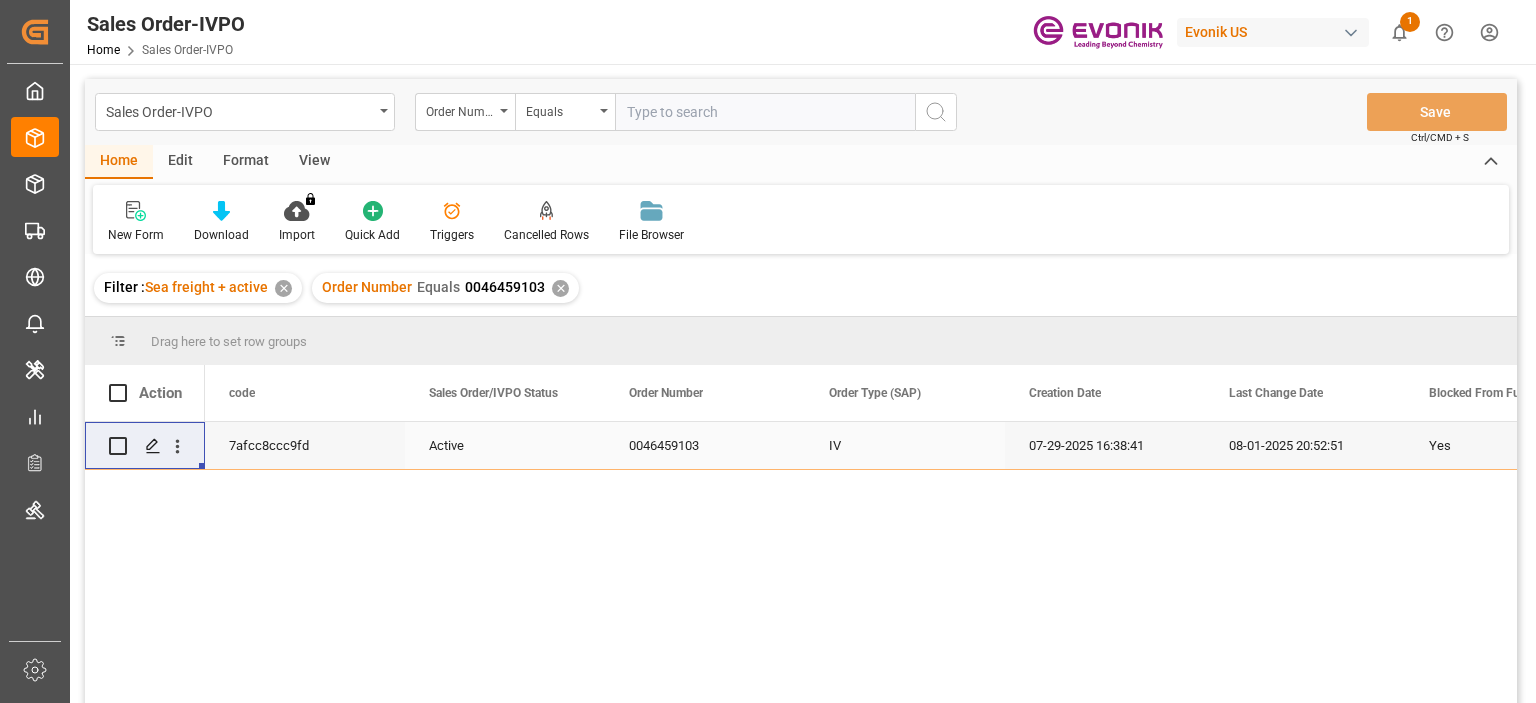 click at bounding box center [765, 112] 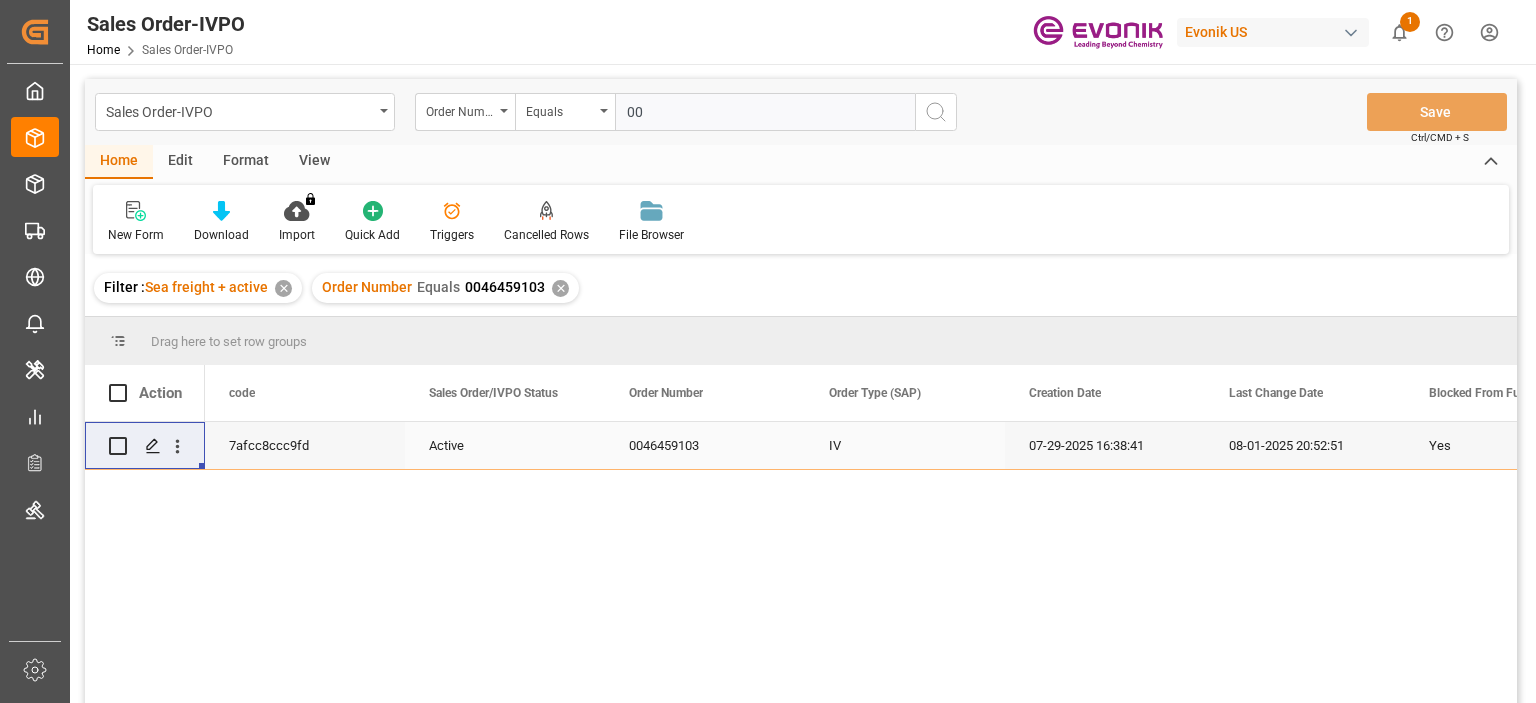paste on "46462520" 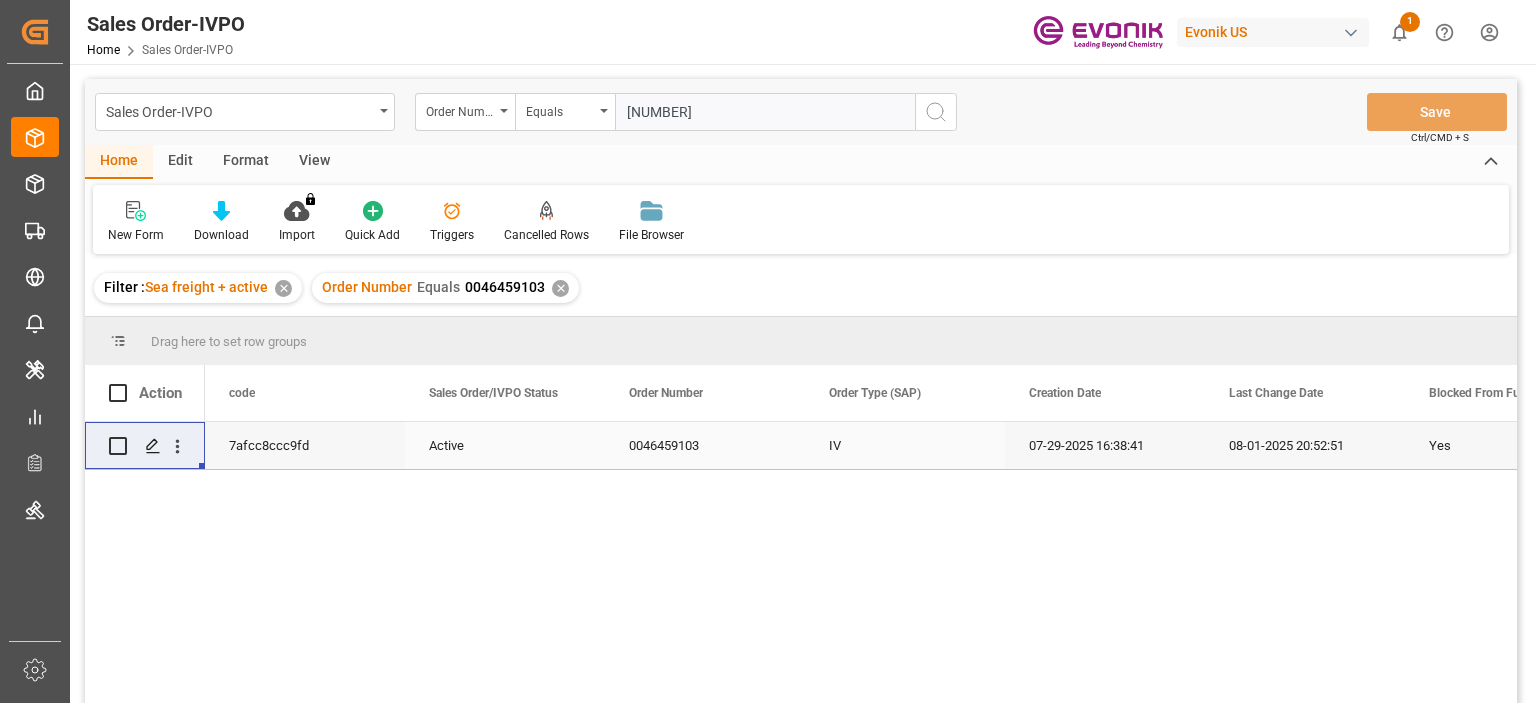 type on "0046462520" 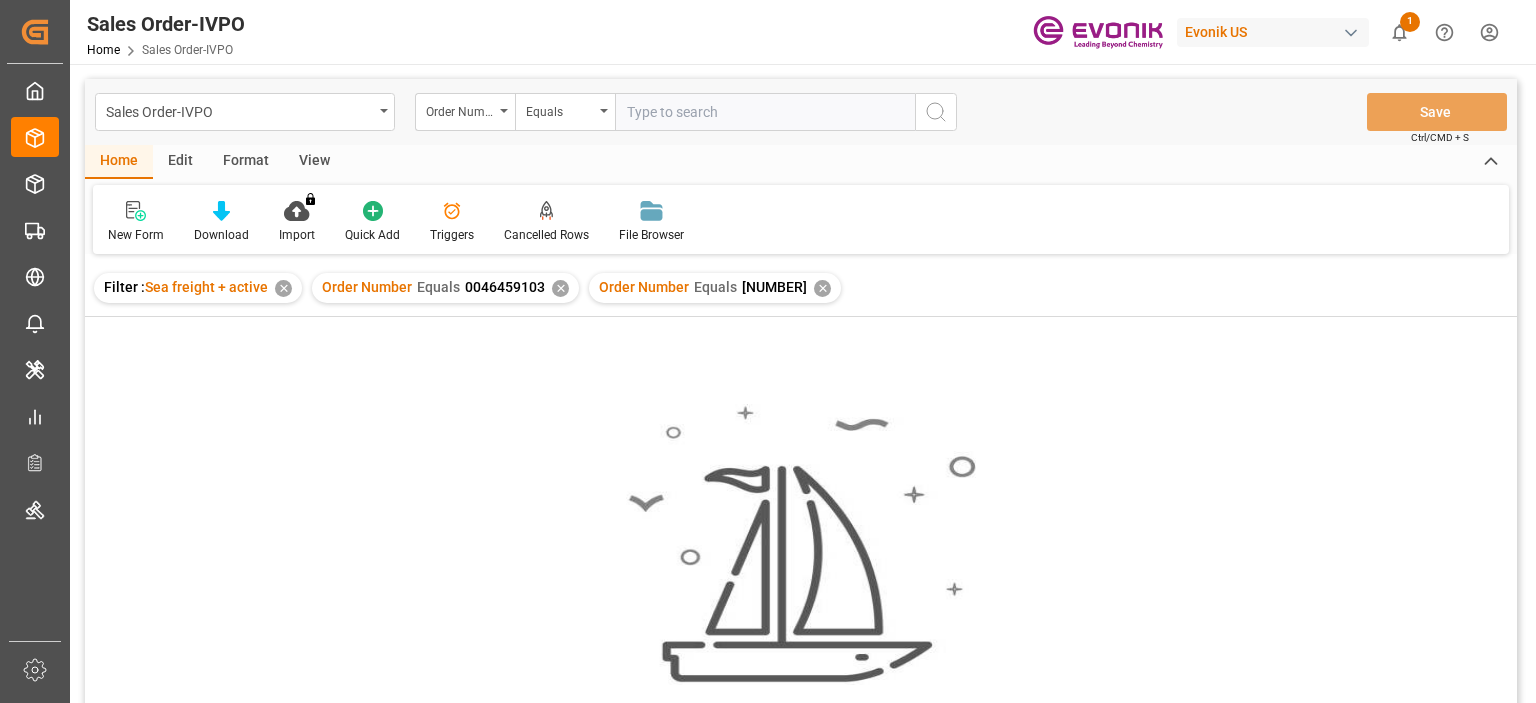click on "✕" at bounding box center [560, 288] 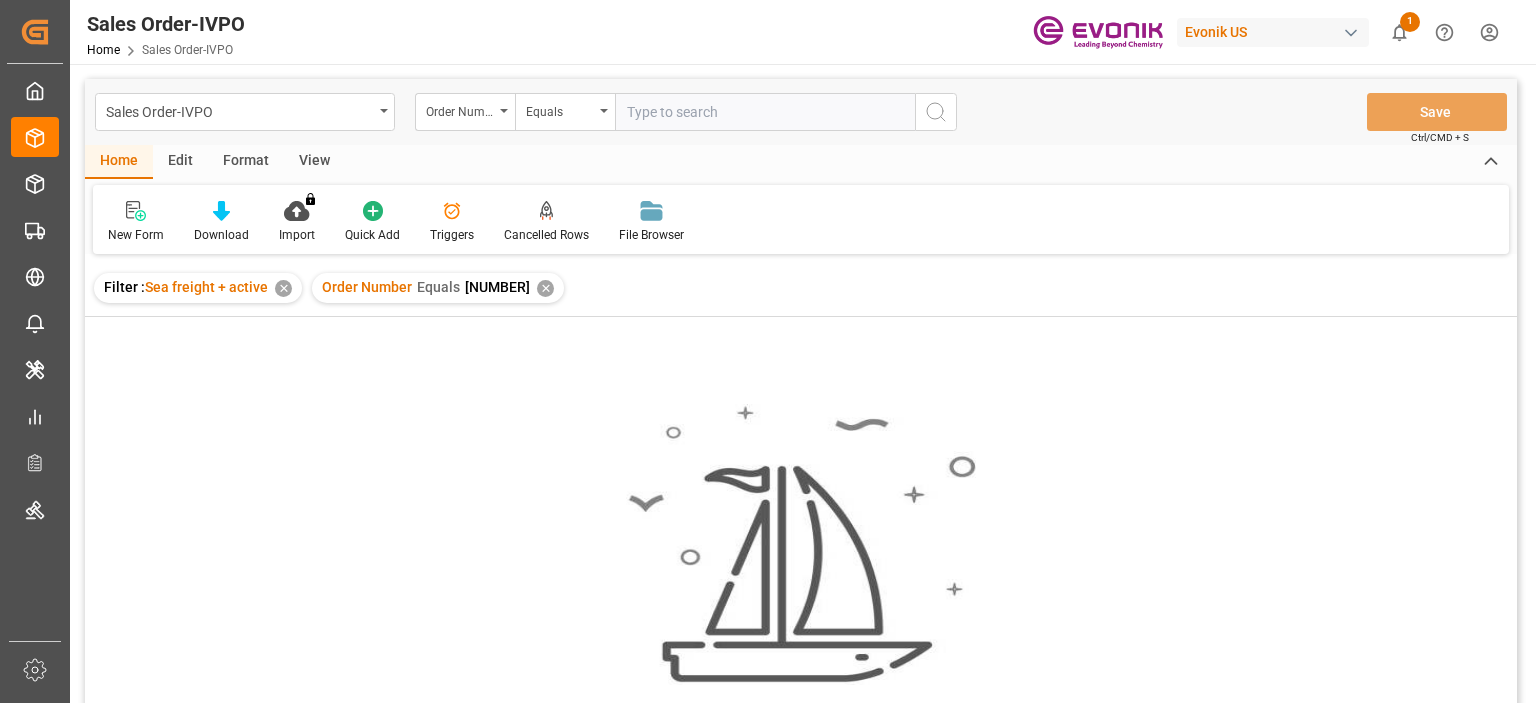 click at bounding box center [765, 112] 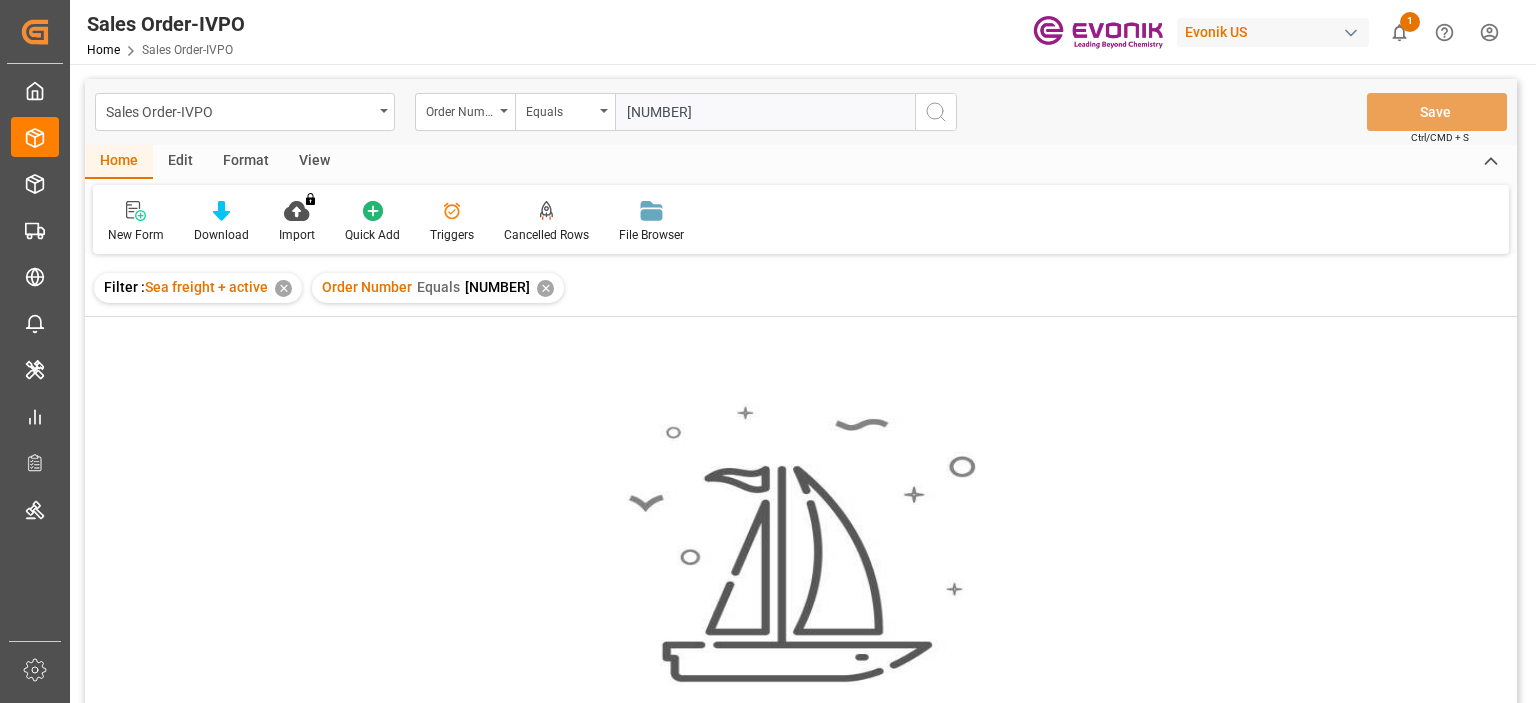 type on "0046460473" 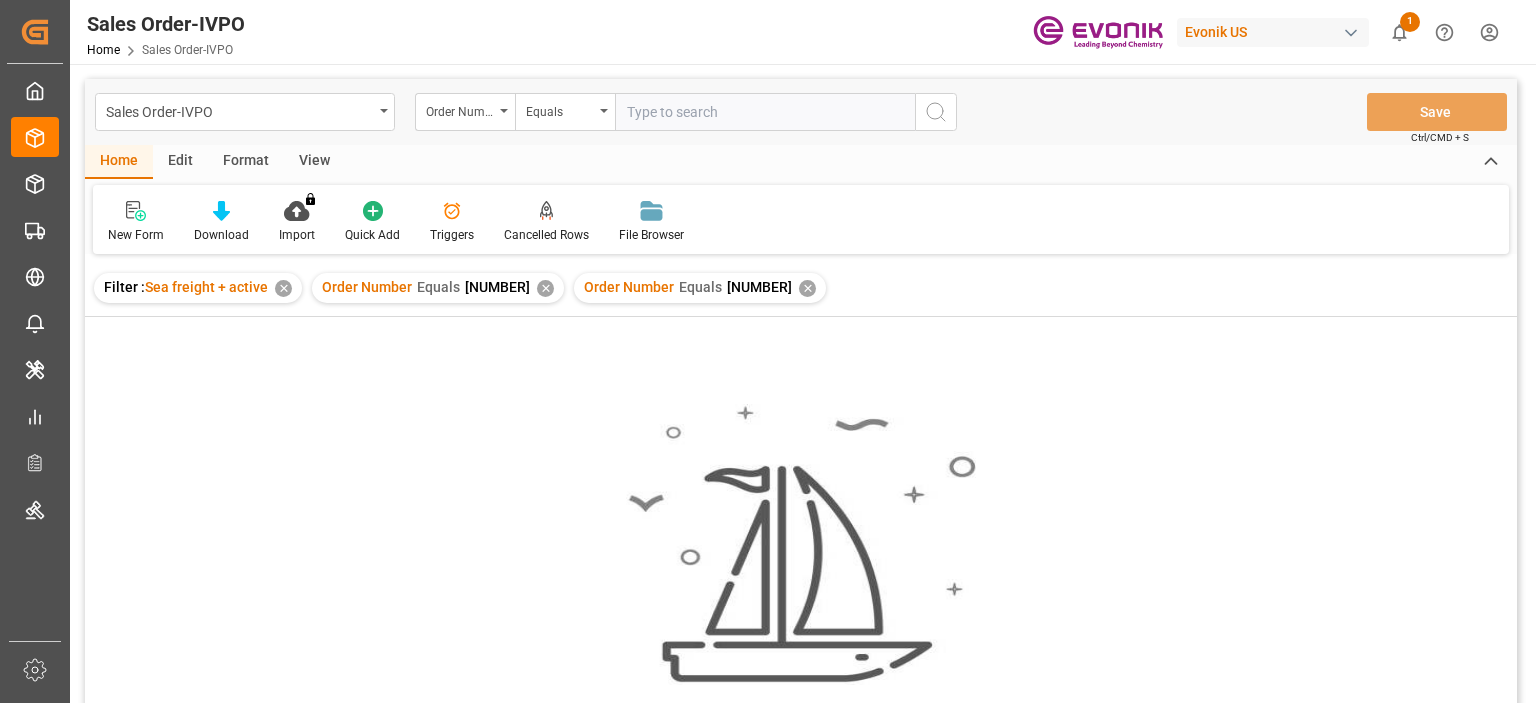 click on "✕" at bounding box center (545, 288) 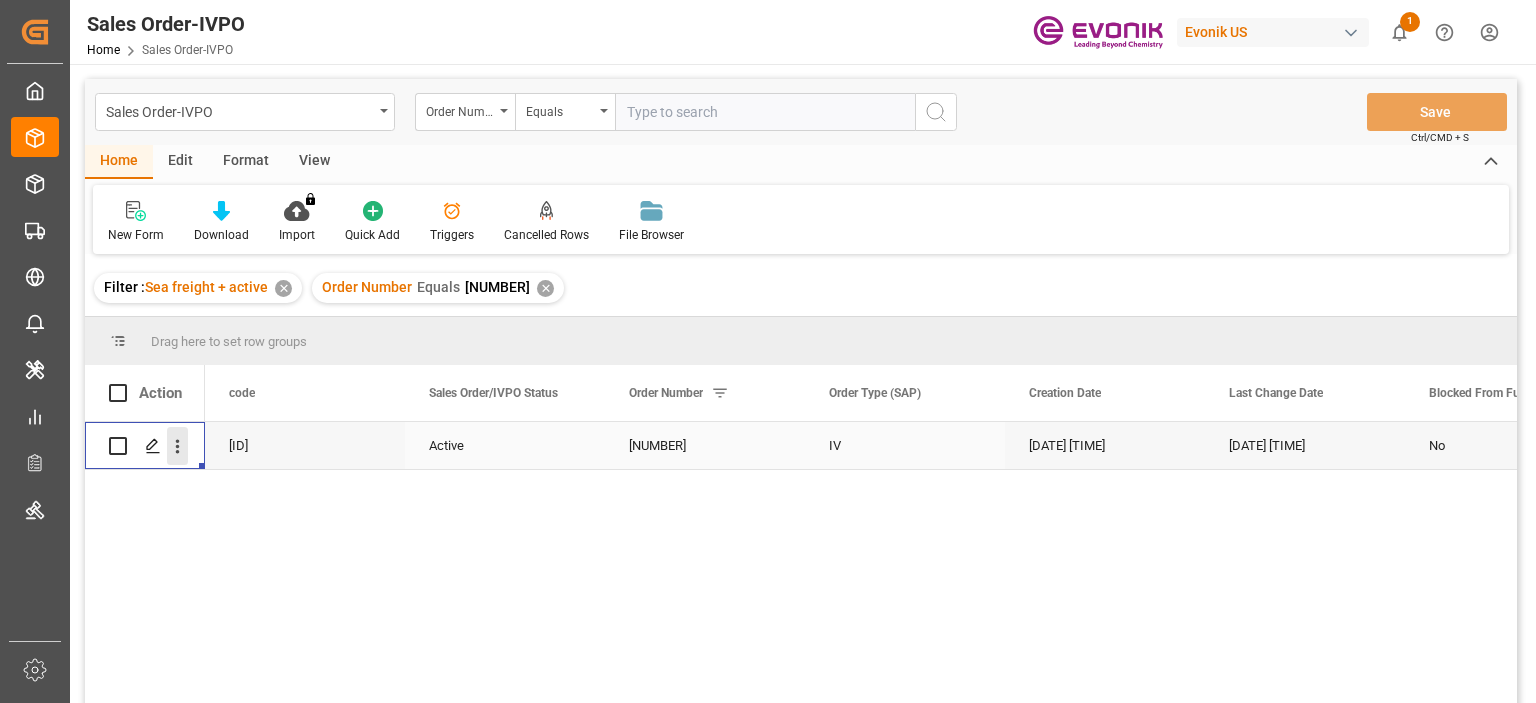 click 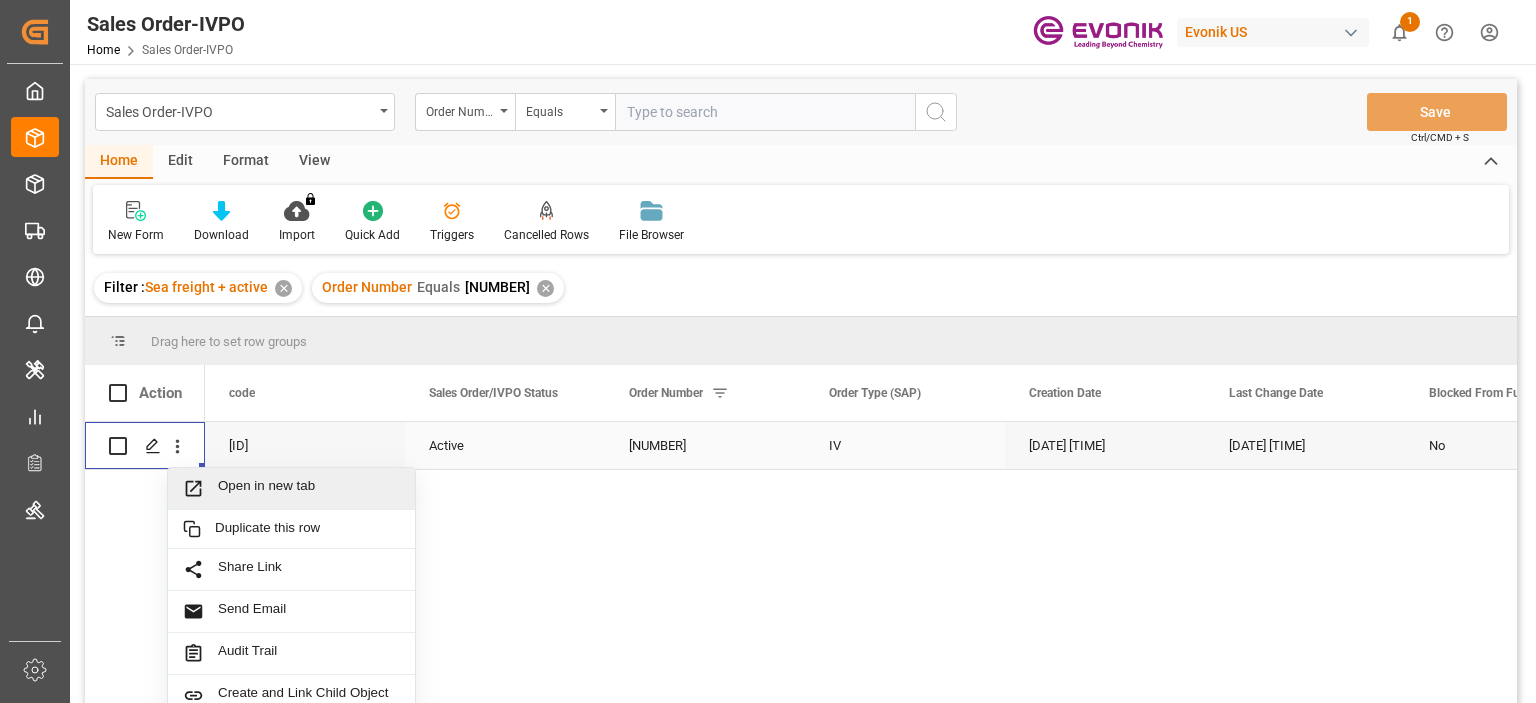 click on "Open in new tab" at bounding box center [309, 488] 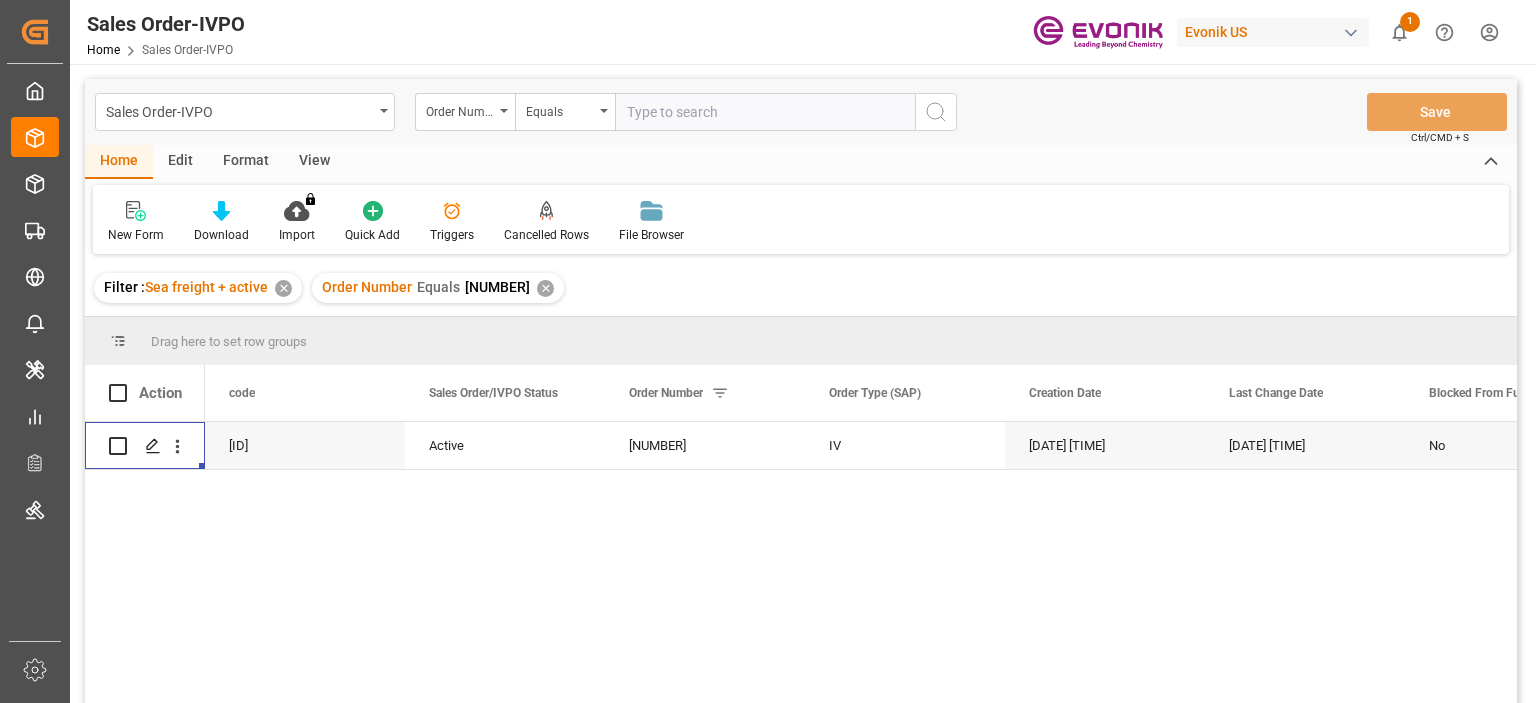 click at bounding box center (765, 112) 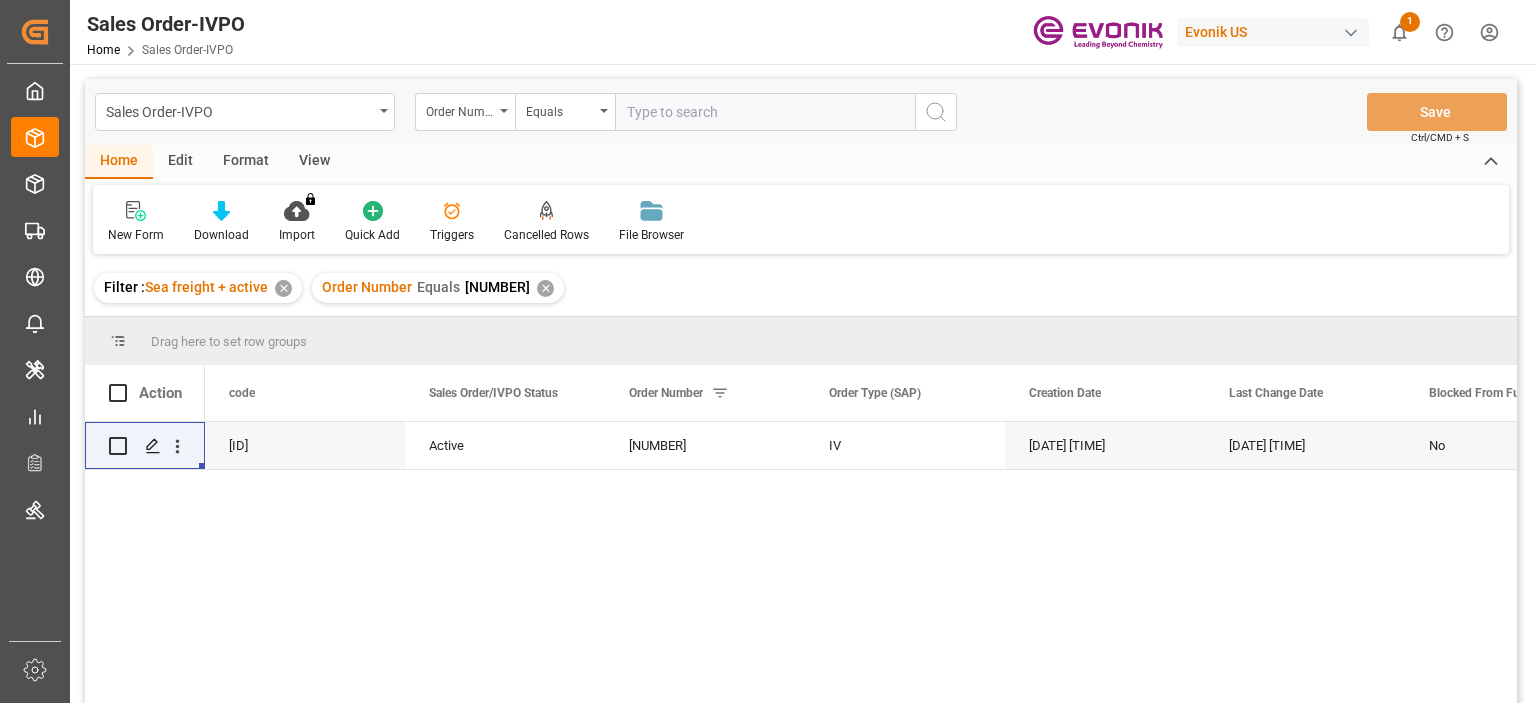 paste on "2007101155" 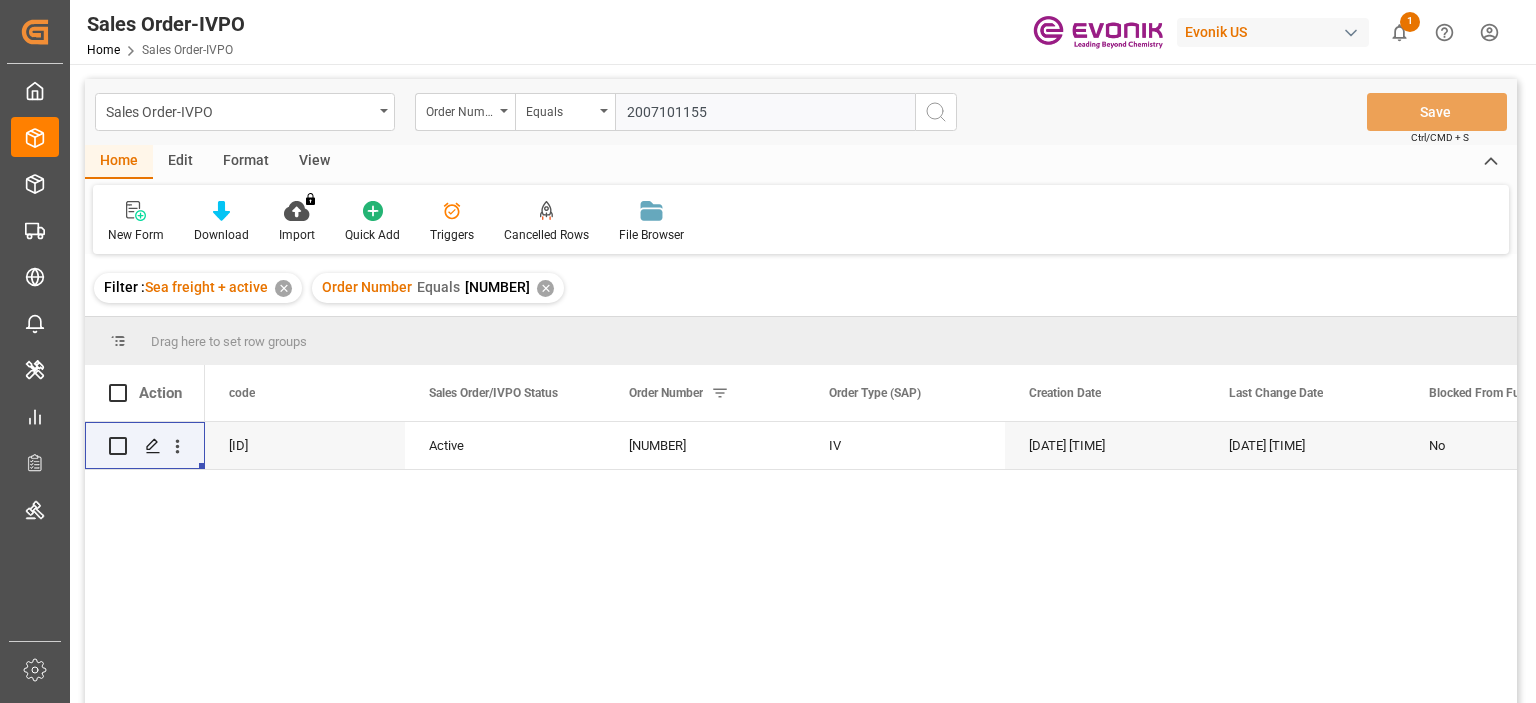 type 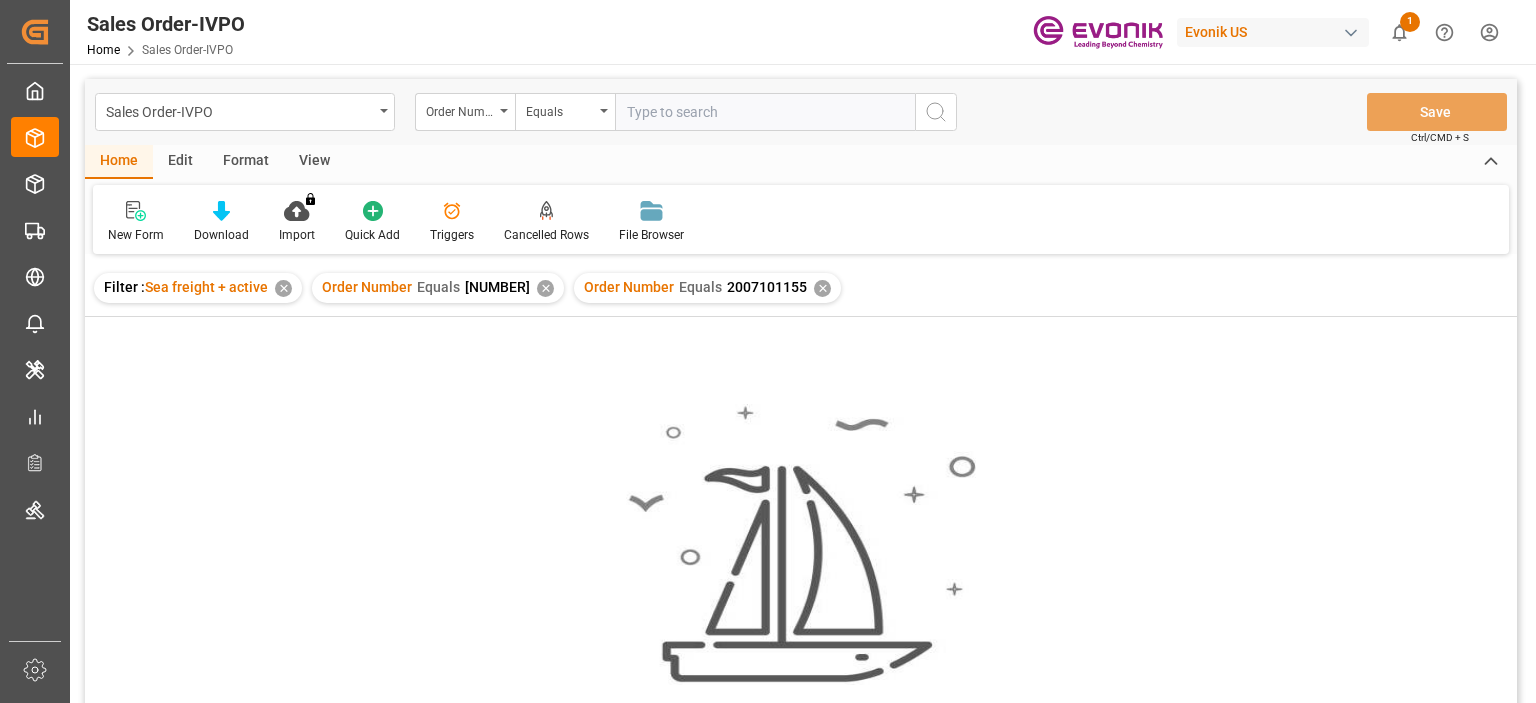 click on "✕" at bounding box center [545, 288] 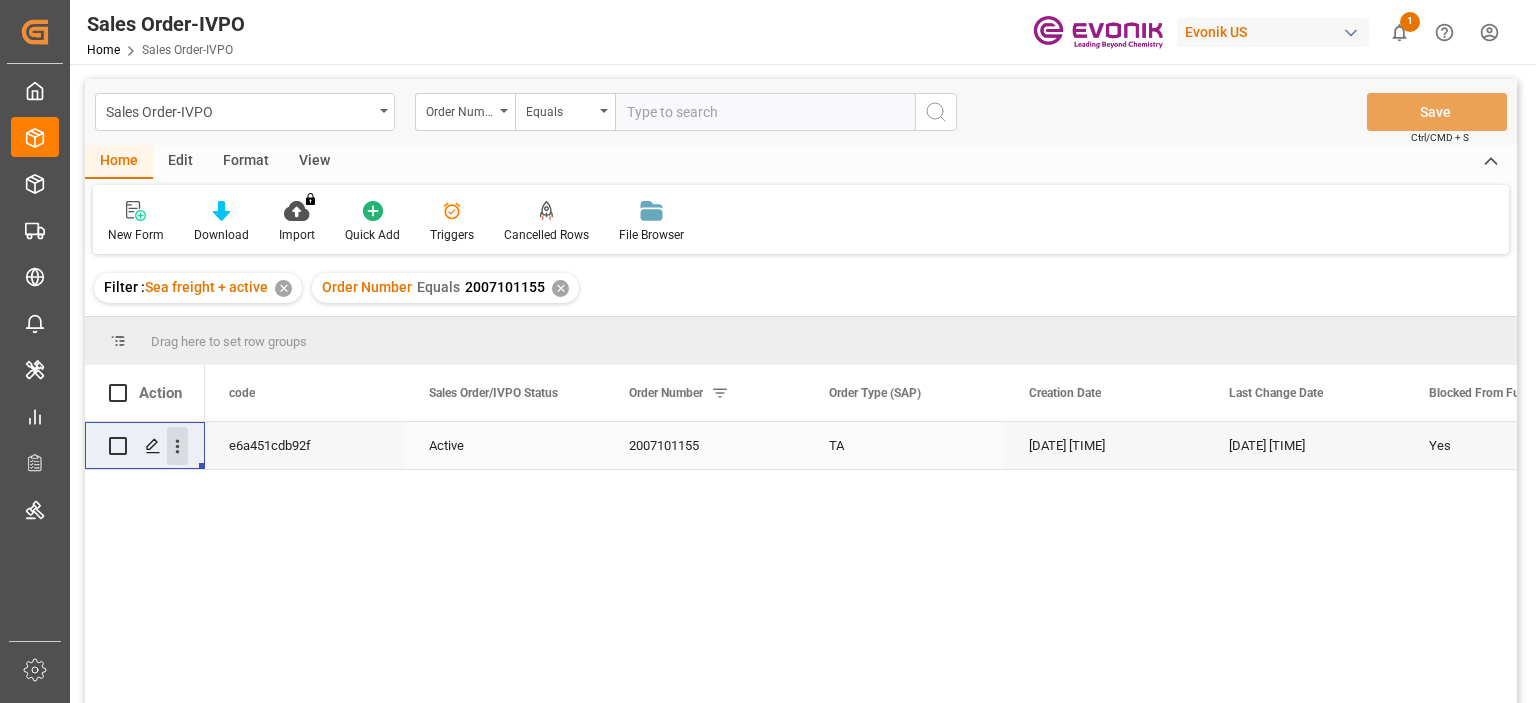 click 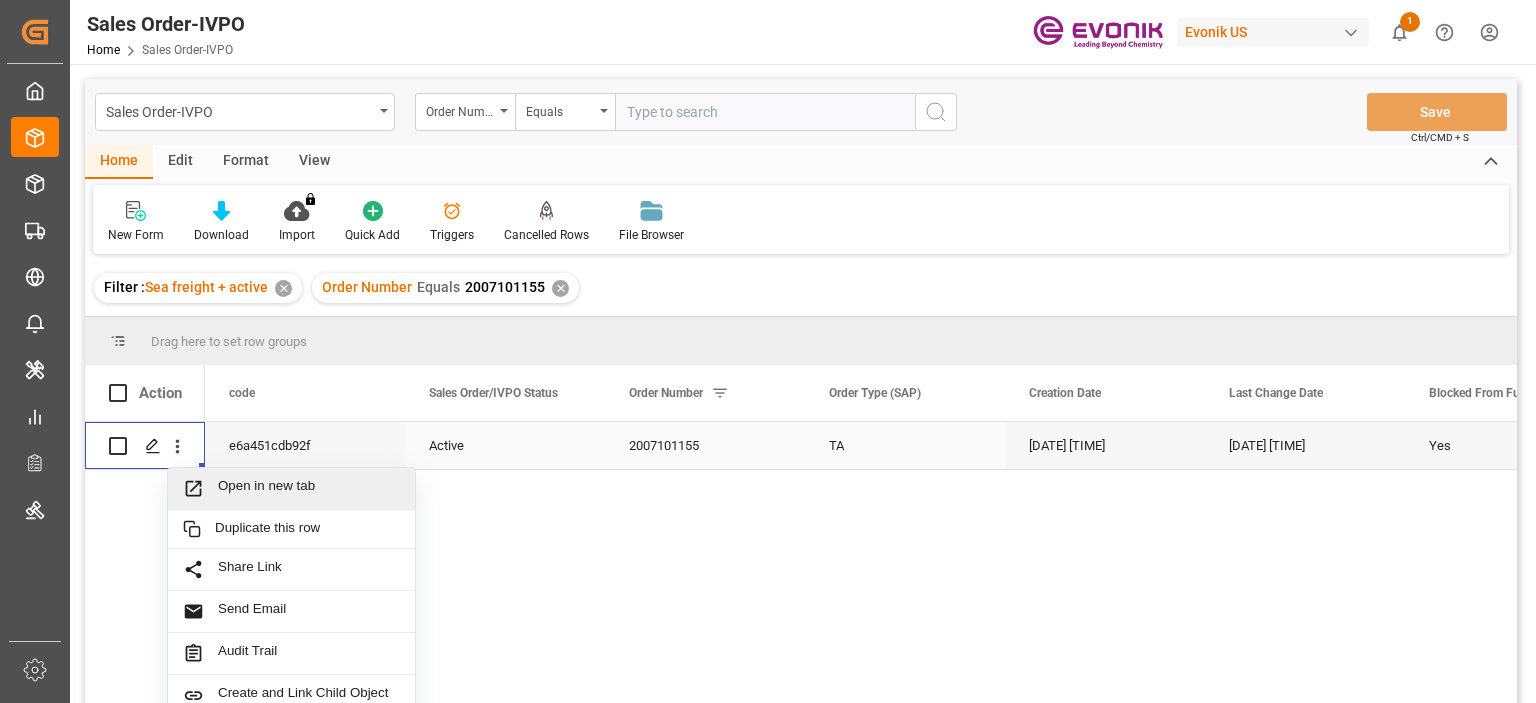 click on "Open in new tab" at bounding box center (291, 489) 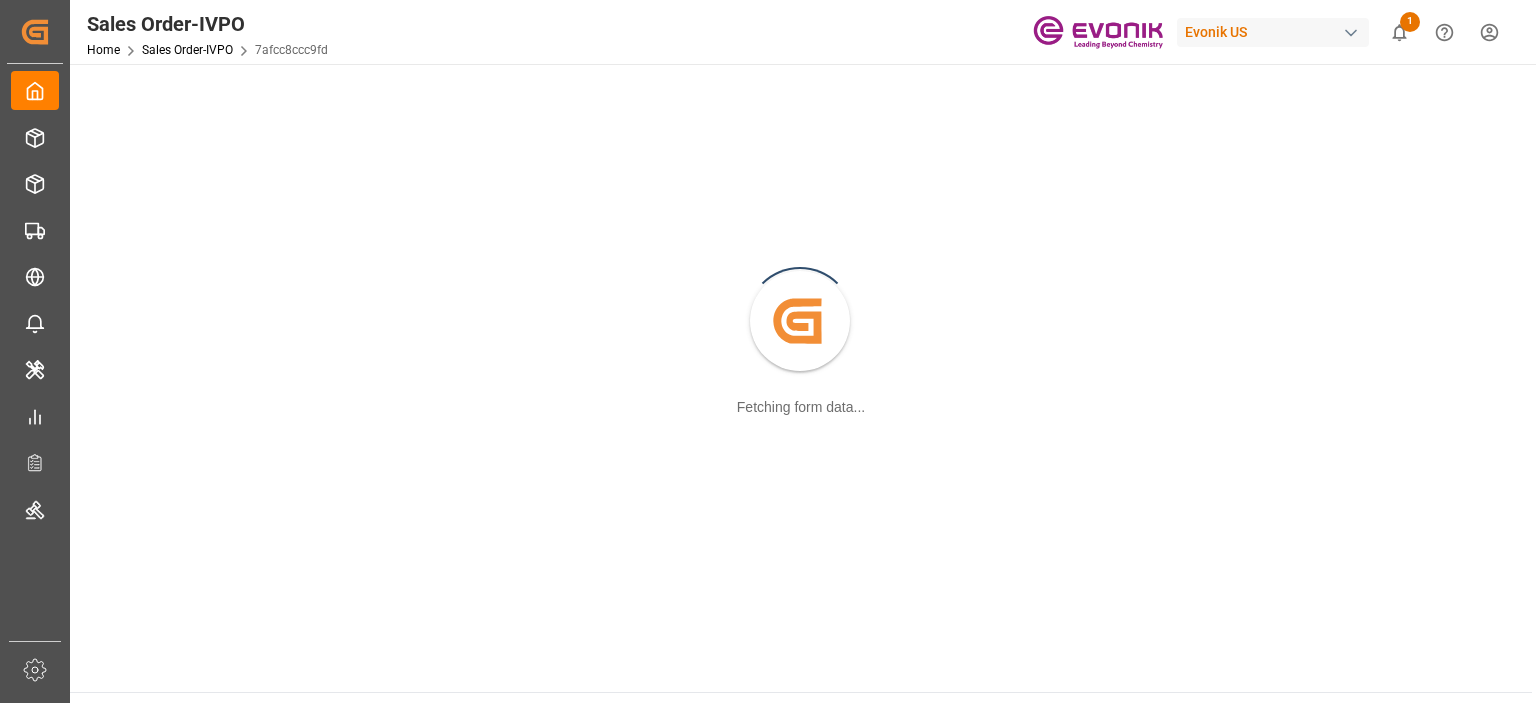 scroll, scrollTop: 0, scrollLeft: 0, axis: both 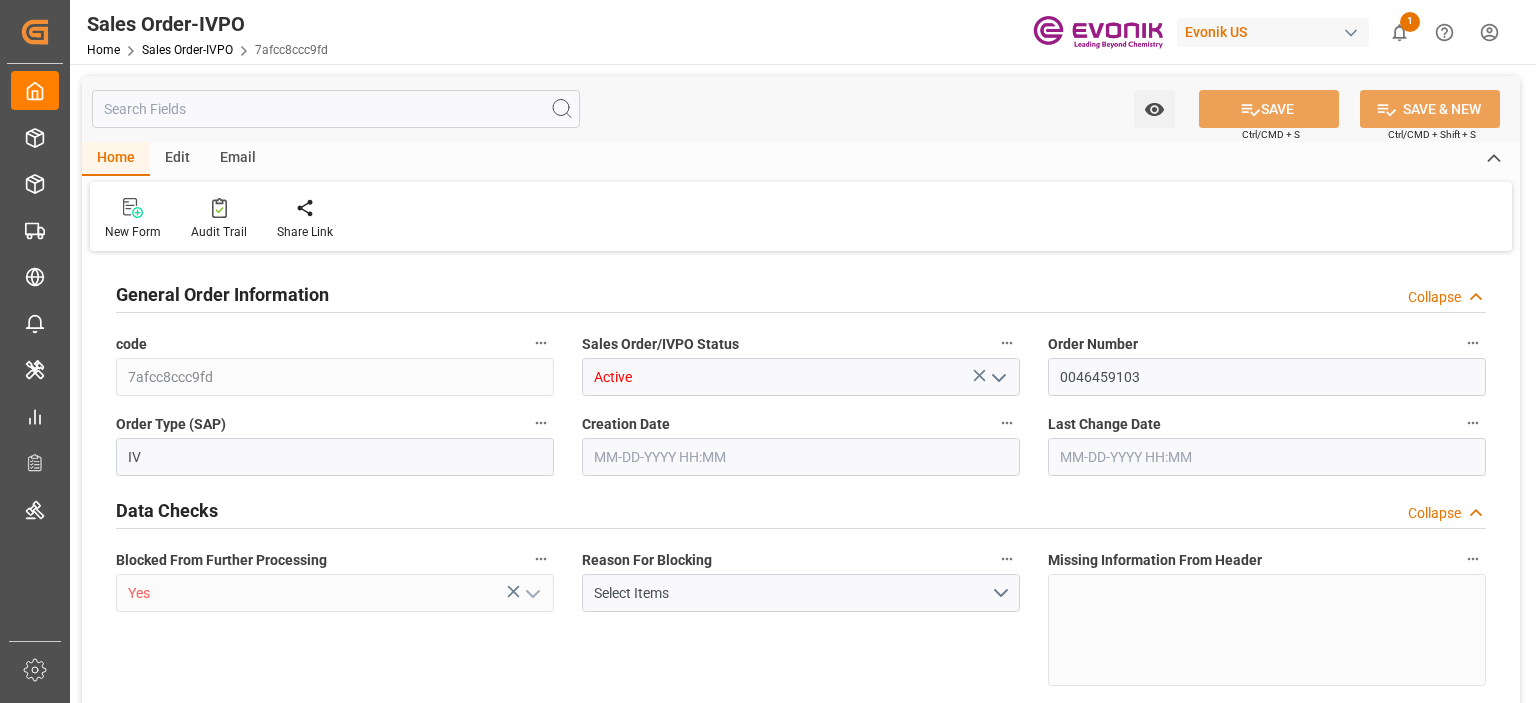 type on "[LAST]" 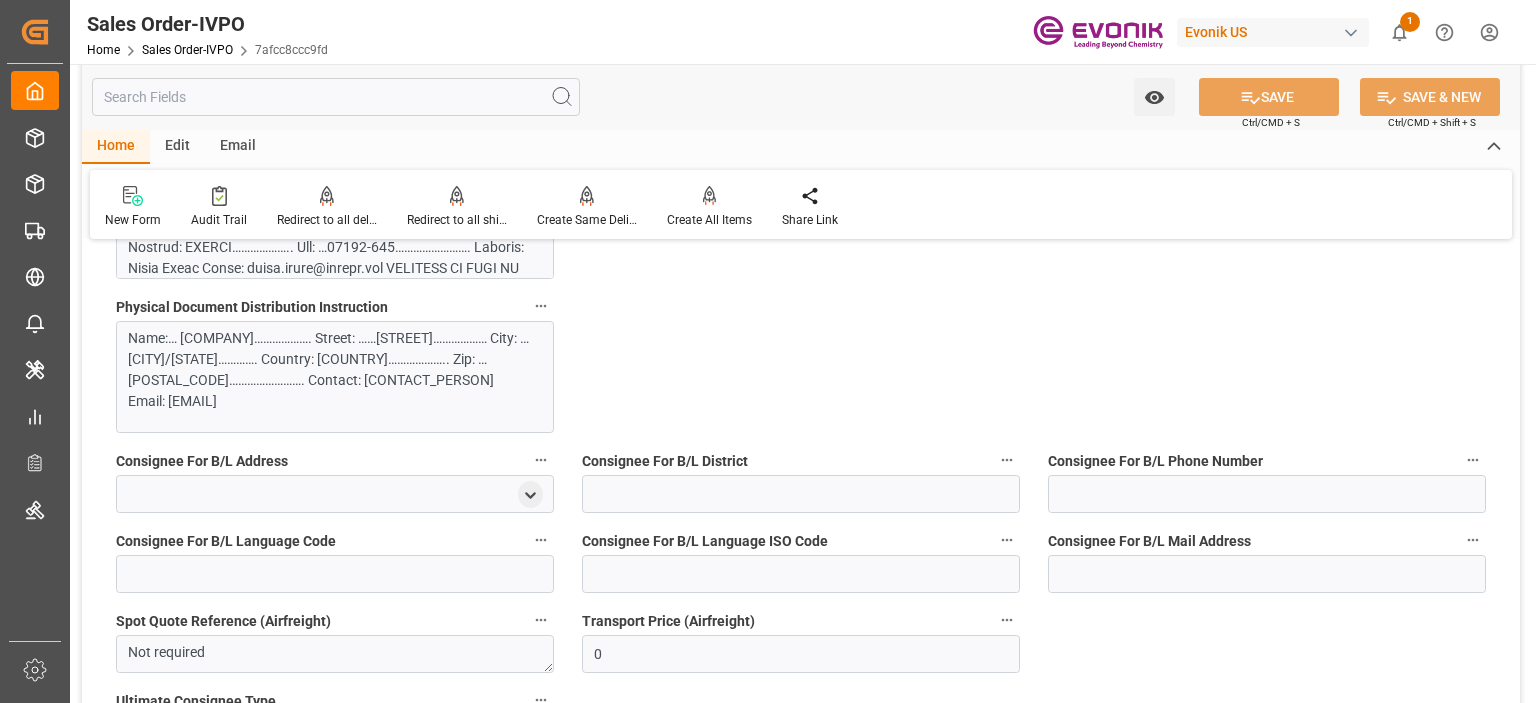 scroll, scrollTop: 1200, scrollLeft: 0, axis: vertical 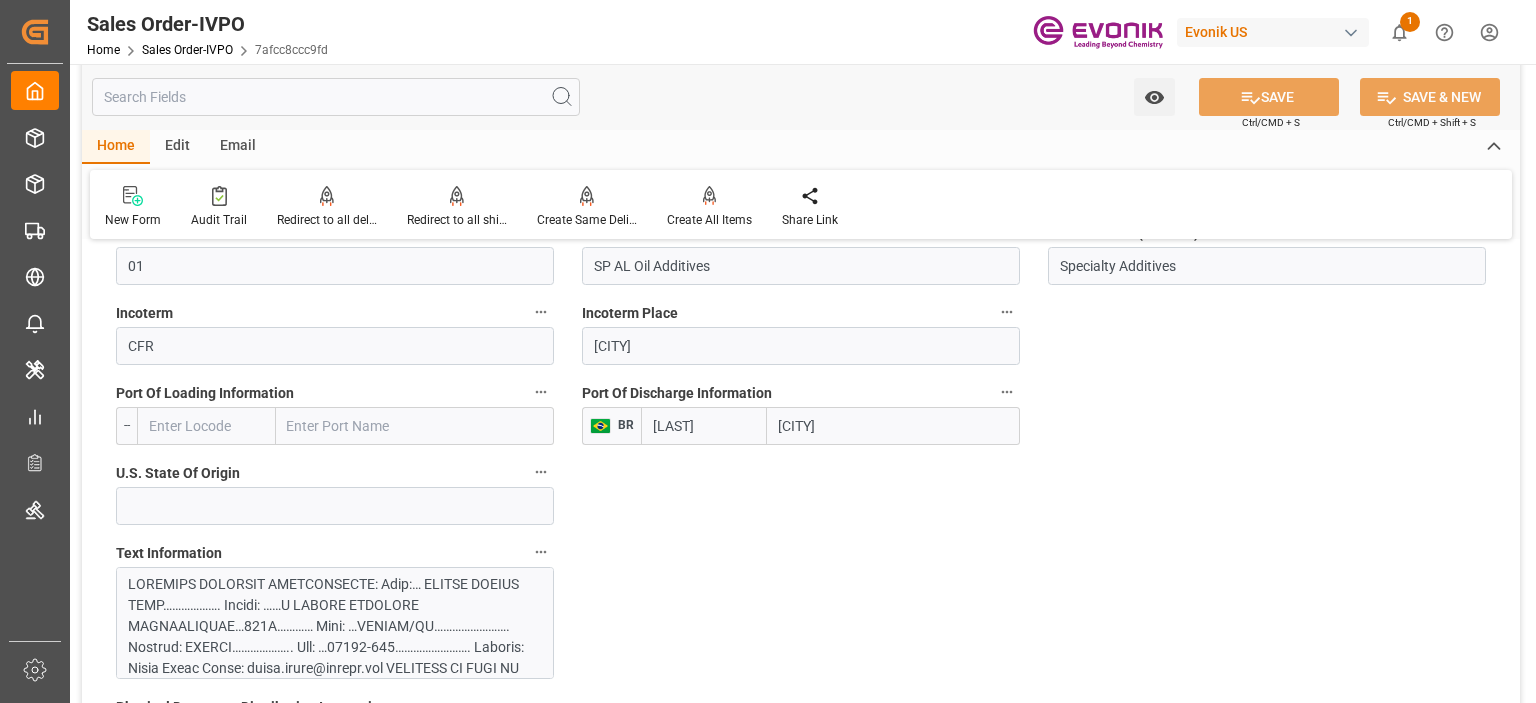 drag, startPoint x: 856, startPoint y: 431, endPoint x: 734, endPoint y: 435, distance: 122.06556 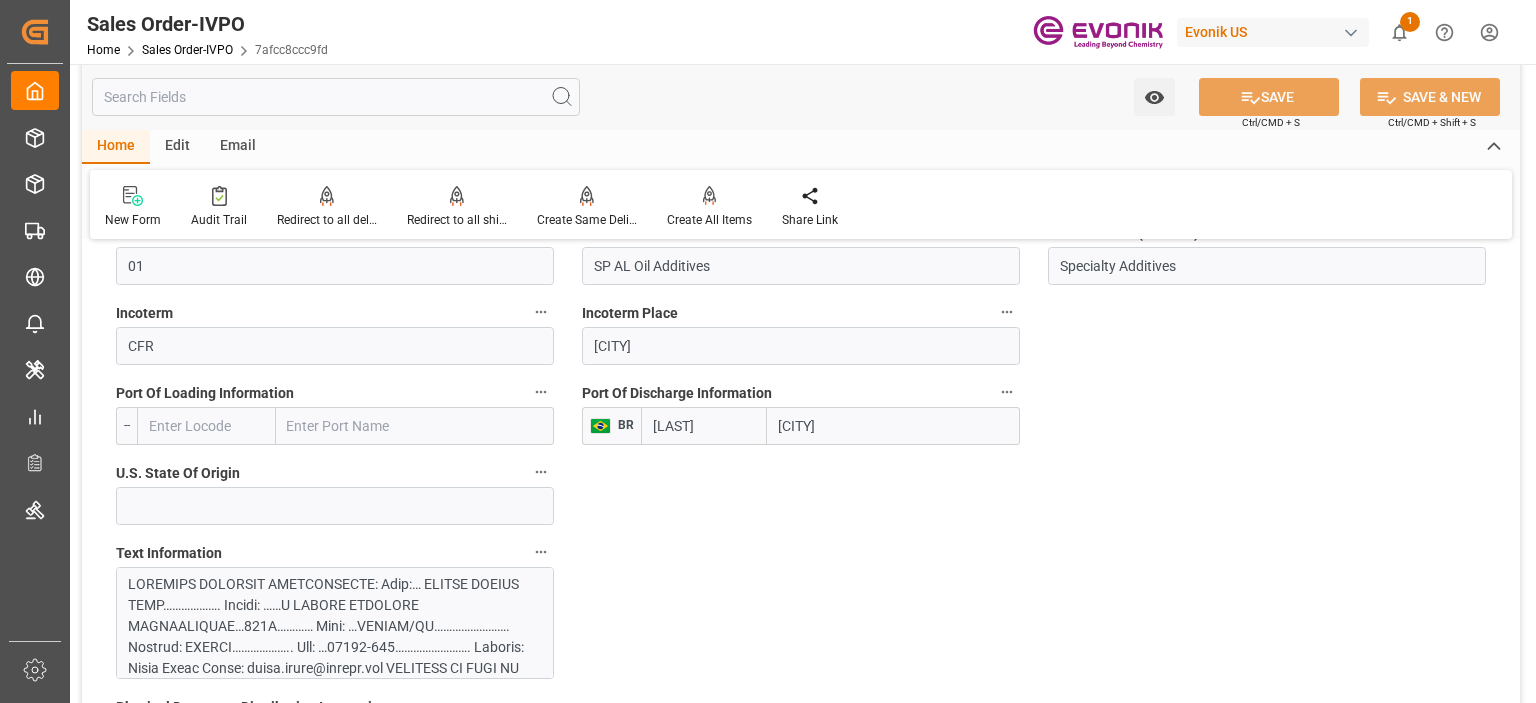 click on "BRIOA Itajai" at bounding box center [830, 426] 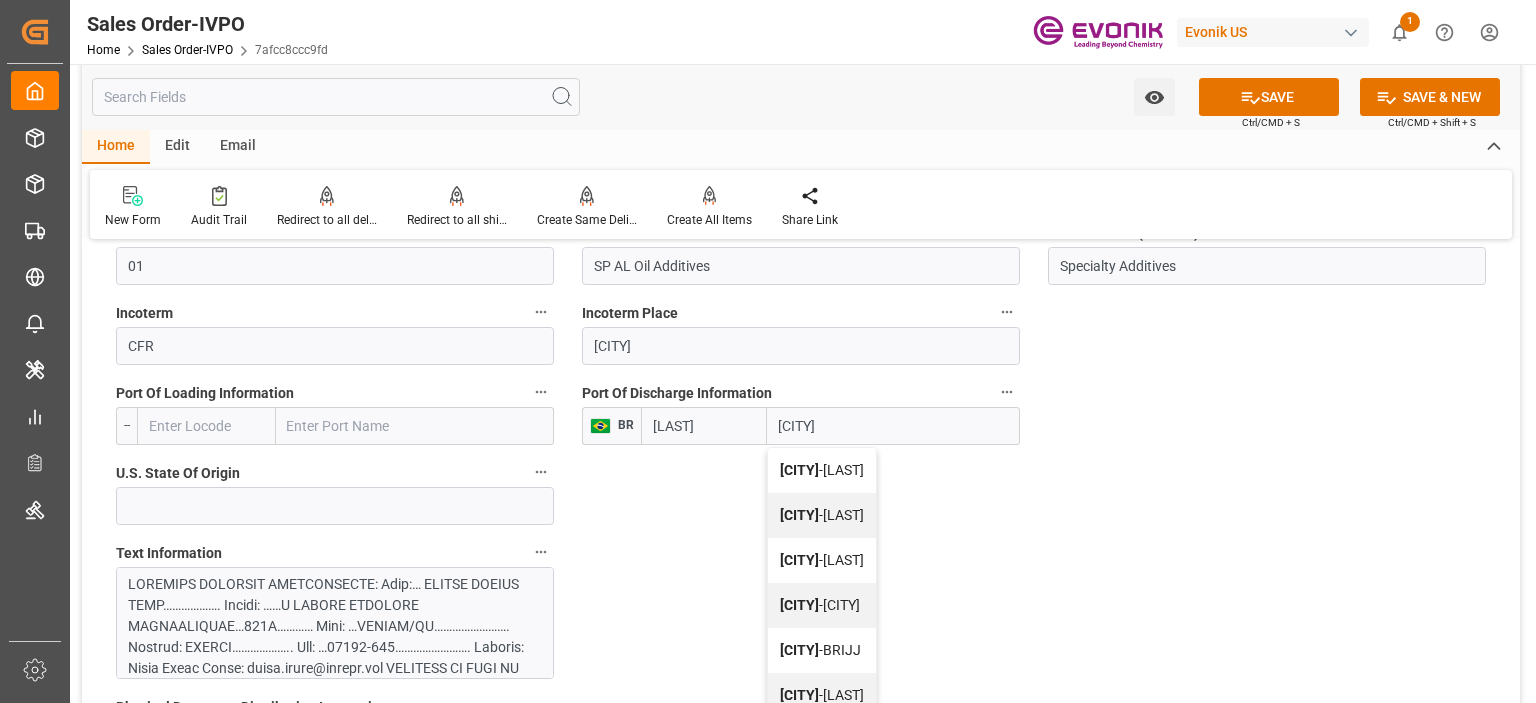 click on "Itapoá  -  BRIOA" at bounding box center [822, 470] 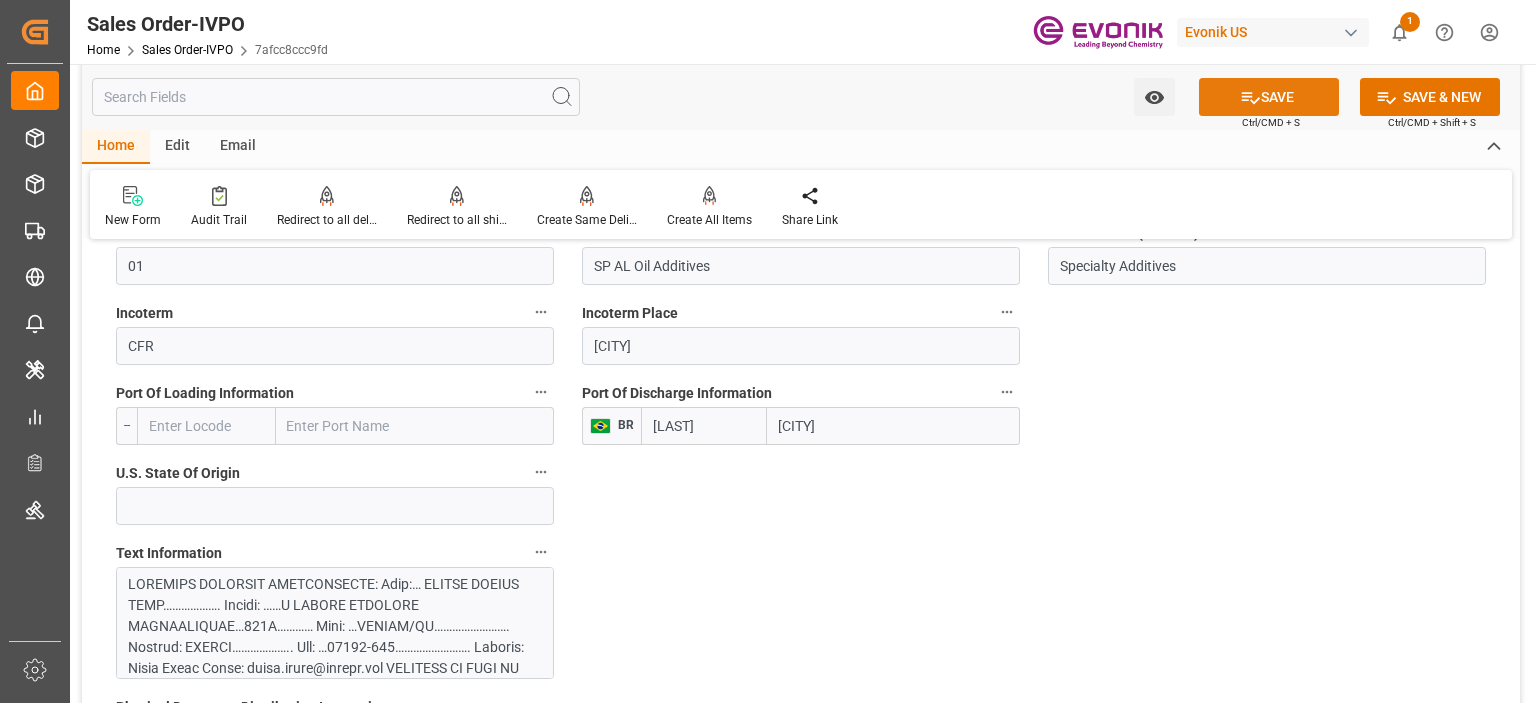 type on "Itapoá" 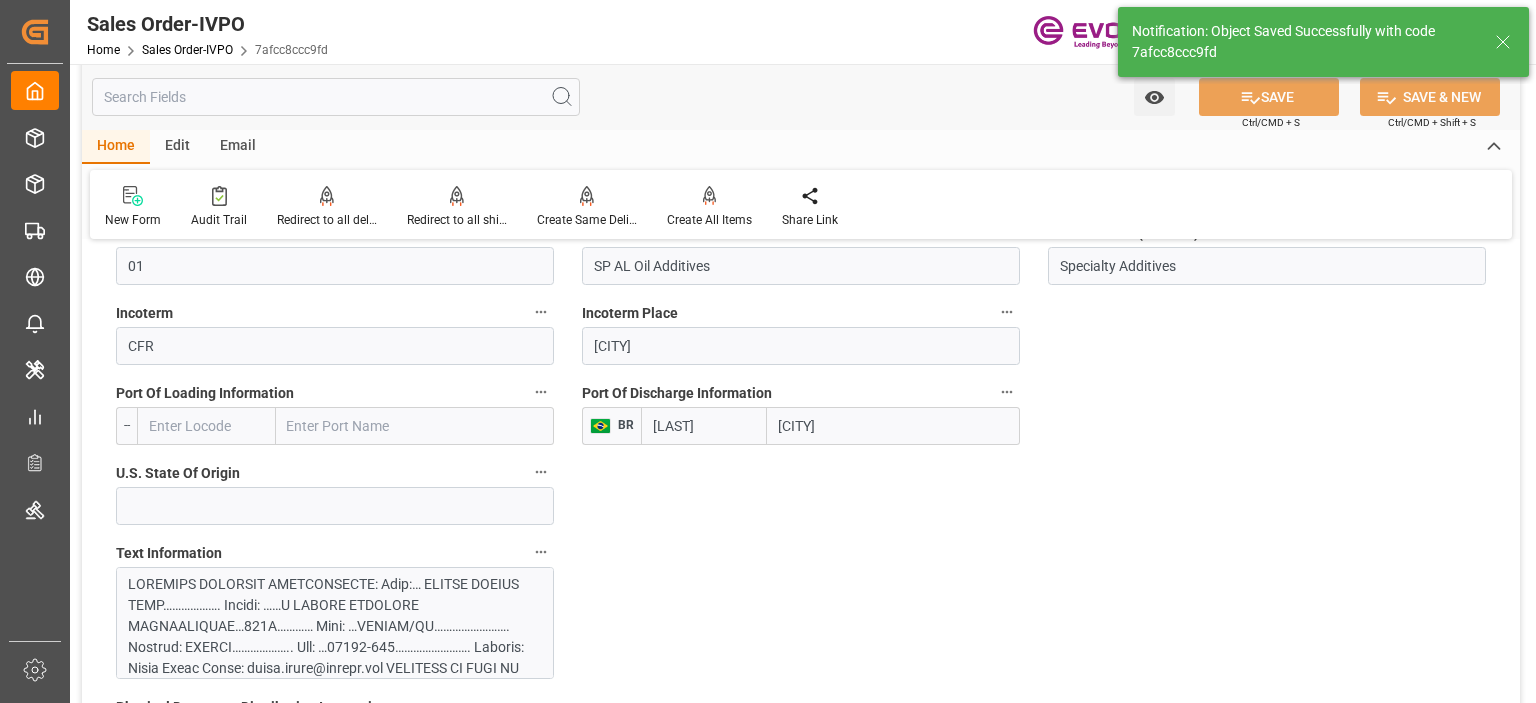 type on "08-04-2025 12:45" 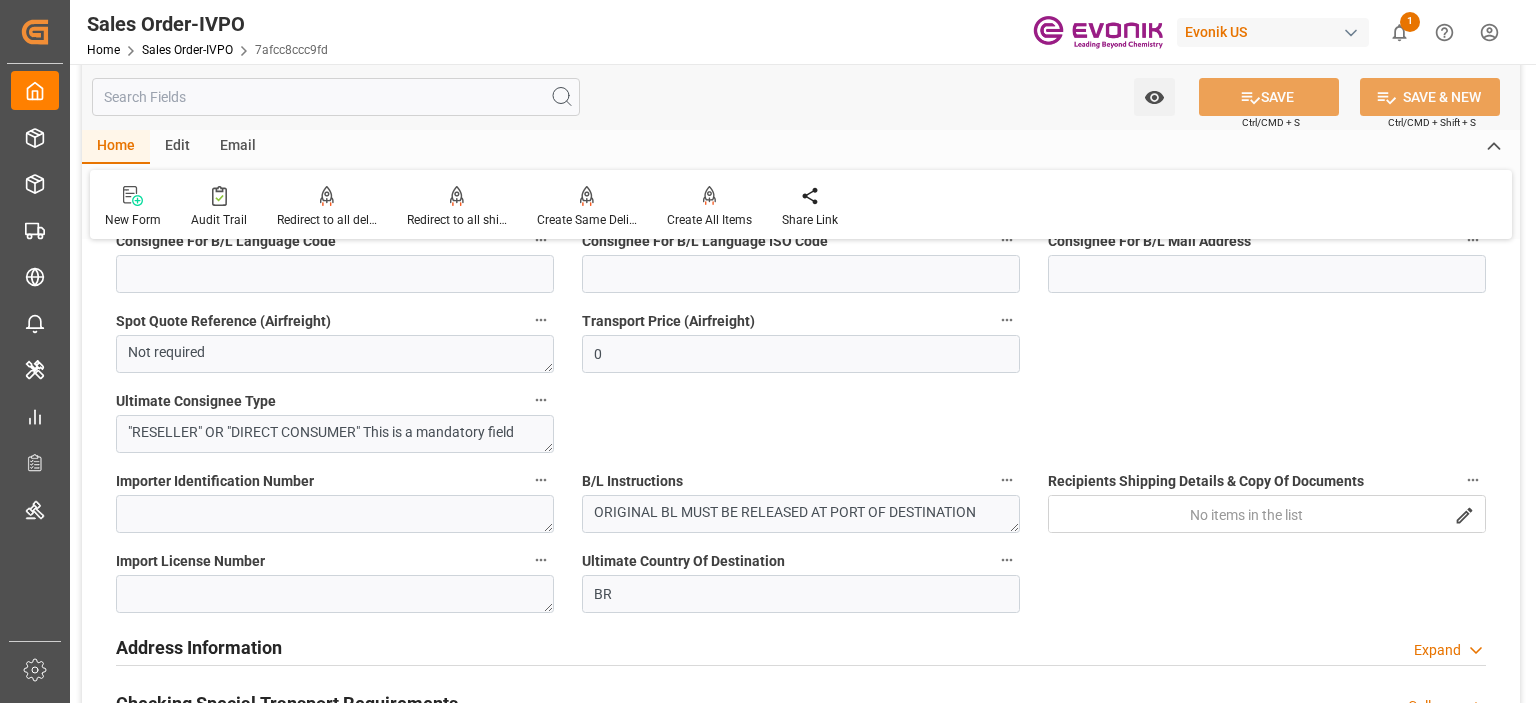 scroll, scrollTop: 1700, scrollLeft: 0, axis: vertical 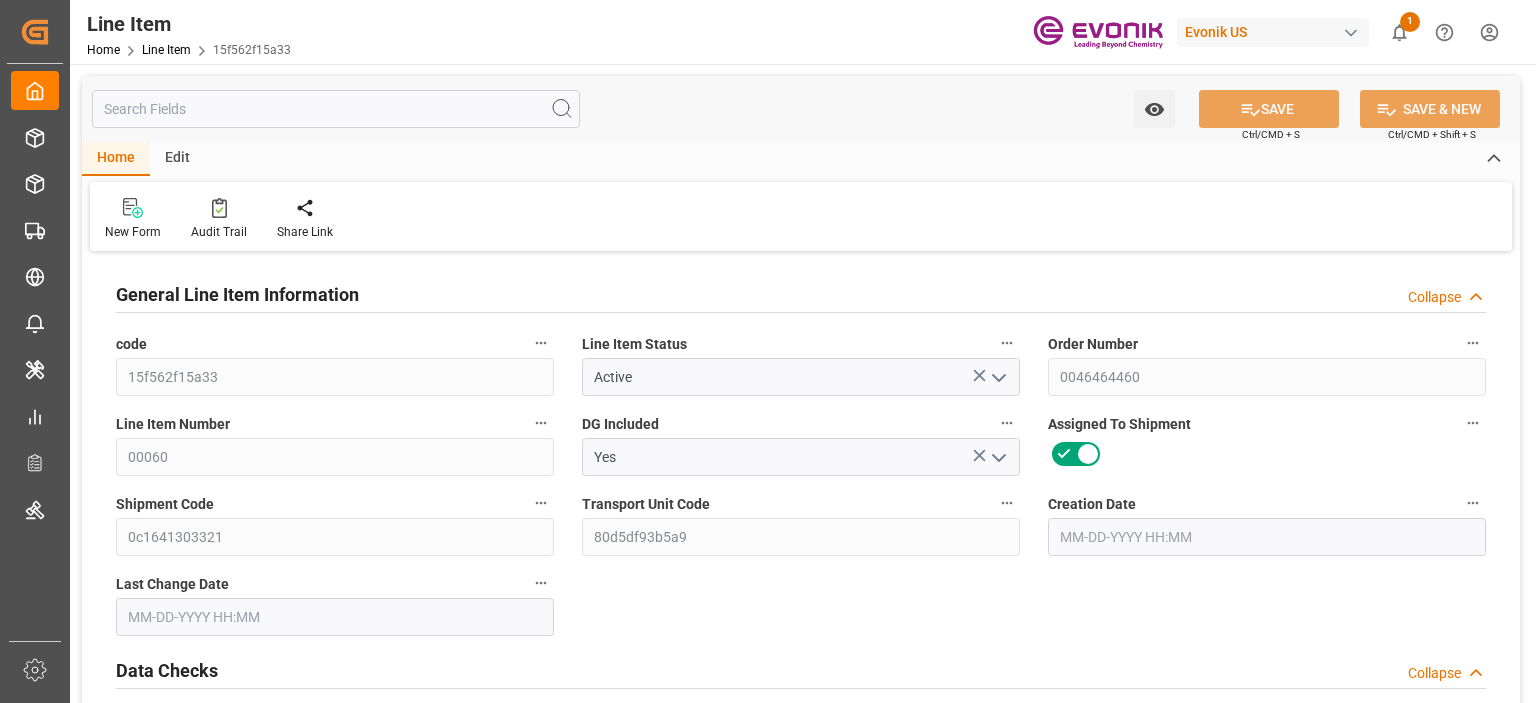 type on "2" 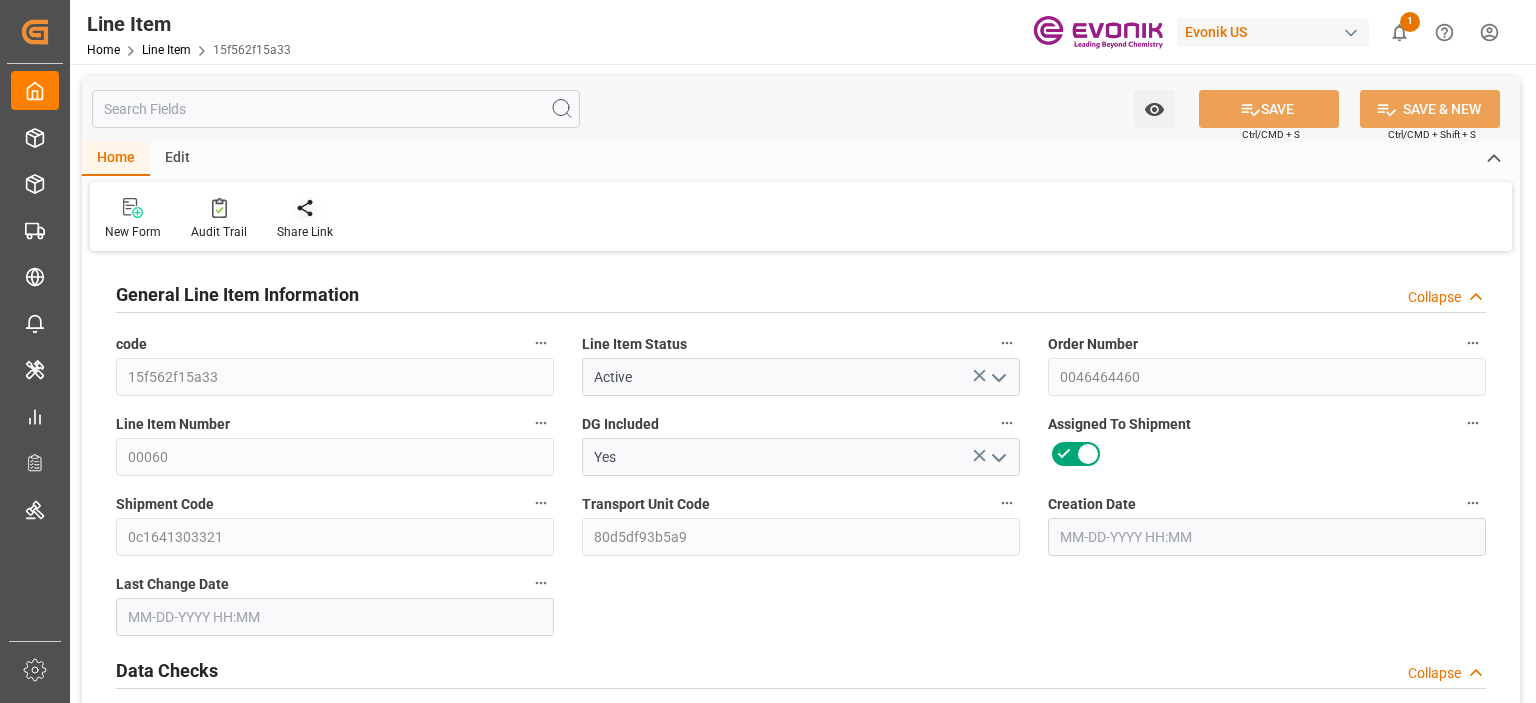 type on "07-21-2025 12:35" 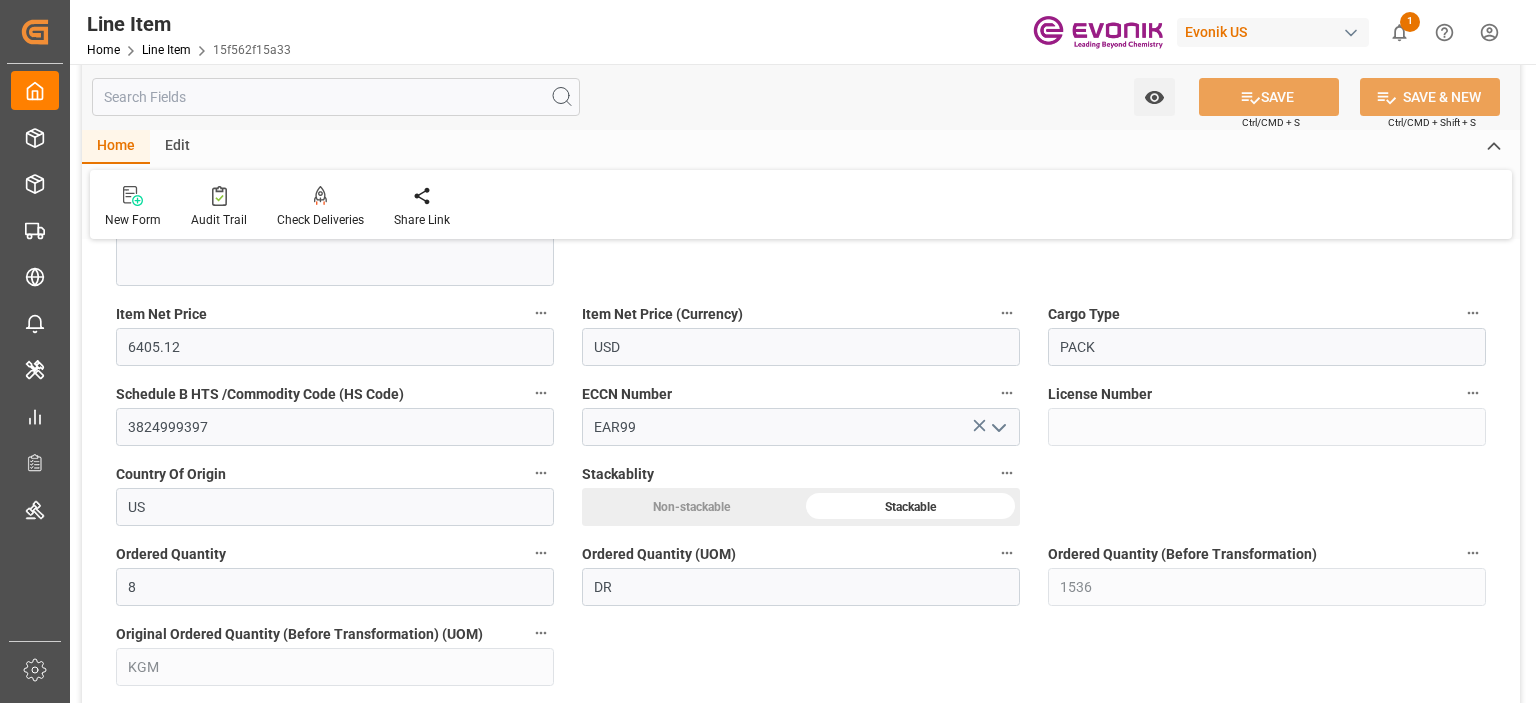 scroll, scrollTop: 1500, scrollLeft: 0, axis: vertical 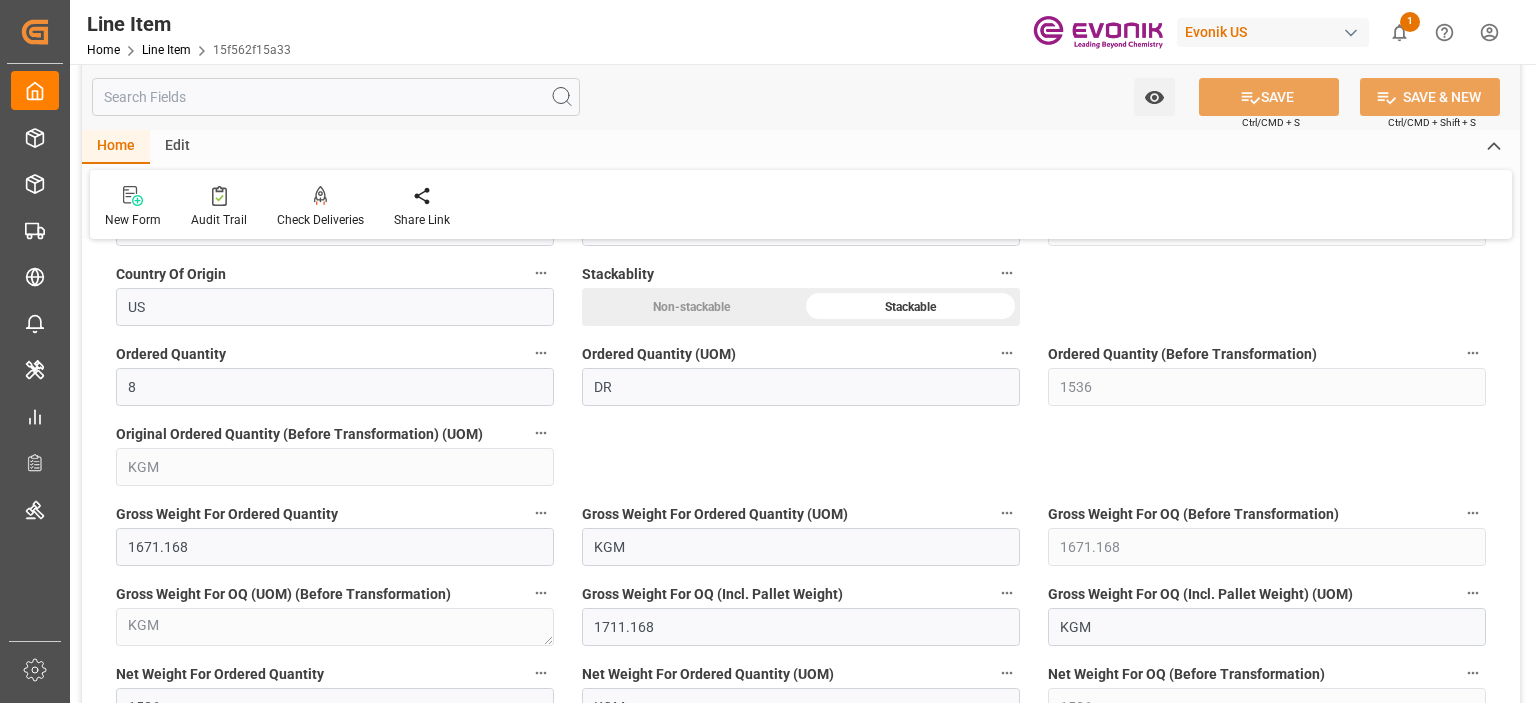 click at bounding box center [336, 97] 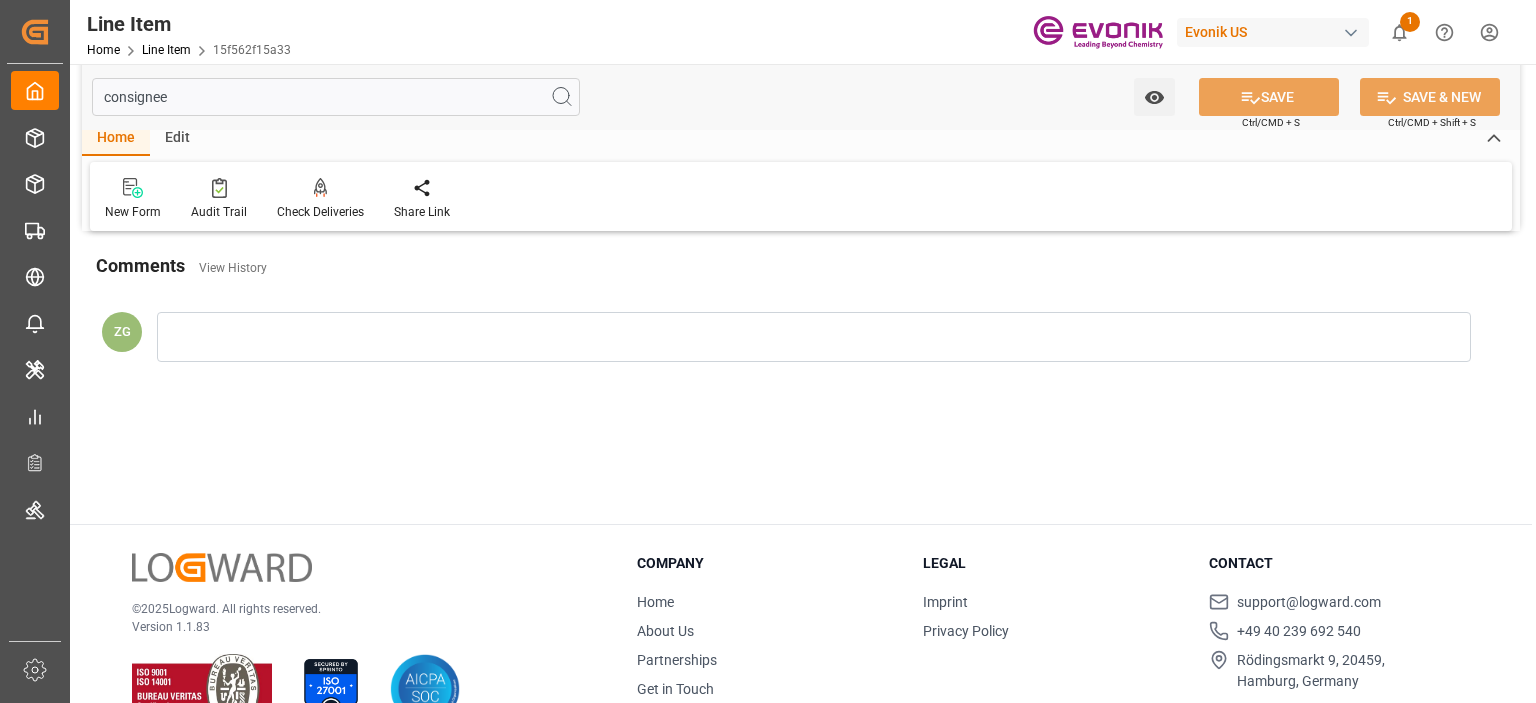 scroll, scrollTop: 0, scrollLeft: 0, axis: both 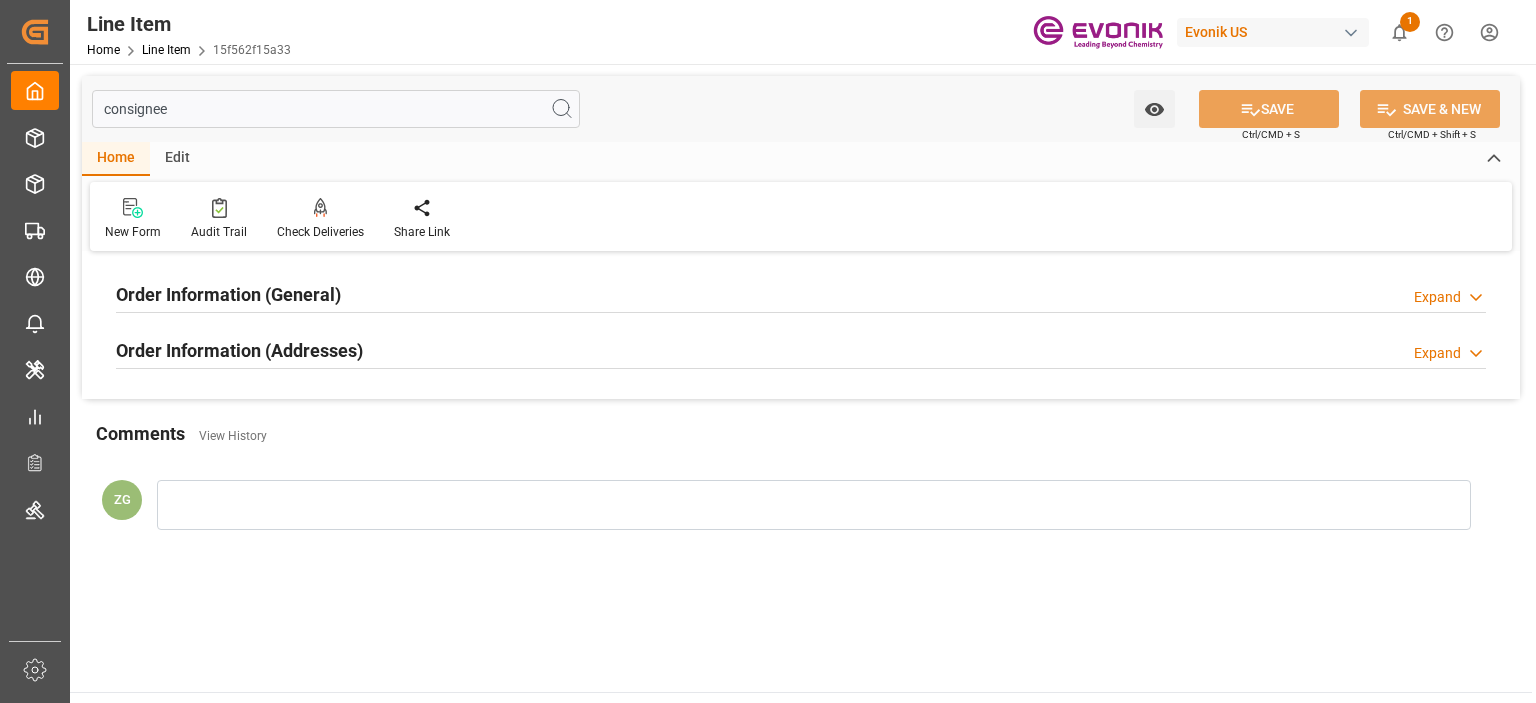type on "consignee" 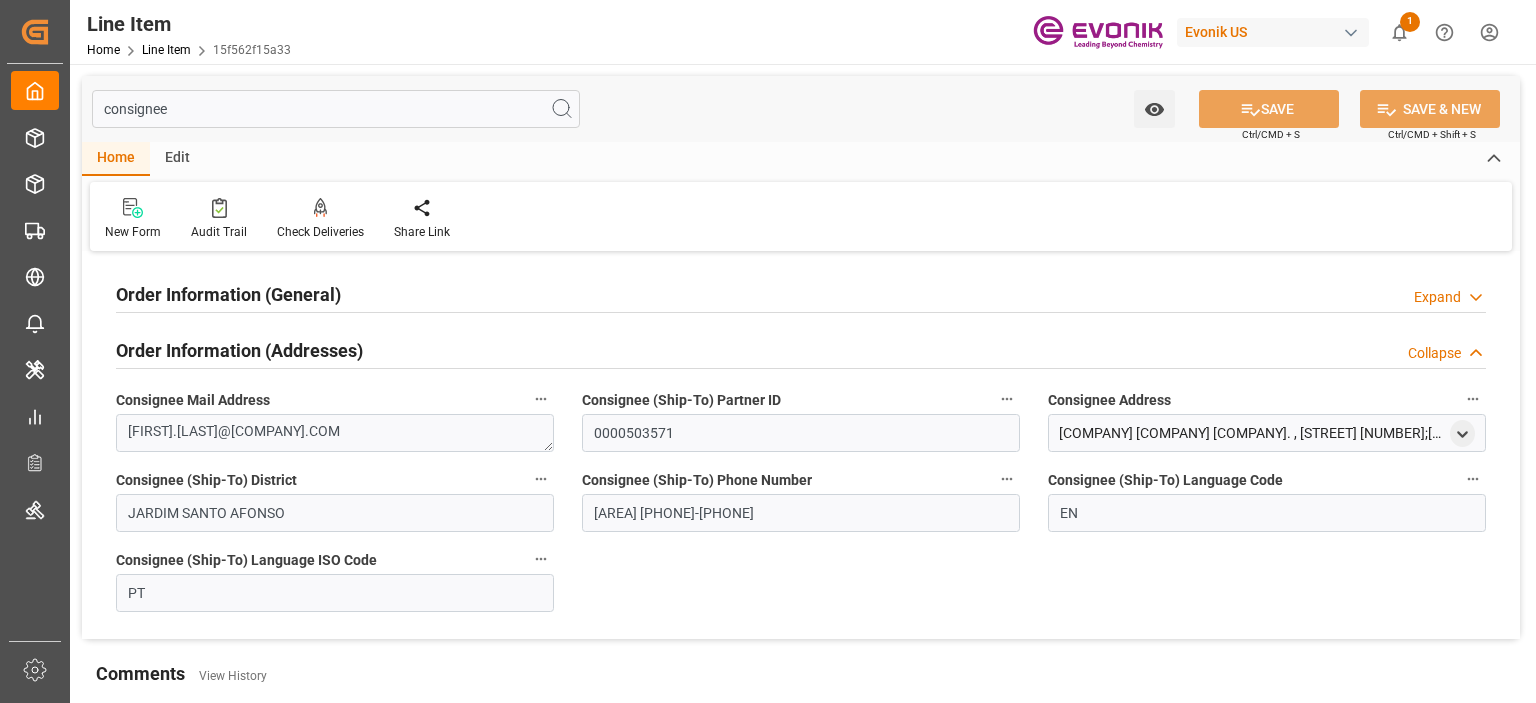 click on "Order Information (General)" at bounding box center (228, 294) 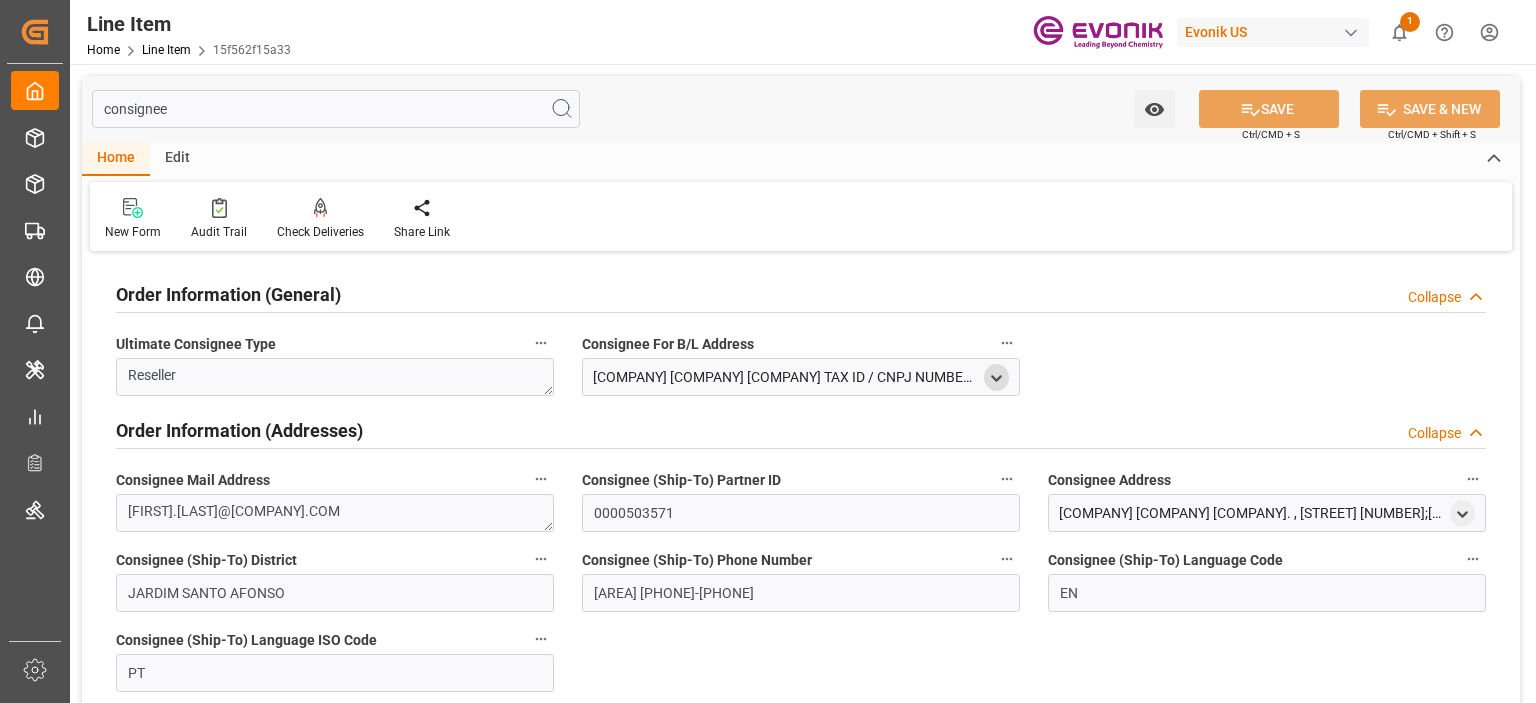 click 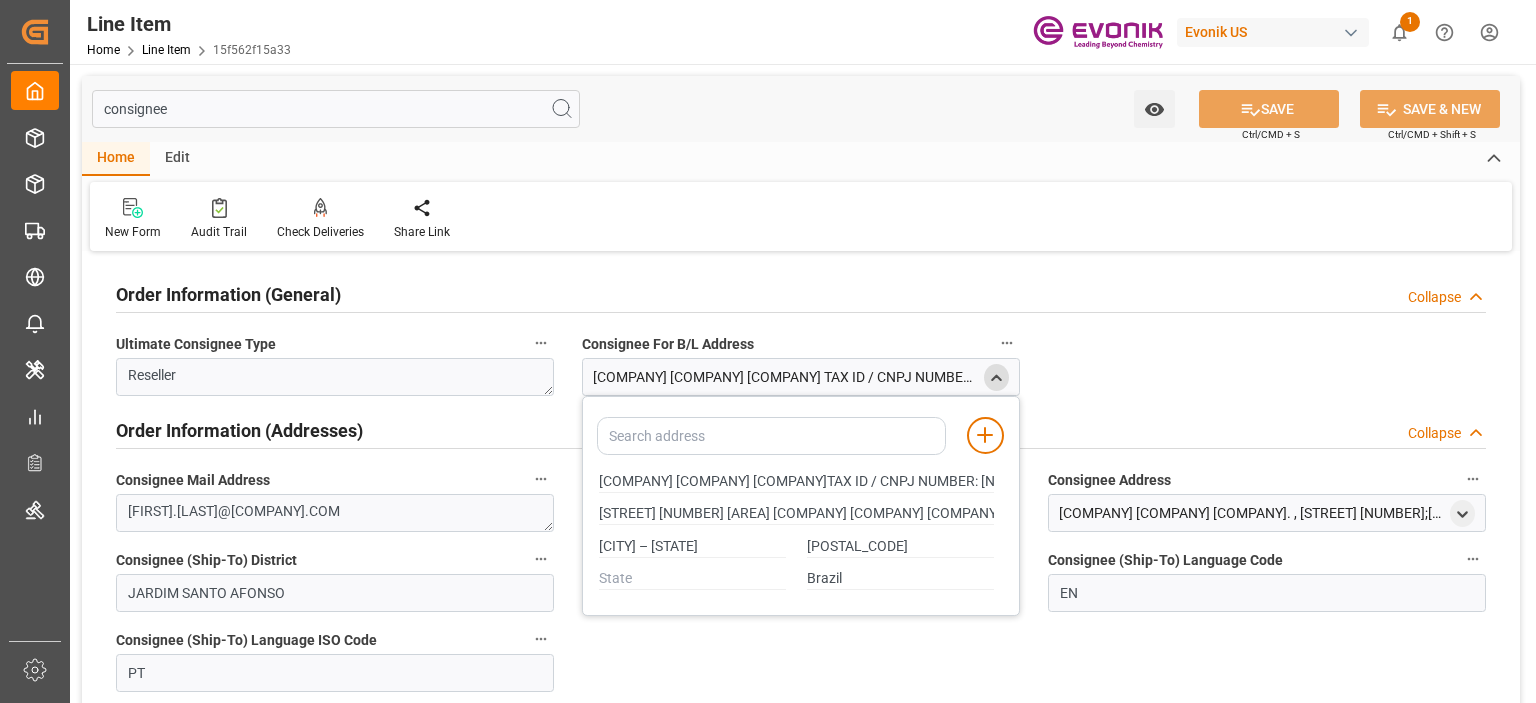type on "EVONIK BRASIL LTDATAX ID / CNPJ NUMBER: 62.695.036/0059-00I.E: 127.347.322.116" 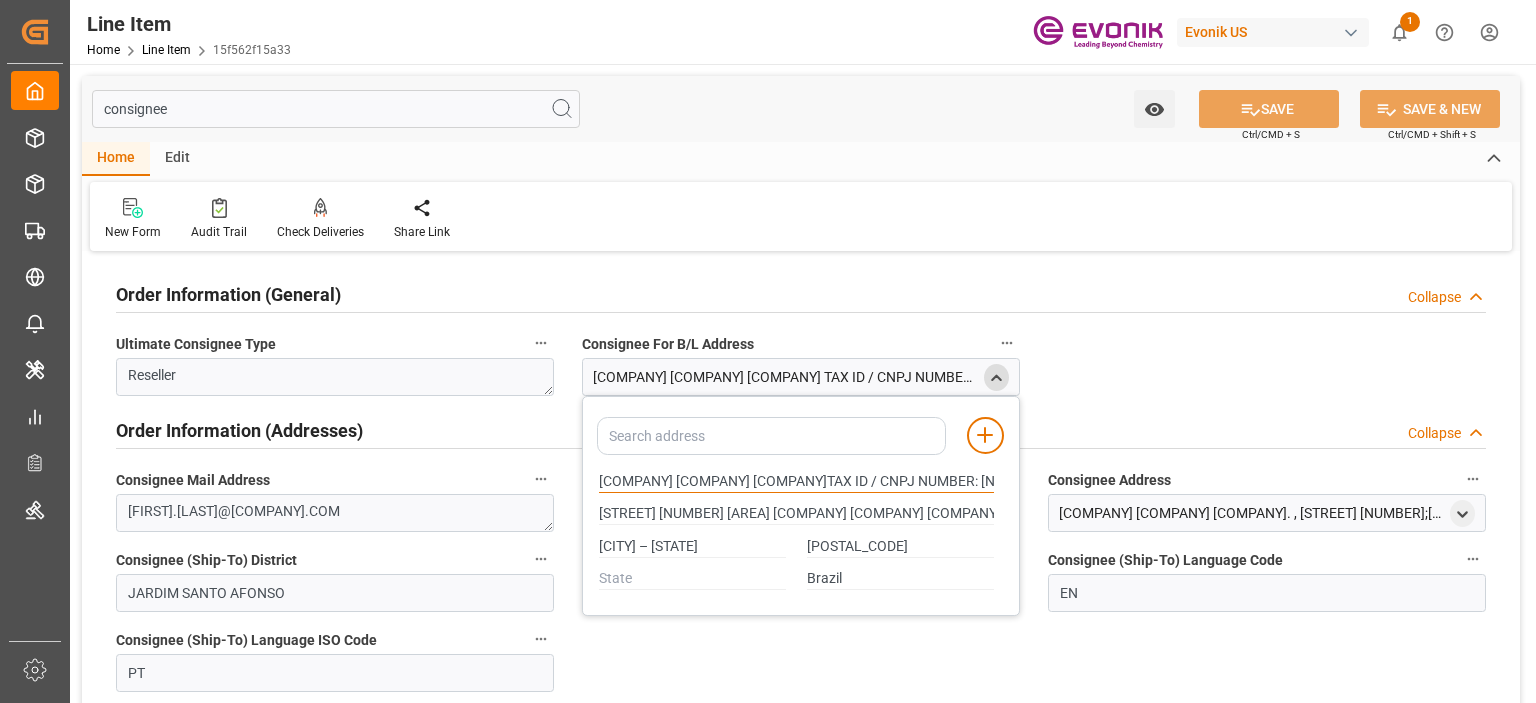 drag, startPoint x: 599, startPoint y: 481, endPoint x: 694, endPoint y: 485, distance: 95.084175 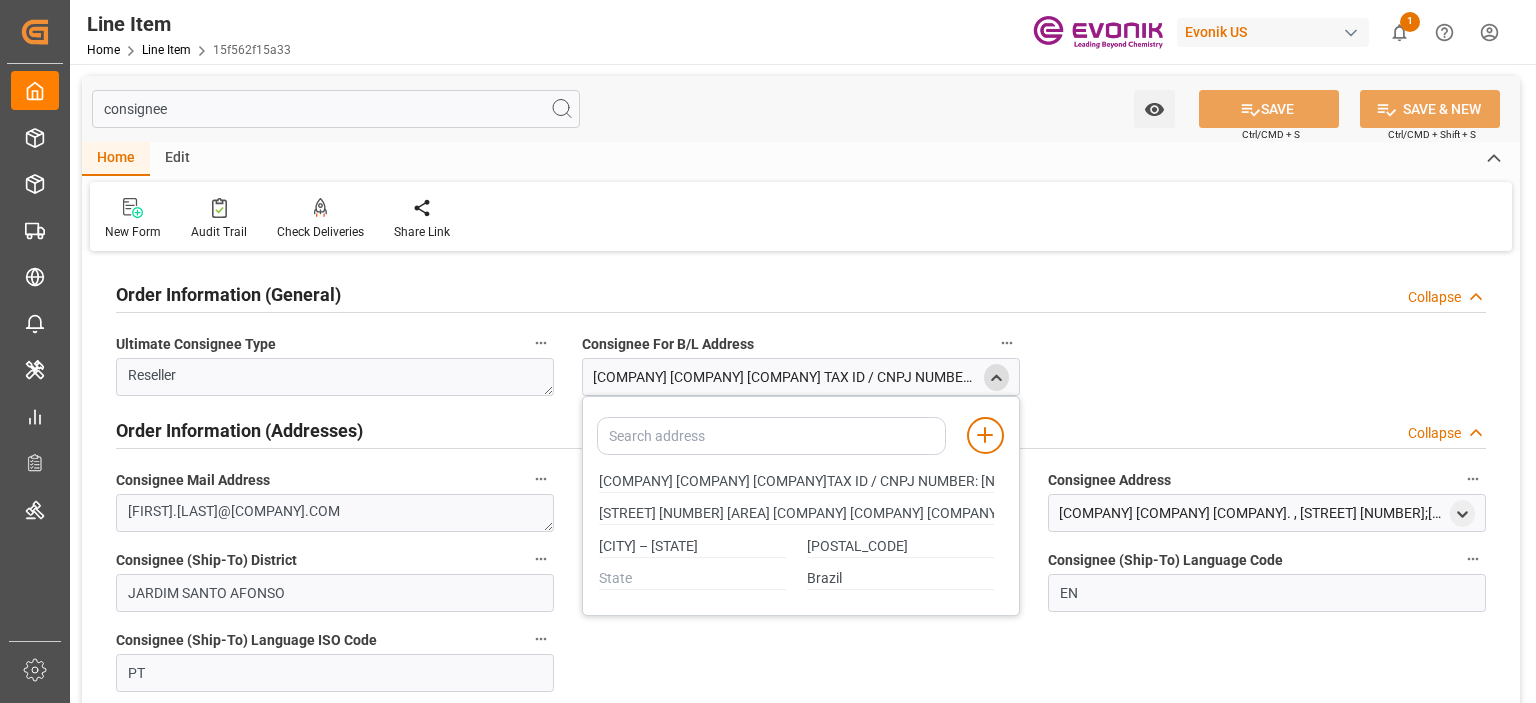 type on "EVONIK BRASIL LTDATAX ID / CNPJ NUMBER: 62.695.036/0059-00I.E: 127.347.322.116" 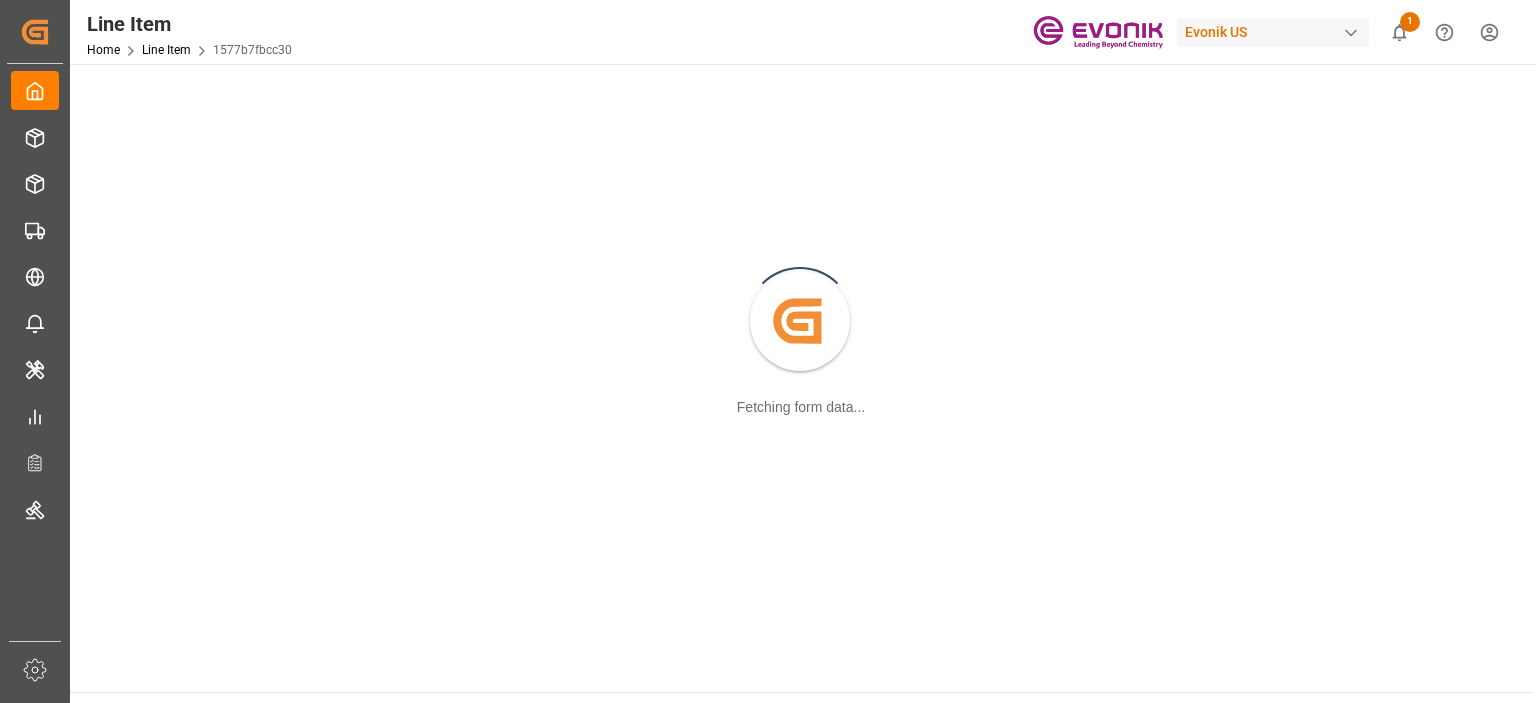 scroll, scrollTop: 0, scrollLeft: 0, axis: both 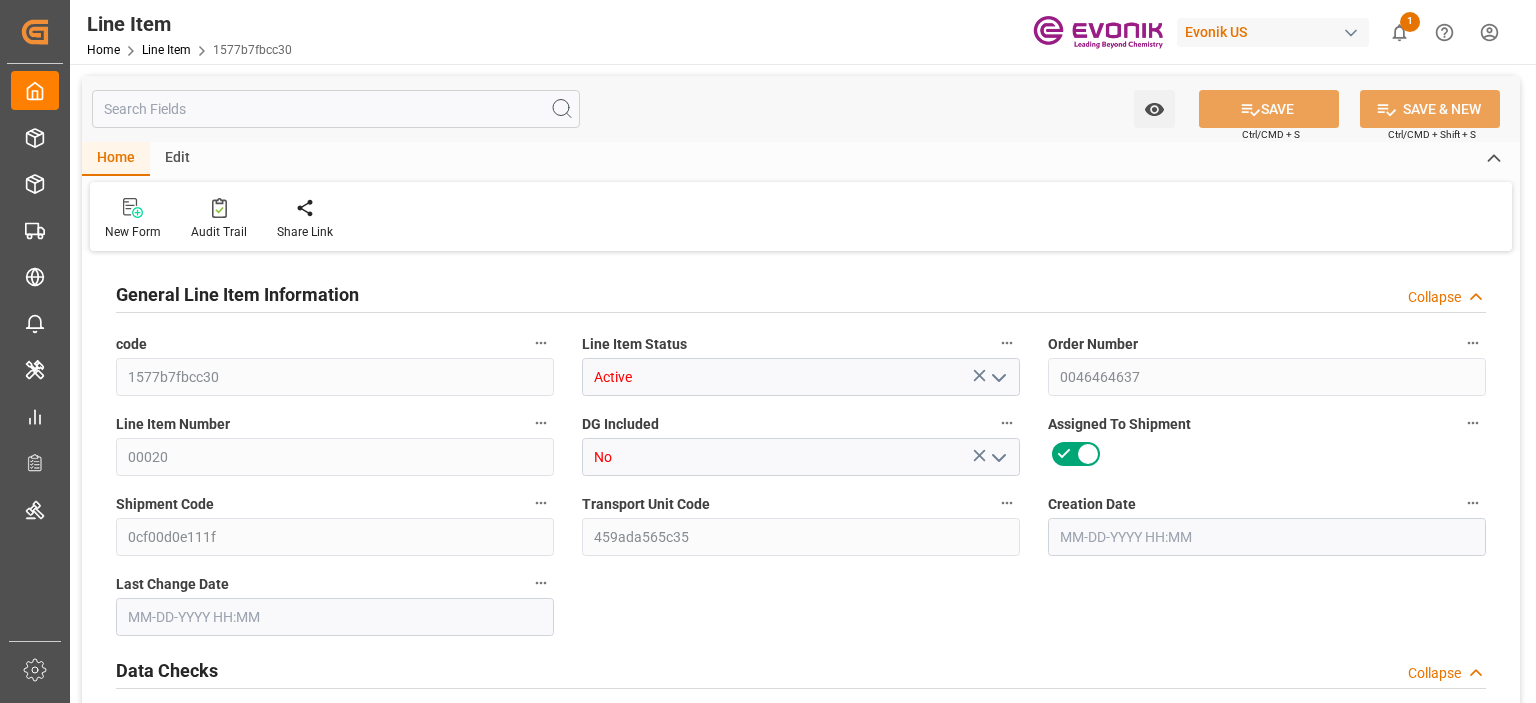 type on "12" 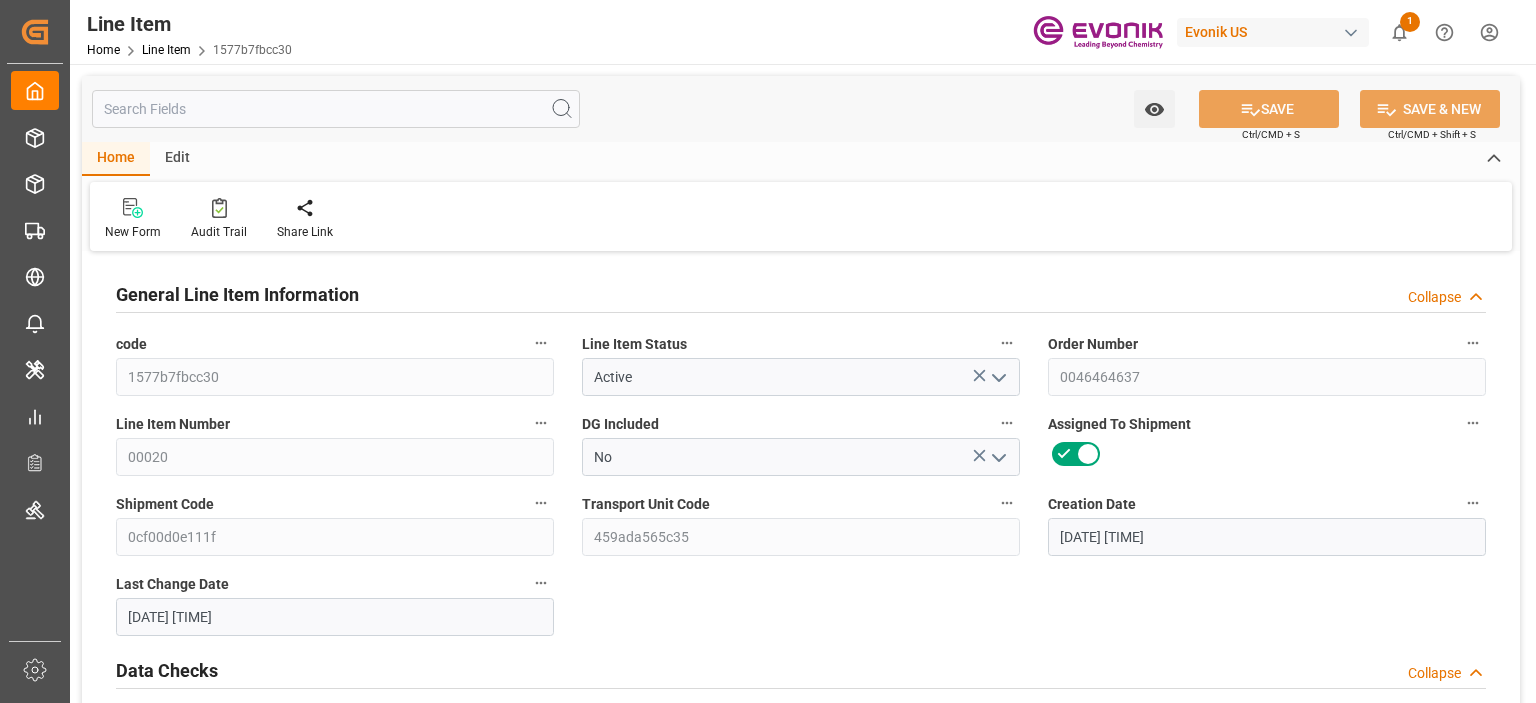 type on "07-21-2025 14:57" 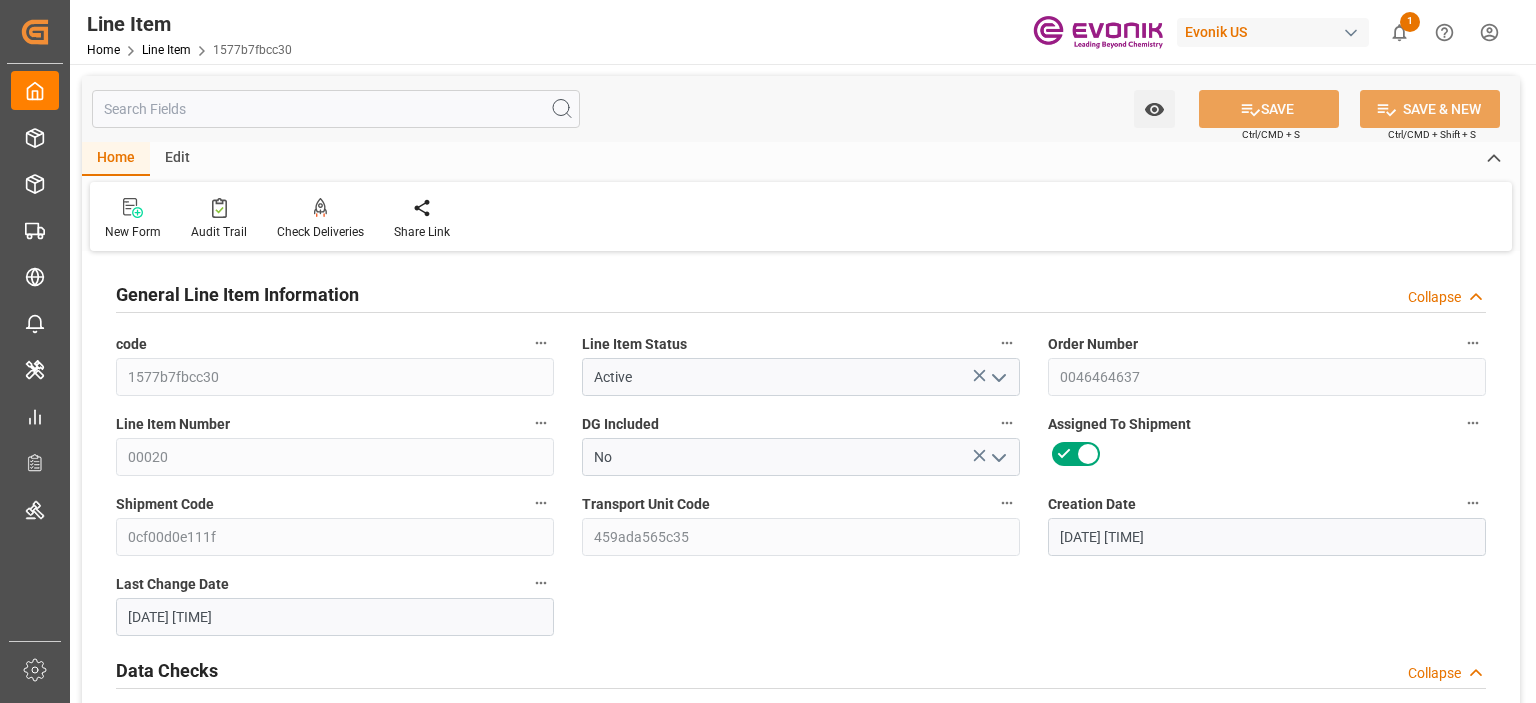 click at bounding box center (336, 109) 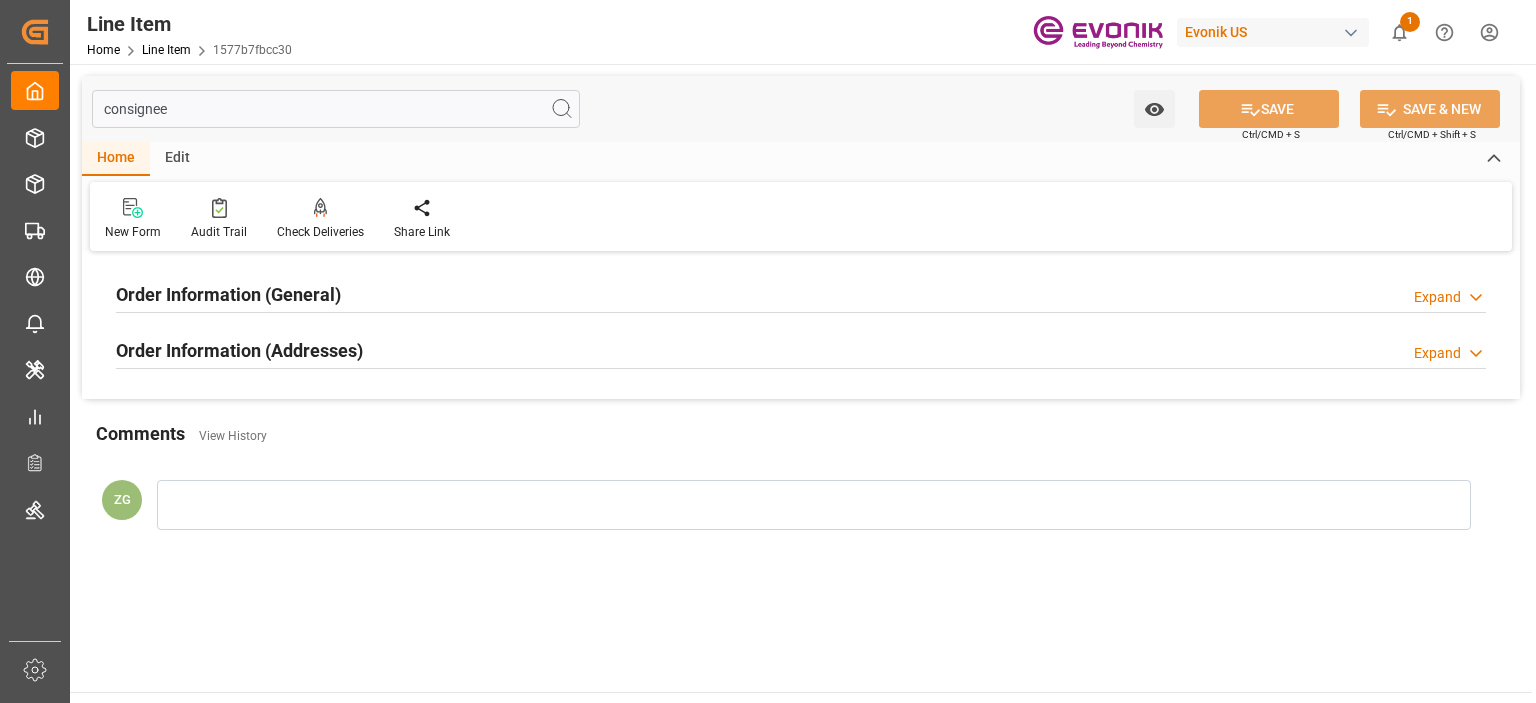 type on "consignee" 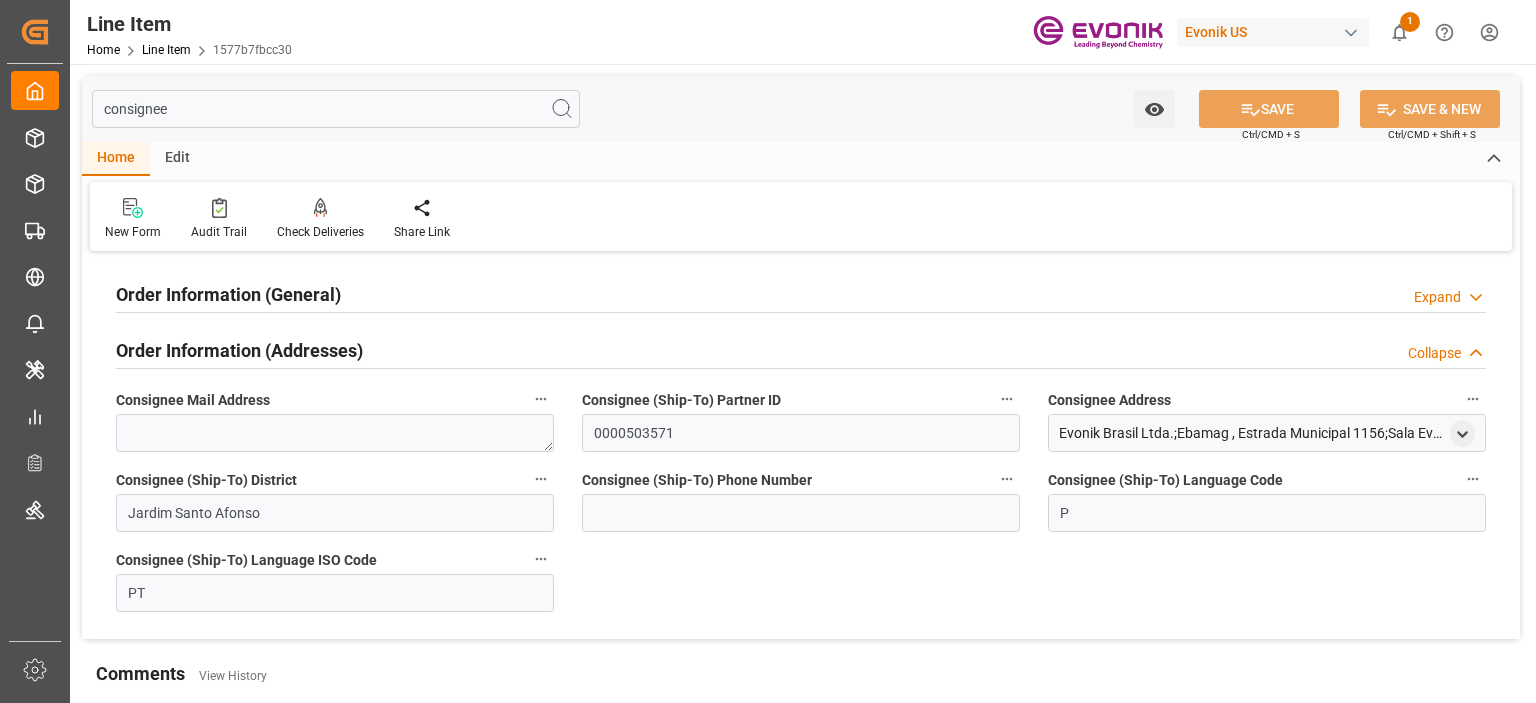 click on "Order Information (General)" at bounding box center [228, 294] 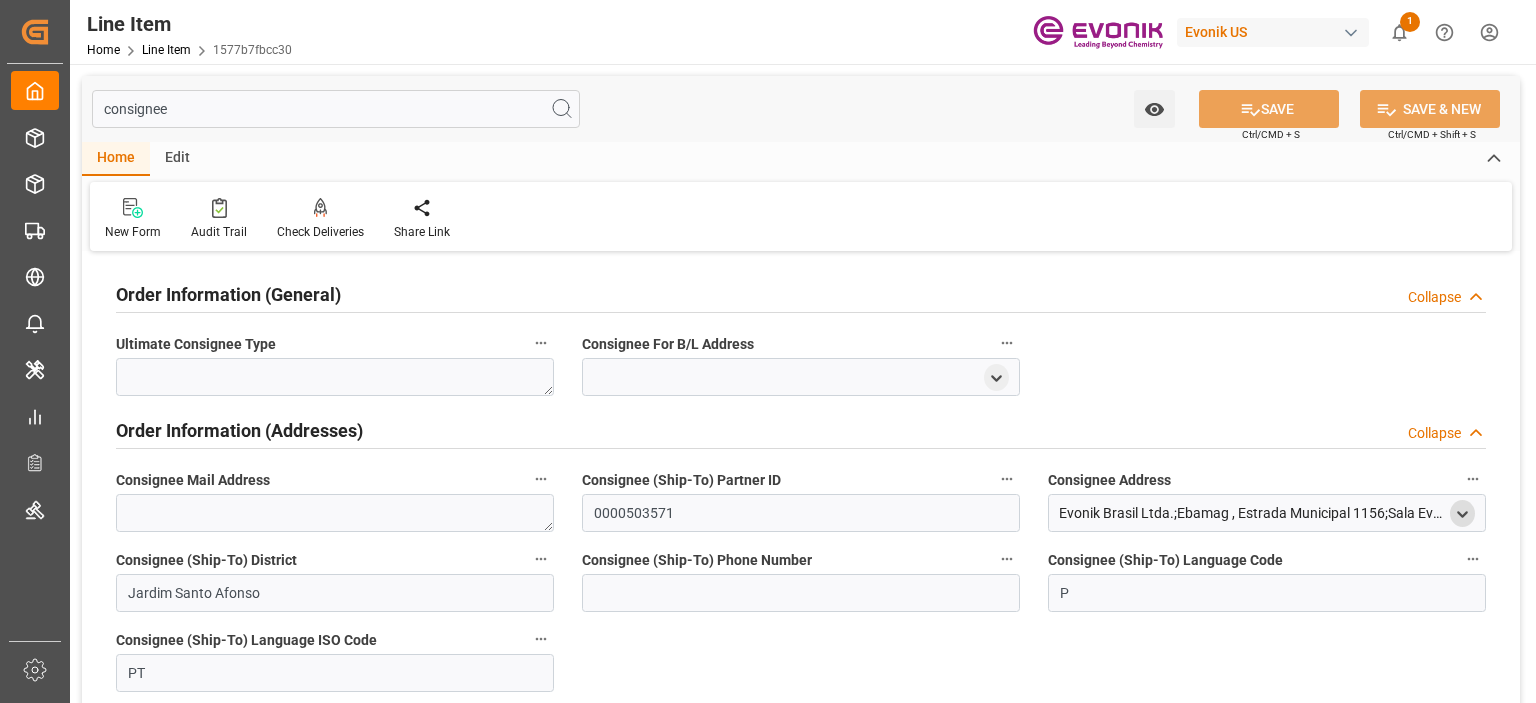click 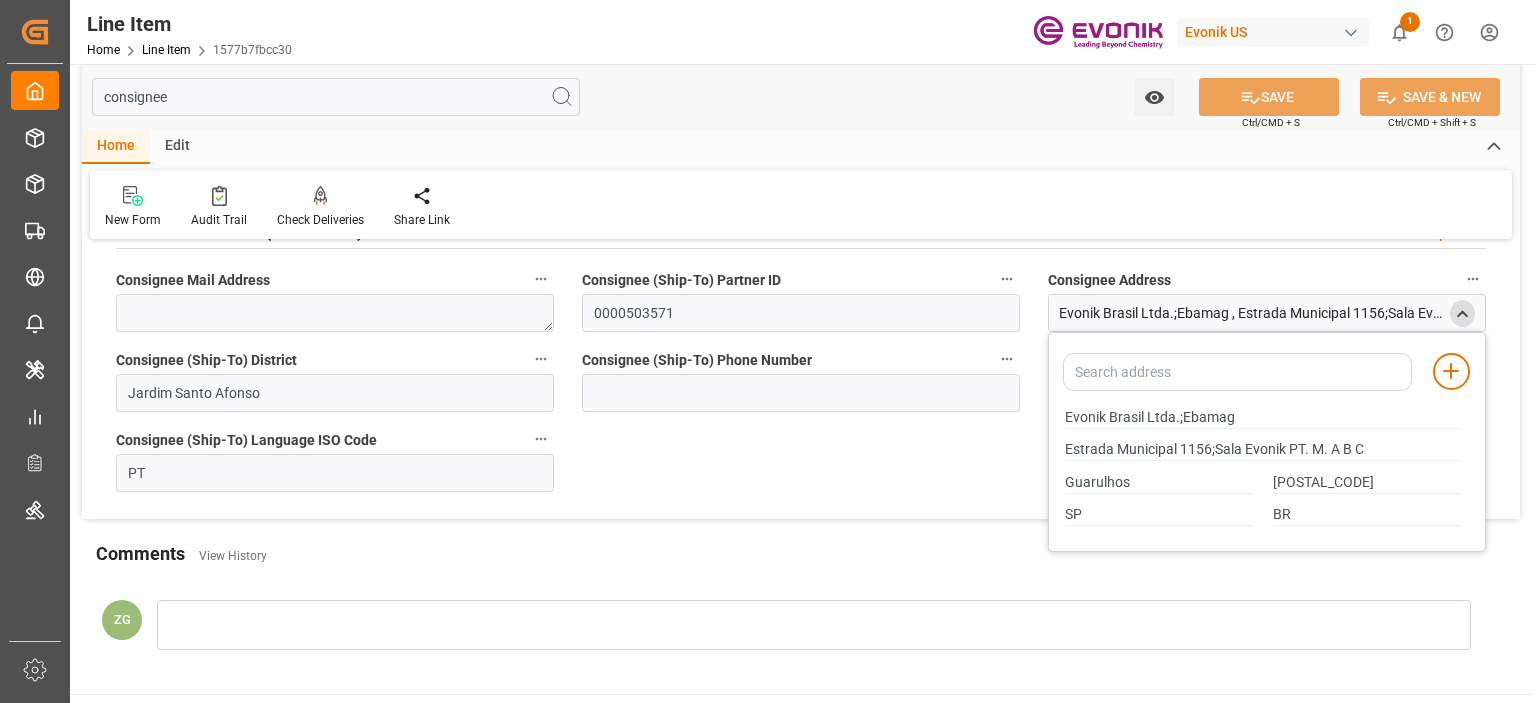 scroll, scrollTop: 100, scrollLeft: 0, axis: vertical 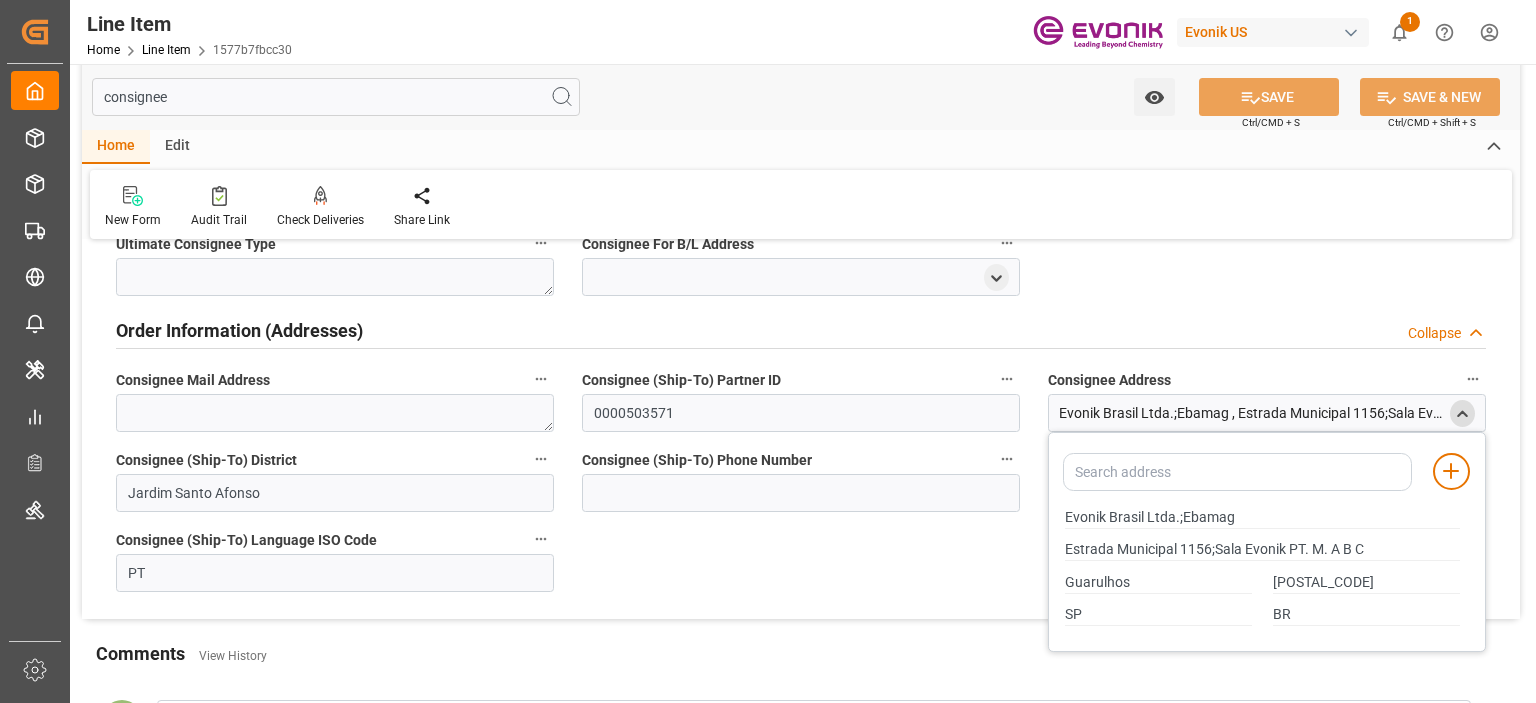 click on "Evonik Brasil Ltda.;Ebamag" at bounding box center [1262, 517] 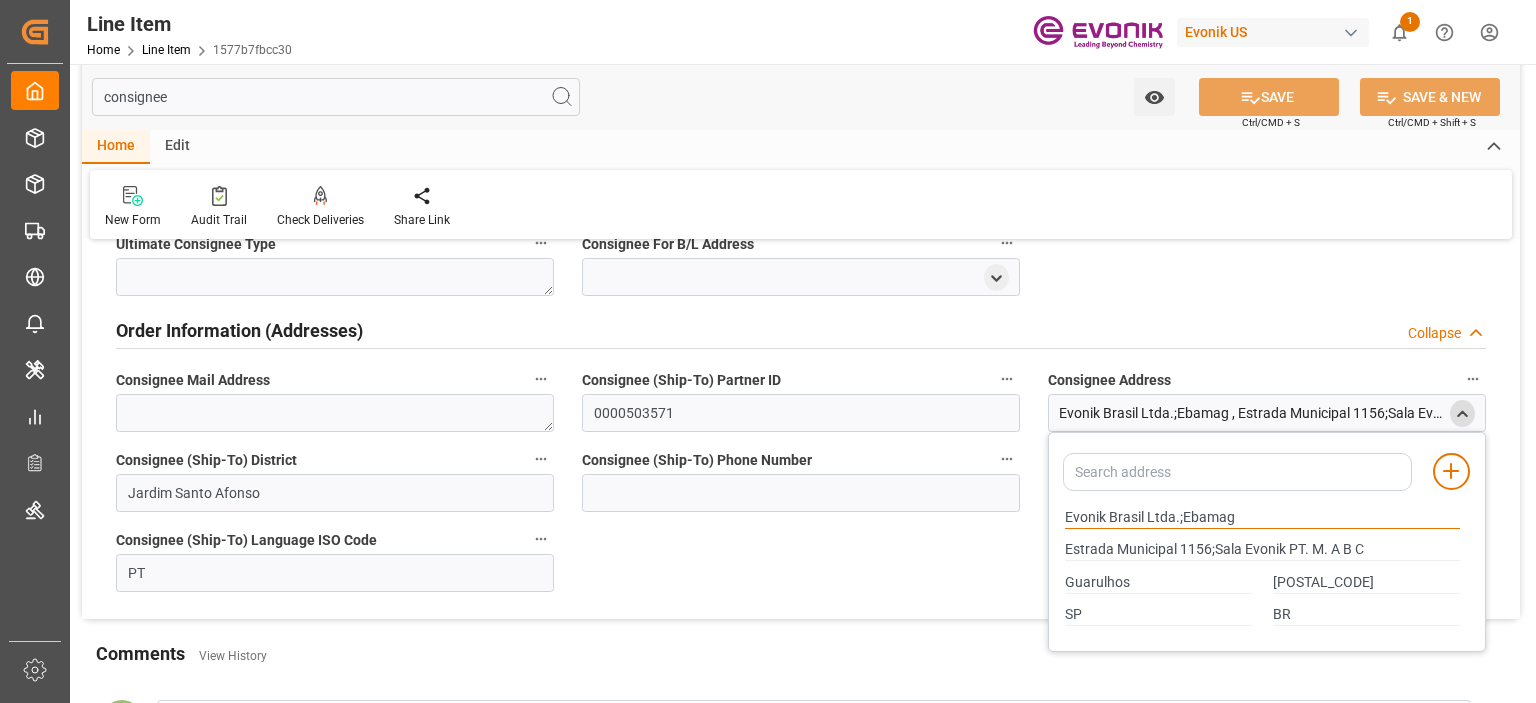 drag, startPoint x: 1064, startPoint y: 515, endPoint x: 1145, endPoint y: 513, distance: 81.02469 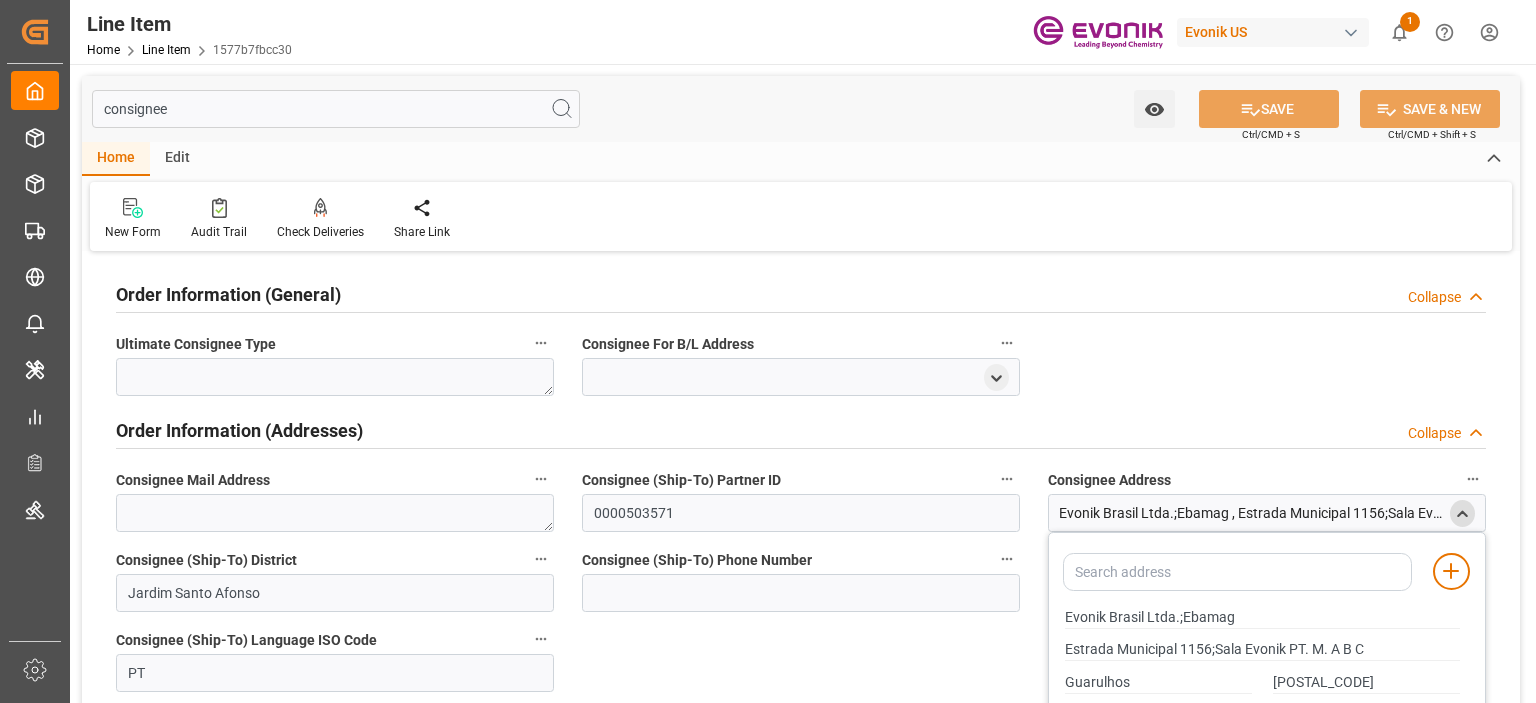 scroll, scrollTop: 100, scrollLeft: 0, axis: vertical 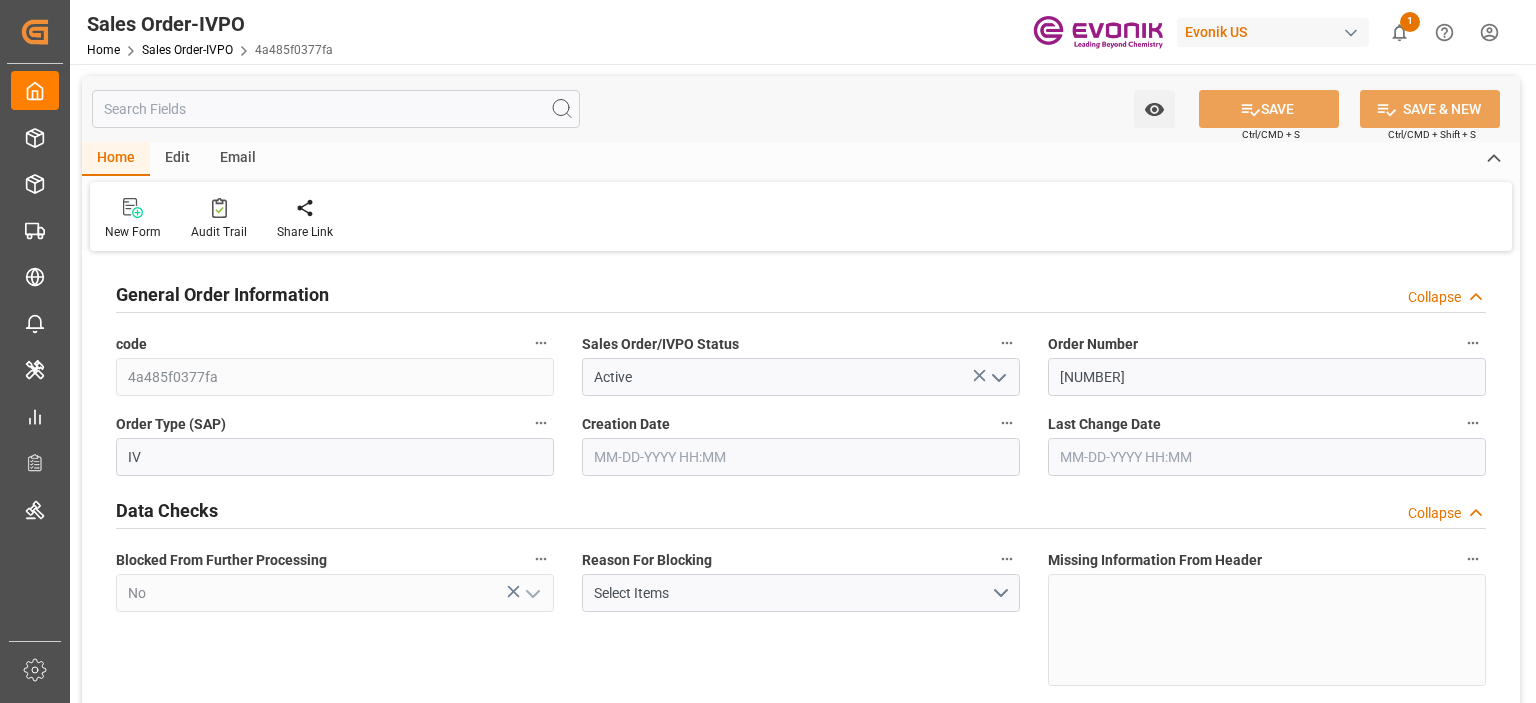 type on "INNSA" 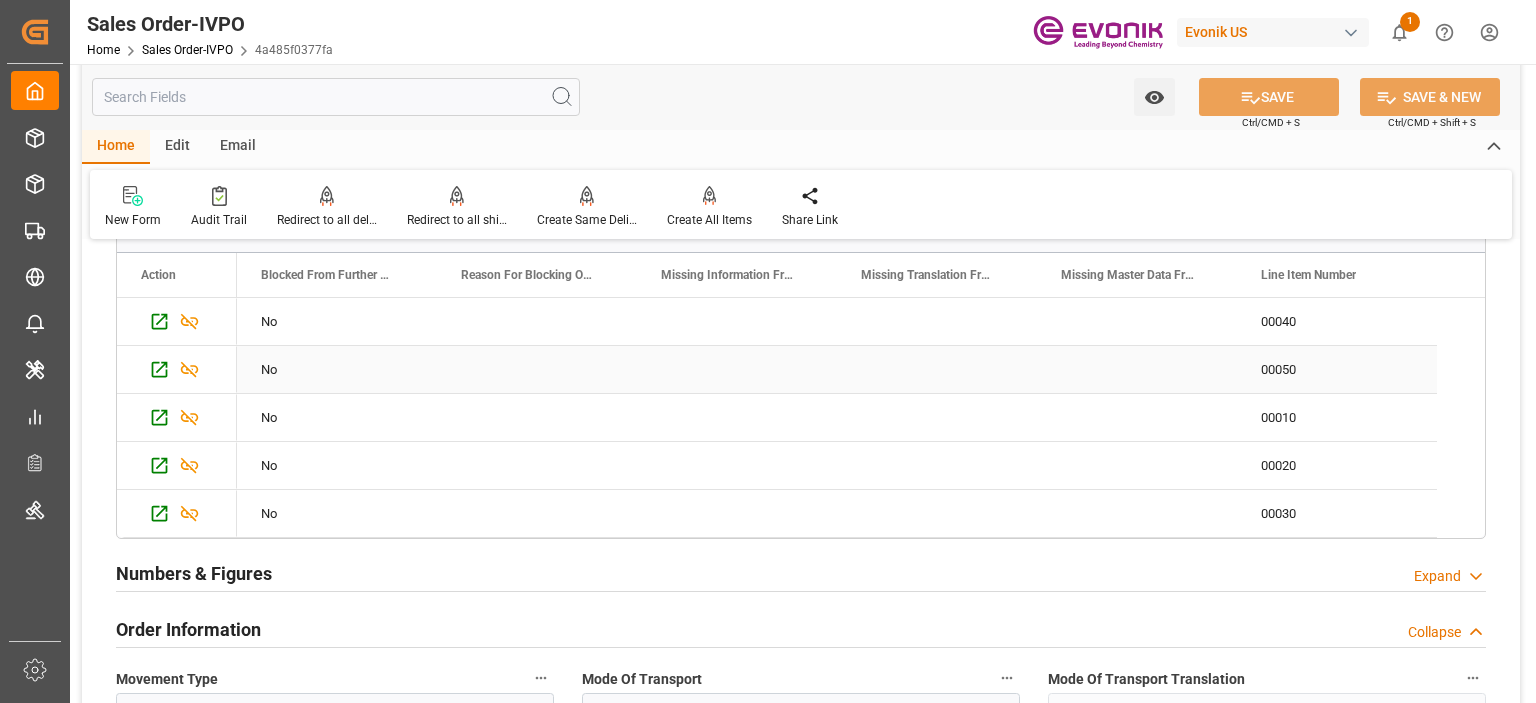 scroll, scrollTop: 1100, scrollLeft: 0, axis: vertical 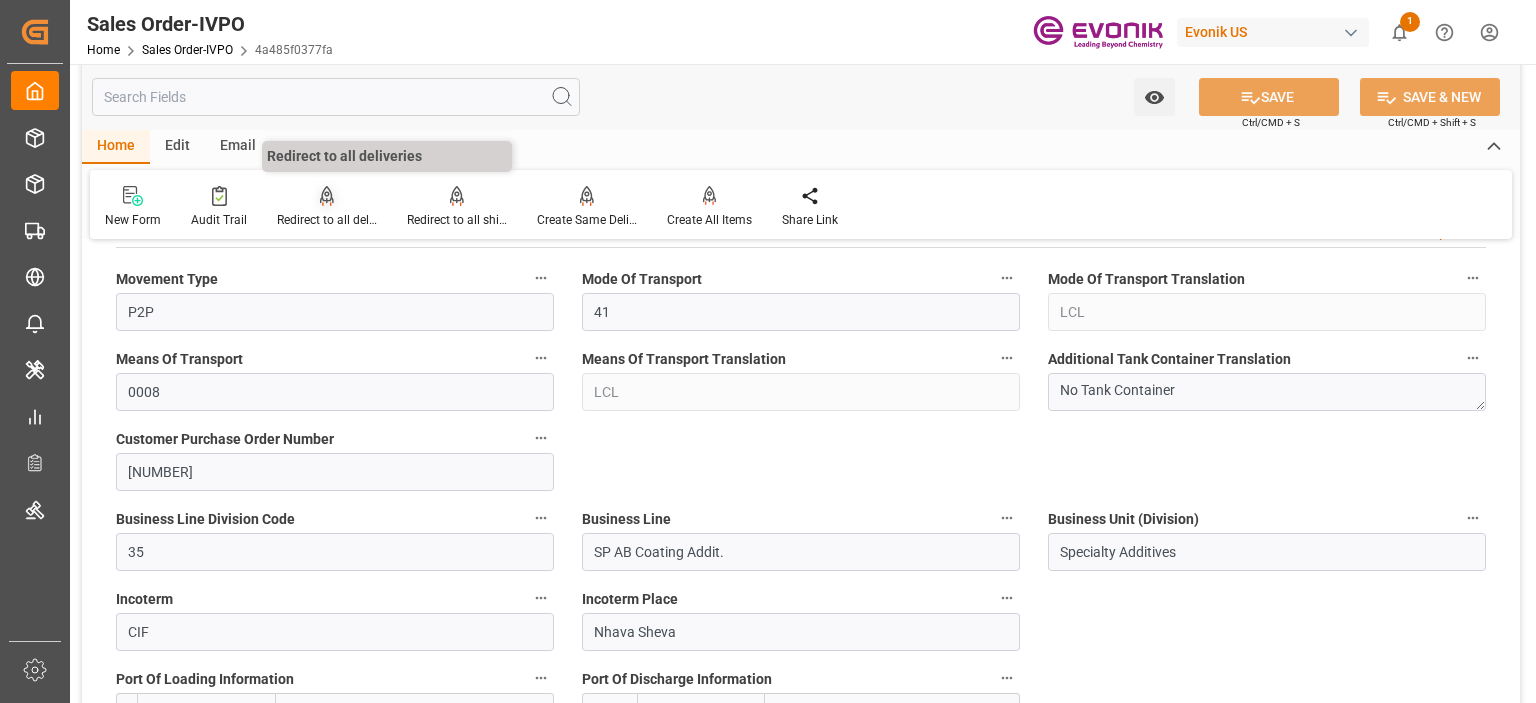 click on "Redirect to all deliveries" at bounding box center (327, 207) 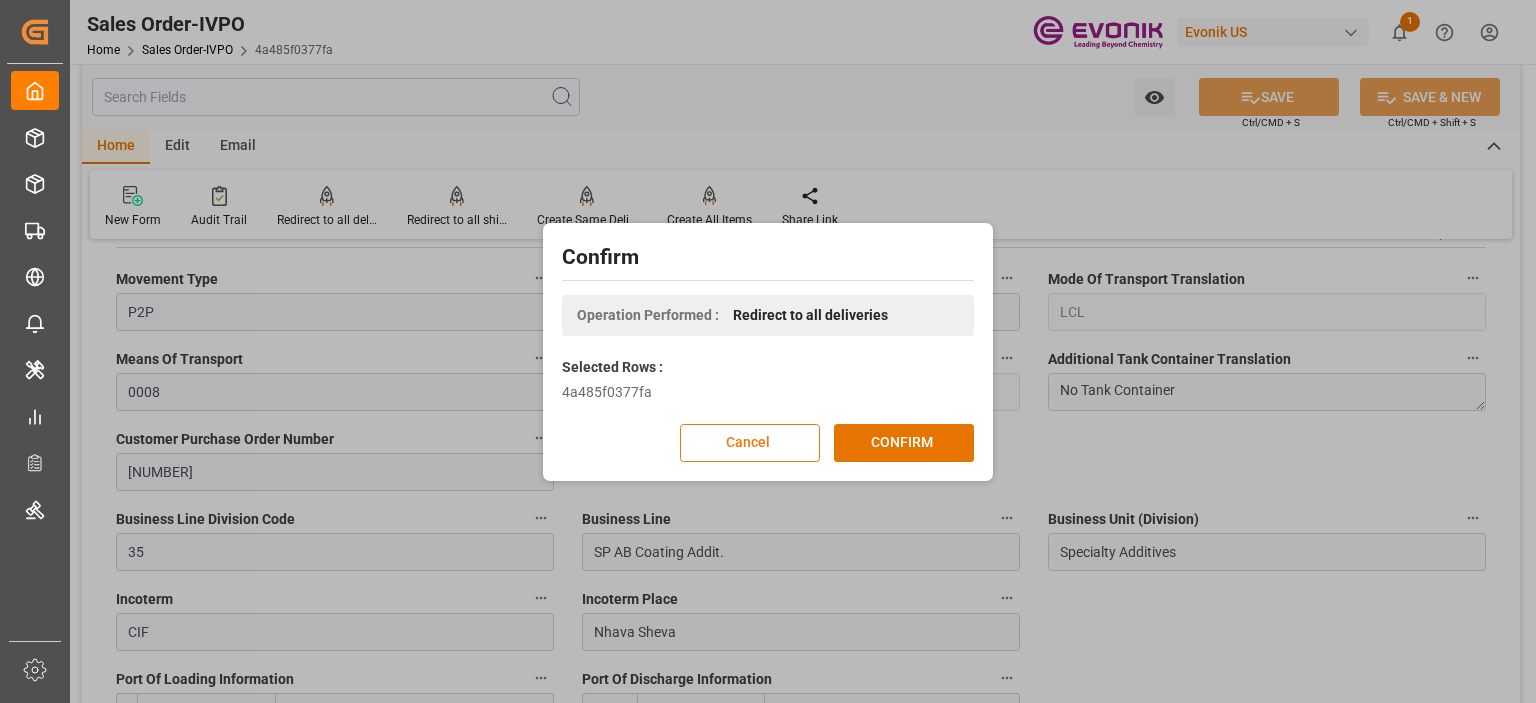 click on "Cancel" at bounding box center (750, 443) 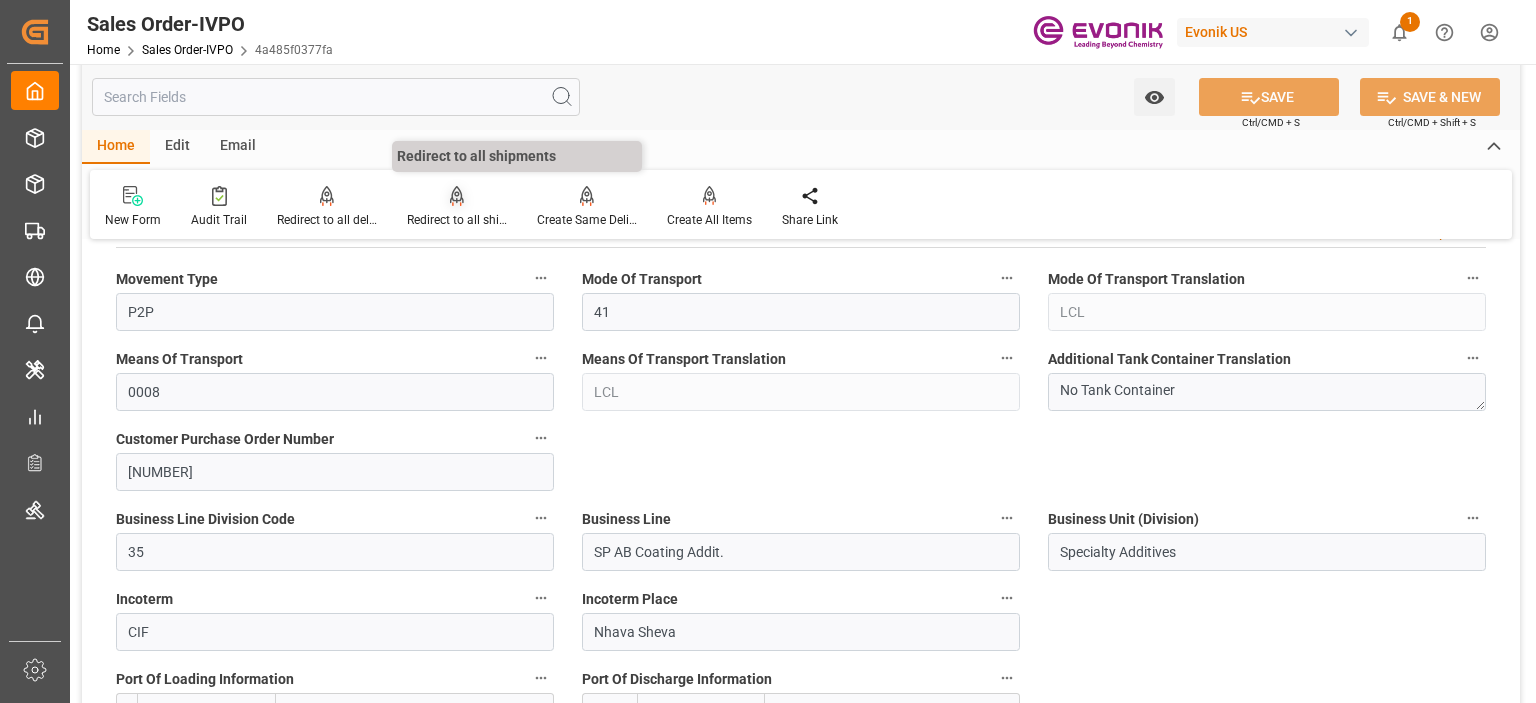click on "Redirect to all shipments" at bounding box center [457, 207] 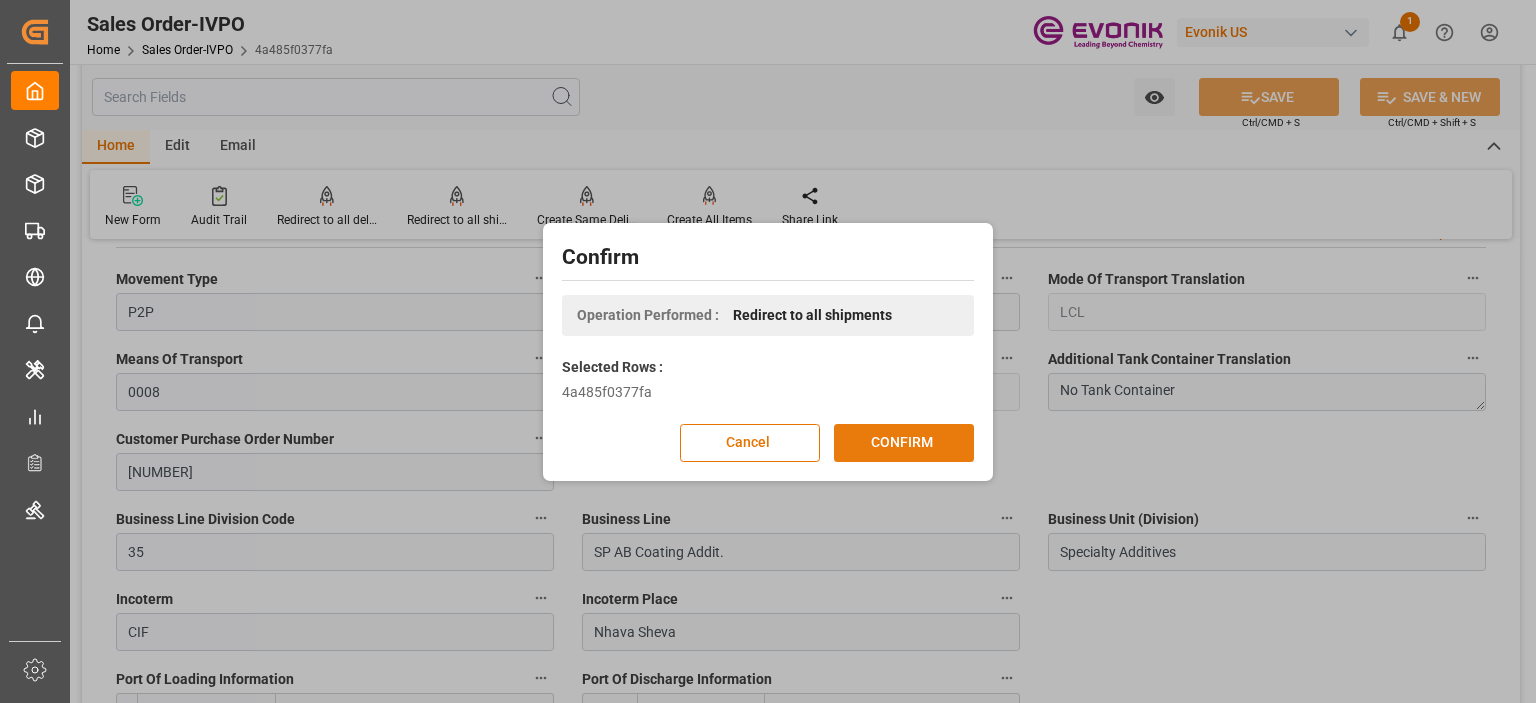 click on "CONFIRM" at bounding box center [904, 443] 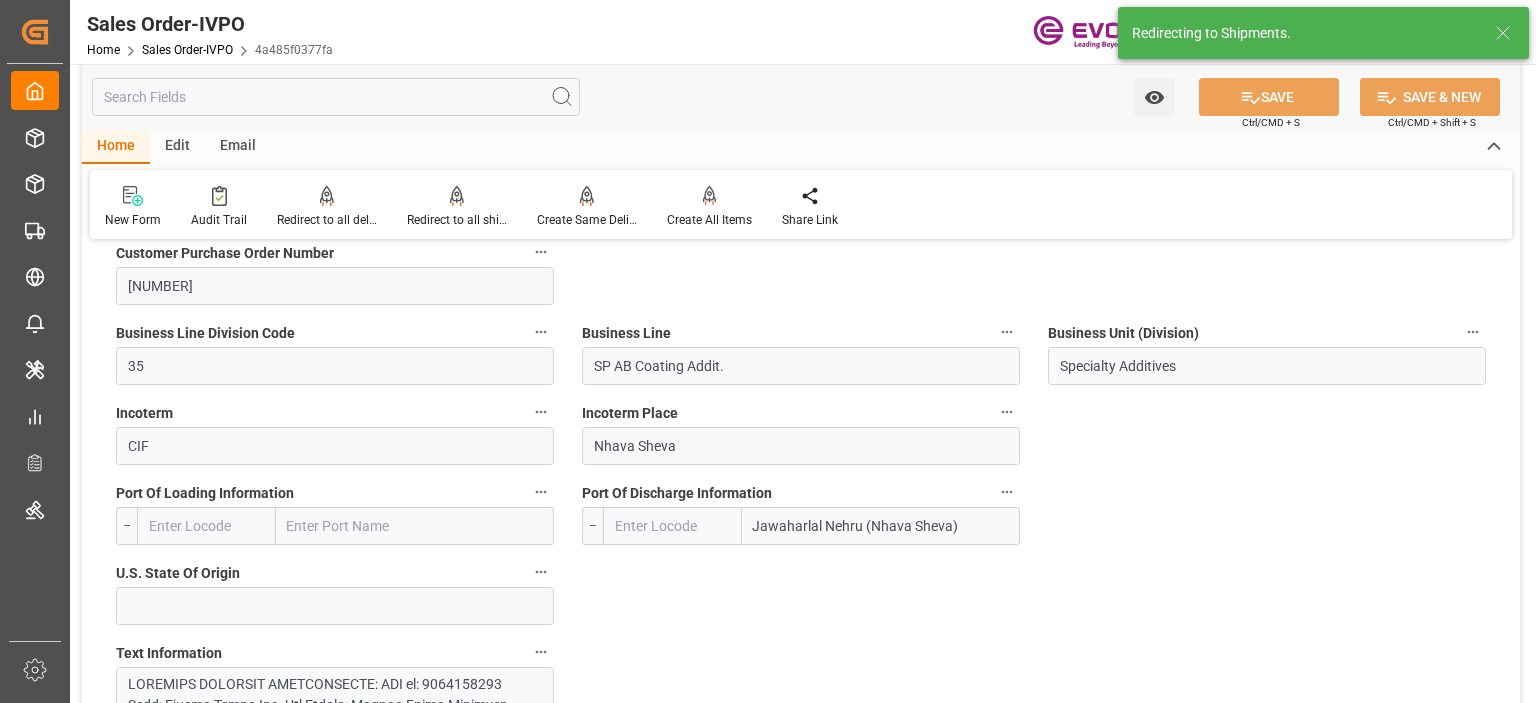 type on "INNSA" 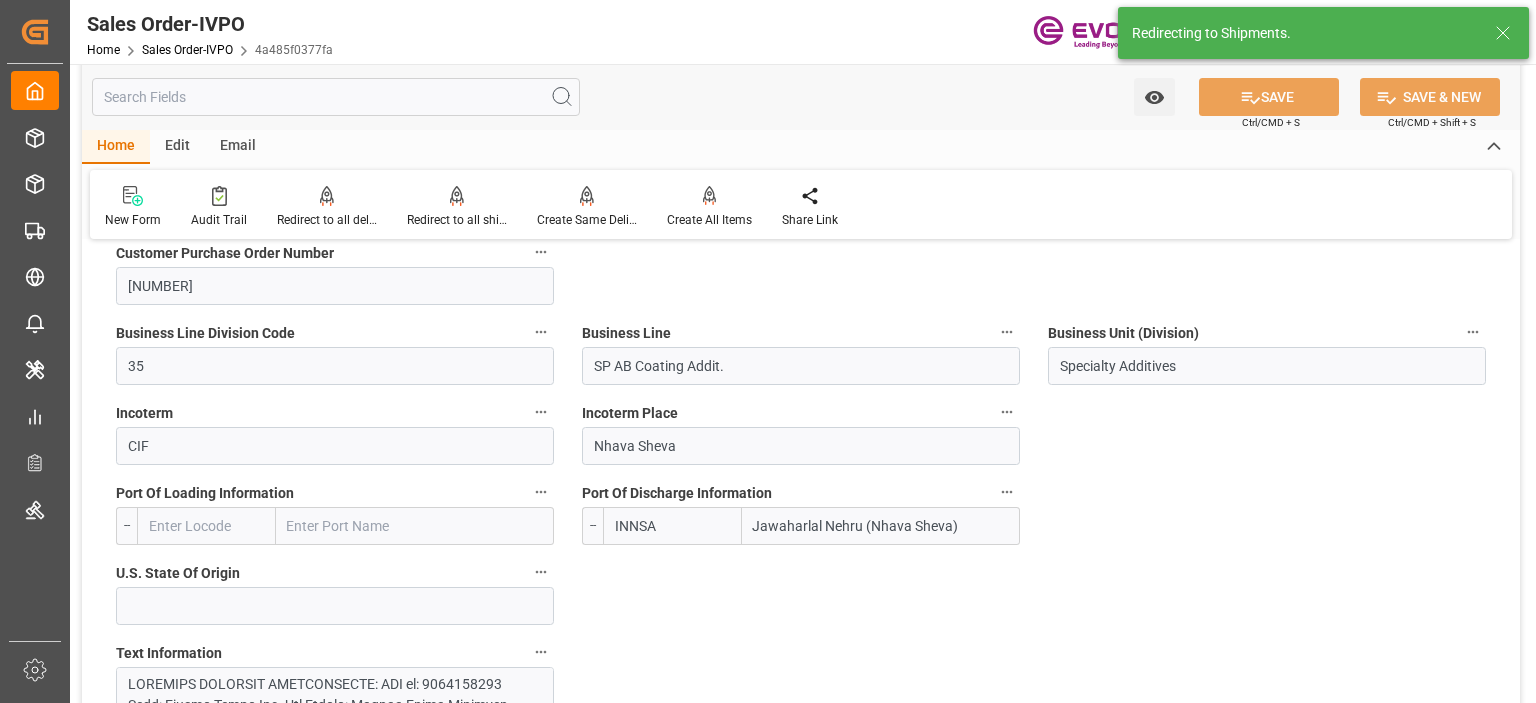 type on "07-16-2025 20:55" 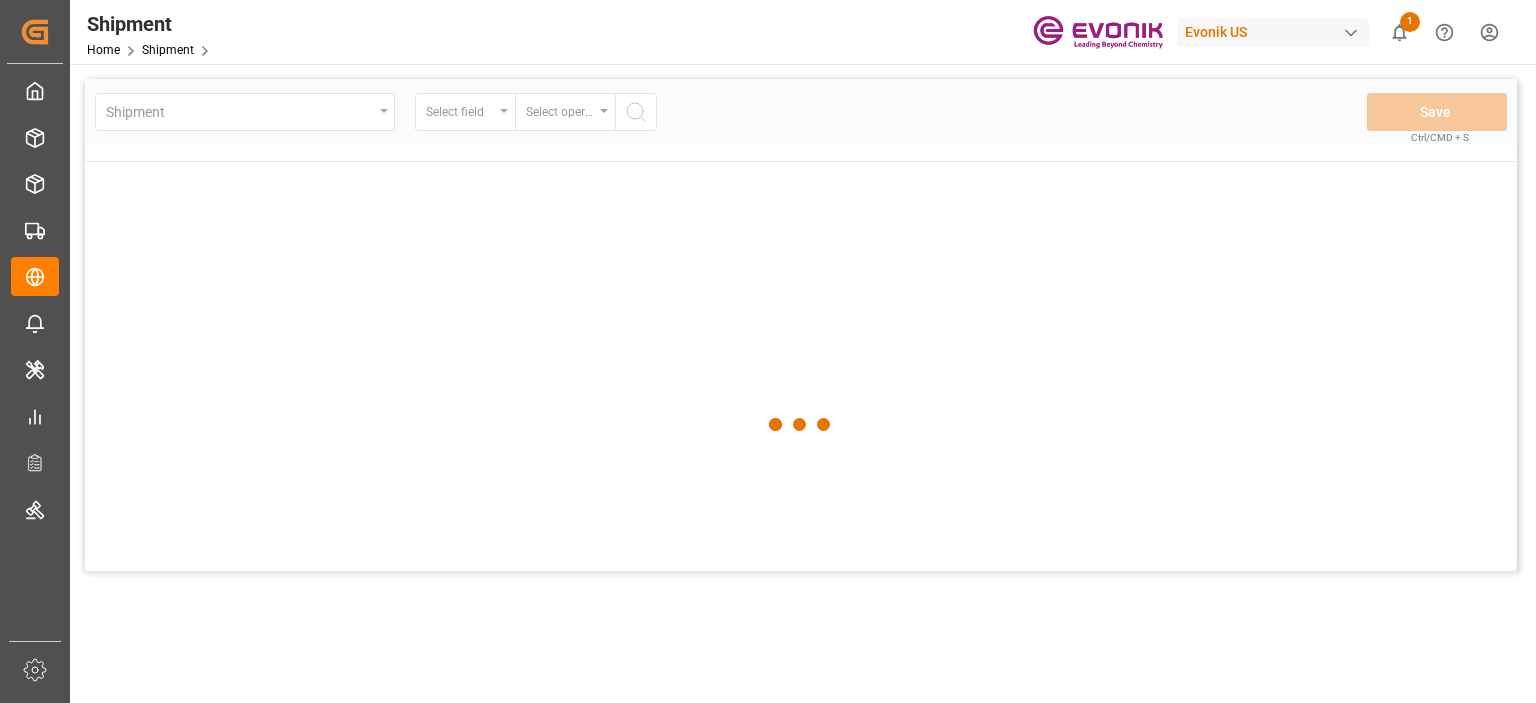 scroll, scrollTop: 0, scrollLeft: 0, axis: both 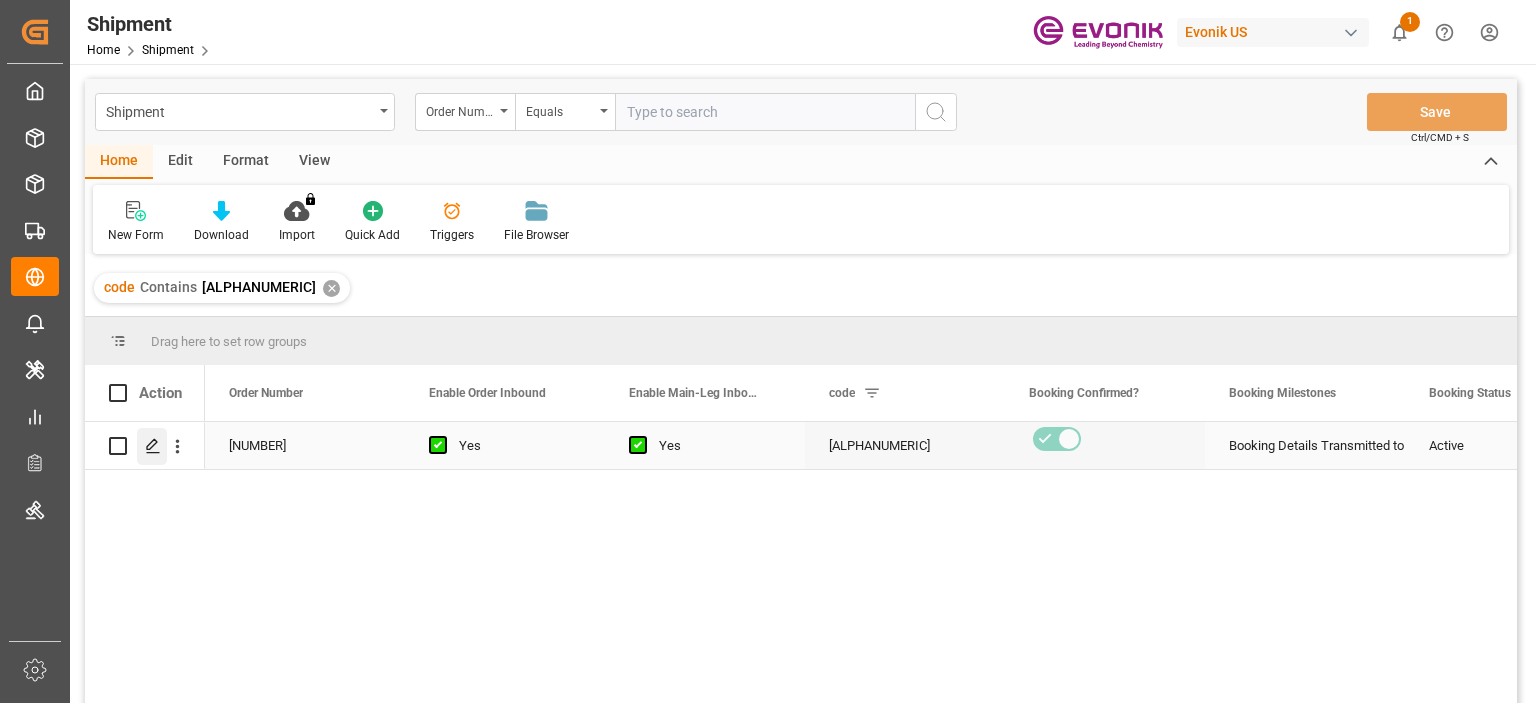 click at bounding box center (152, 446) 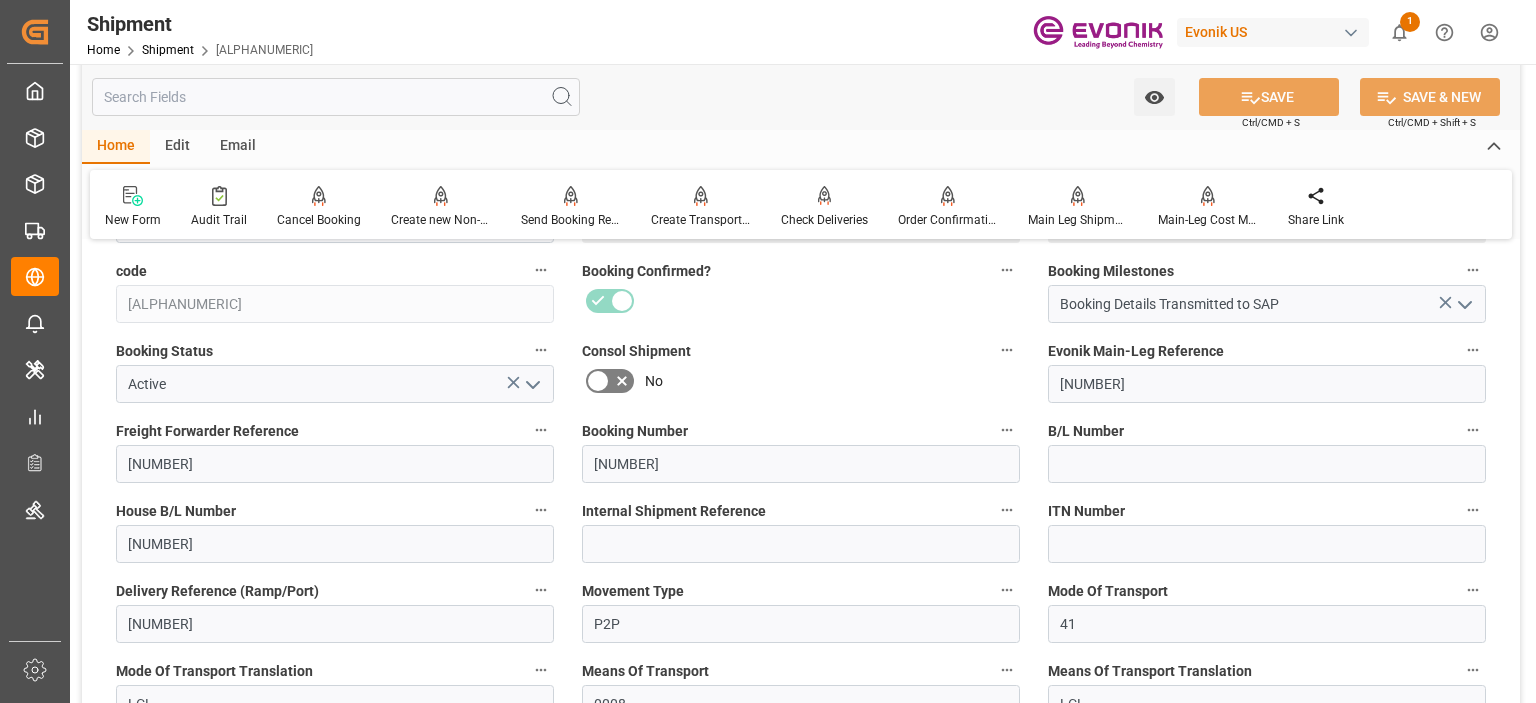 scroll, scrollTop: 800, scrollLeft: 0, axis: vertical 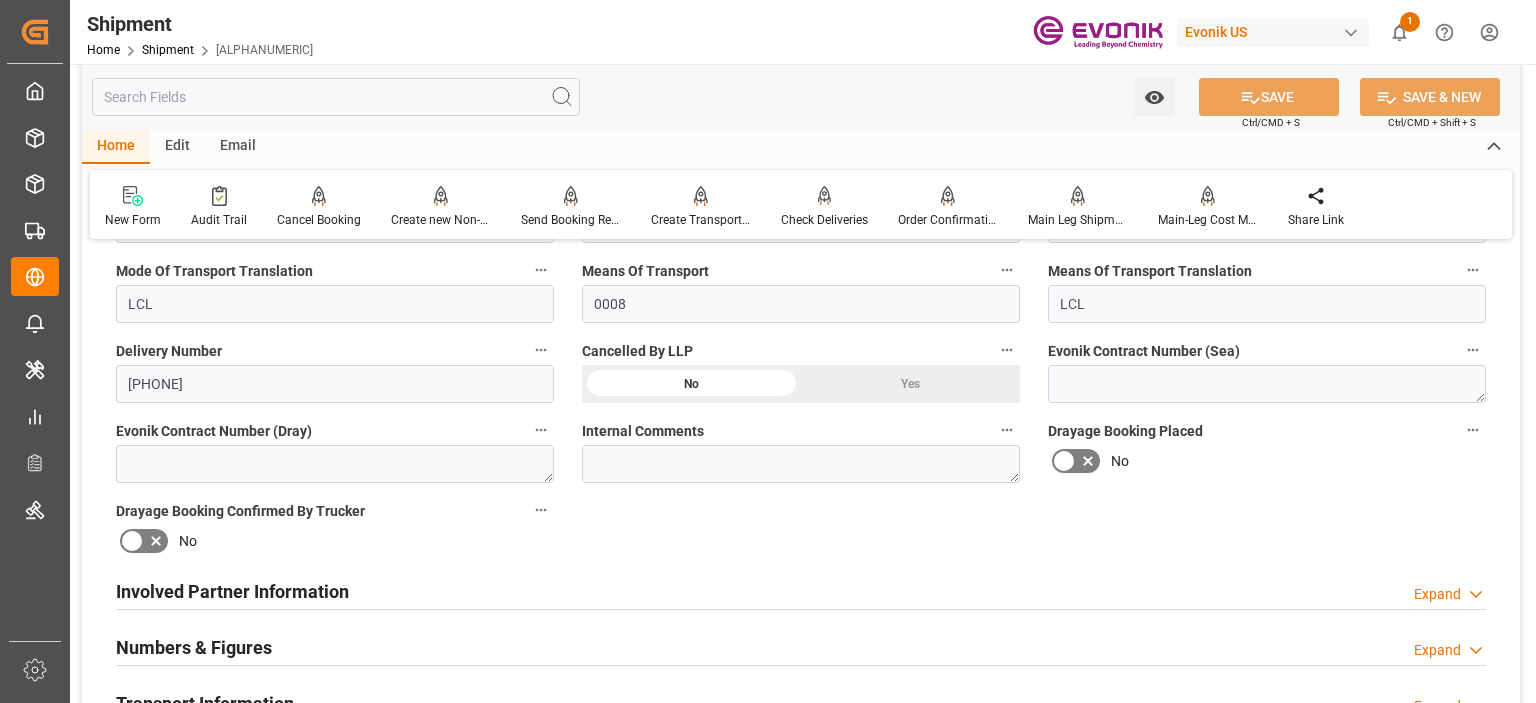 click on "Involved Partner Information" at bounding box center (232, 591) 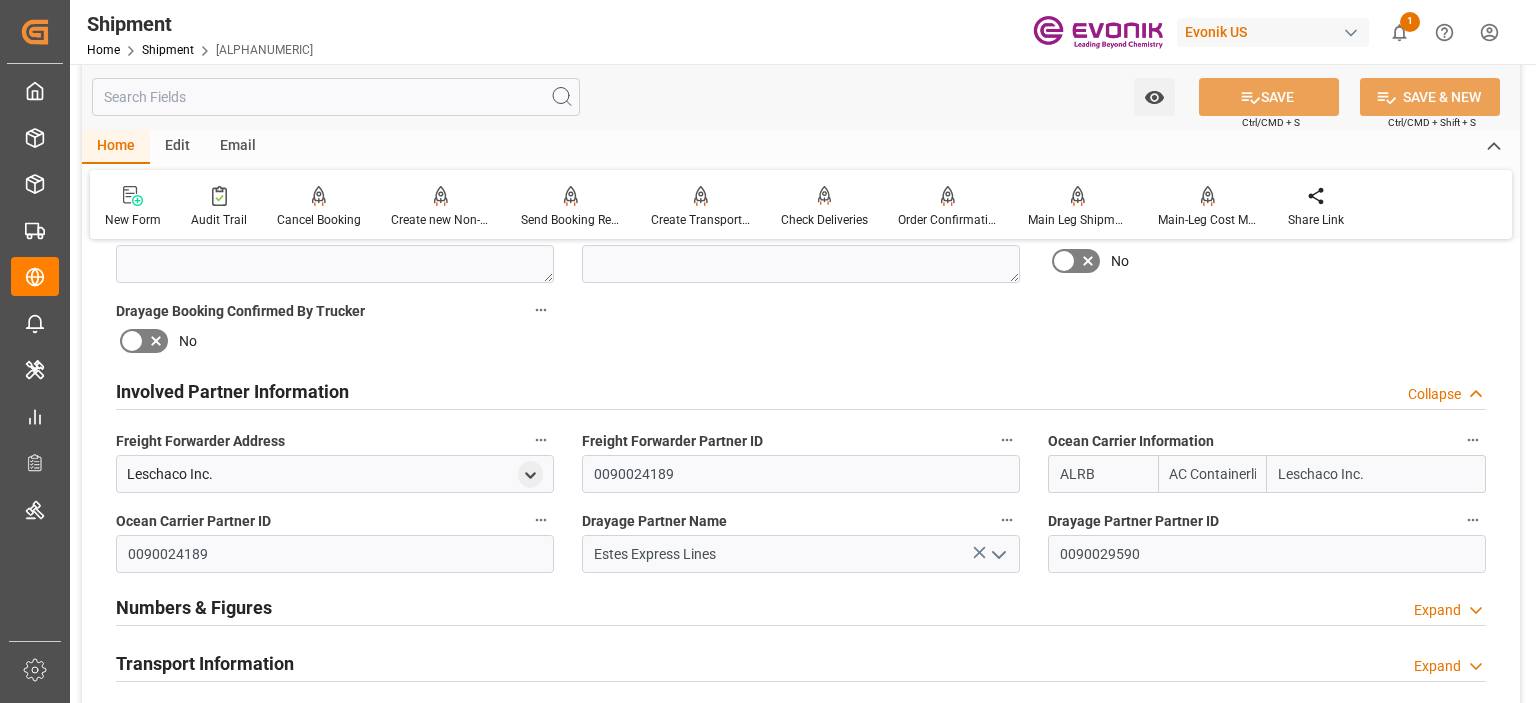 scroll, scrollTop: 300, scrollLeft: 0, axis: vertical 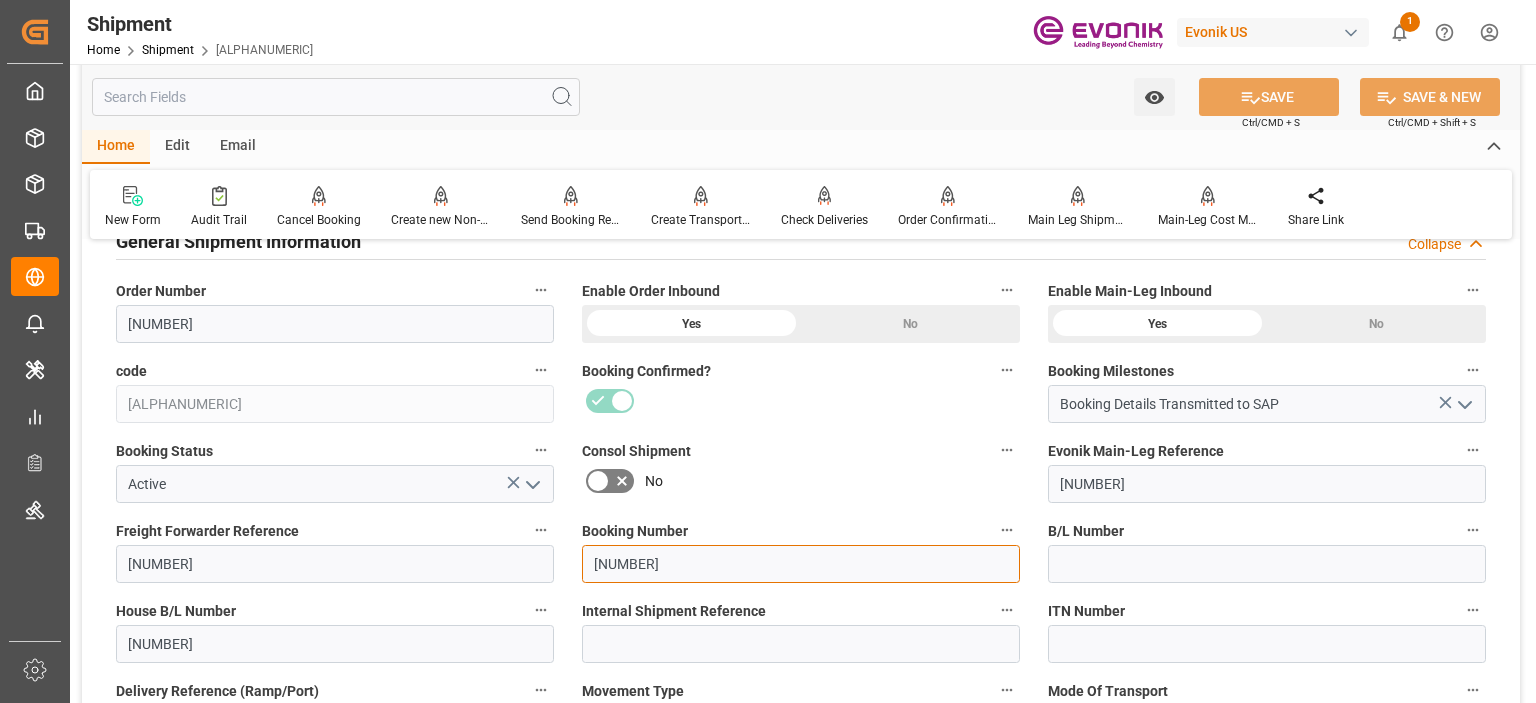 click on "[NUMBER]" at bounding box center [801, 564] 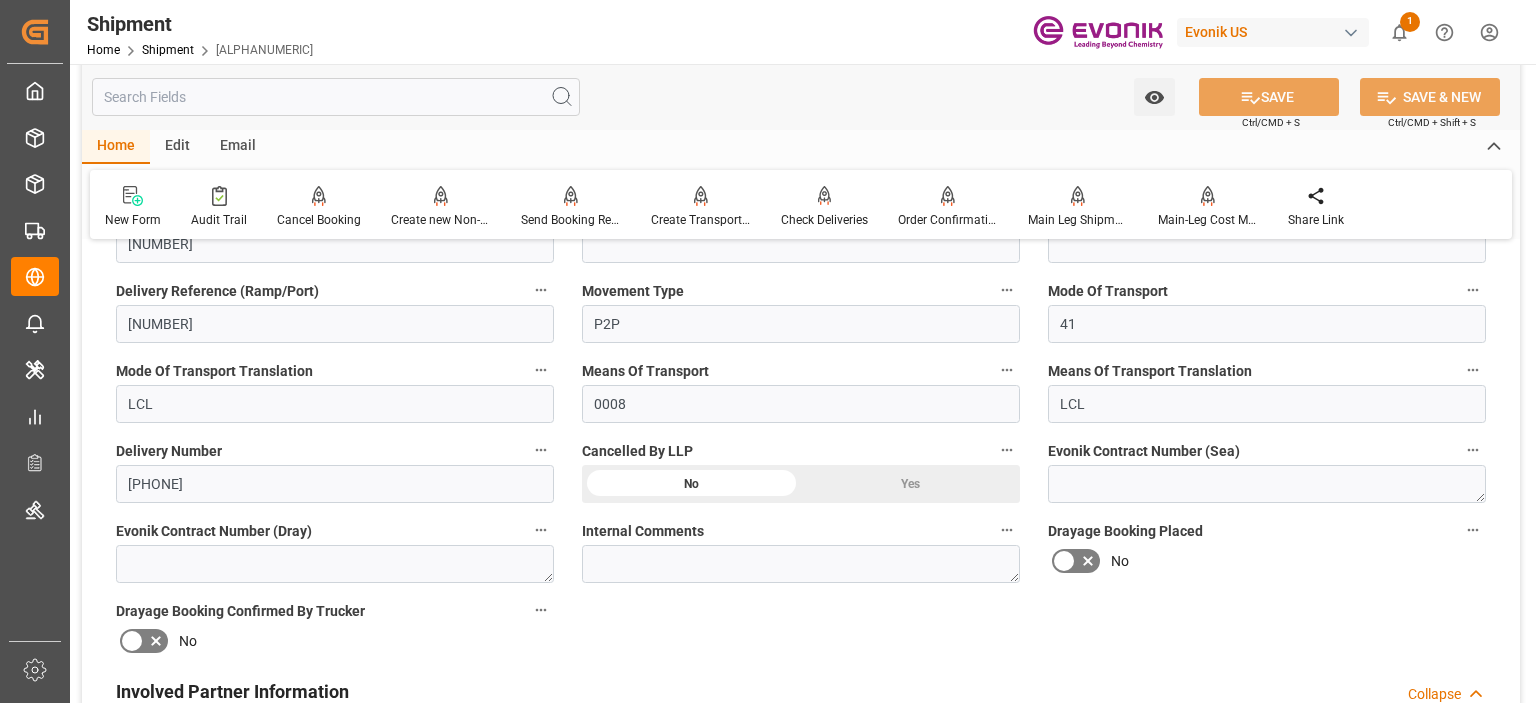 scroll, scrollTop: 0, scrollLeft: 0, axis: both 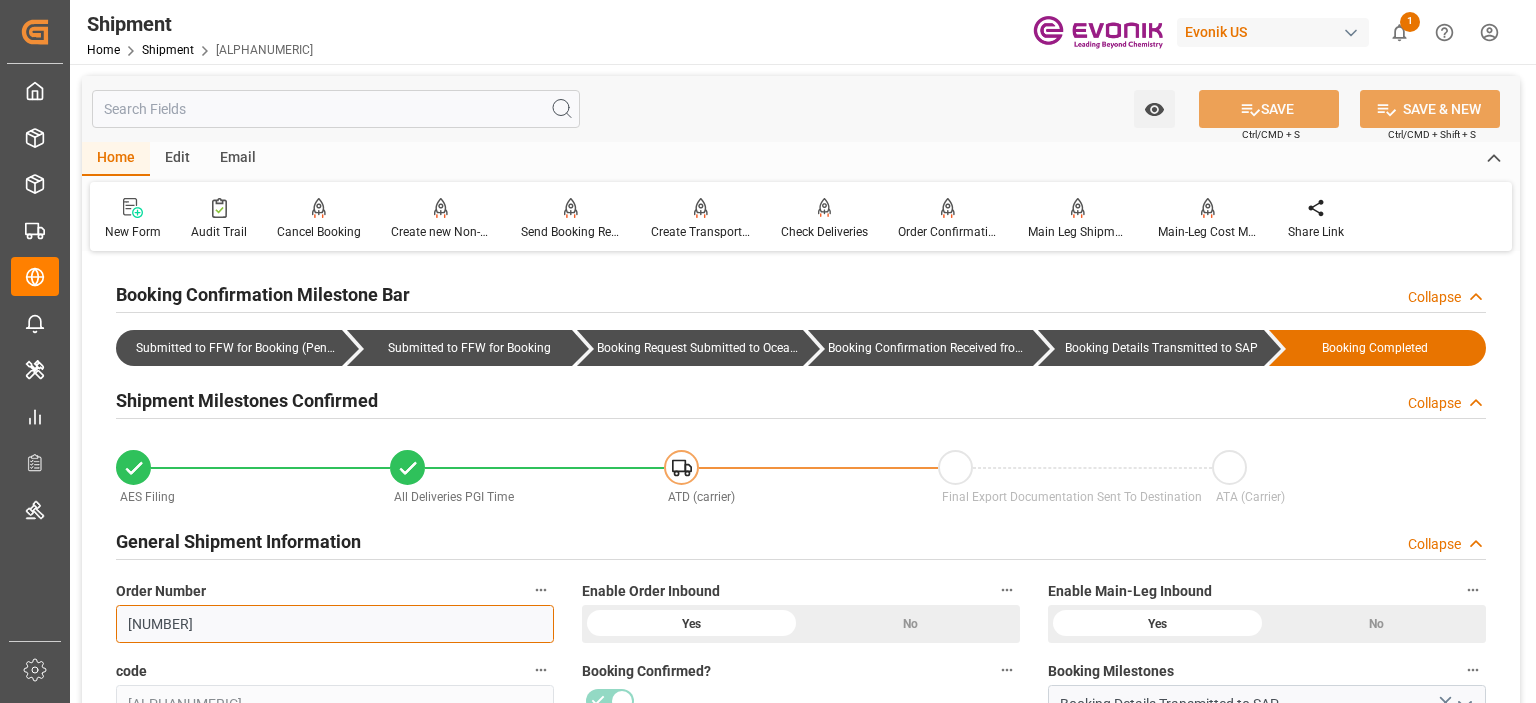 click on "0046460473" at bounding box center [335, 624] 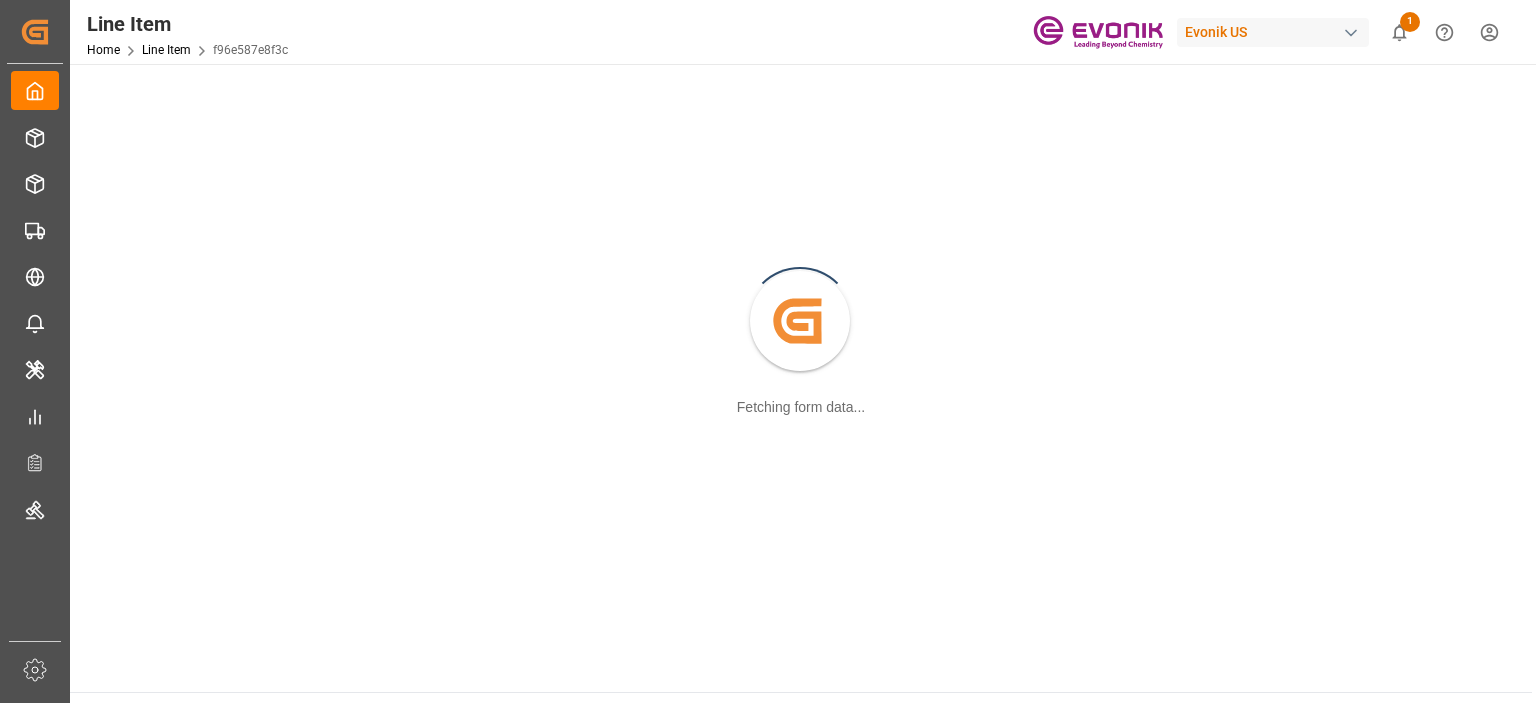 scroll, scrollTop: 0, scrollLeft: 0, axis: both 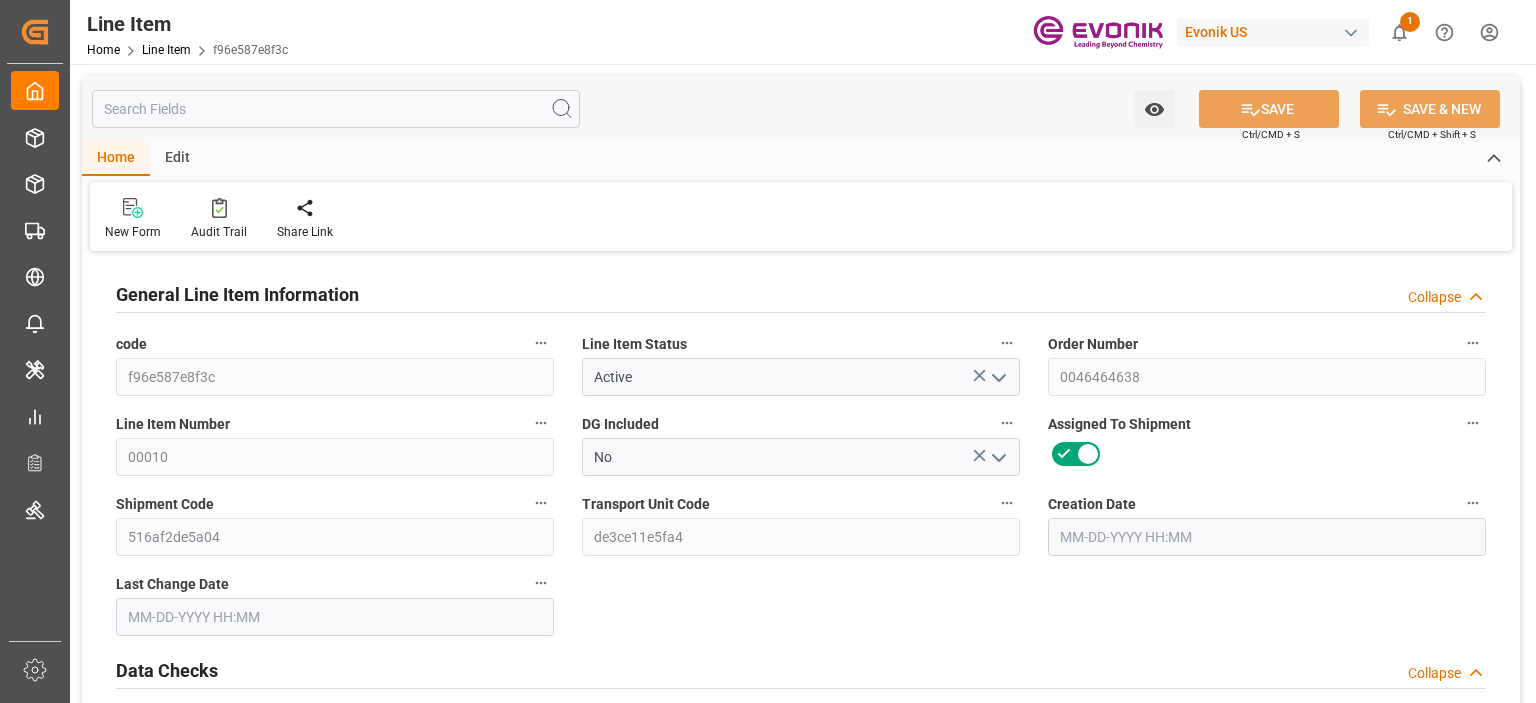 type on "10" 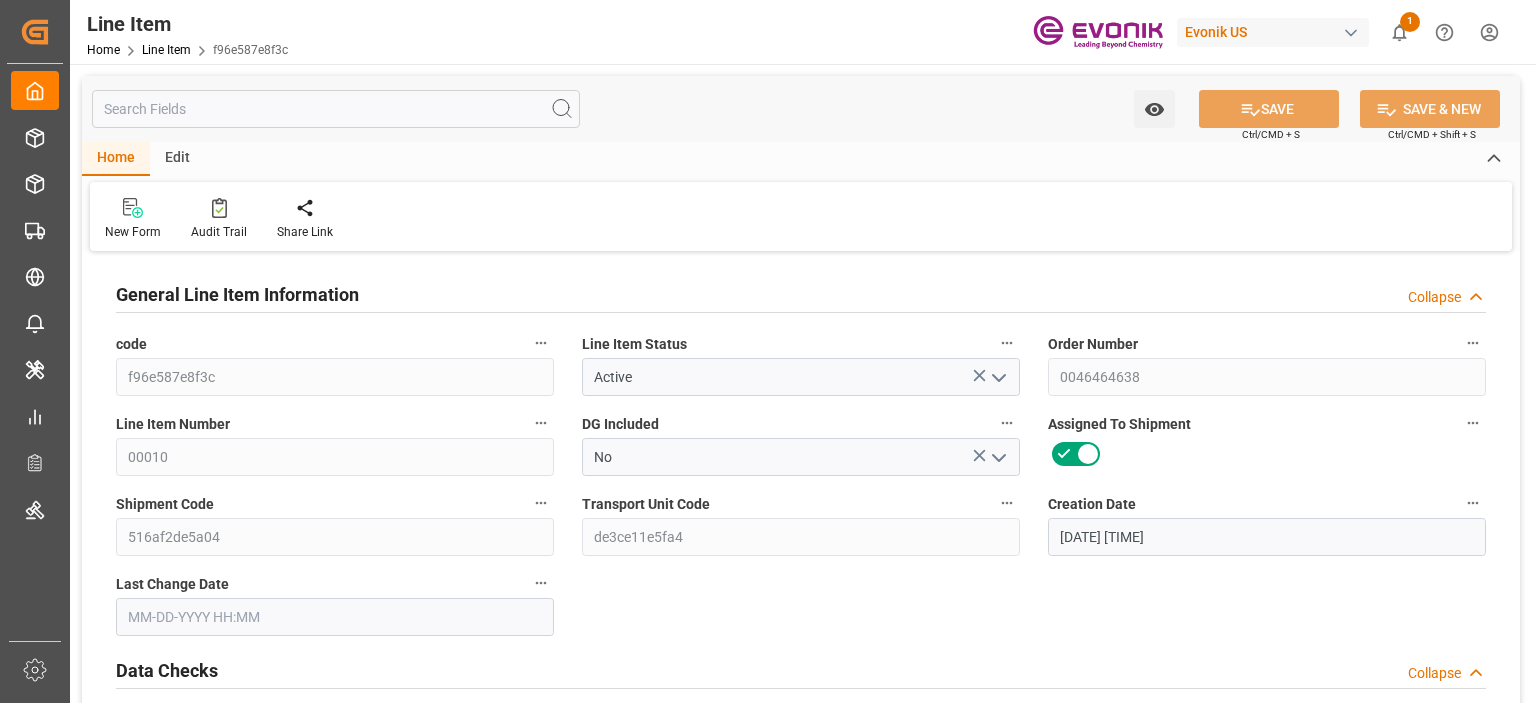 type on "07-23-2025 06:50" 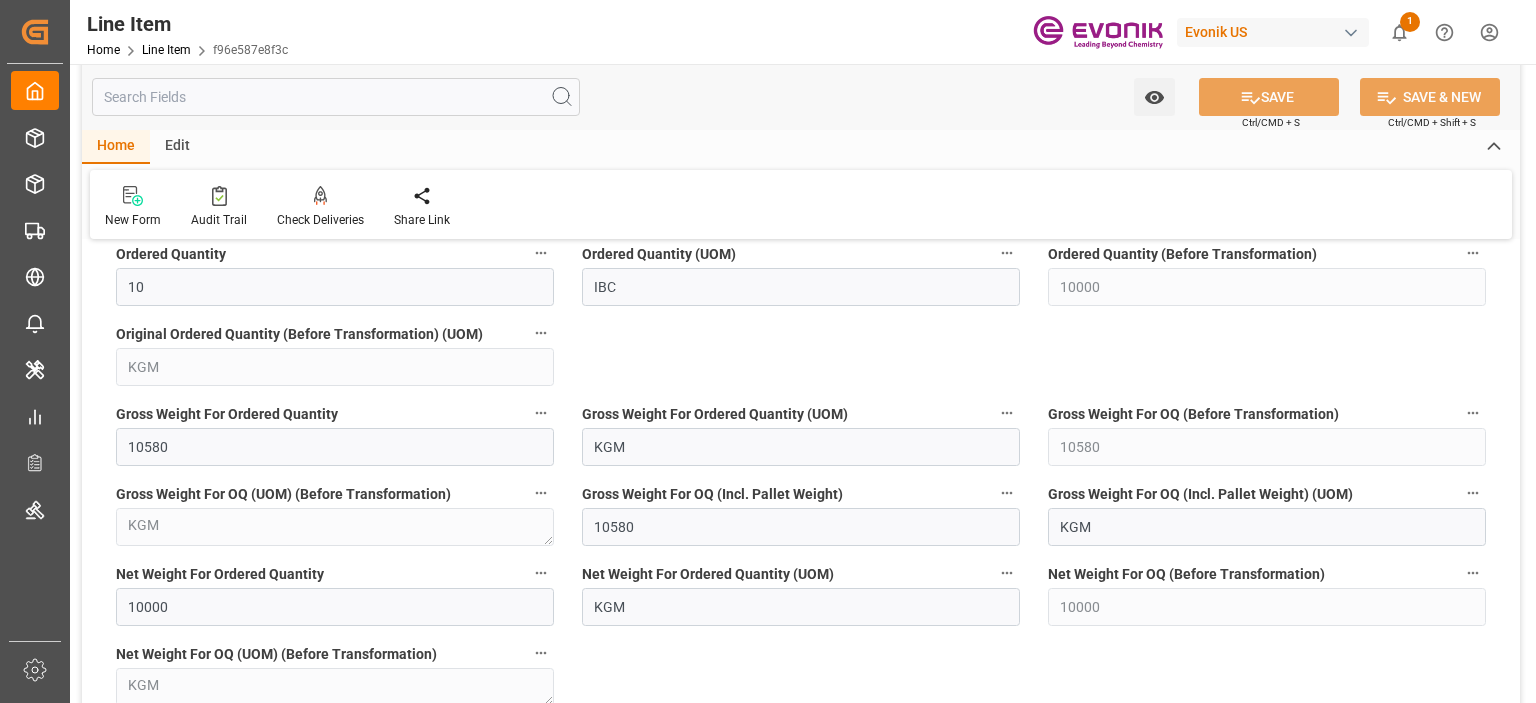 scroll, scrollTop: 1800, scrollLeft: 0, axis: vertical 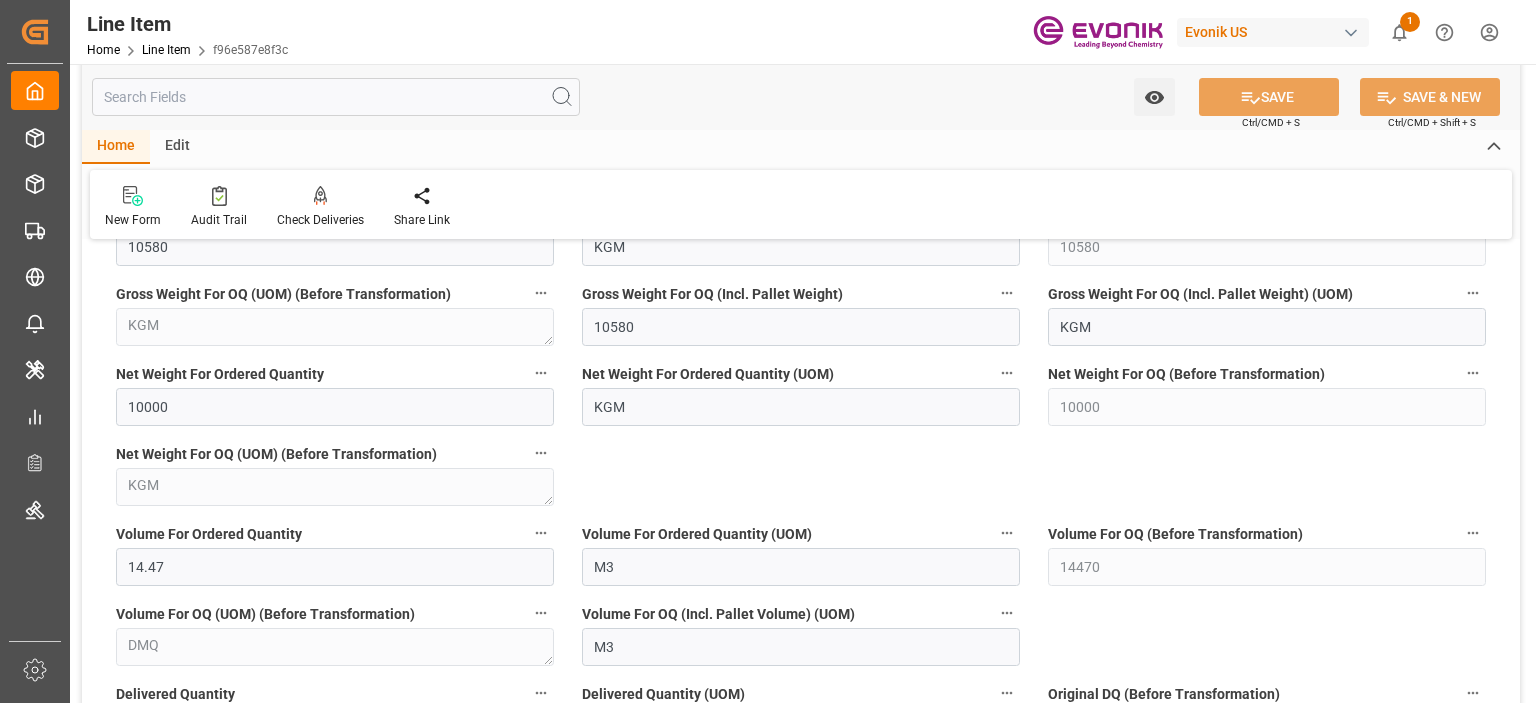click at bounding box center [336, 97] 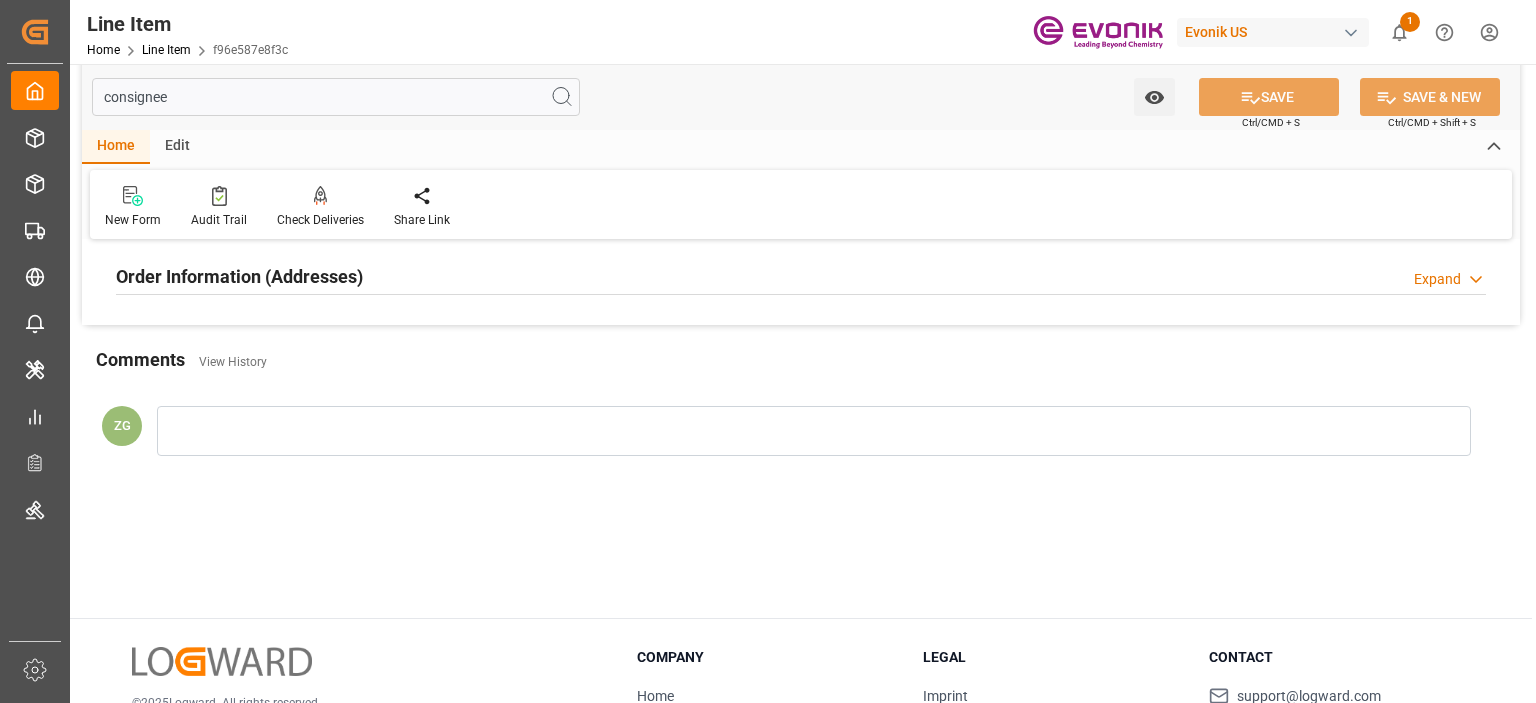 scroll, scrollTop: 0, scrollLeft: 0, axis: both 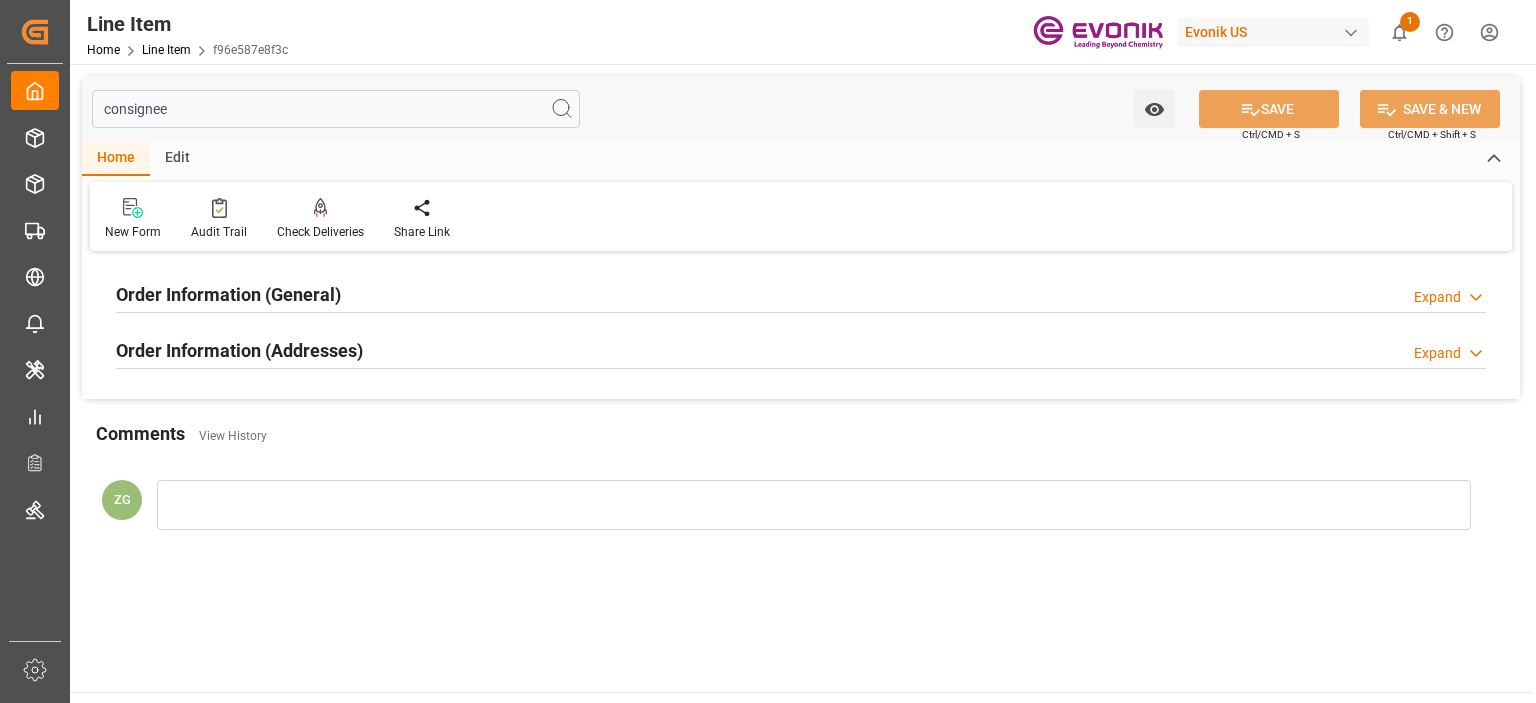 type on "consignee" 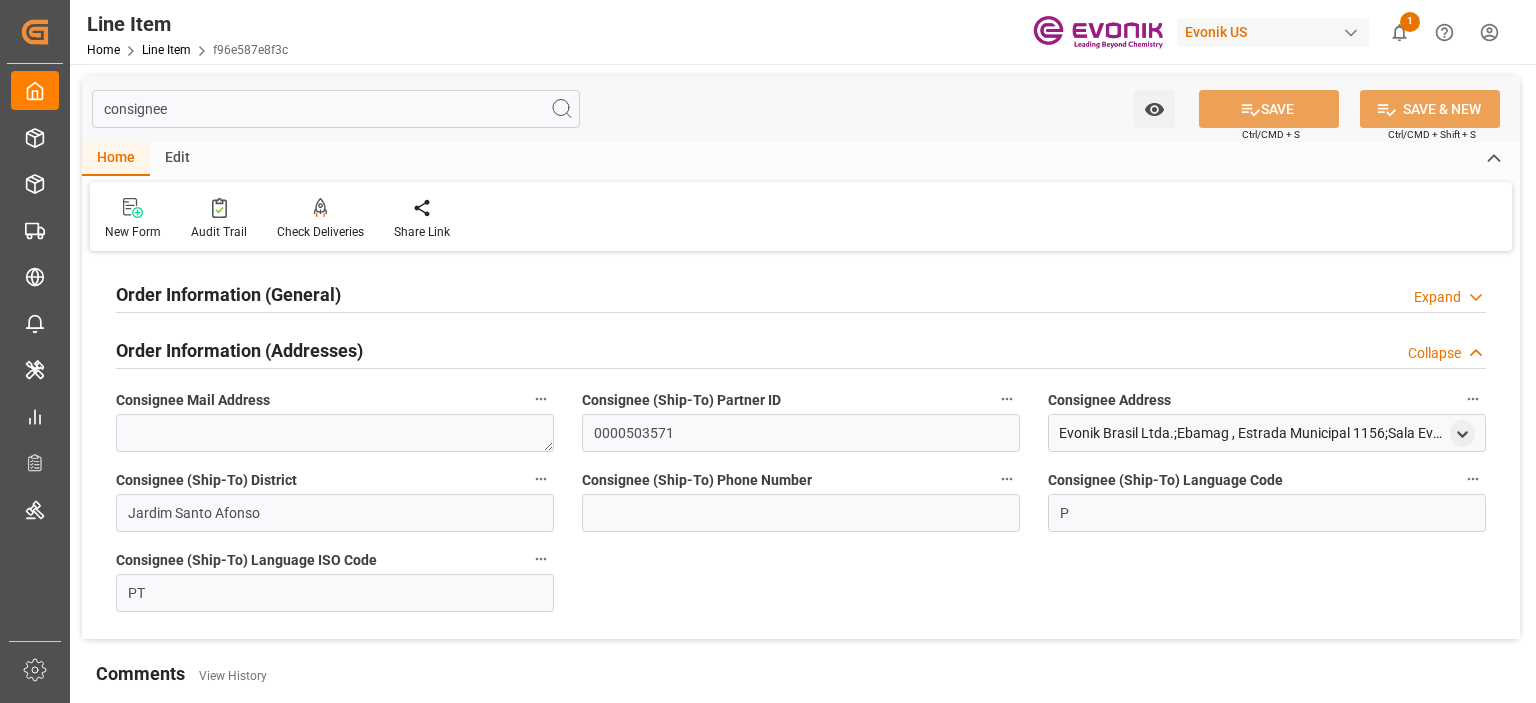 click on "Order Information (General)" at bounding box center [228, 294] 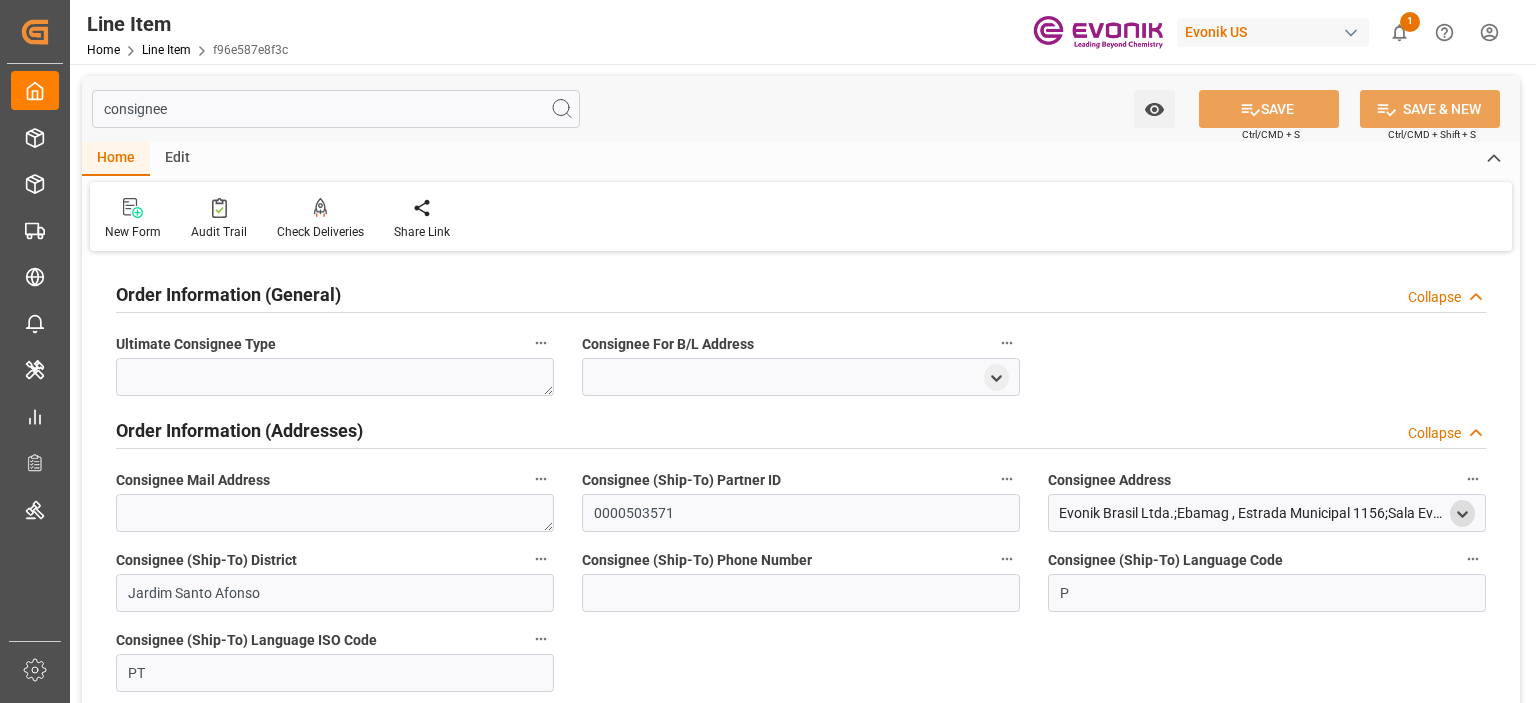 click at bounding box center (1462, 513) 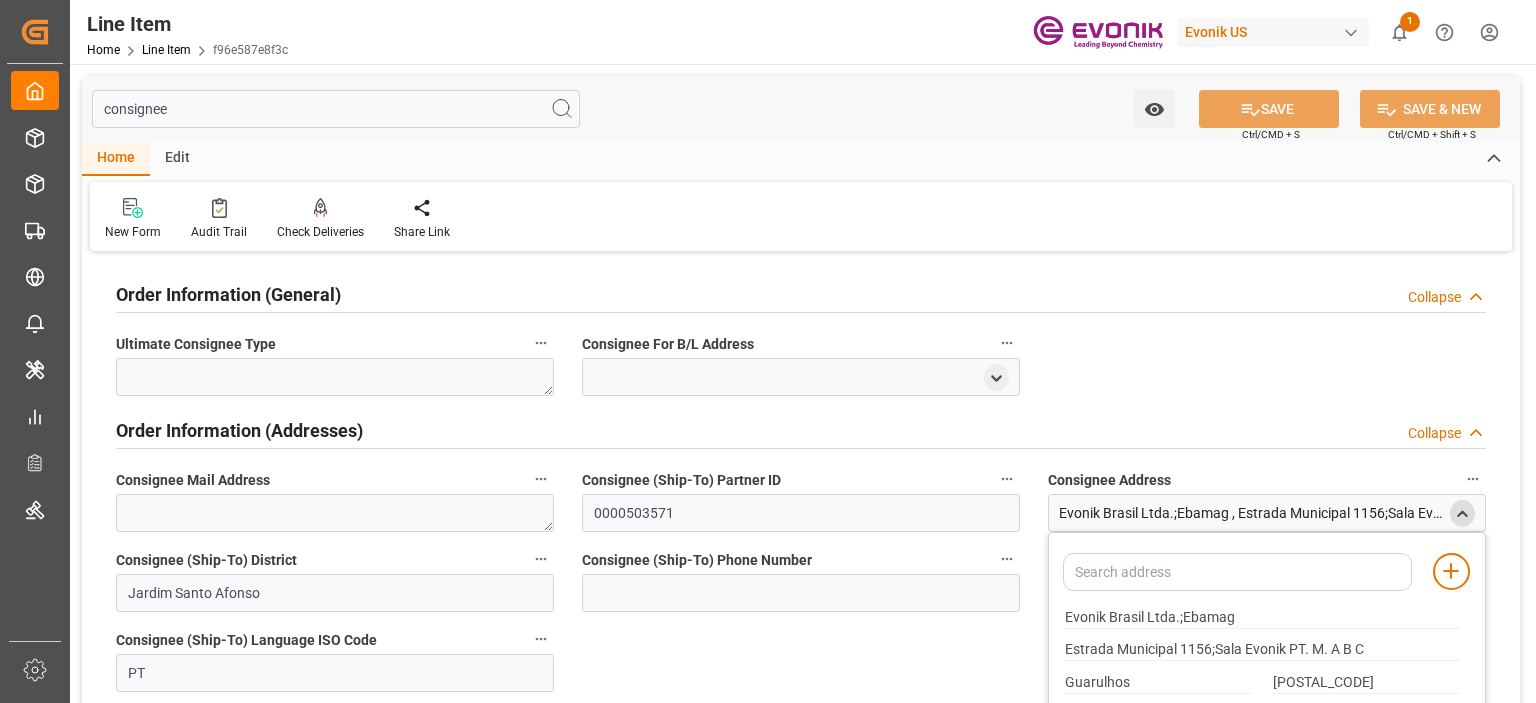 scroll, scrollTop: 100, scrollLeft: 0, axis: vertical 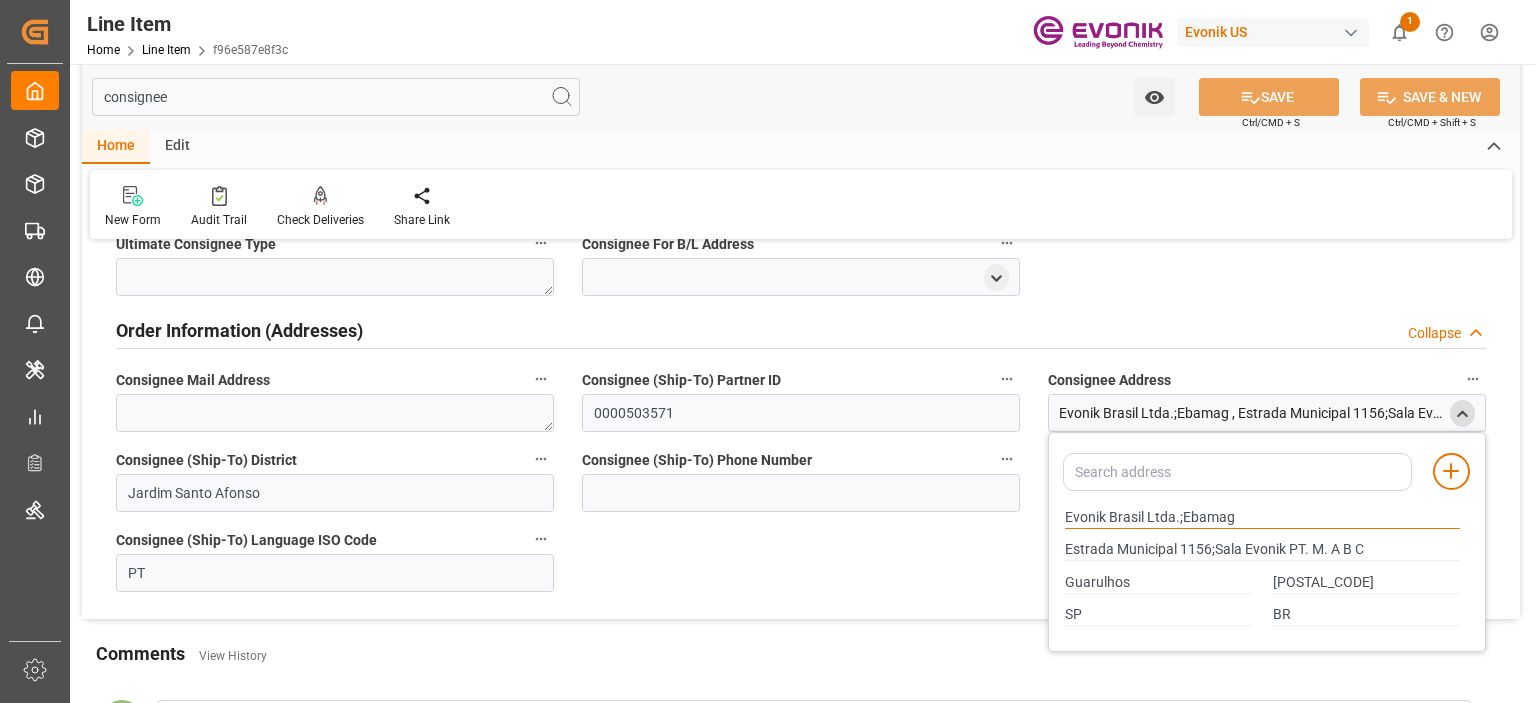 drag, startPoint x: 1064, startPoint y: 515, endPoint x: 1143, endPoint y: 519, distance: 79.101204 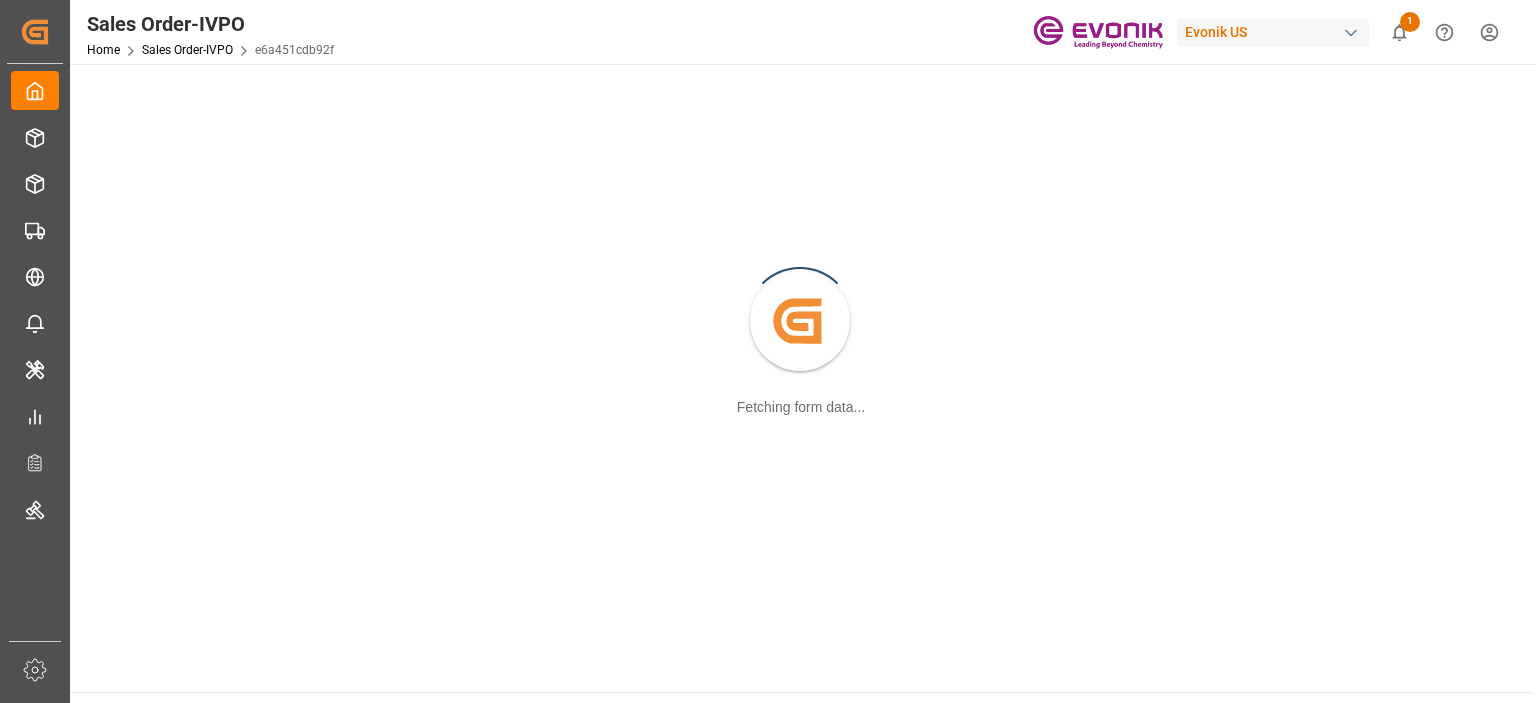 scroll, scrollTop: 0, scrollLeft: 0, axis: both 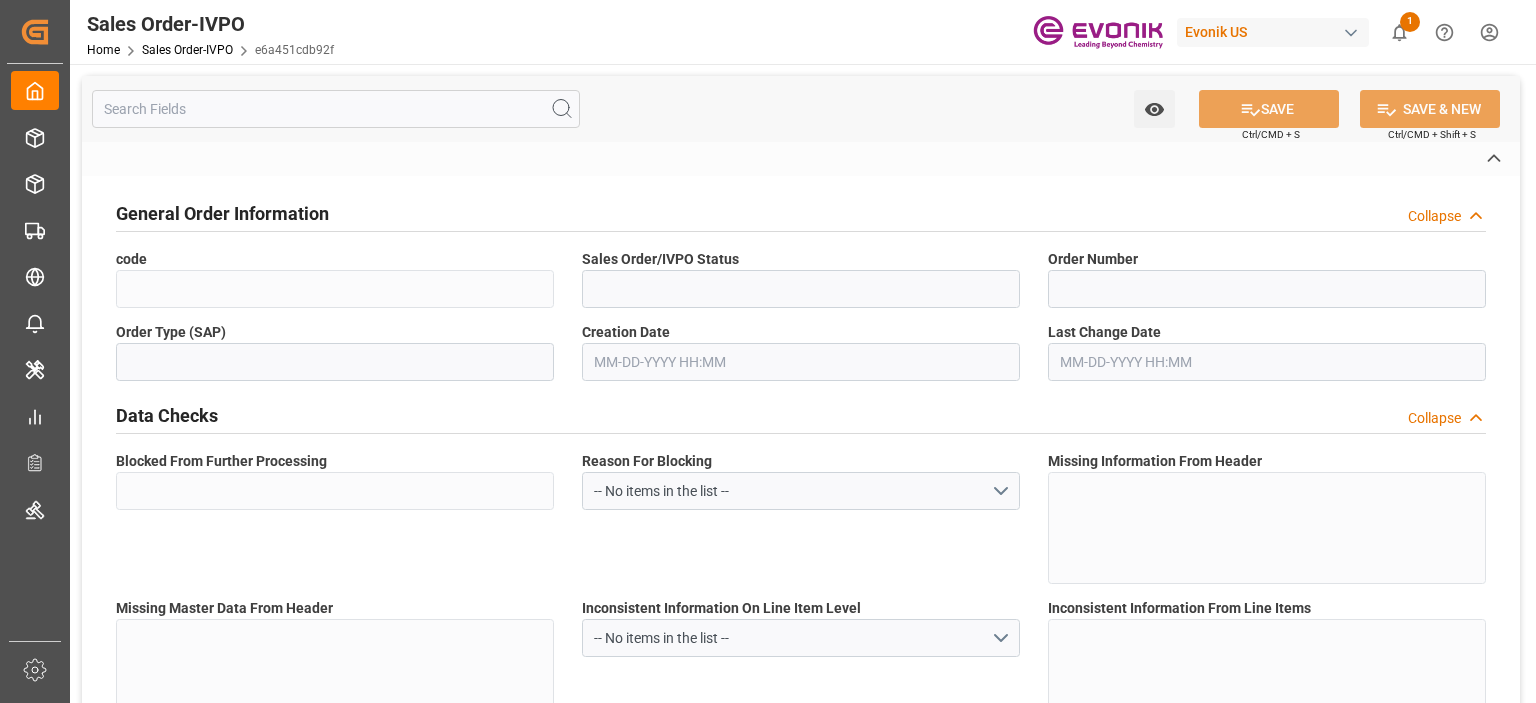 type on "e6a451cdb92f" 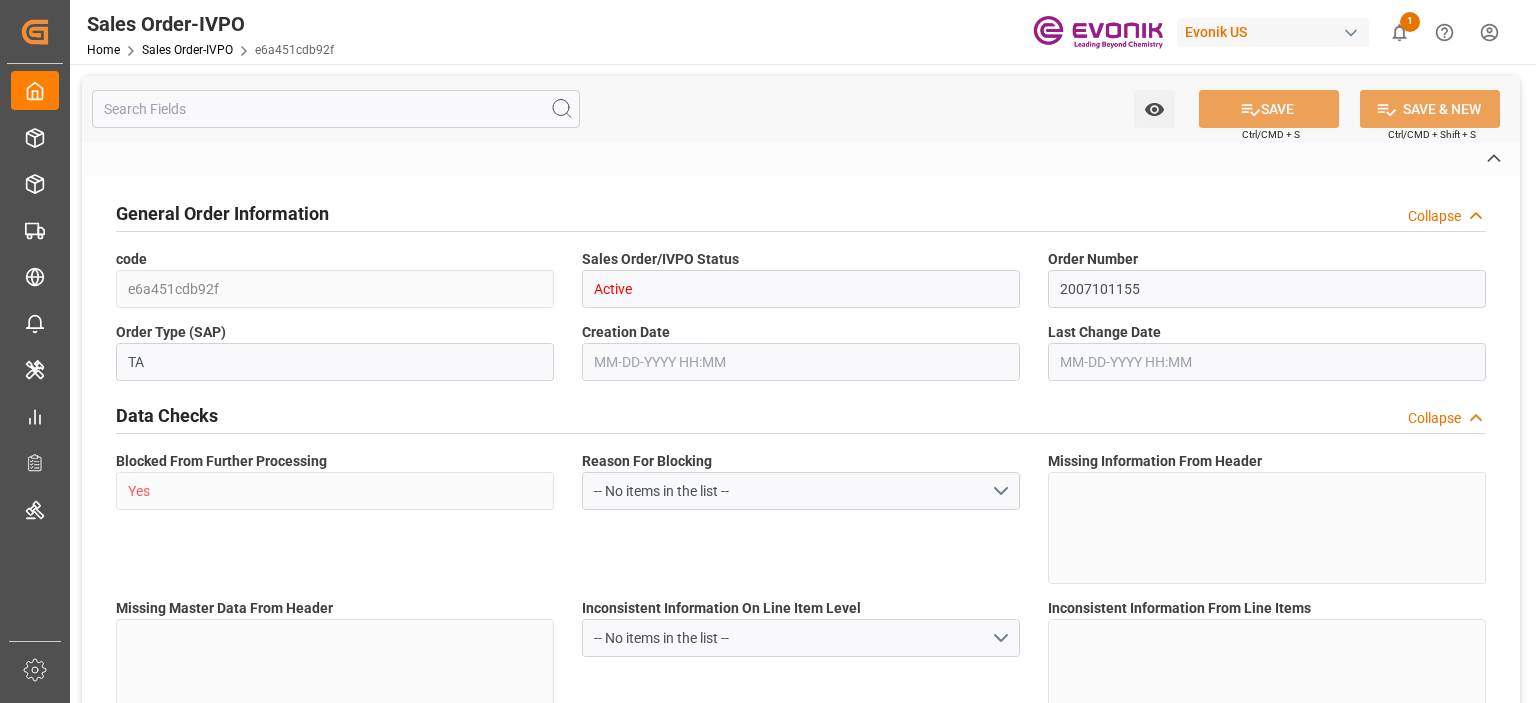 type on "Pending" 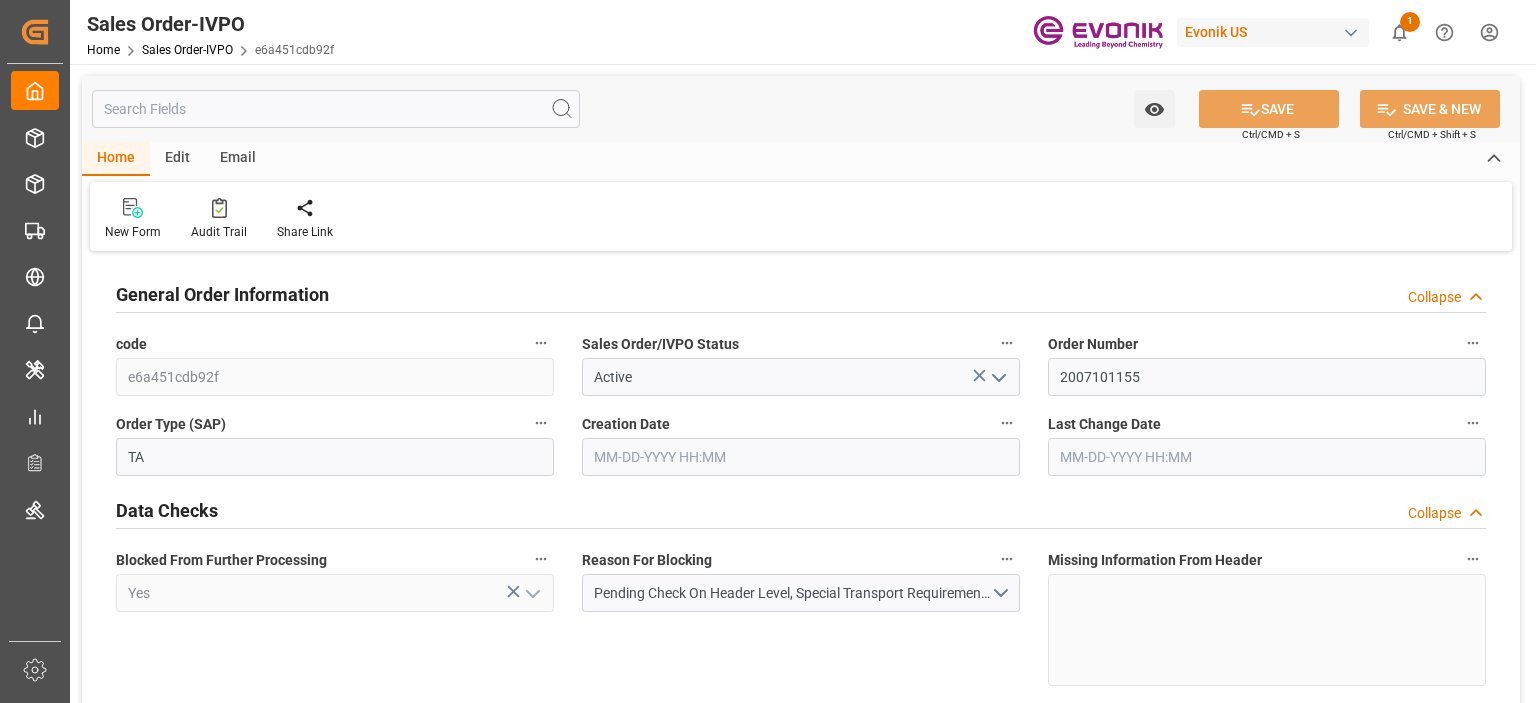 type on "DEBRV" 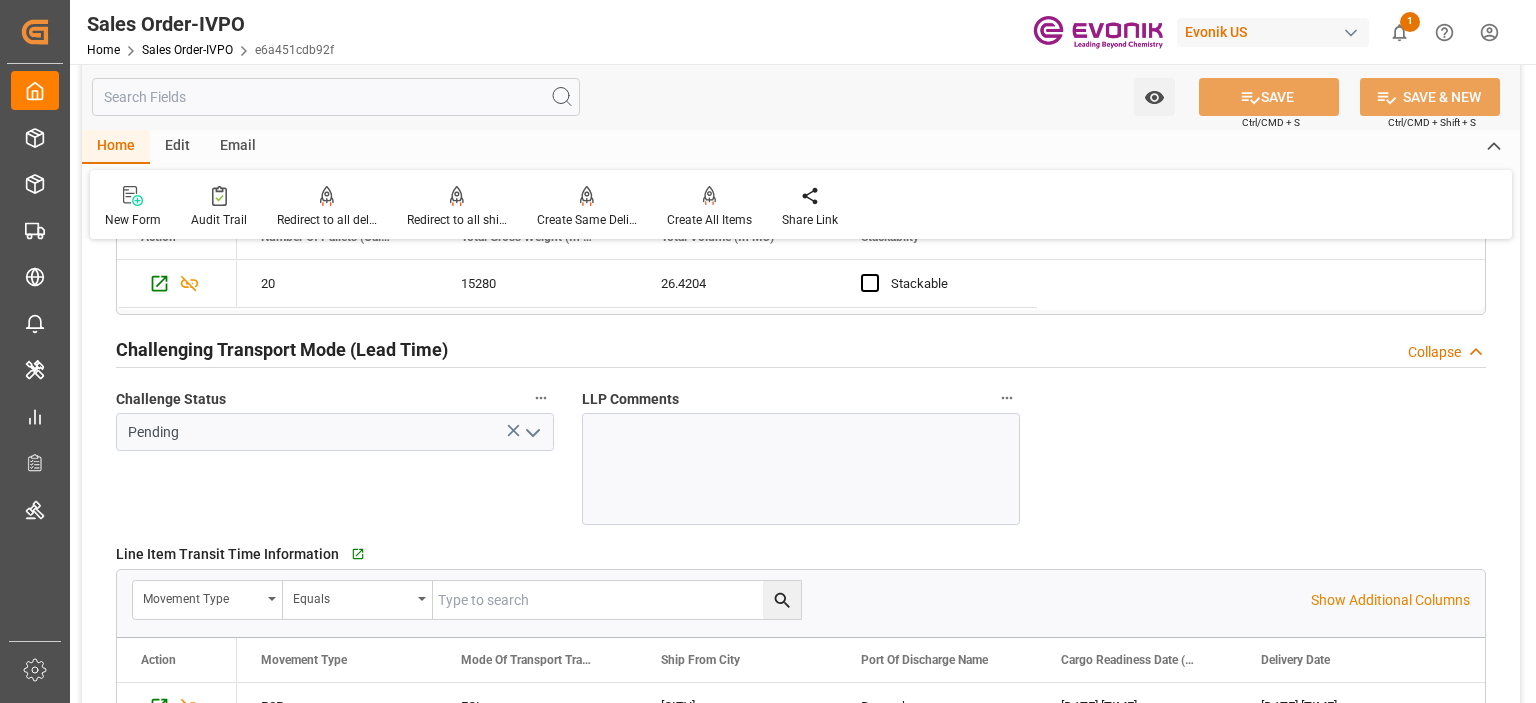 scroll, scrollTop: 3300, scrollLeft: 0, axis: vertical 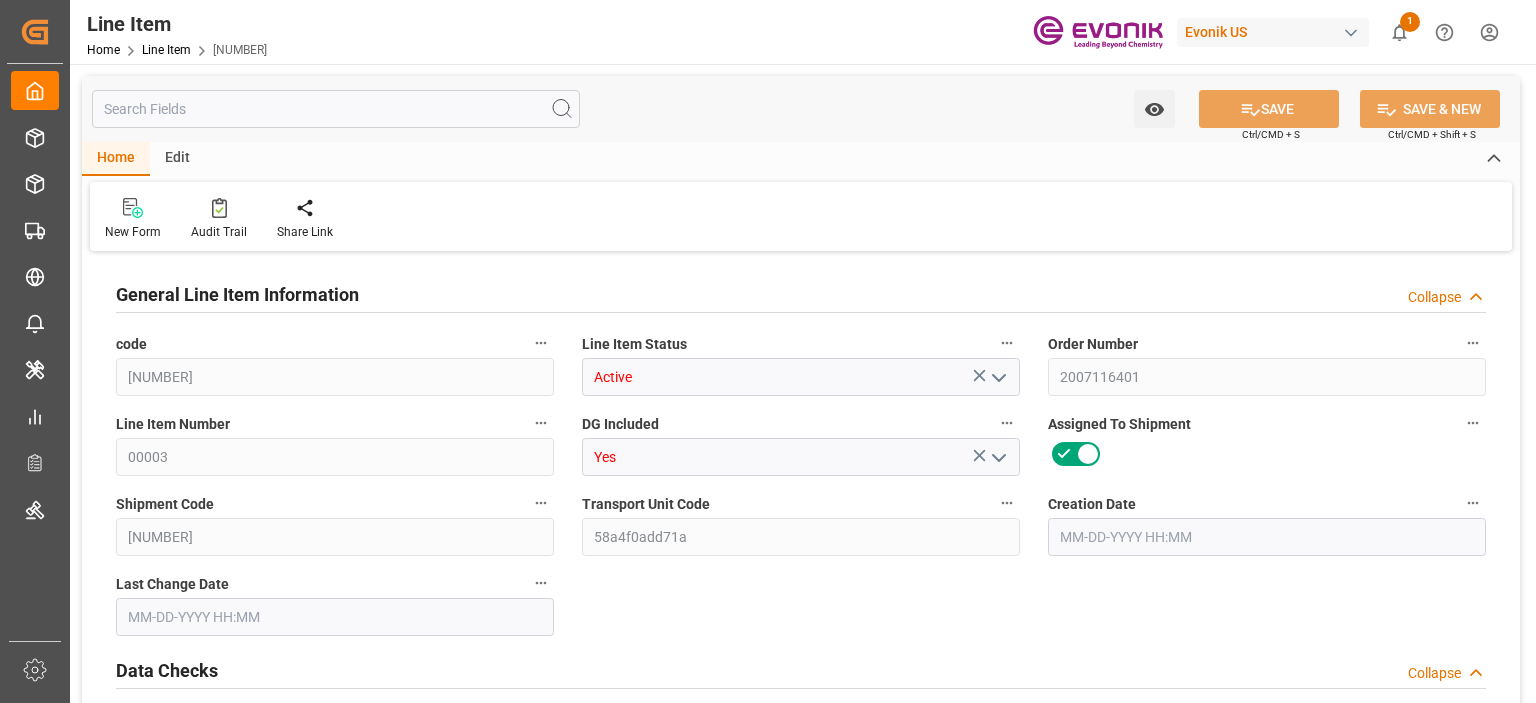 type on "2" 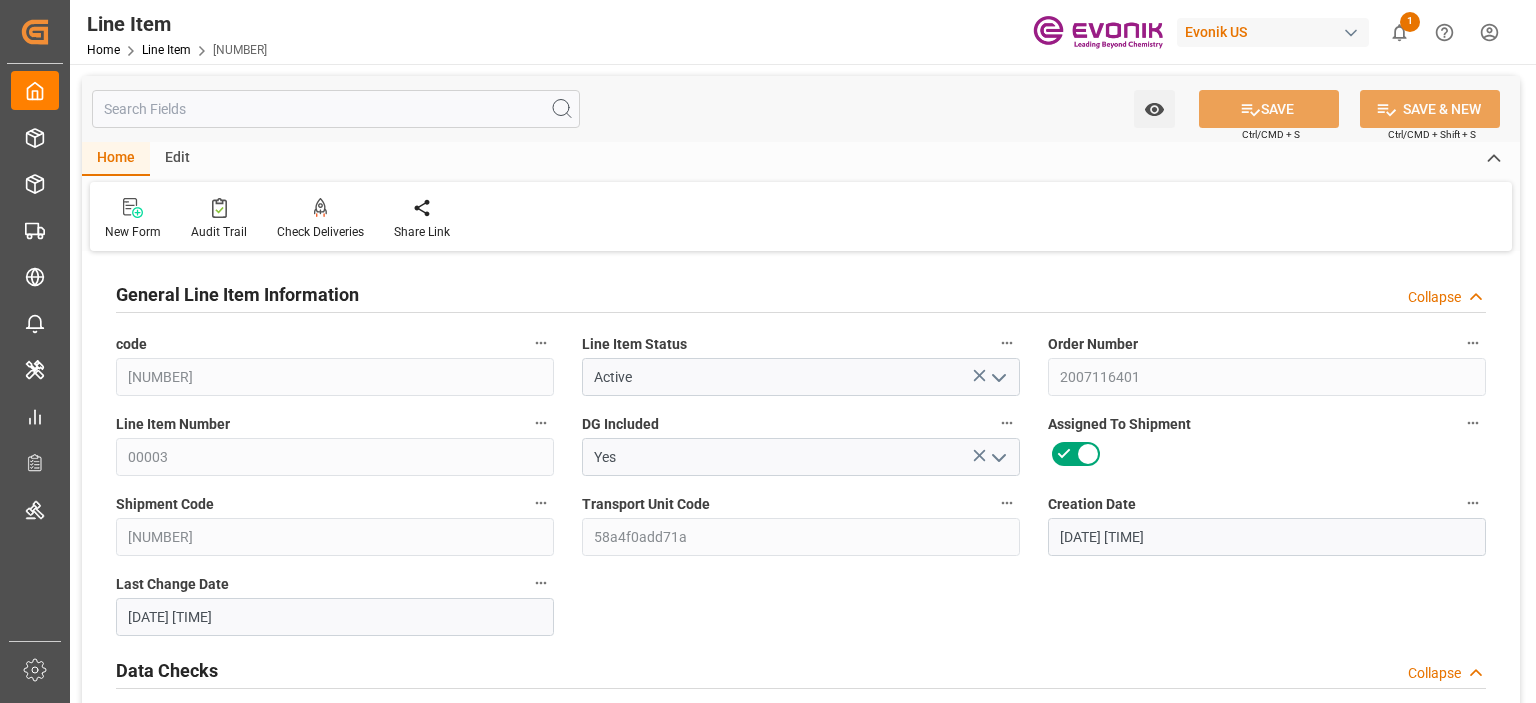 type on "07-30-2025 19:28" 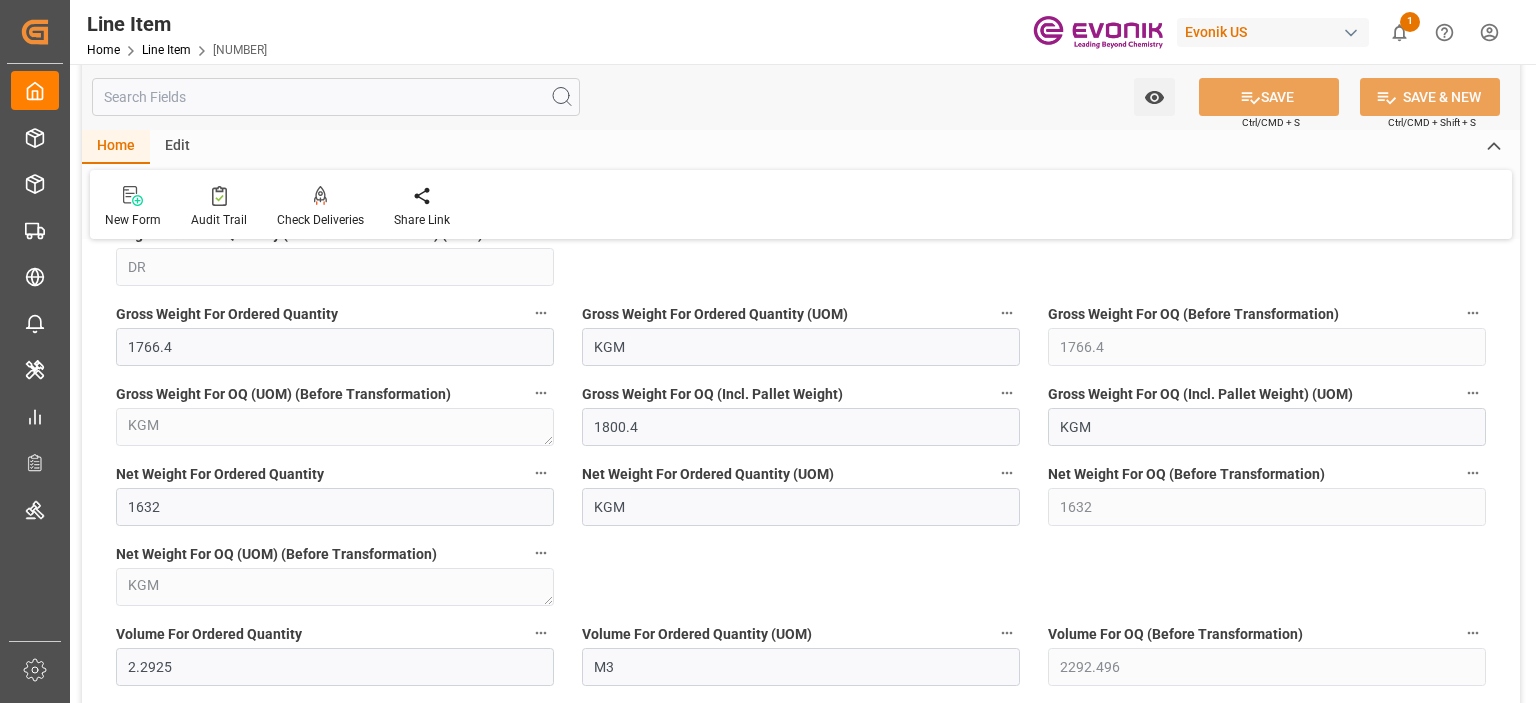 scroll, scrollTop: 2000, scrollLeft: 0, axis: vertical 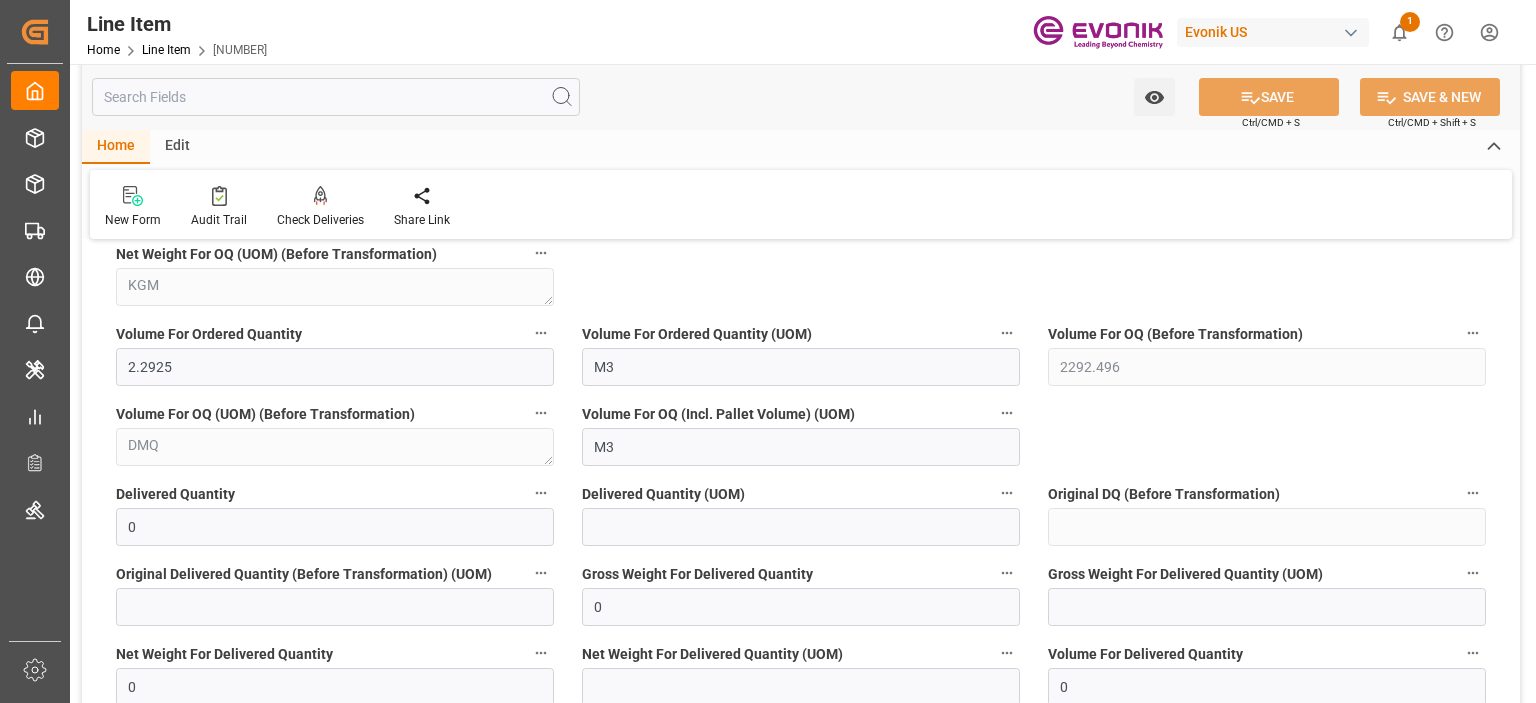 click at bounding box center (336, 97) 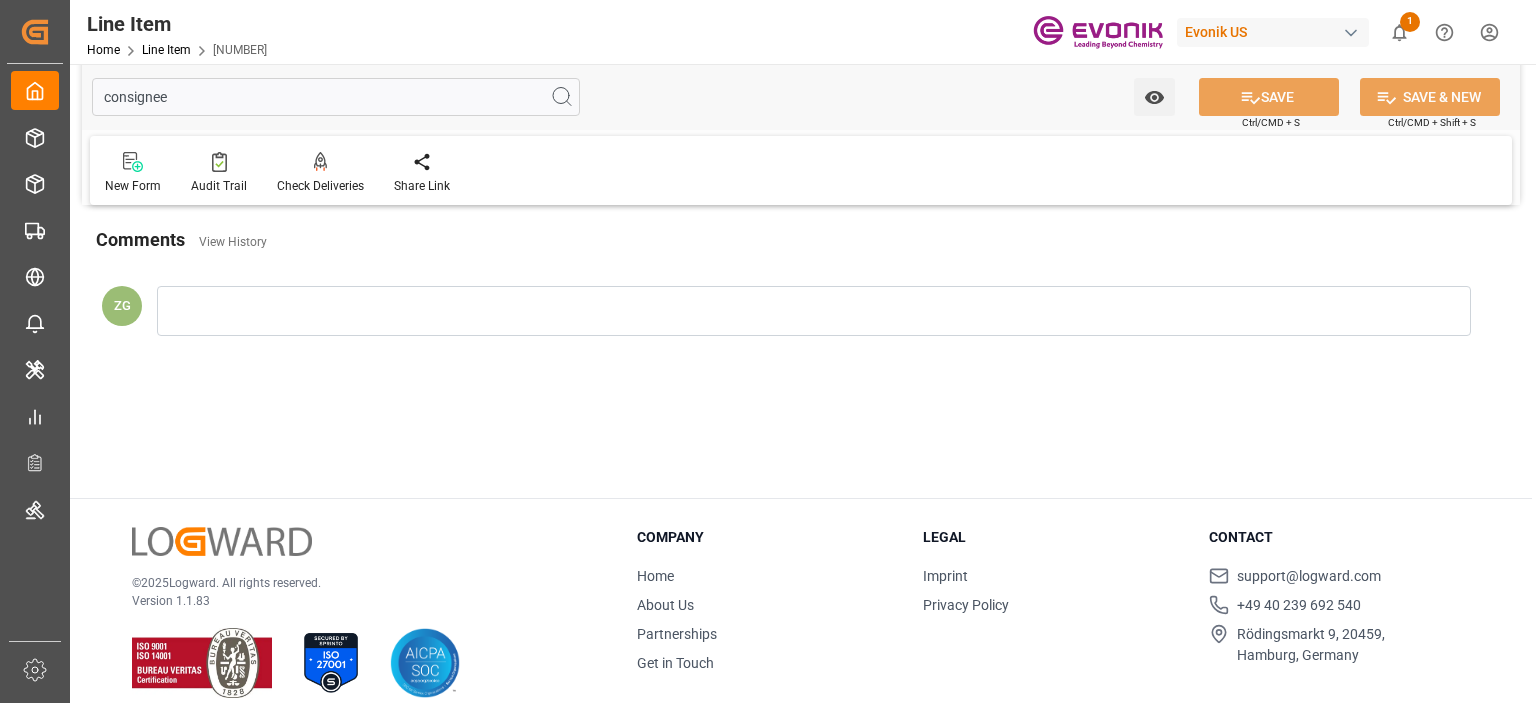 scroll, scrollTop: 0, scrollLeft: 0, axis: both 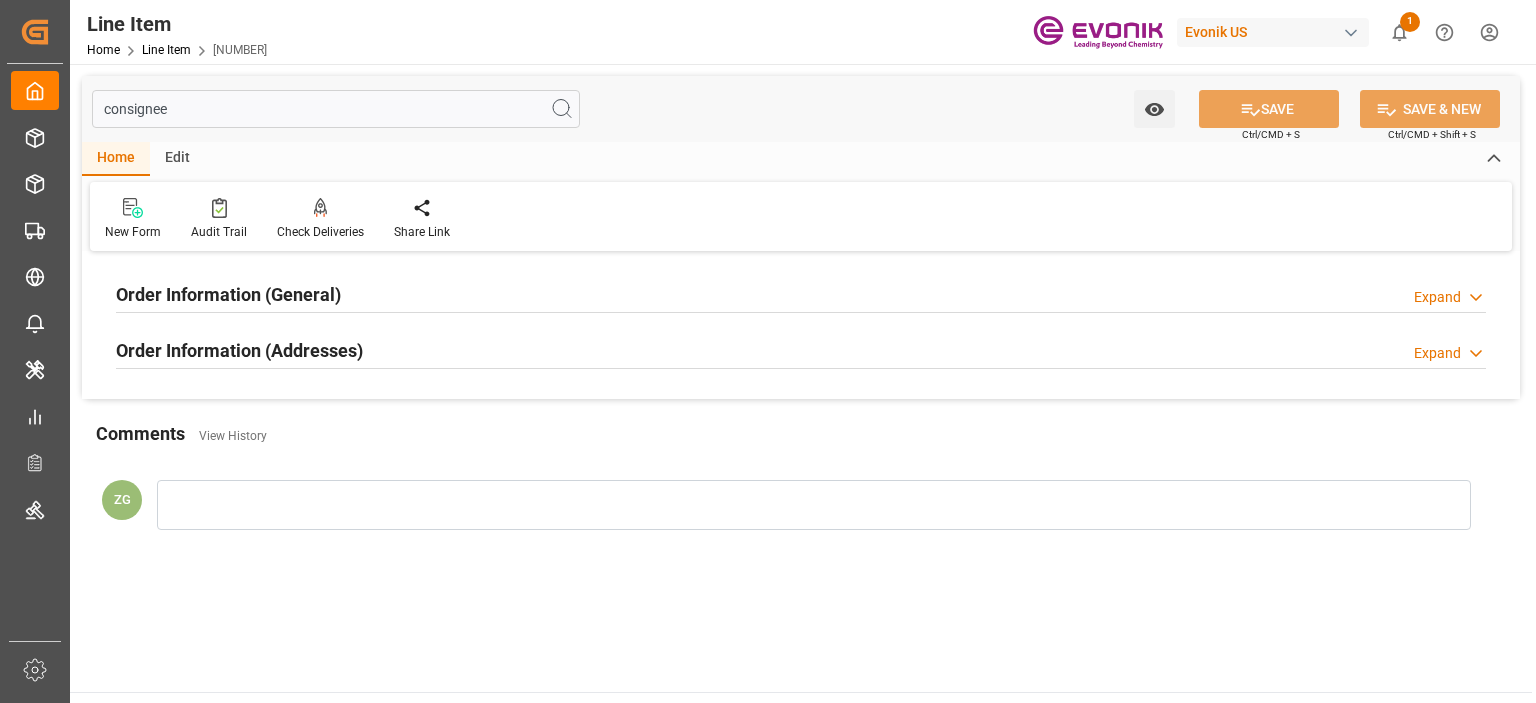 type on "consignee" 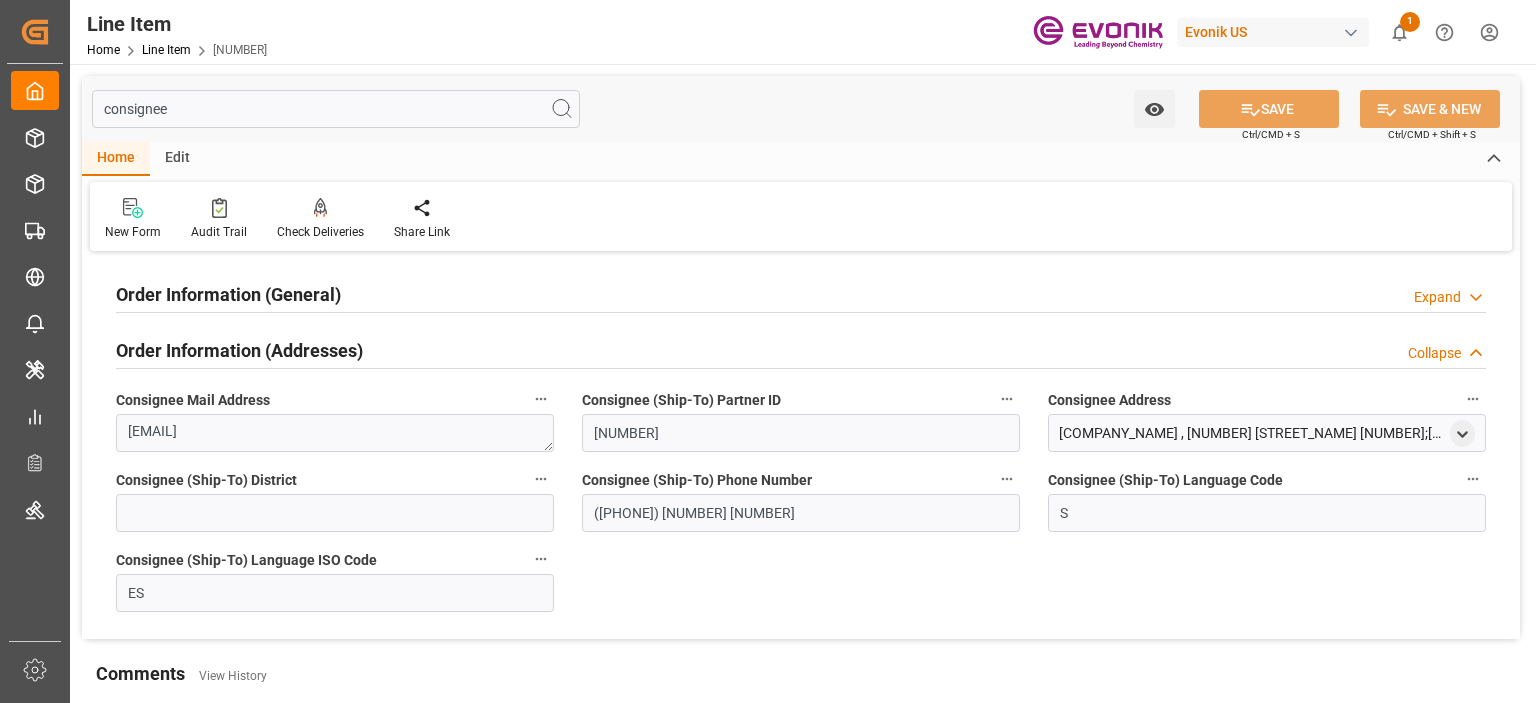 click on "Order Information (General)" at bounding box center [228, 294] 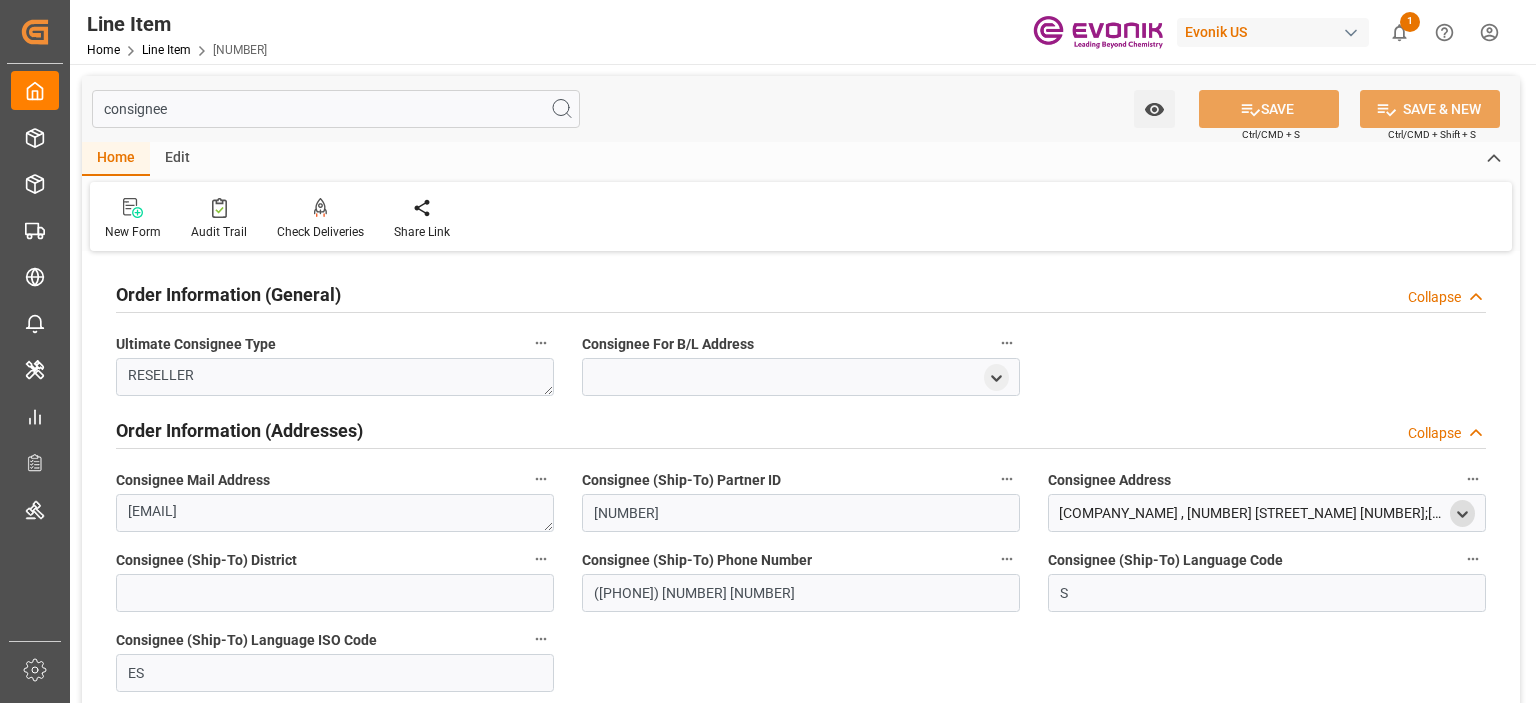 click 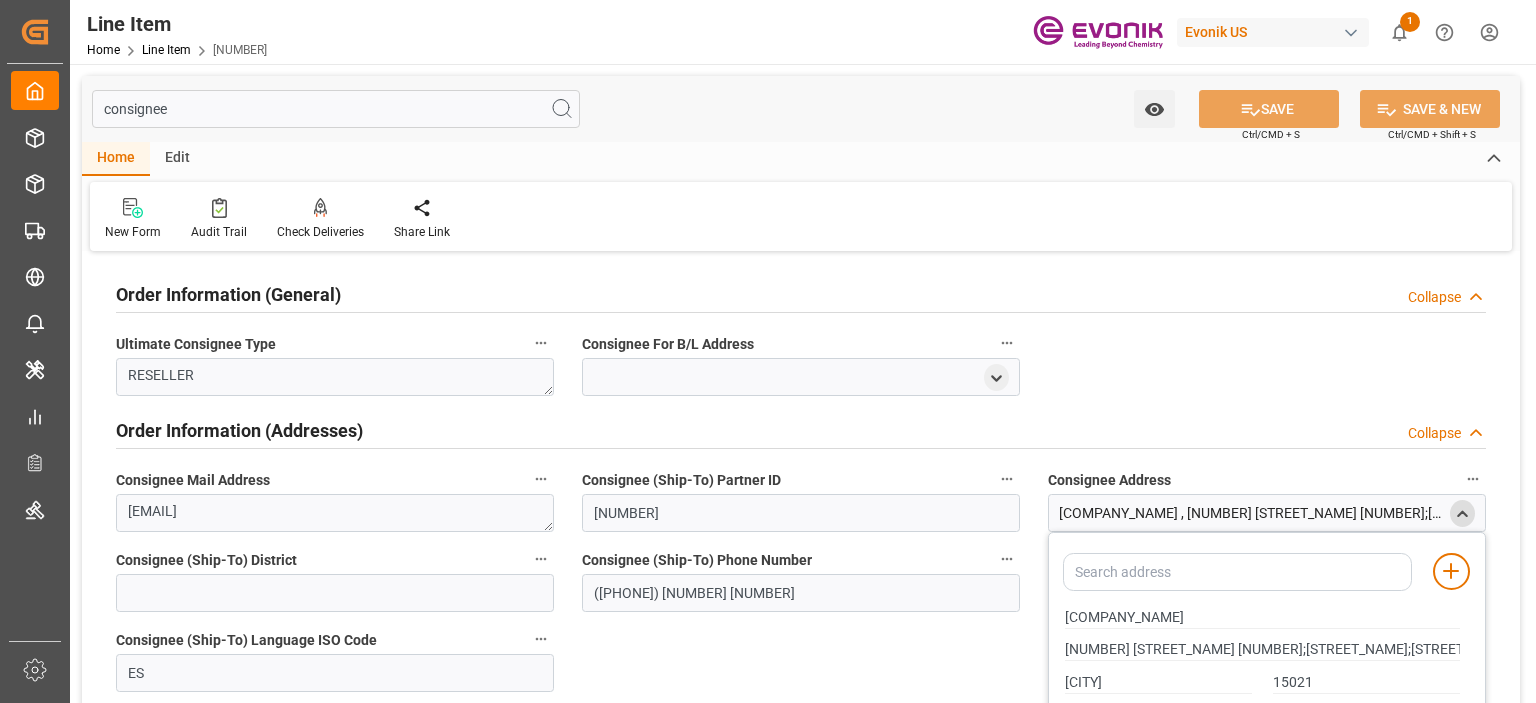 scroll, scrollTop: 100, scrollLeft: 0, axis: vertical 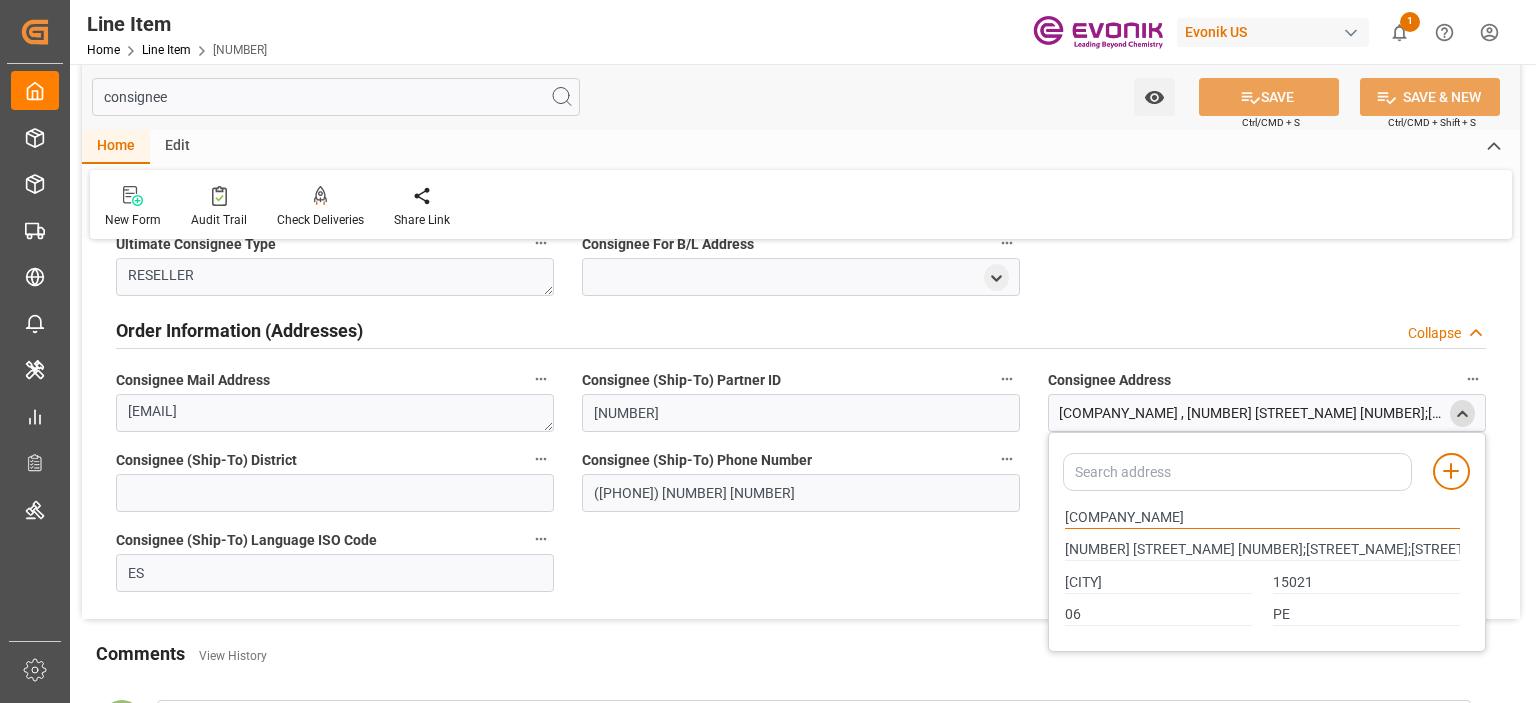 drag, startPoint x: 1065, startPoint y: 512, endPoint x: 1116, endPoint y: 521, distance: 51.78803 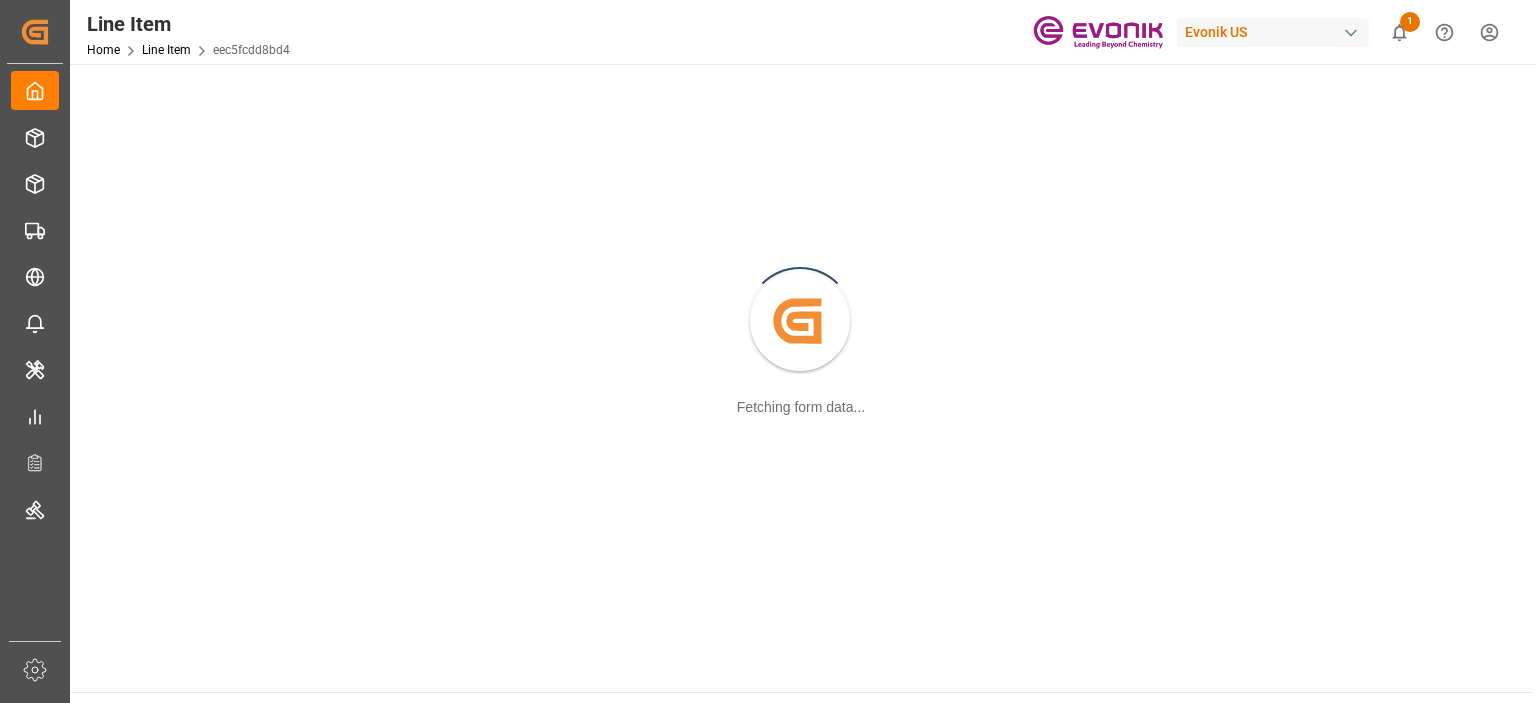 scroll, scrollTop: 0, scrollLeft: 0, axis: both 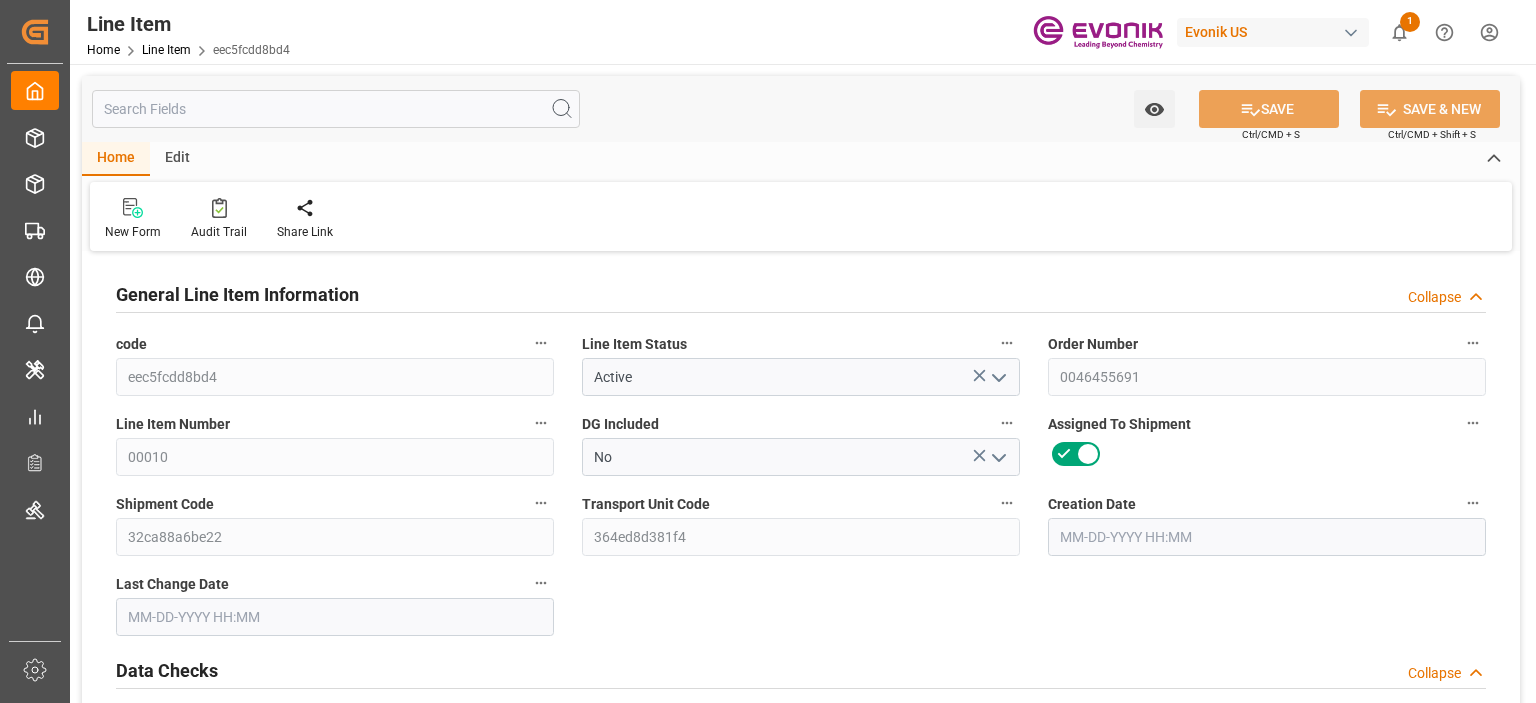 type on "[DATE] [TIME]" 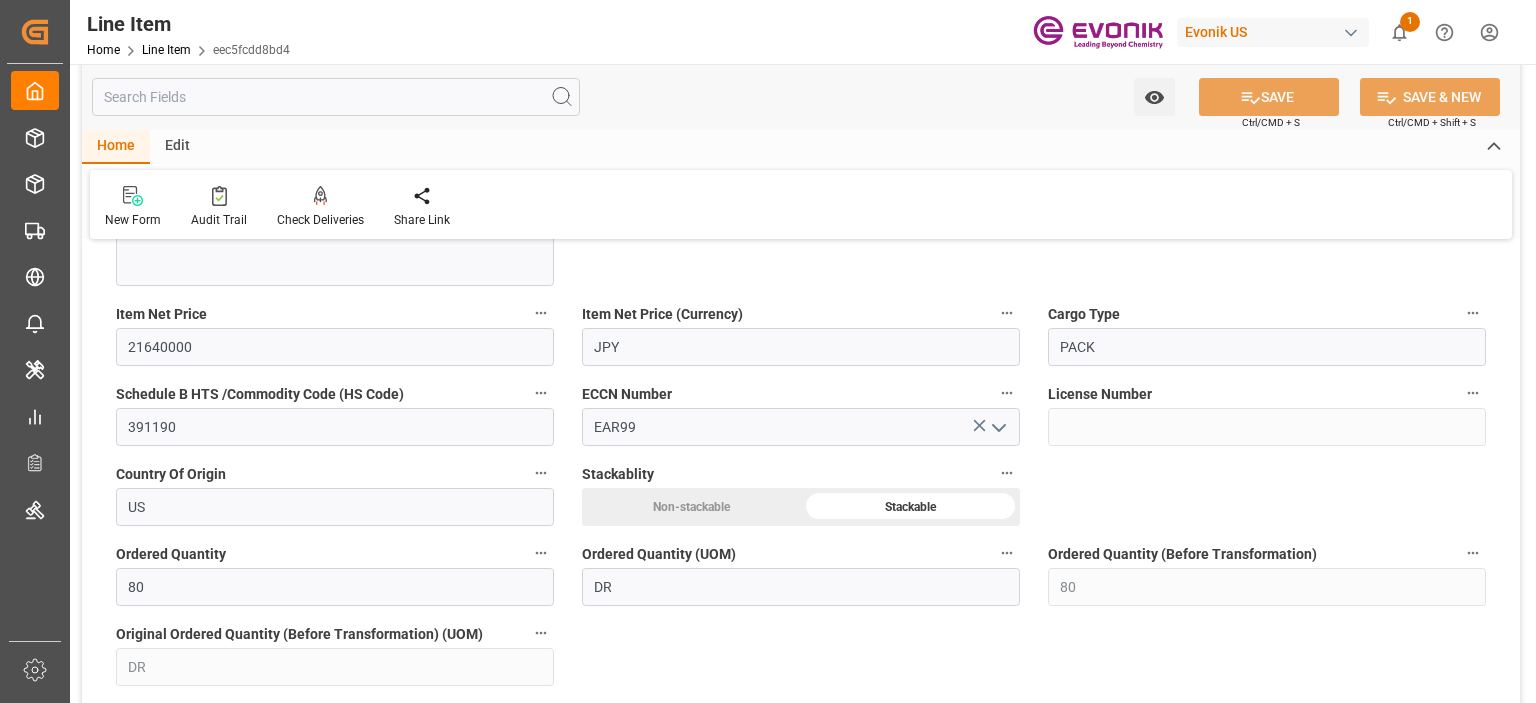 scroll, scrollTop: 1500, scrollLeft: 0, axis: vertical 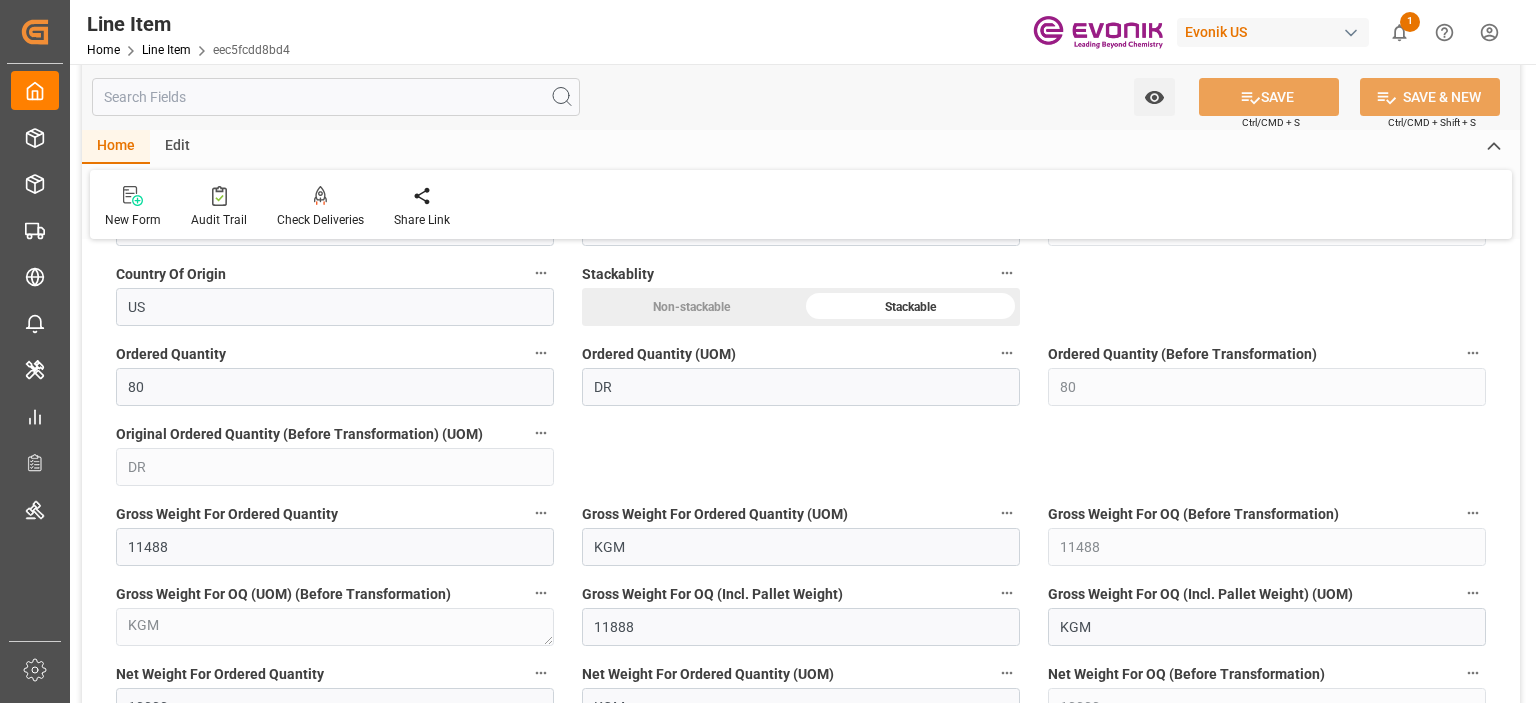 click at bounding box center [336, 97] 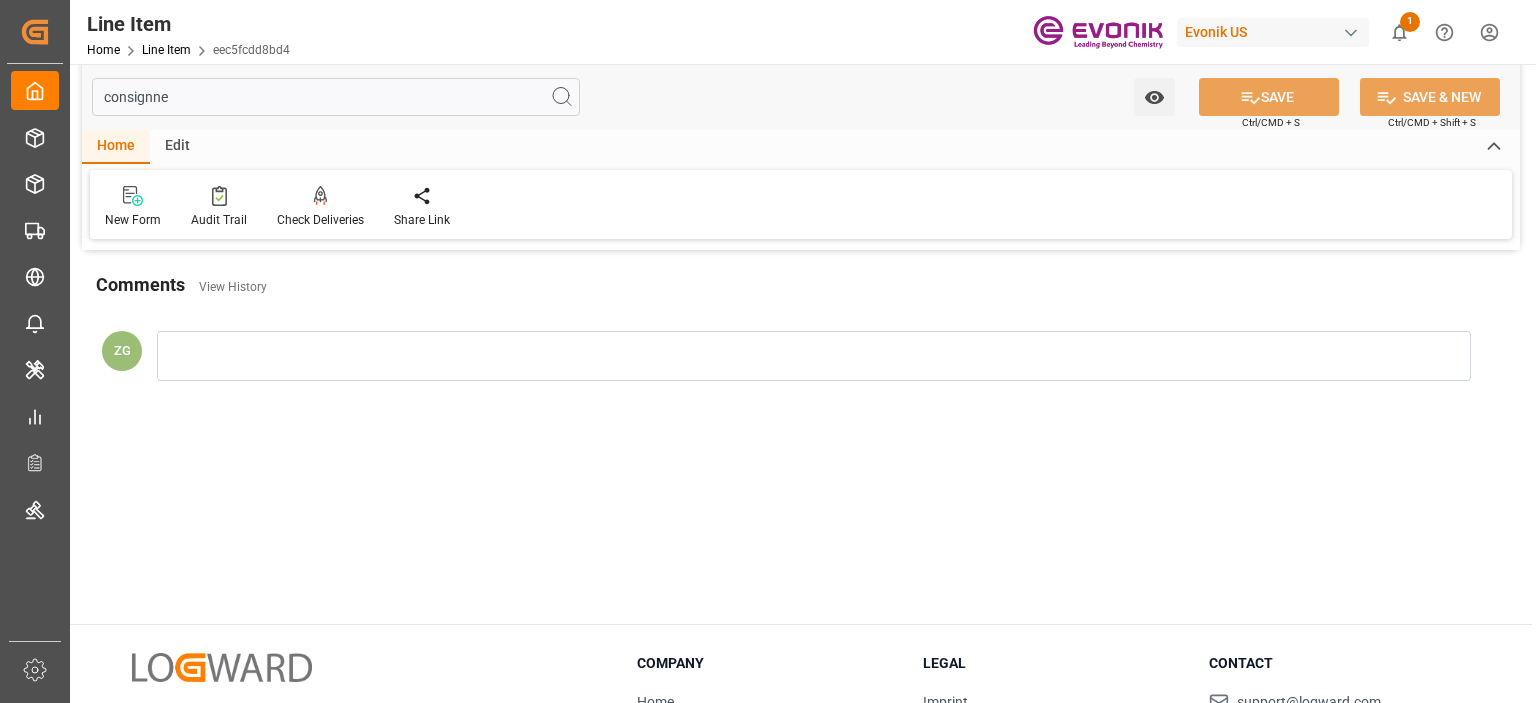 scroll, scrollTop: 0, scrollLeft: 0, axis: both 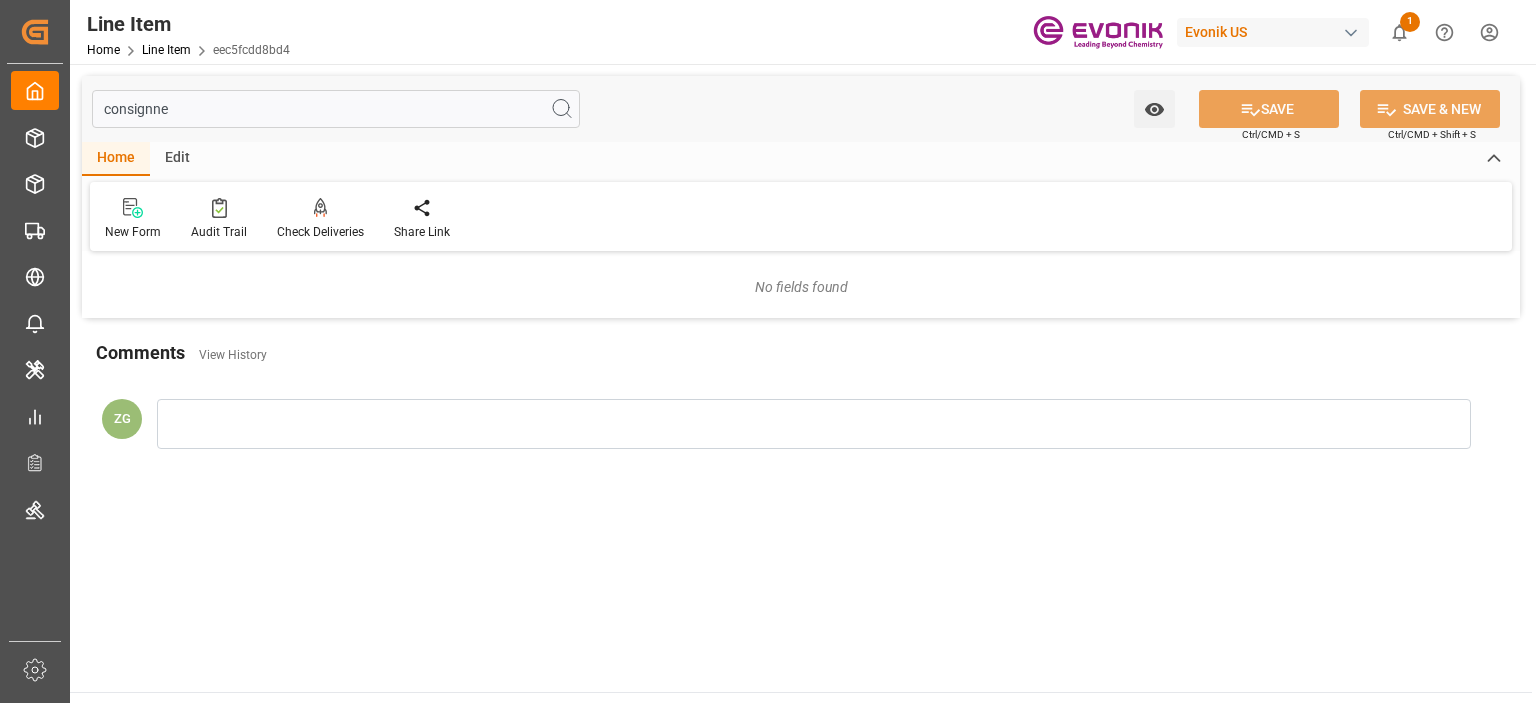 click on "consignne" at bounding box center [336, 109] 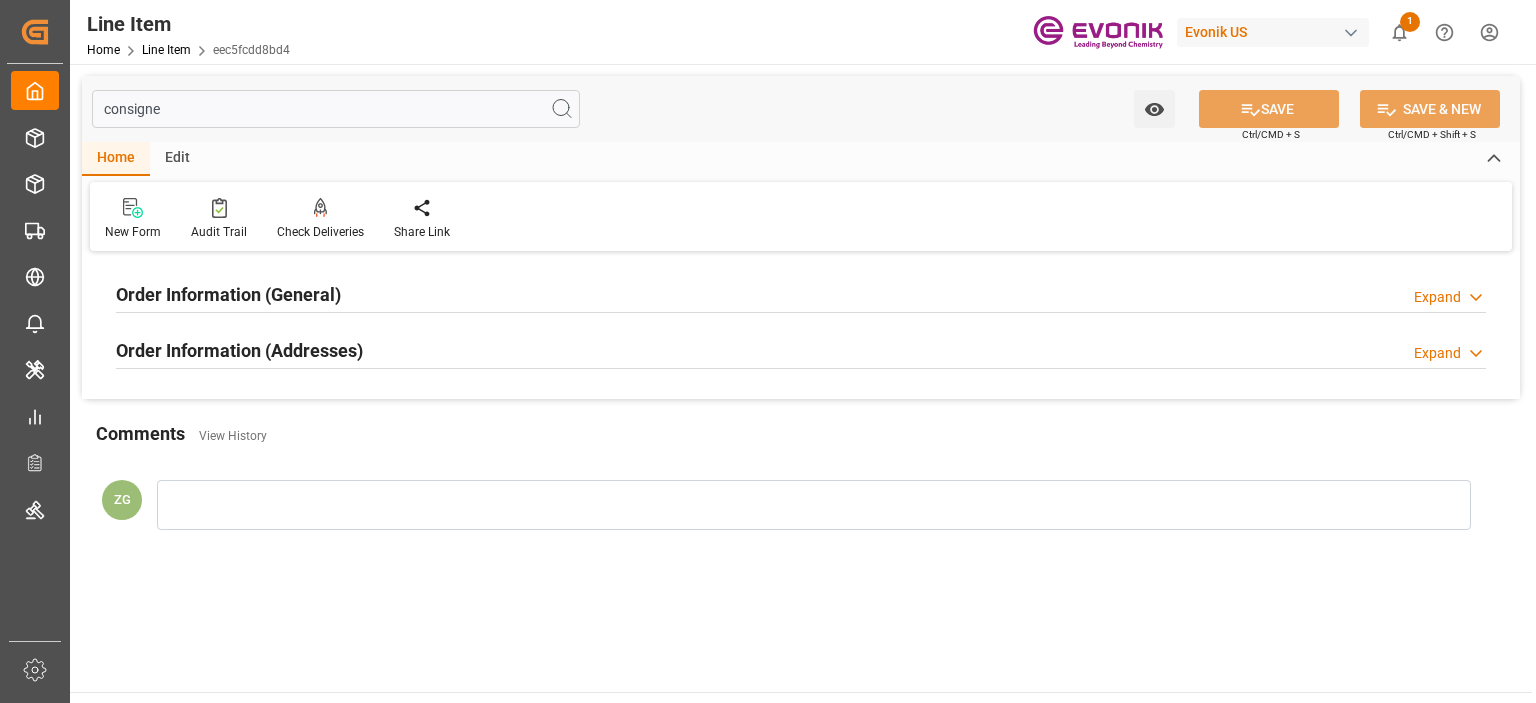 type on "consigne" 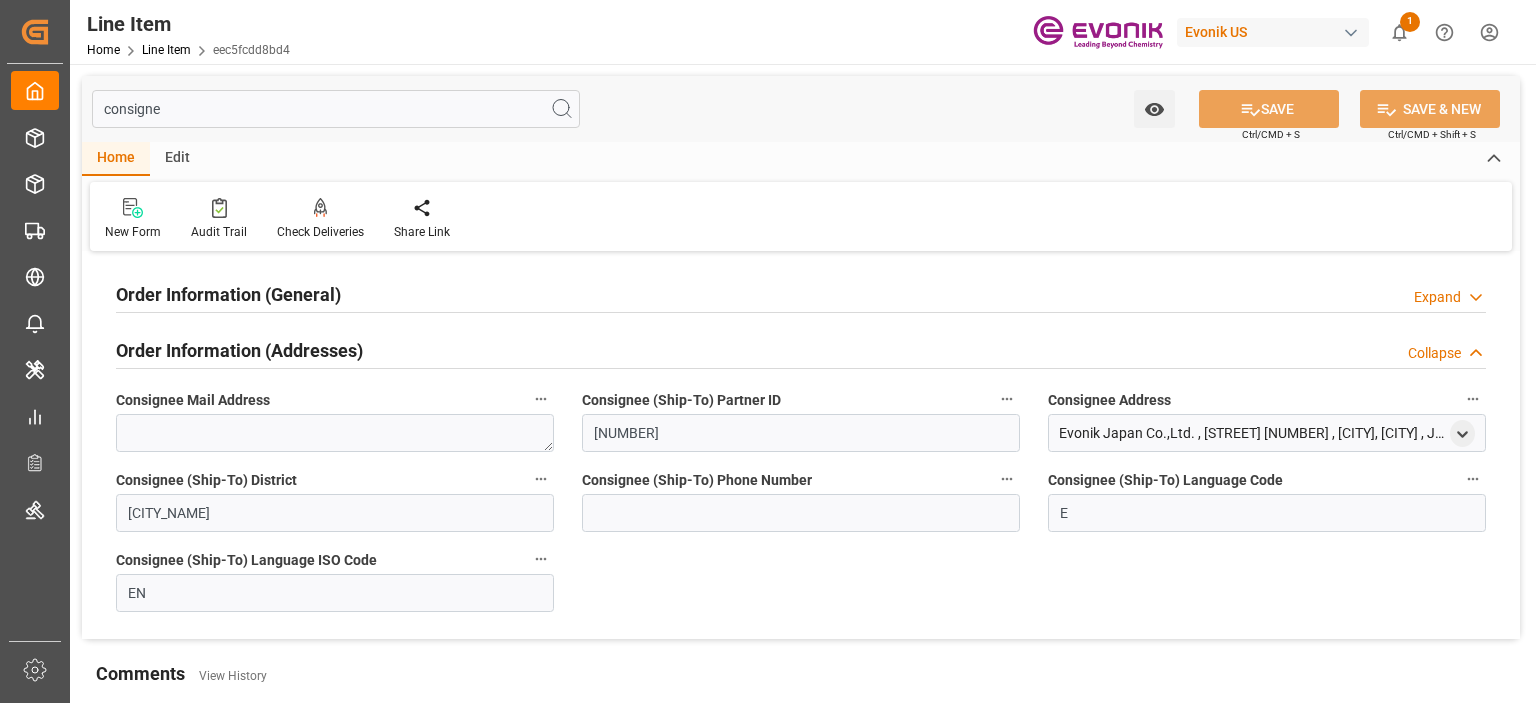 click on "Order Information (General)" at bounding box center (228, 294) 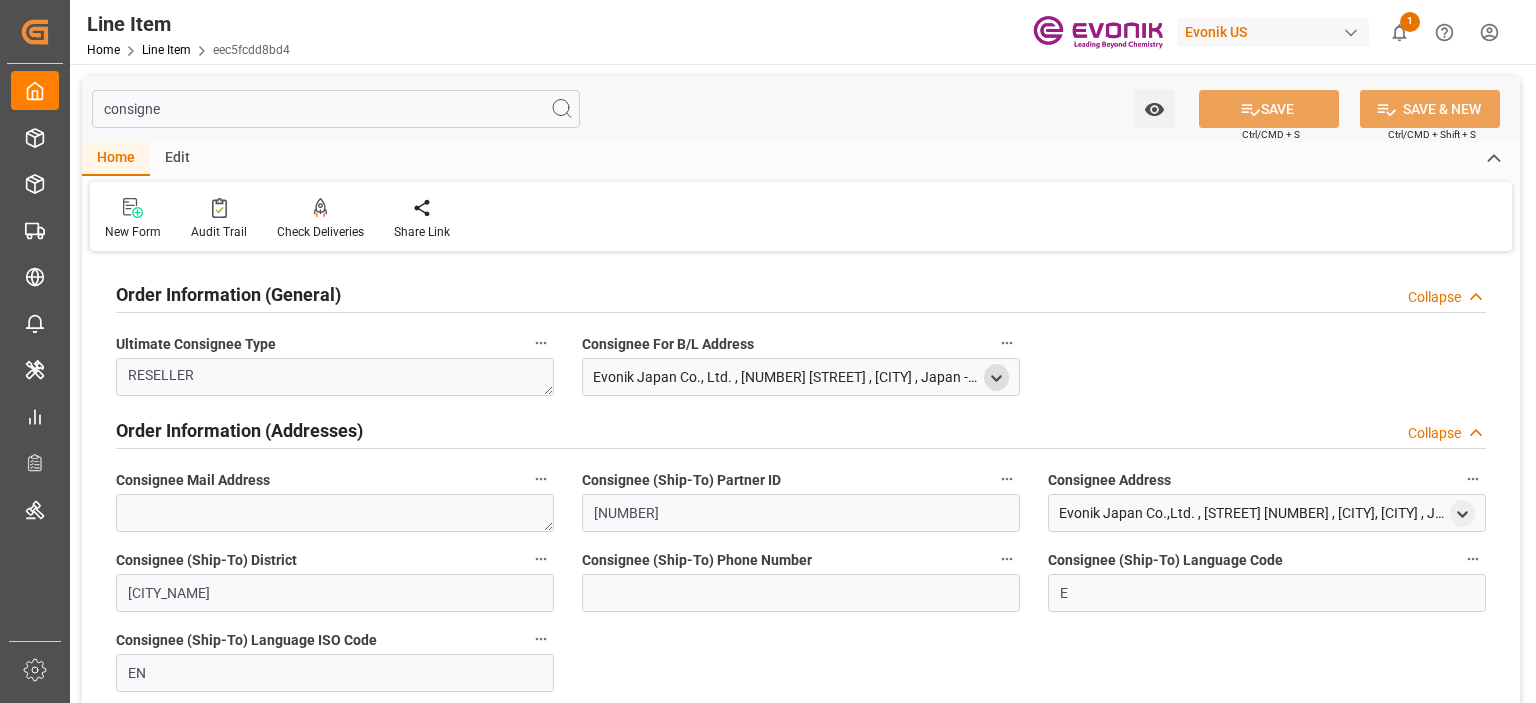 click at bounding box center (996, 377) 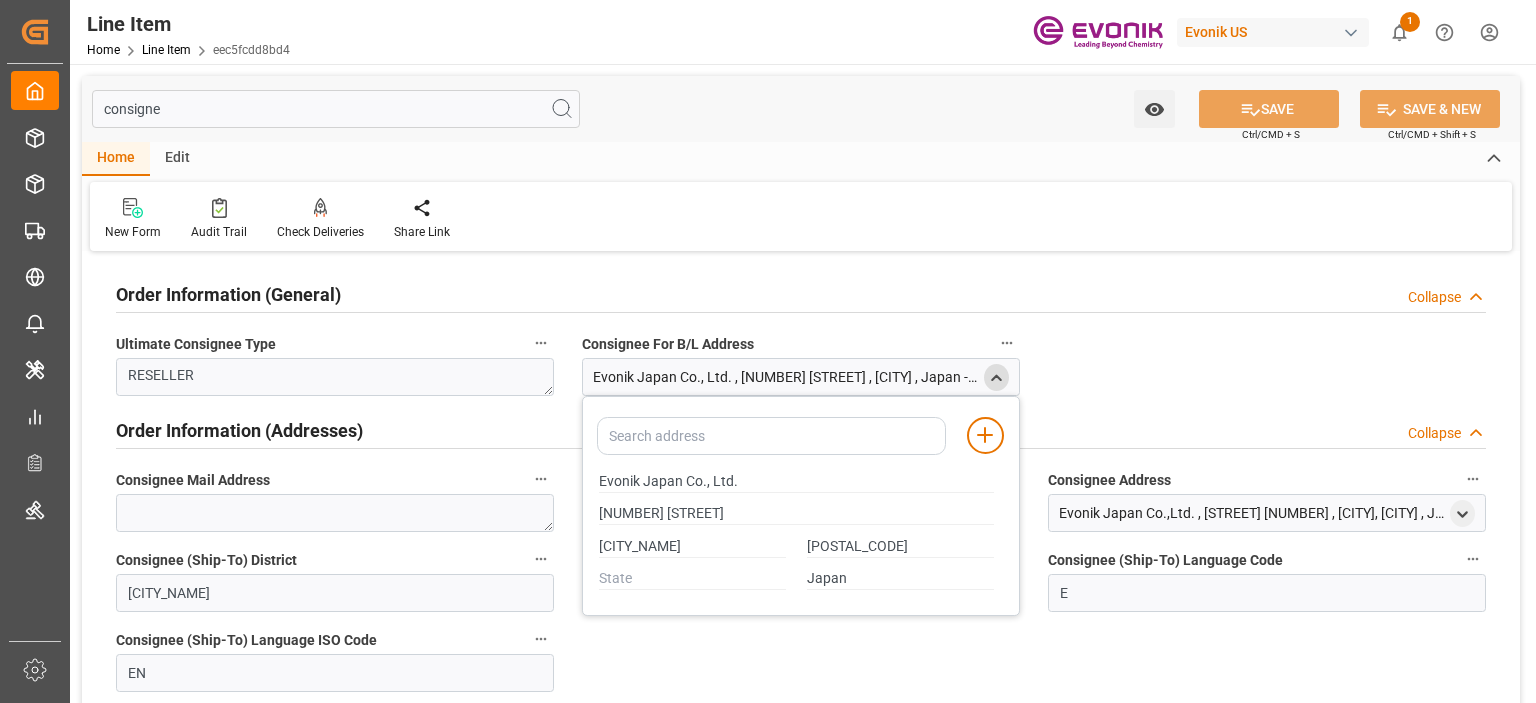 drag, startPoint x: 596, startPoint y: 480, endPoint x: 666, endPoint y: 479, distance: 70.00714 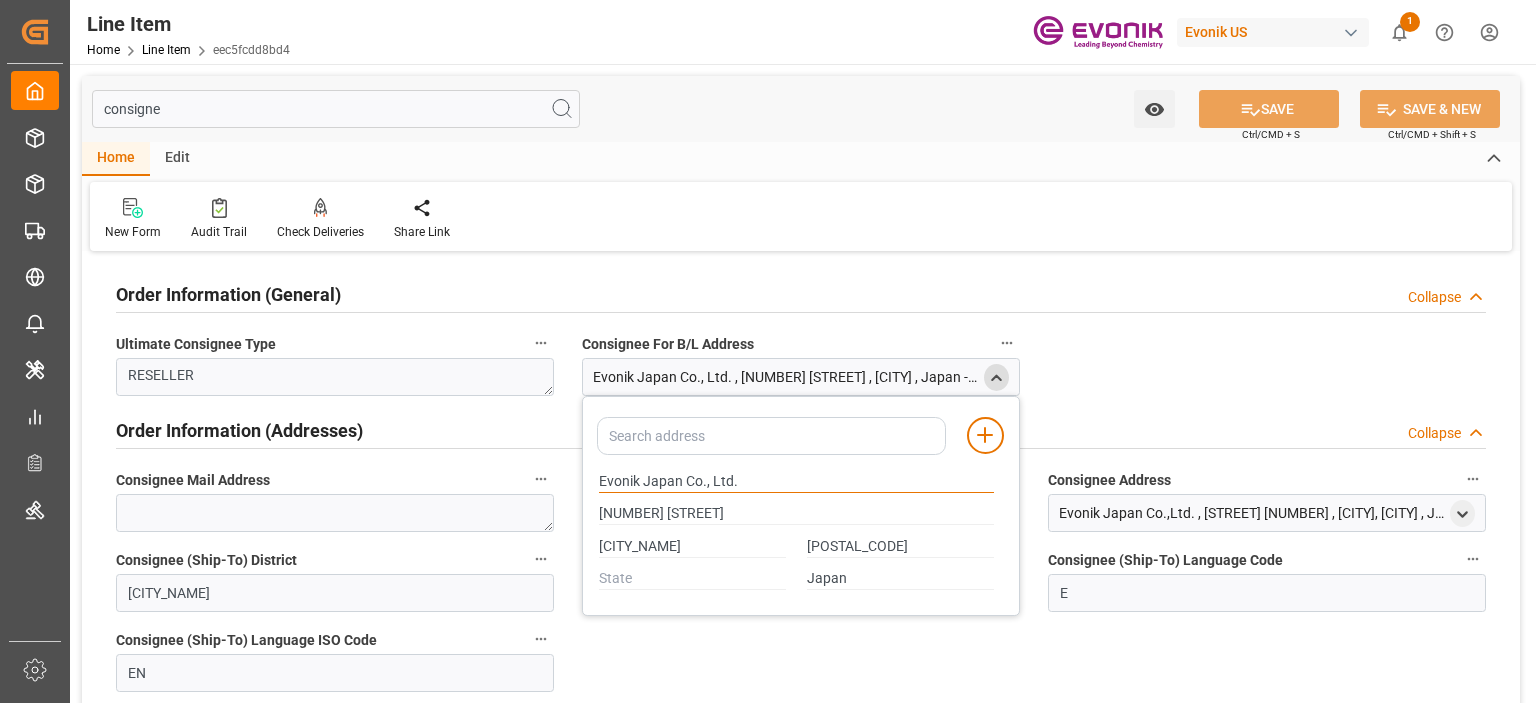 drag, startPoint x: 680, startPoint y: 479, endPoint x: 588, endPoint y: 487, distance: 92.34717 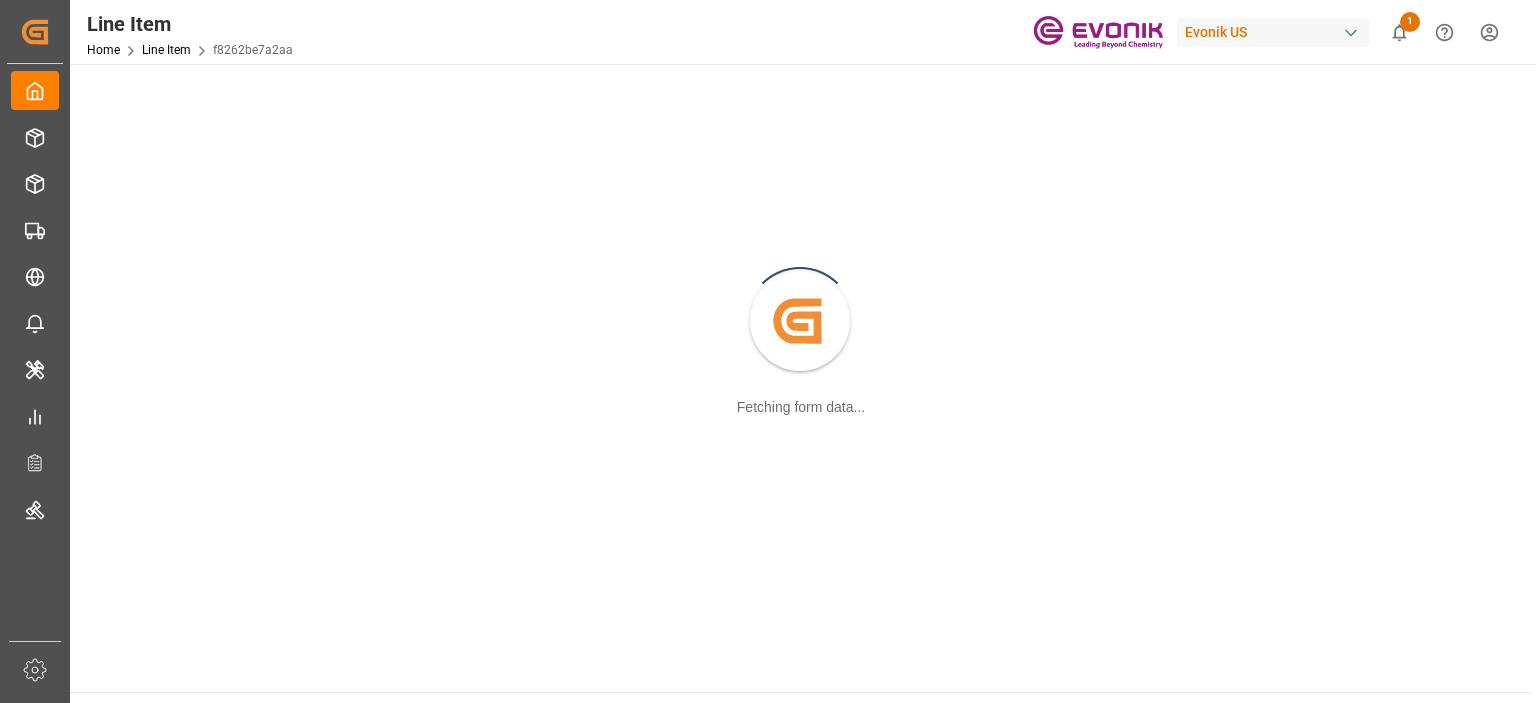 scroll, scrollTop: 0, scrollLeft: 0, axis: both 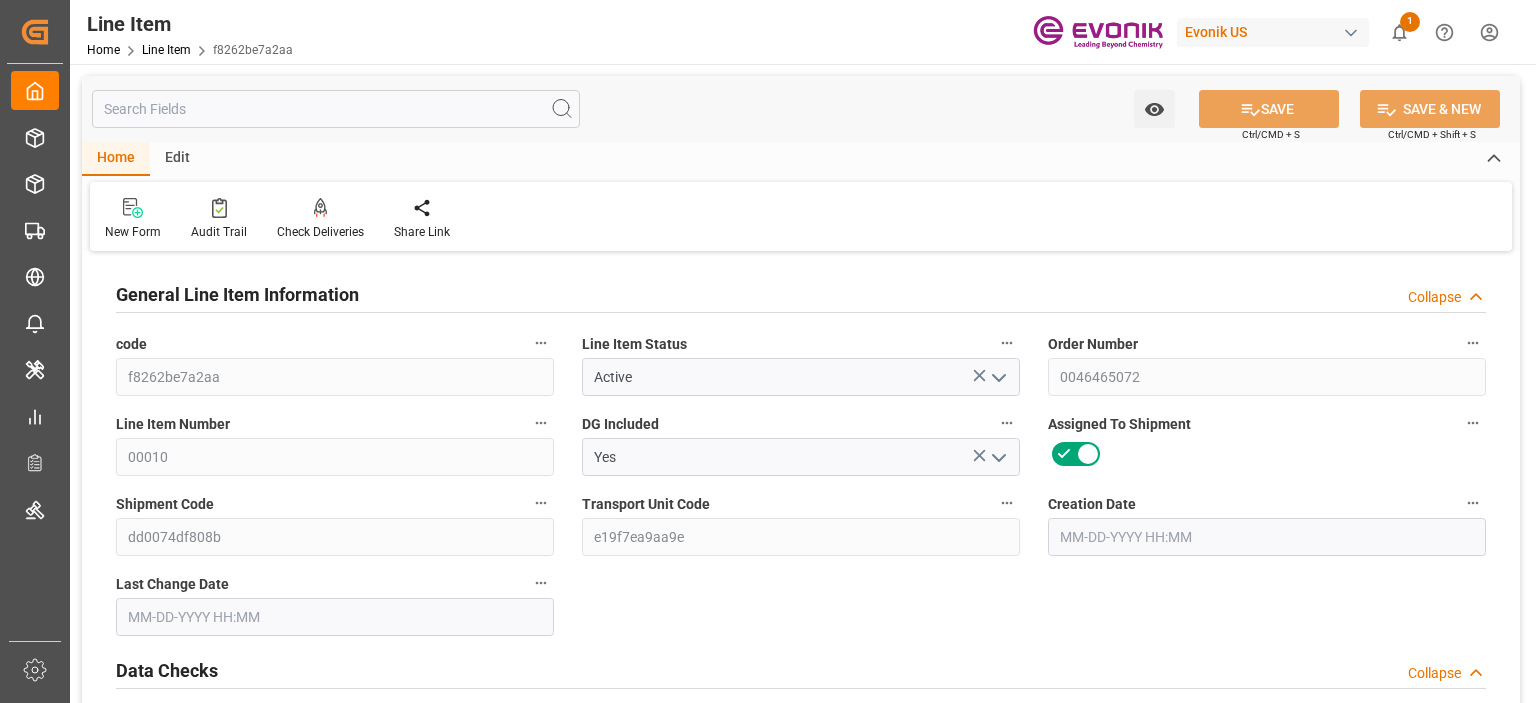 type on "20" 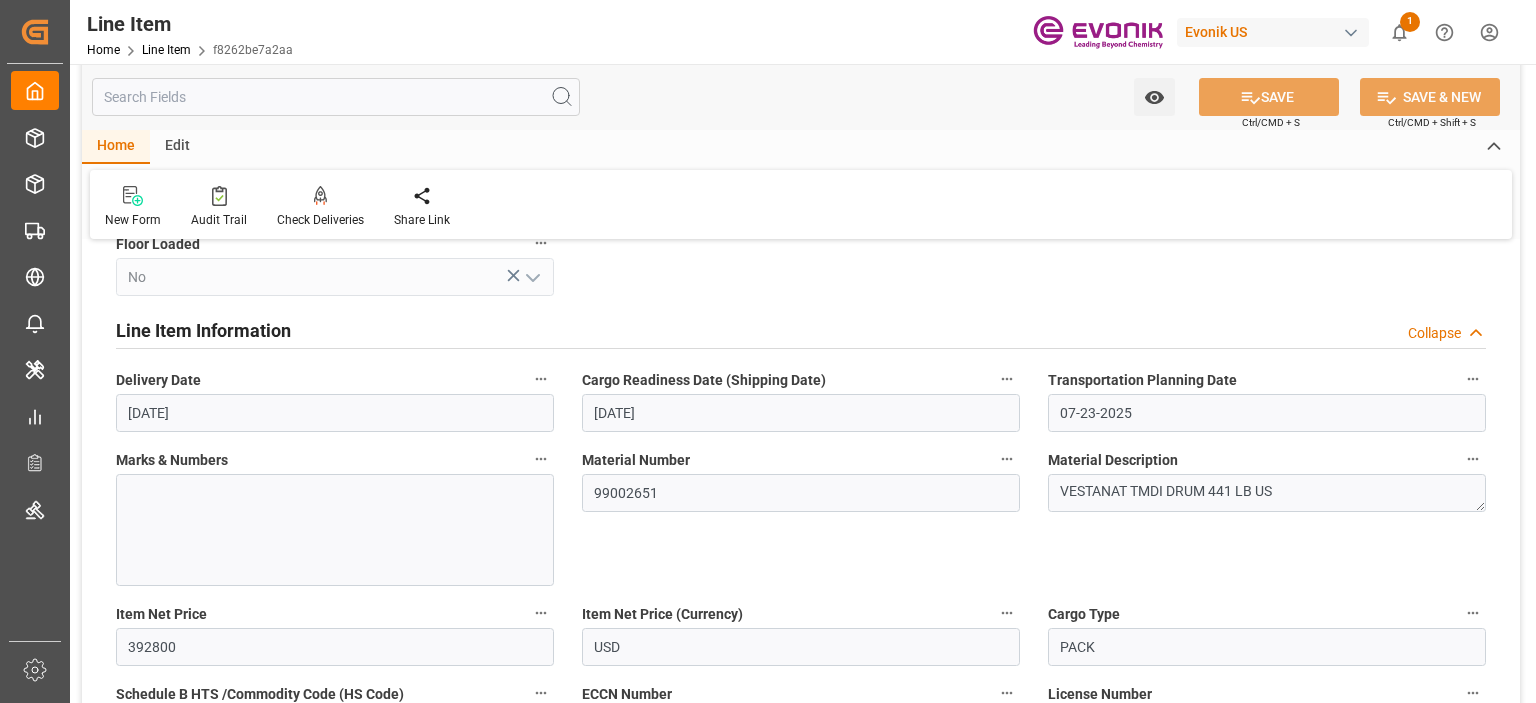 scroll, scrollTop: 1300, scrollLeft: 0, axis: vertical 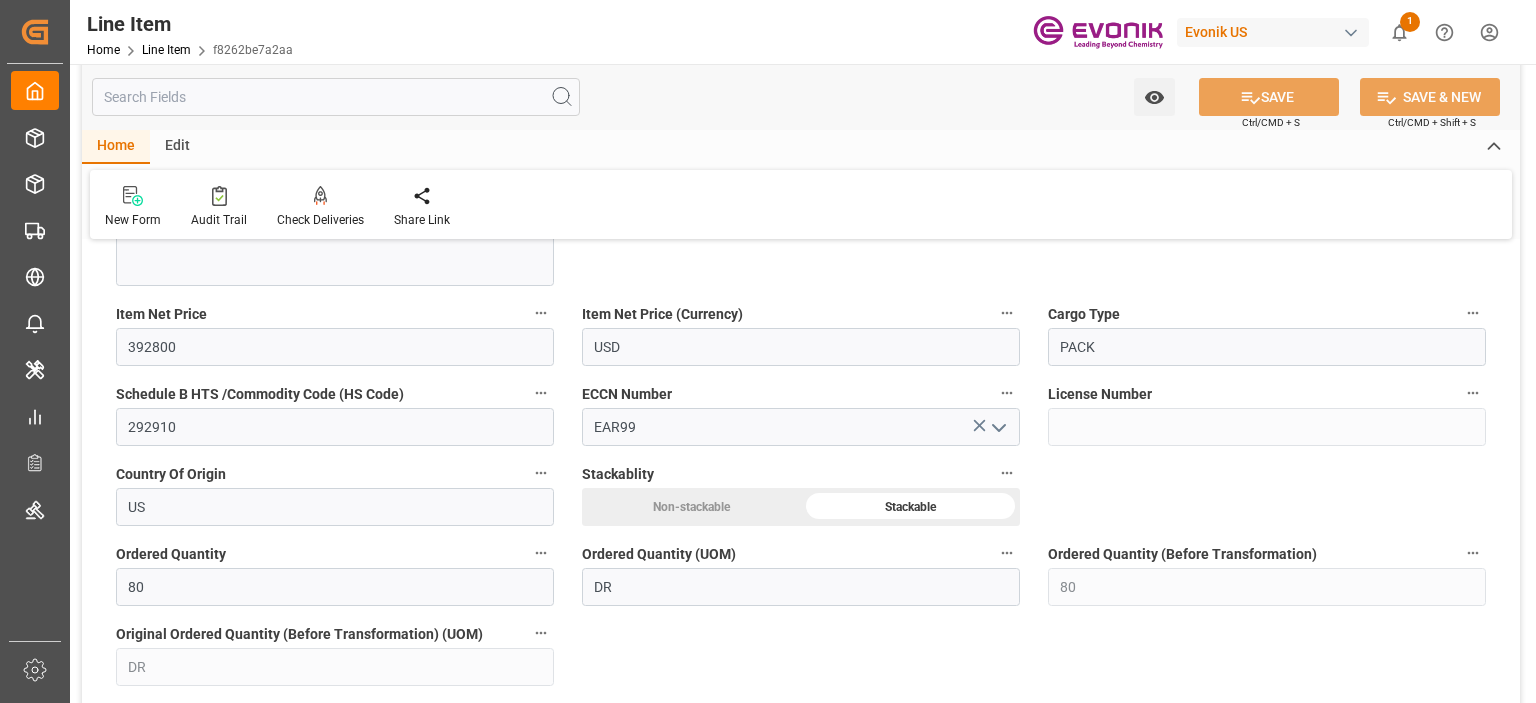 click at bounding box center [336, 97] 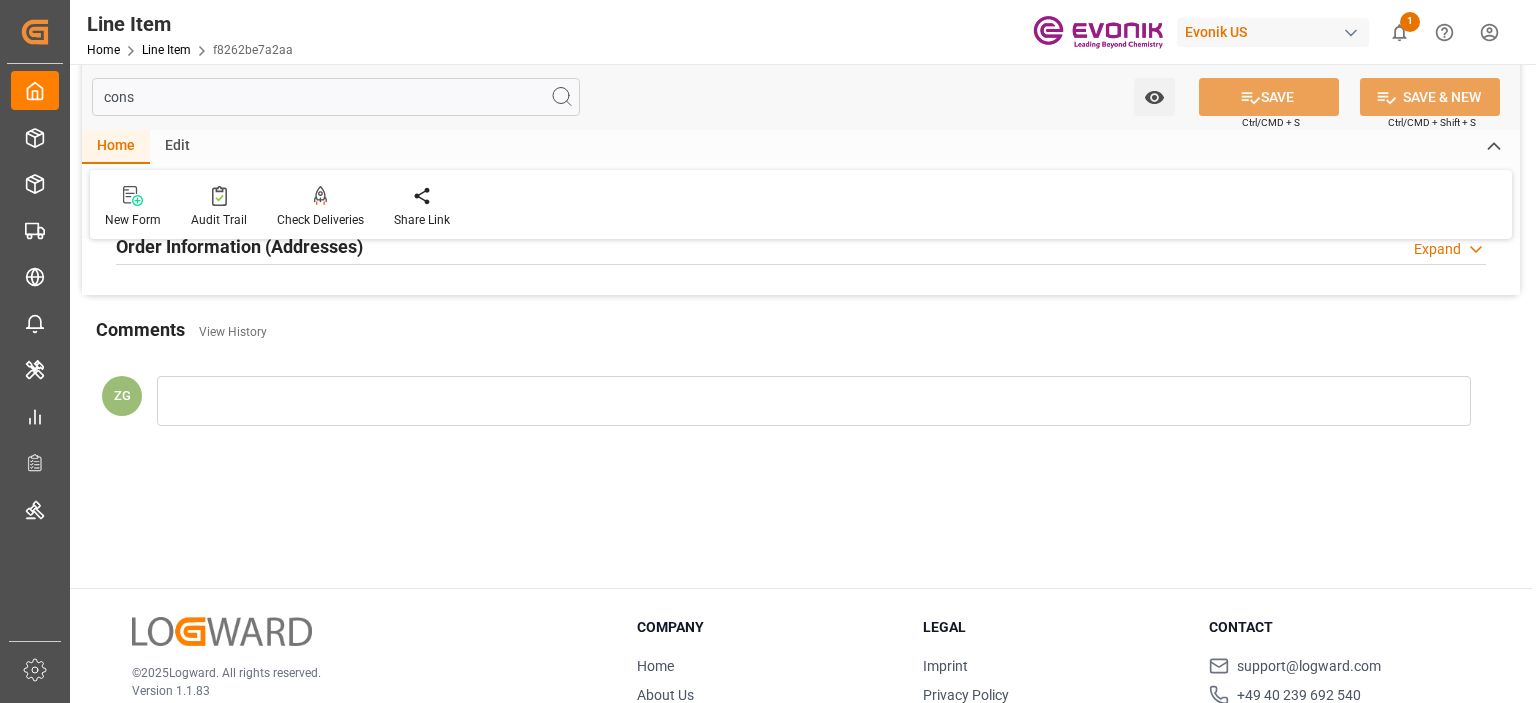 scroll, scrollTop: 48, scrollLeft: 0, axis: vertical 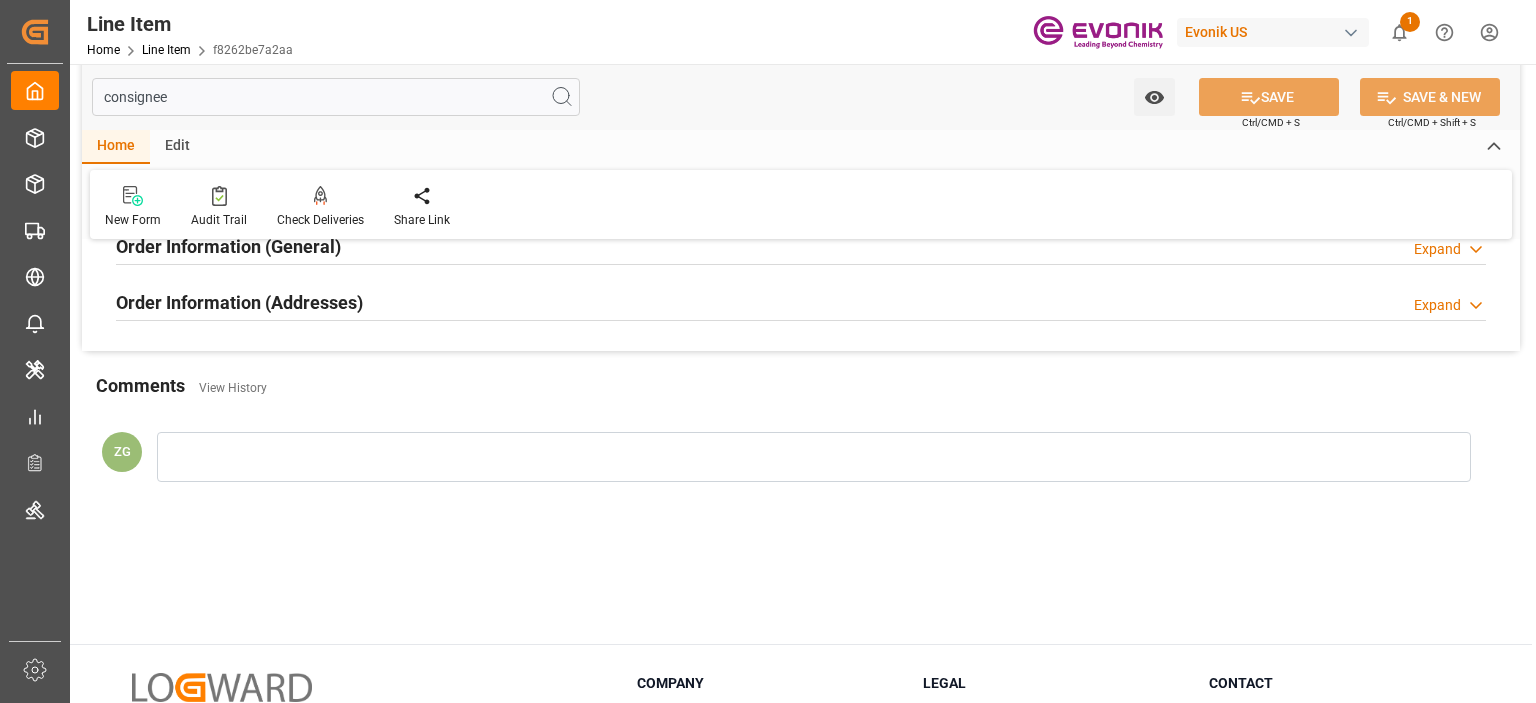 type on "consignee" 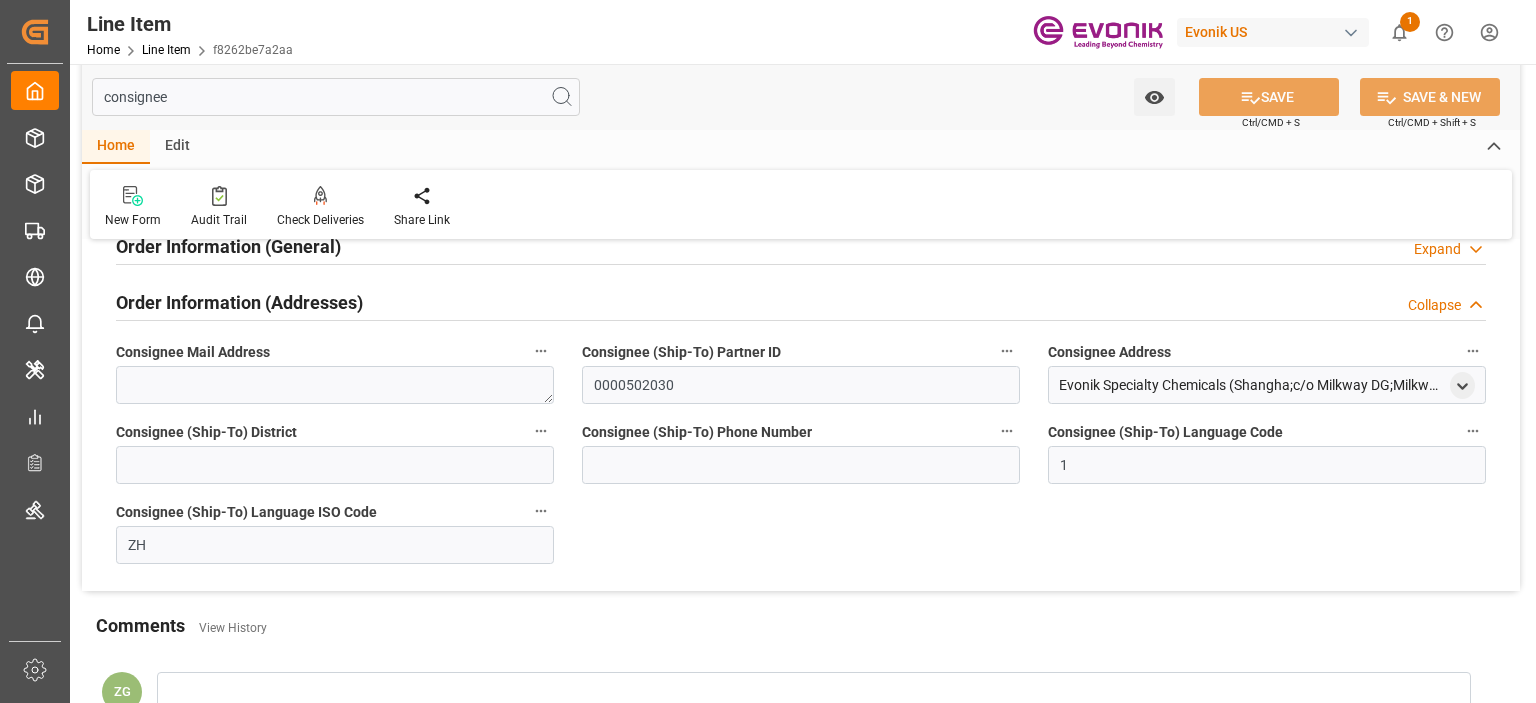 click on "Order Information (General)" at bounding box center [228, 246] 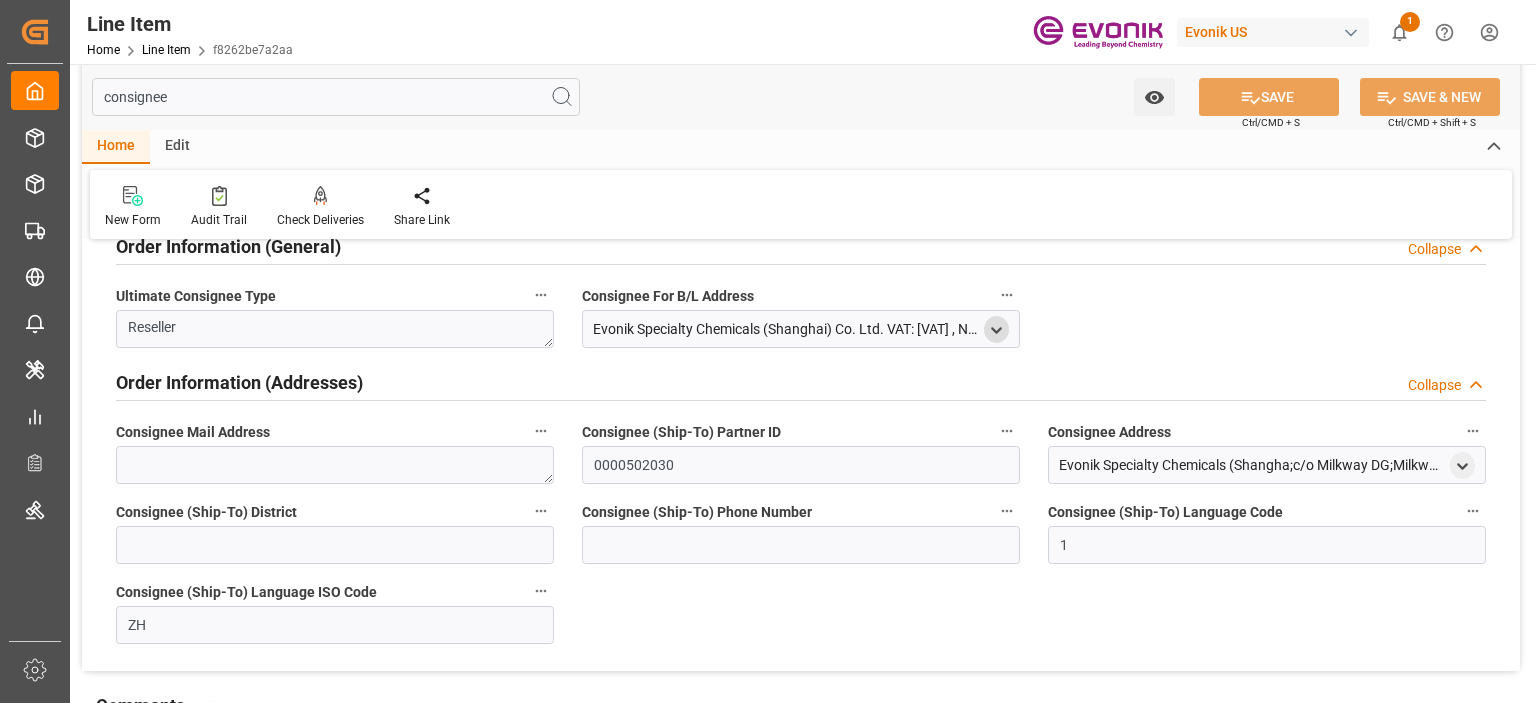 click 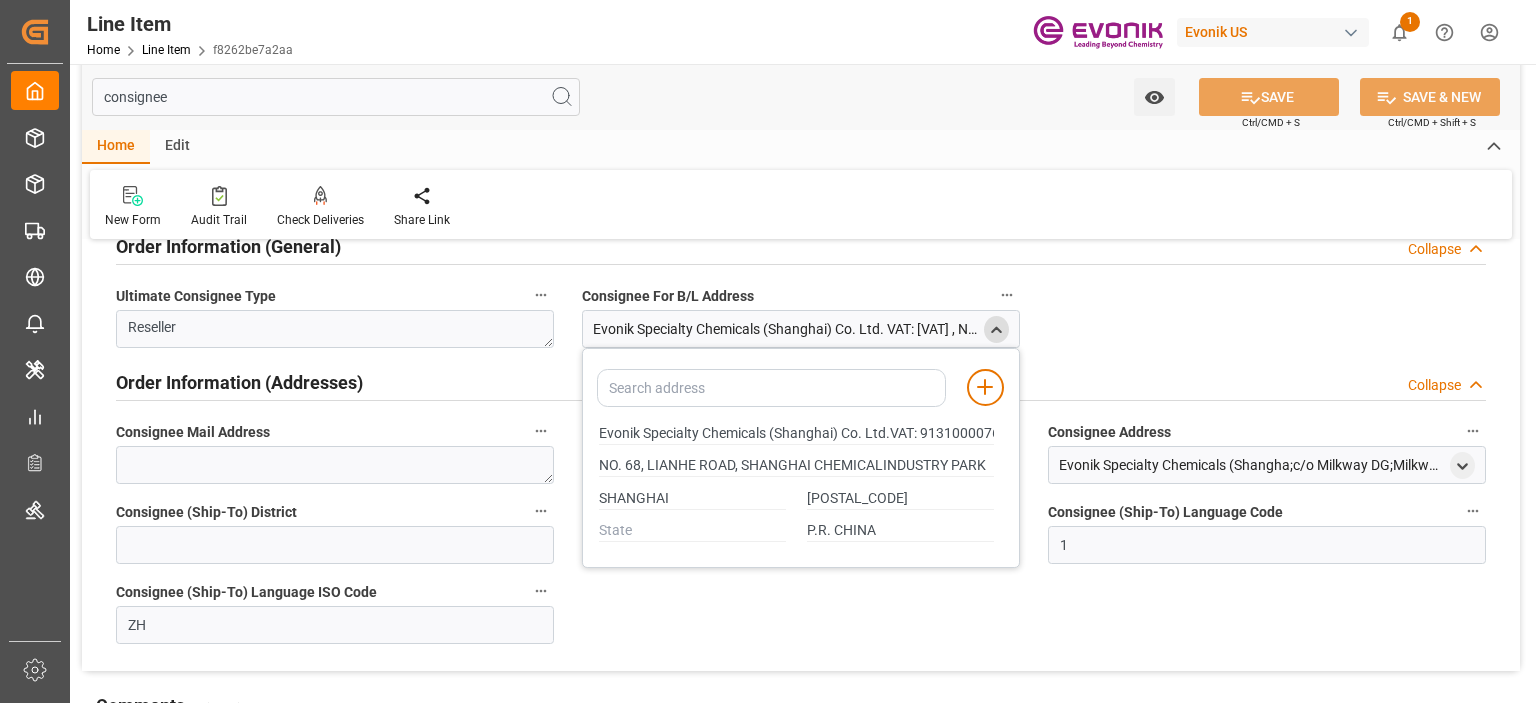 type on "Evonik Specialty Chemicals (Shanghai) Co. Ltd.VAT: 91310000766462540L" 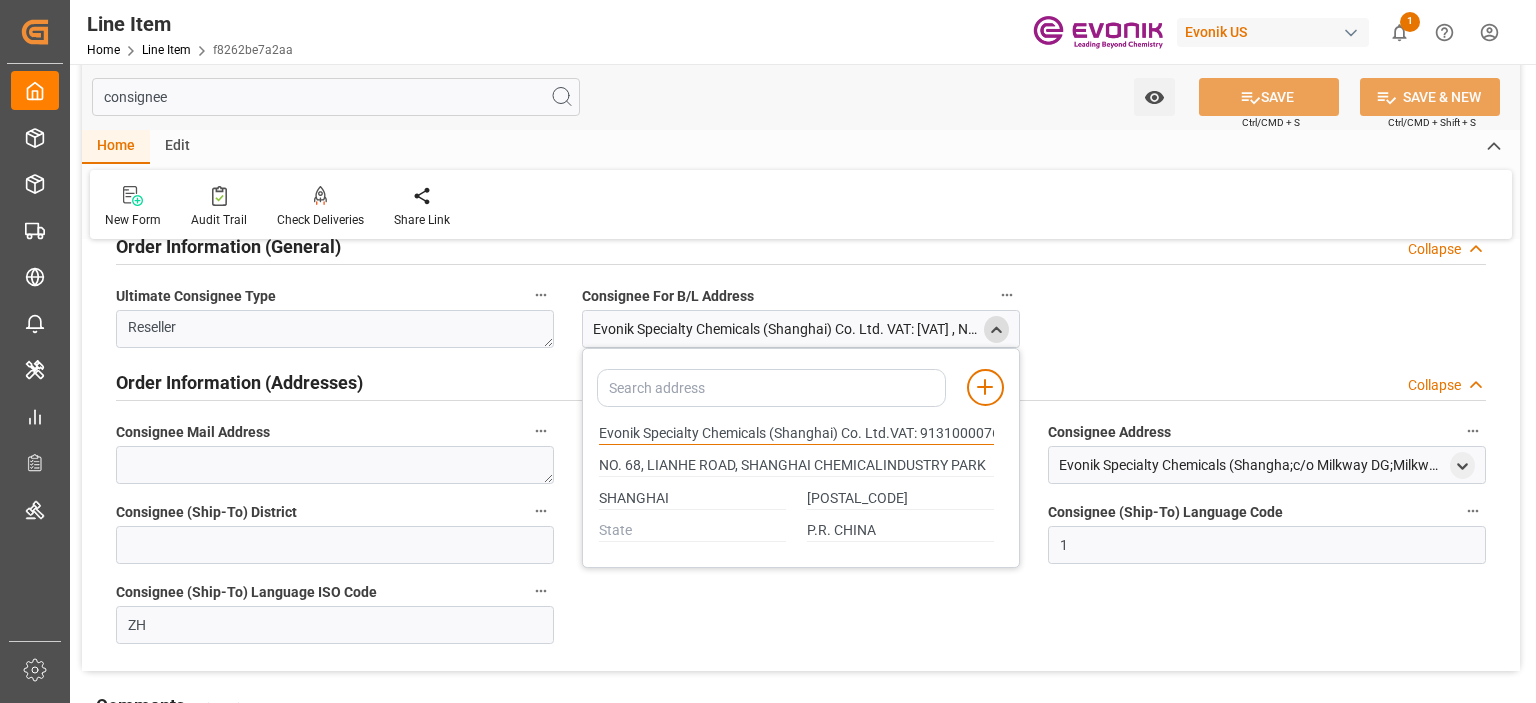 drag, startPoint x: 599, startPoint y: 430, endPoint x: 696, endPoint y: 439, distance: 97.41663 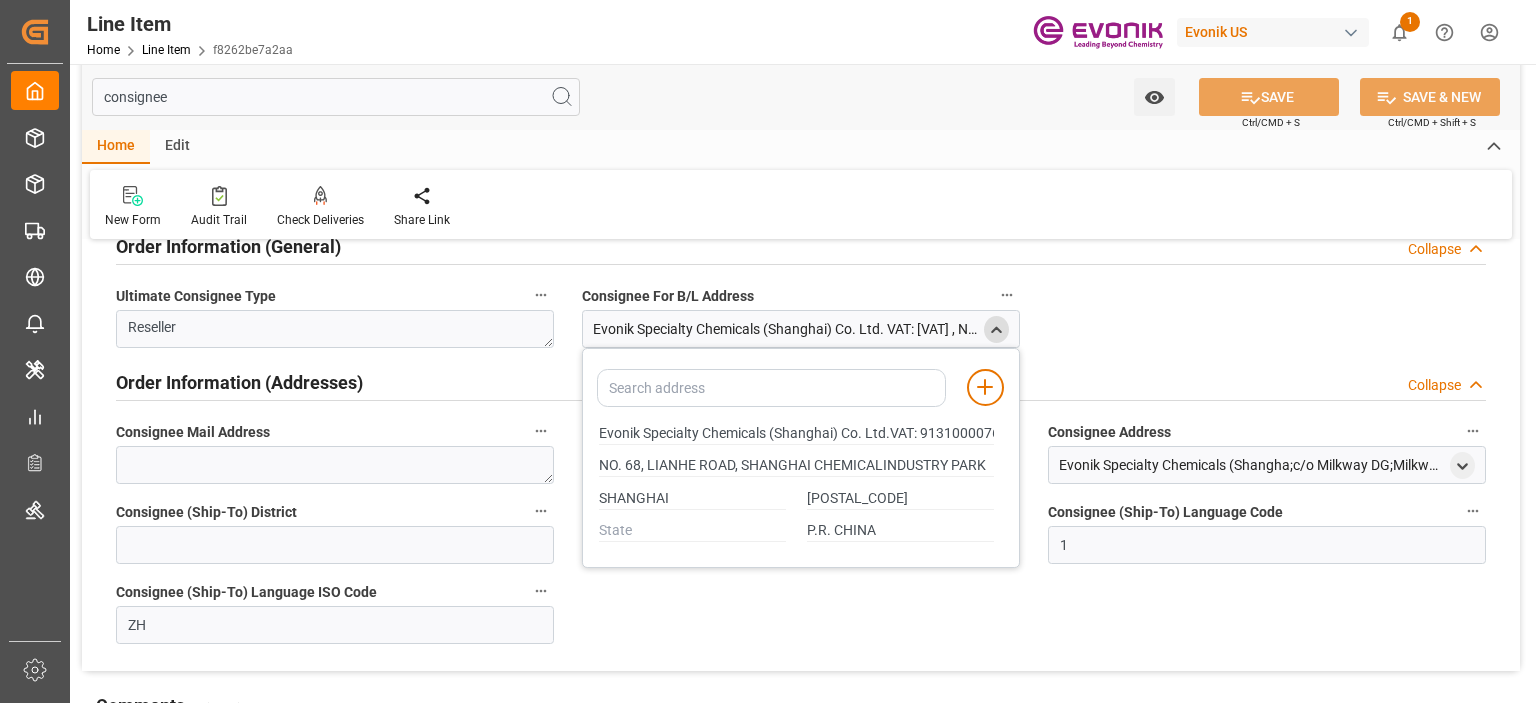type on "Evonik Specialty Chemicals (Shanghai) Co. Ltd.VAT: 91310000766462540L" 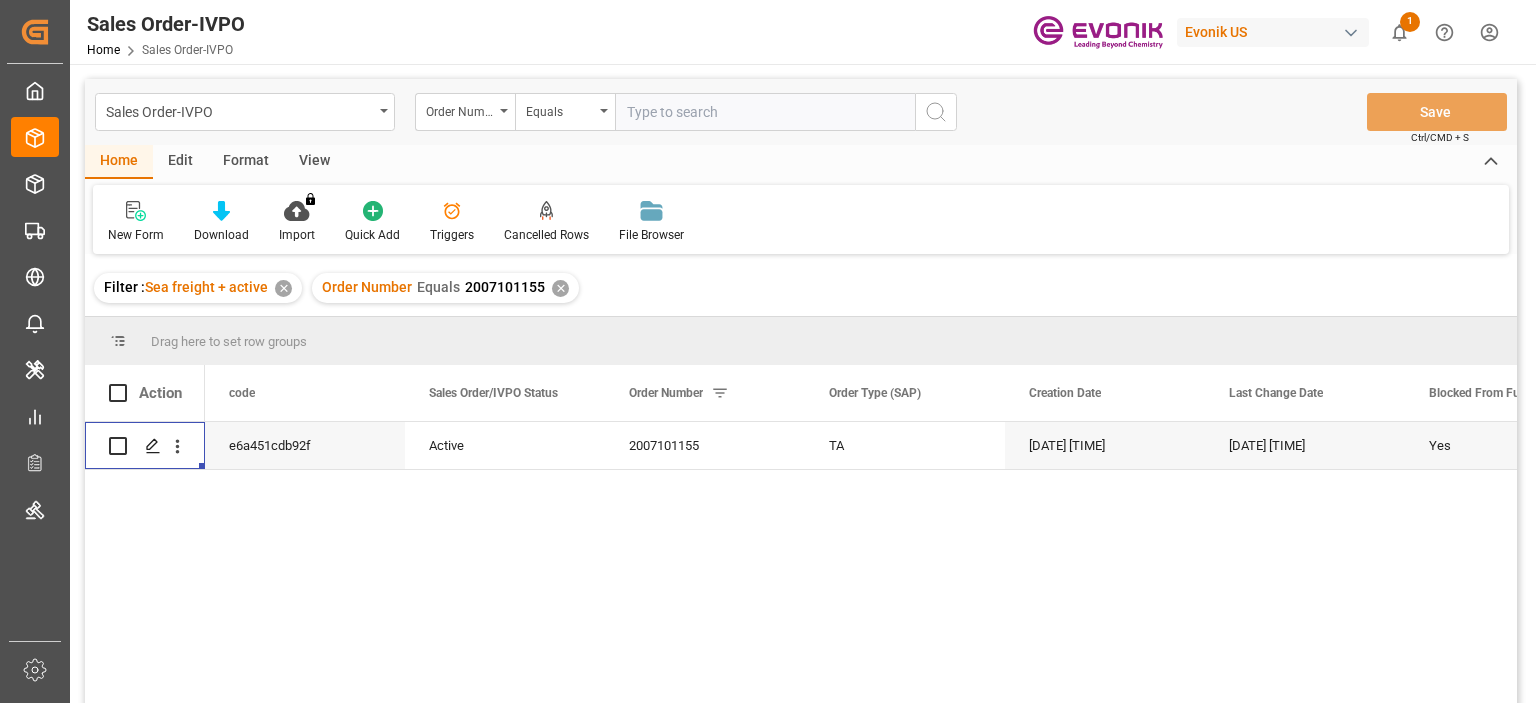 scroll, scrollTop: 0, scrollLeft: 0, axis: both 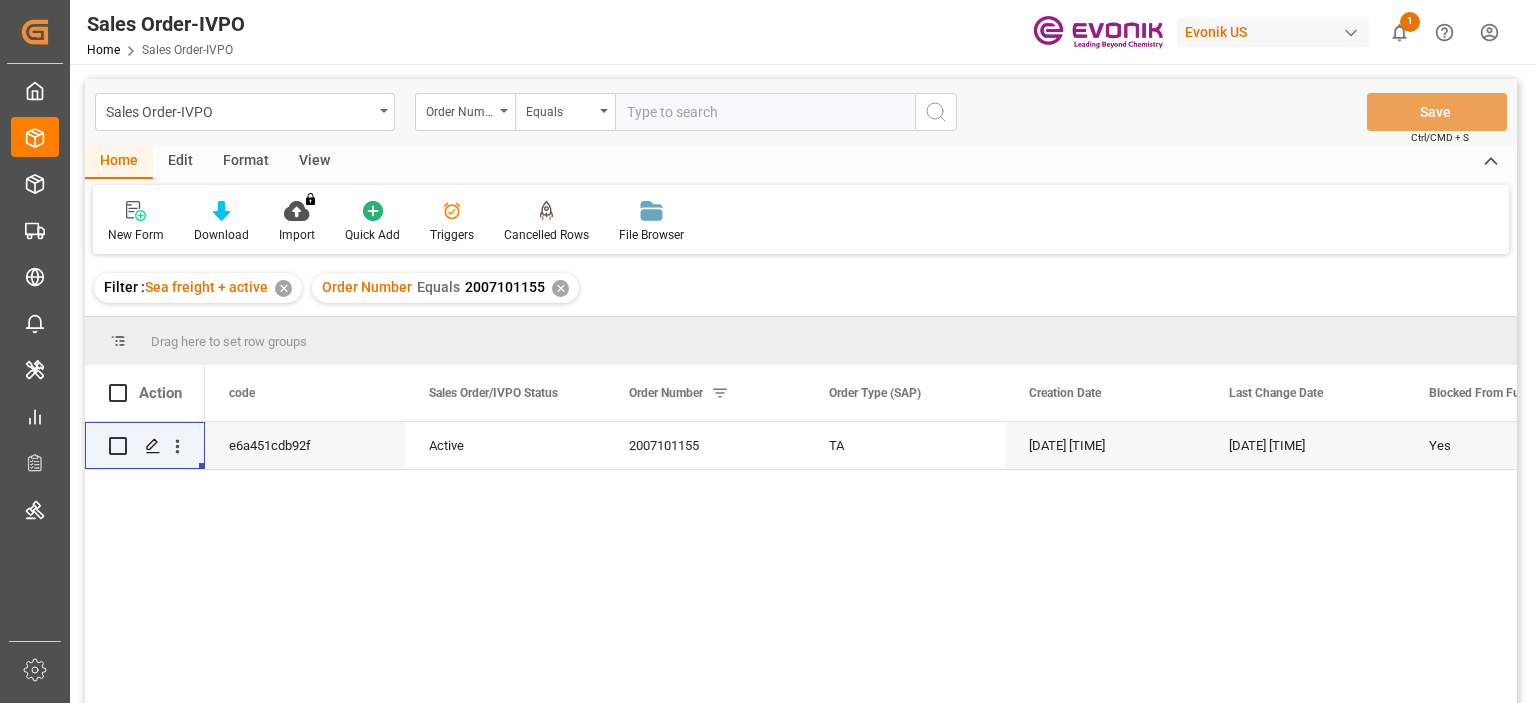 paste on "2006959925" 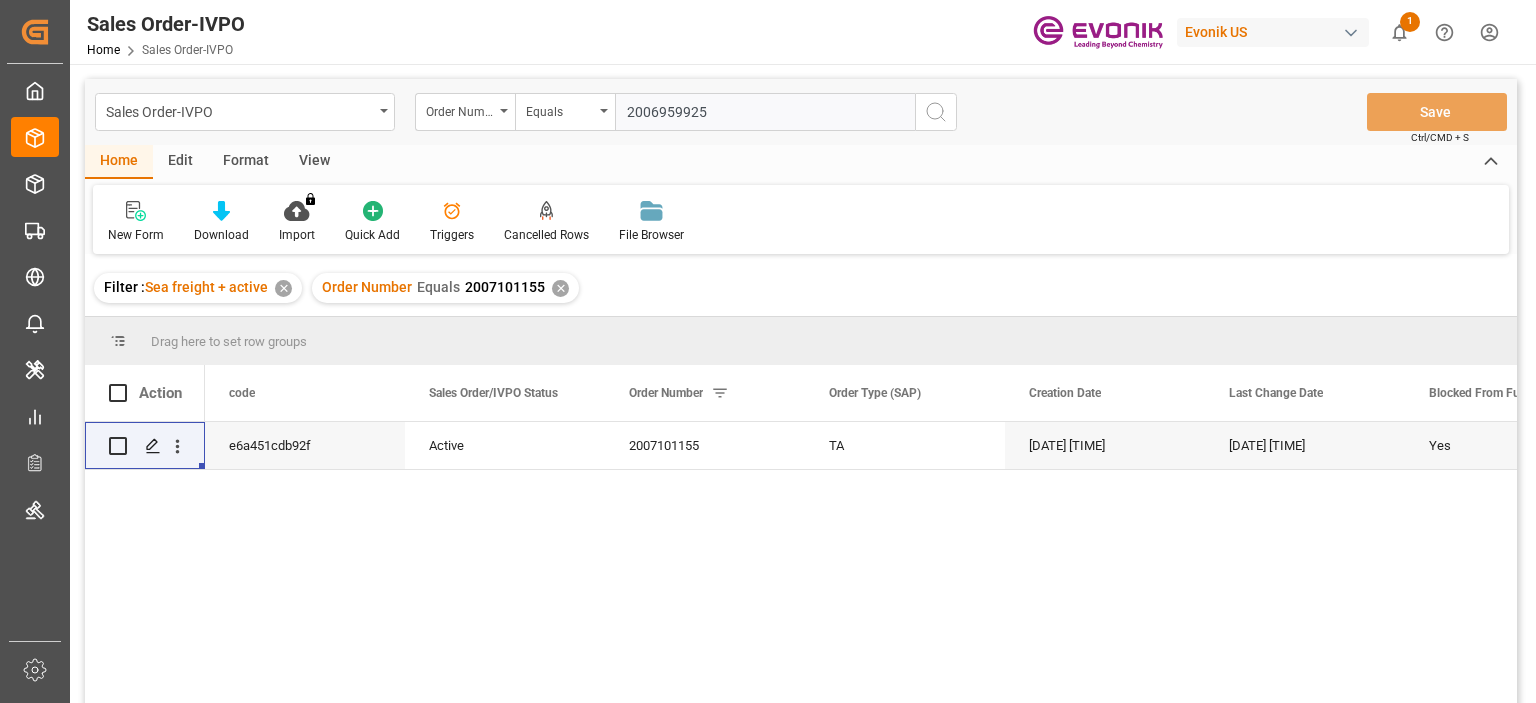 type on "2006959925" 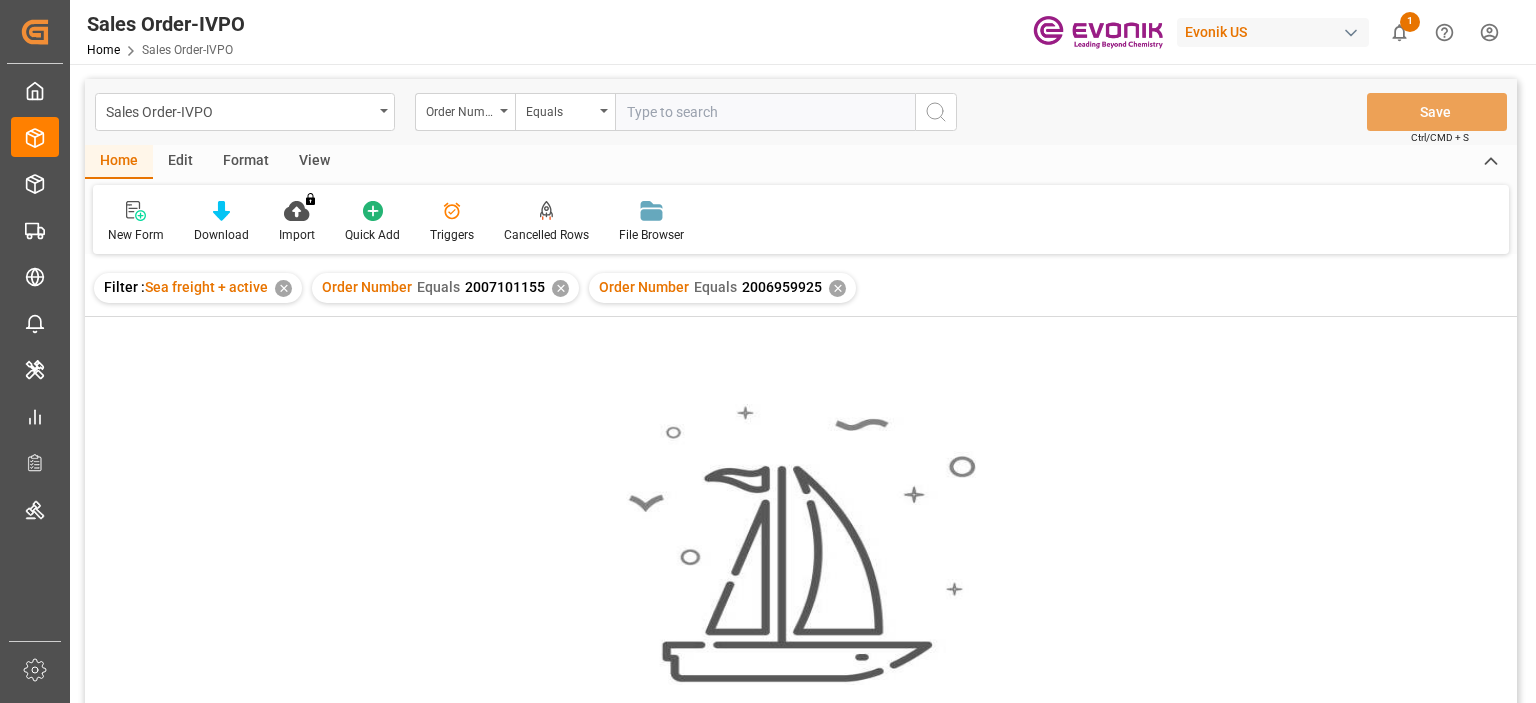 click on "✕" at bounding box center [560, 288] 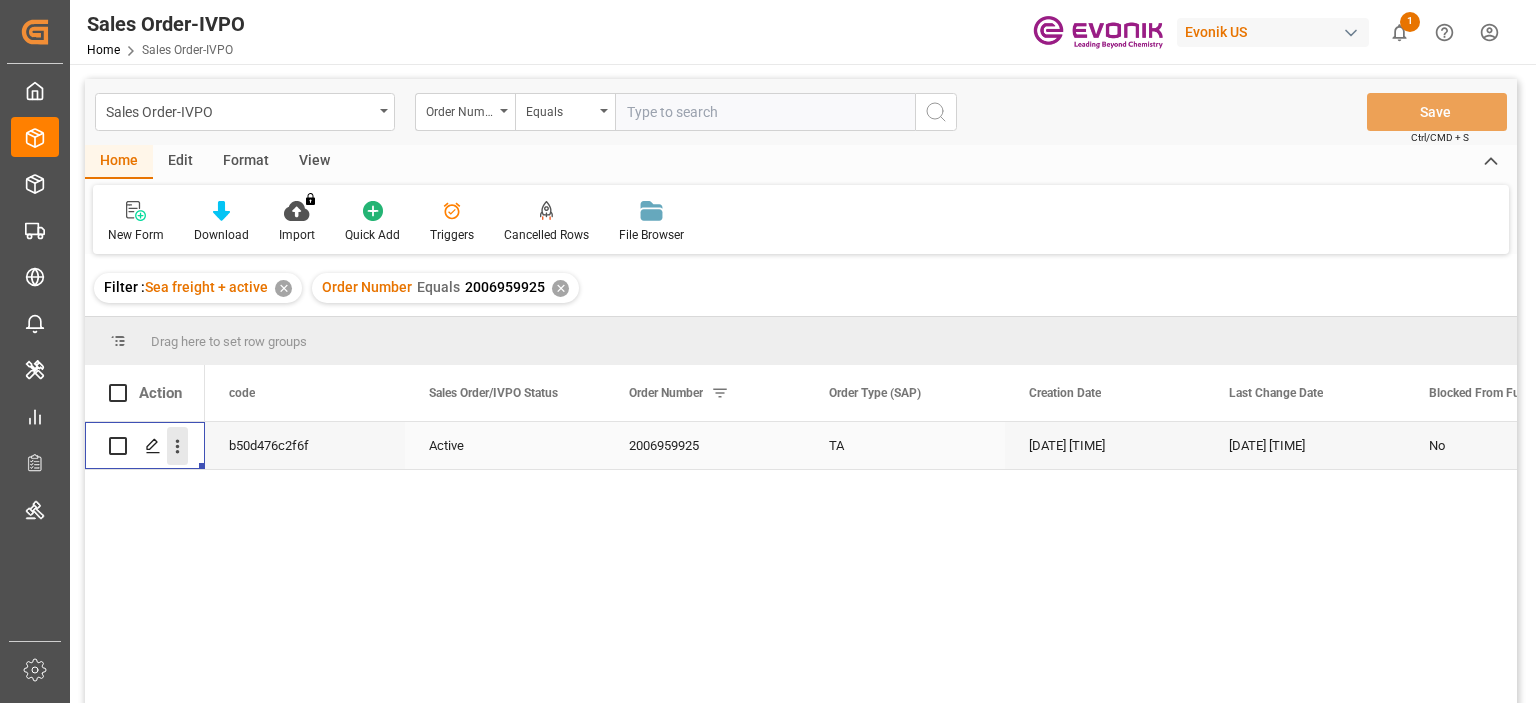click 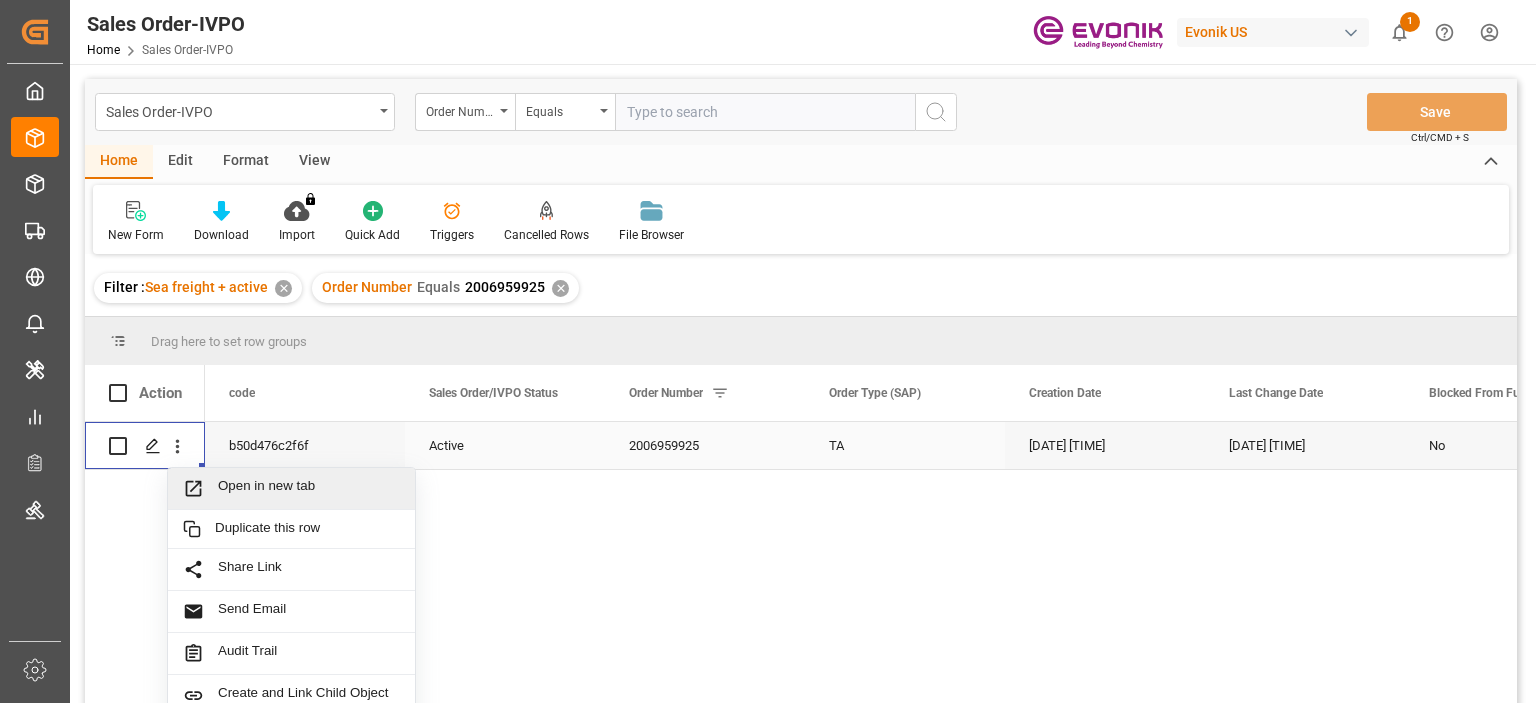 click on "Open in new tab" at bounding box center [309, 488] 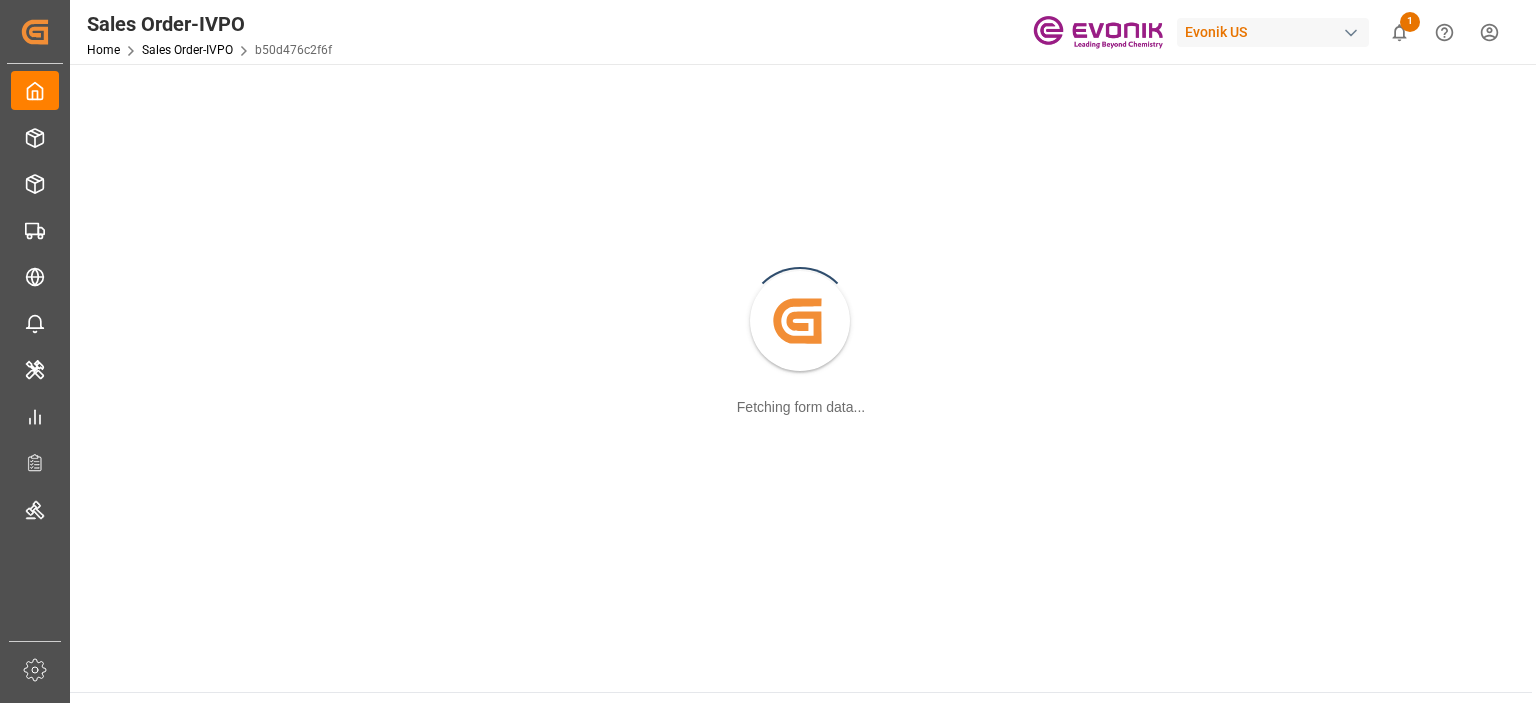 scroll, scrollTop: 0, scrollLeft: 0, axis: both 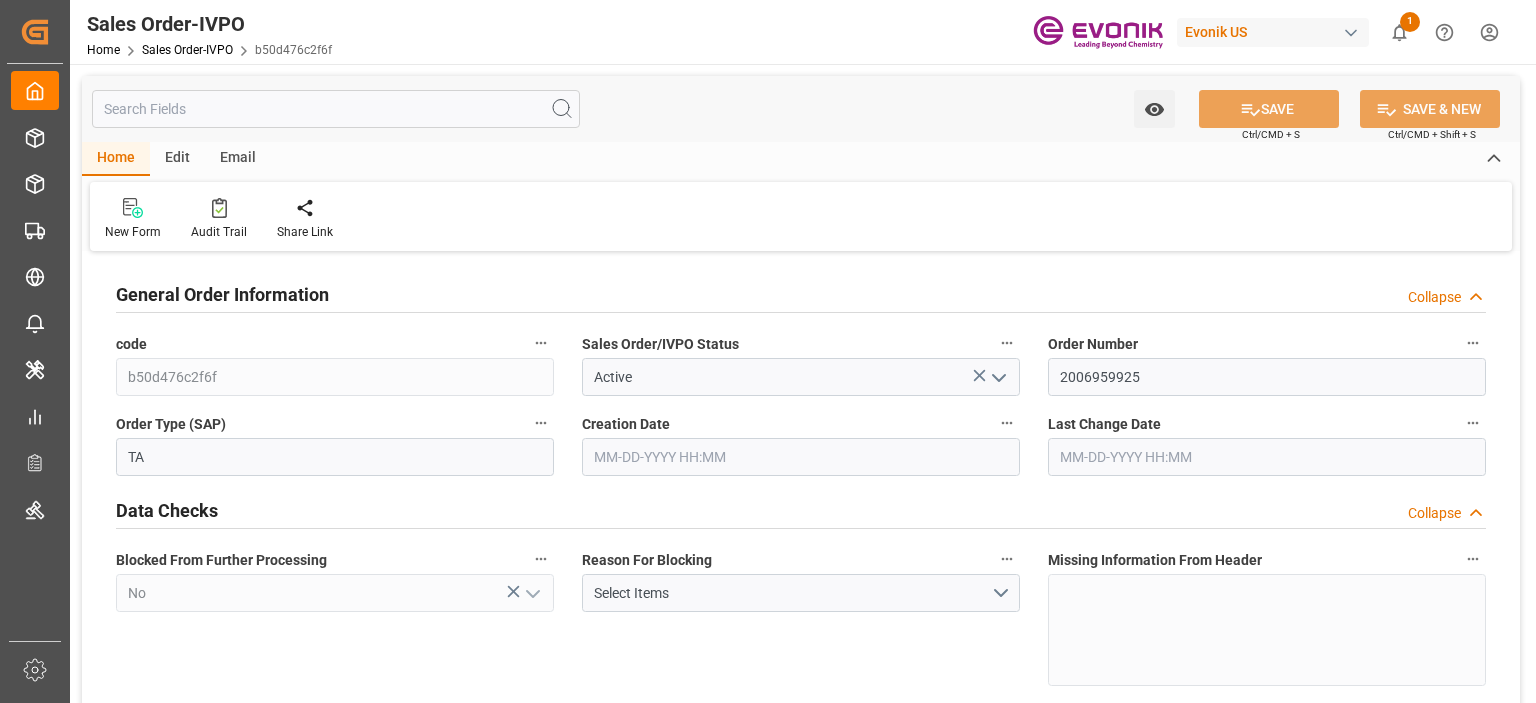 type on "GBSOU" 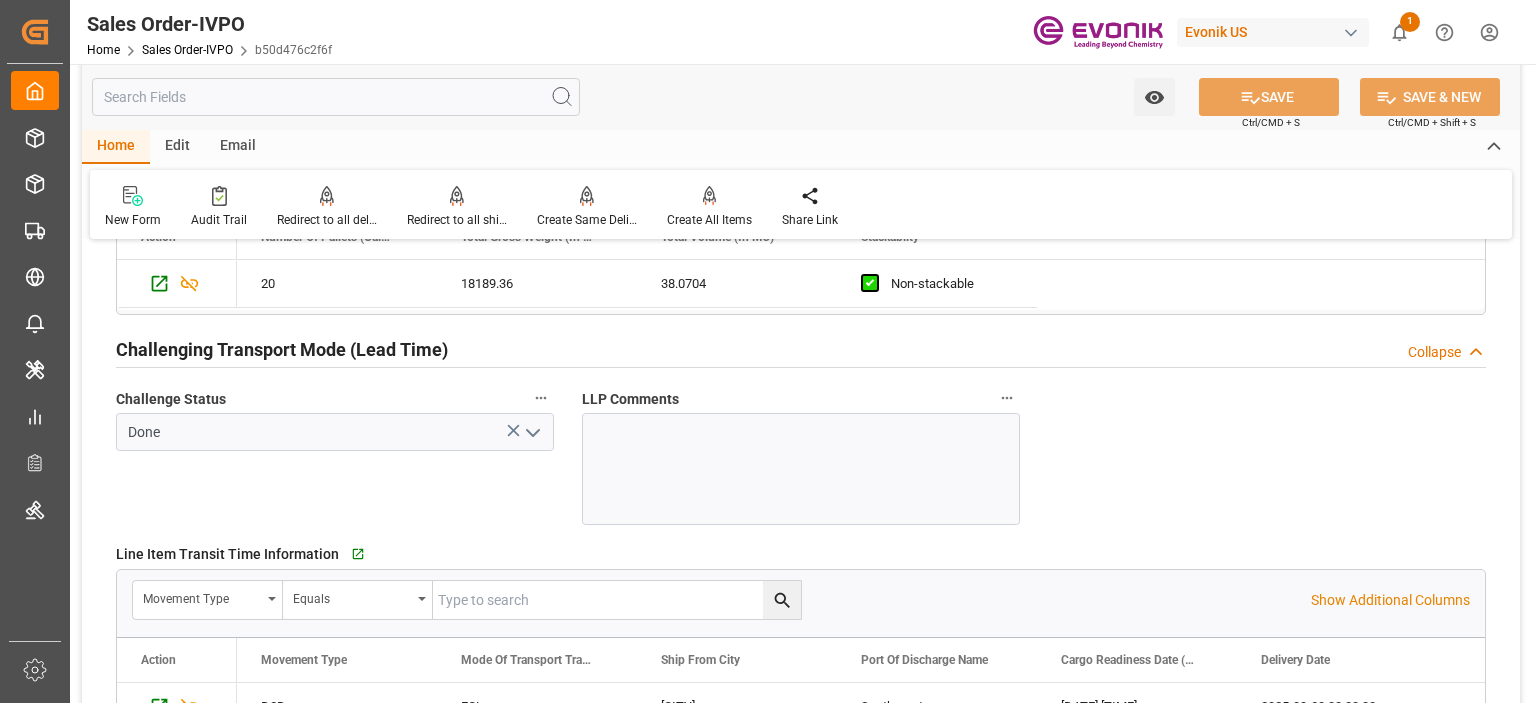 scroll, scrollTop: 3400, scrollLeft: 0, axis: vertical 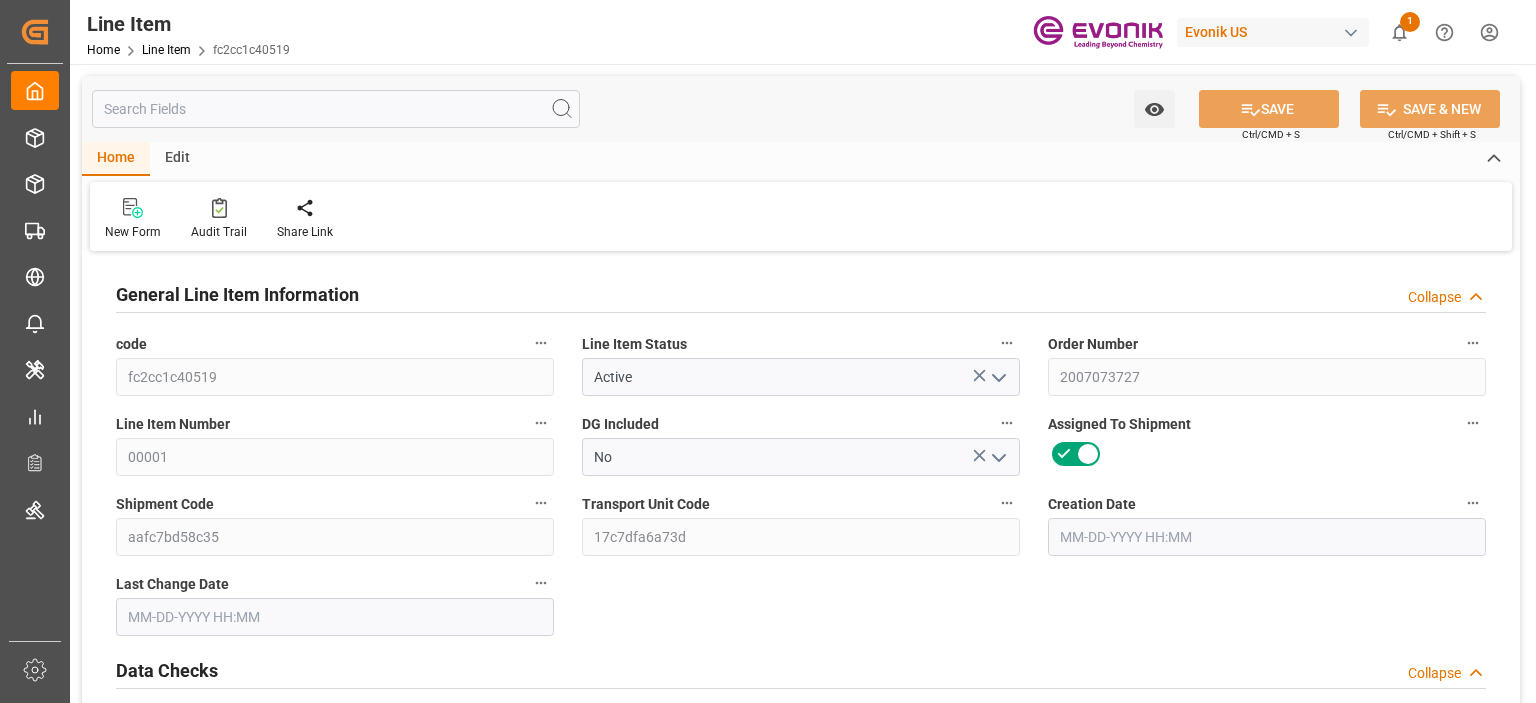type on "20" 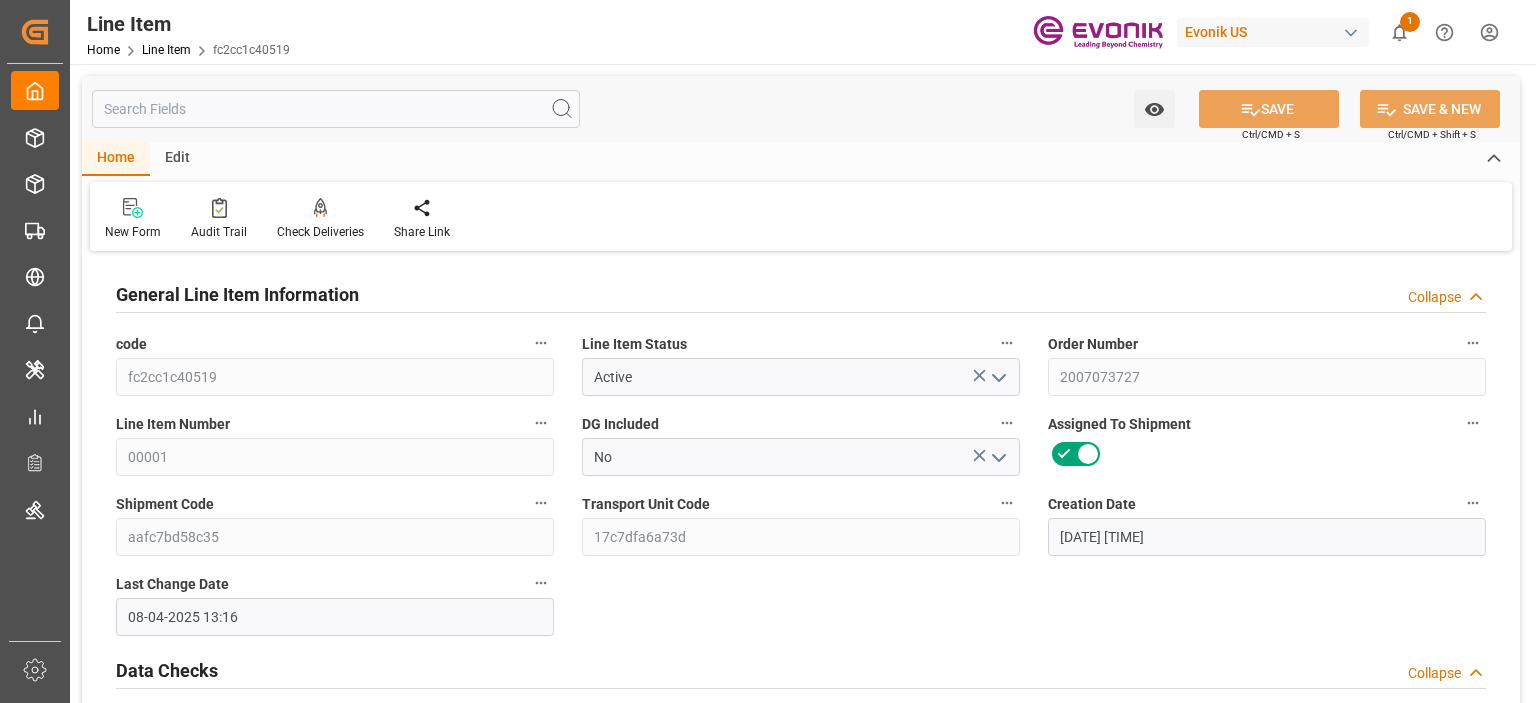 type on "07-04-2025 04:27" 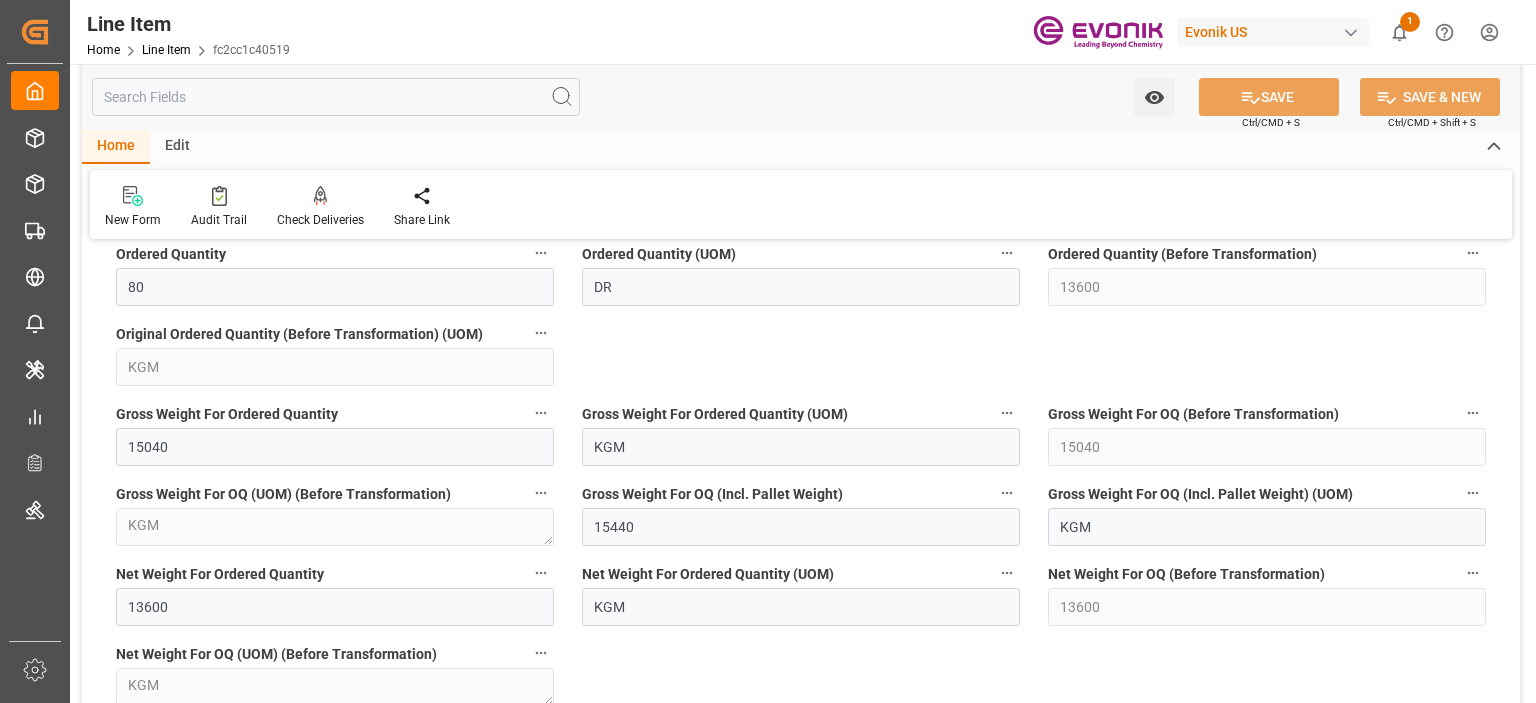 scroll, scrollTop: 1800, scrollLeft: 0, axis: vertical 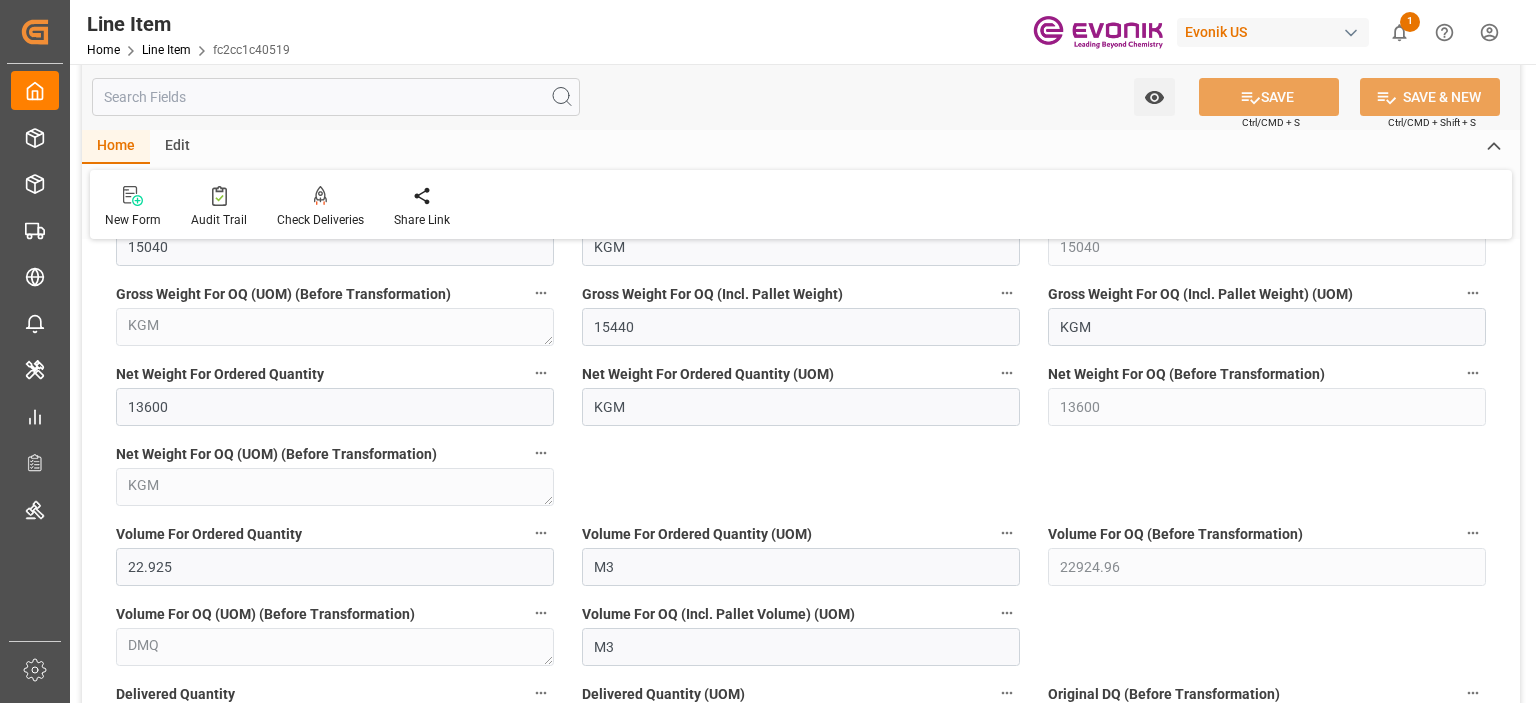 click at bounding box center (336, 97) 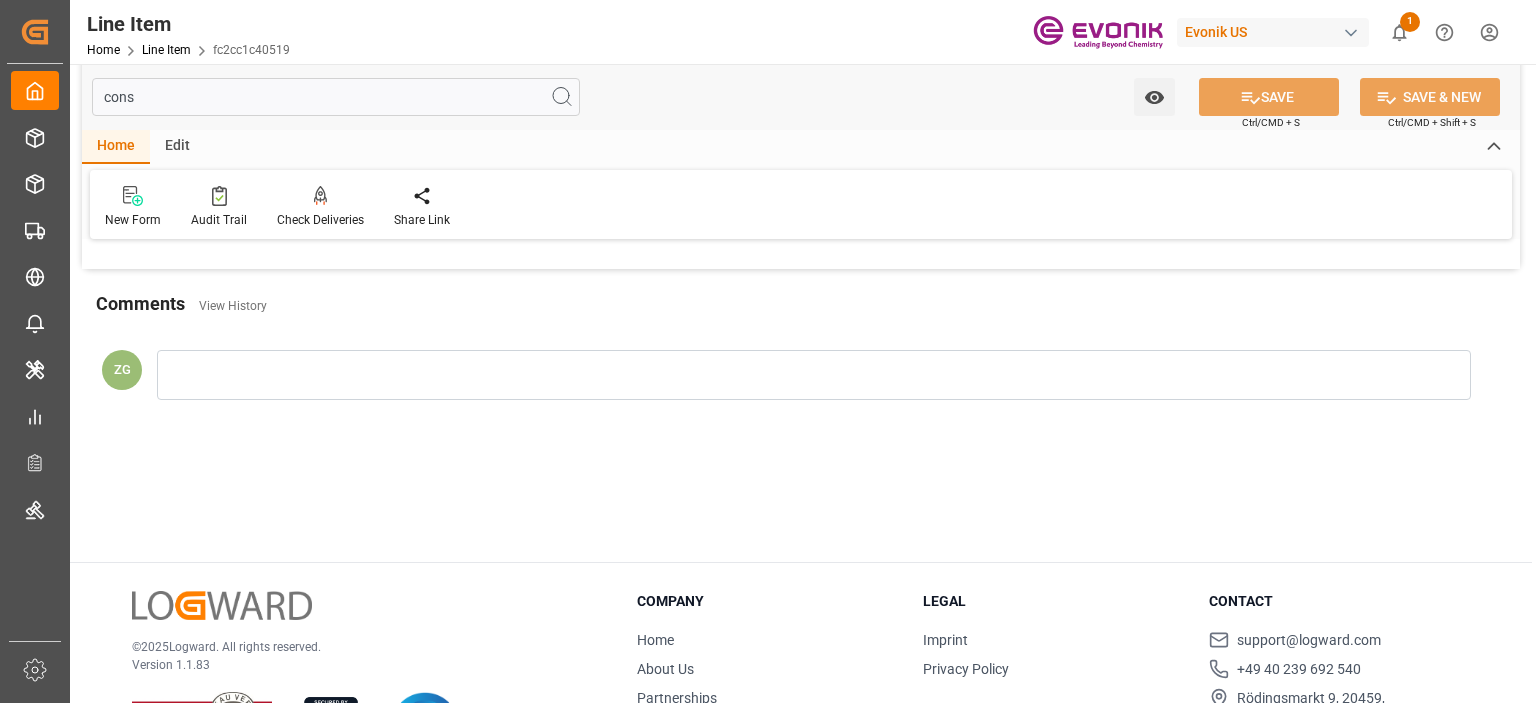 scroll, scrollTop: 74, scrollLeft: 0, axis: vertical 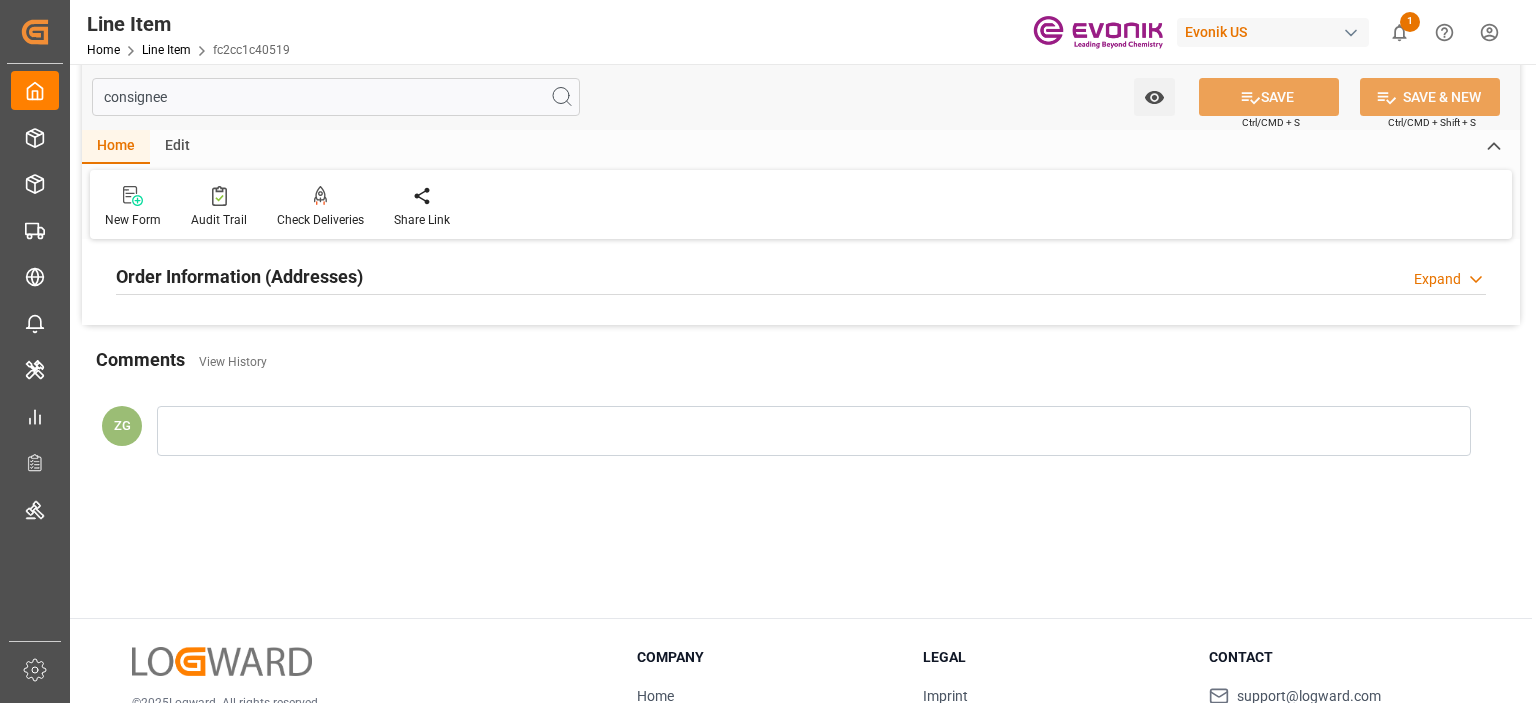 type on "consignee" 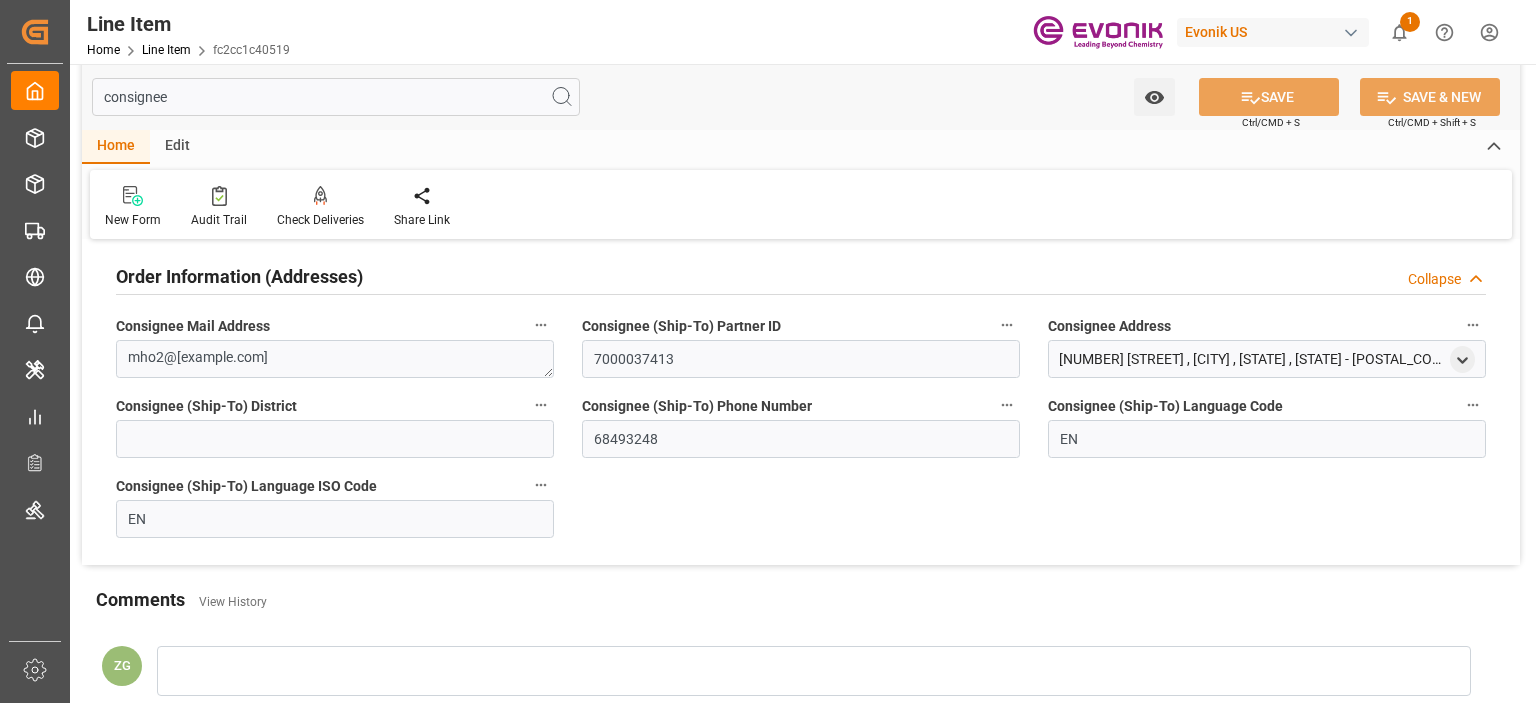 scroll, scrollTop: 0, scrollLeft: 0, axis: both 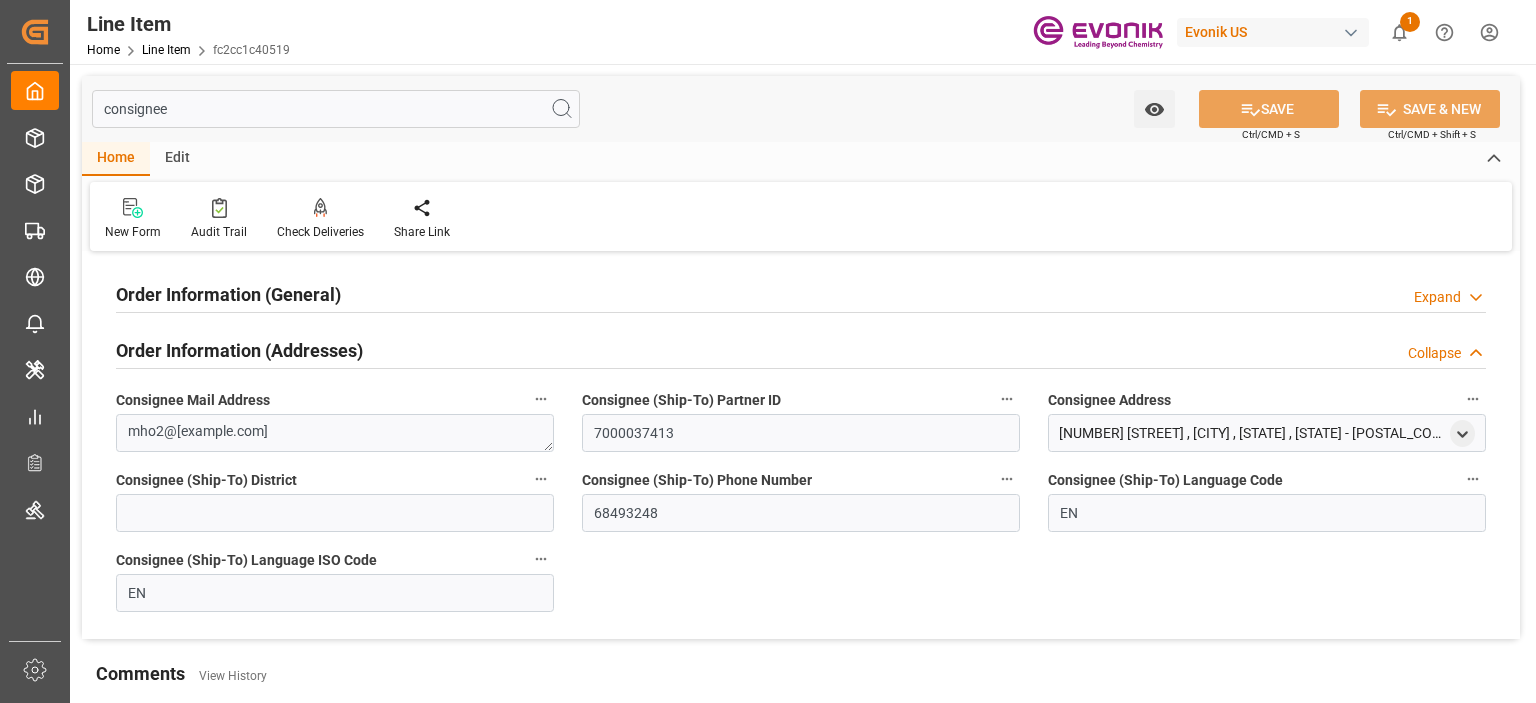 click on "Order Information (General)" at bounding box center (228, 294) 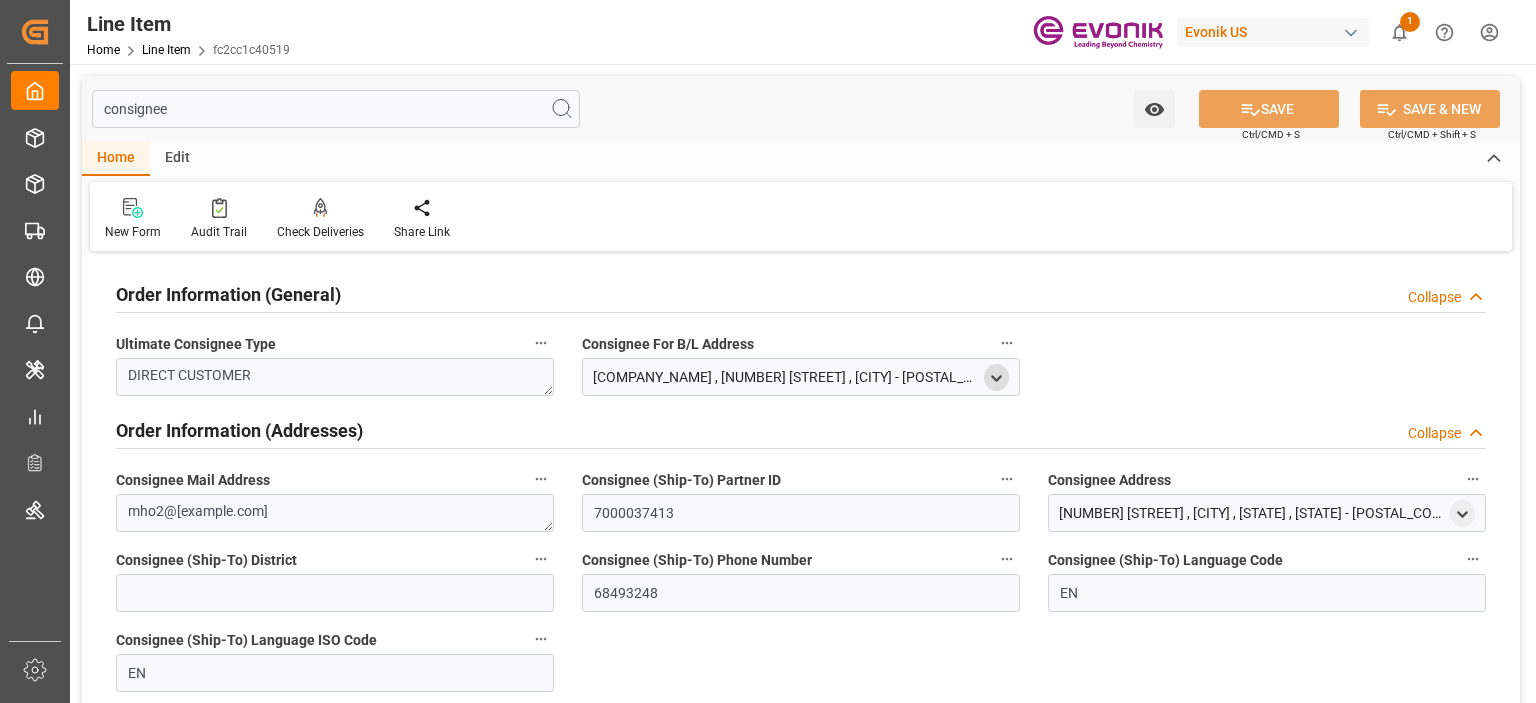 click 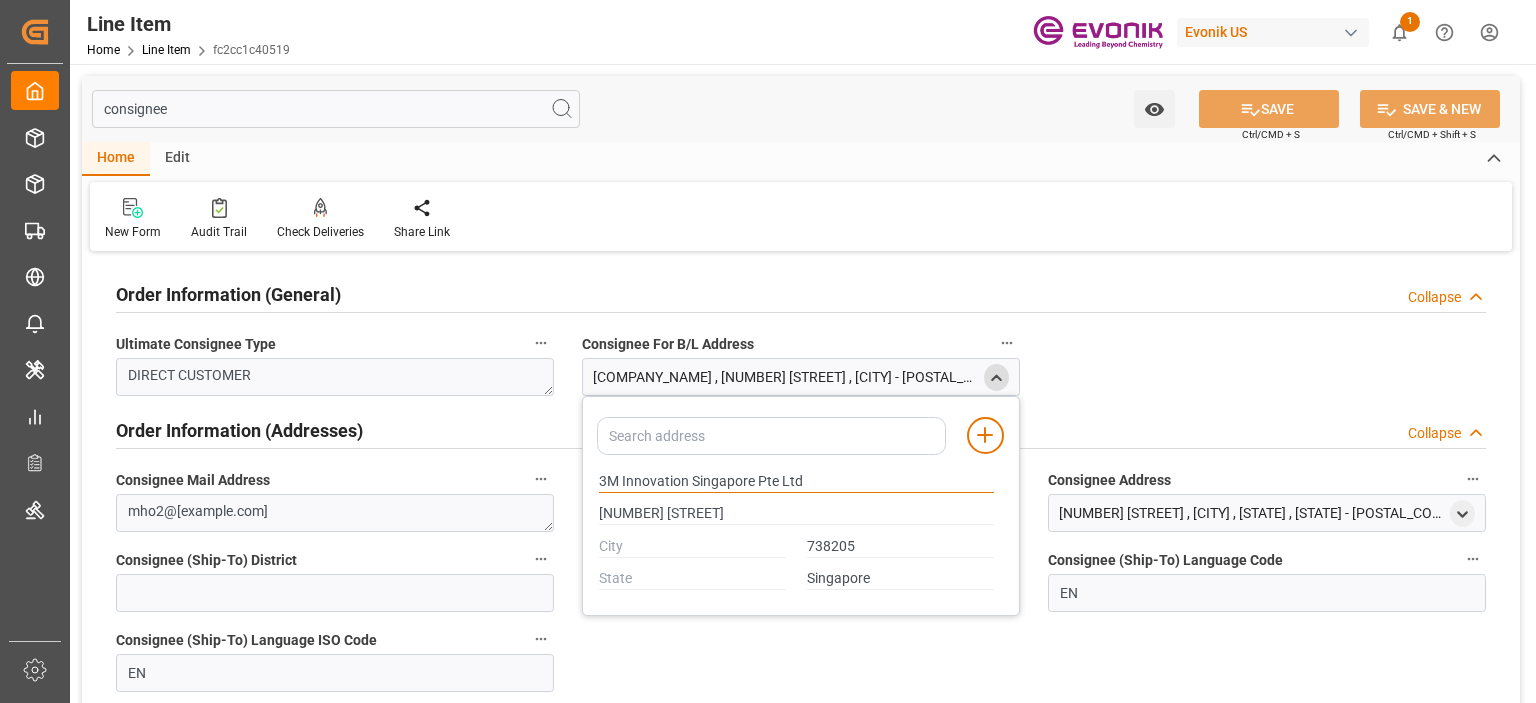 drag, startPoint x: 600, startPoint y: 477, endPoint x: 683, endPoint y: 479, distance: 83.02409 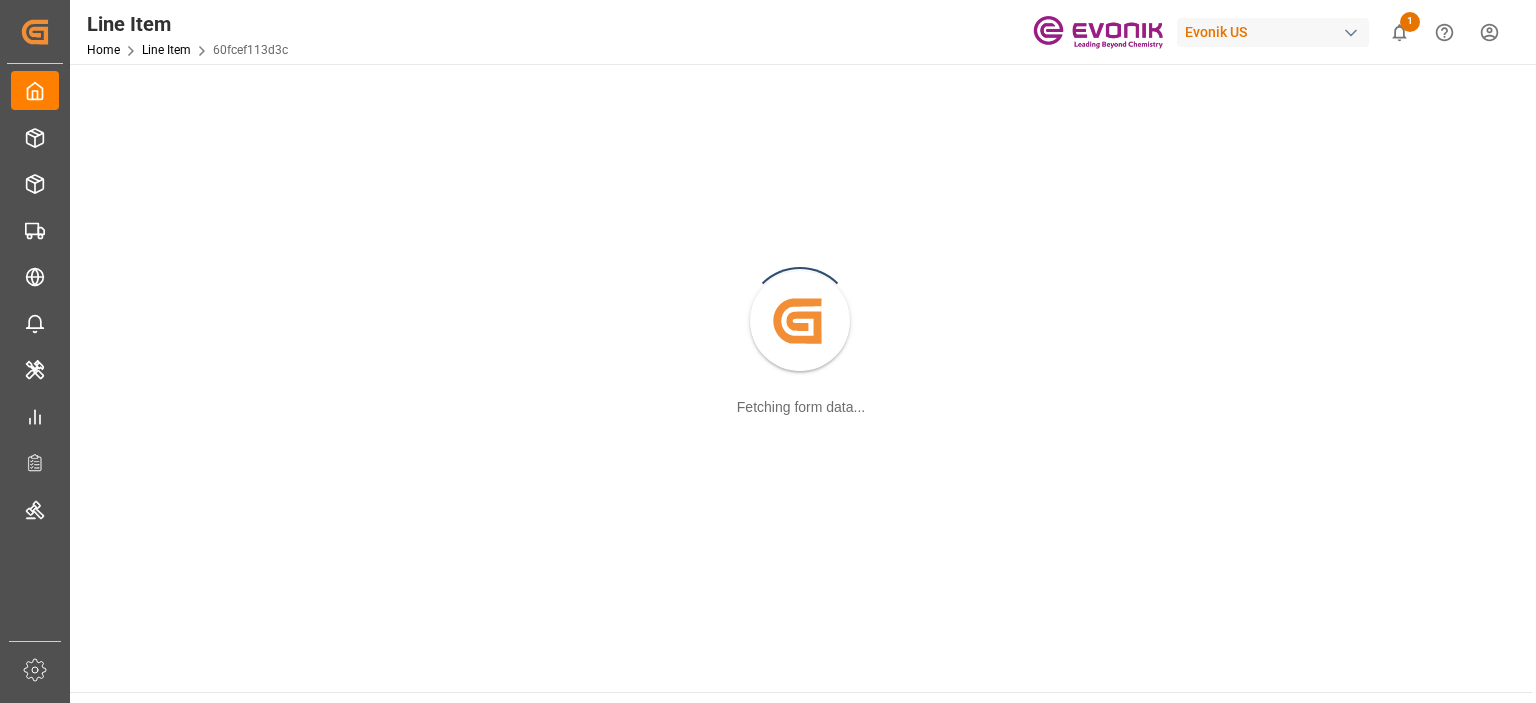 scroll, scrollTop: 0, scrollLeft: 0, axis: both 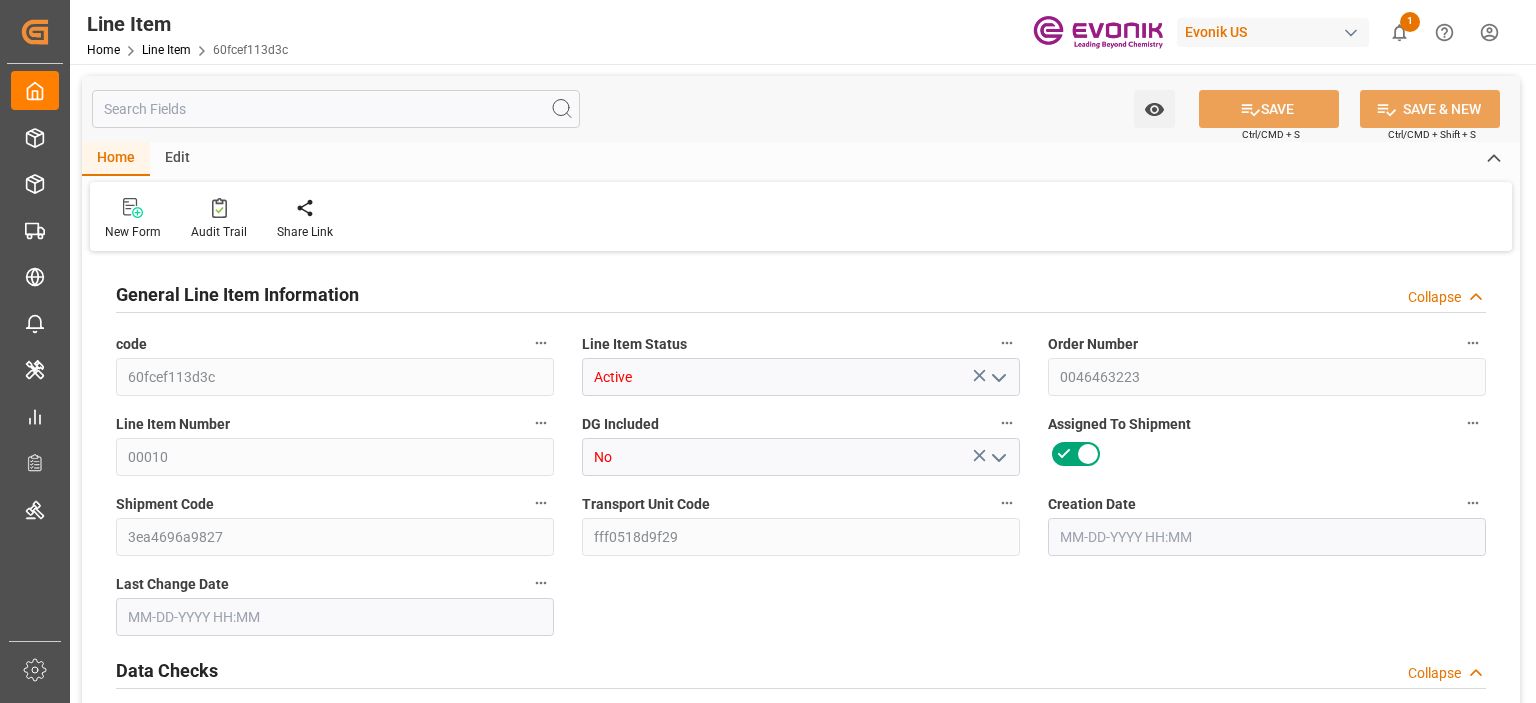 type on "20" 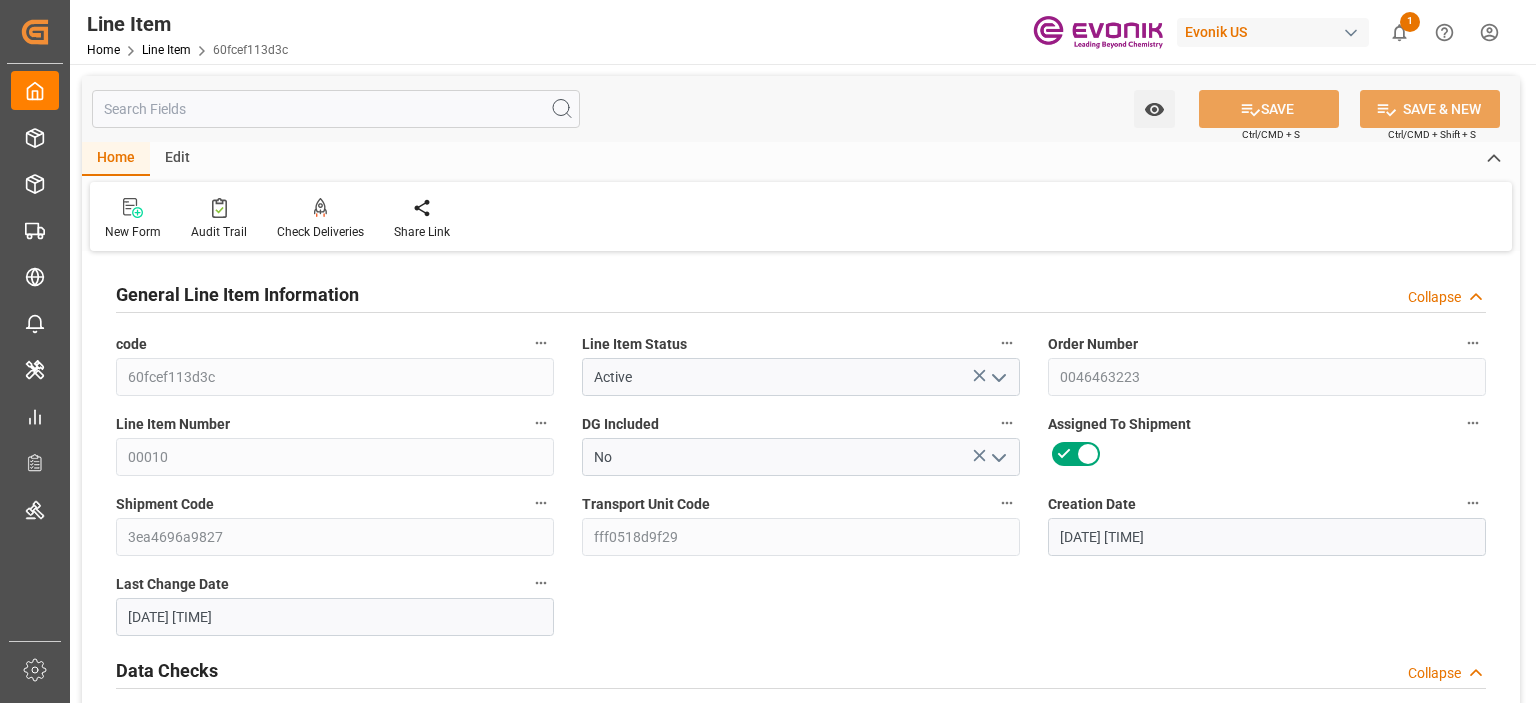 type on "07-14-2025 16:12" 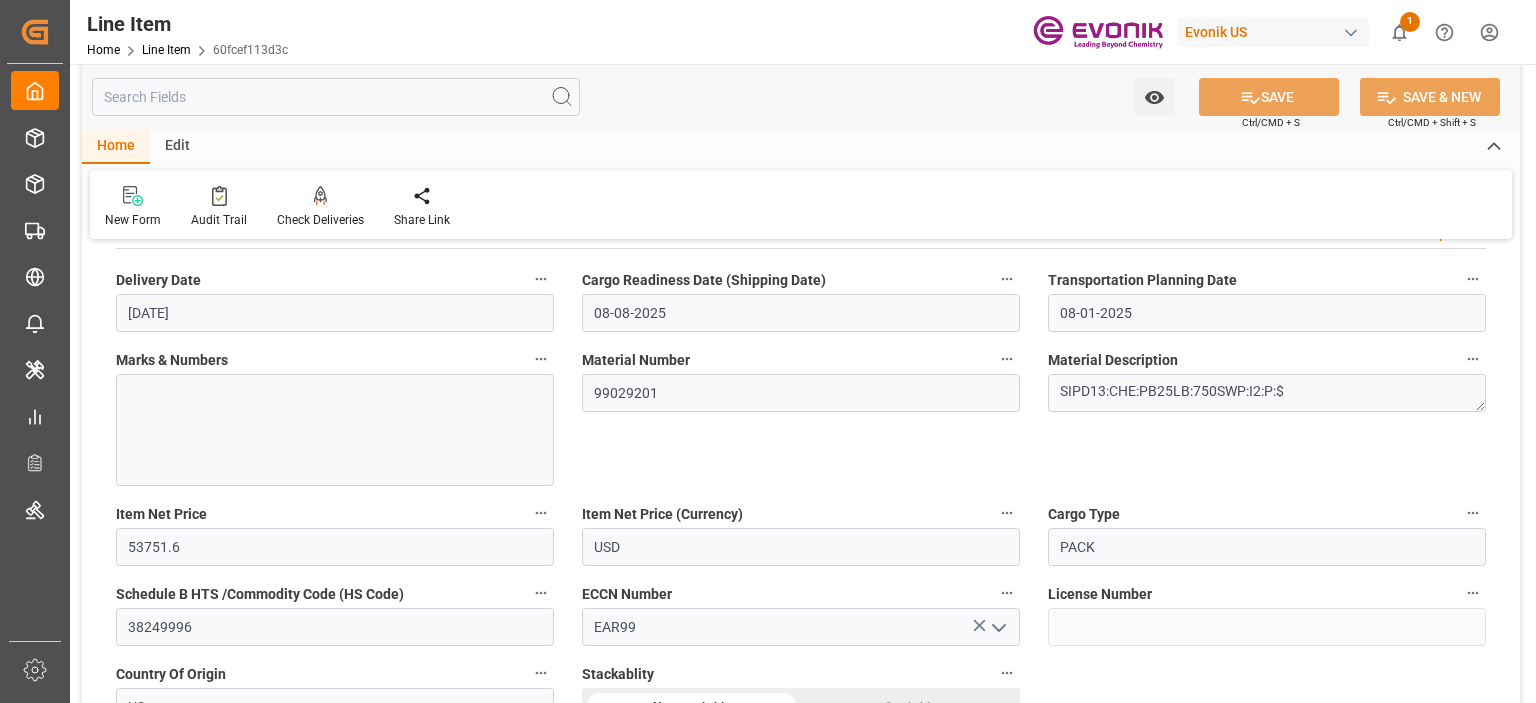 scroll, scrollTop: 1300, scrollLeft: 0, axis: vertical 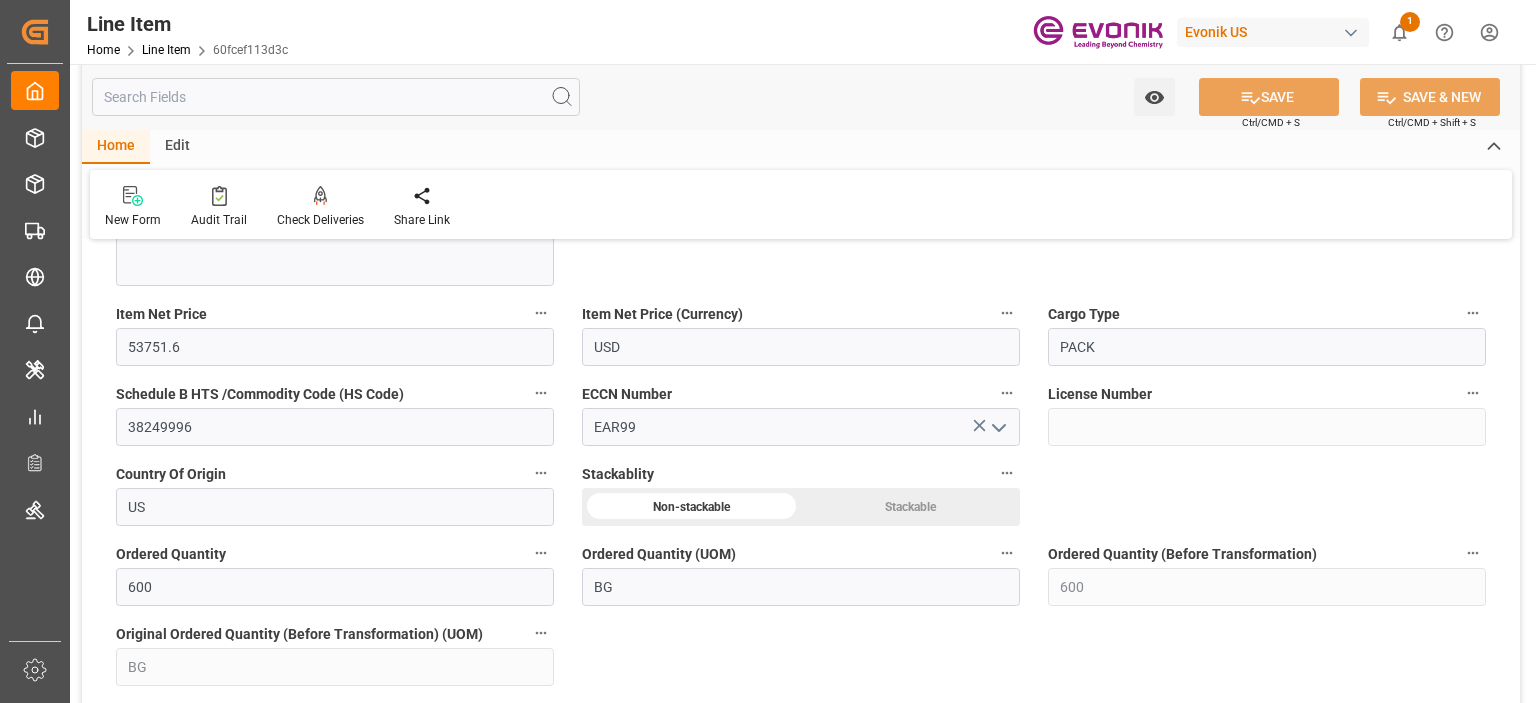 click at bounding box center (336, 97) 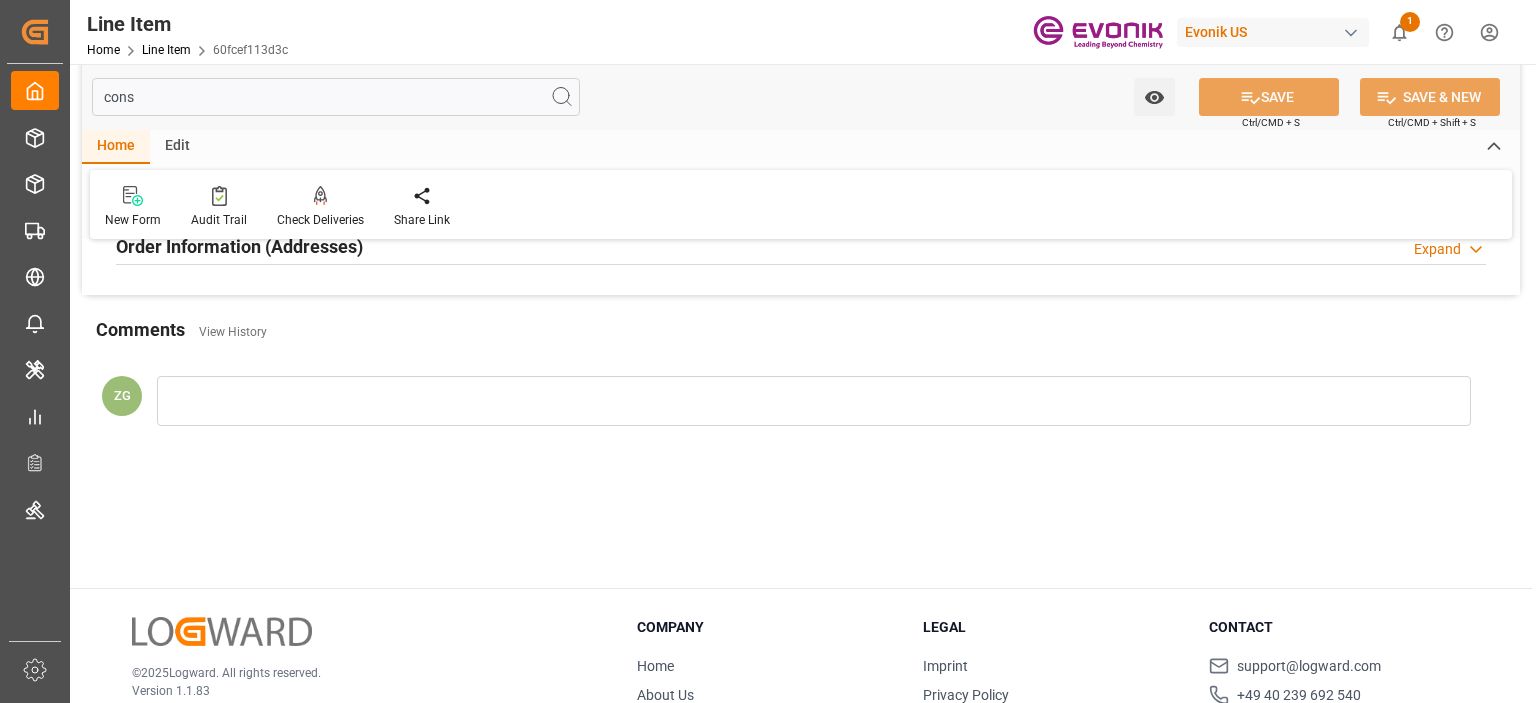 scroll, scrollTop: 48, scrollLeft: 0, axis: vertical 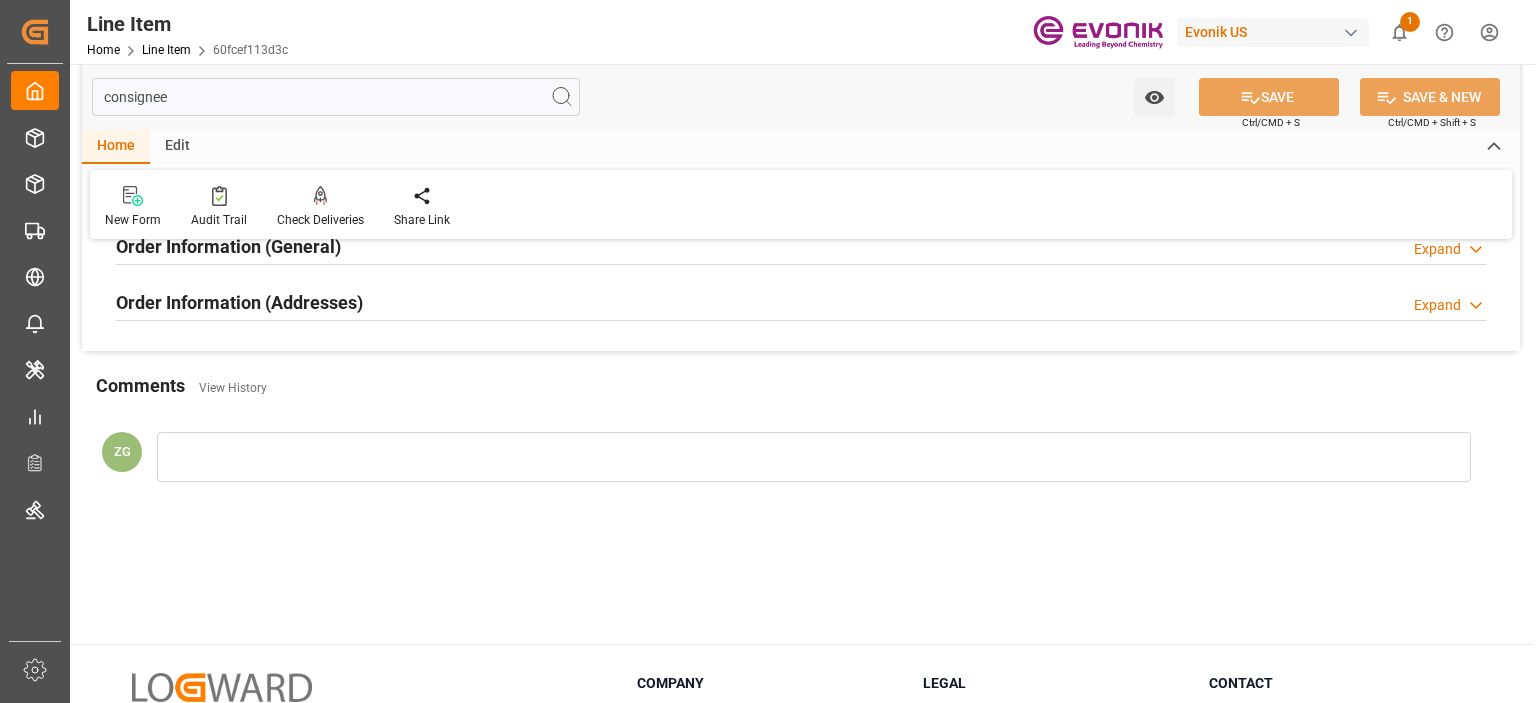 type on "consignee" 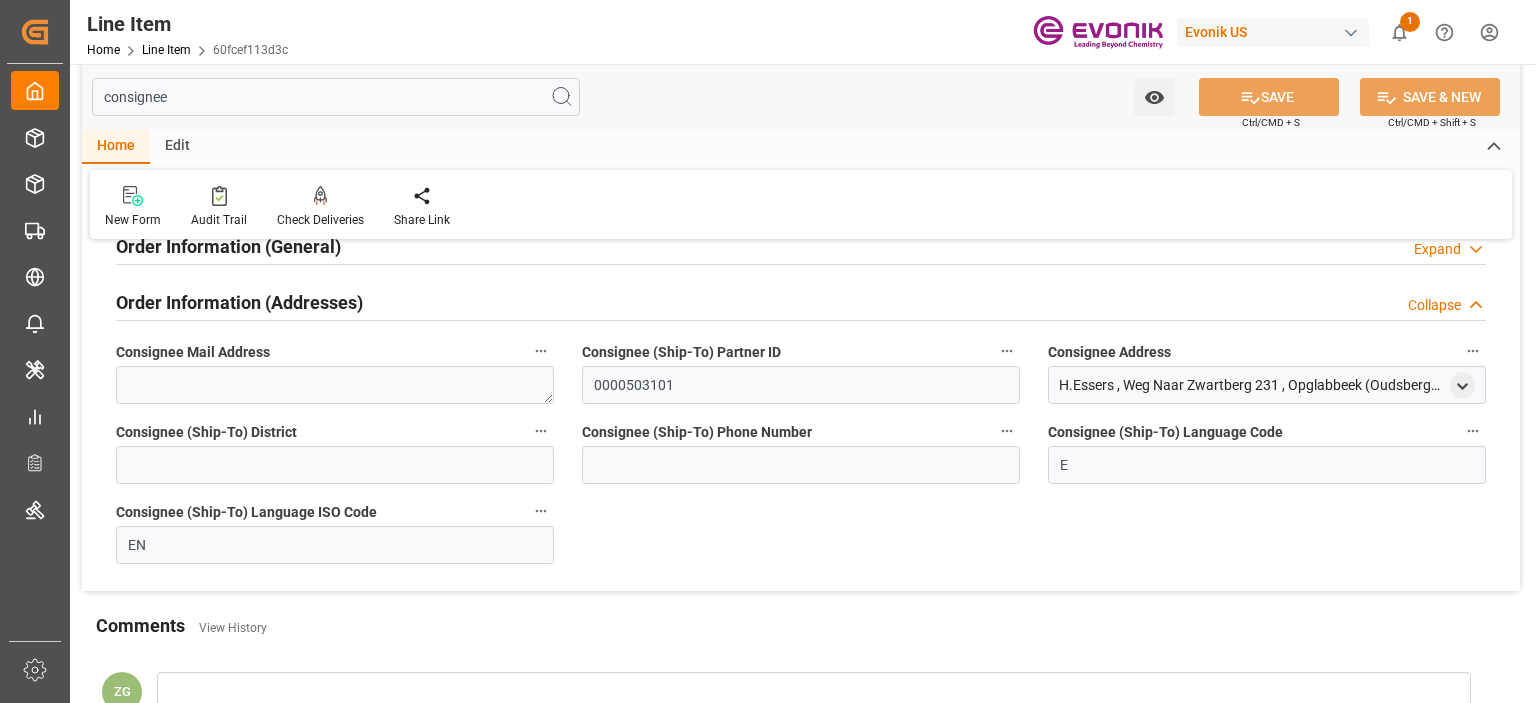 click at bounding box center (801, 264) 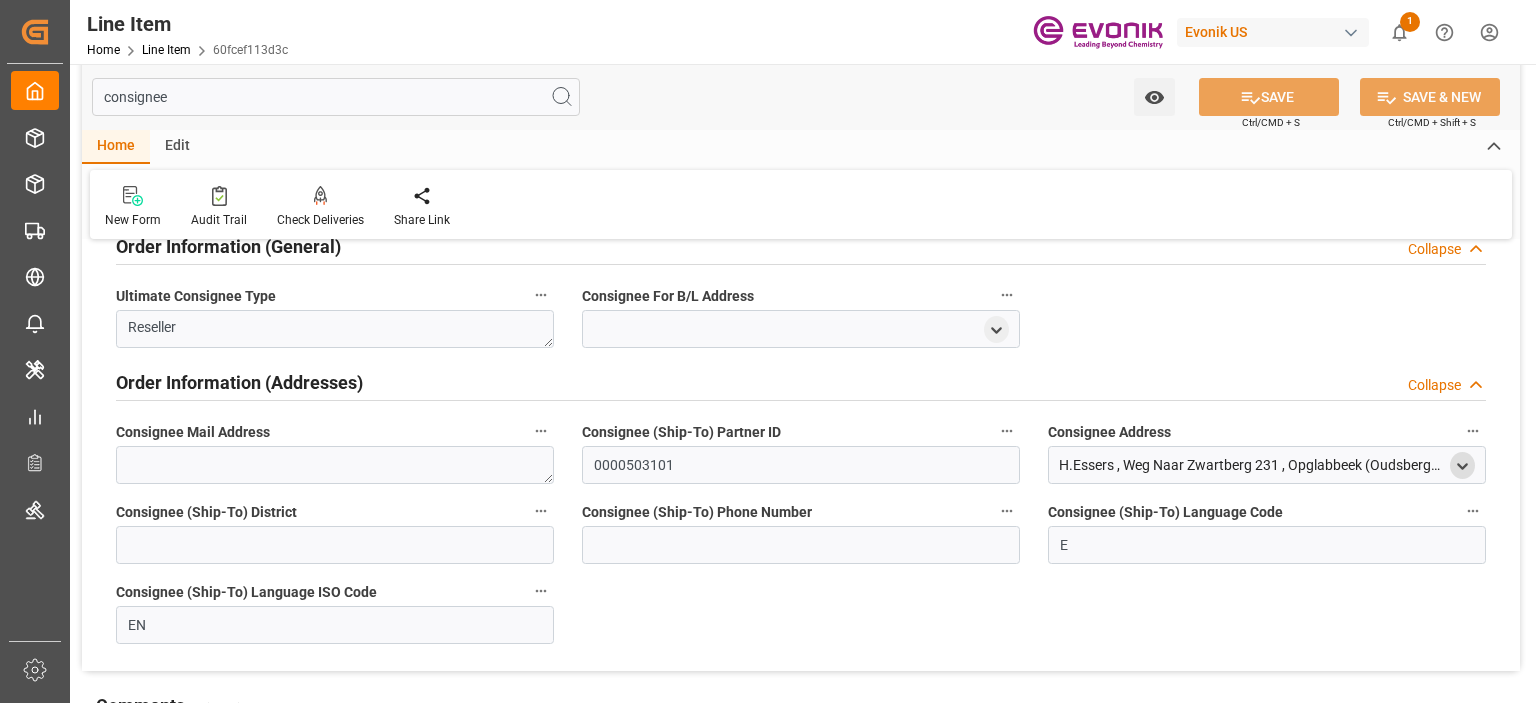 click 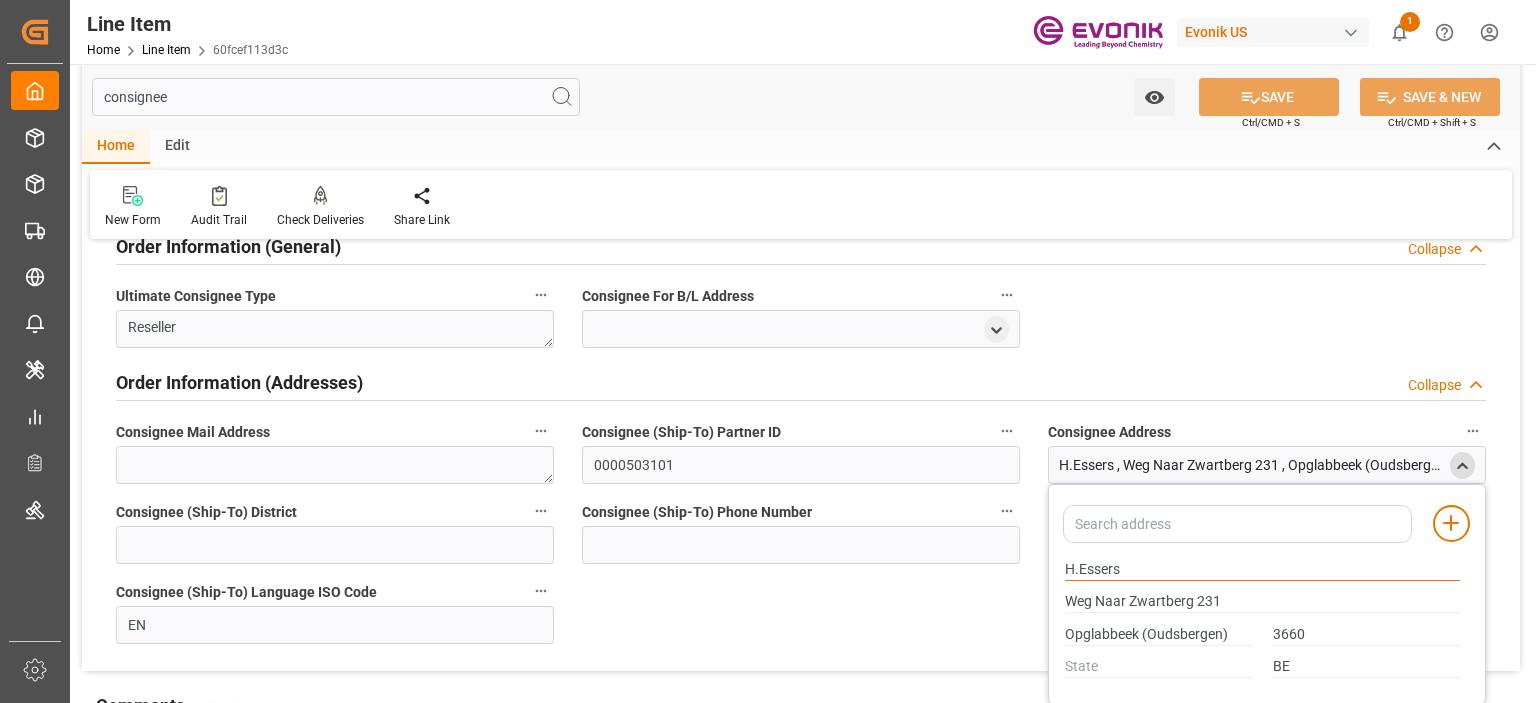 drag, startPoint x: 1120, startPoint y: 567, endPoint x: 1017, endPoint y: 569, distance: 103.01942 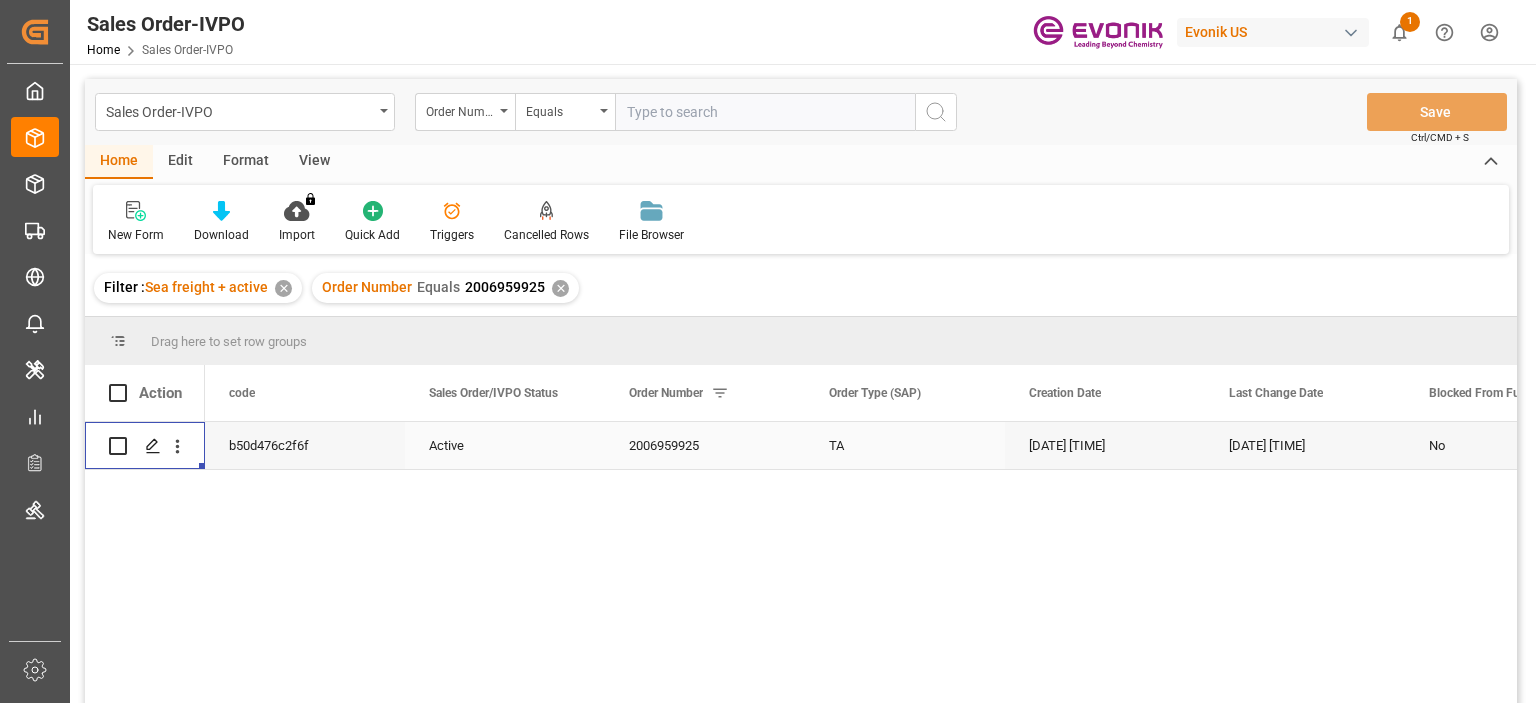 scroll, scrollTop: 0, scrollLeft: 0, axis: both 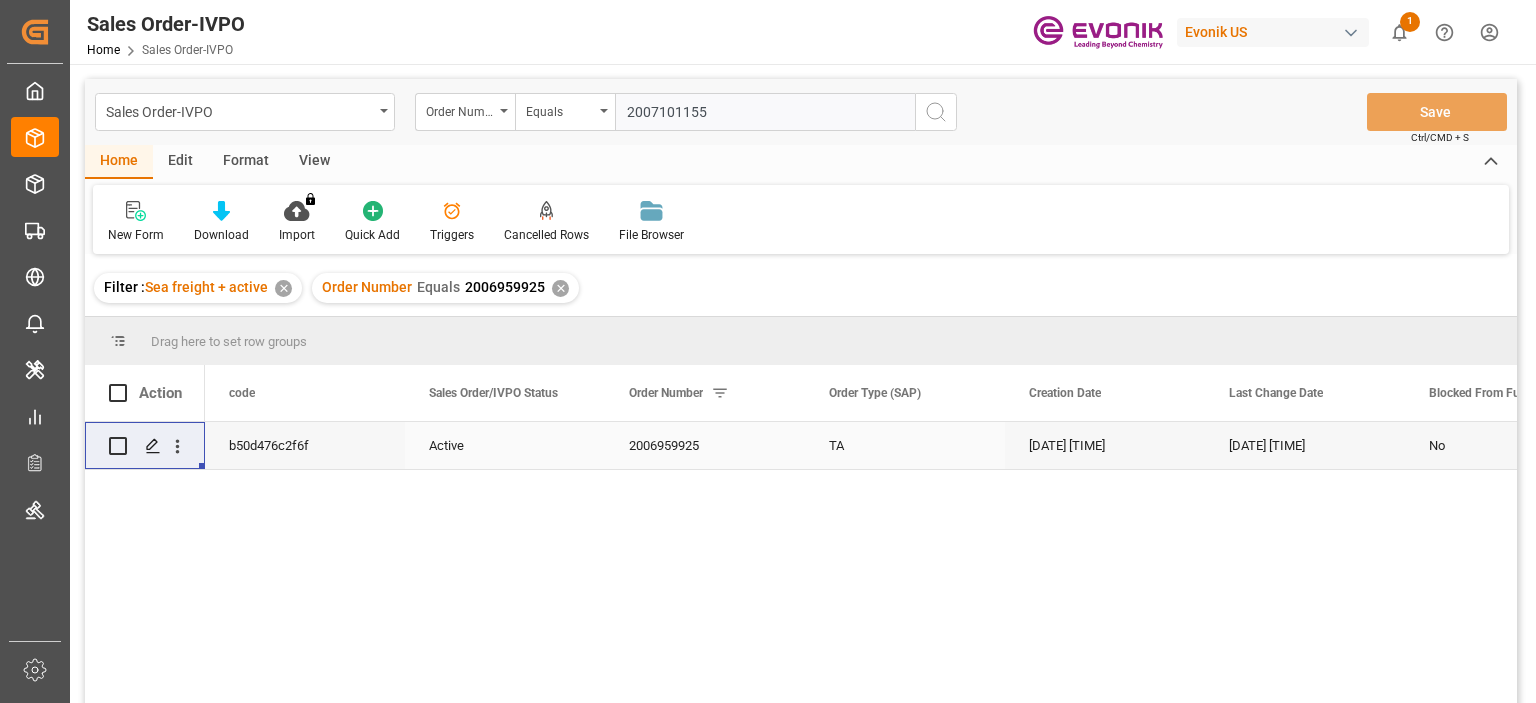 type on "2007101155" 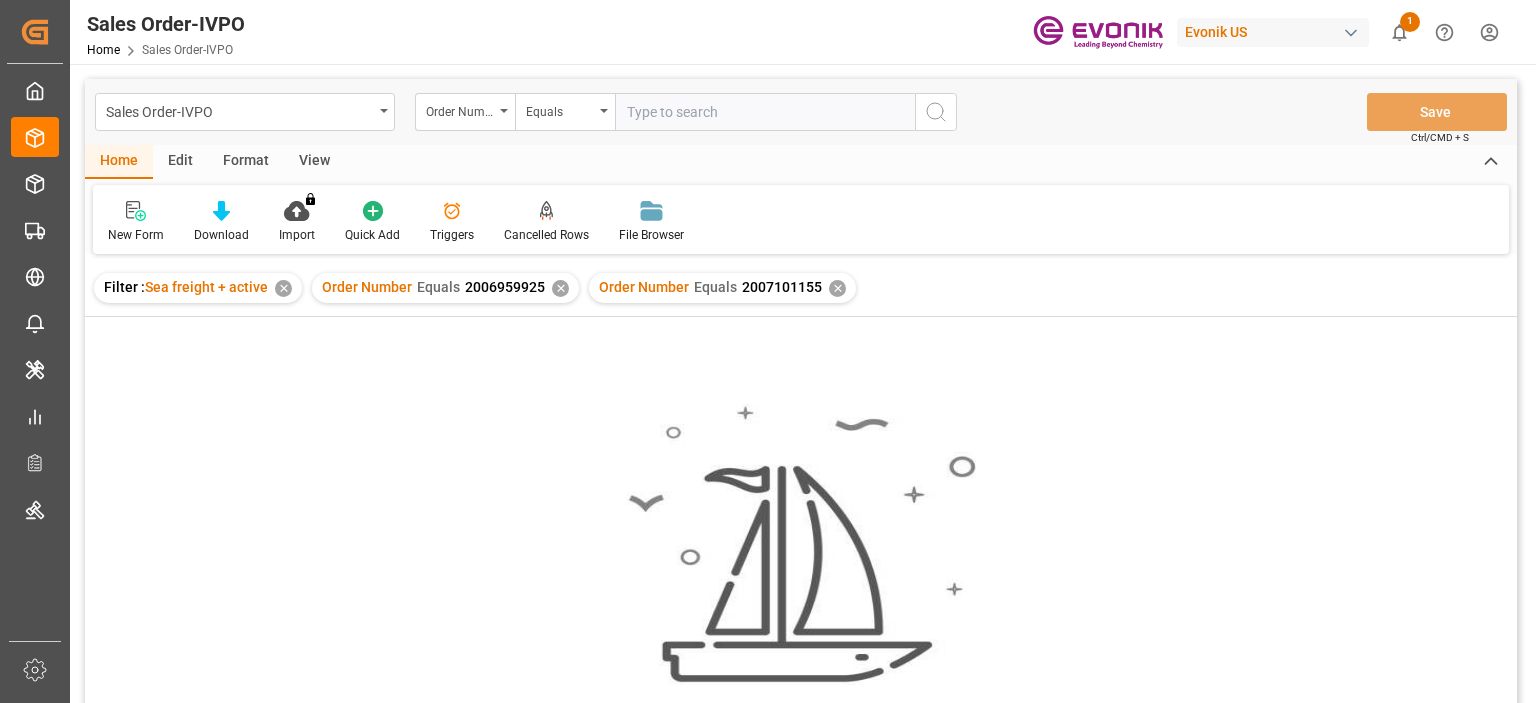 click on "✕" at bounding box center (560, 288) 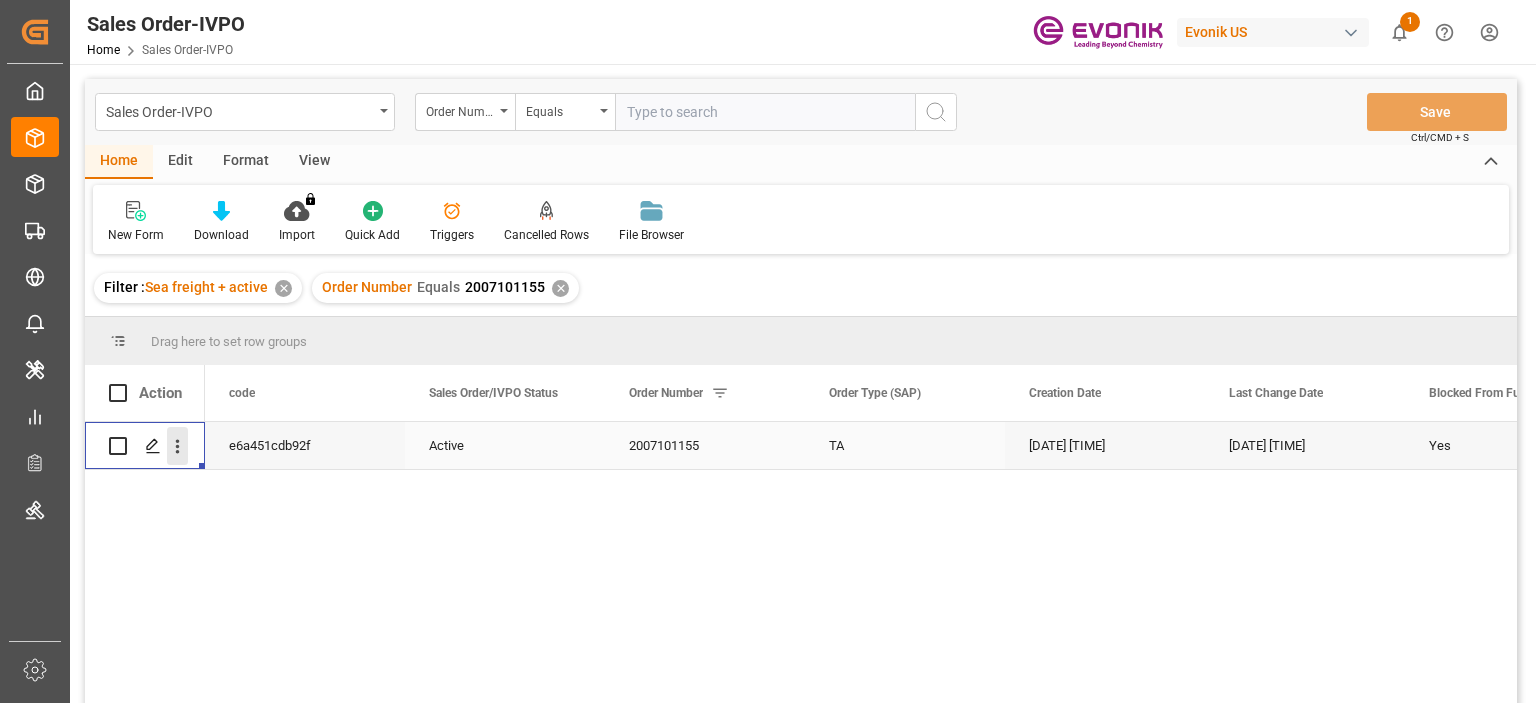 click 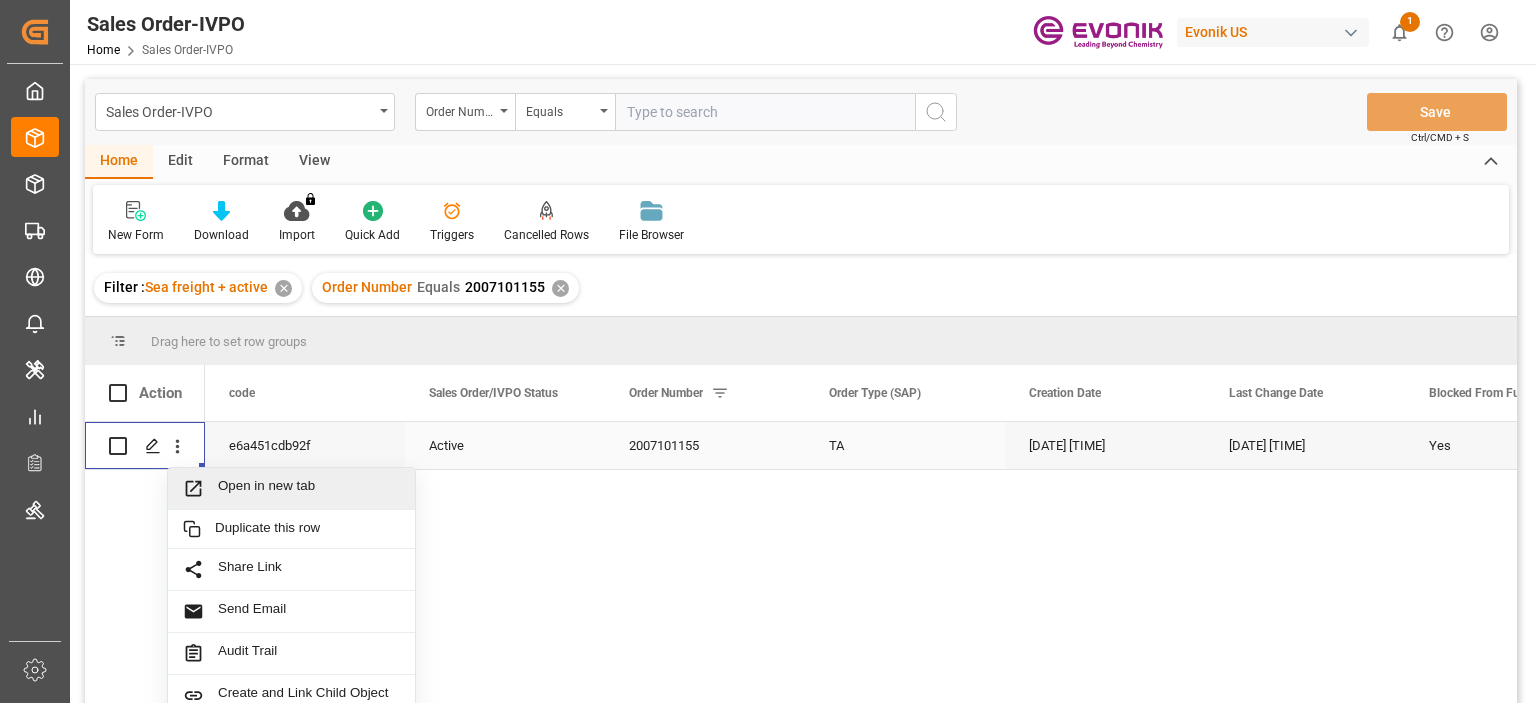click on "Open in new tab" at bounding box center (309, 488) 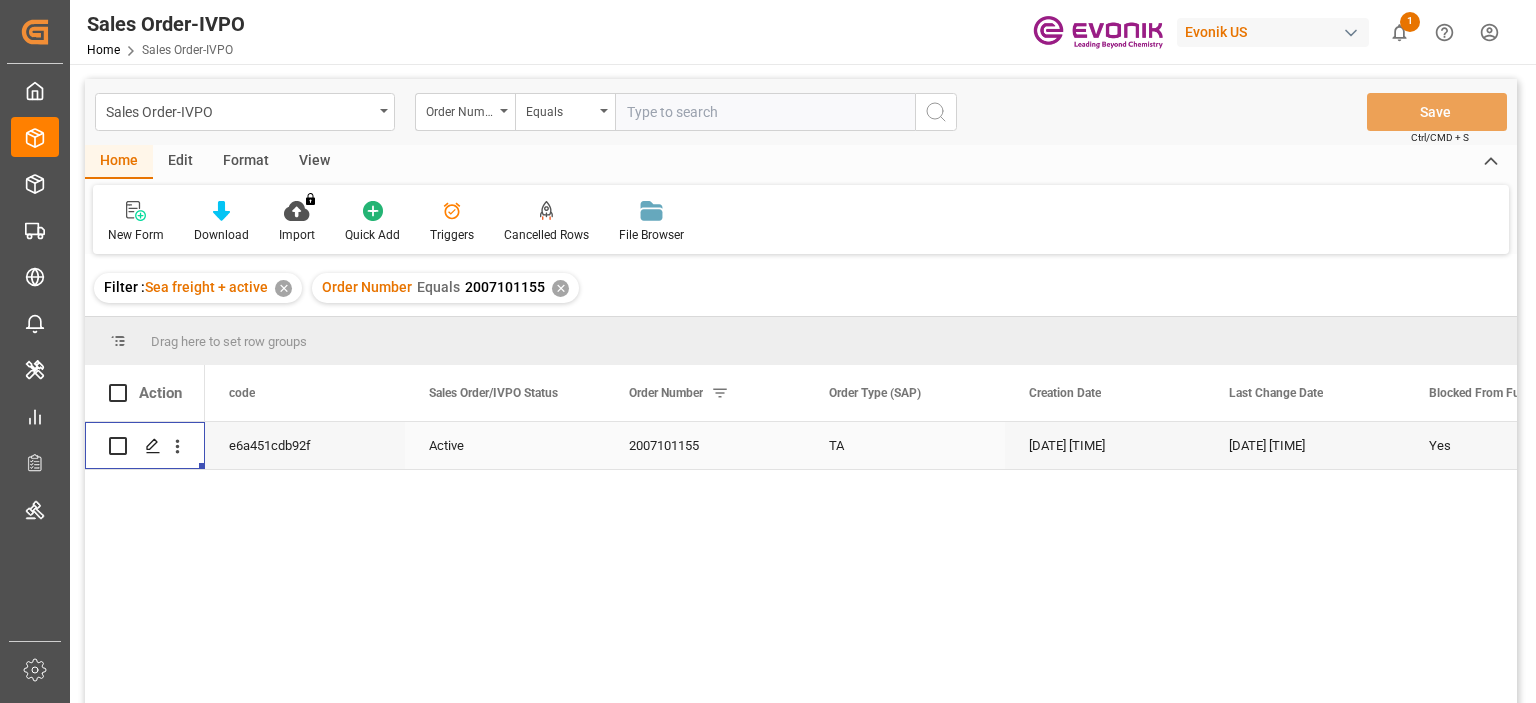 click at bounding box center [765, 112] 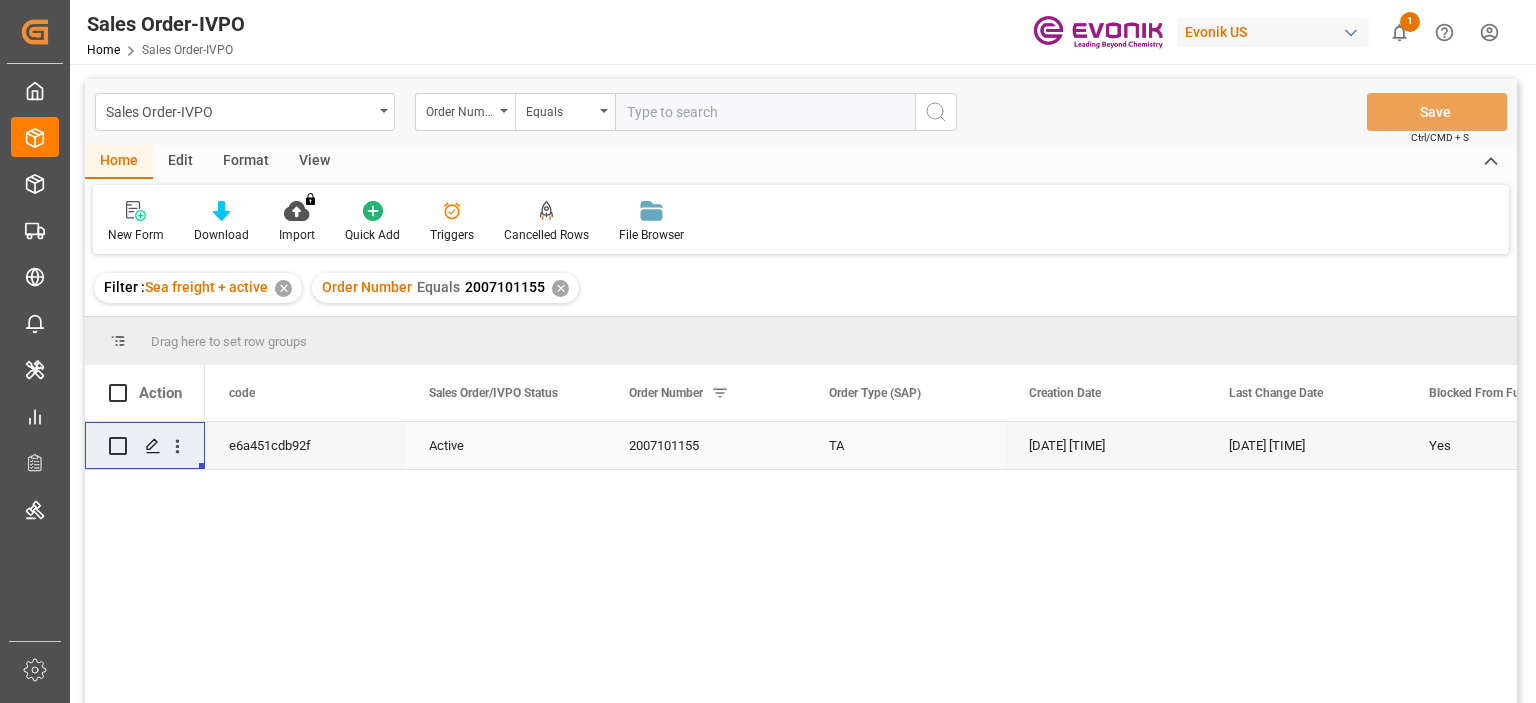 paste on "[NUMBER]" 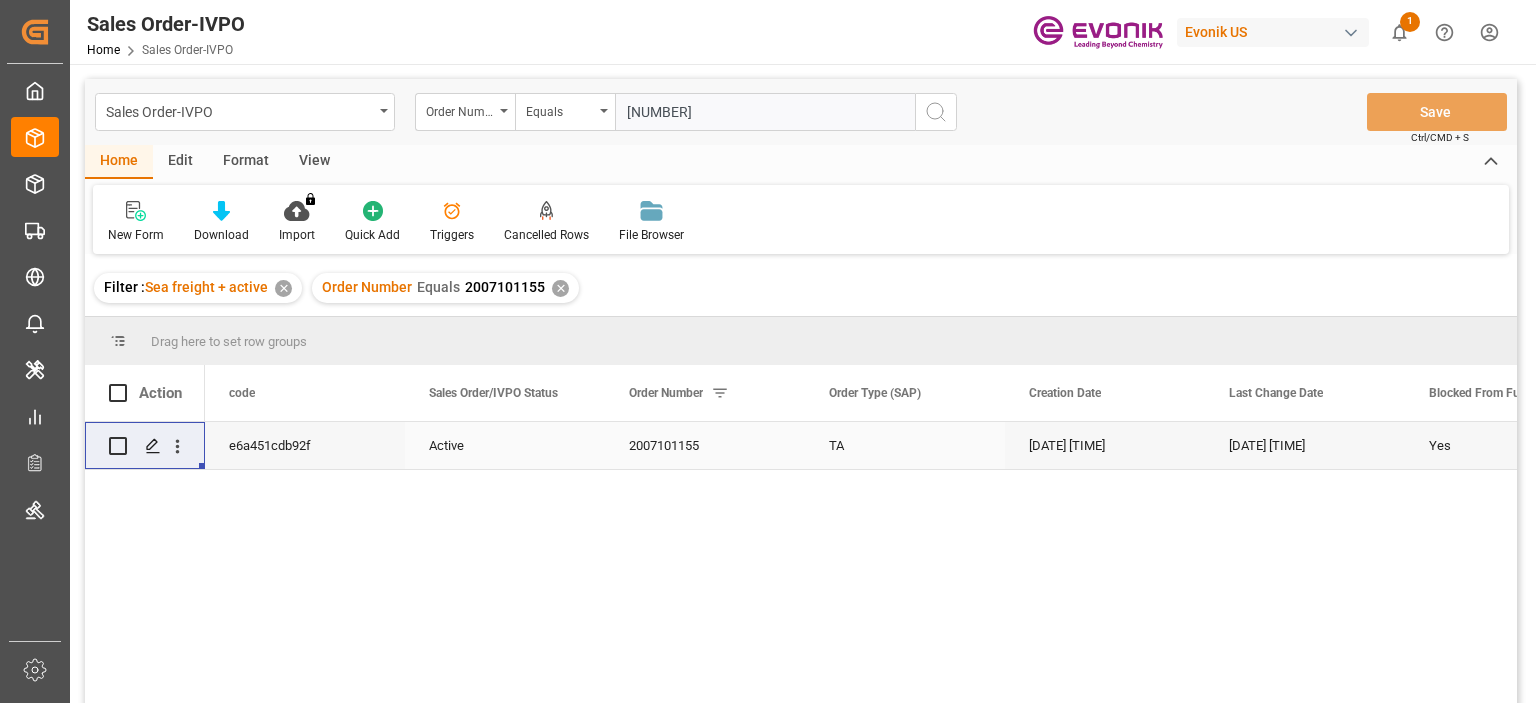 type on "0046449942" 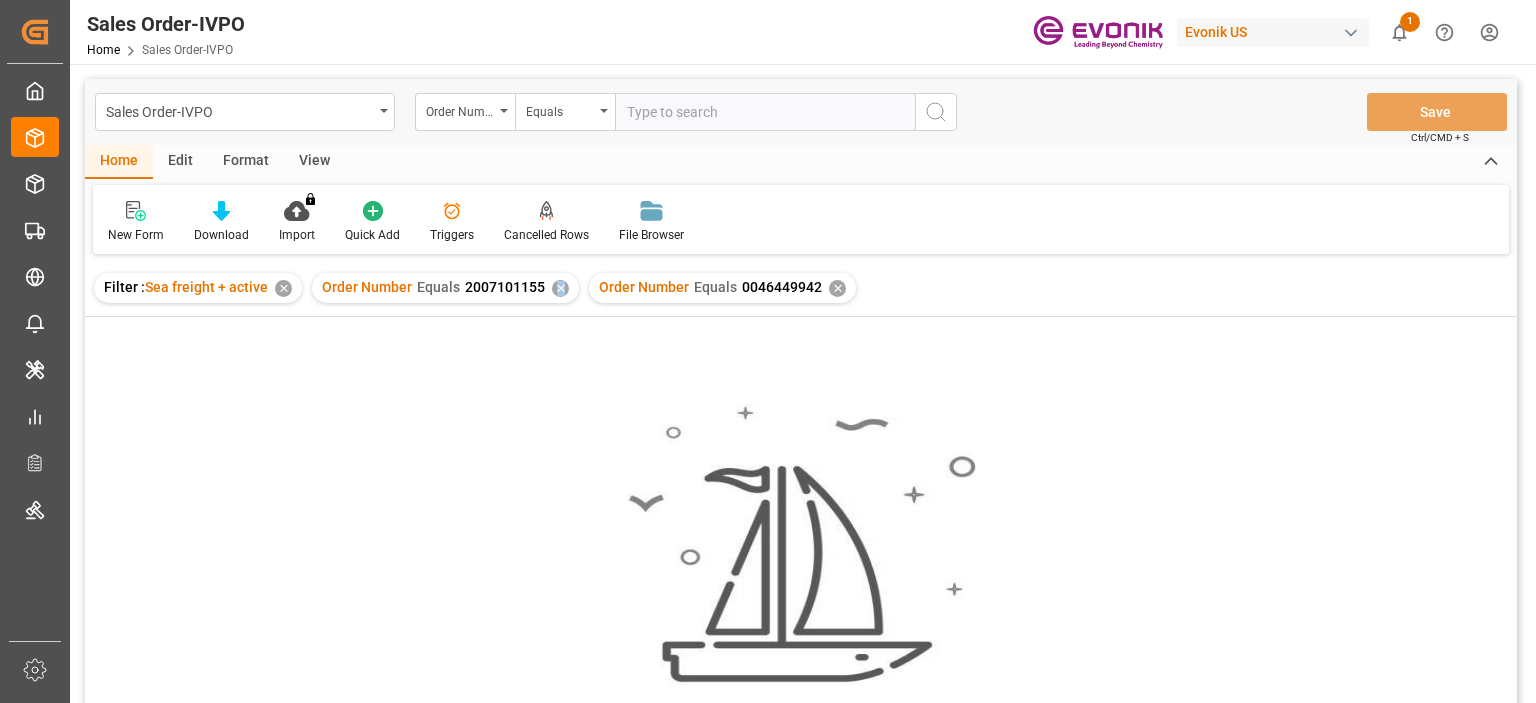 click on "✕" at bounding box center [560, 288] 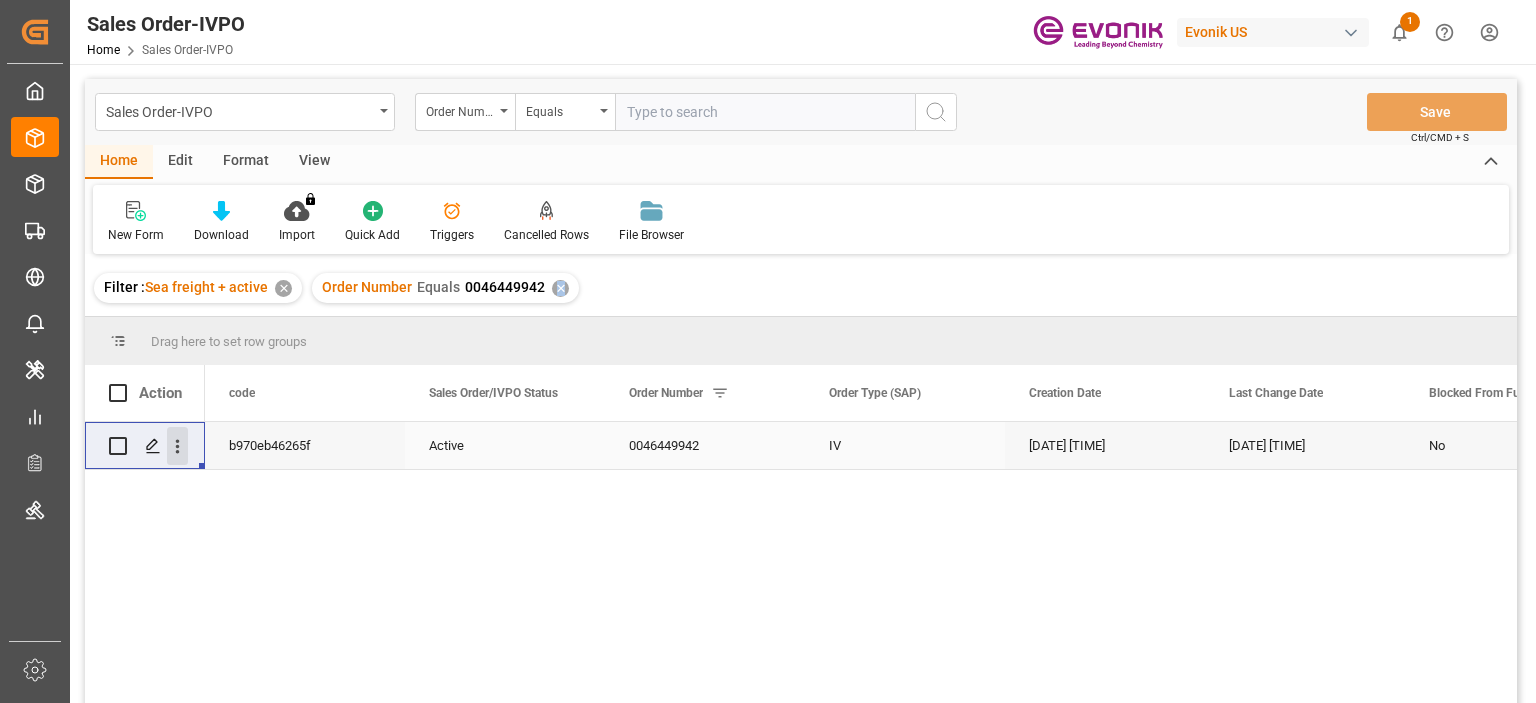 click 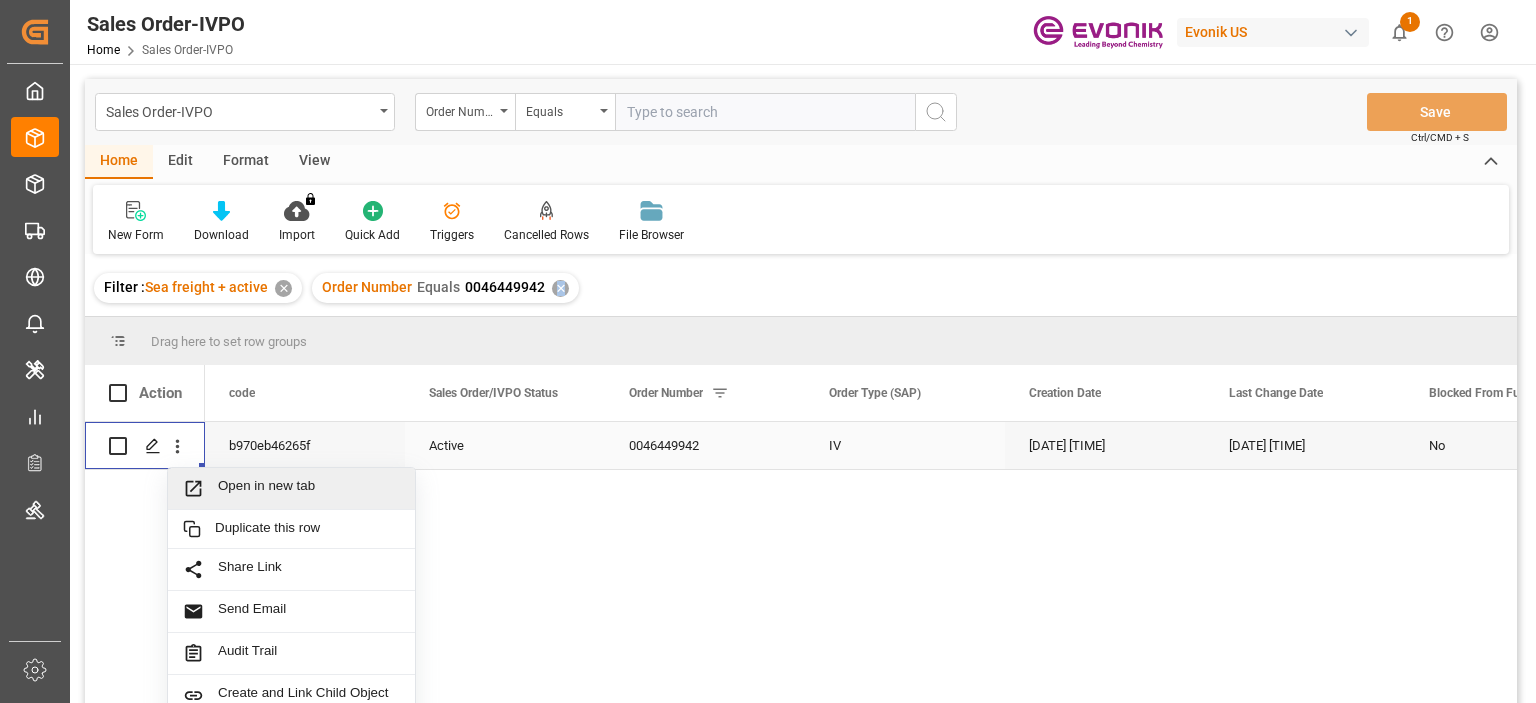click on "Open in new tab" at bounding box center [291, 489] 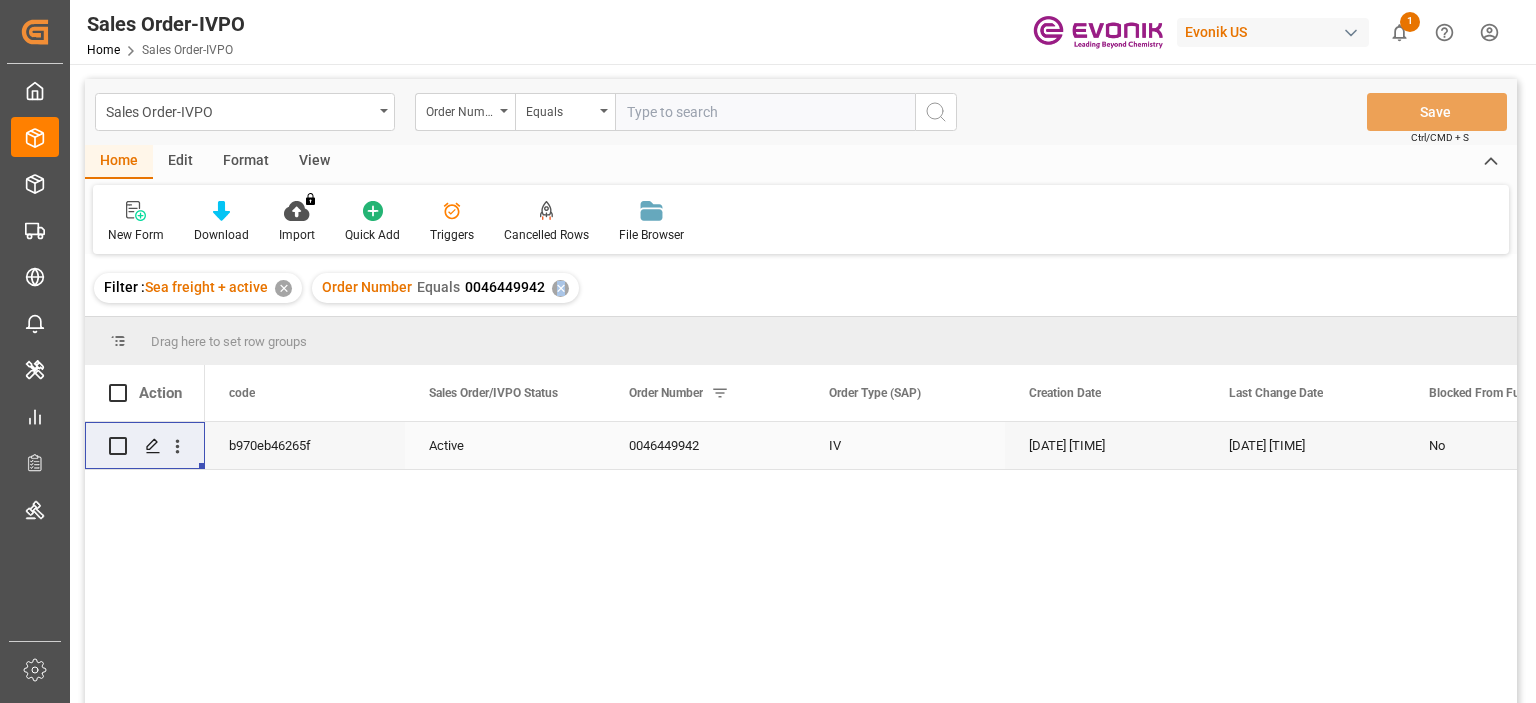 click at bounding box center (765, 112) 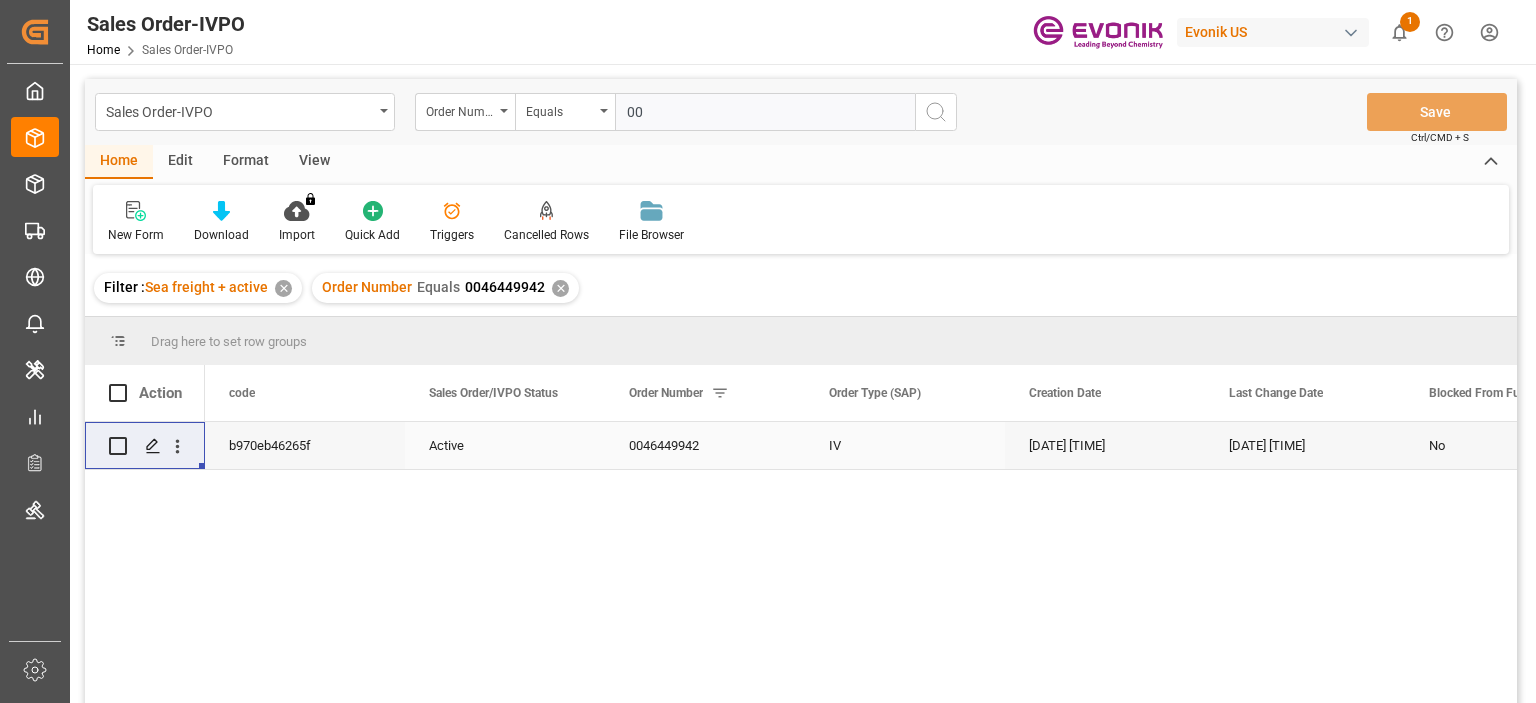 paste on "[NUMBER]" 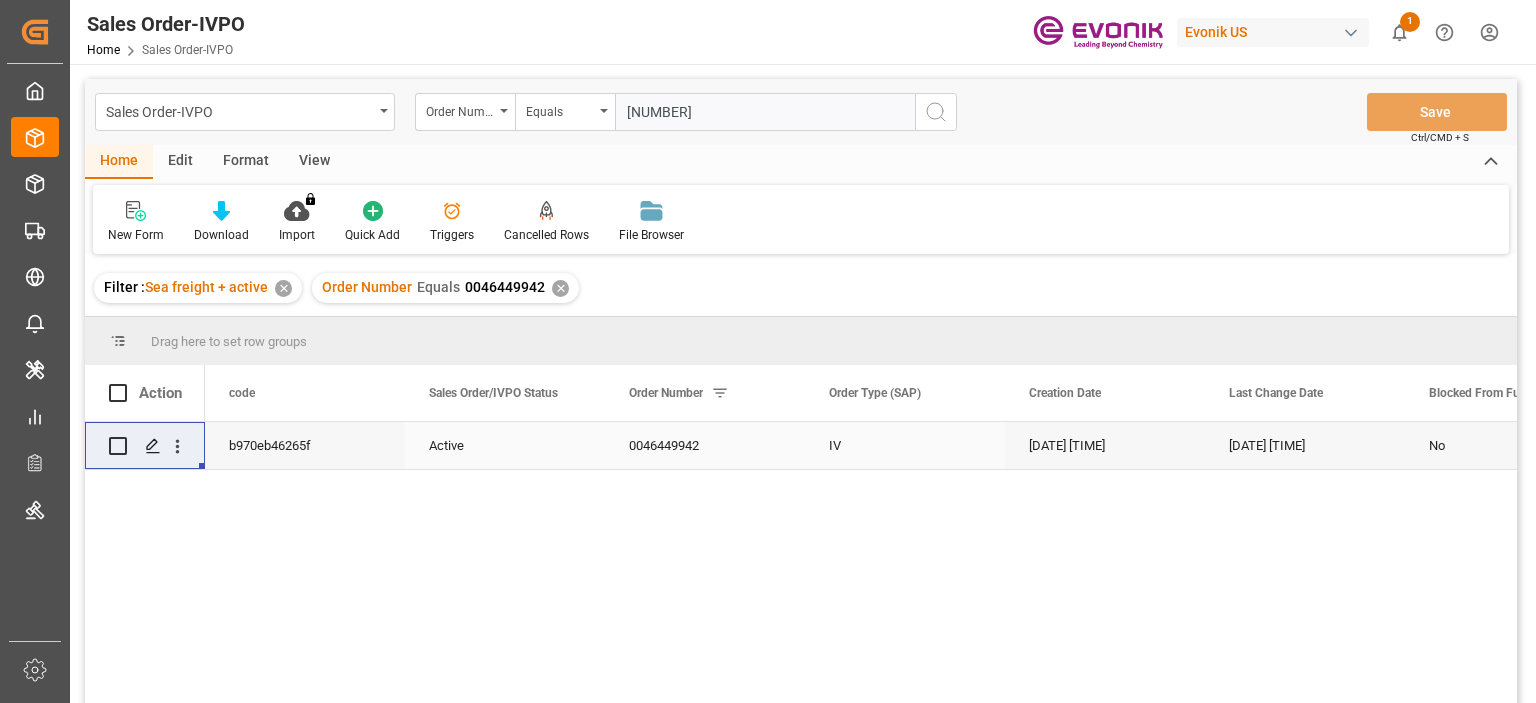 type on "[NUMBER]" 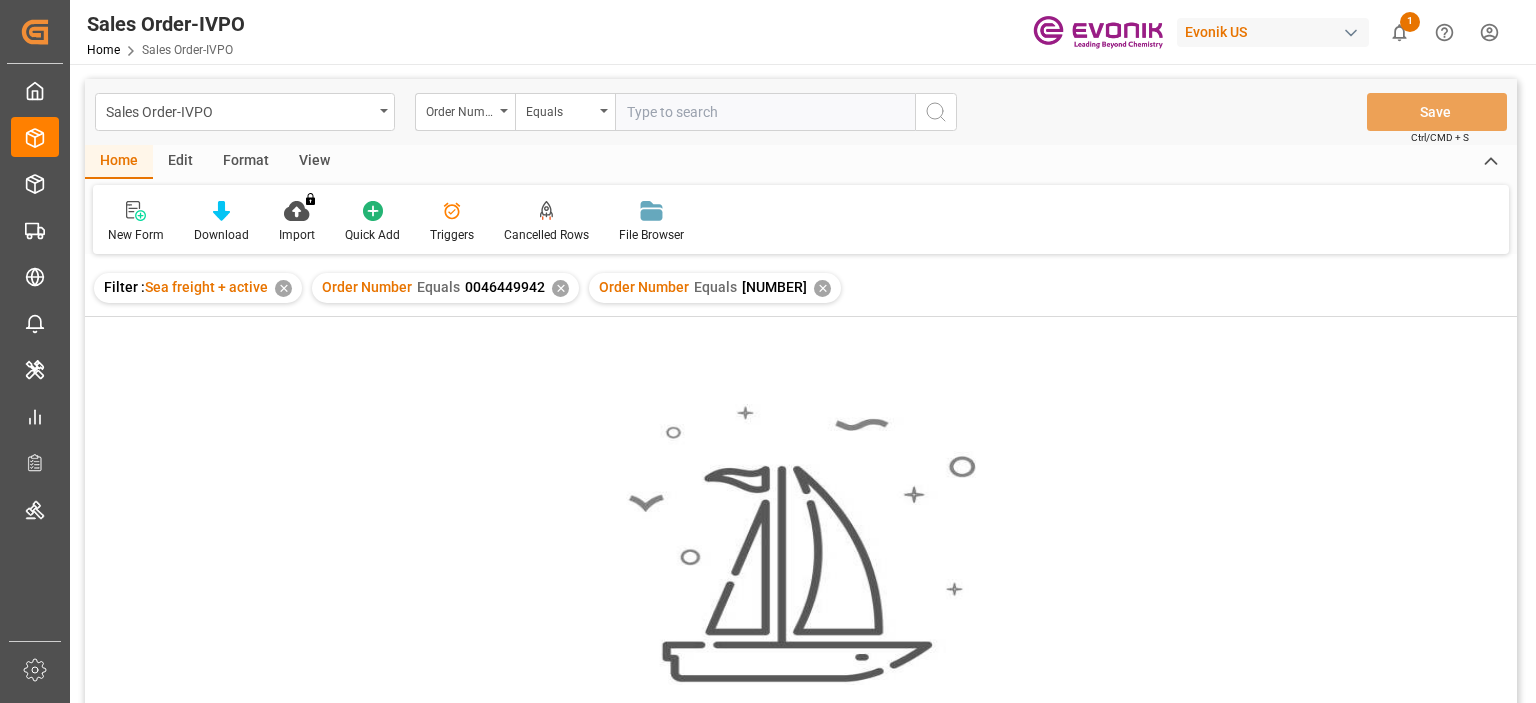 click on "✕" at bounding box center [560, 288] 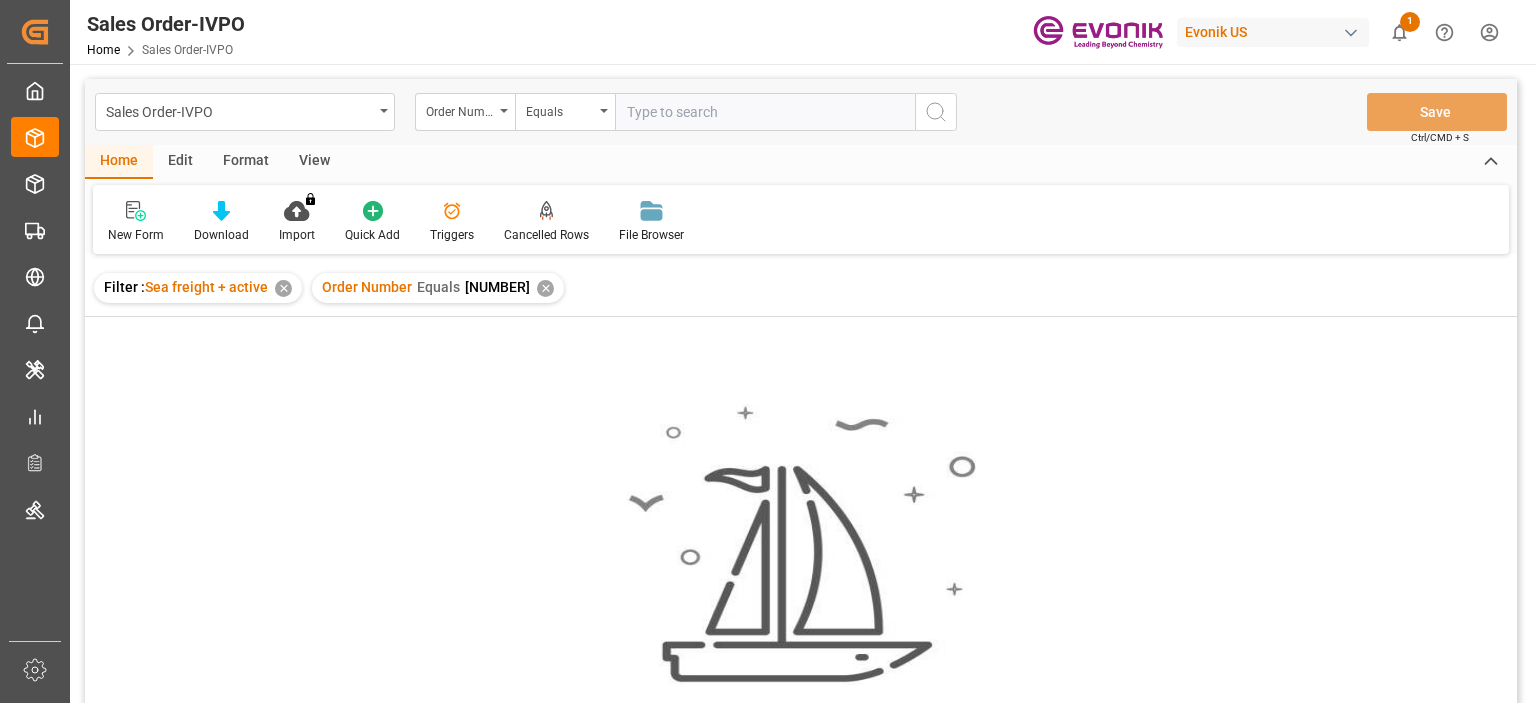 click at bounding box center [765, 112] 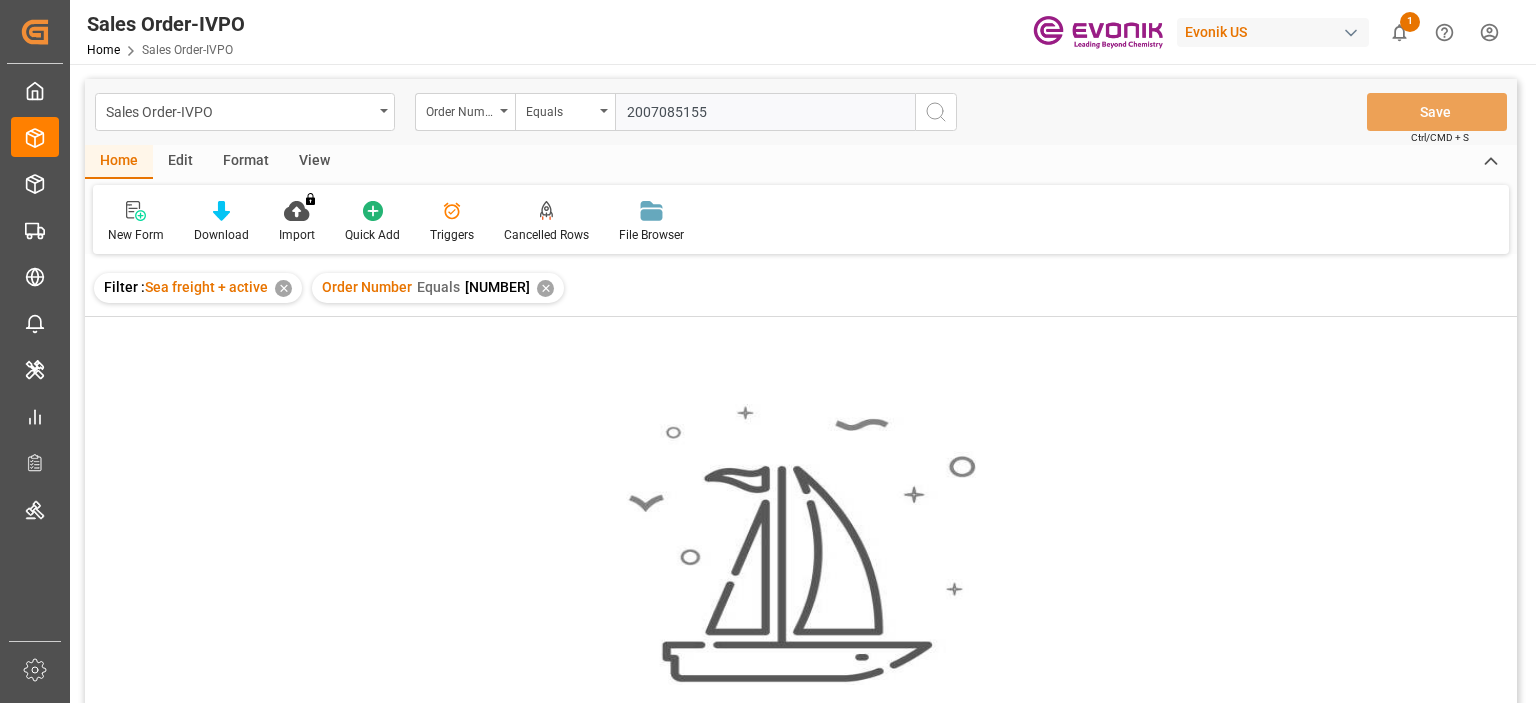 type 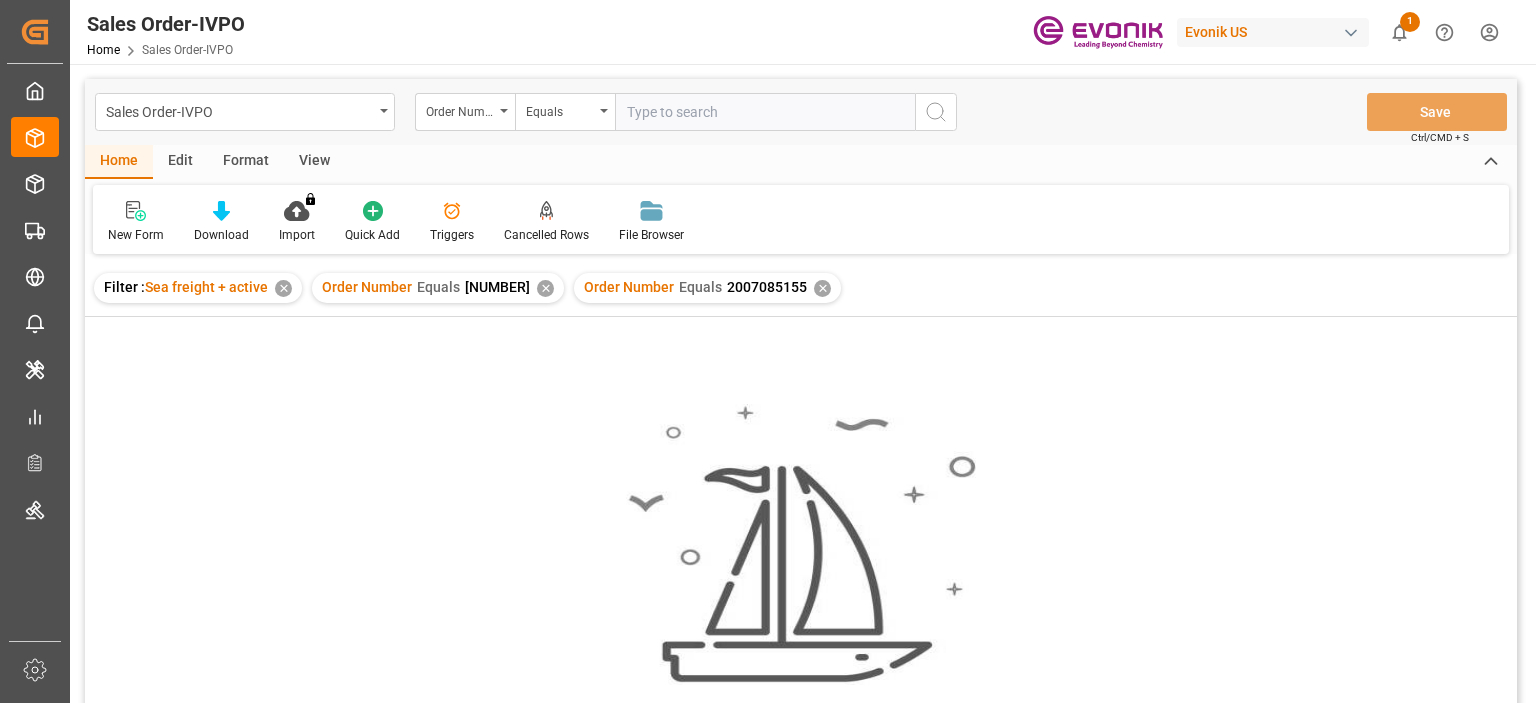 click on "Order Number Equals [NUMBER] ✕" at bounding box center (438, 288) 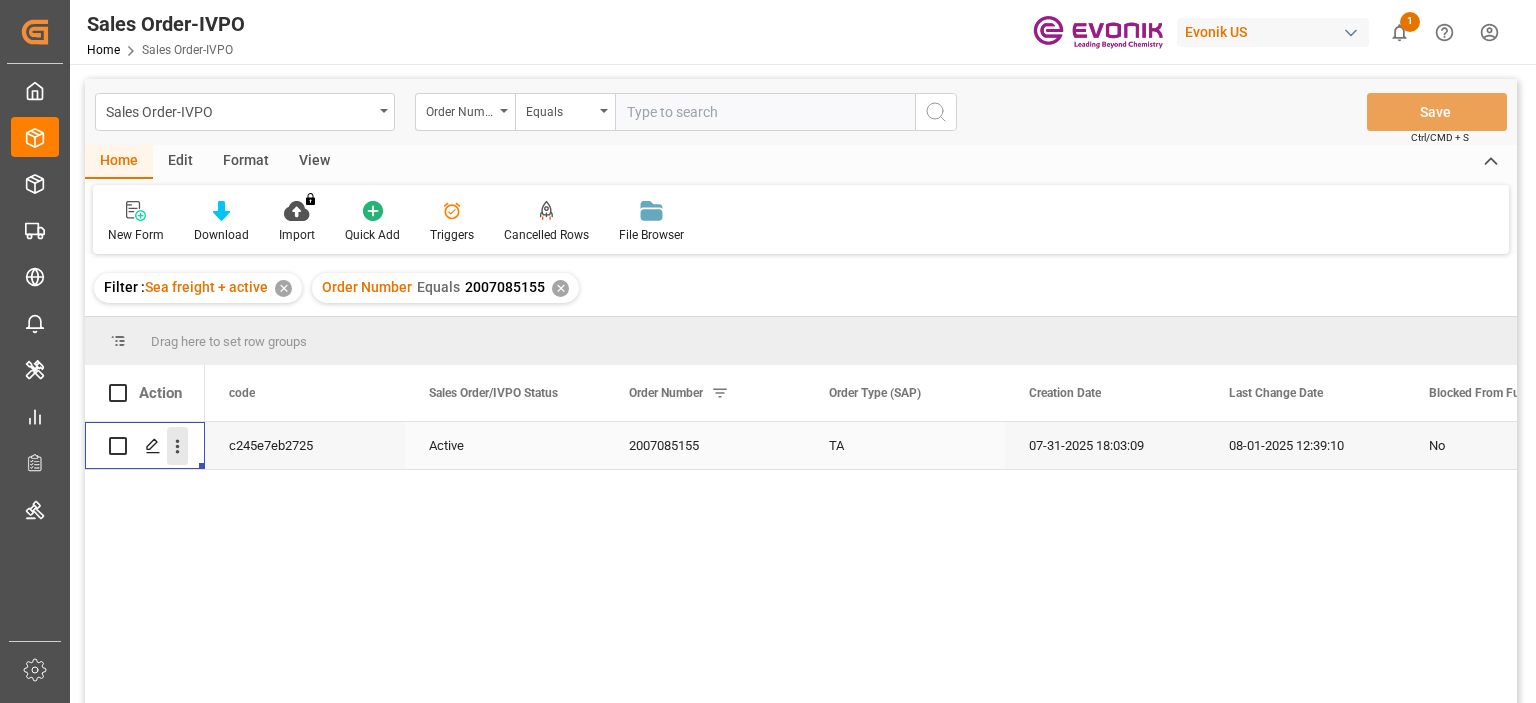 click 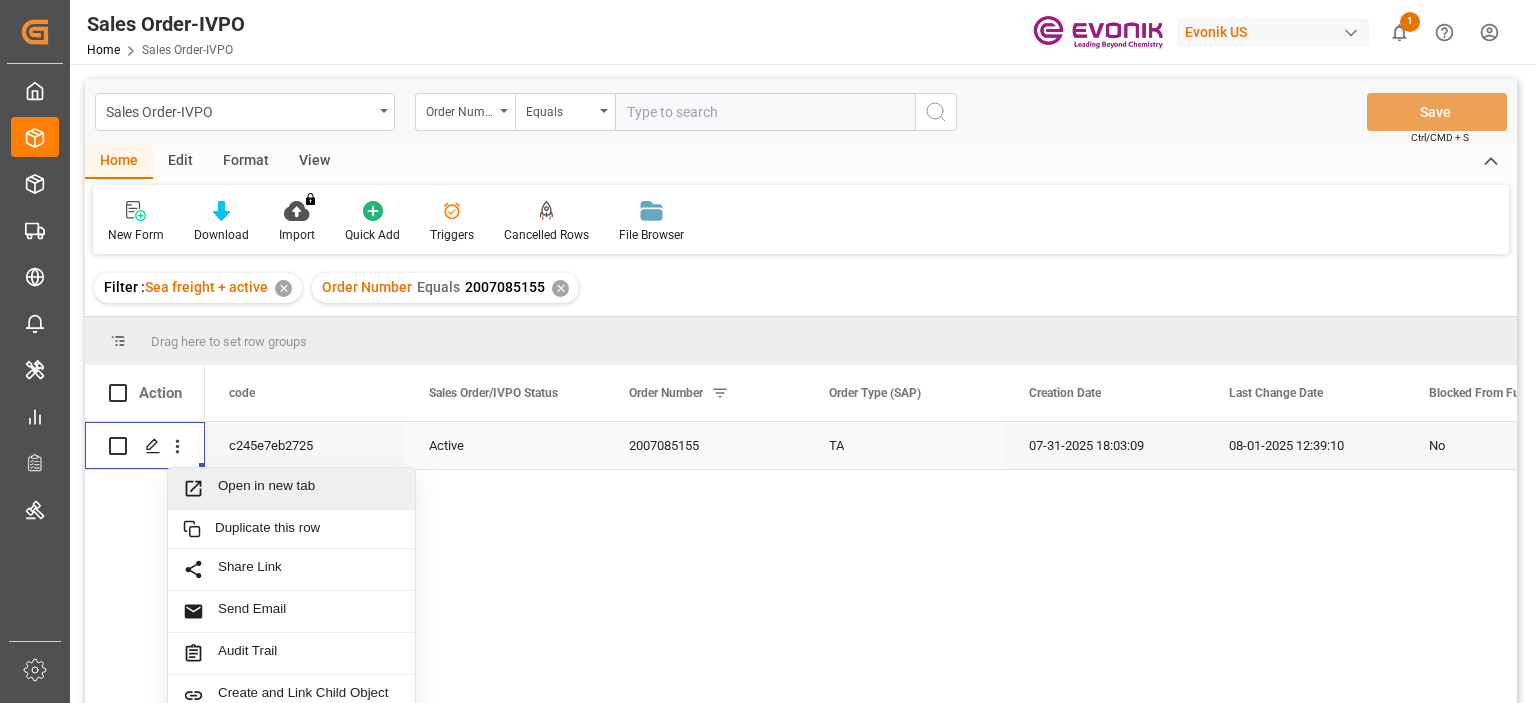 click on "Open in new tab" at bounding box center (291, 489) 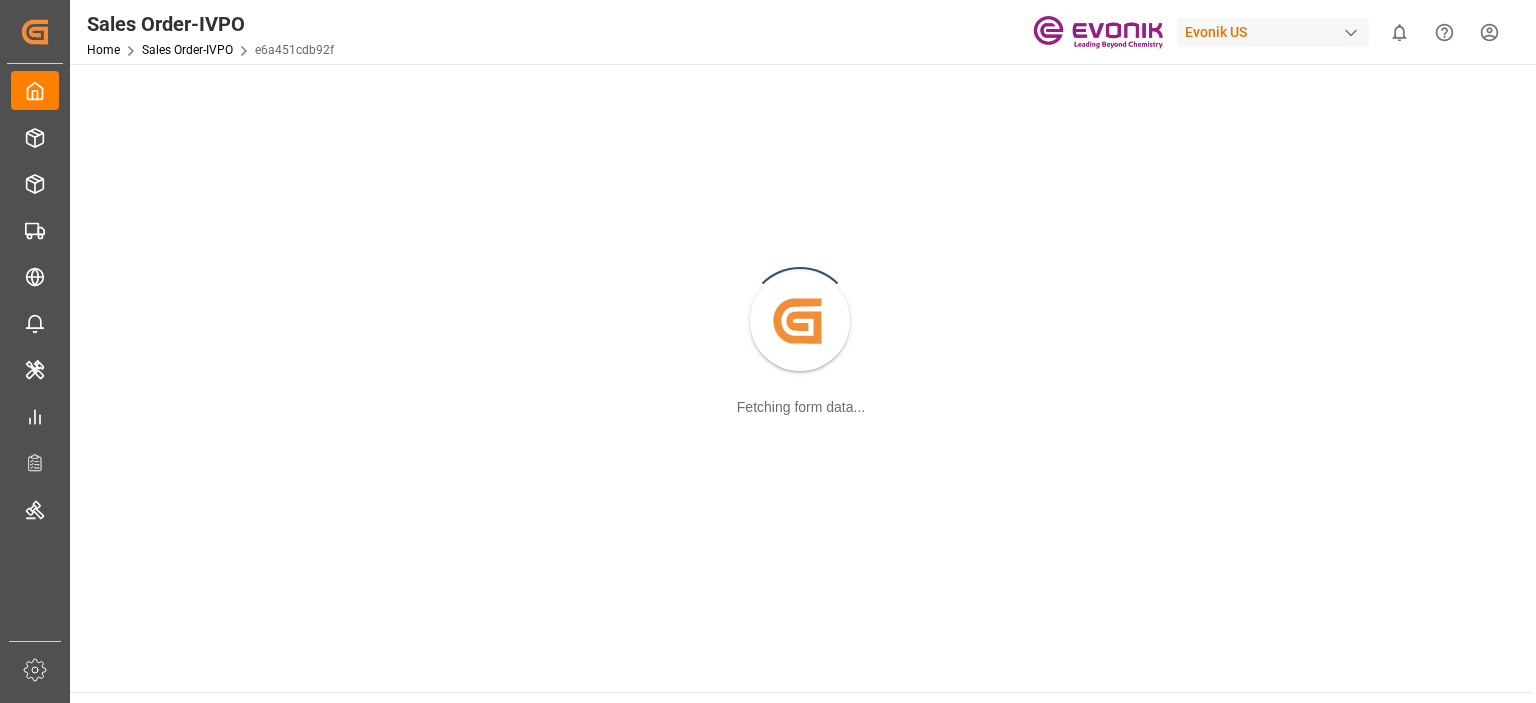 scroll, scrollTop: 0, scrollLeft: 0, axis: both 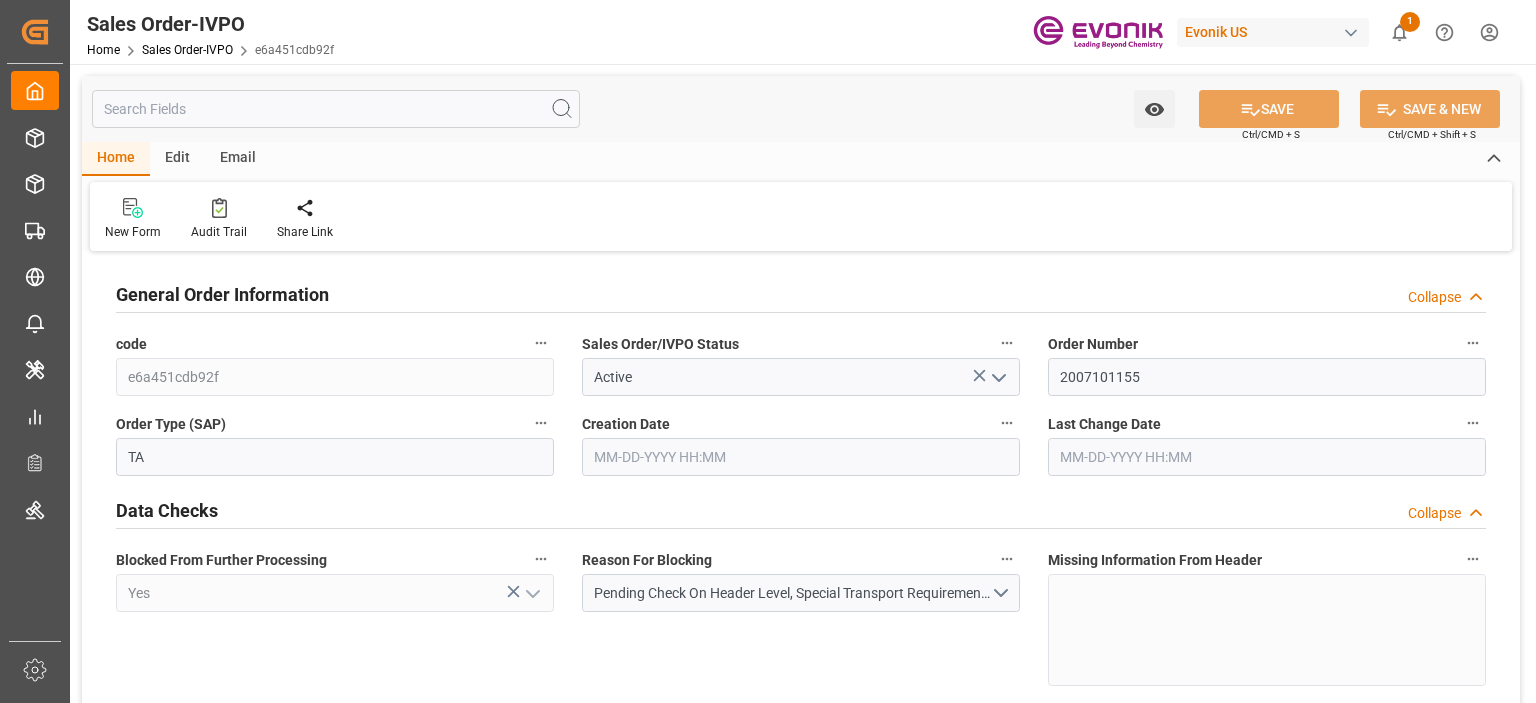 type on "DEBRV" 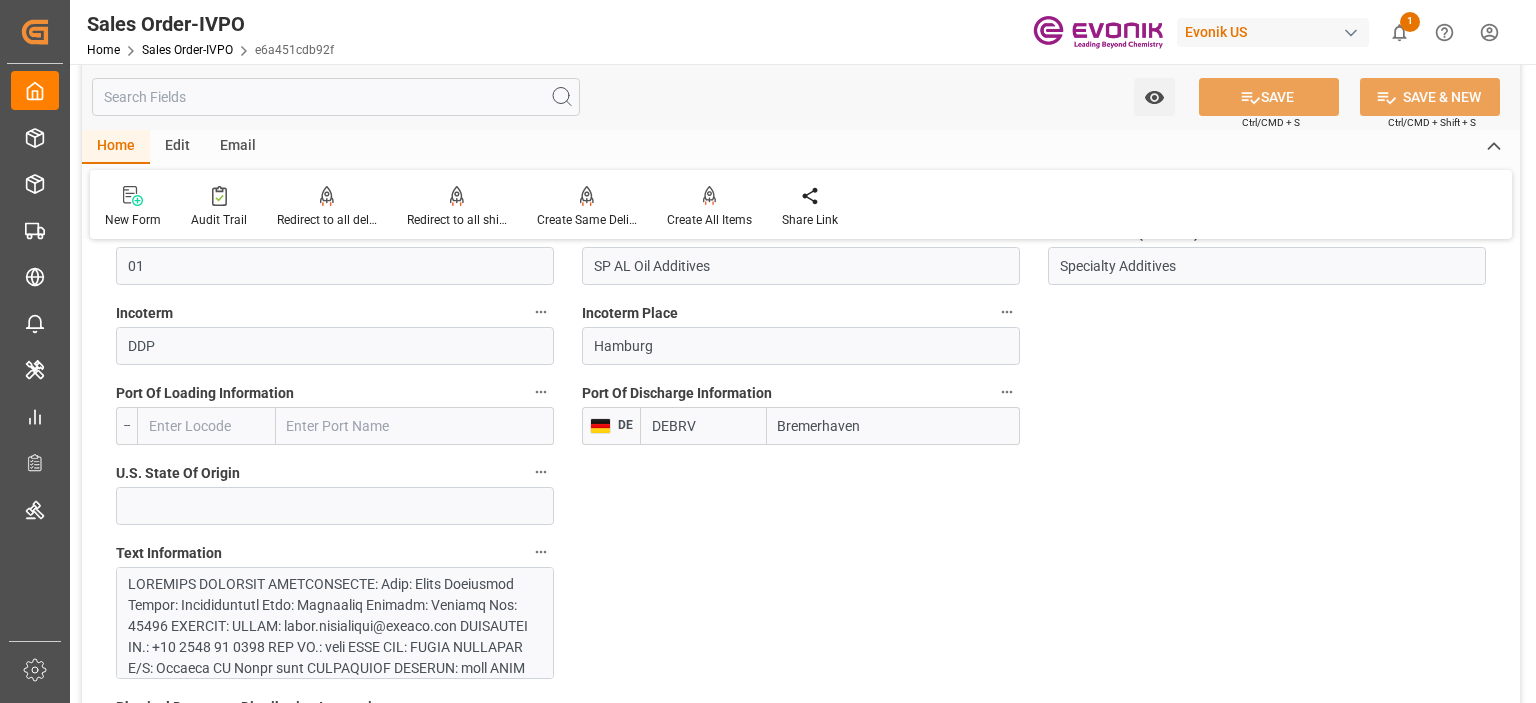 scroll, scrollTop: 1100, scrollLeft: 0, axis: vertical 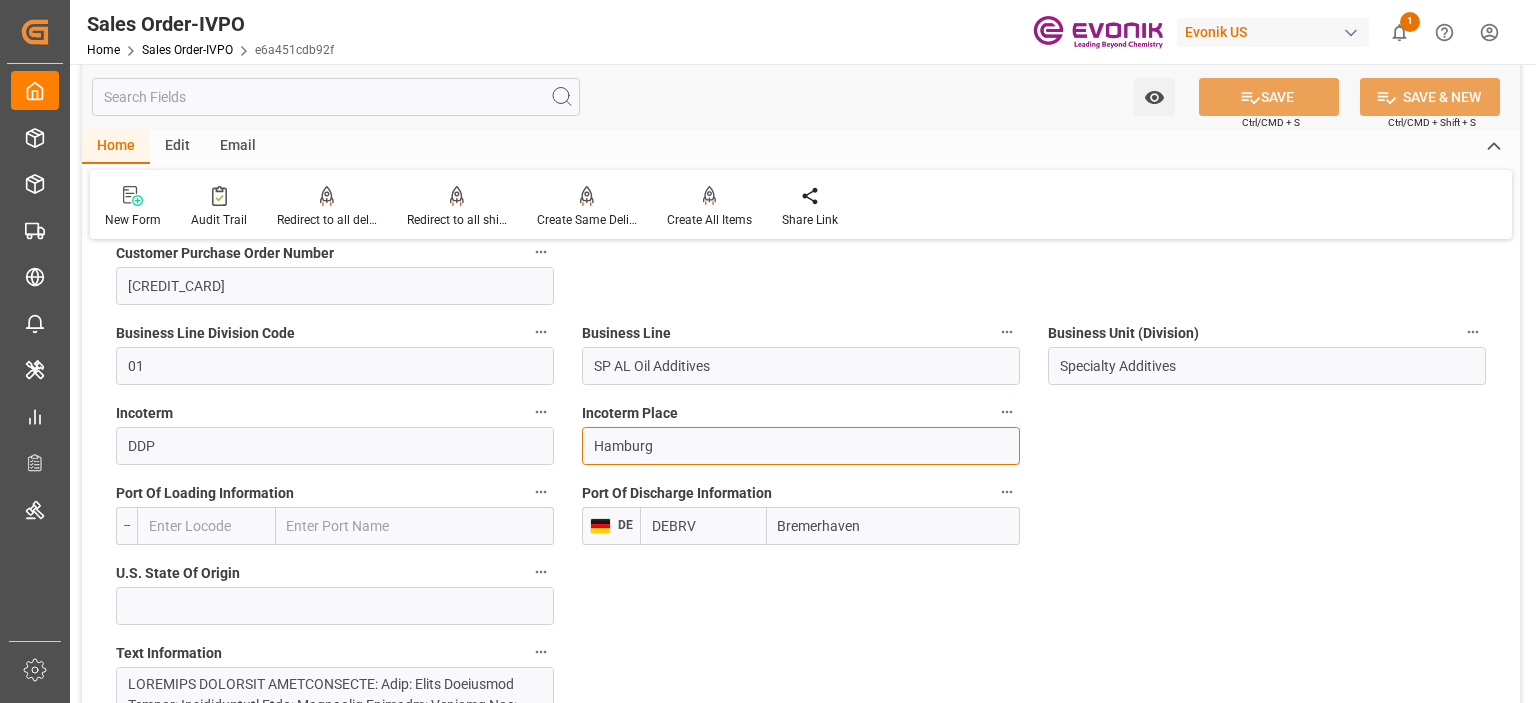 click on "Hamburg" at bounding box center (801, 446) 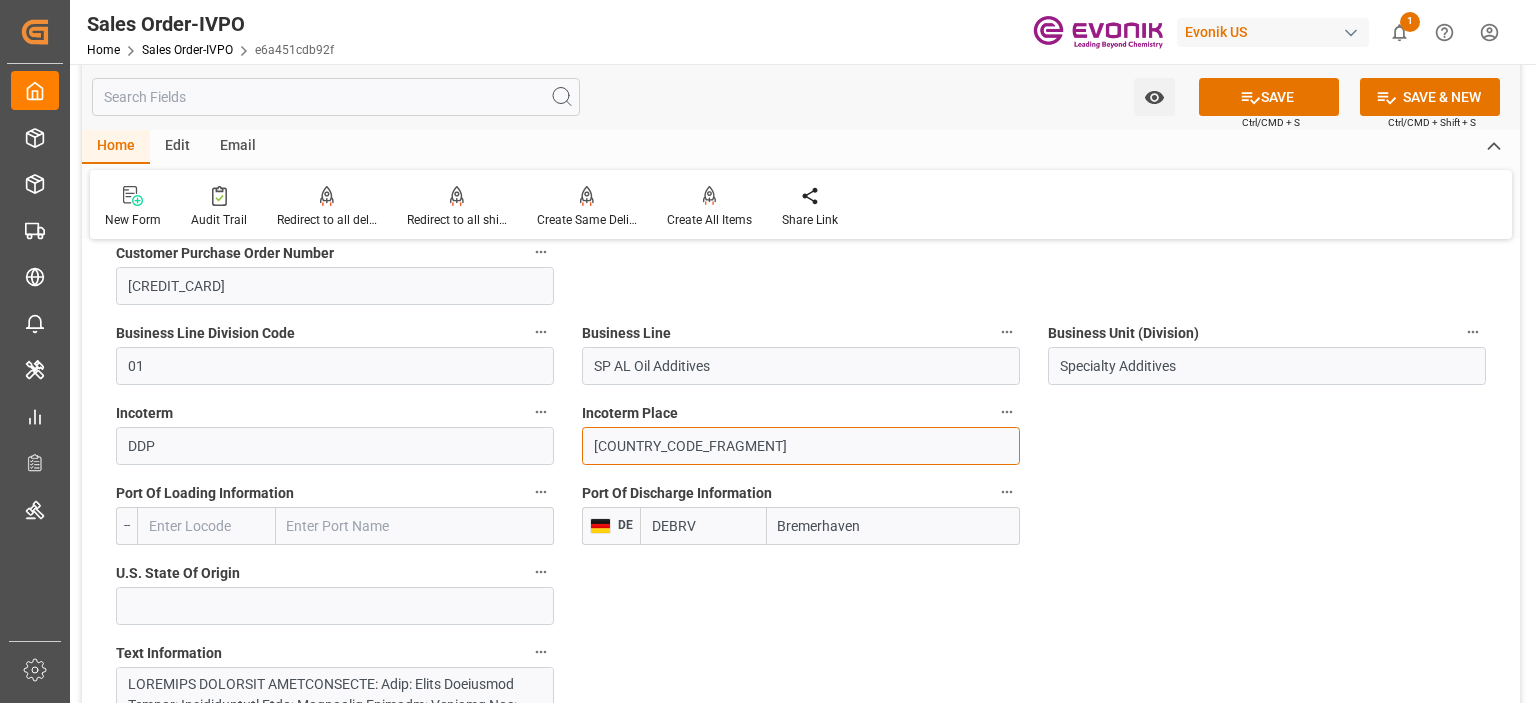 type on "bremerhaven" 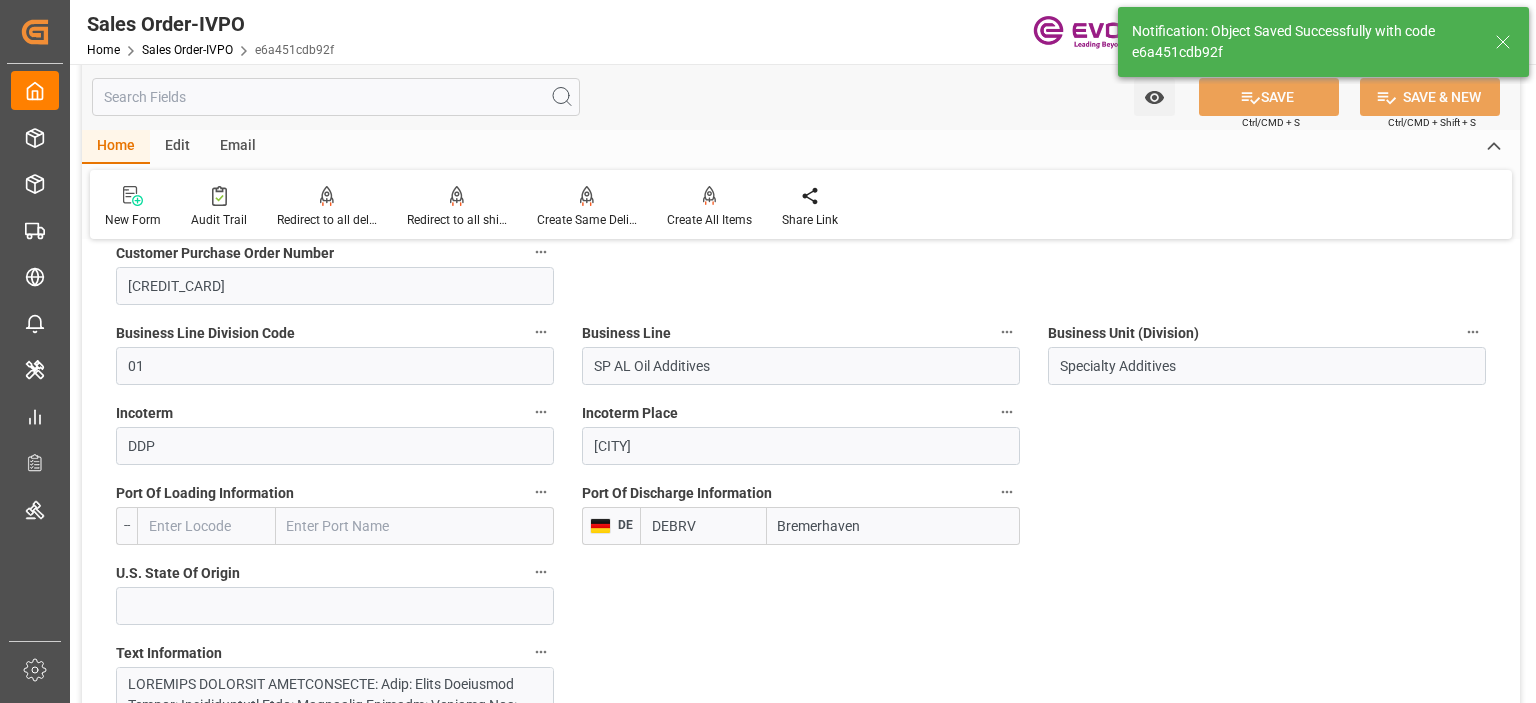type on "08-04-2025 14:57" 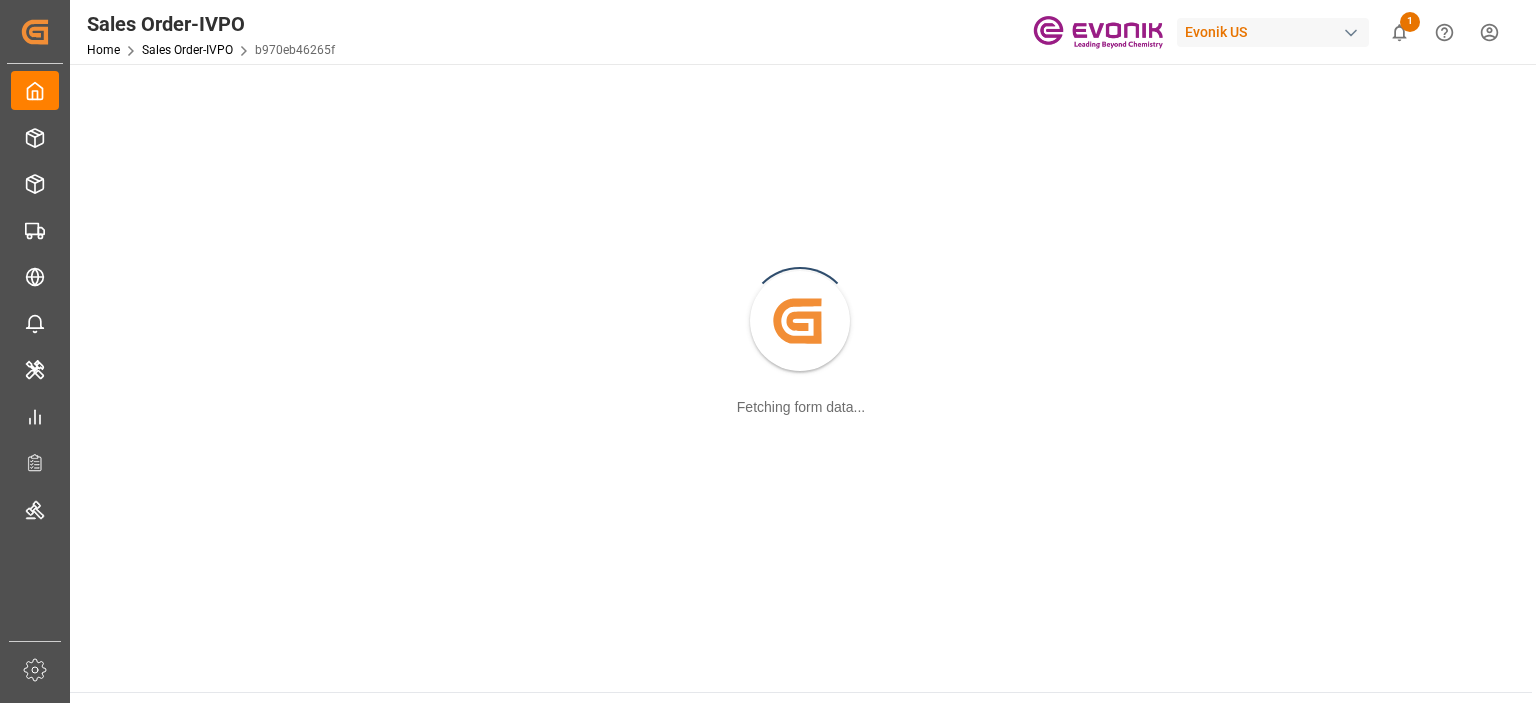 scroll, scrollTop: 0, scrollLeft: 0, axis: both 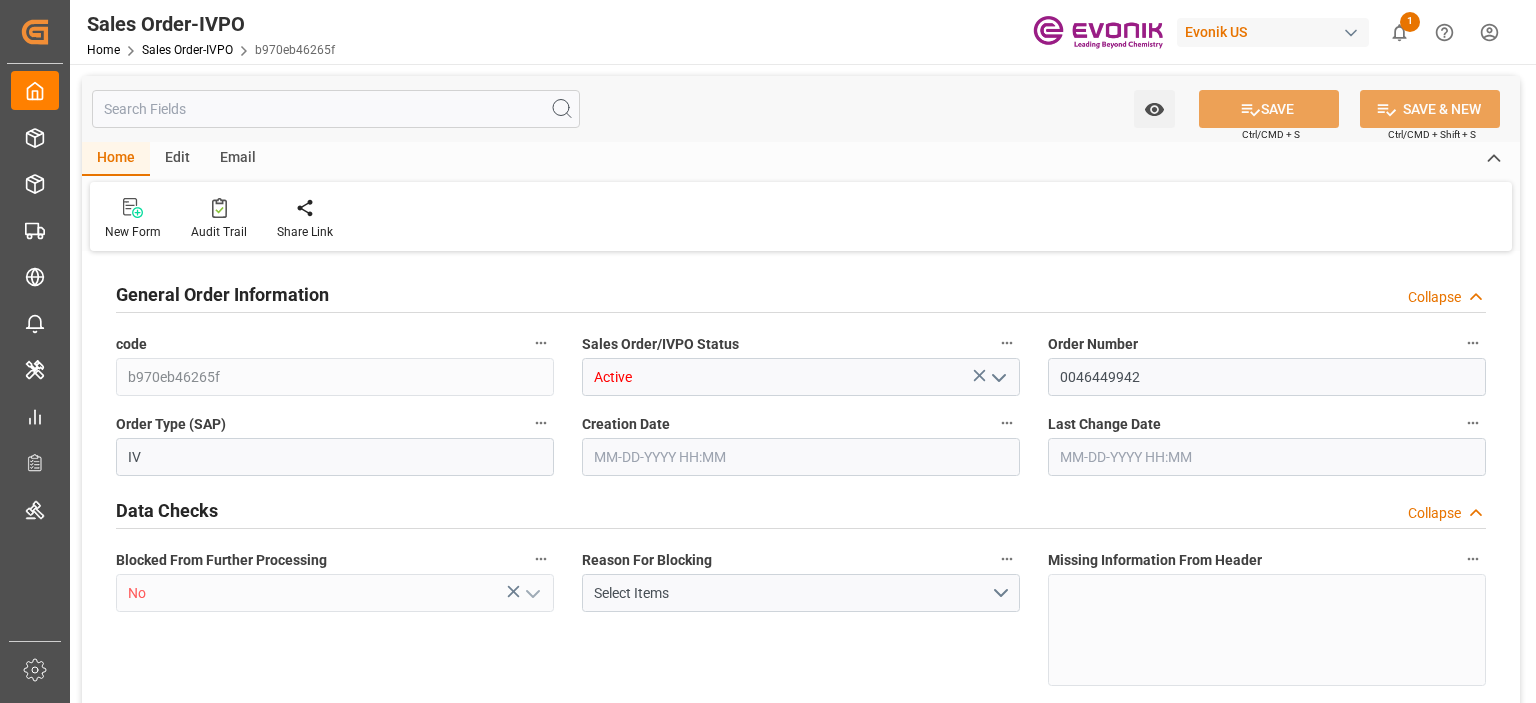 type on "NLRTM" 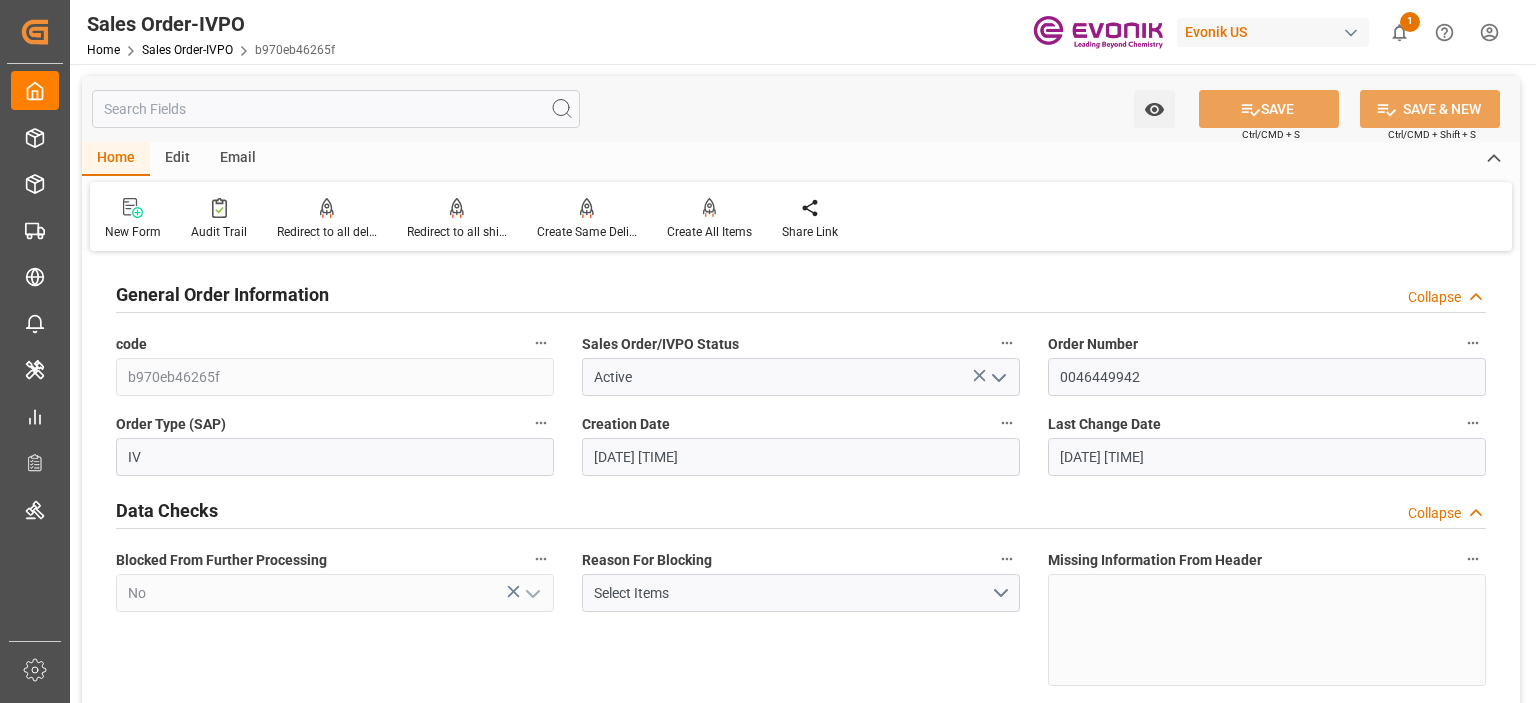 type on "[DATE] [TIME]" 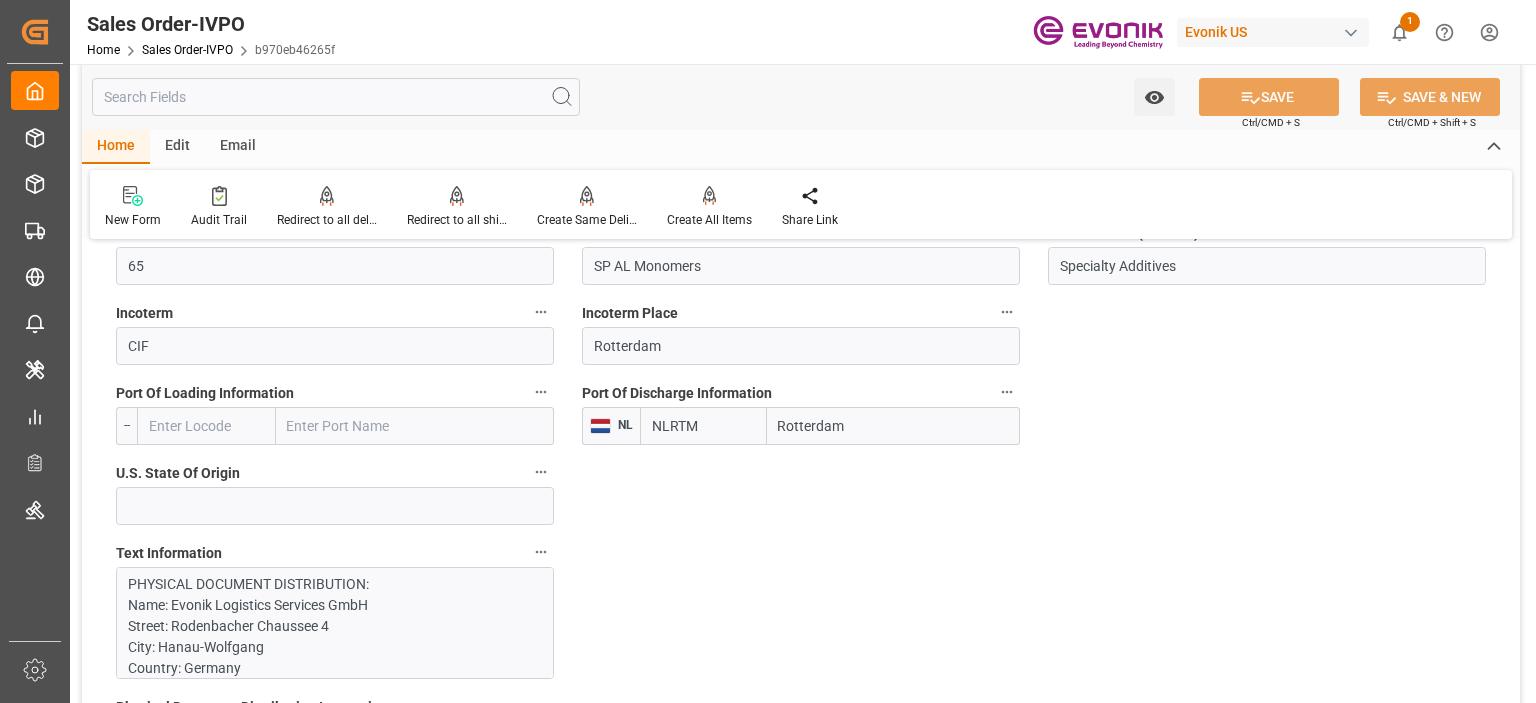 scroll, scrollTop: 1300, scrollLeft: 0, axis: vertical 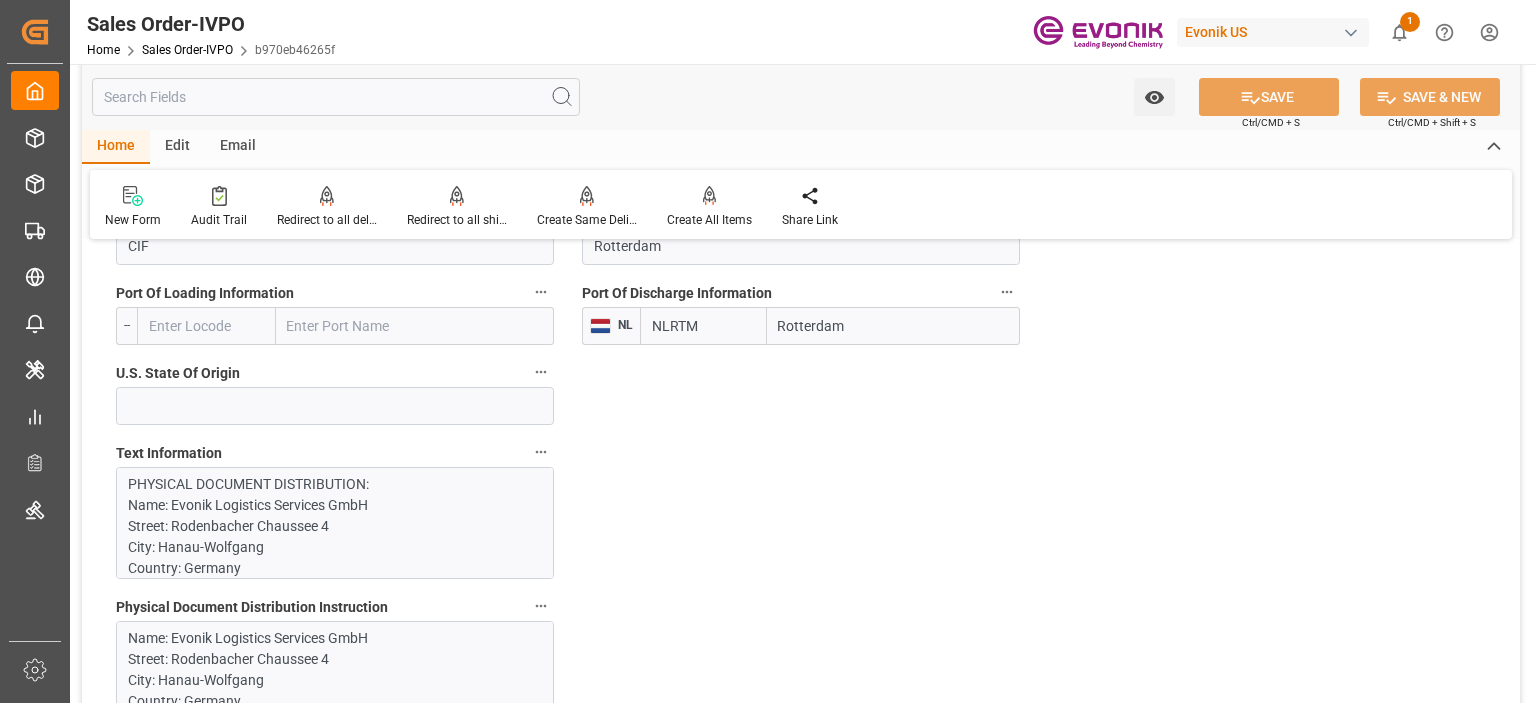 click on "PHYSICAL DOCUMENT DISTRIBUTION: Name: [COMPANY] Street: [STREET] City: [CITY] Country: [COUNTRY] Zip: [ZIP] Contact:  [NAME] / [NAME] Email: [EMAIL] / [EMAIL] Telephone No.:  [PHONE] Fax No.: SEND VIA: EMAIL ORIGINAL B/L: 0/1 COMMERCIAL INVOICE:  0/1 PACK LIST:  0/1 INSURANCE CERTIFICATE: 0/1 CERTIFICATE OF ORIGIN: 0/1 WOOD DEC: 0/0 Certificate of analysis: 0/1 DG Dec: 0/0 ADDITIONAL NOTIFY PARTY 1: Name: [COMPANY] c/o [COMPANY] Street: [STREET] City: [CITY] Country: [COUNTRY] Zip: [ZIP] Contact:  [NAME] / [NAME] Email: [EMAIL] / [EMAIL] Telephone No.:  [PHONE] Fax No.: Consignee for B/L if not the ship to Location: Name: [COMPANY] c/o [COMPANY] Street: [STREET] City: [CITY] Country: [COUNTRY] Zip: [ZIP] Contact:  [NAME] / [NAME] None" at bounding box center [329, 1051] 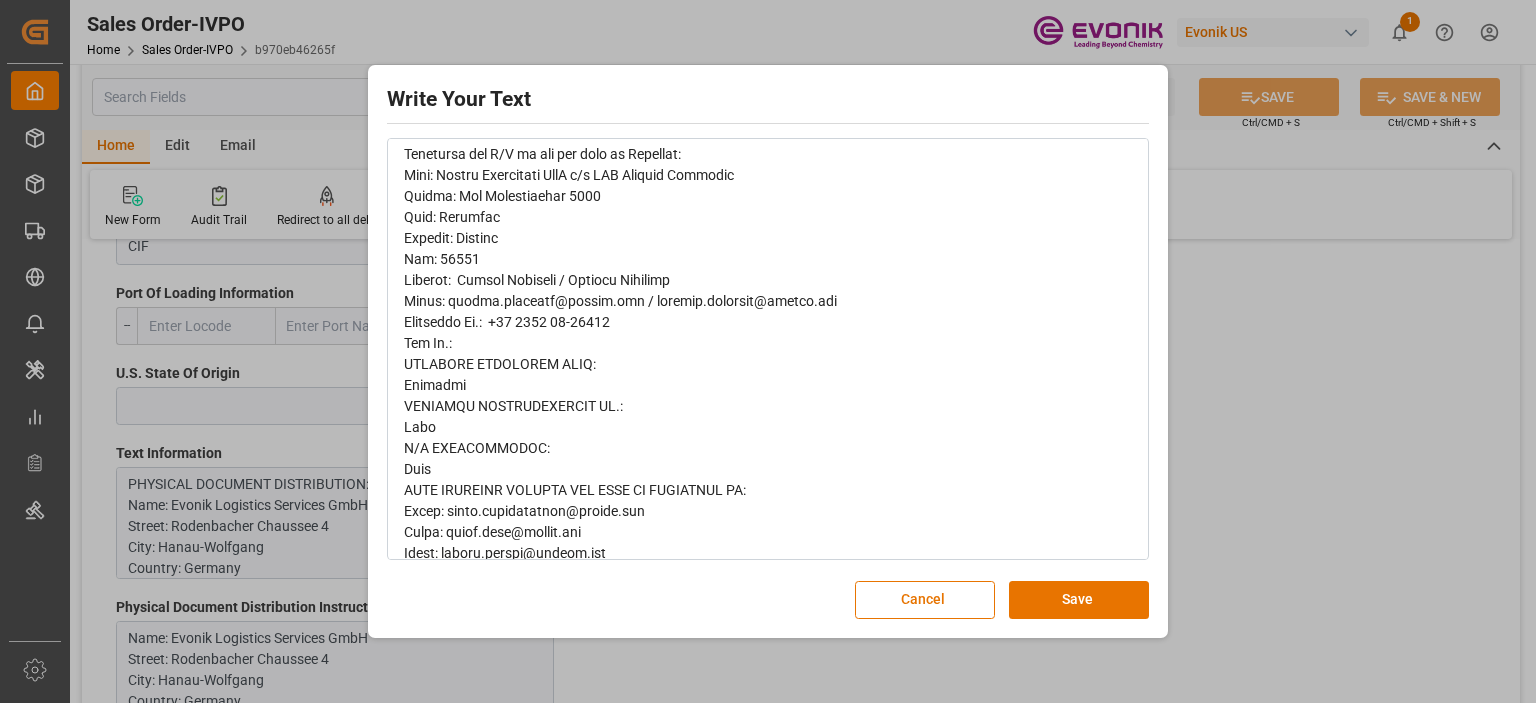 scroll, scrollTop: 844, scrollLeft: 0, axis: vertical 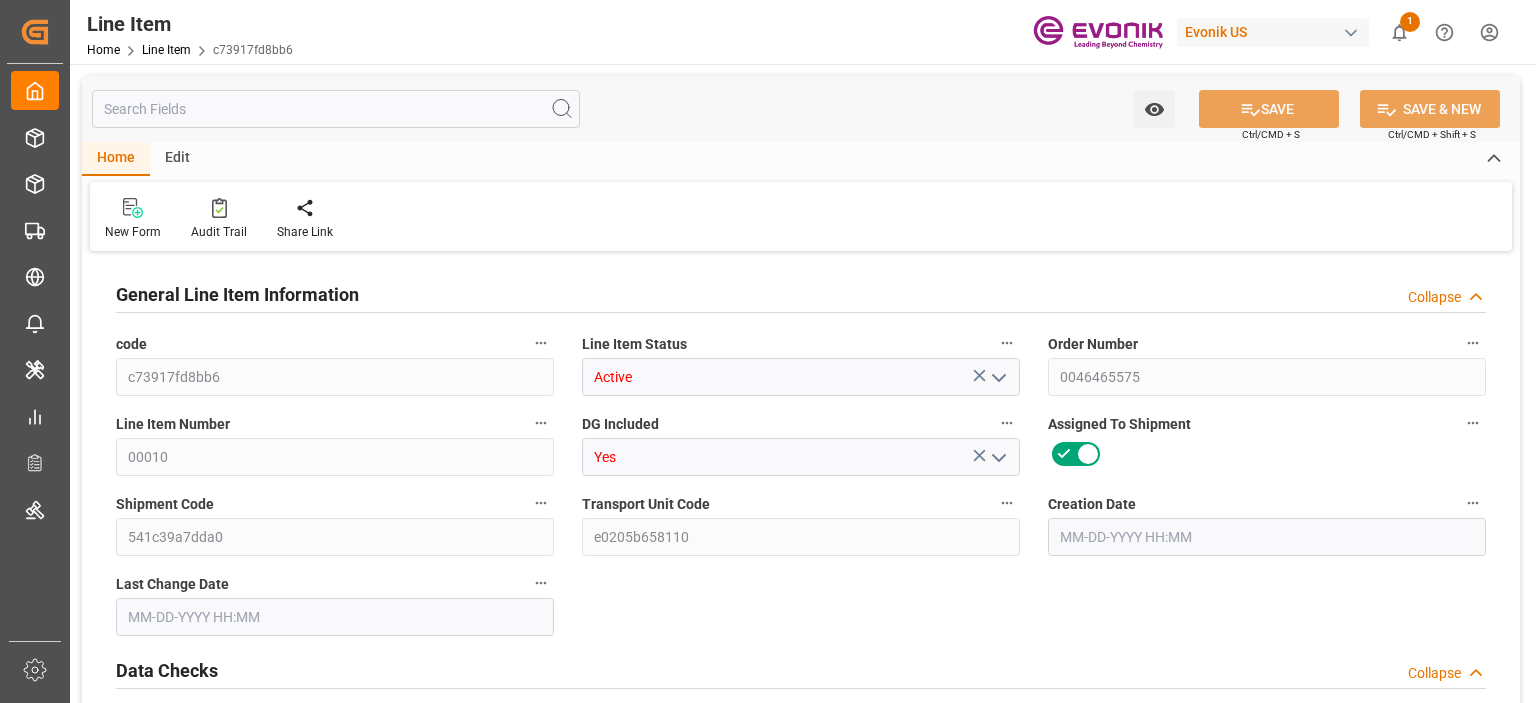 type on "c73917fd8bb6" 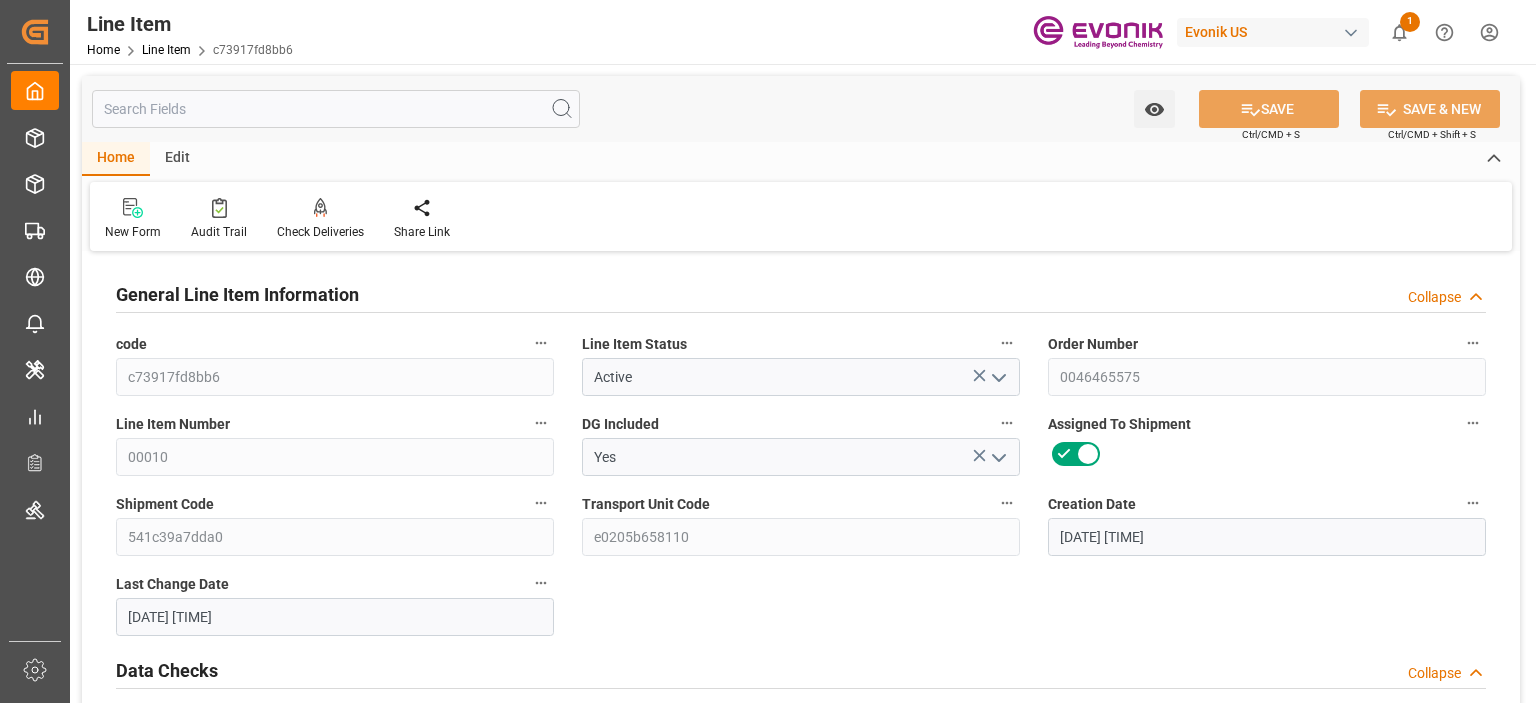 type on "07-25-2025 16:01" 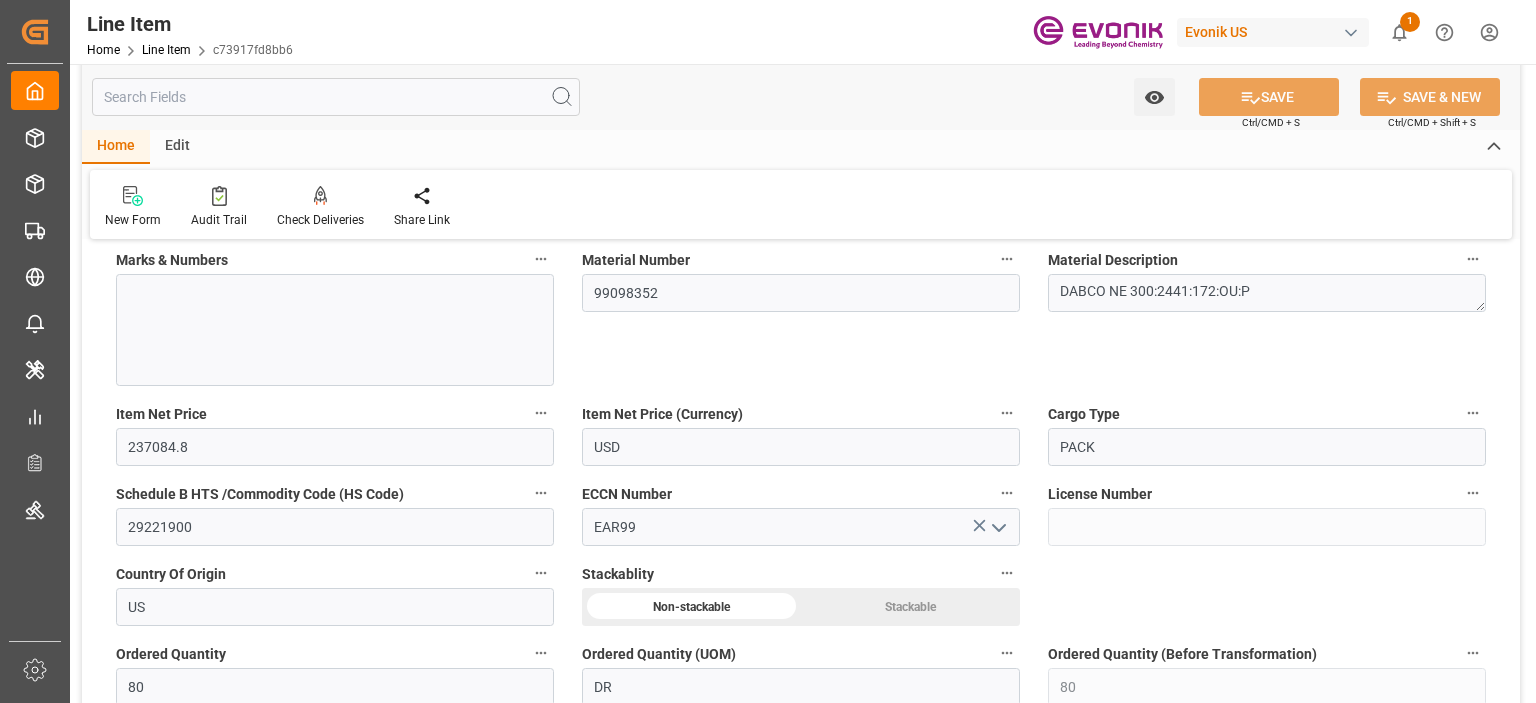 scroll, scrollTop: 1400, scrollLeft: 0, axis: vertical 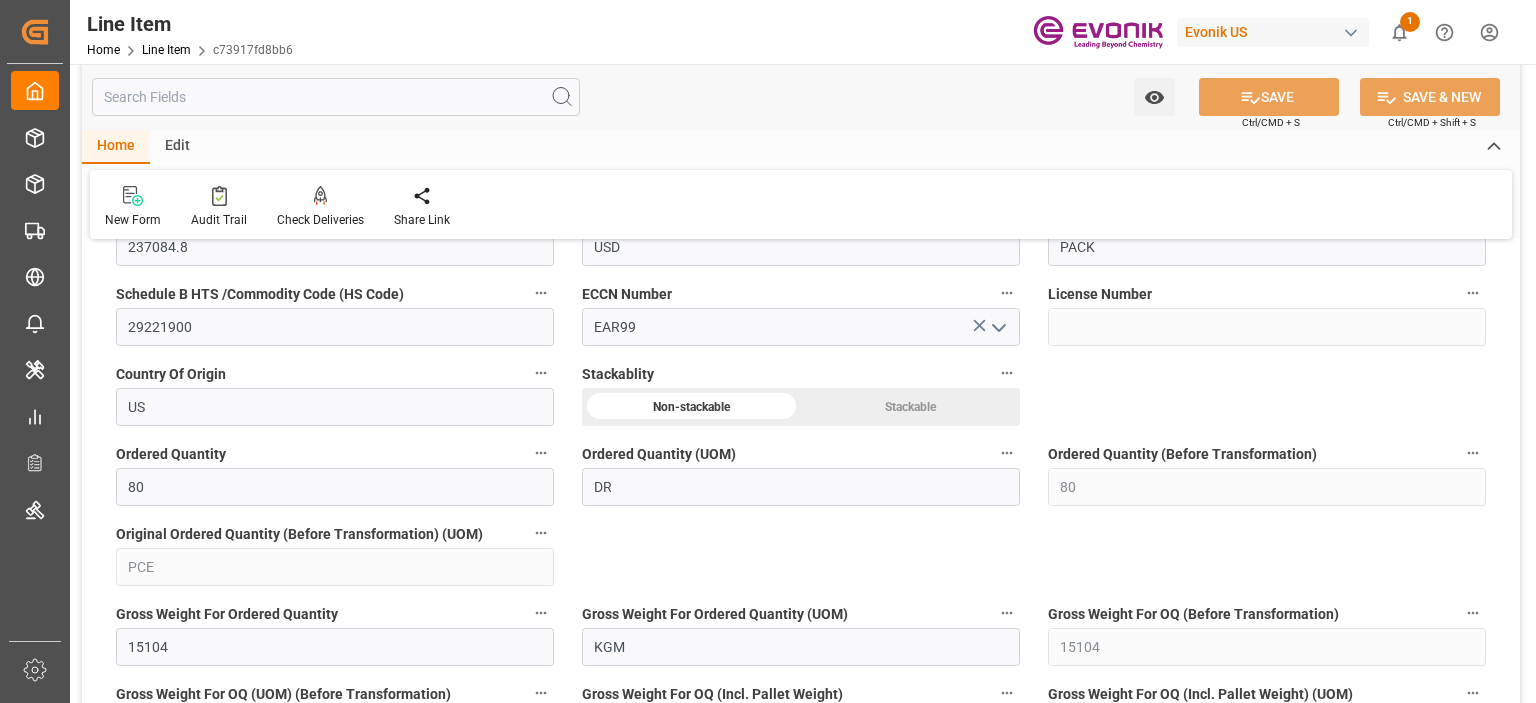 click at bounding box center (336, 97) 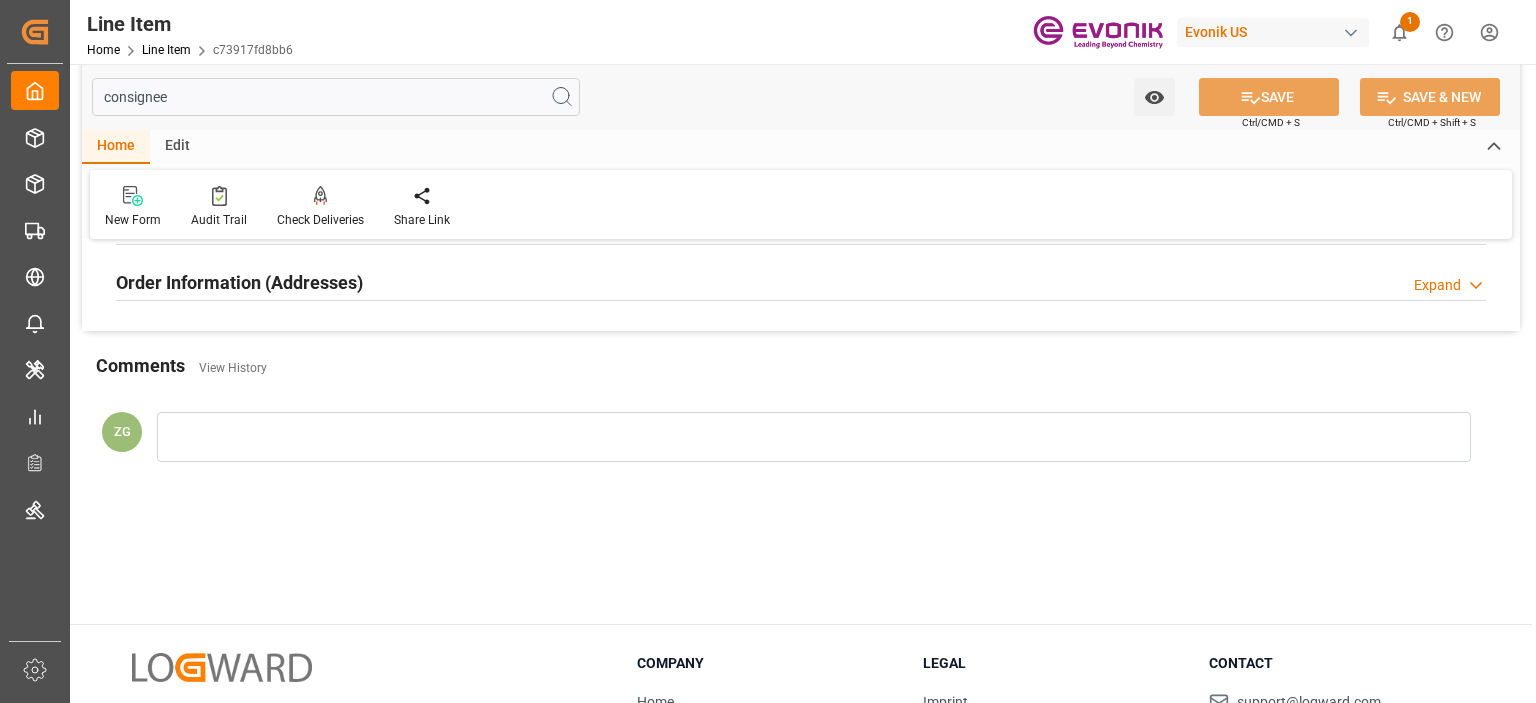 scroll, scrollTop: 0, scrollLeft: 0, axis: both 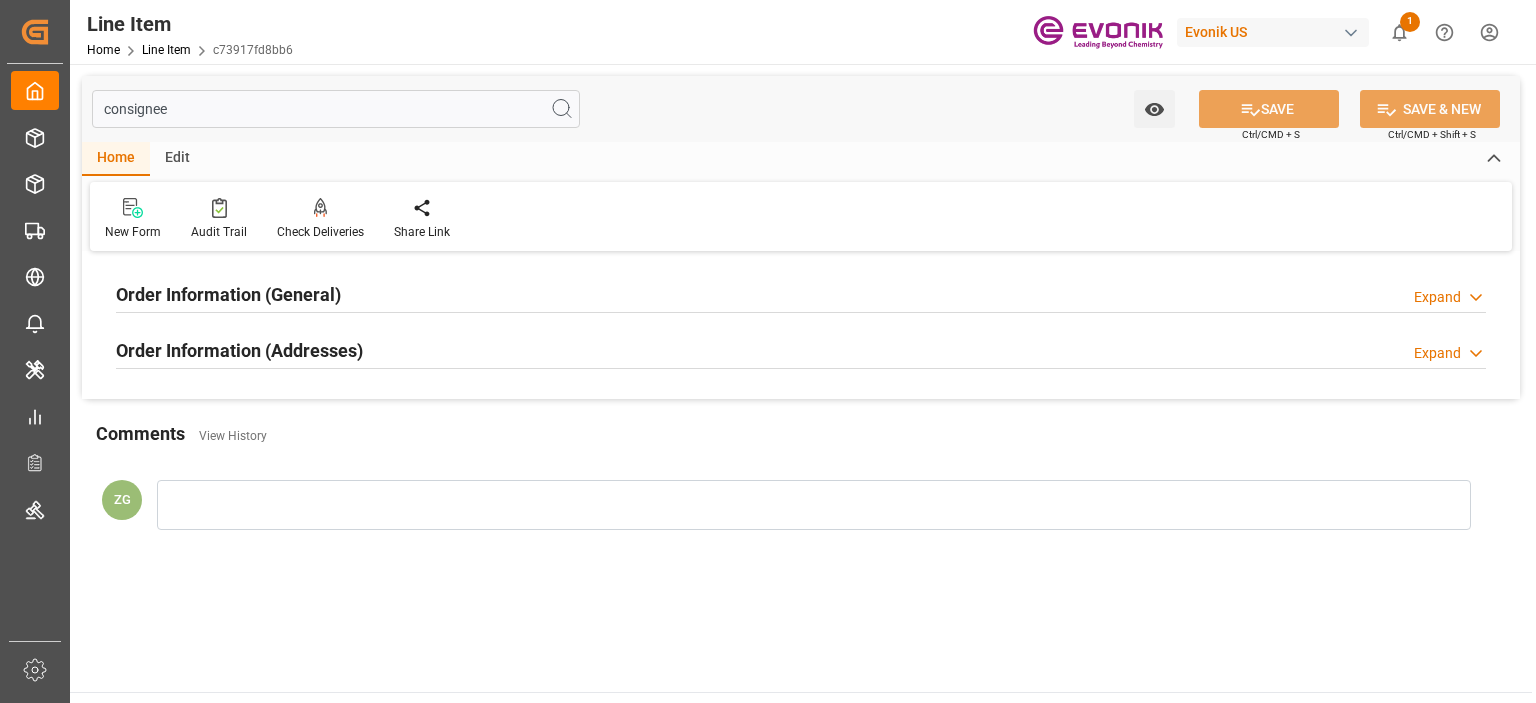 type on "consignee" 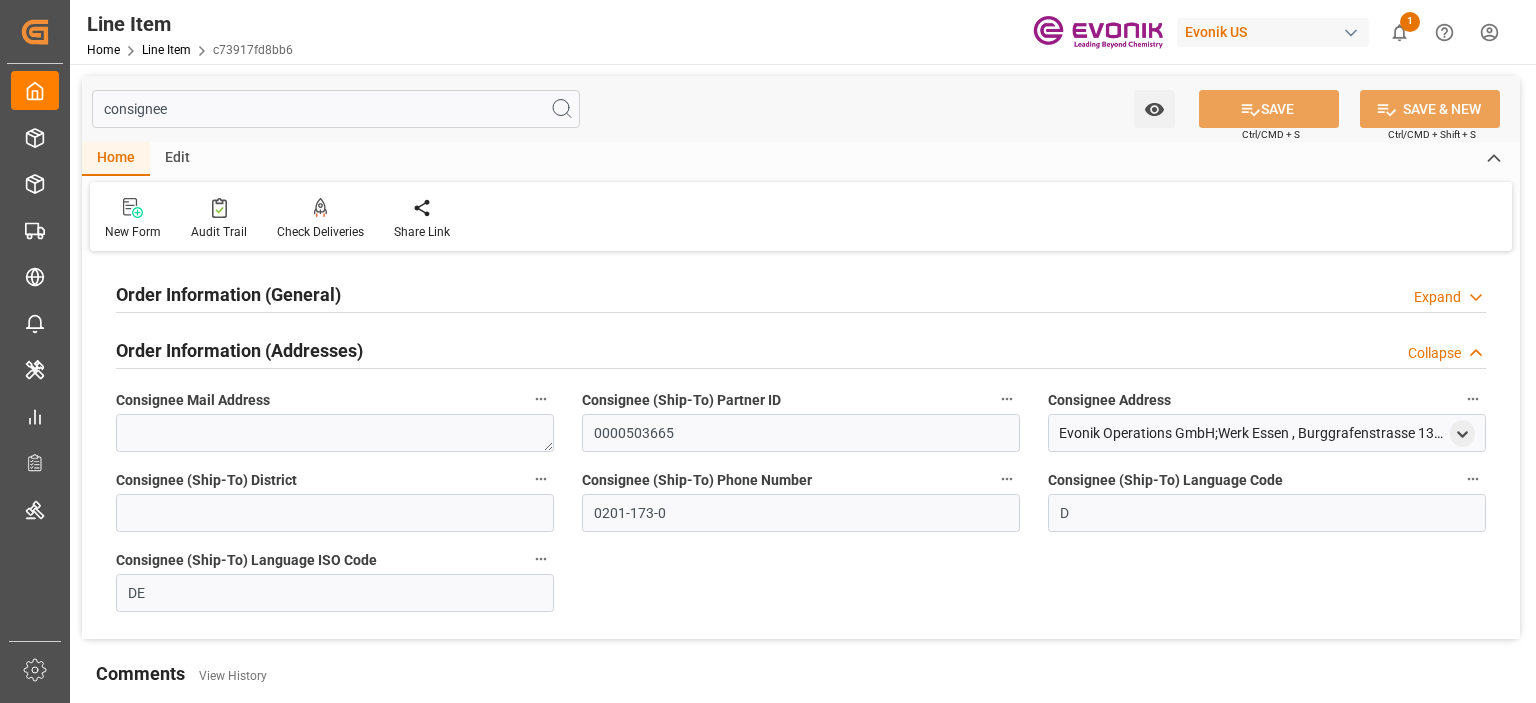 click on "Order Information (General)" at bounding box center (228, 293) 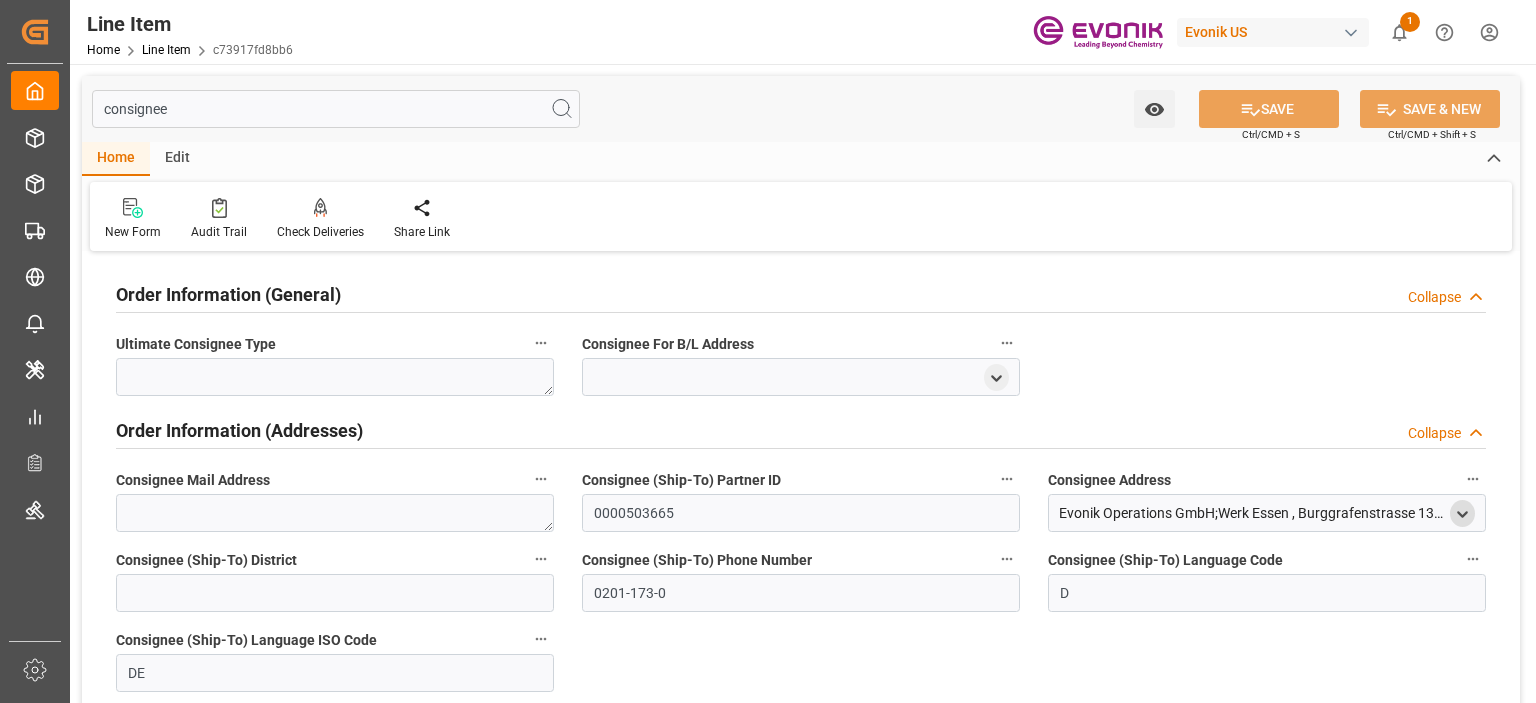 click 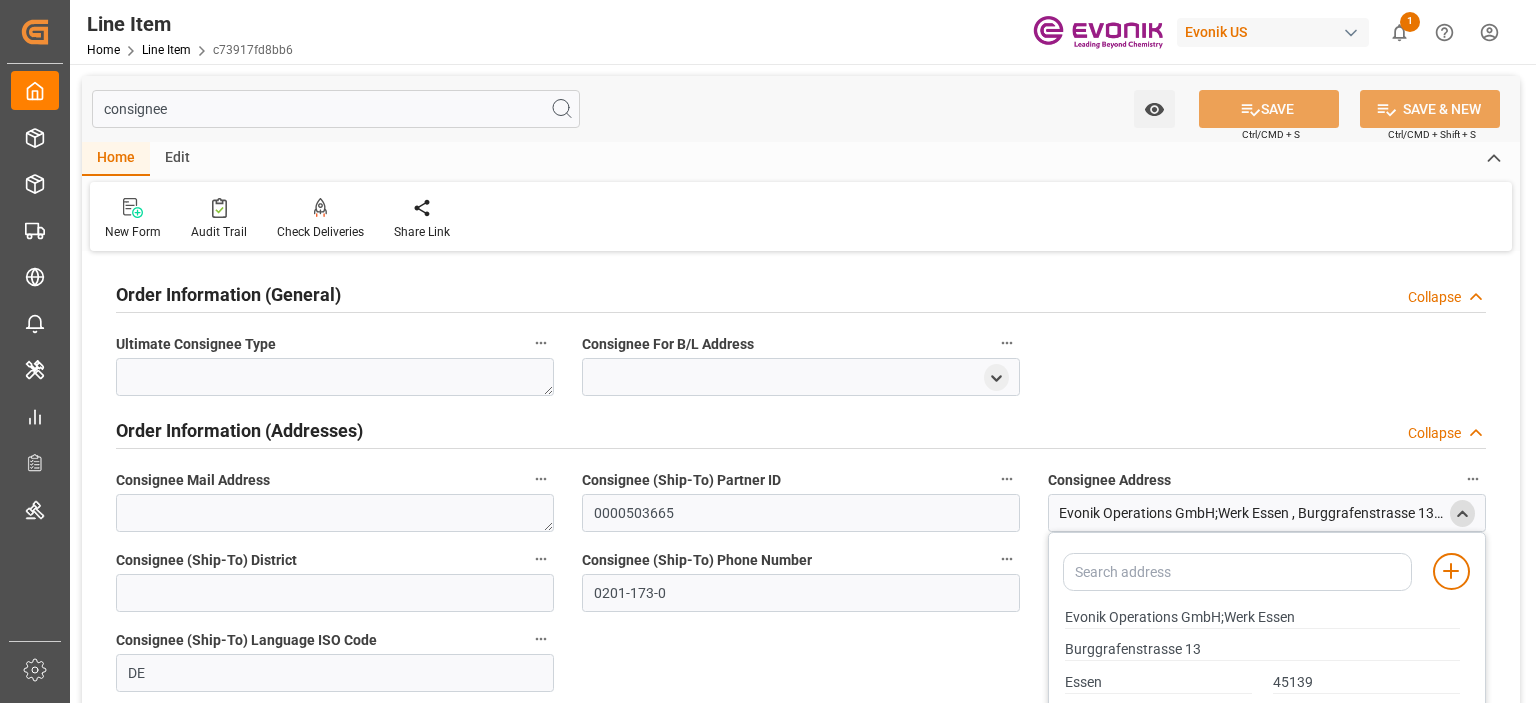 scroll, scrollTop: 100, scrollLeft: 0, axis: vertical 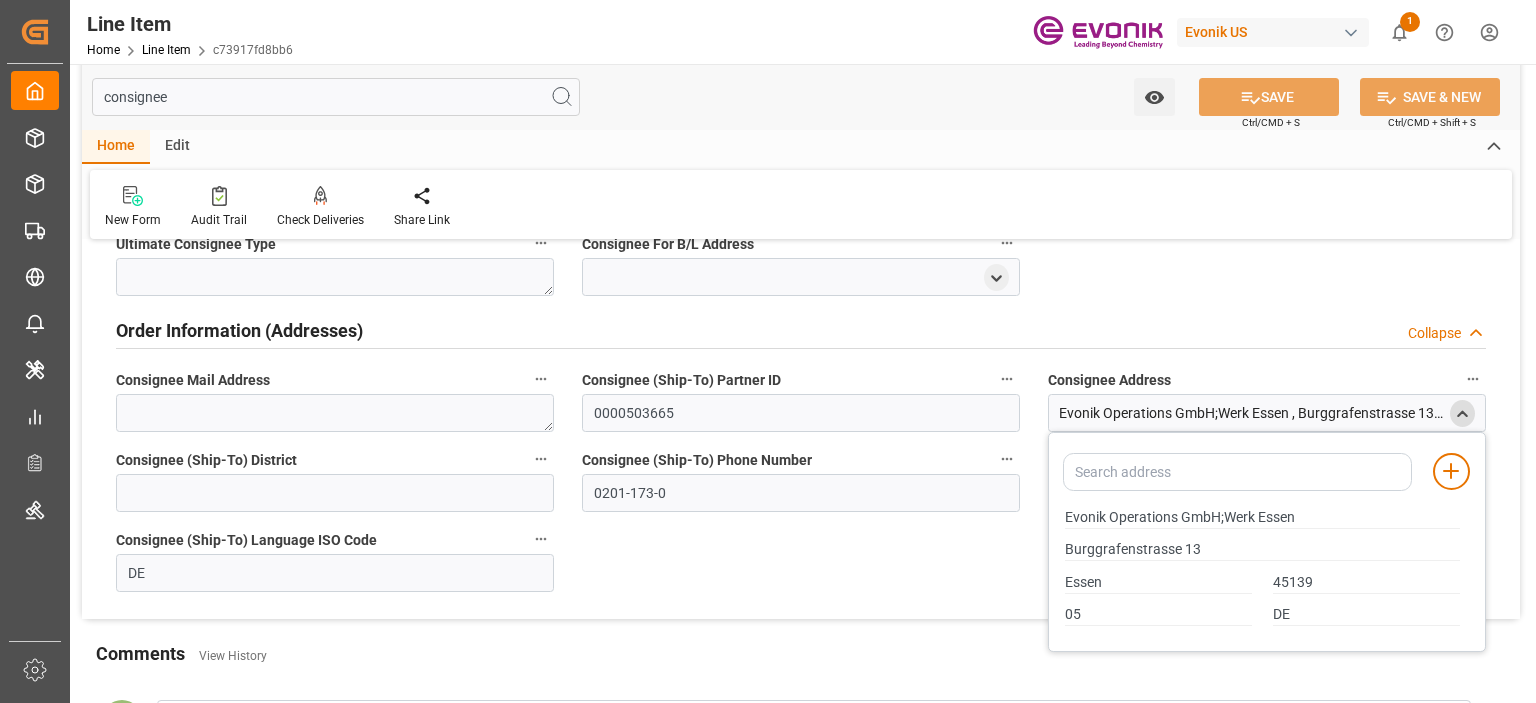 click on "Evonik Operations GmbH;Werk Essen" at bounding box center [1262, 517] 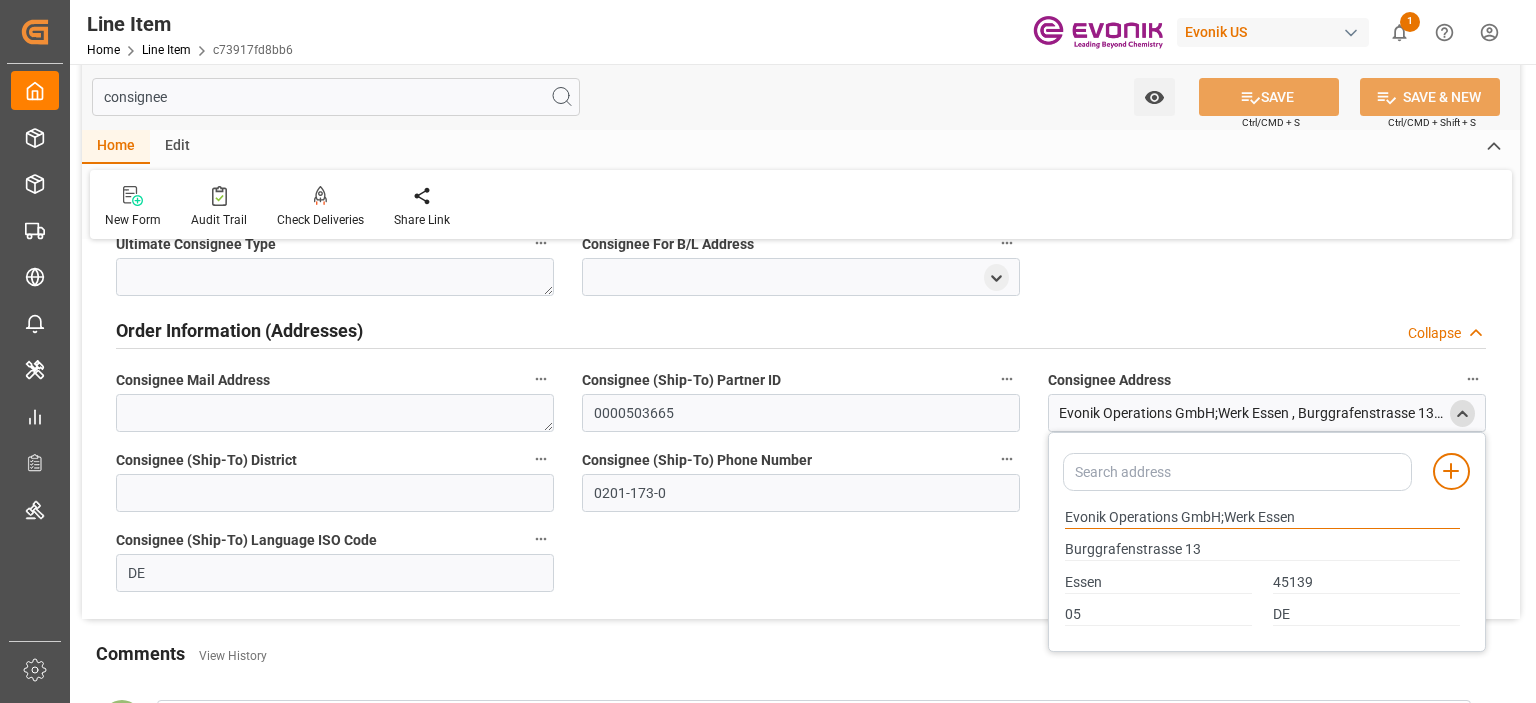 drag, startPoint x: 1064, startPoint y: 517, endPoint x: 1172, endPoint y: 514, distance: 108.04166 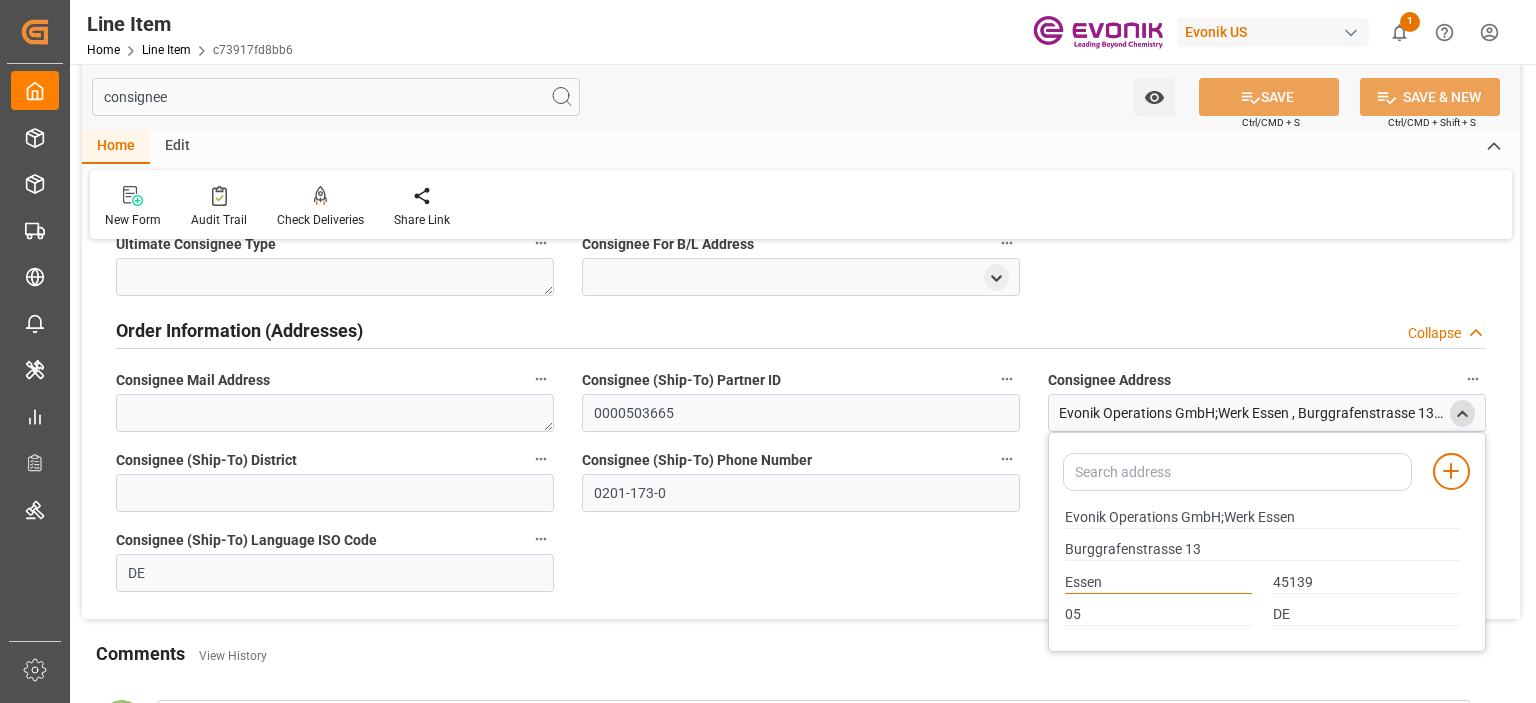 click on "Essen" at bounding box center (1158, 583) 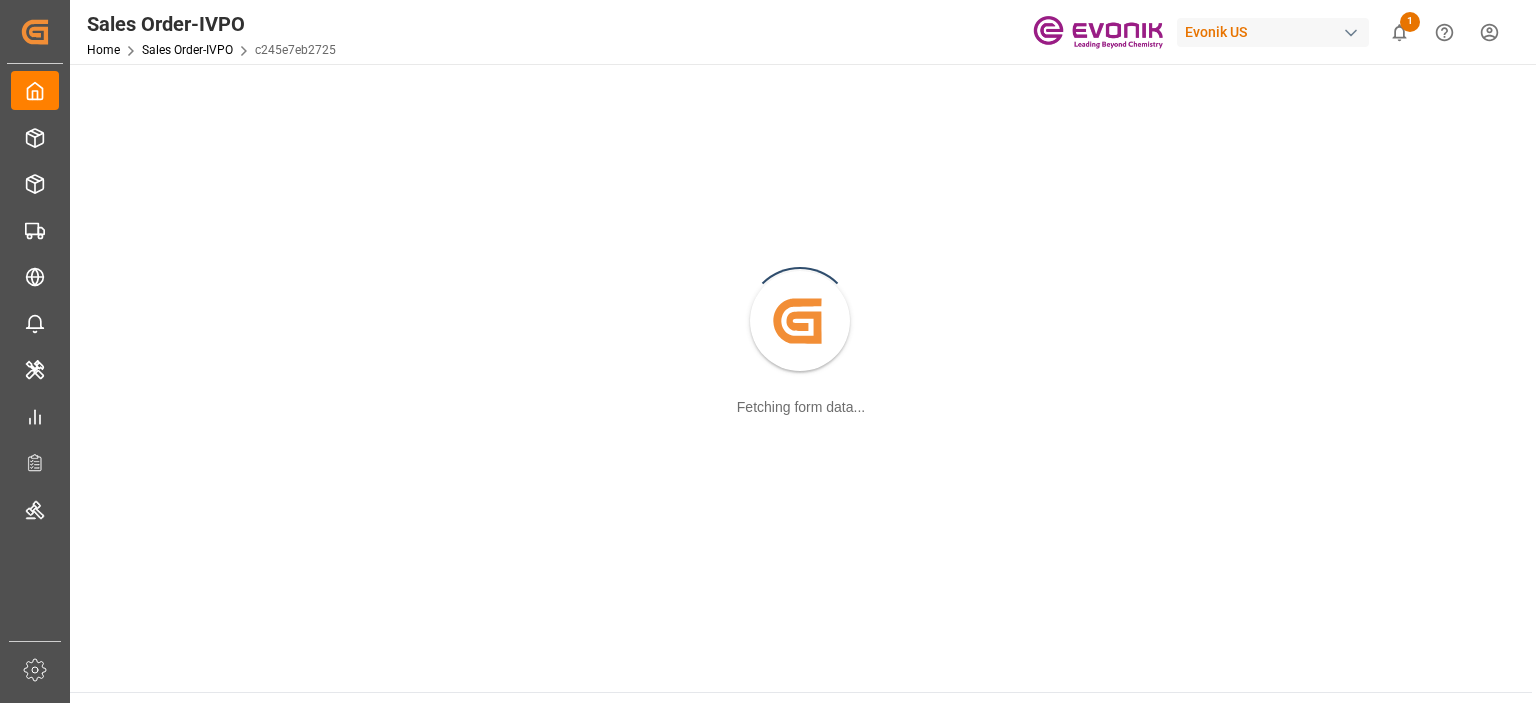 scroll, scrollTop: 0, scrollLeft: 0, axis: both 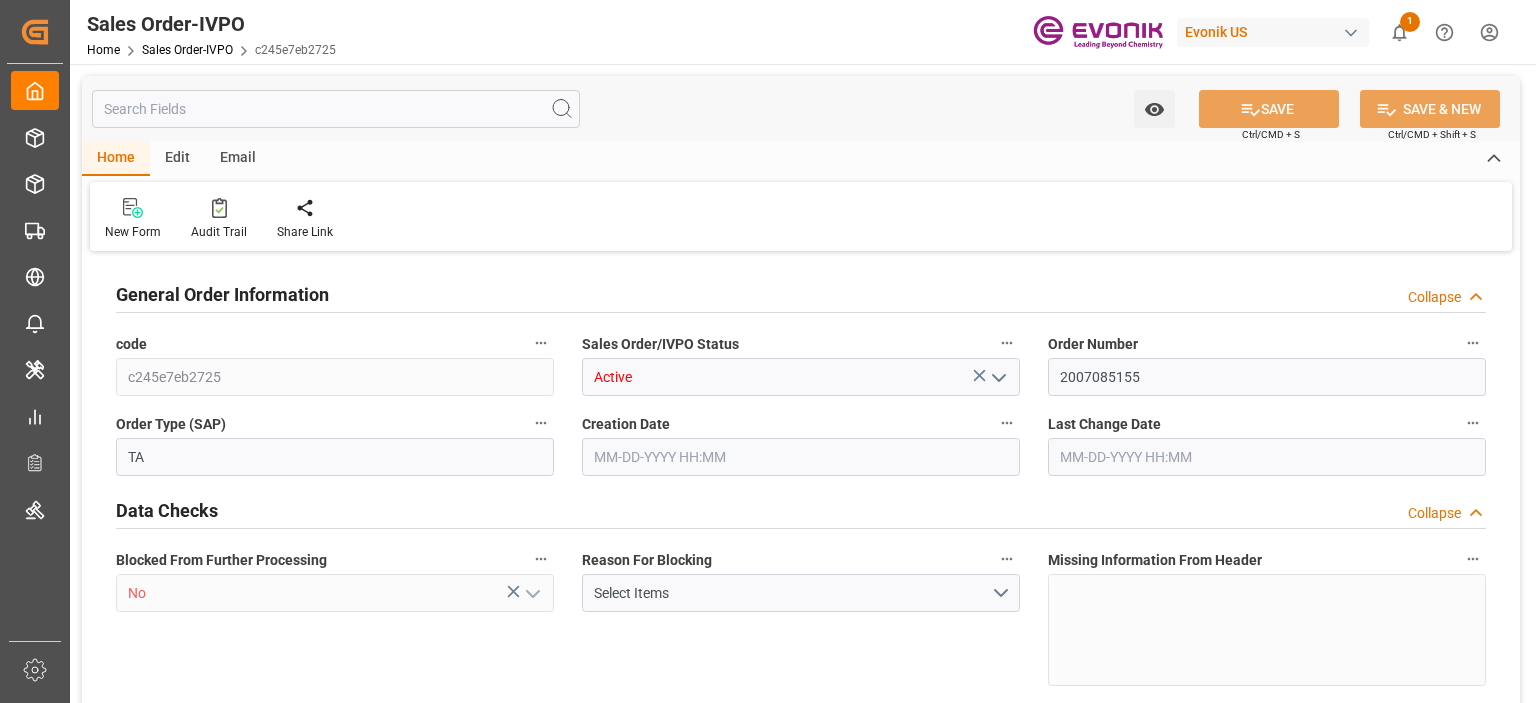 type on "CALIV" 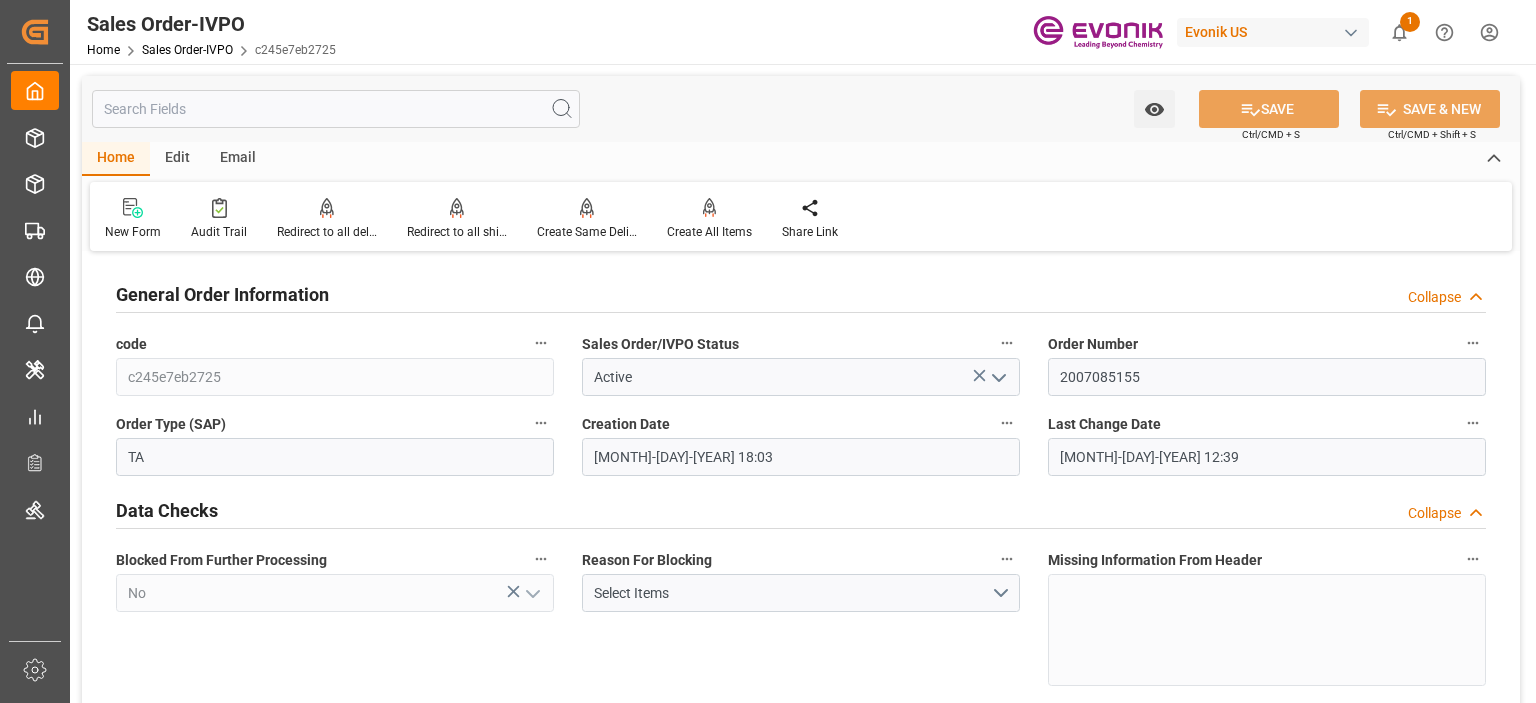 type on "[MONTH]-[DAY]-[YEAR] 18:03" 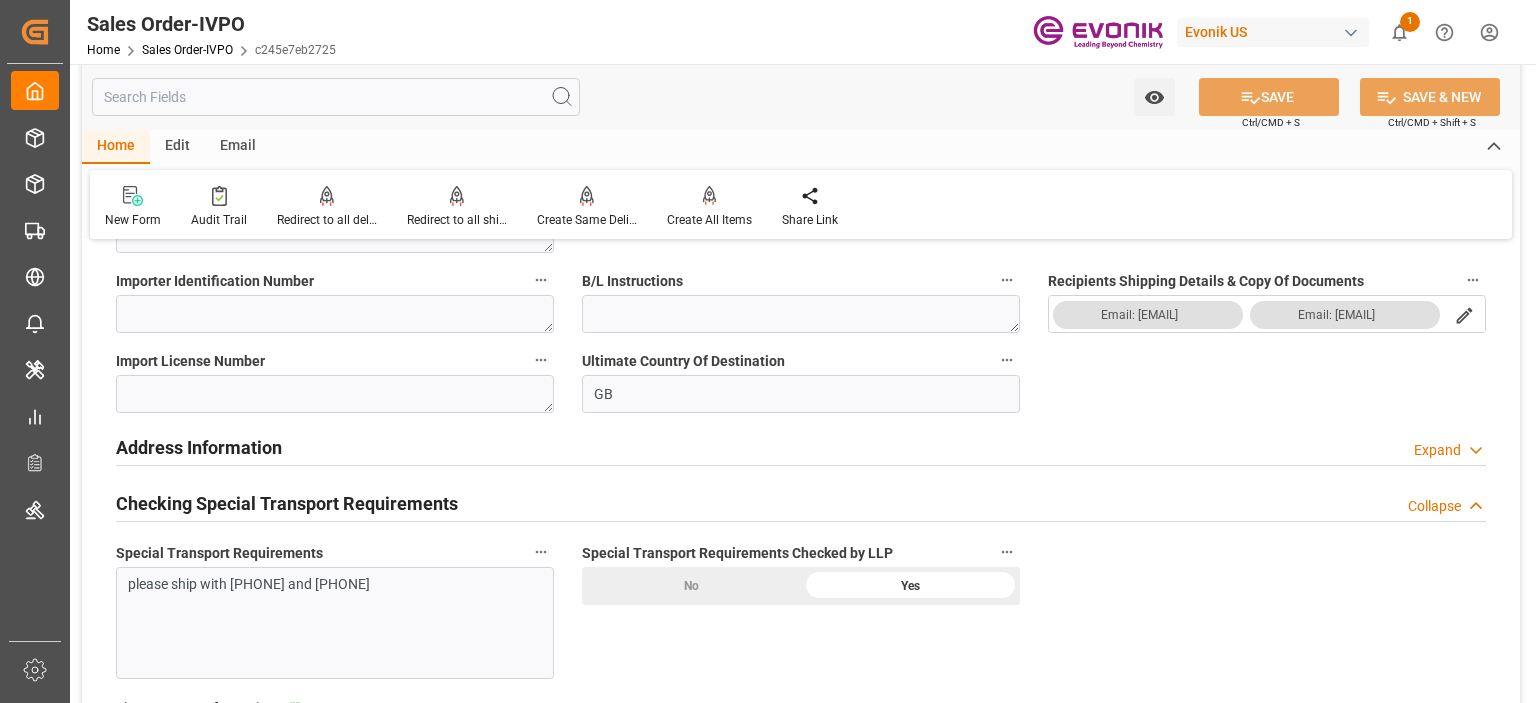 scroll, scrollTop: 2300, scrollLeft: 0, axis: vertical 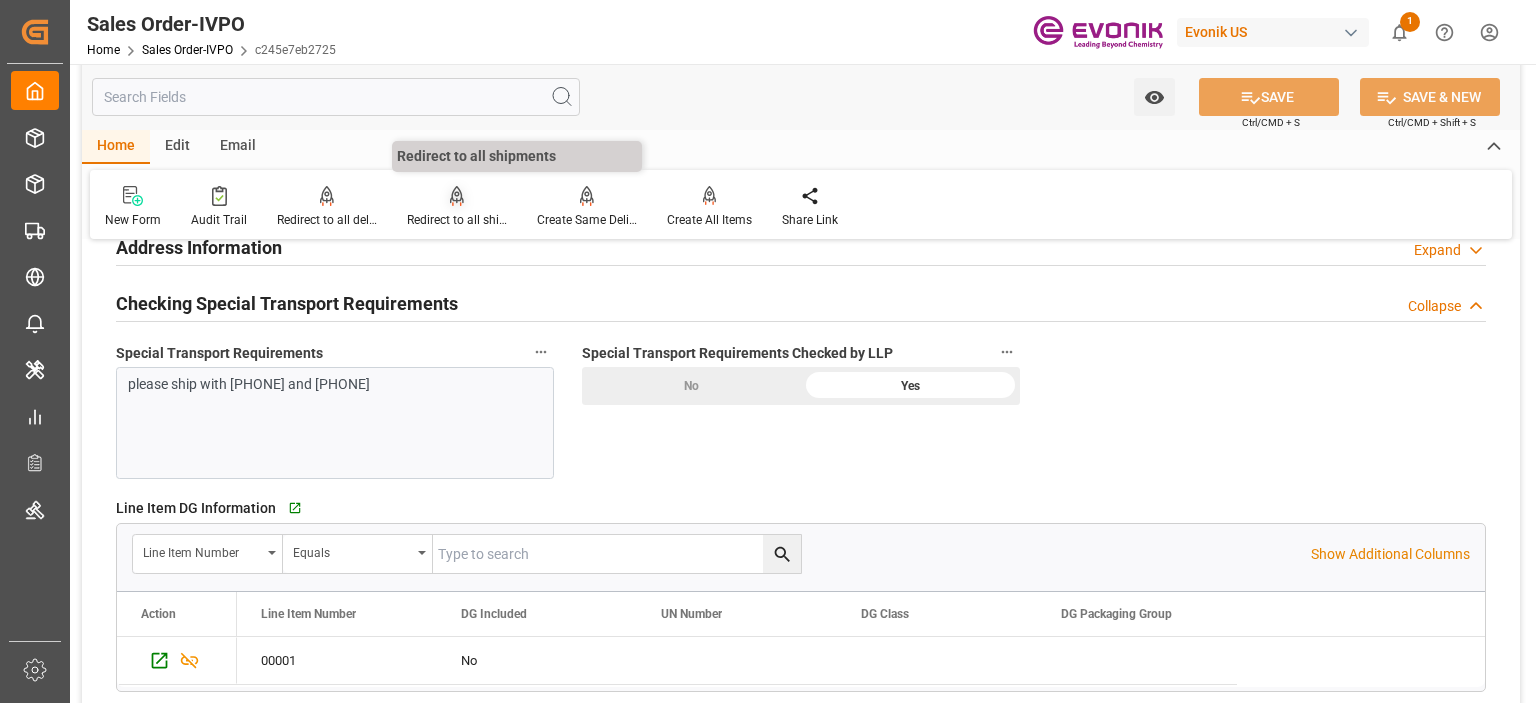 click on "Redirect to all shipments" at bounding box center (457, 220) 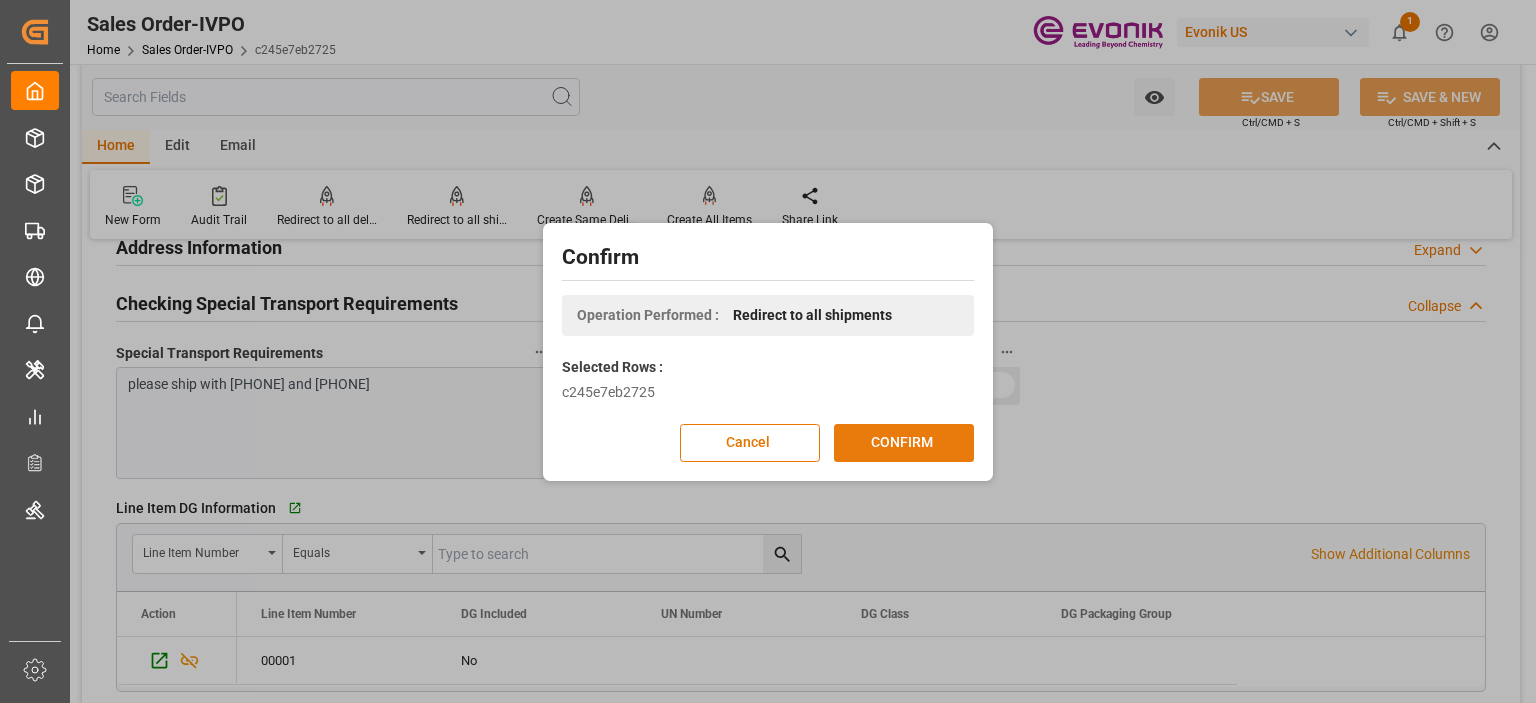 click on "CONFIRM" at bounding box center (904, 443) 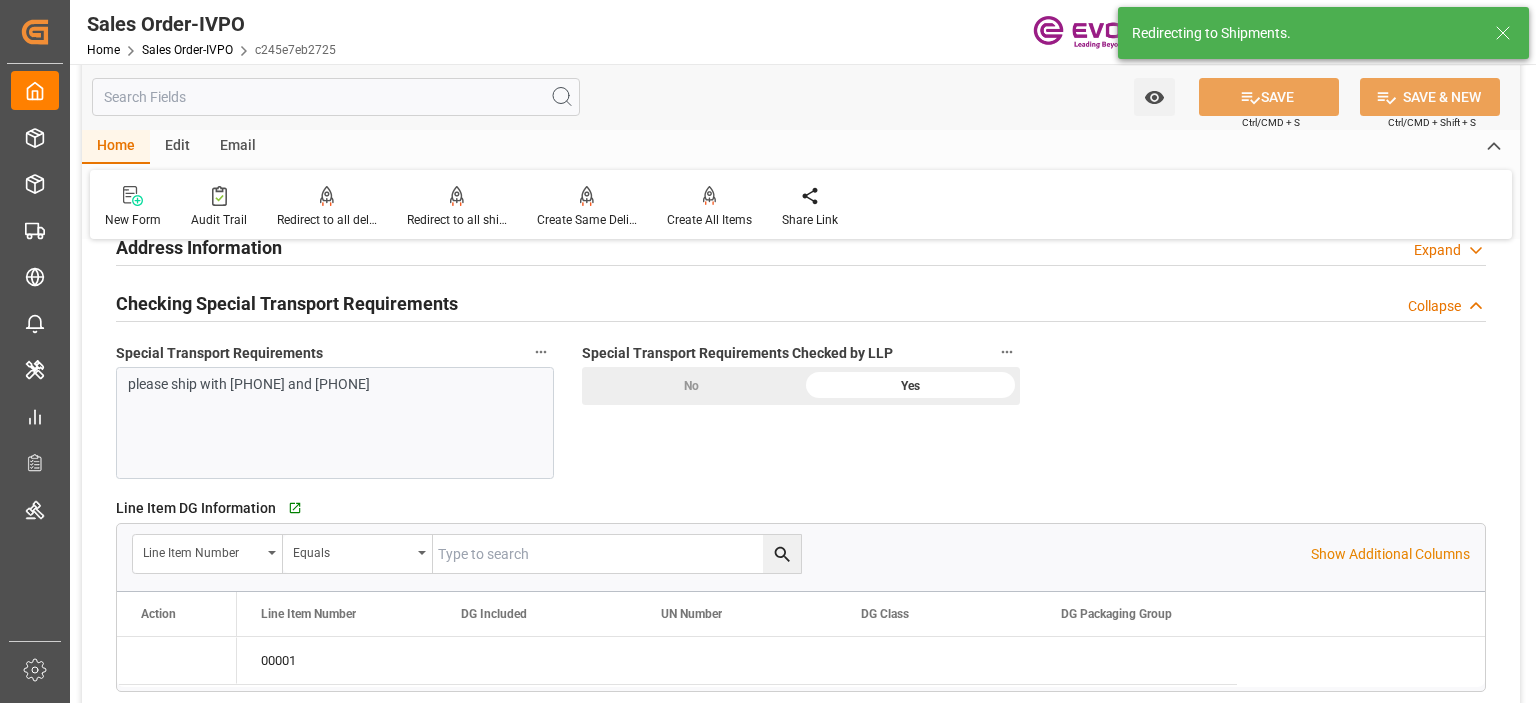 type on "[MONTH]-[DAY]-[YEAR] 18:03" 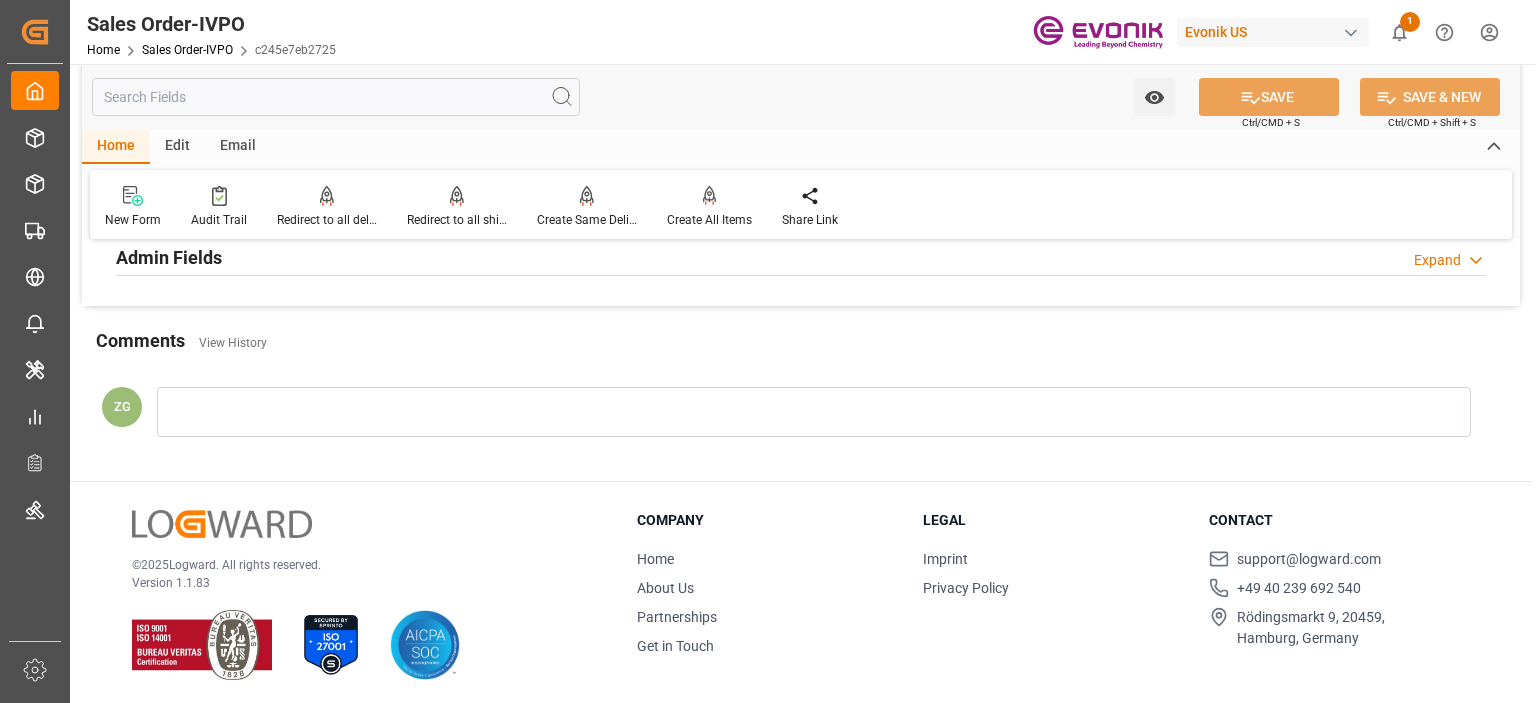 scroll, scrollTop: 3955, scrollLeft: 0, axis: vertical 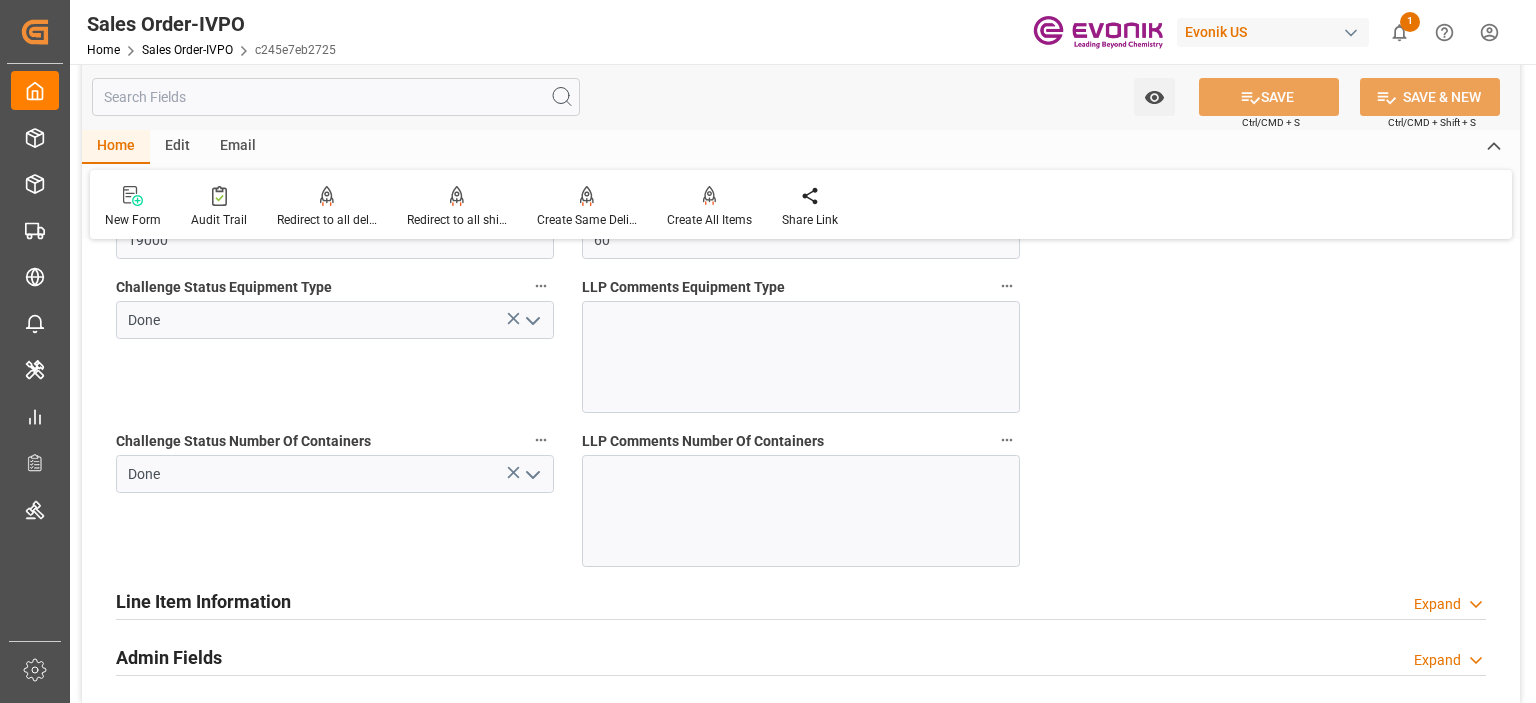 click on "Line Item Information" at bounding box center [203, 601] 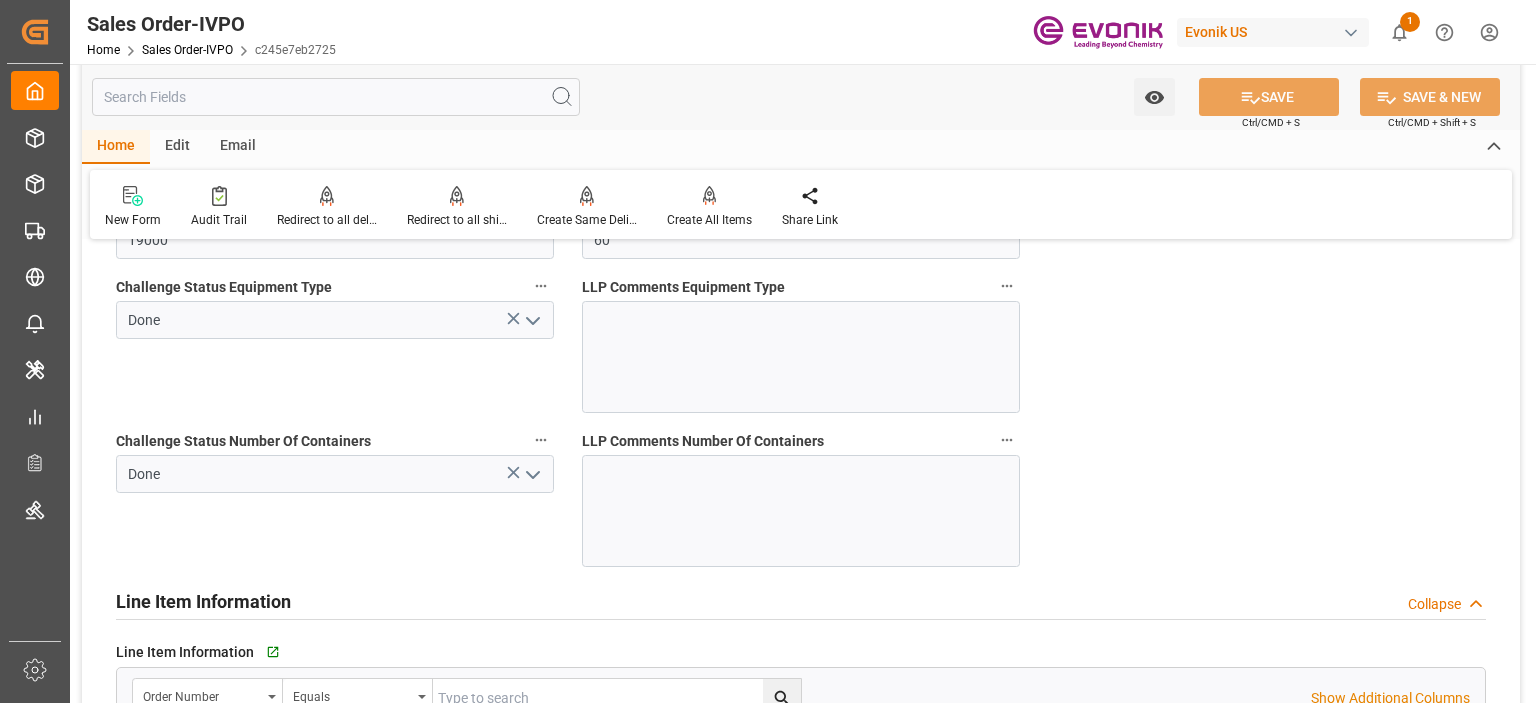 scroll, scrollTop: 4255, scrollLeft: 0, axis: vertical 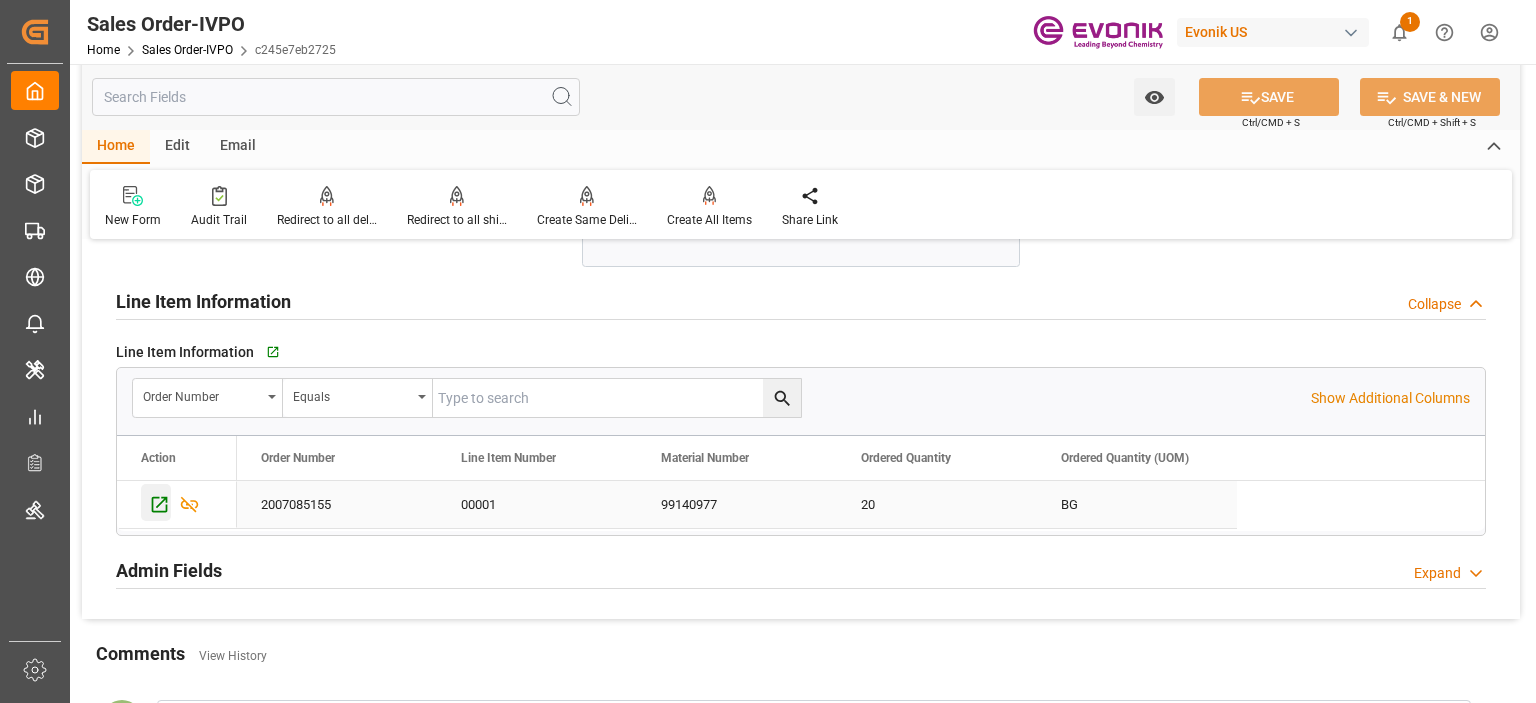 click 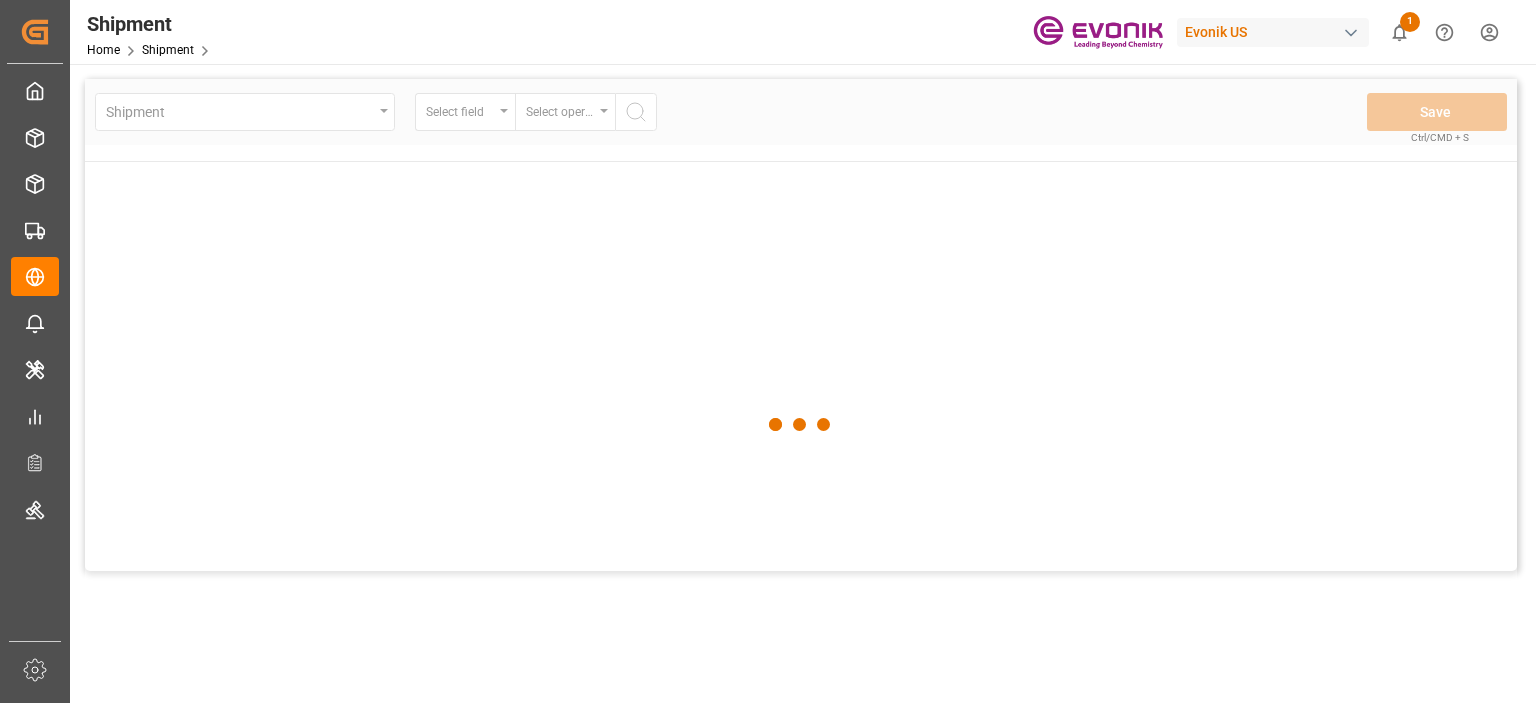 scroll, scrollTop: 0, scrollLeft: 0, axis: both 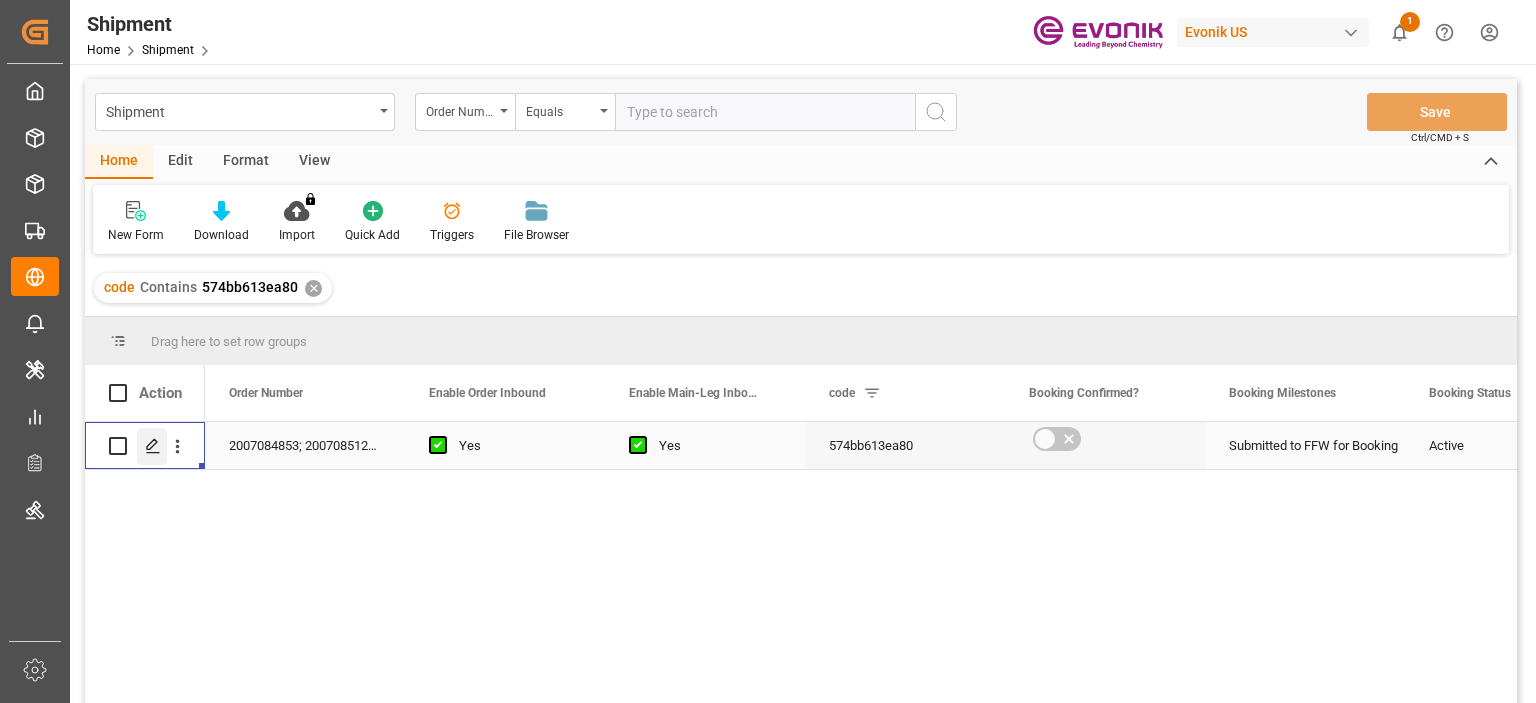 click at bounding box center [152, 446] 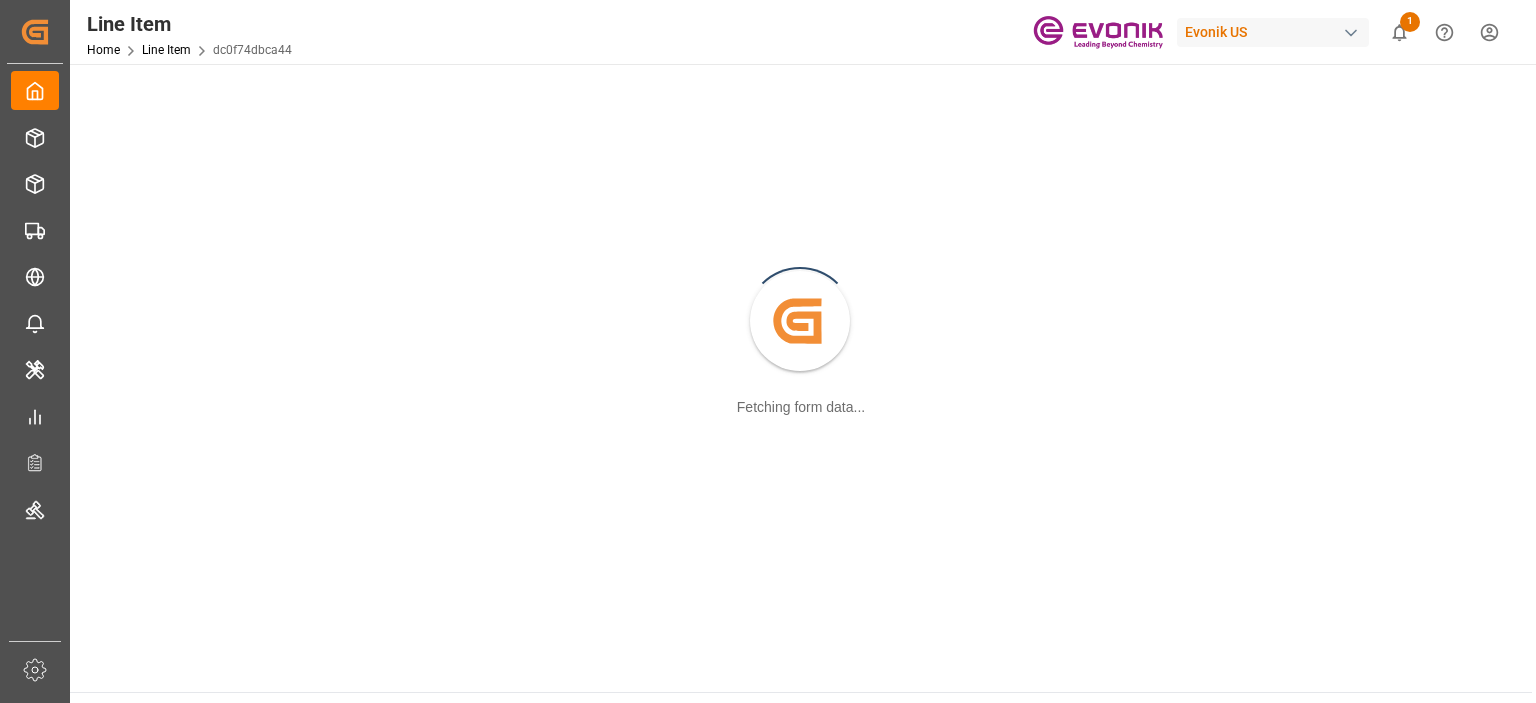scroll, scrollTop: 0, scrollLeft: 0, axis: both 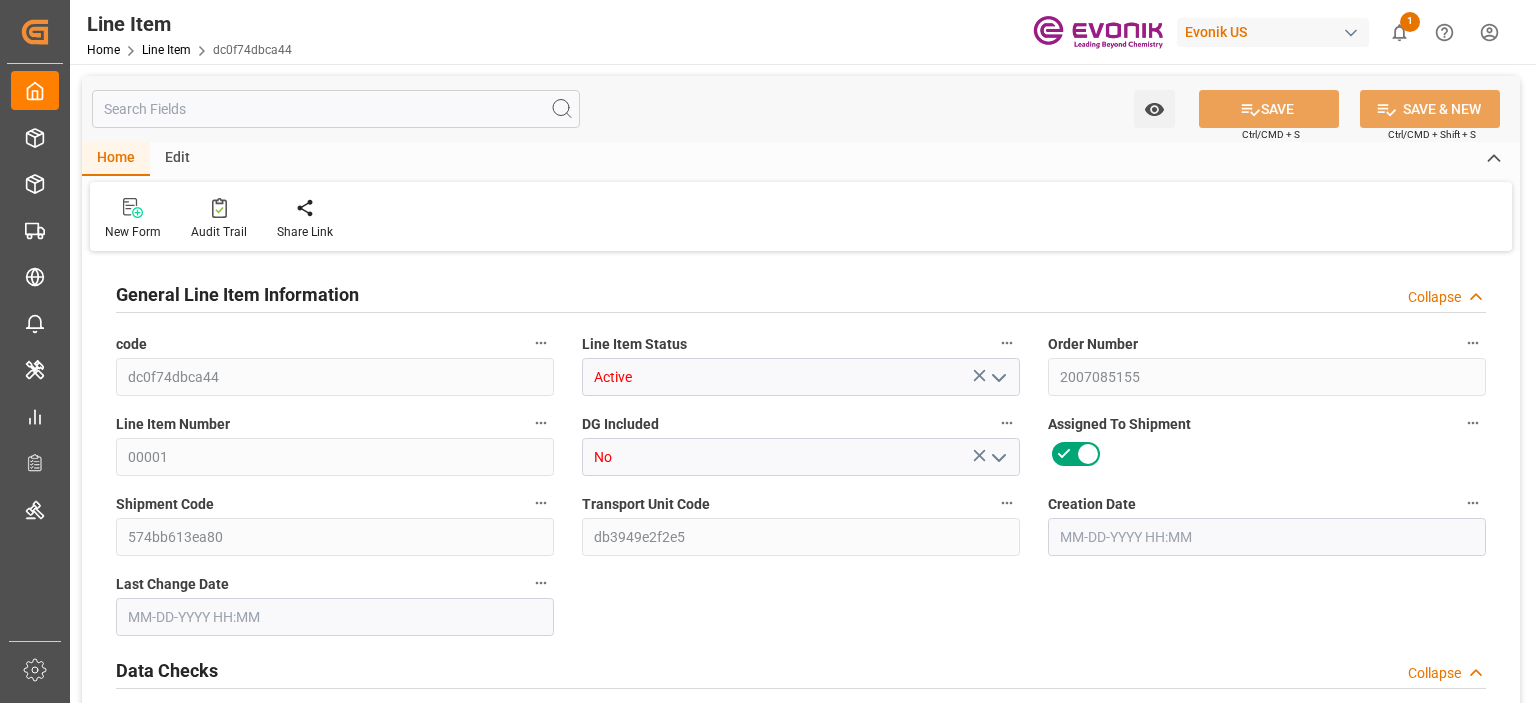 type on "20" 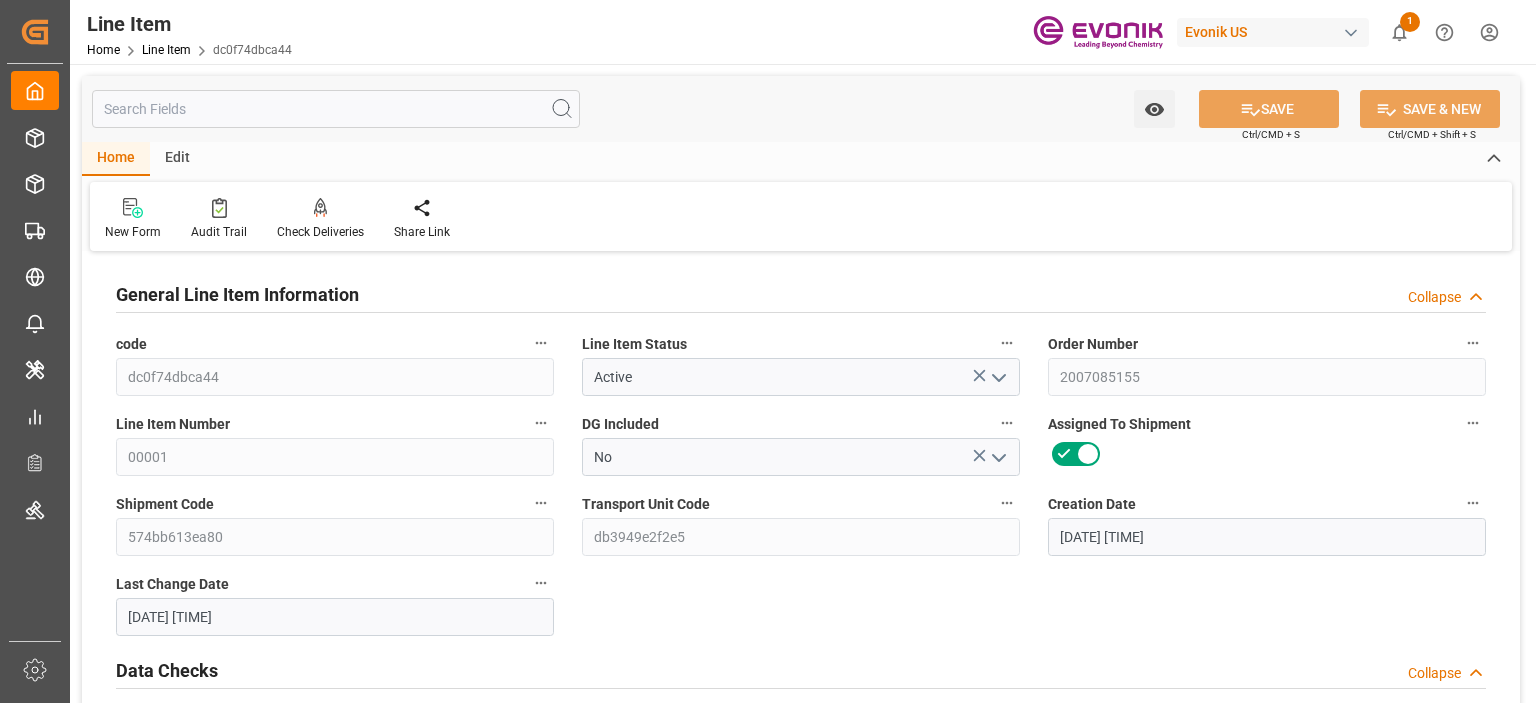 type on "07-31-2025 18:03" 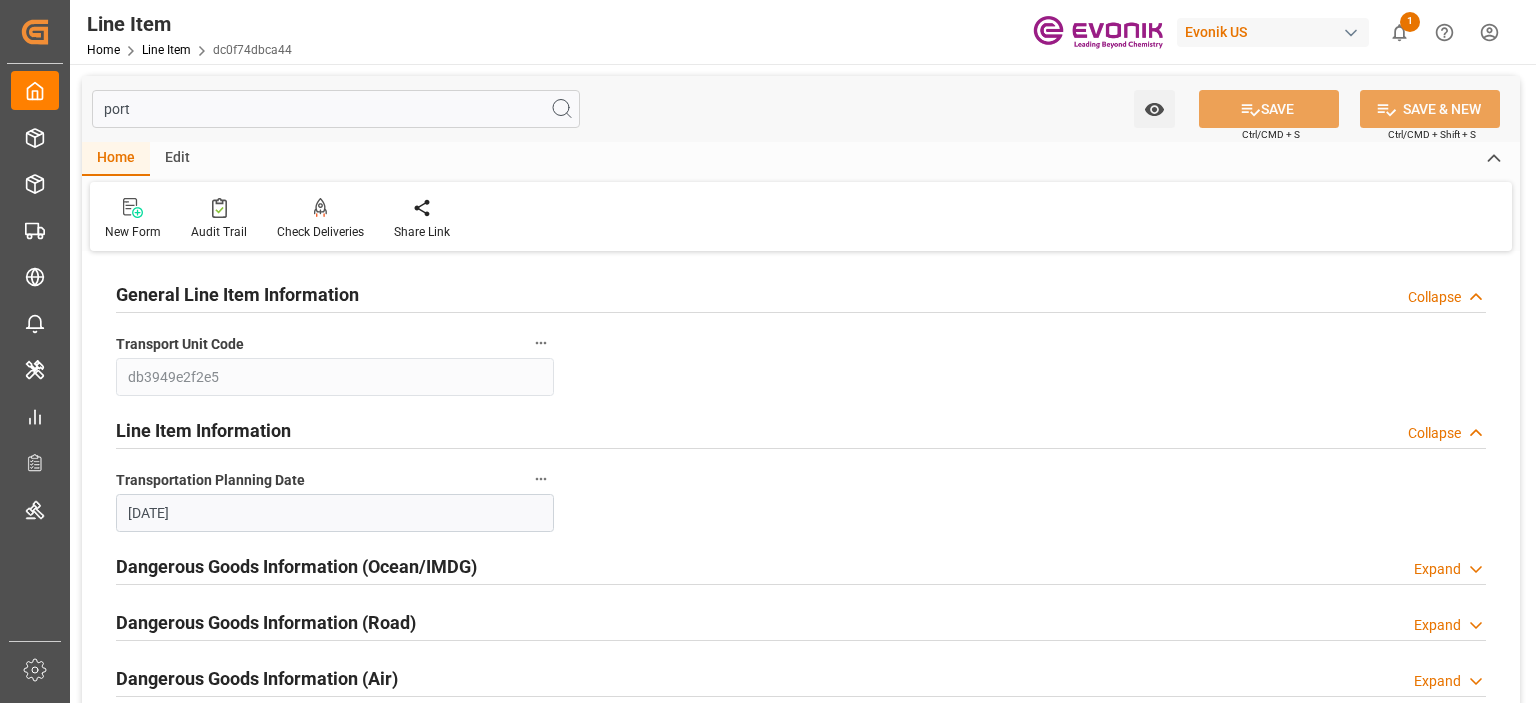 scroll, scrollTop: 200, scrollLeft: 0, axis: vertical 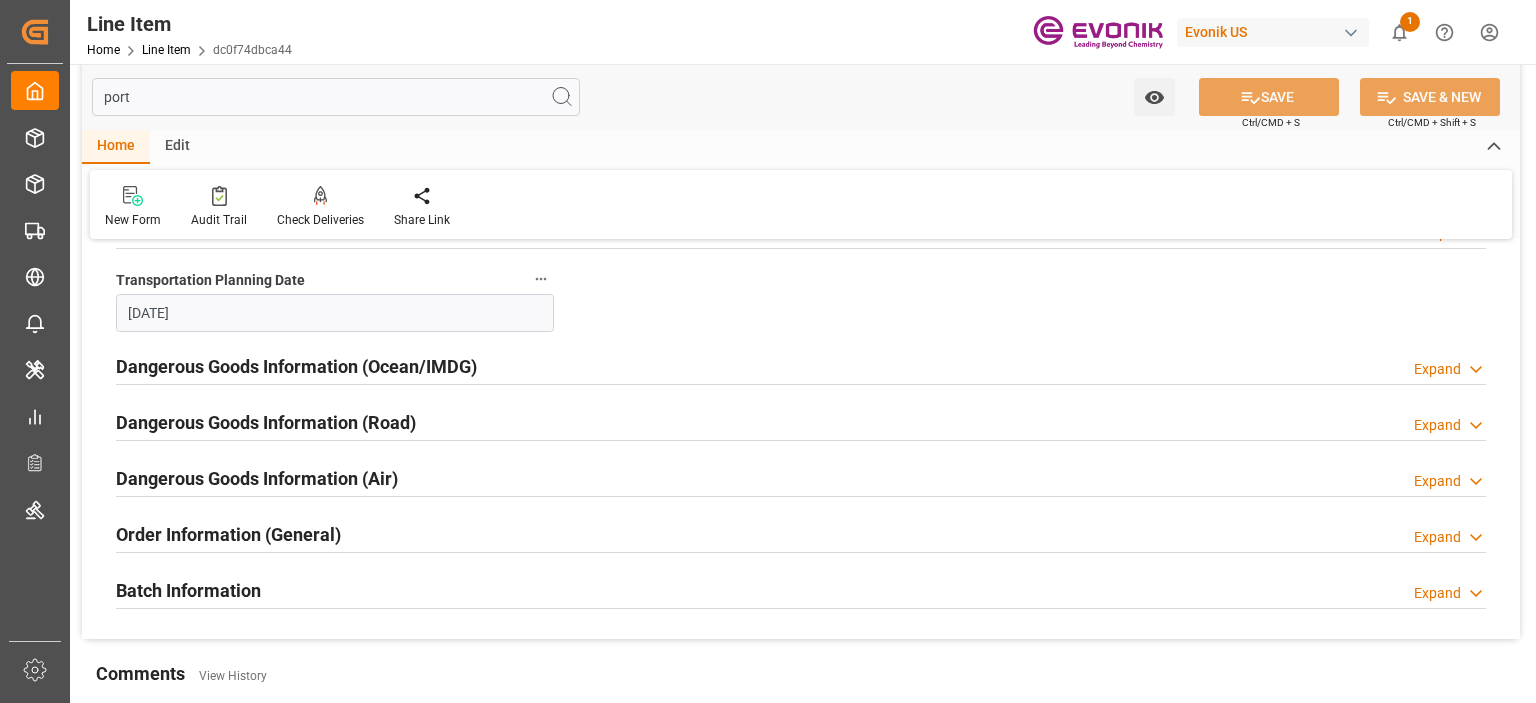 type on "port" 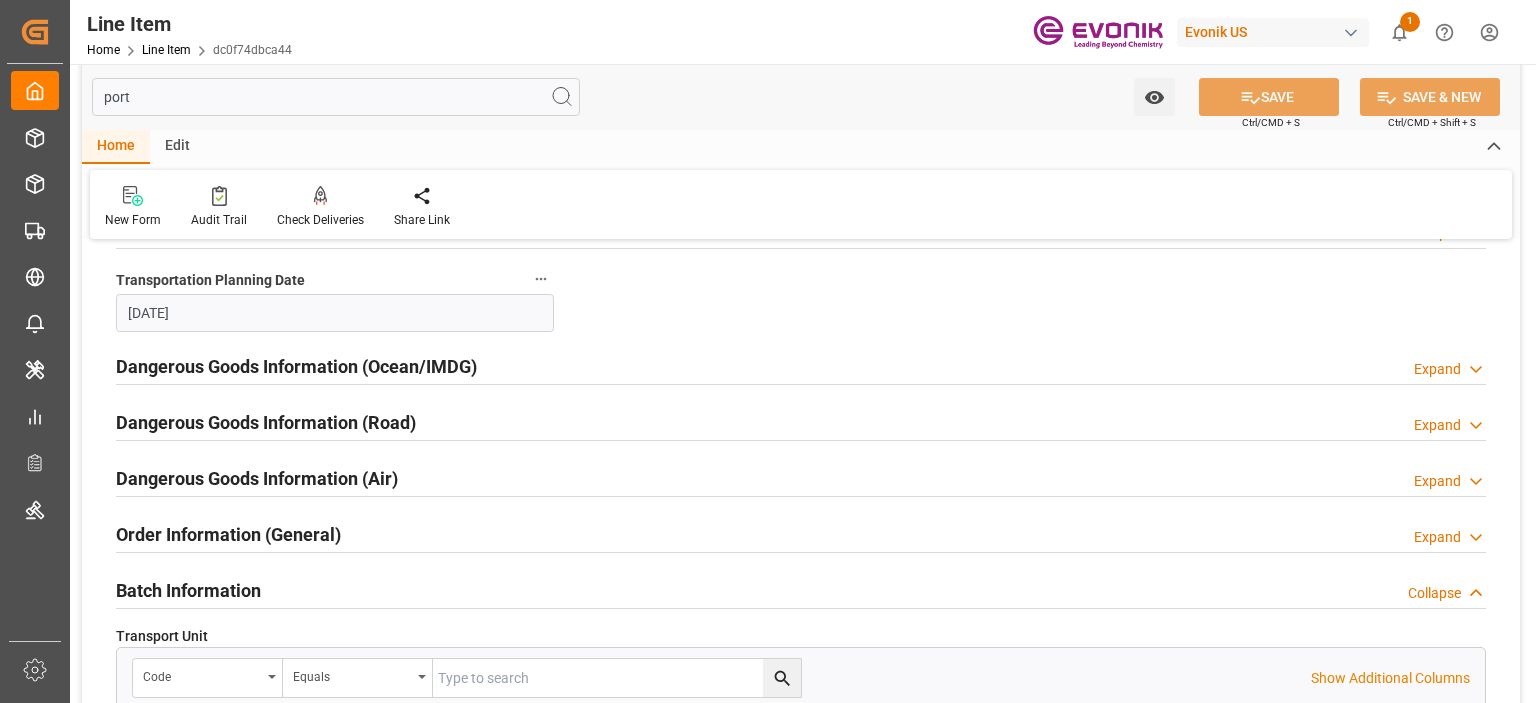 scroll, scrollTop: 300, scrollLeft: 0, axis: vertical 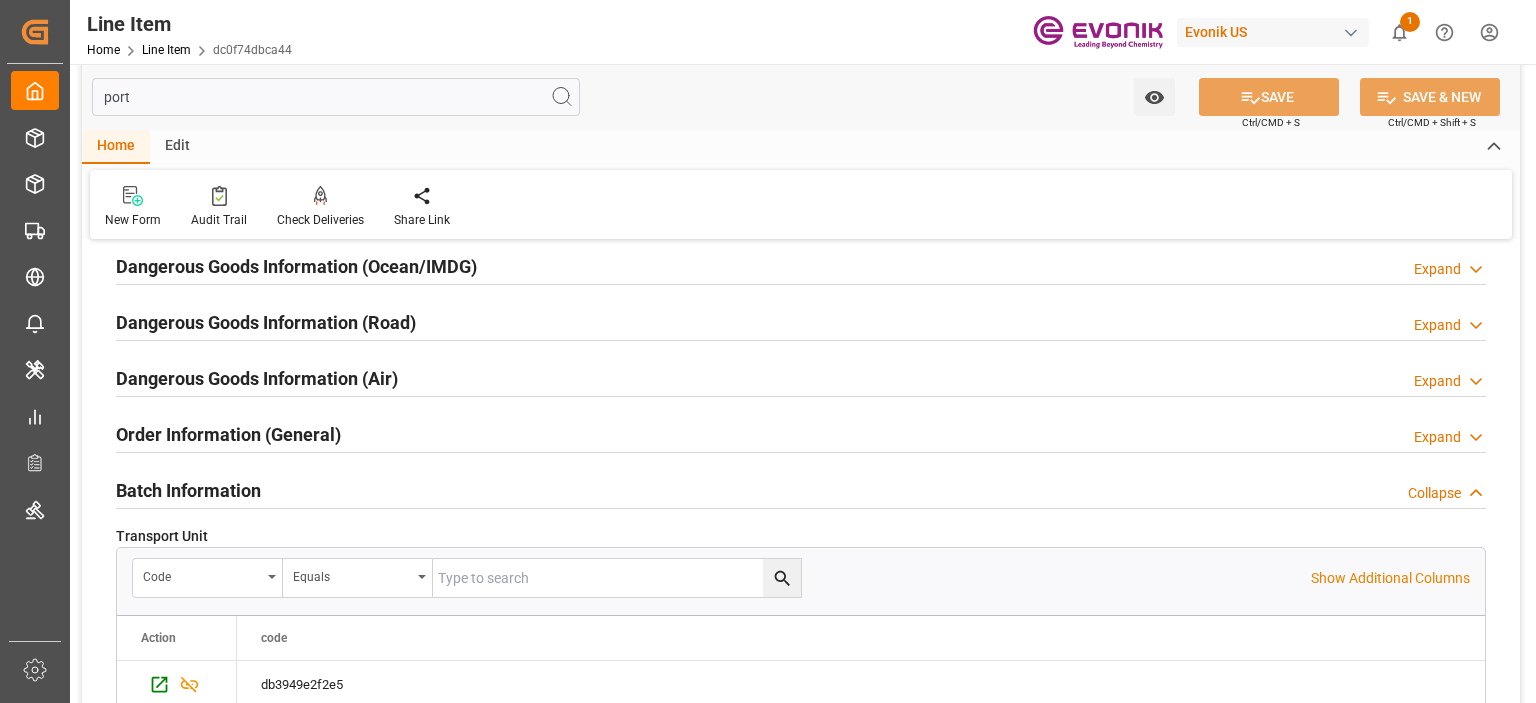click on "Order Information (General)" at bounding box center [228, 434] 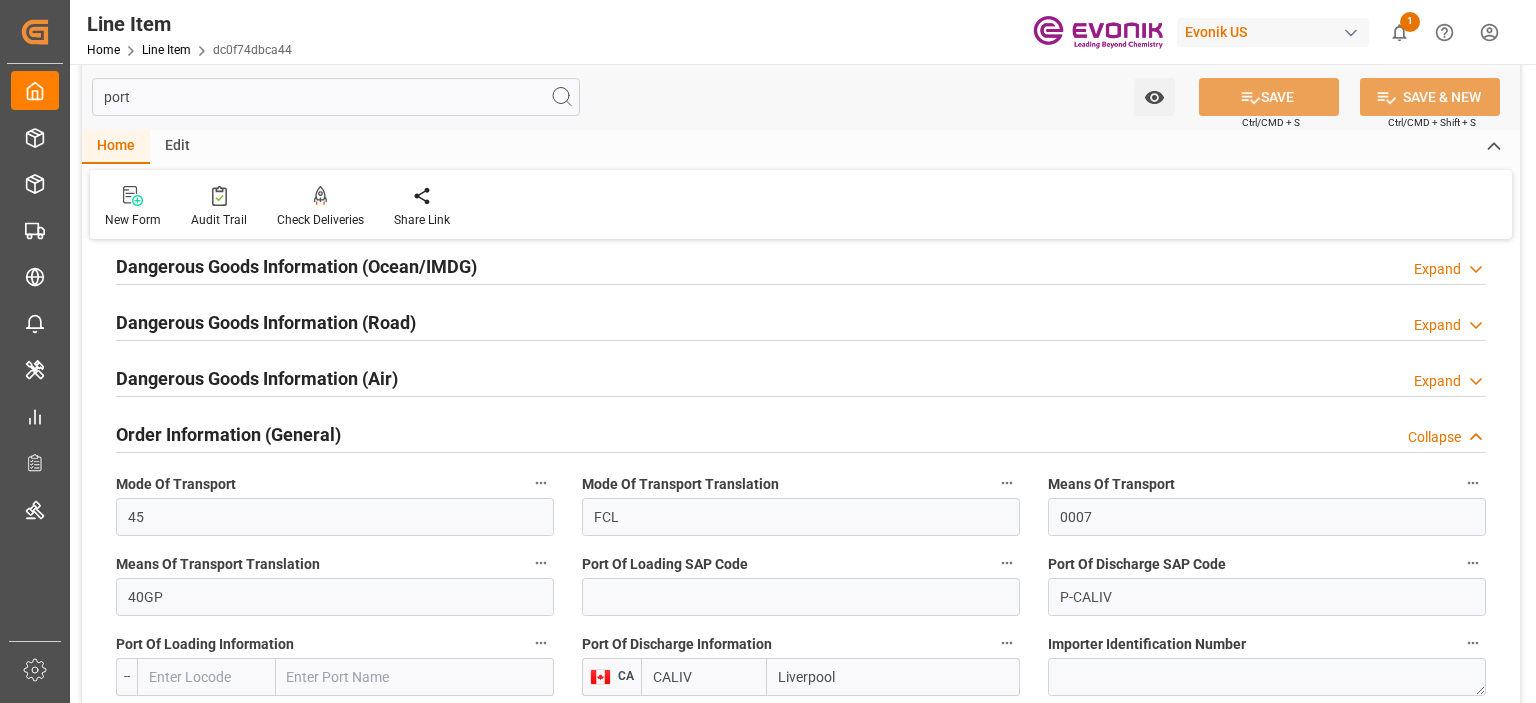scroll, scrollTop: 500, scrollLeft: 0, axis: vertical 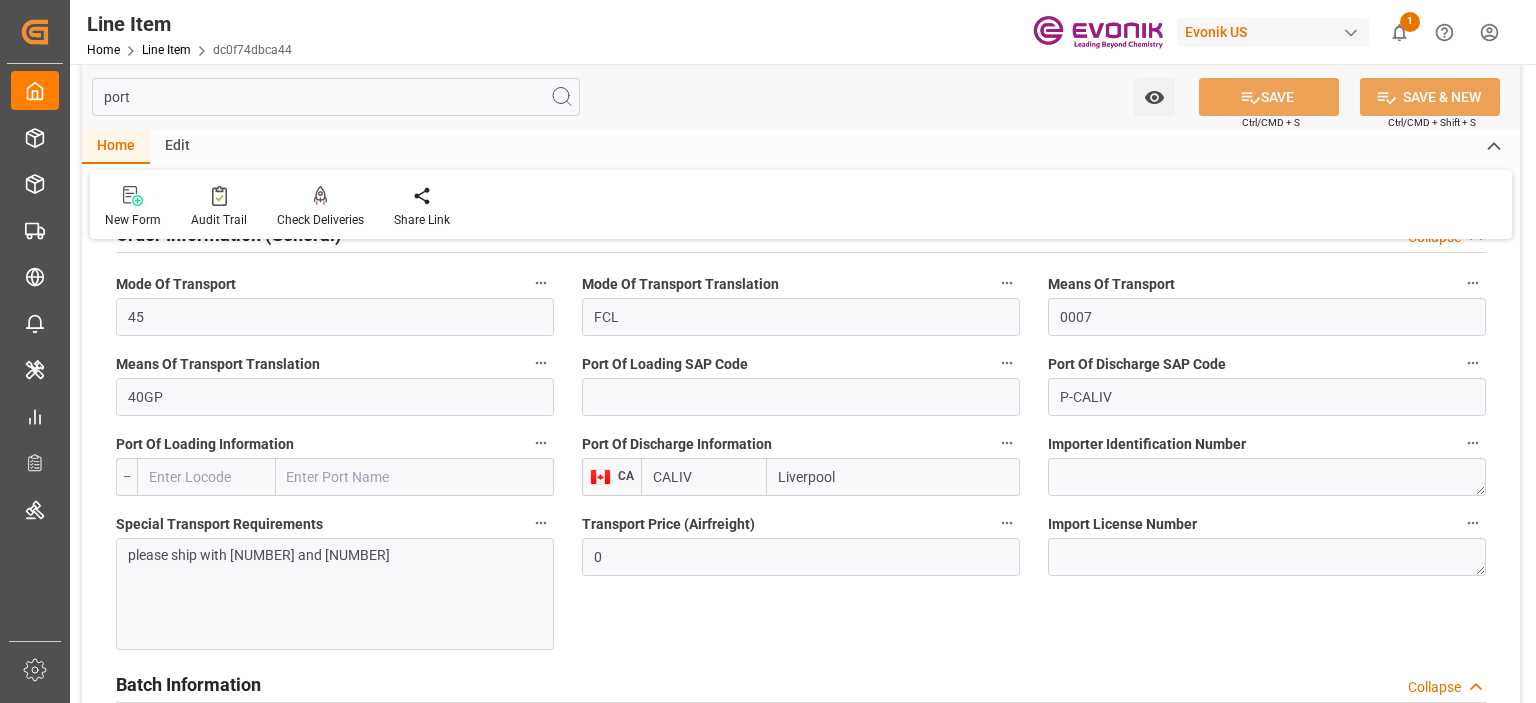 click on "Liverpool" at bounding box center (893, 477) 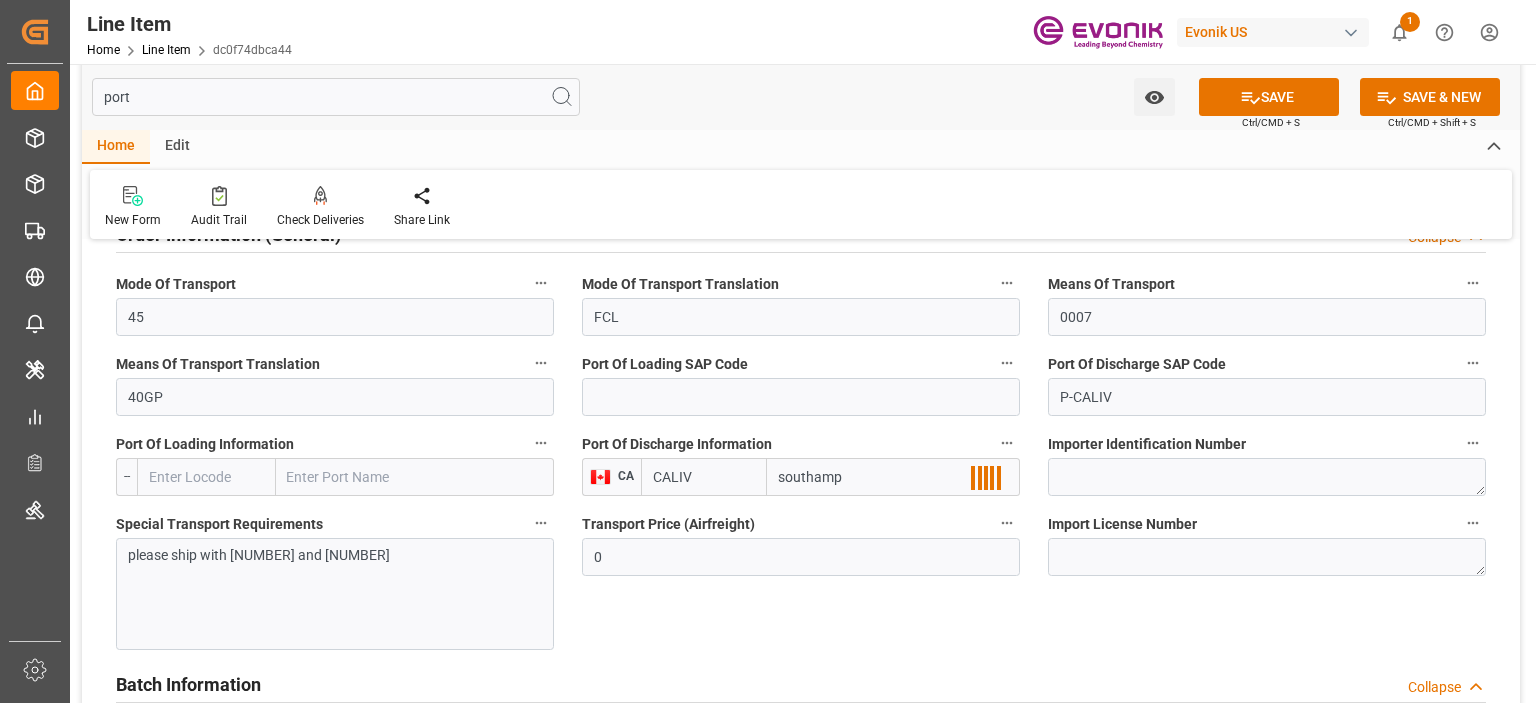 type on "southampt" 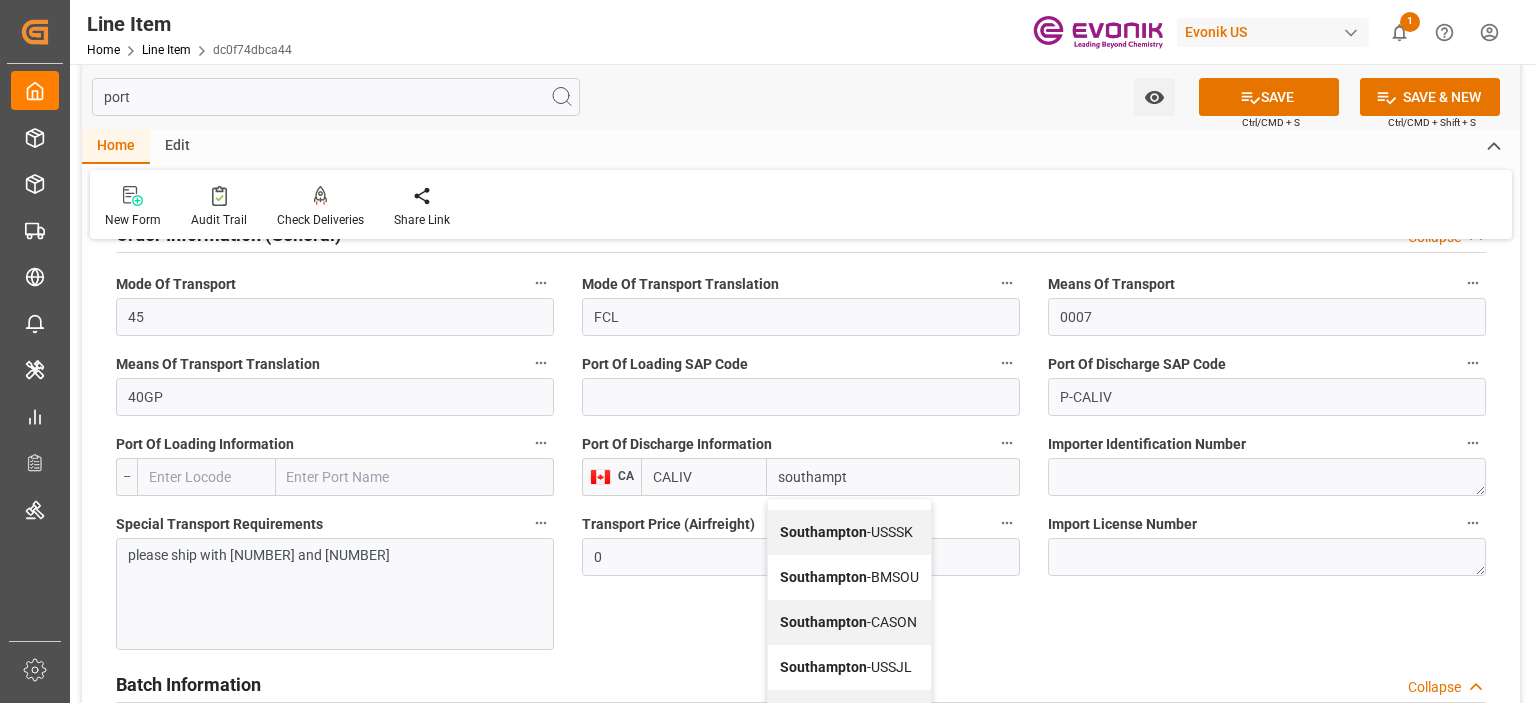 scroll, scrollTop: 25, scrollLeft: 0, axis: vertical 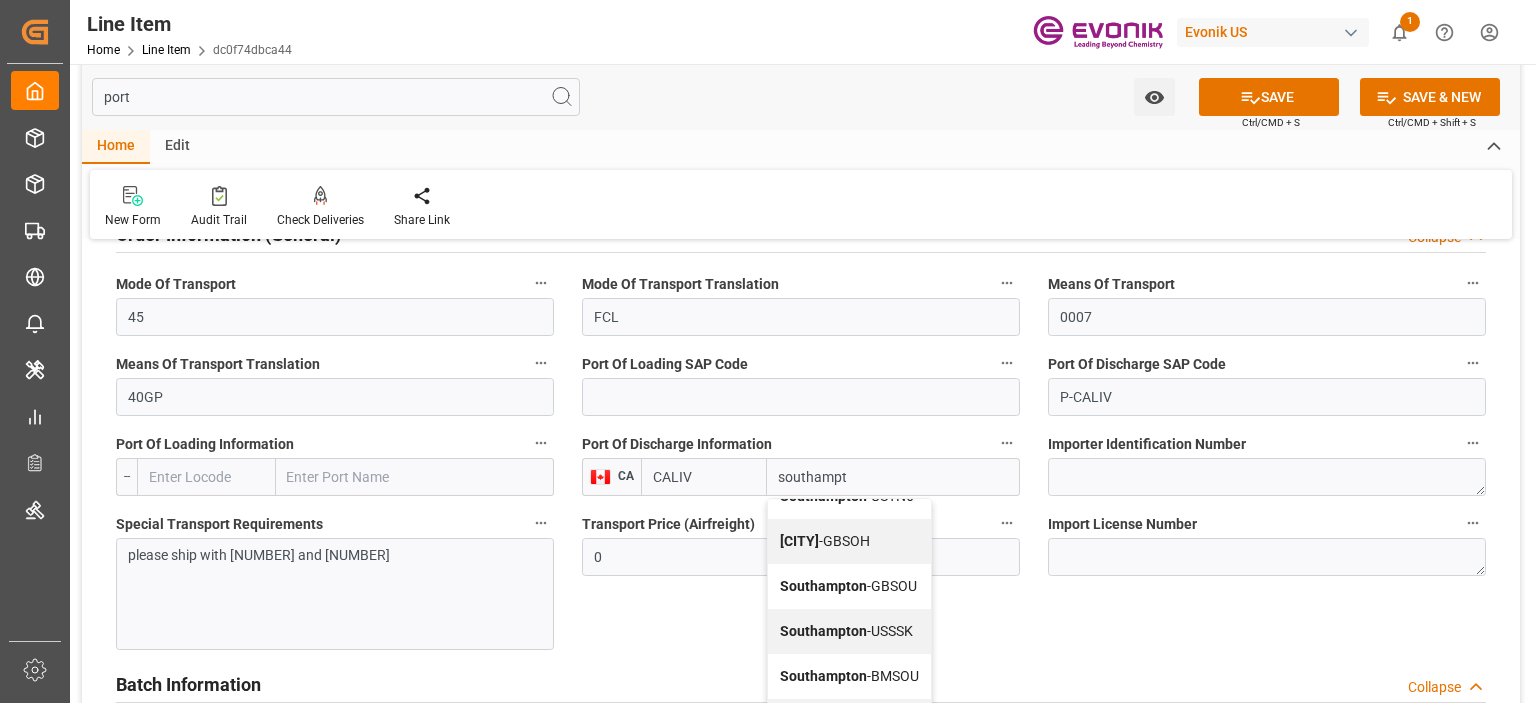 click on "Southampton  -  GBSOU" at bounding box center [848, 586] 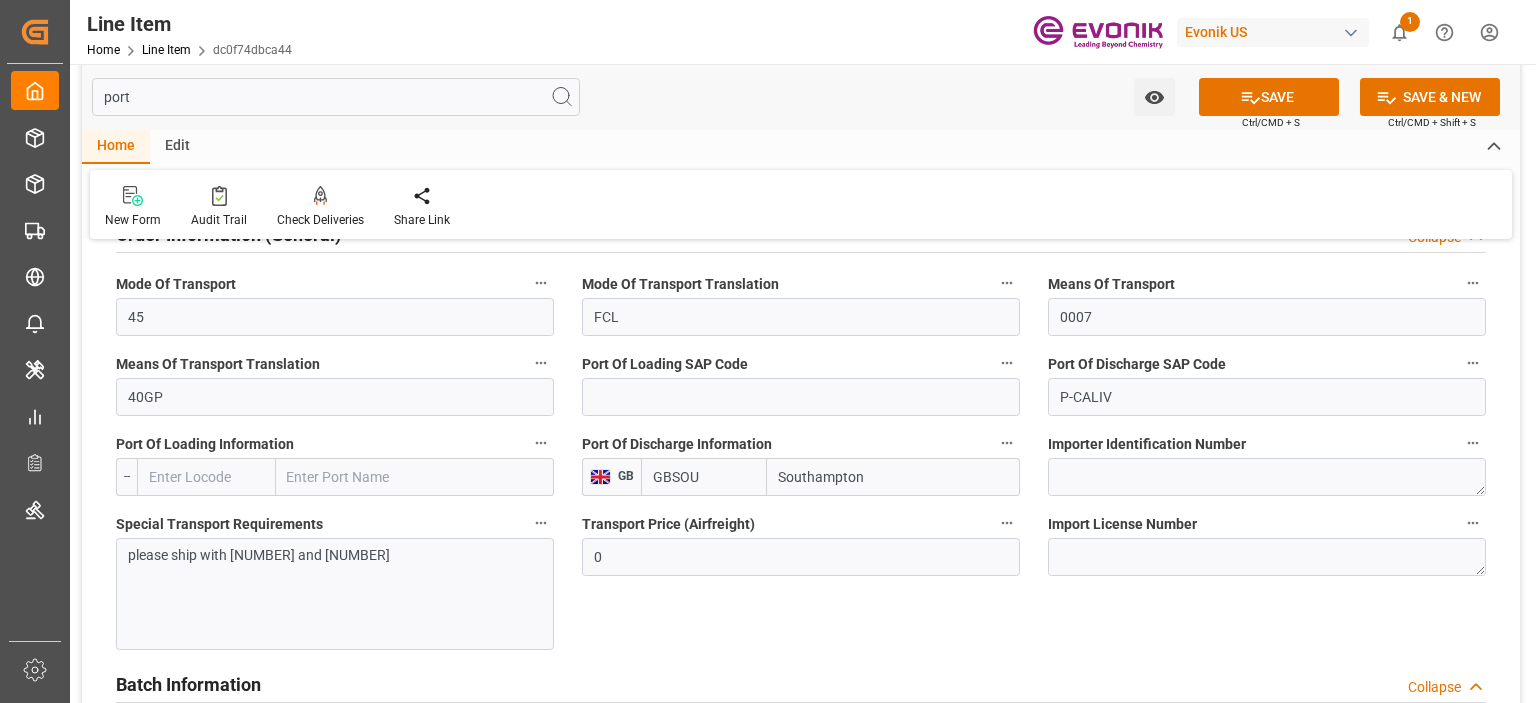 click on "Southampton" at bounding box center [893, 477] 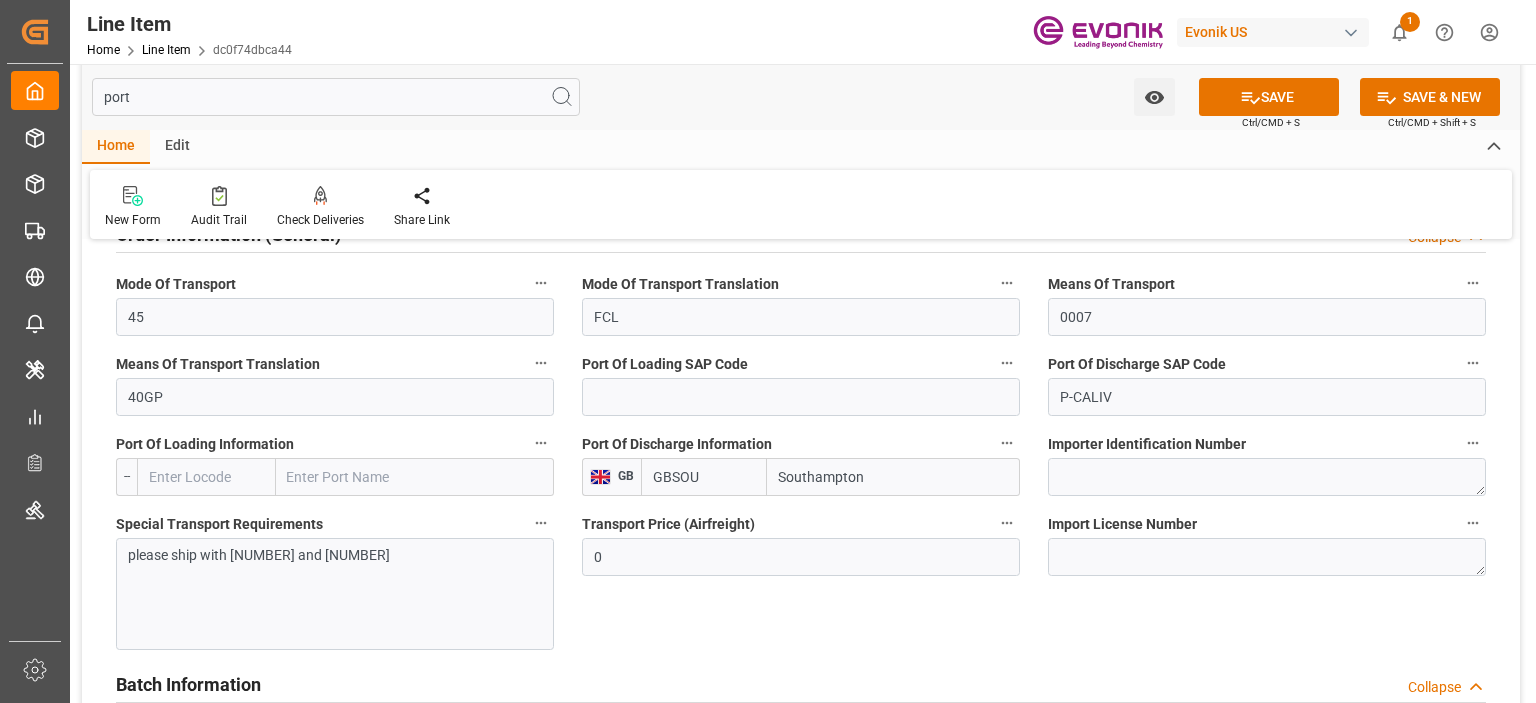 type on "Southampton" 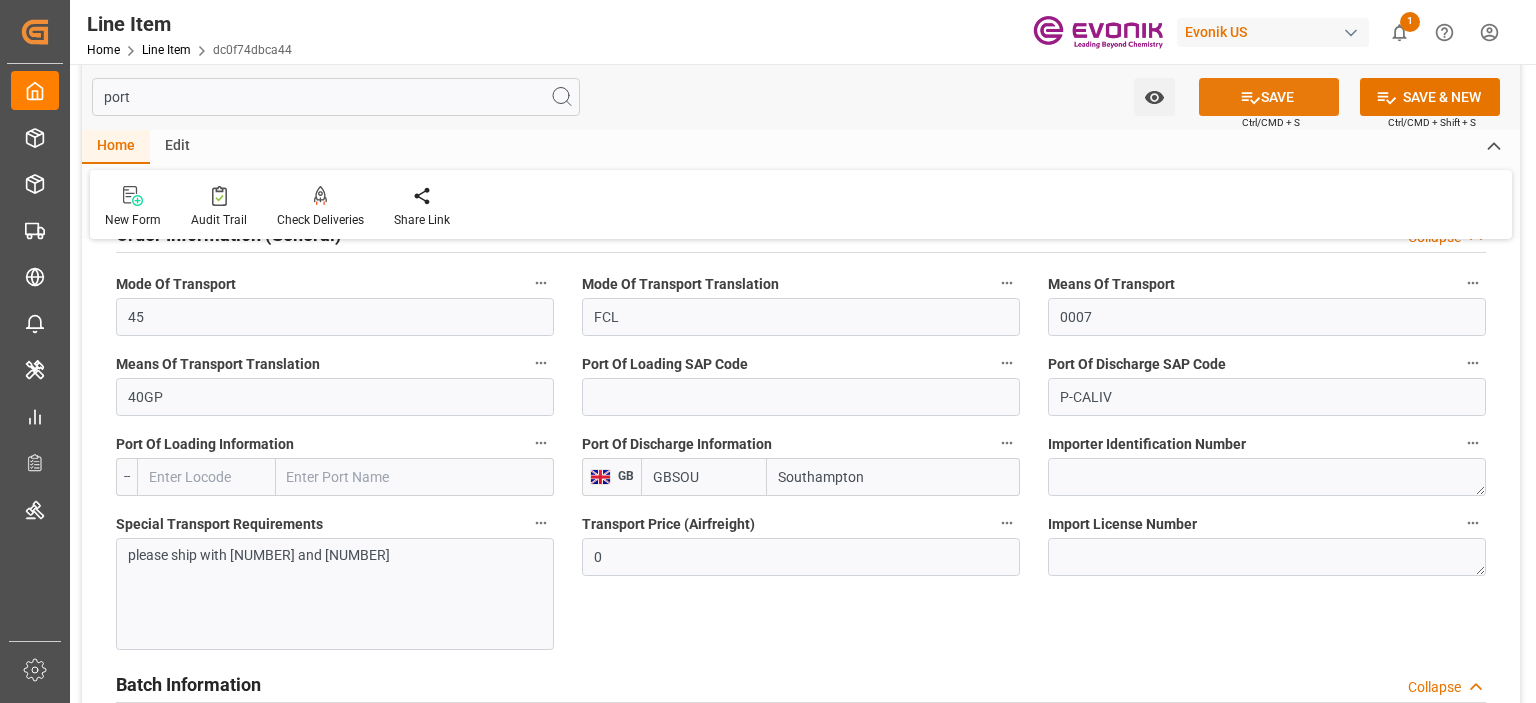 click on "SAVE" at bounding box center (1269, 97) 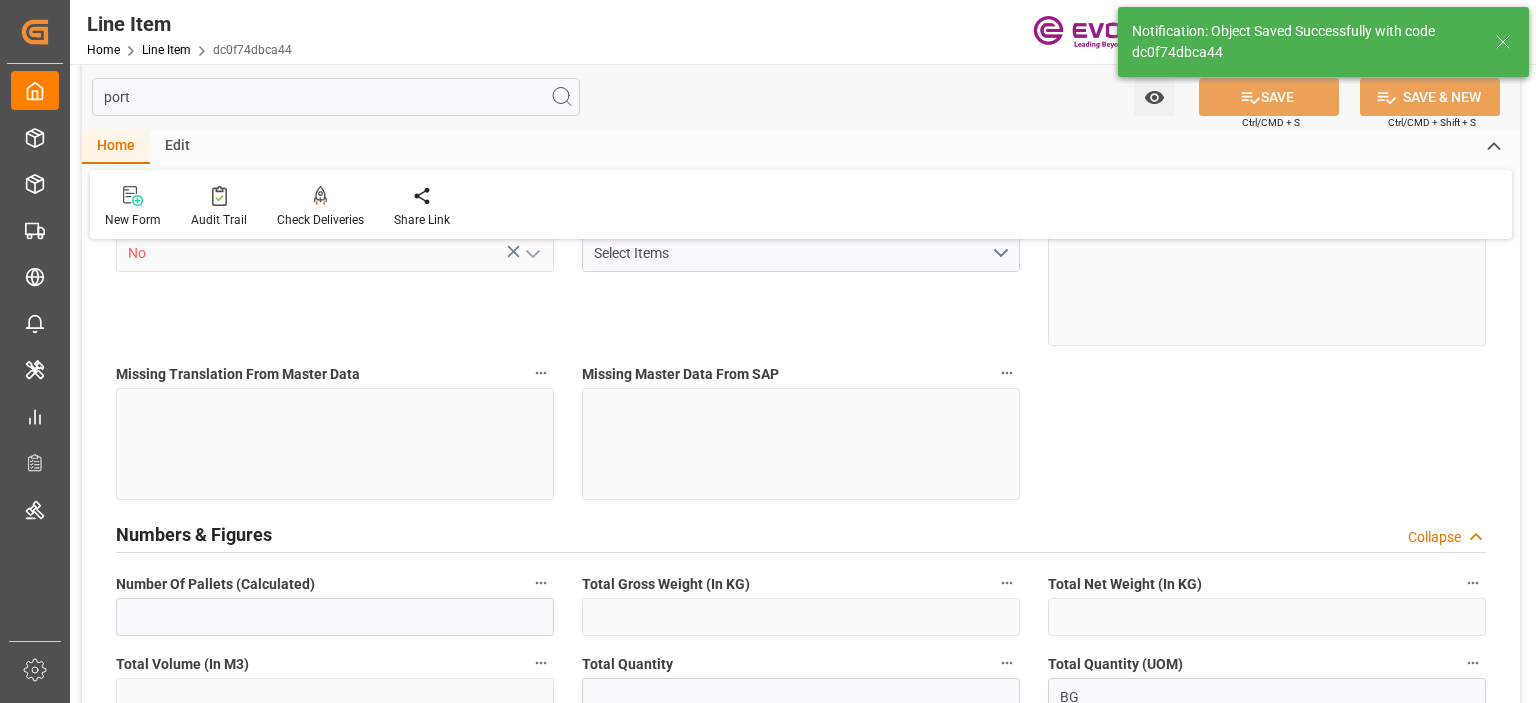 type on "20" 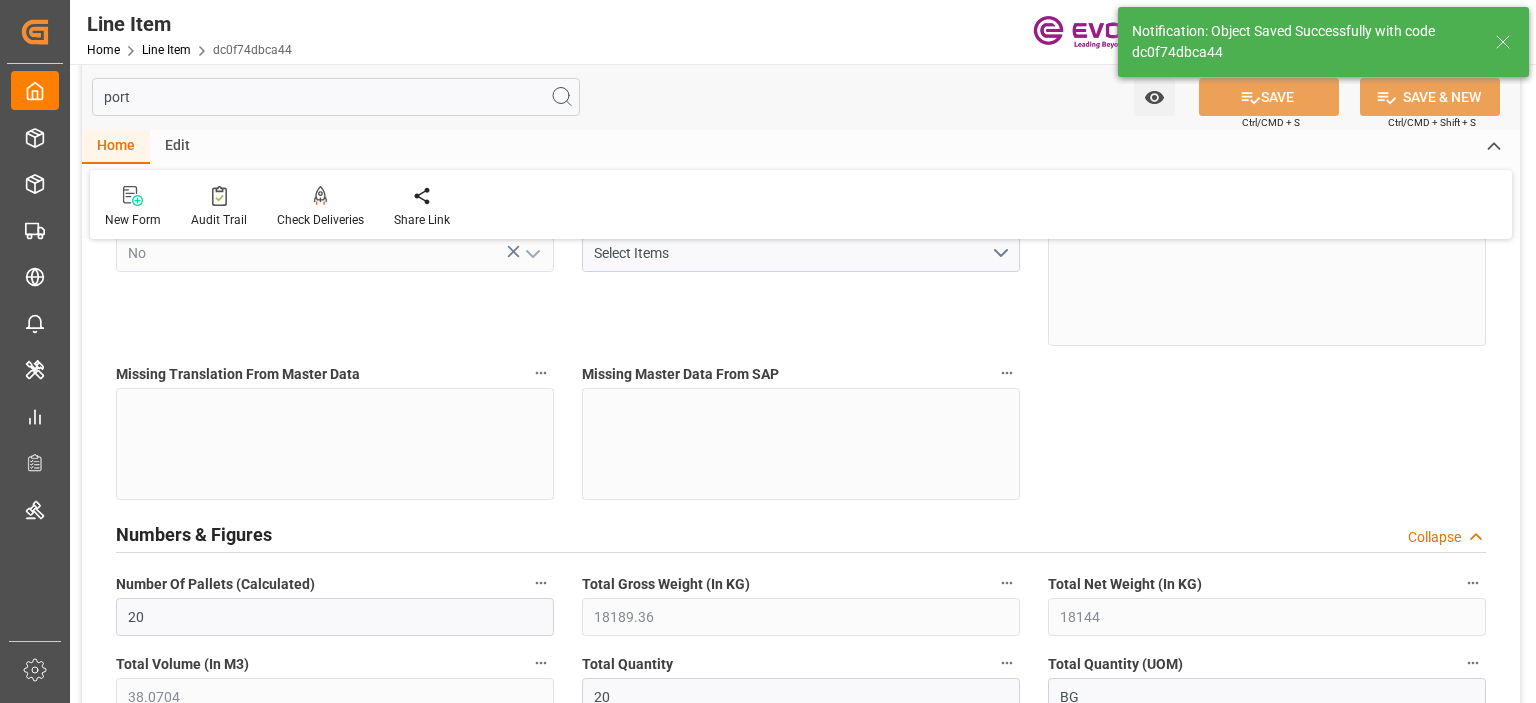 type on "07-31-2025 18:03" 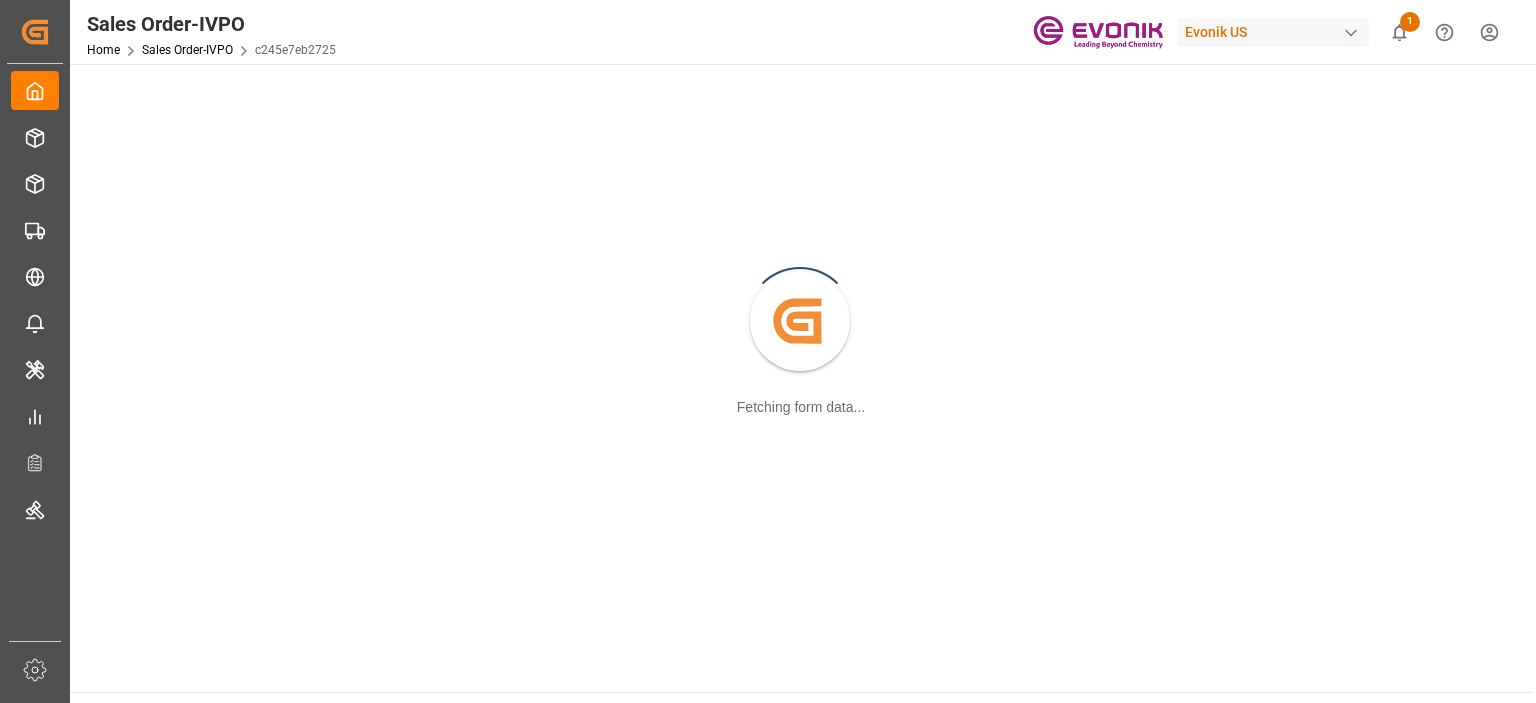 scroll, scrollTop: 0, scrollLeft: 0, axis: both 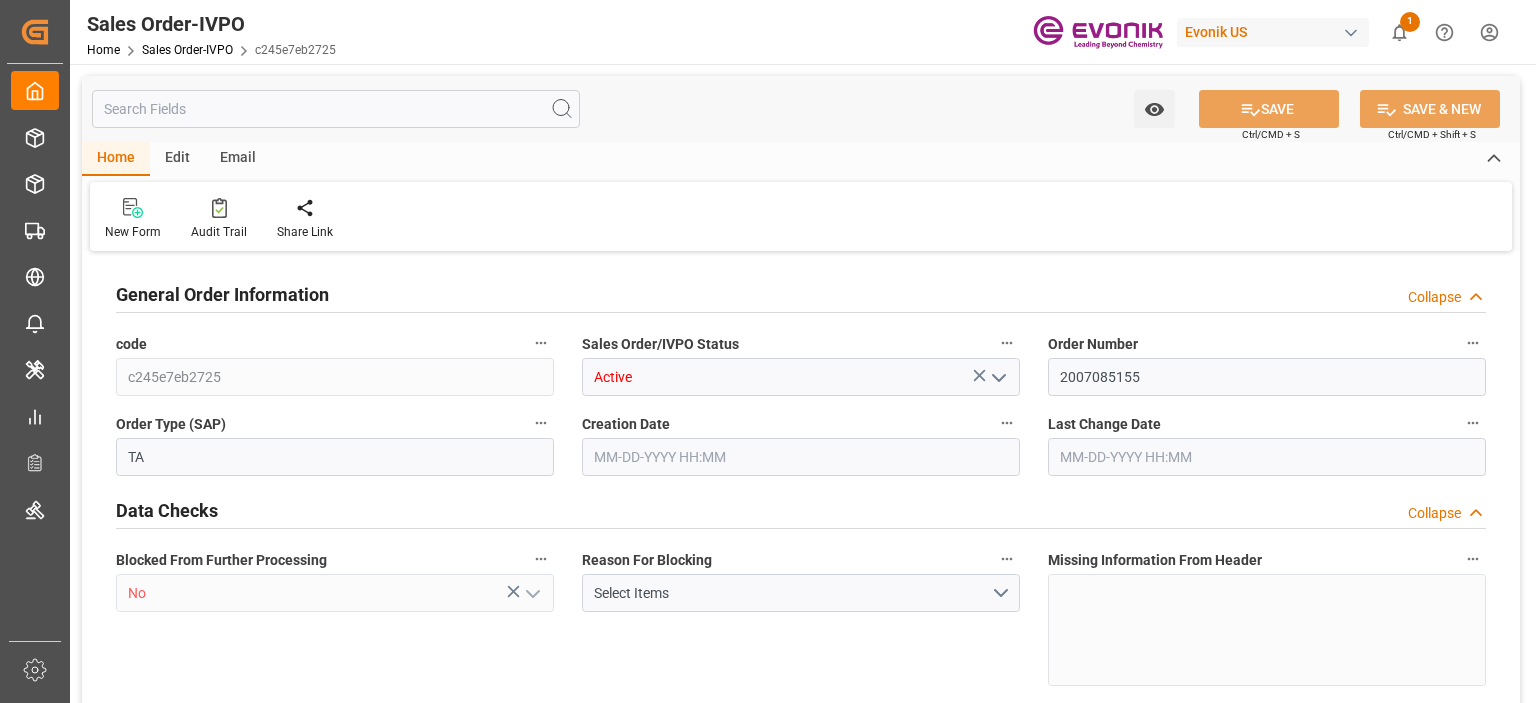 type on "GBSOU" 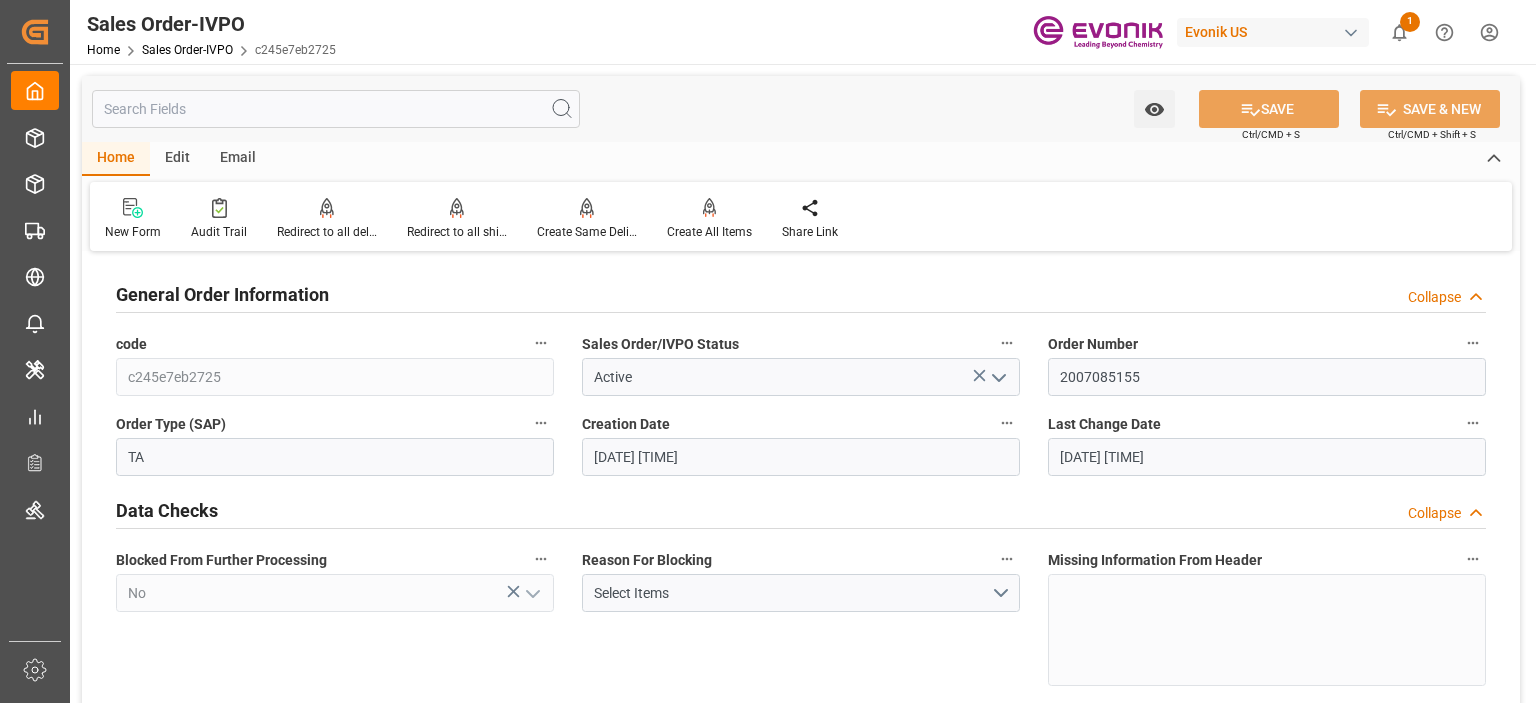 type on "[DATE] [TIME]" 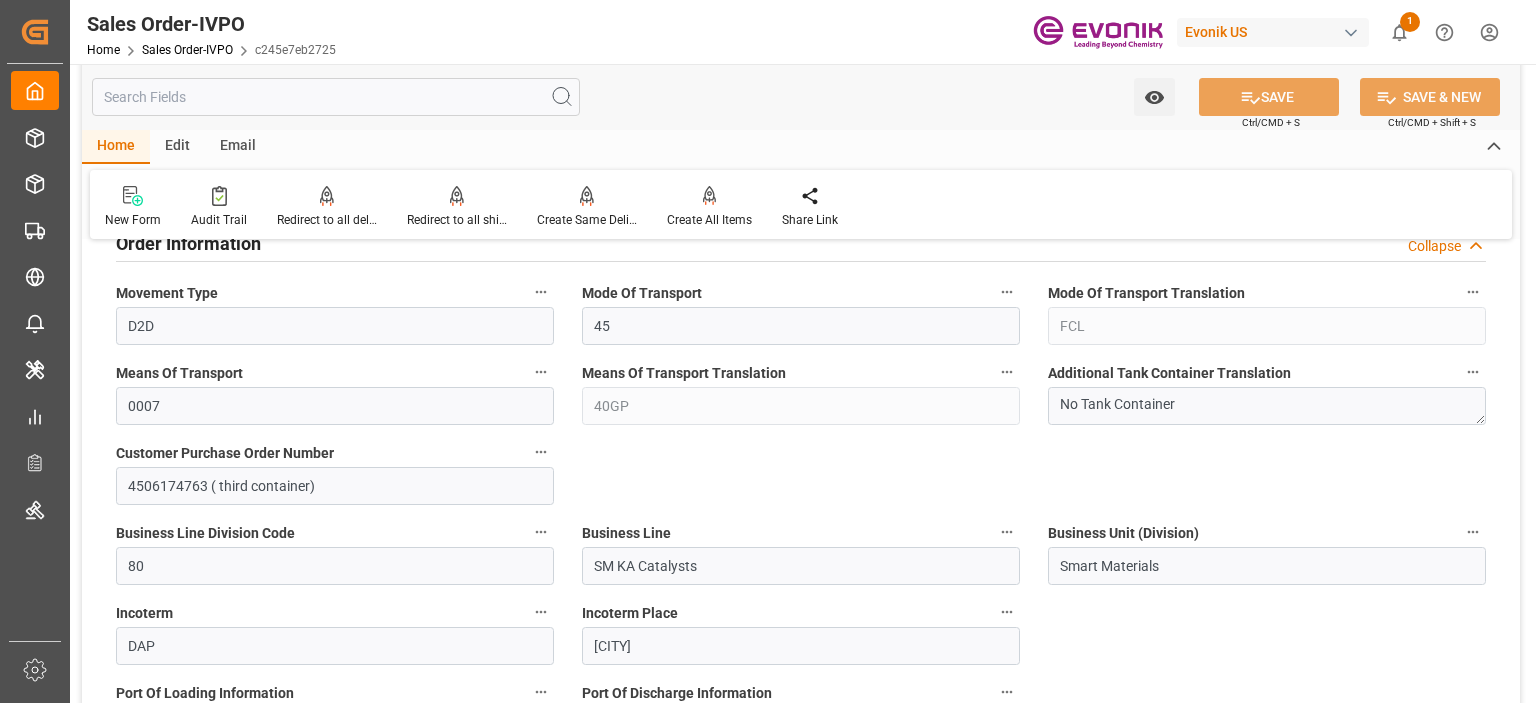scroll, scrollTop: 1100, scrollLeft: 0, axis: vertical 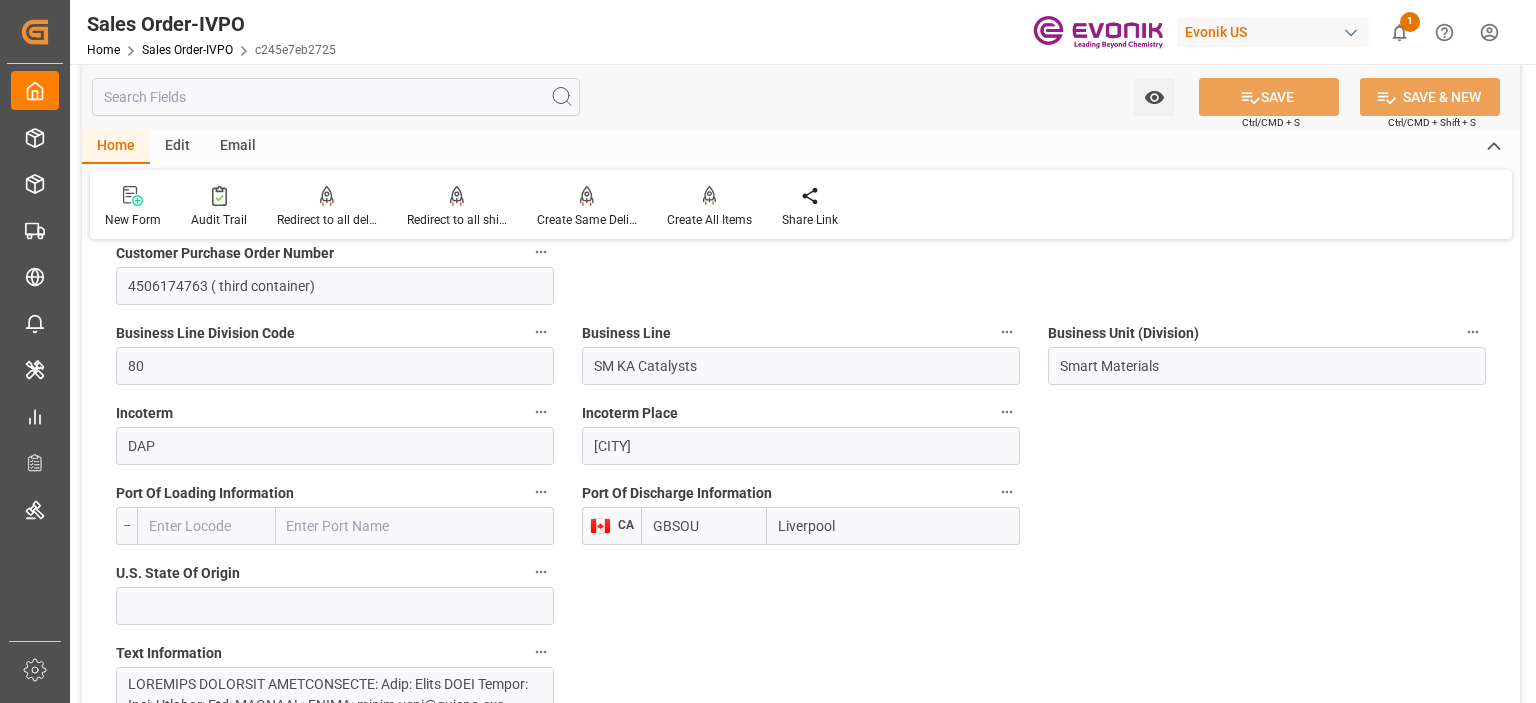 click on "Liverpool" at bounding box center [893, 526] 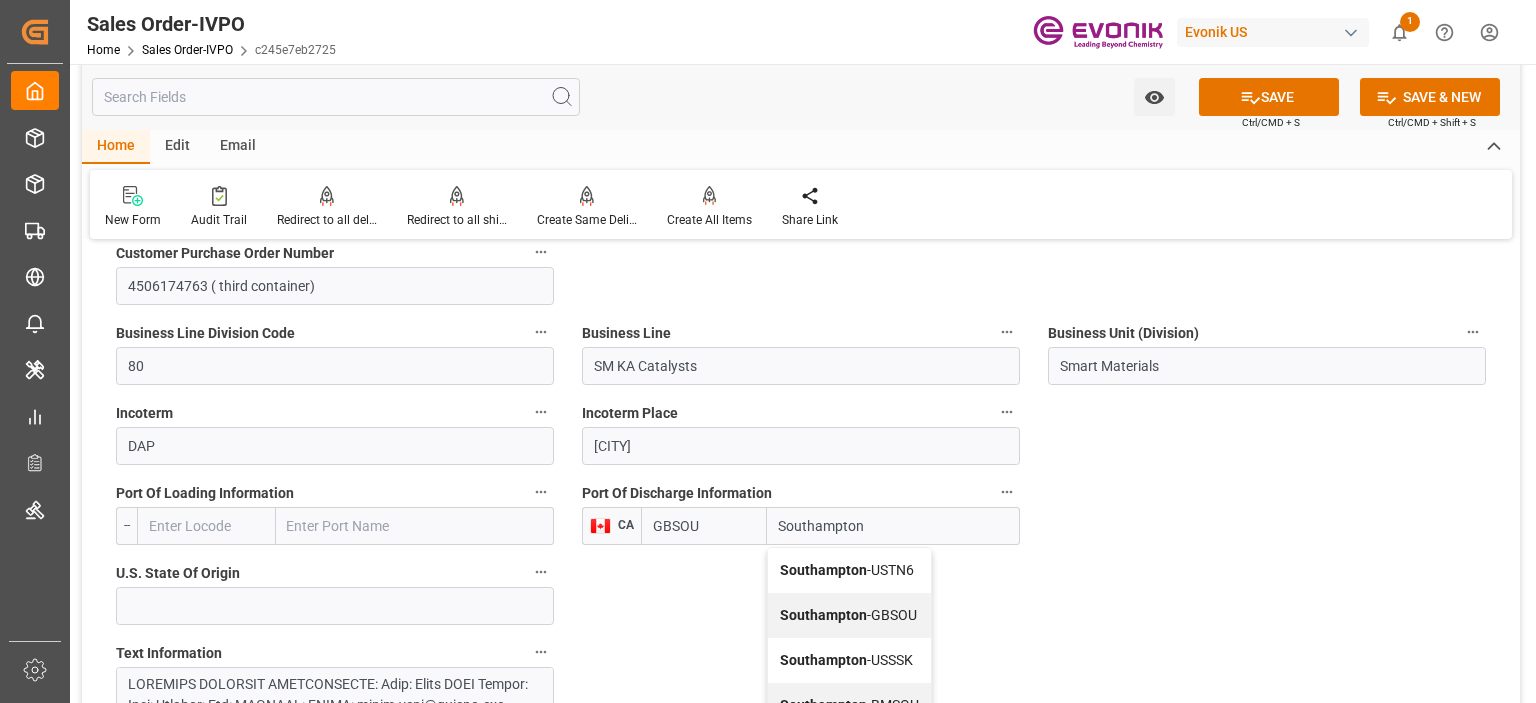 scroll, scrollTop: 35, scrollLeft: 0, axis: vertical 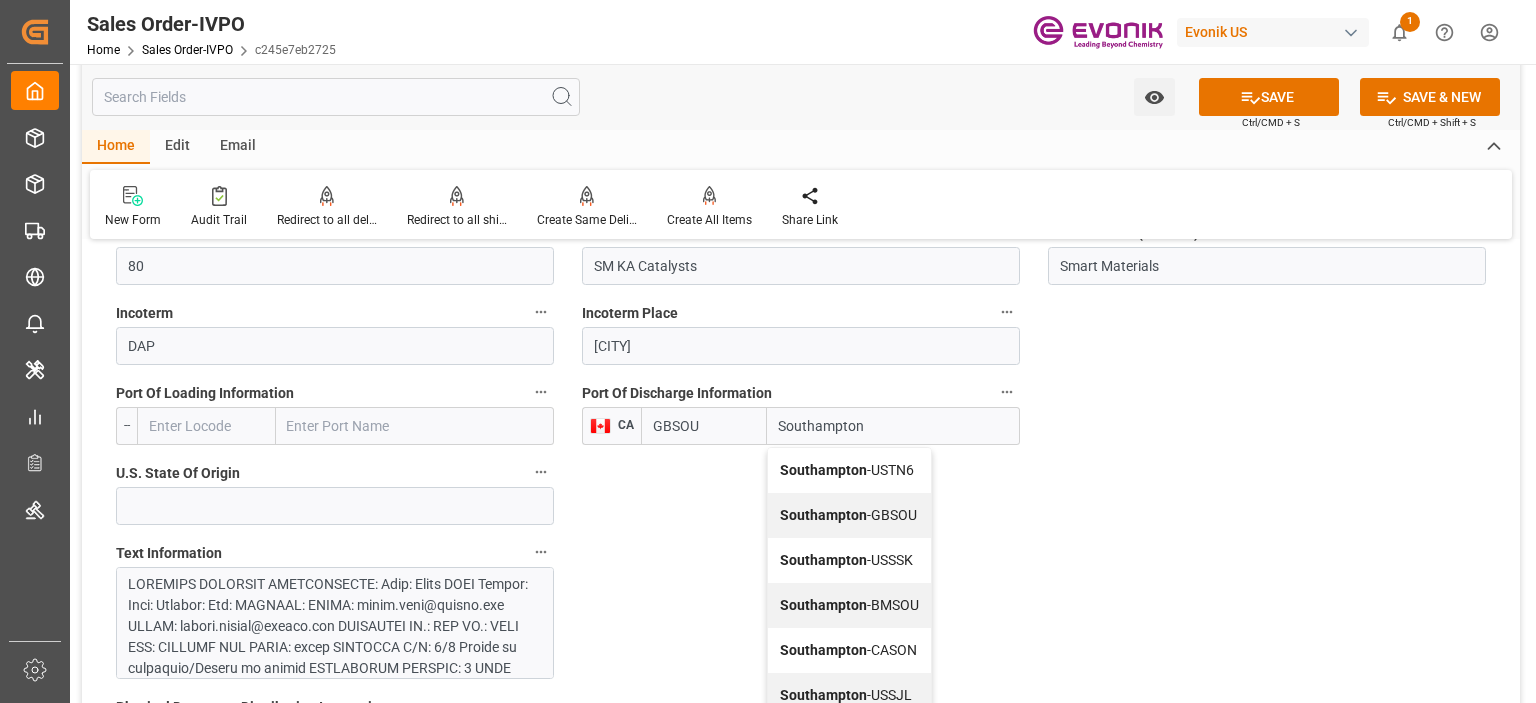 click on "Southampton" at bounding box center (823, 515) 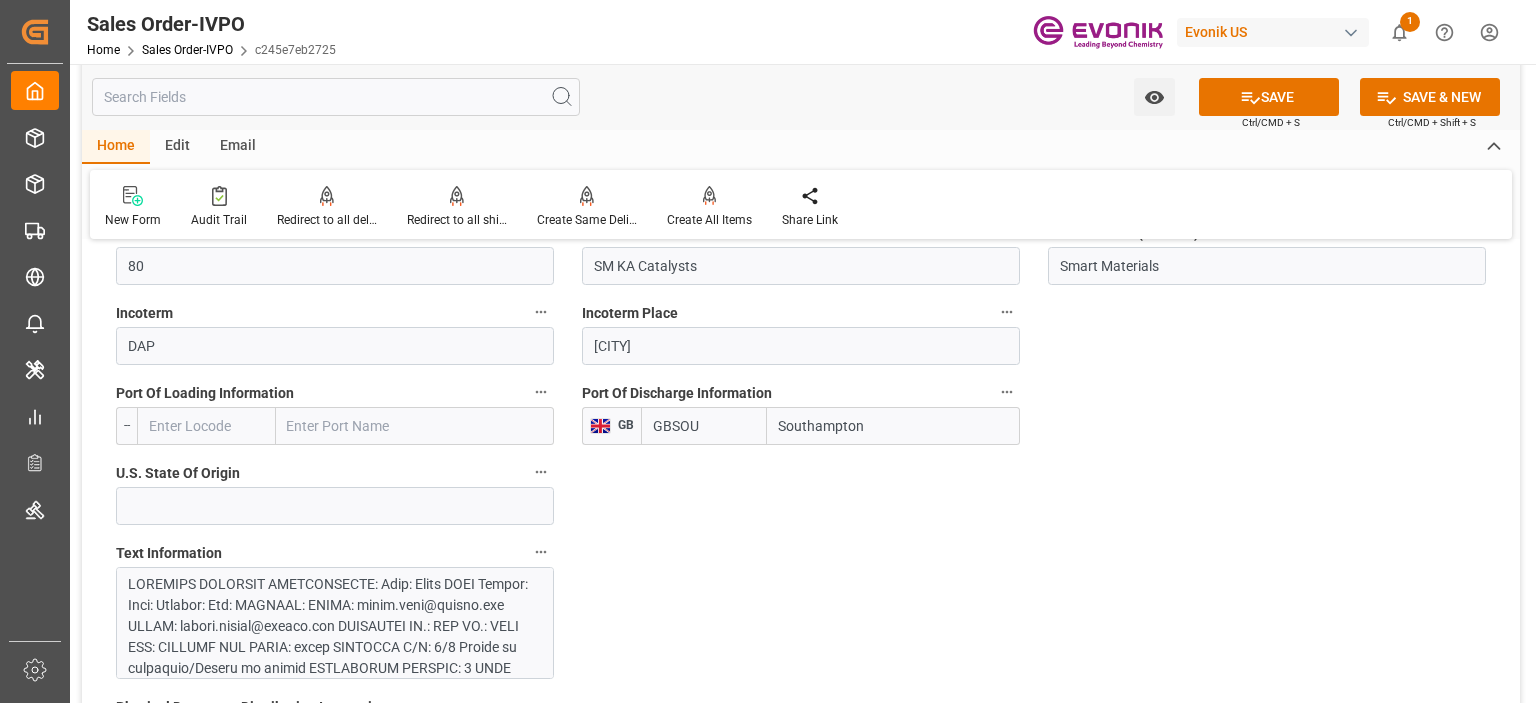 type on "Southampton" 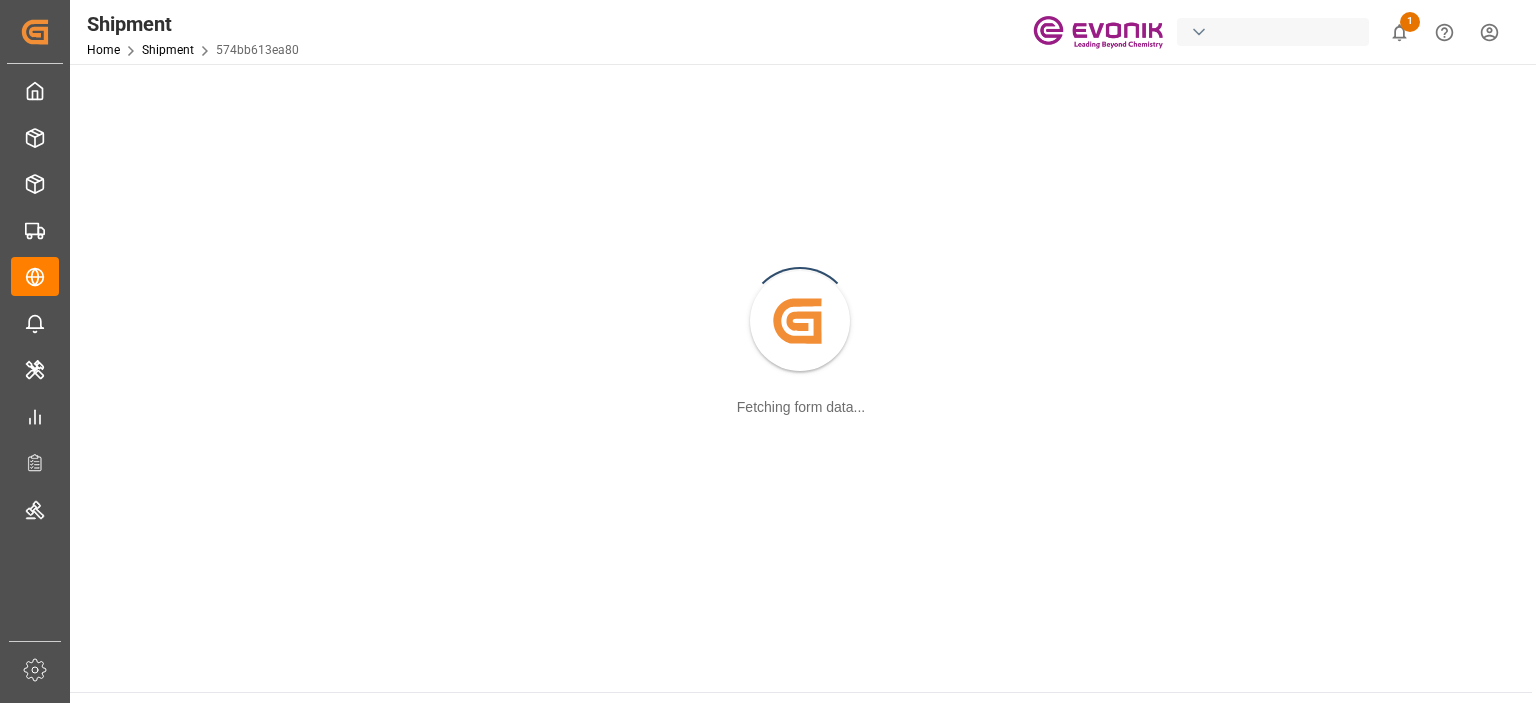 scroll, scrollTop: 0, scrollLeft: 0, axis: both 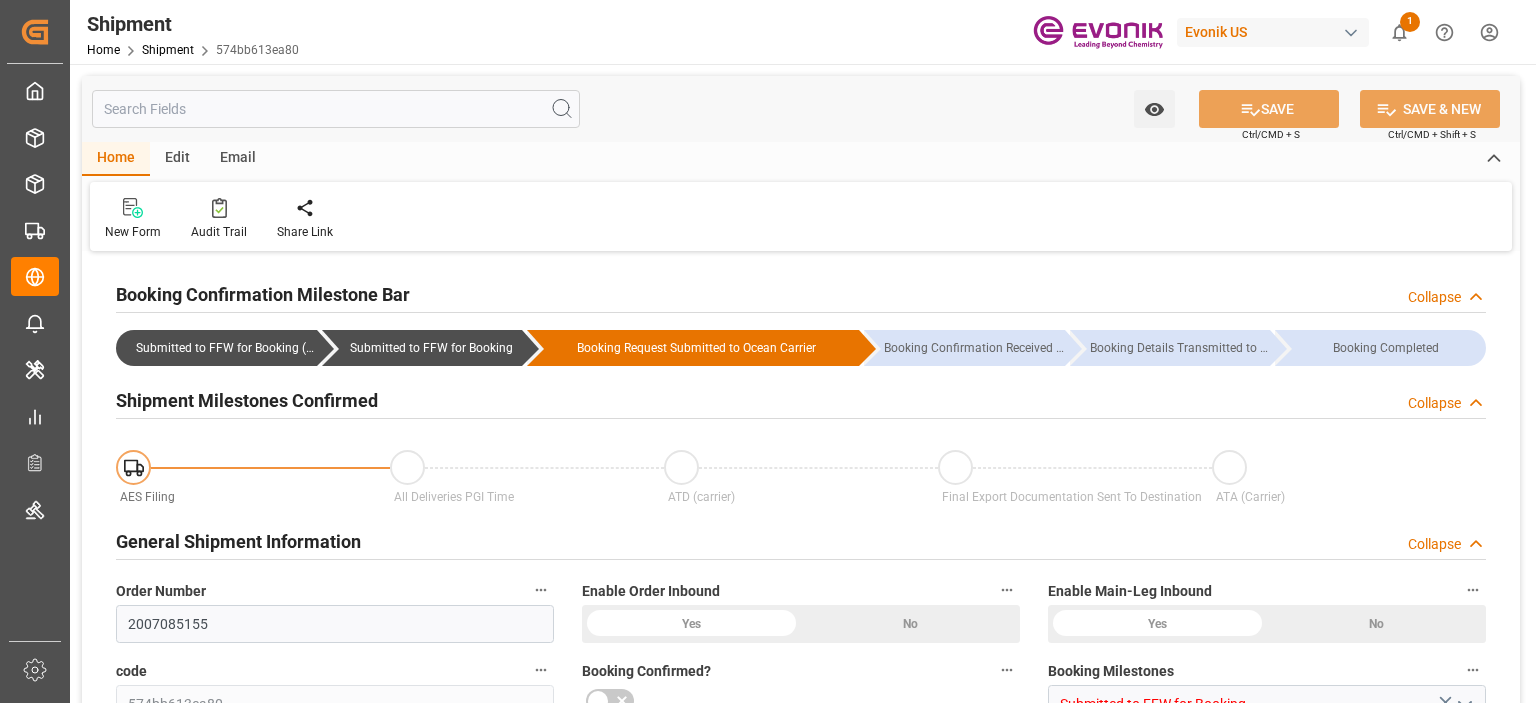 type on "Hapag Lloyd" 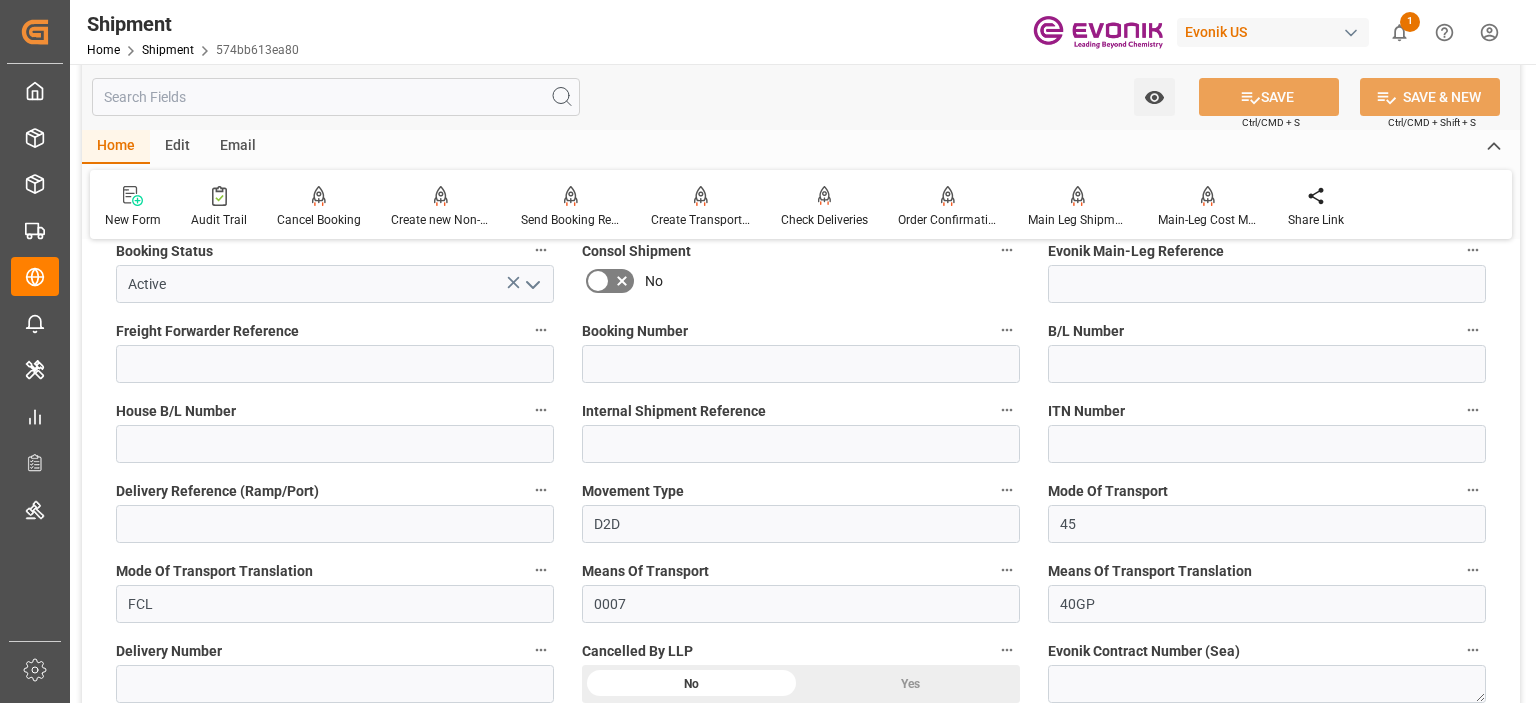 scroll, scrollTop: 900, scrollLeft: 0, axis: vertical 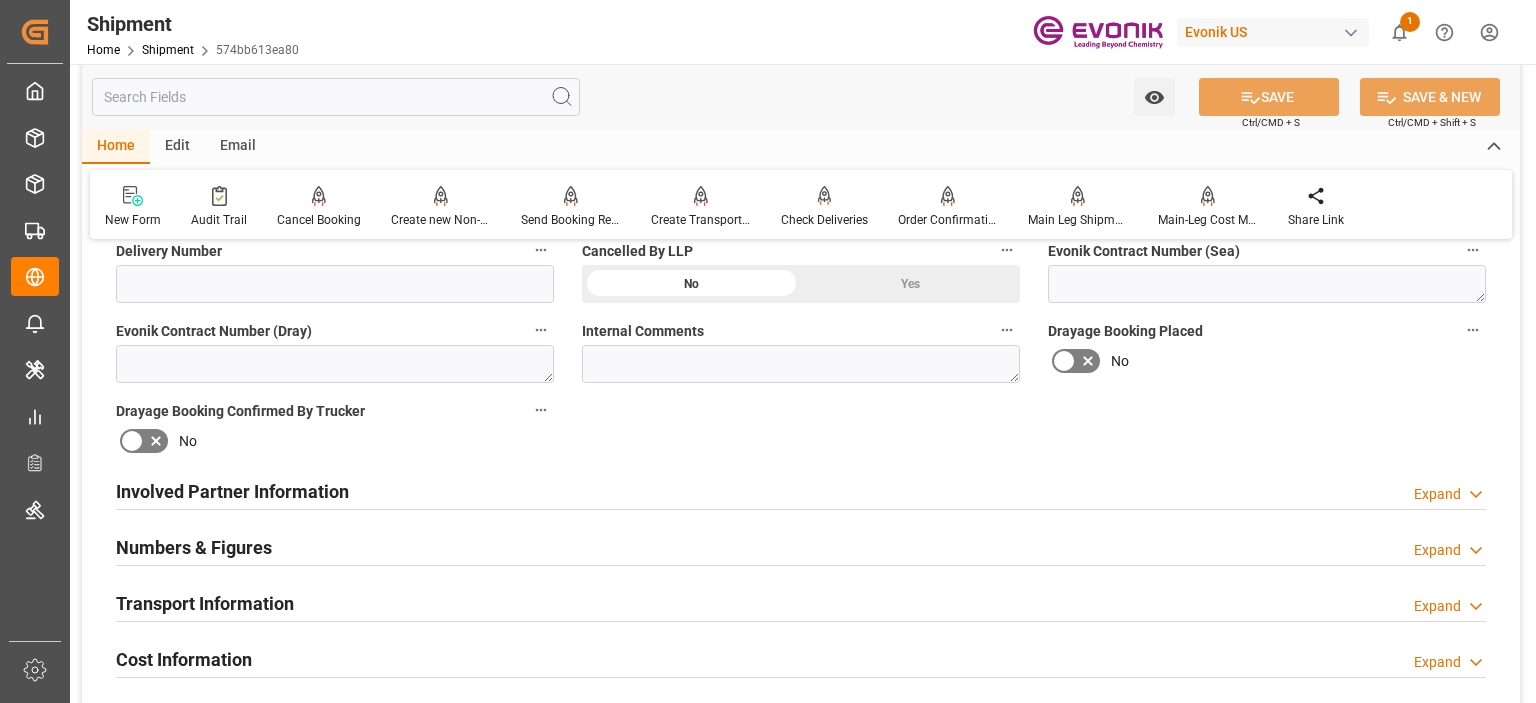 click on "Involved Partner Information" at bounding box center (232, 491) 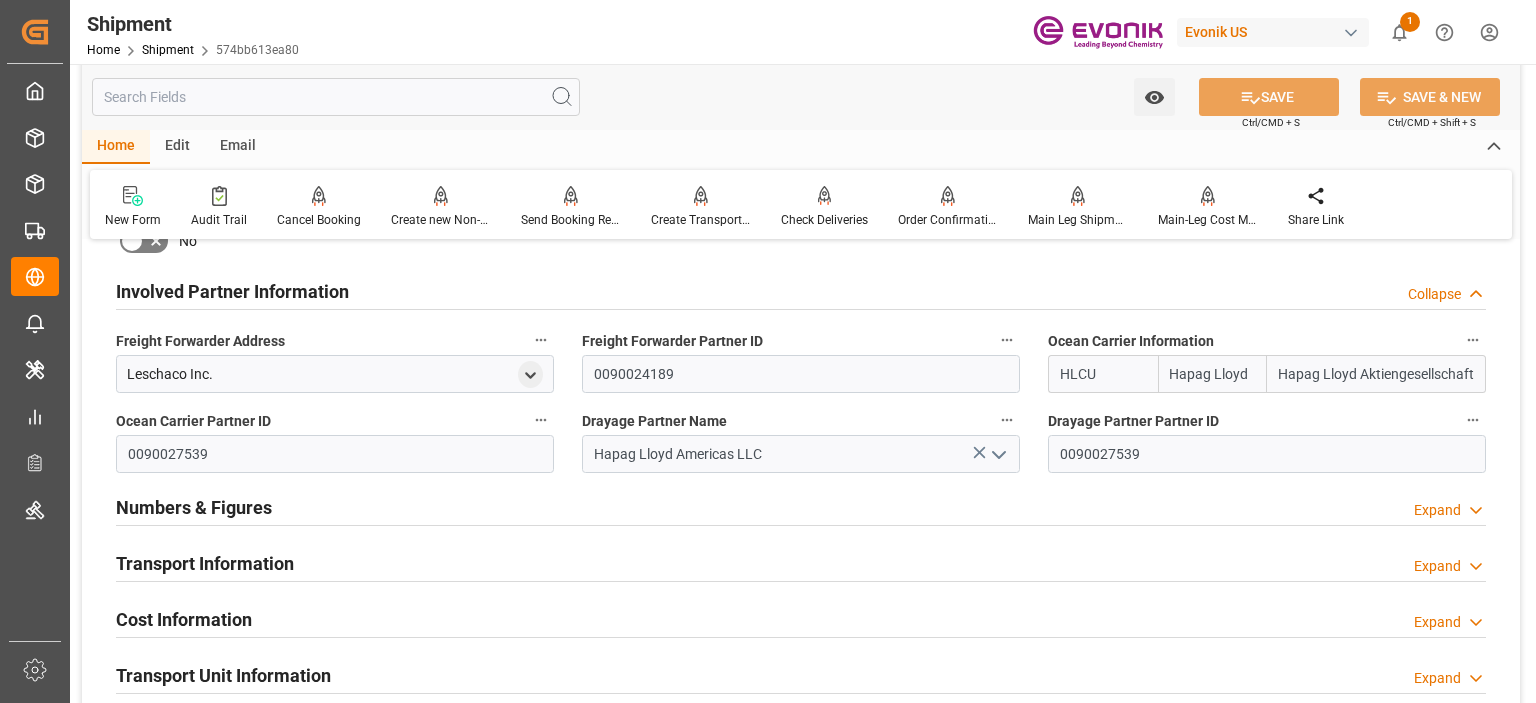scroll, scrollTop: 1200, scrollLeft: 0, axis: vertical 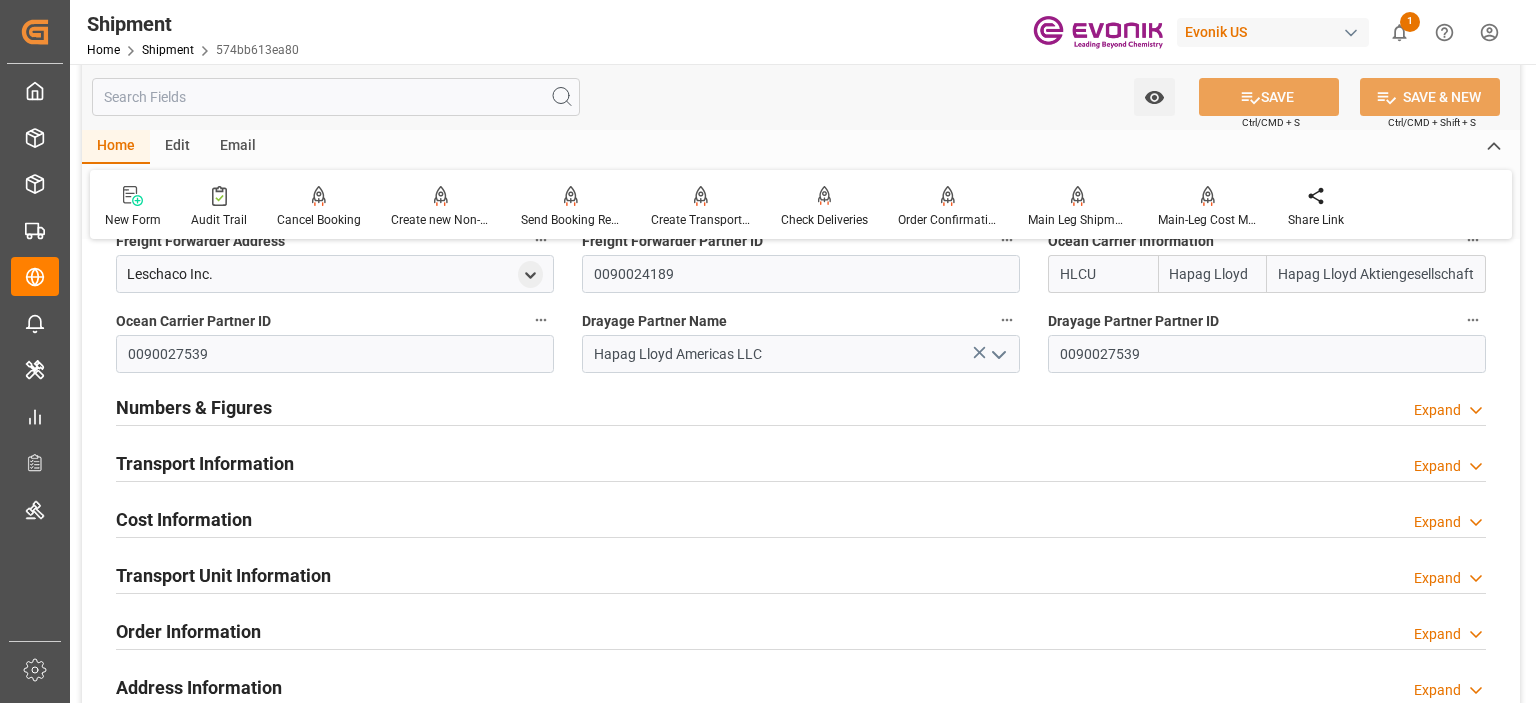 click on "Transport Information" at bounding box center (205, 463) 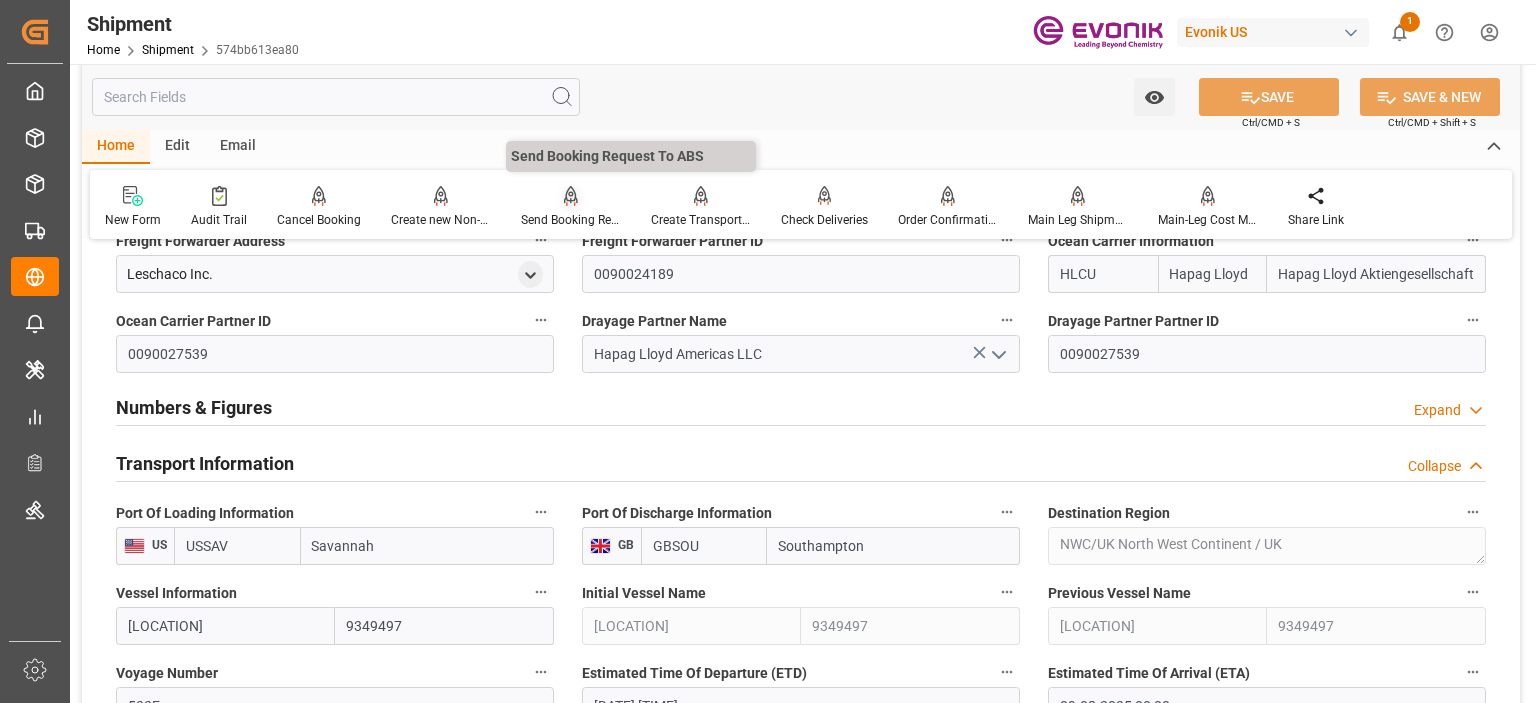 click on "Send Booking Request To ABS" at bounding box center [571, 207] 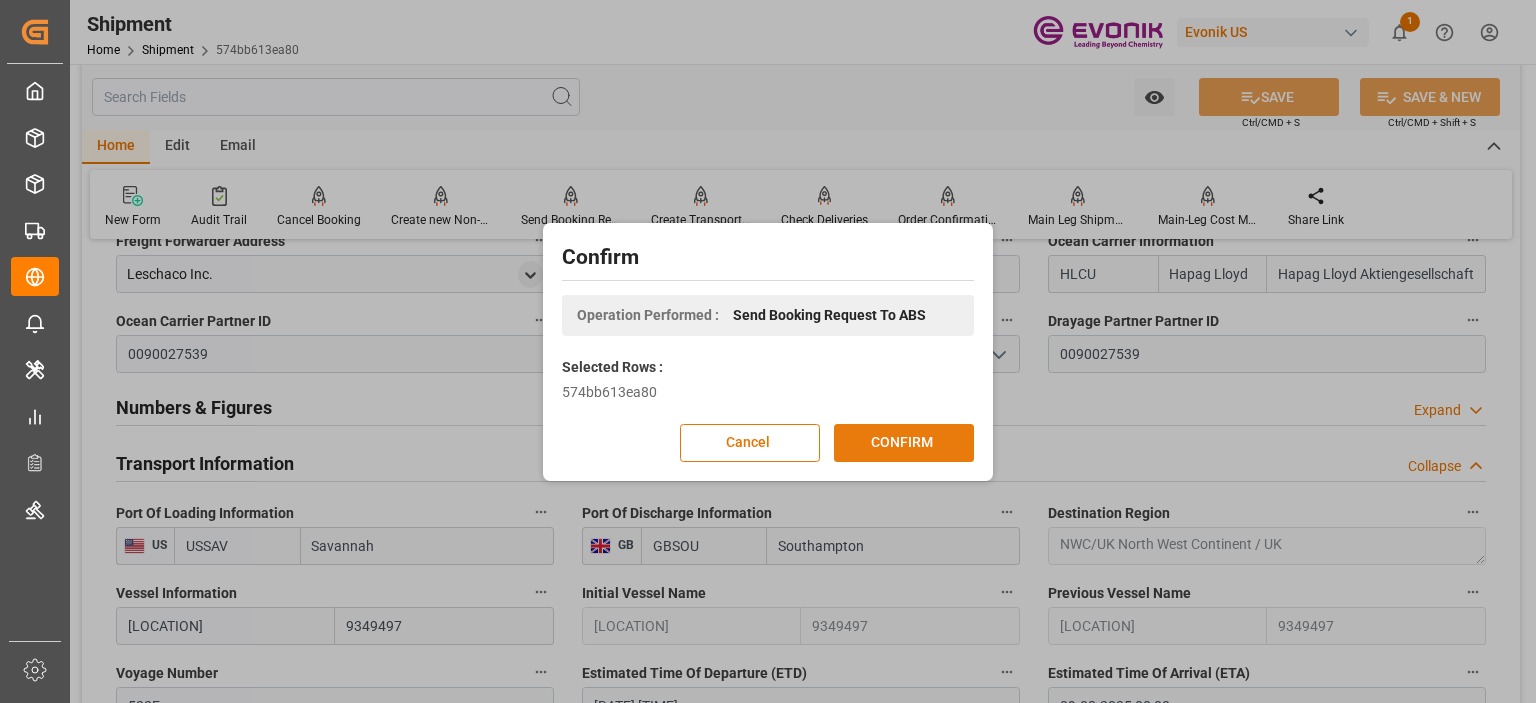 click on "CONFIRM" at bounding box center [904, 443] 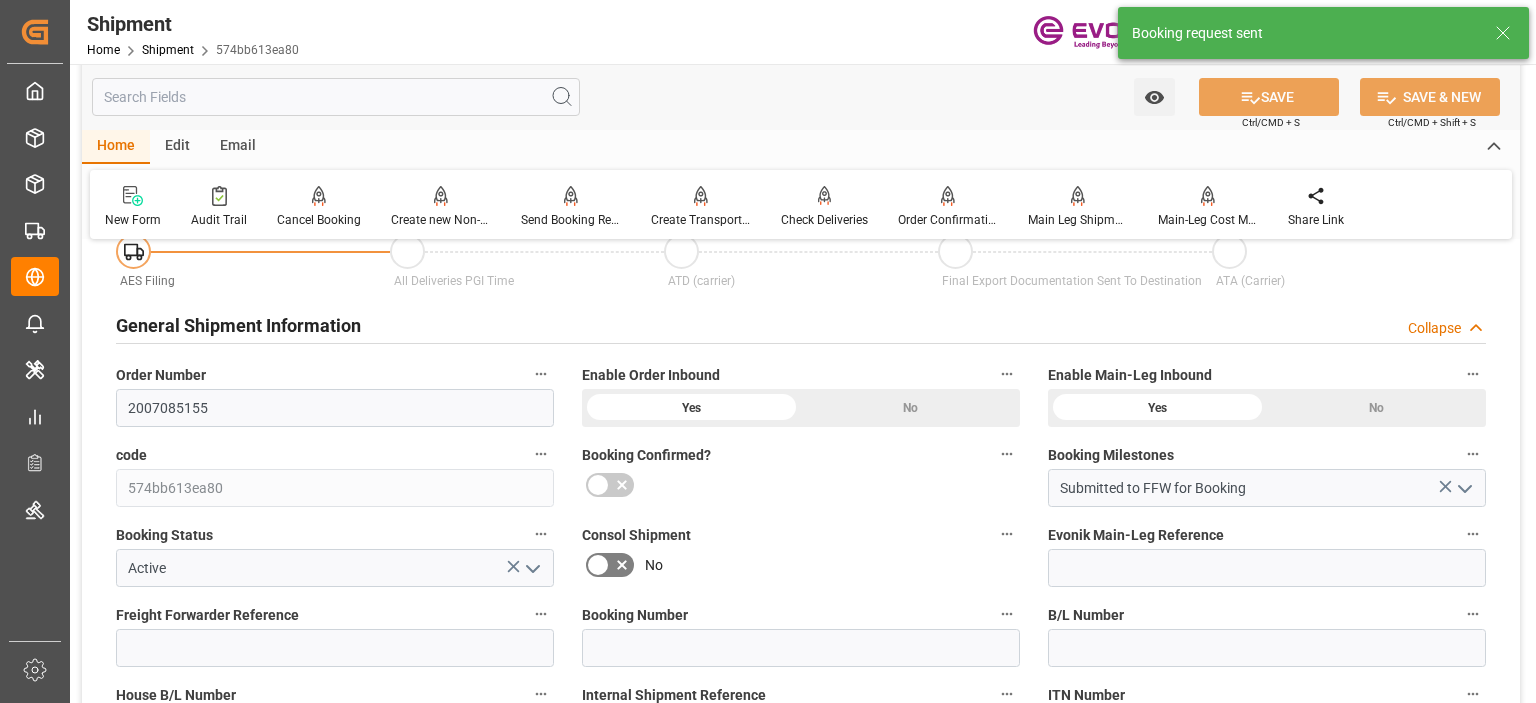 scroll, scrollTop: 1200, scrollLeft: 0, axis: vertical 